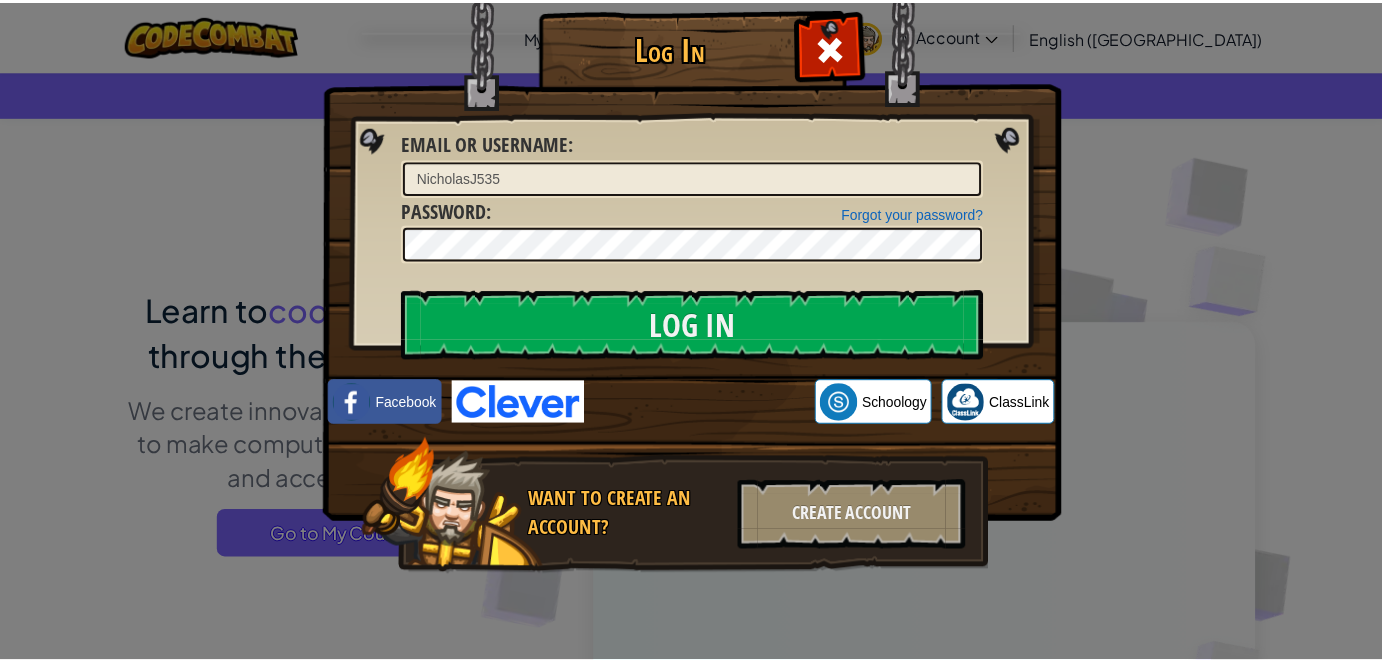 scroll, scrollTop: 0, scrollLeft: 0, axis: both 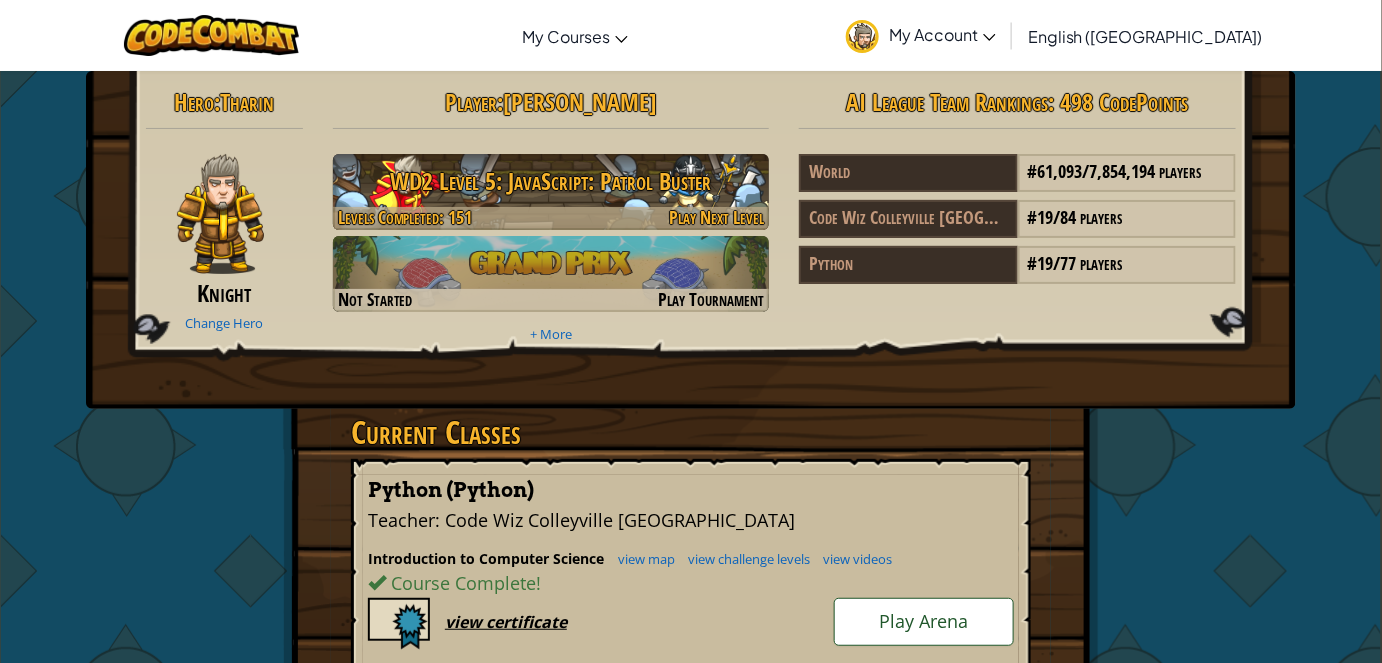 click on "WD2 Level 5: JavaScript: Patrol Buster" at bounding box center [551, 181] 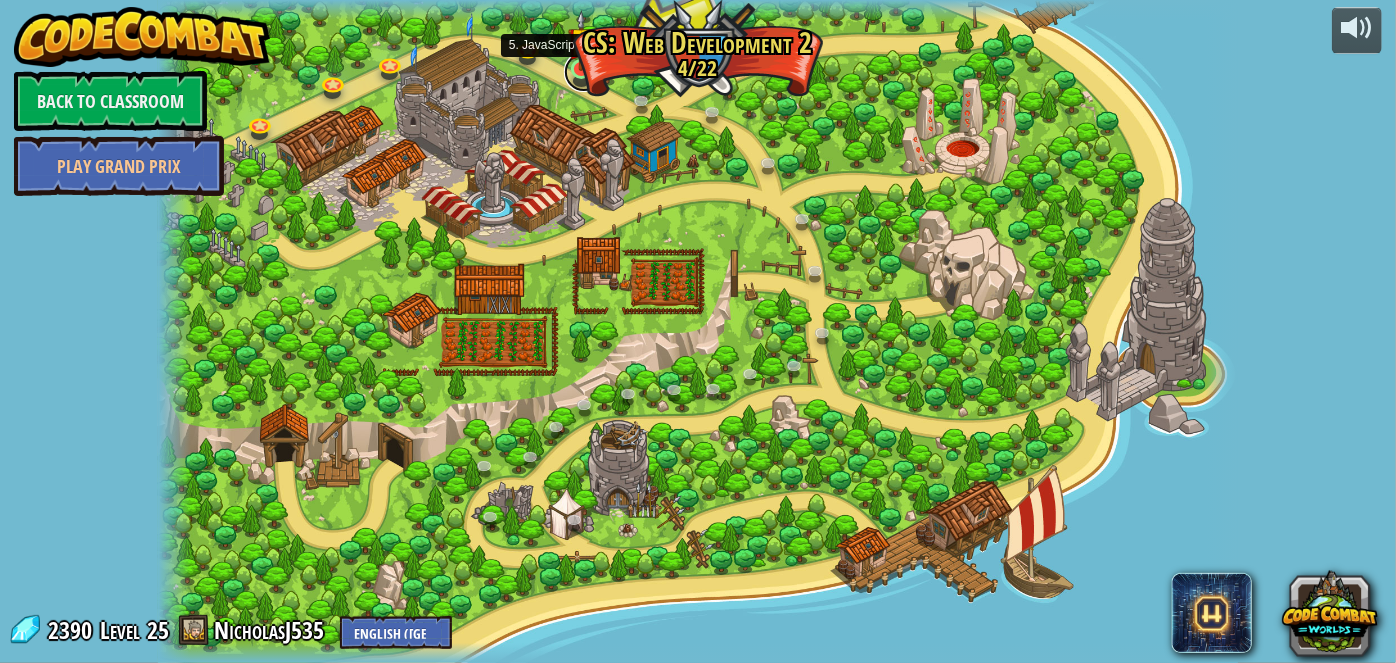 click at bounding box center [584, 72] 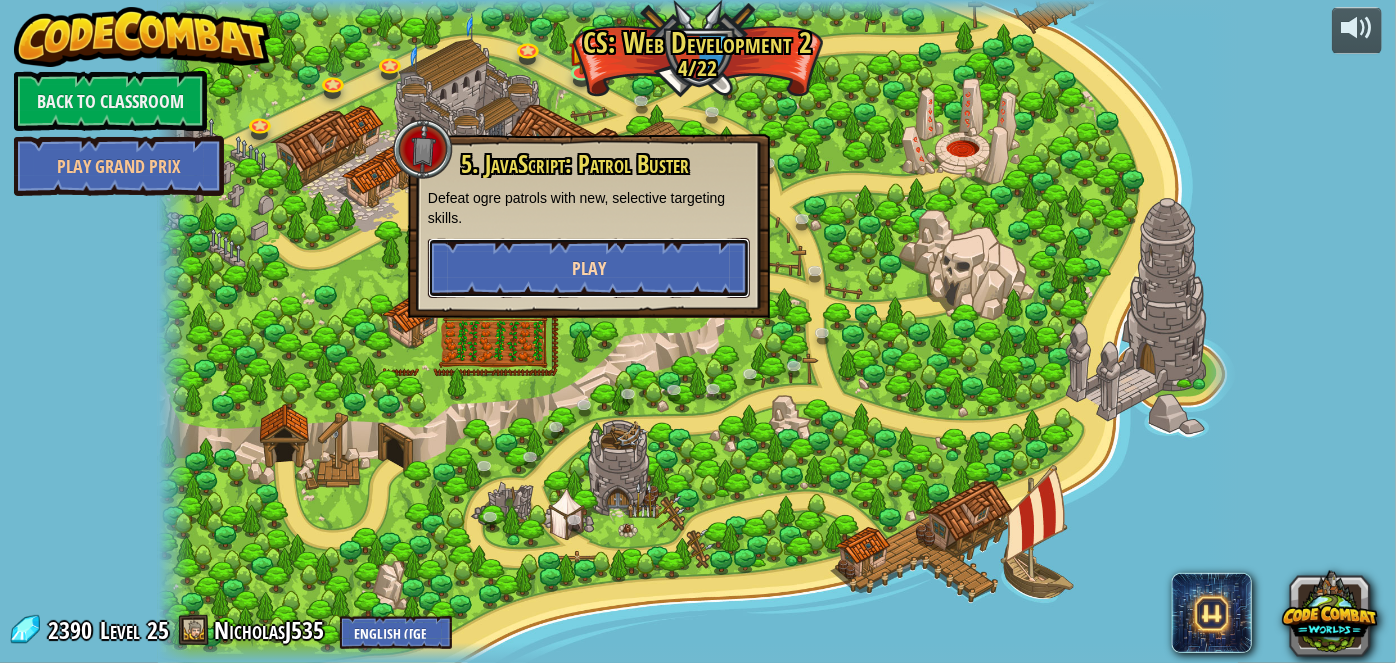 click on "Play" at bounding box center [589, 268] 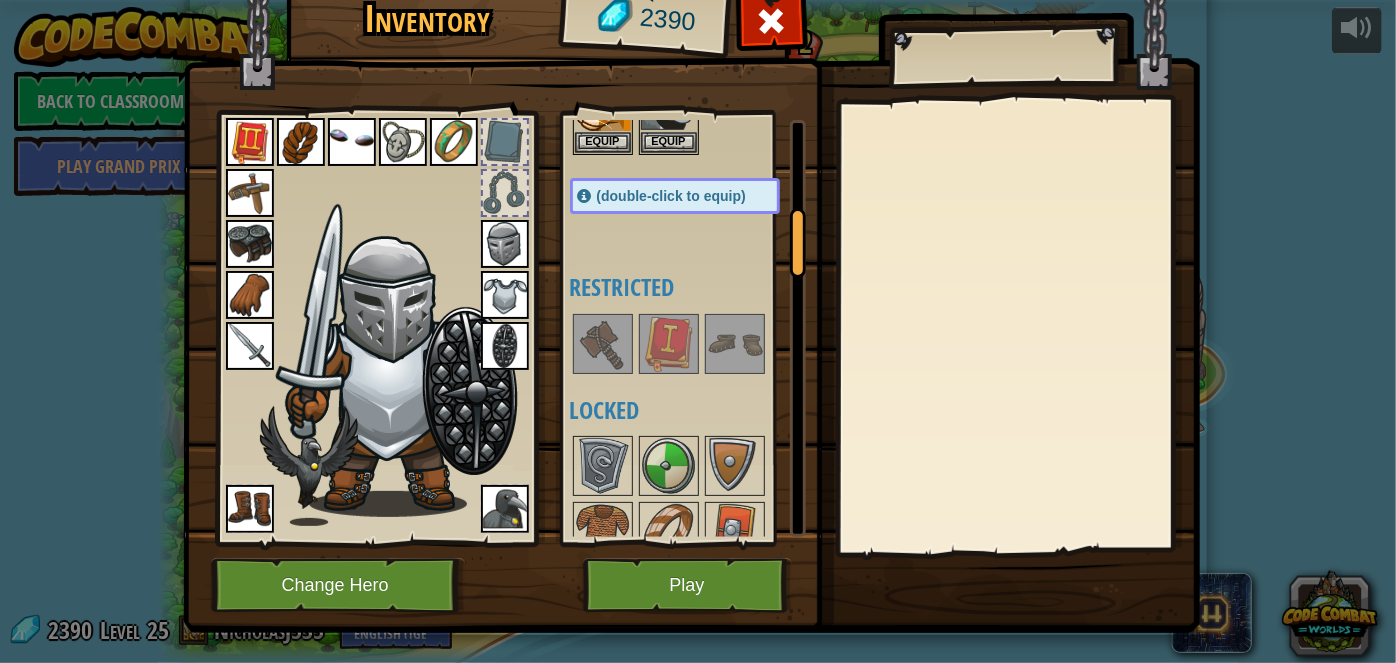 scroll, scrollTop: 636, scrollLeft: 0, axis: vertical 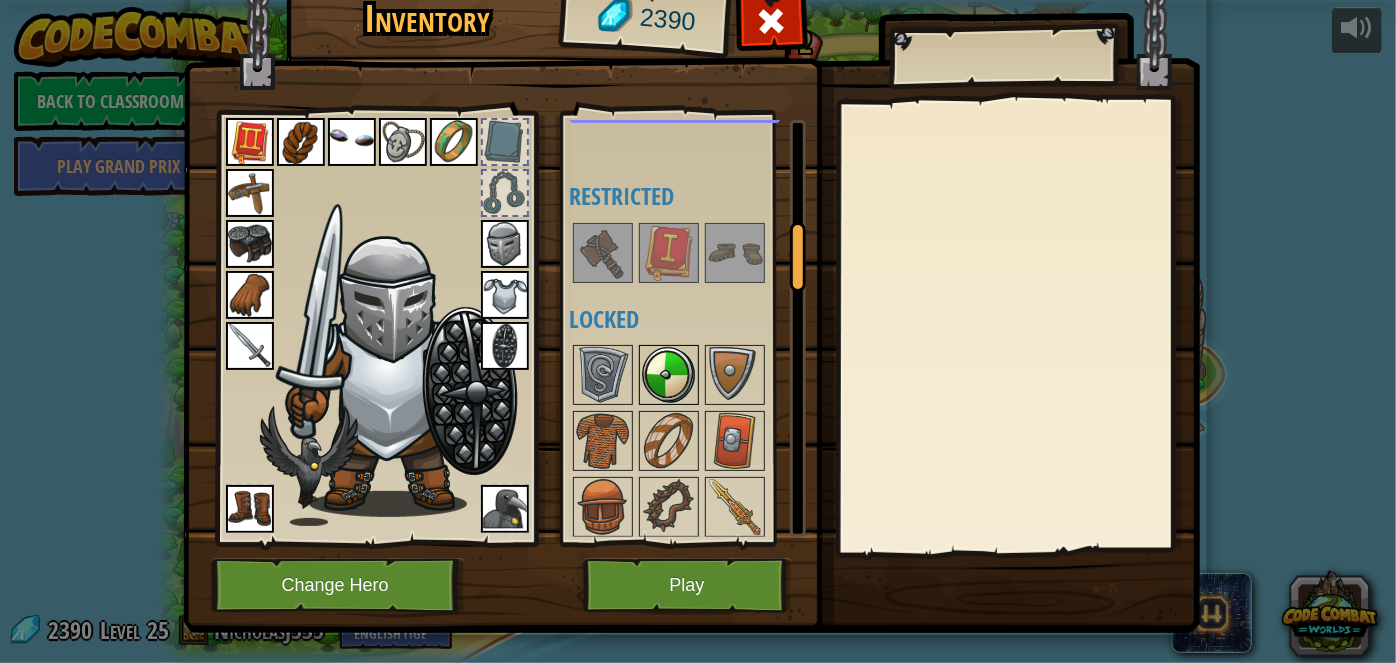 click at bounding box center [669, 375] 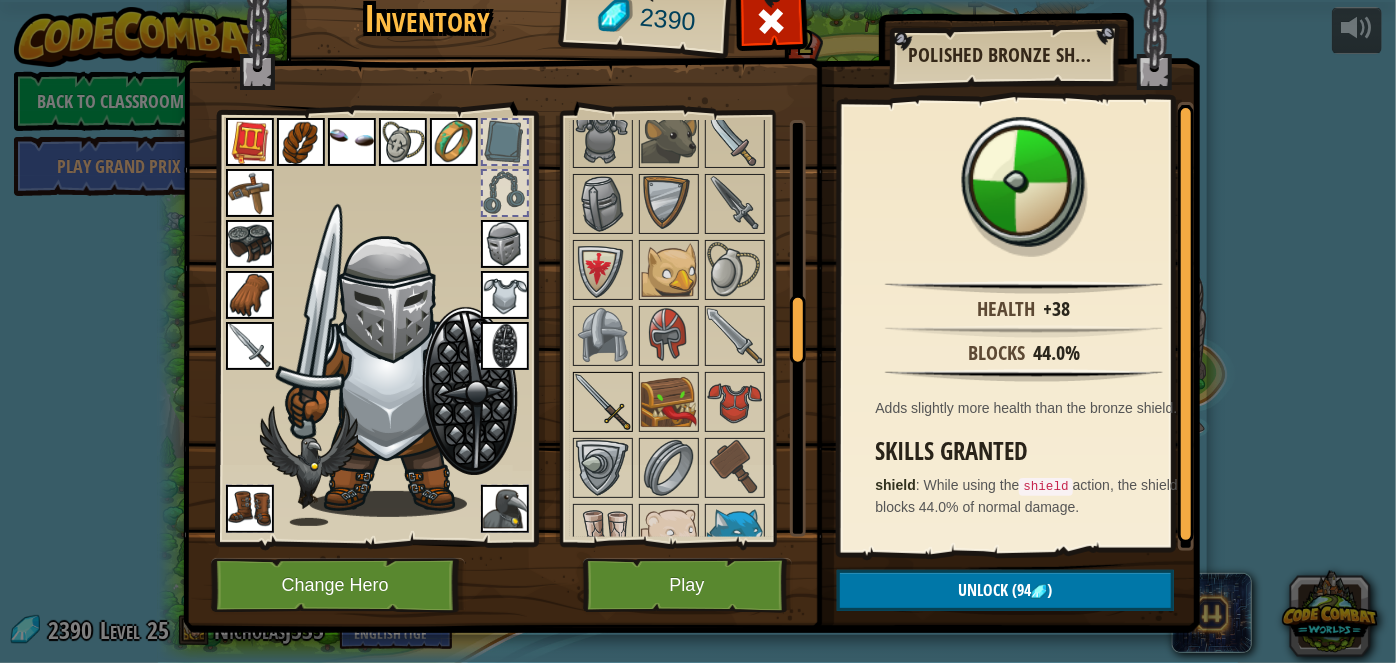 scroll, scrollTop: 1181, scrollLeft: 0, axis: vertical 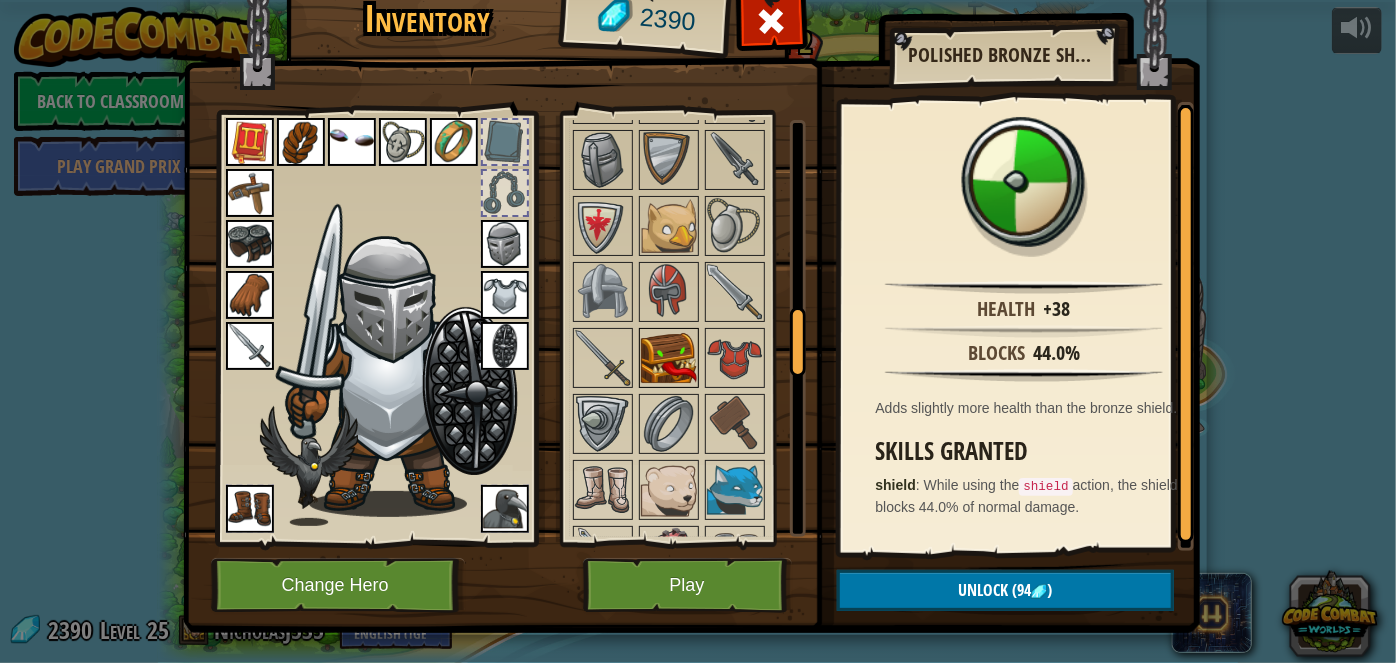 click at bounding box center (669, 358) 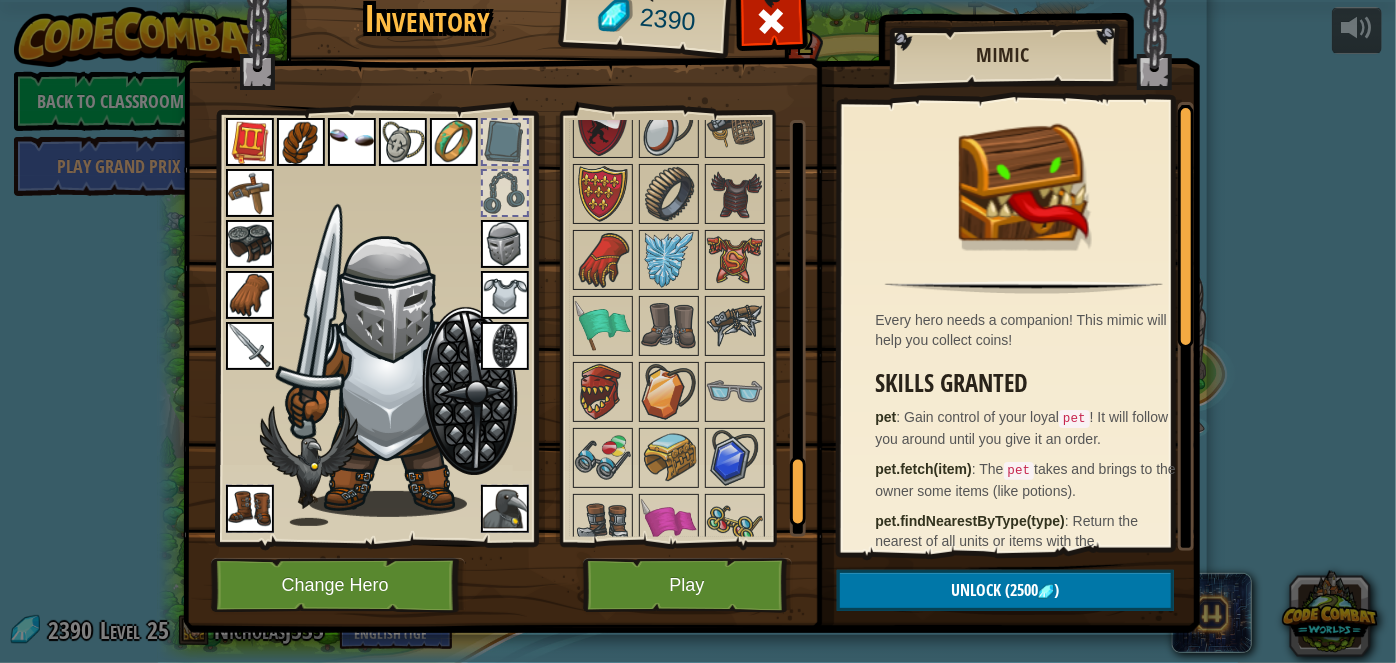 scroll, scrollTop: 2267, scrollLeft: 0, axis: vertical 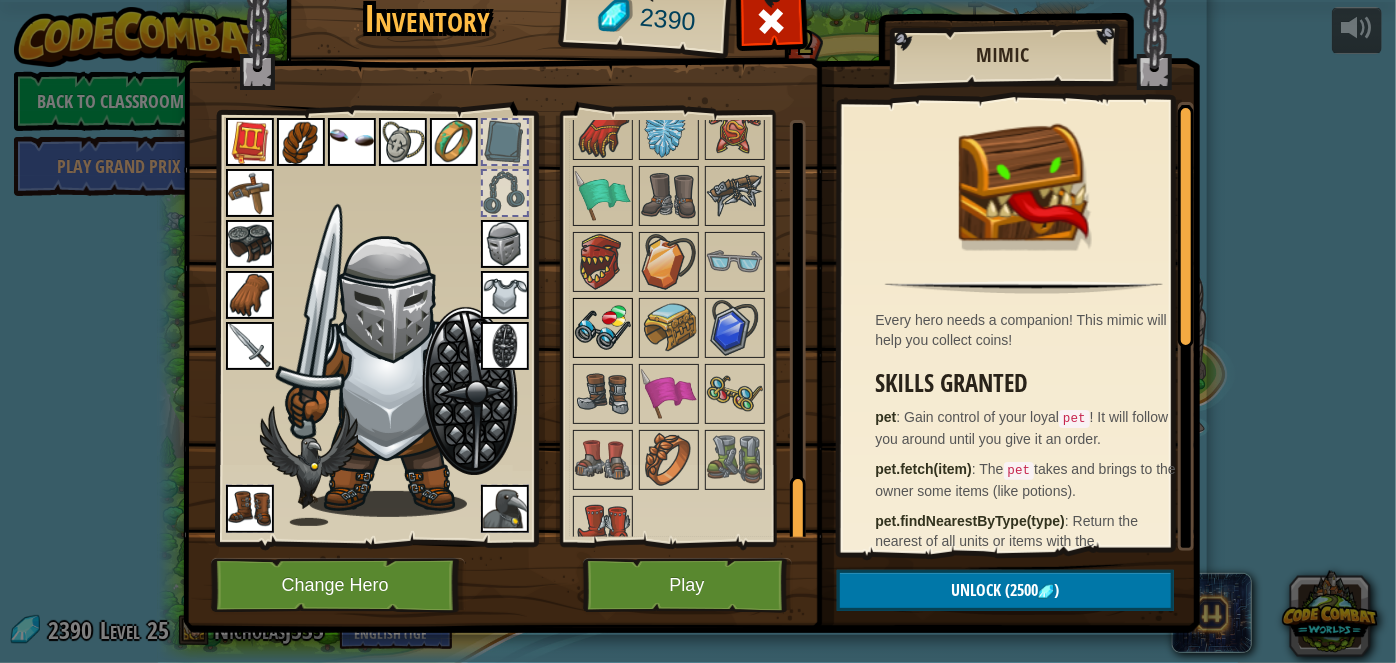 click at bounding box center [603, 328] 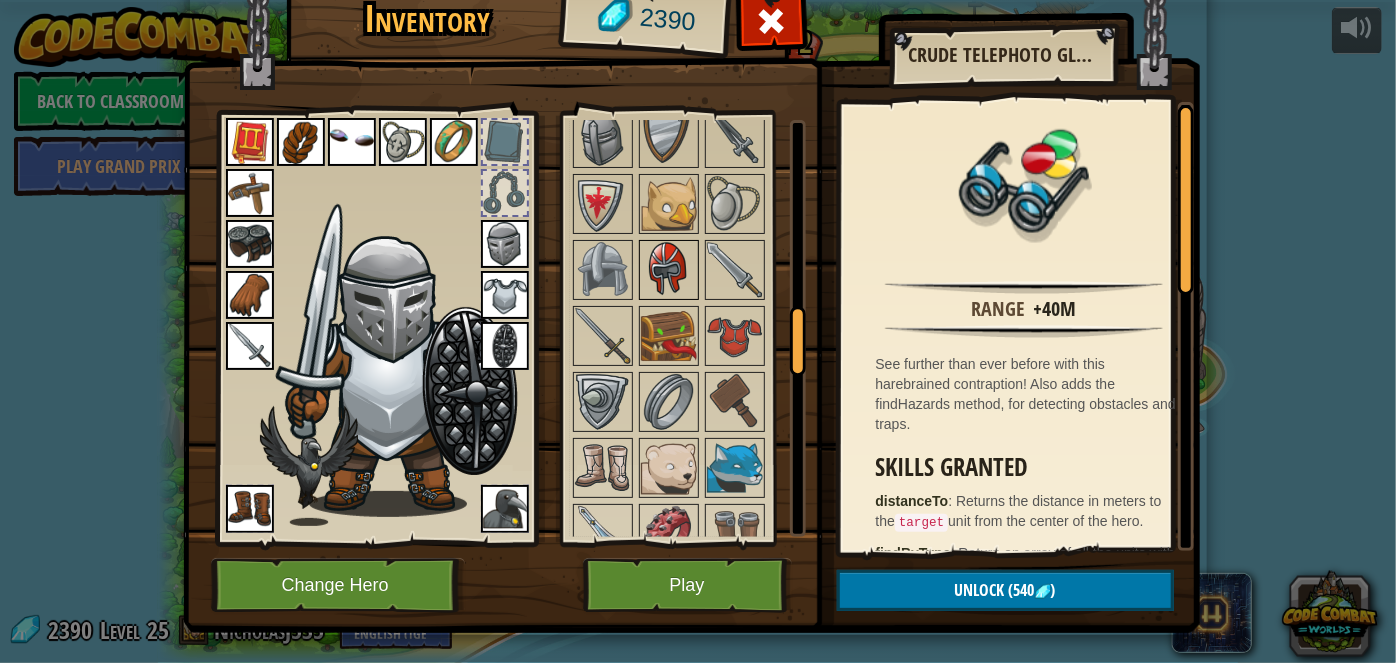scroll, scrollTop: 1176, scrollLeft: 0, axis: vertical 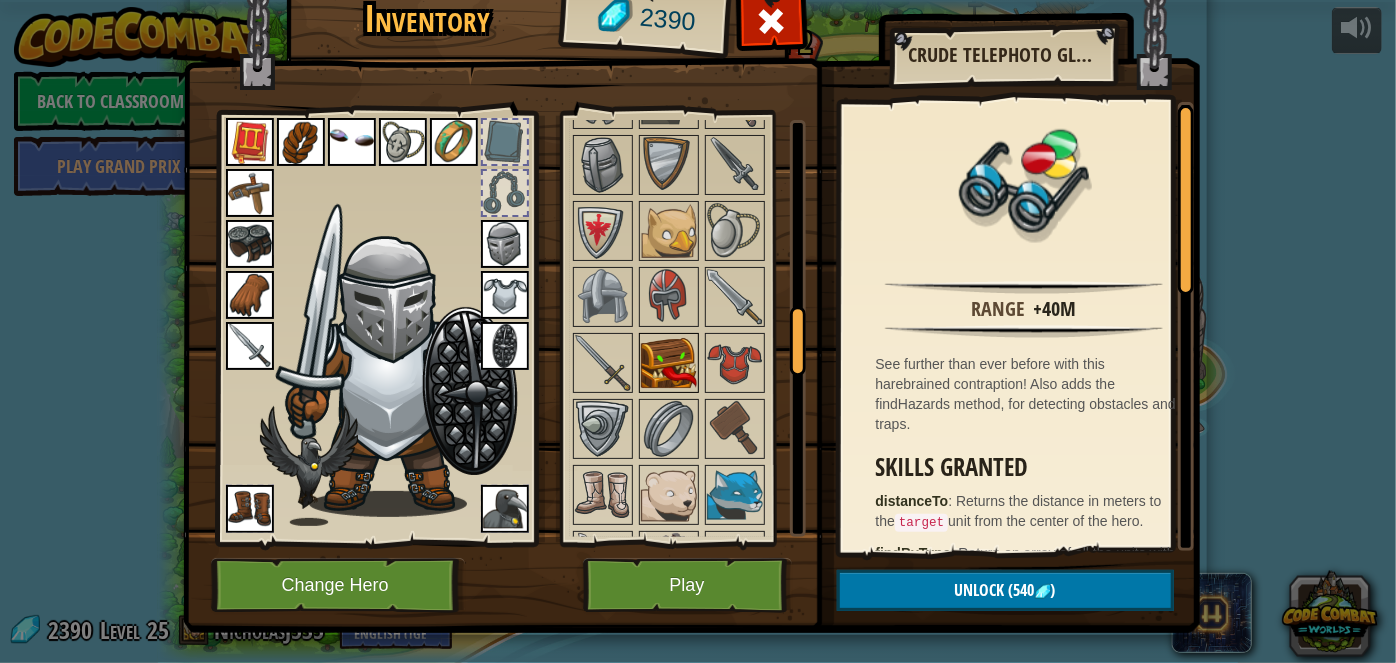 drag, startPoint x: 656, startPoint y: 373, endPoint x: 646, endPoint y: 379, distance: 11.661903 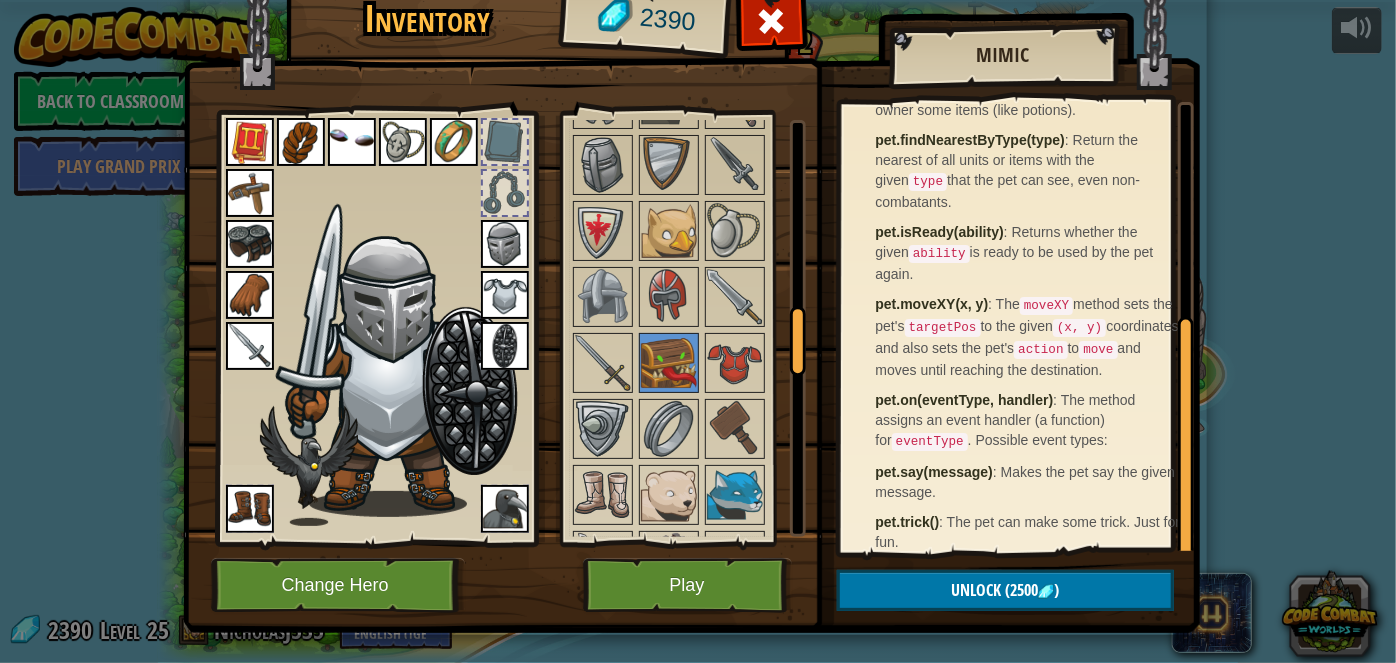 scroll, scrollTop: 386, scrollLeft: 0, axis: vertical 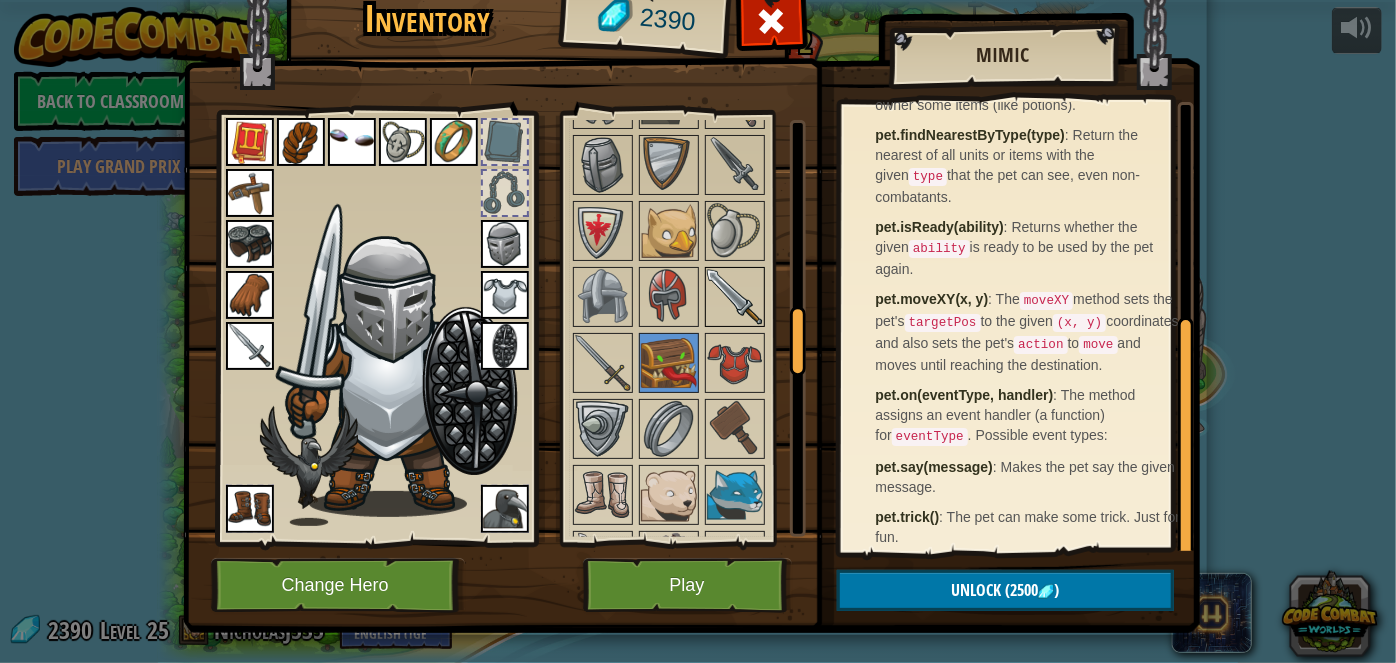 click at bounding box center [735, 297] 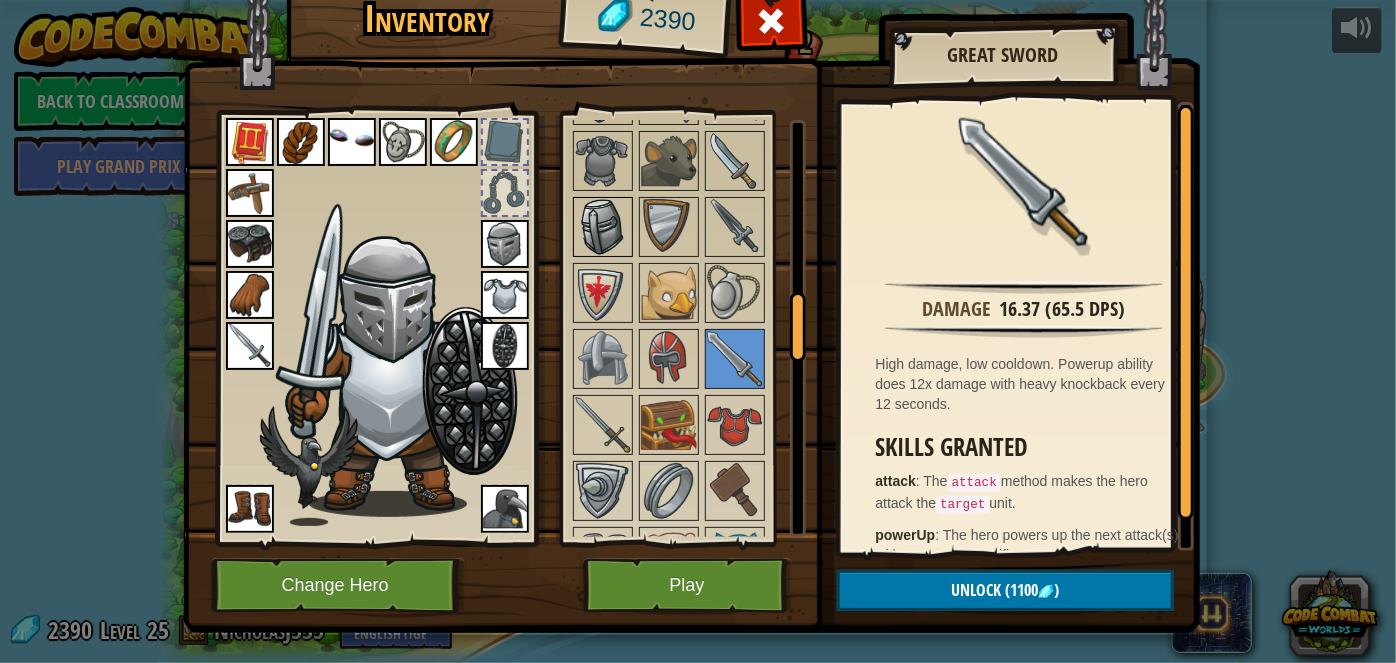 scroll, scrollTop: 1085, scrollLeft: 0, axis: vertical 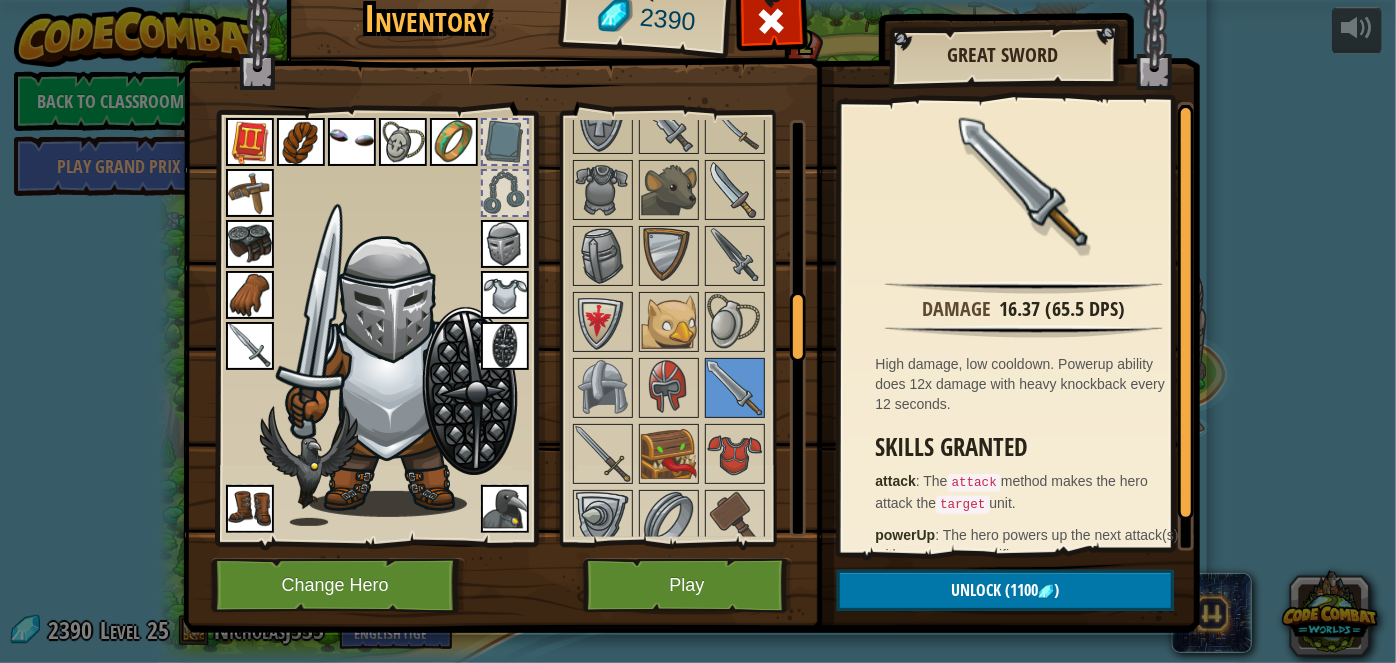 click at bounding box center [695, 817] 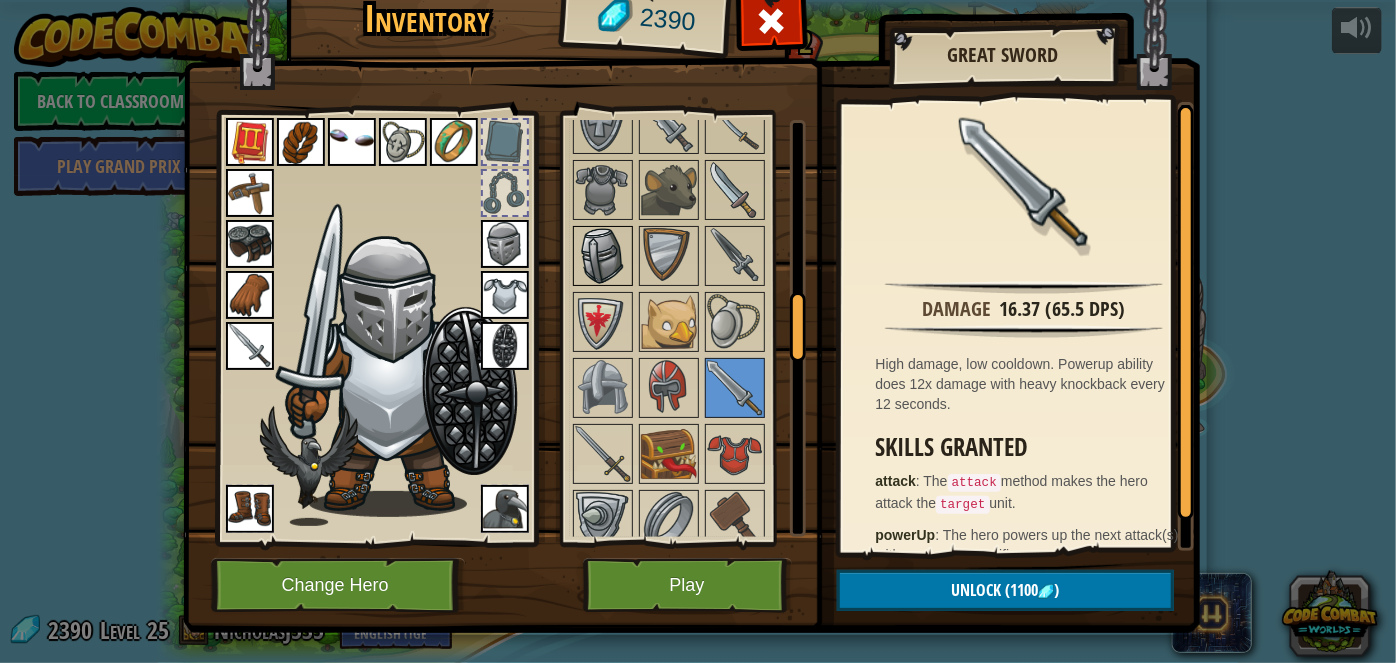 drag, startPoint x: 564, startPoint y: 249, endPoint x: 575, endPoint y: 238, distance: 15.556349 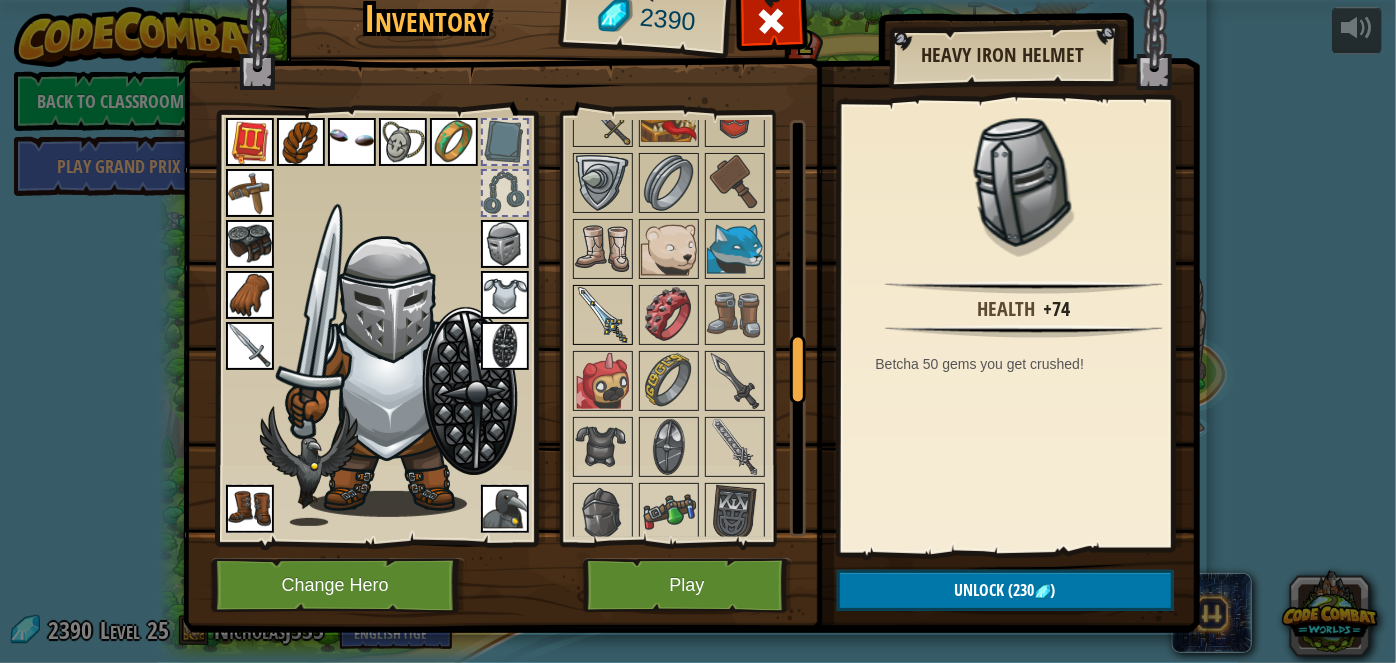 scroll, scrollTop: 1449, scrollLeft: 0, axis: vertical 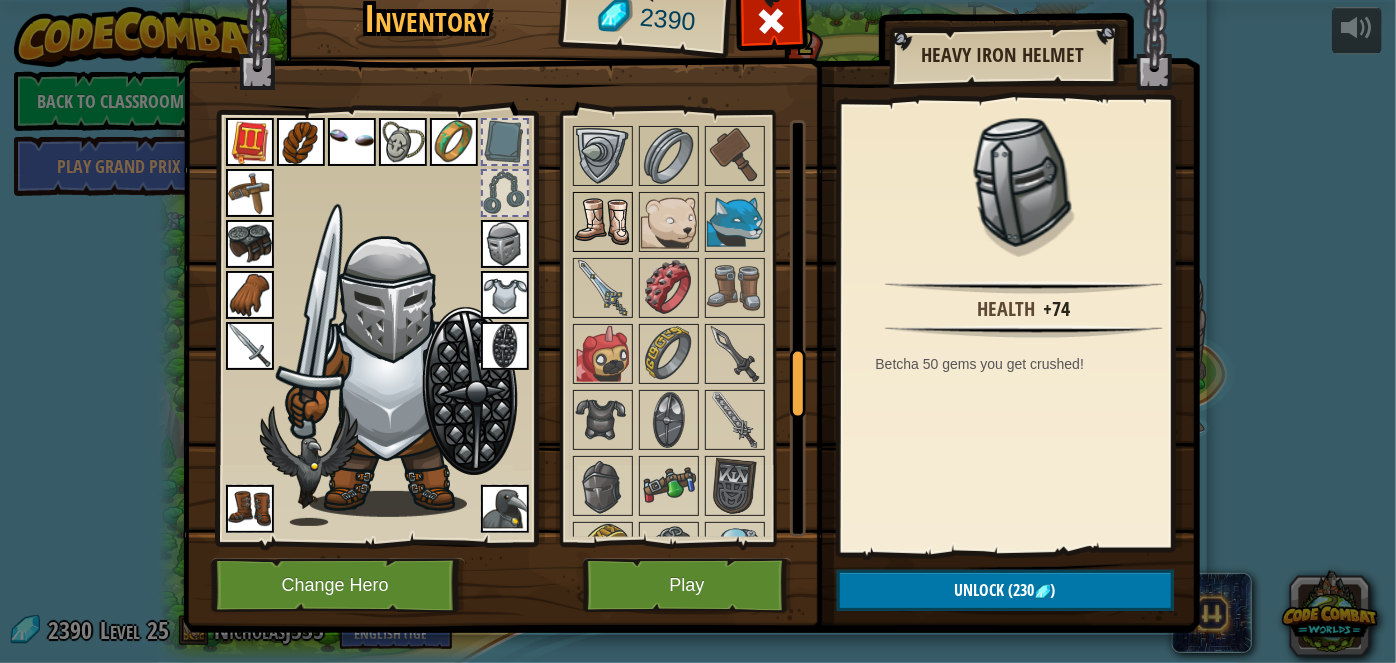 click at bounding box center [603, 222] 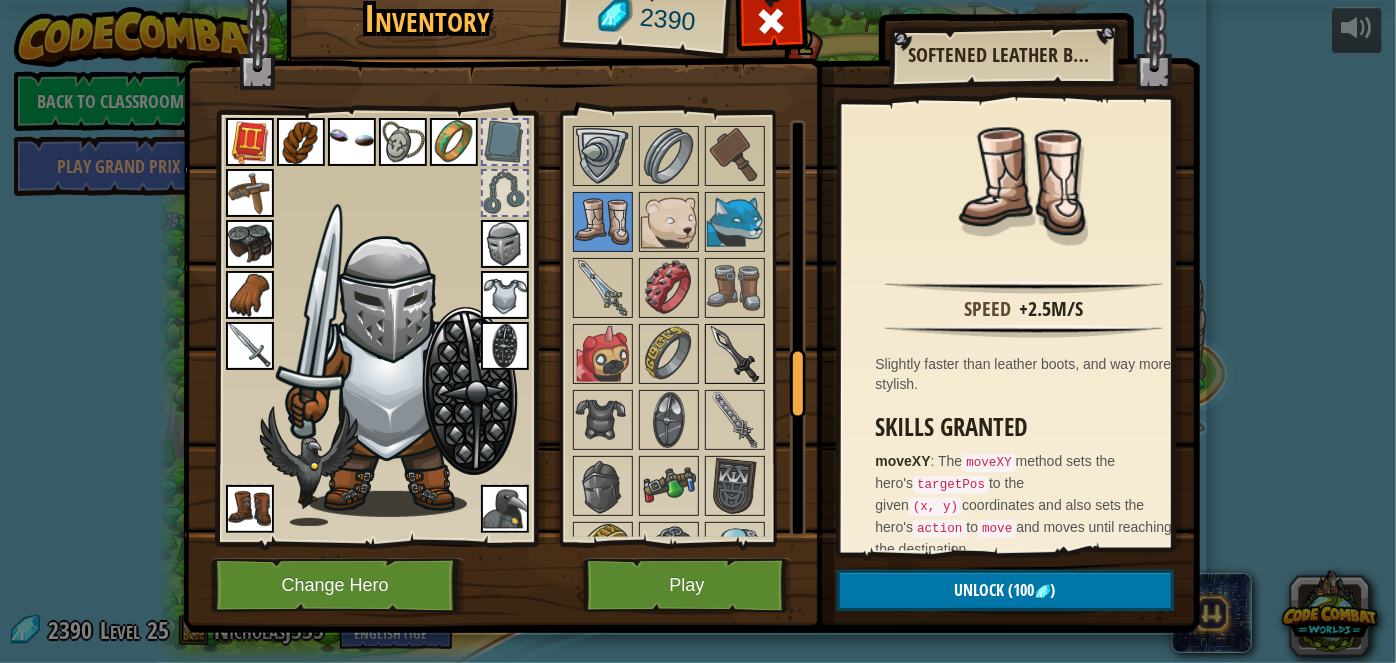 click at bounding box center [735, 354] 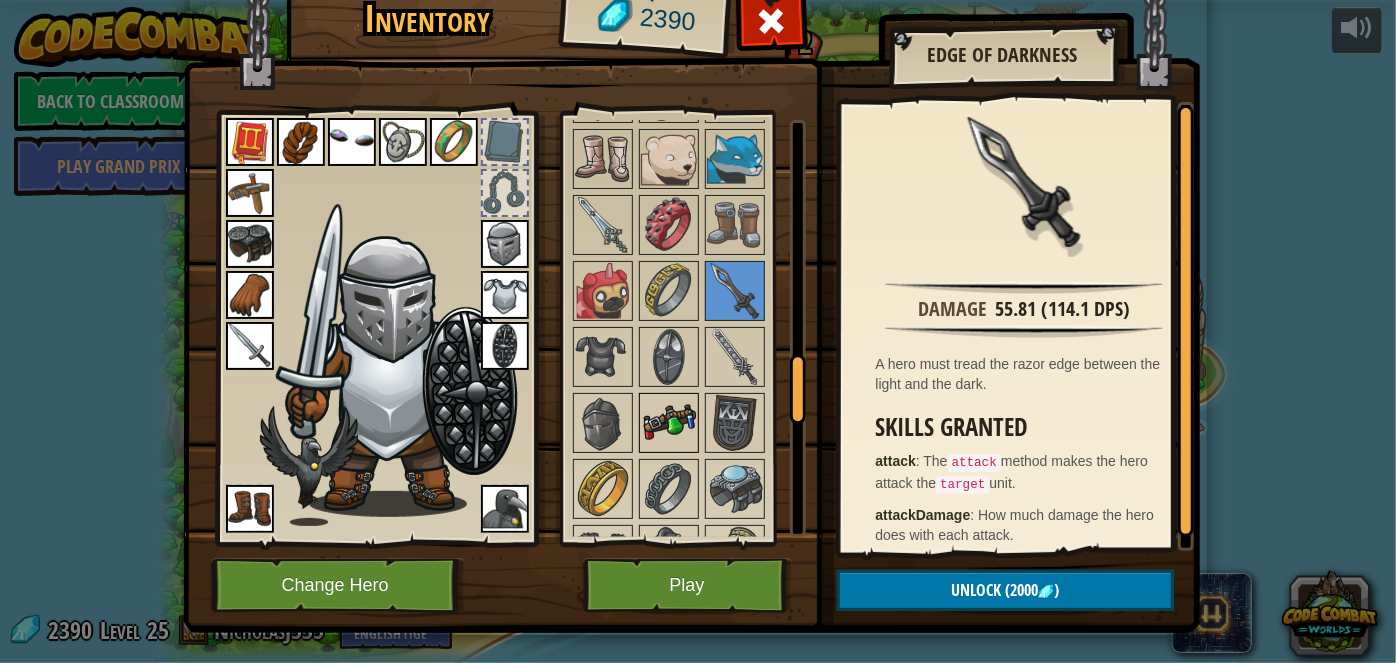 scroll, scrollTop: 1540, scrollLeft: 0, axis: vertical 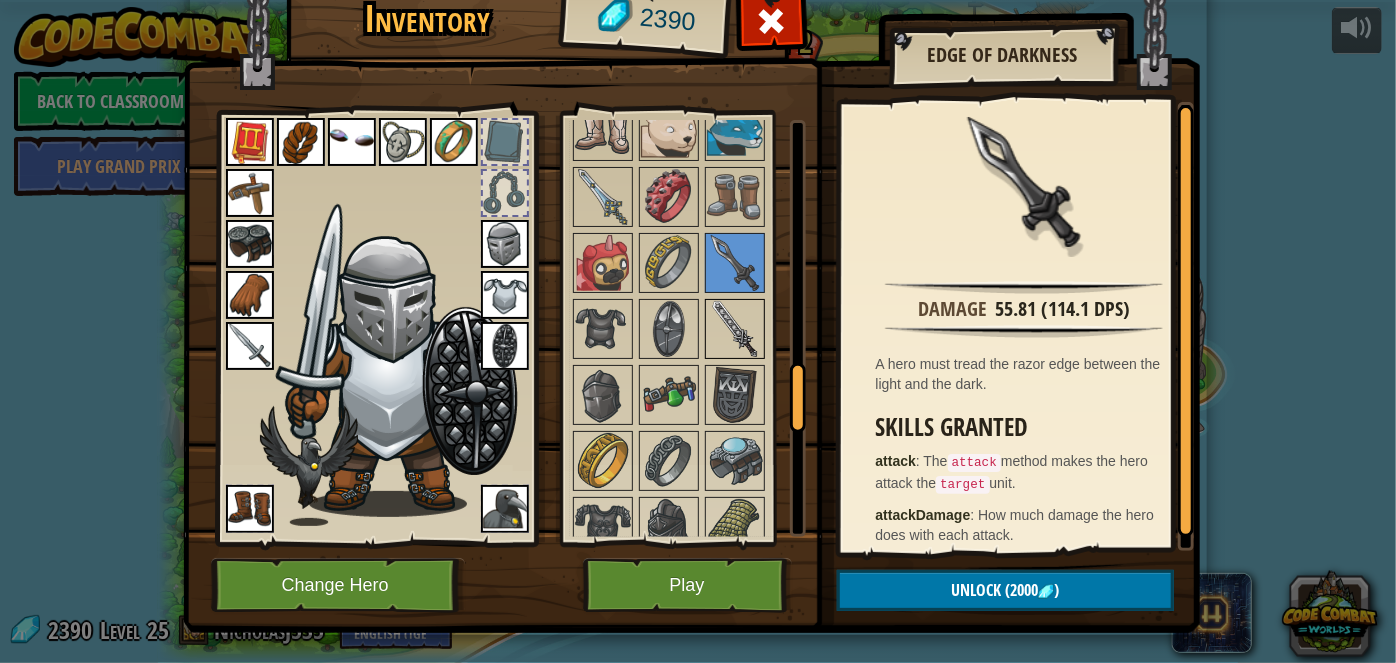 click at bounding box center [735, 329] 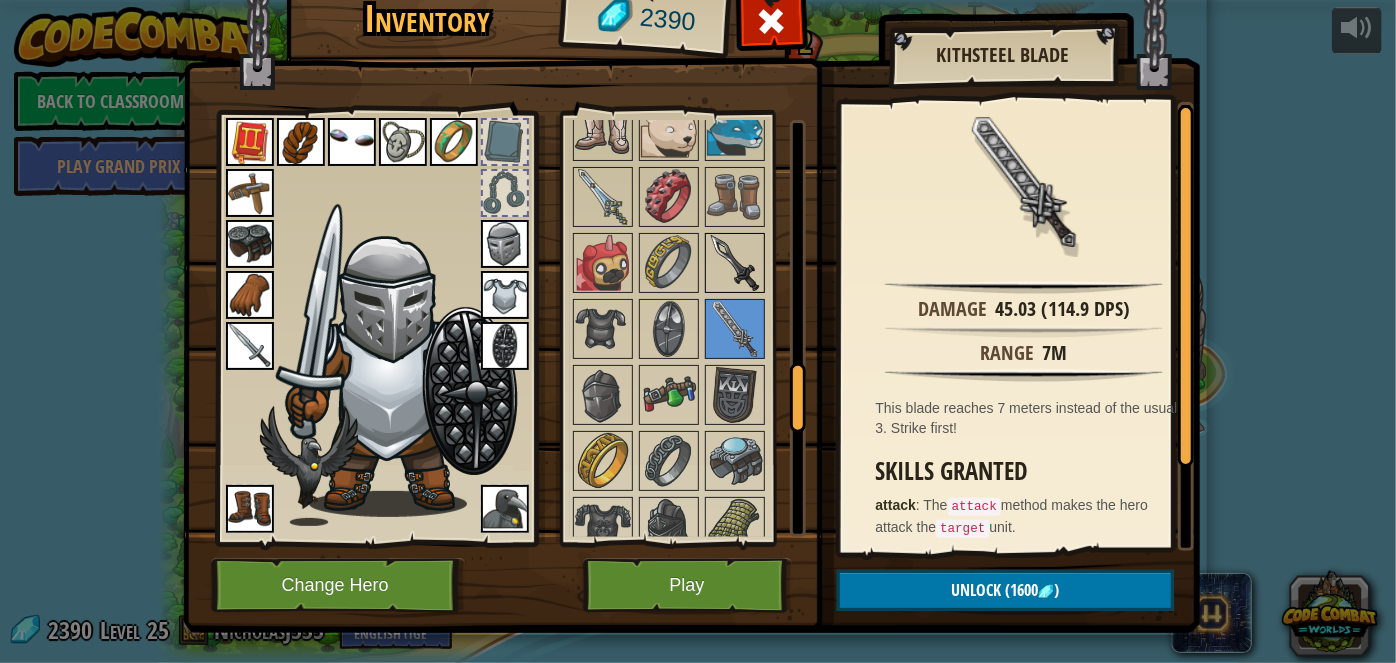 click at bounding box center (735, 263) 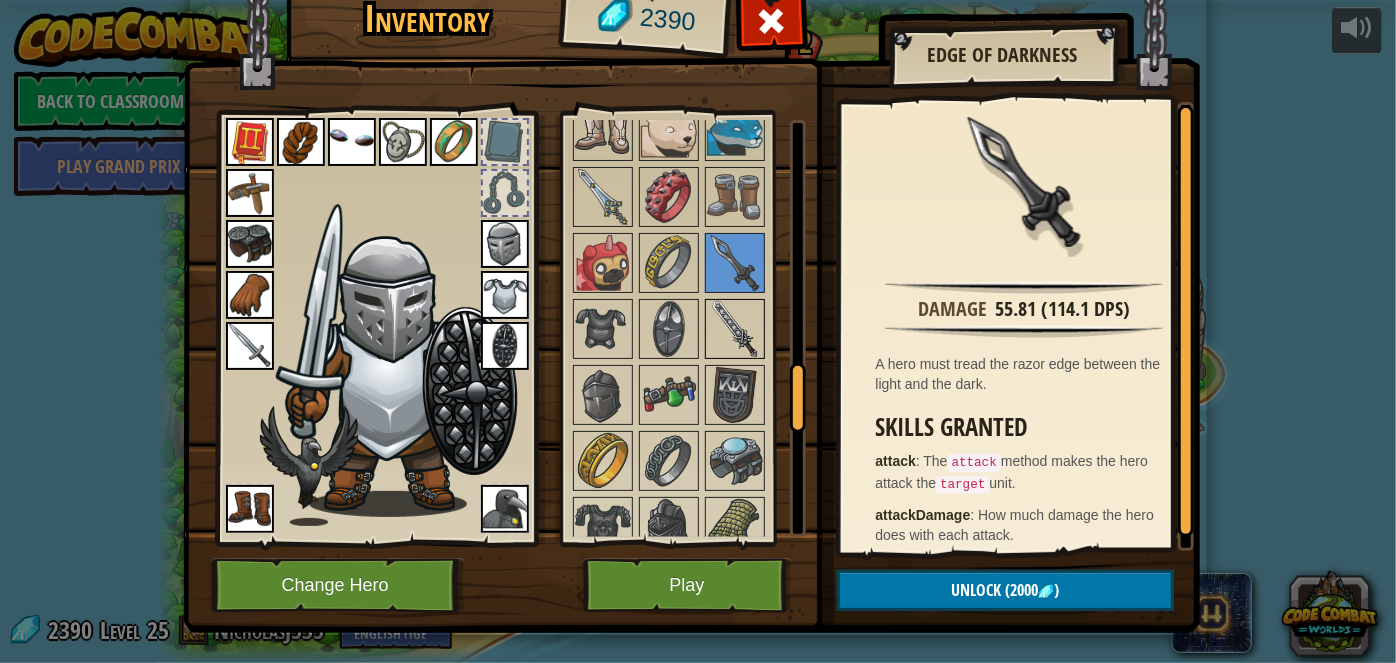 click at bounding box center (735, 329) 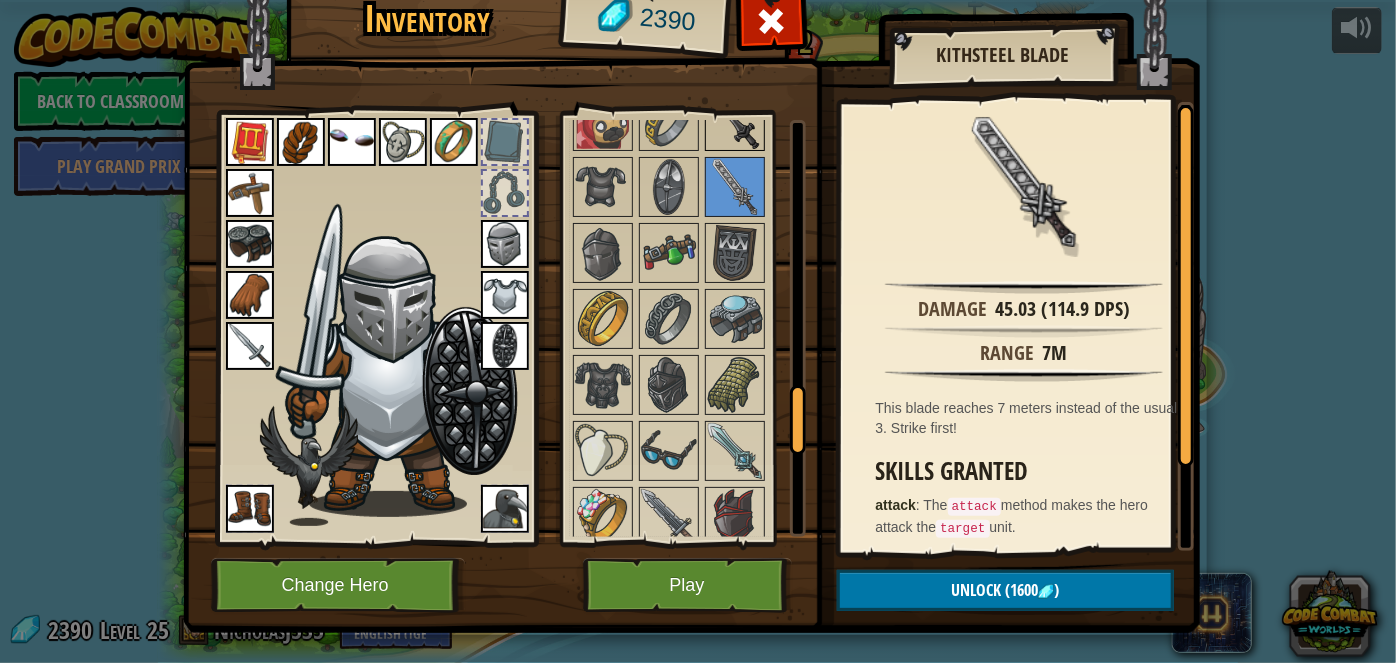 click on "Available Equip Equip Equip Equip Equip Equip Equip Equip Equip Equip Equip Equip Equip Equip Equip Equip Equip Equip Equip Equip Equip Equip Equip Equip Equip Equip Equip Equip Equip Equip (double-click to equip) Restricted Locked" at bounding box center [695, 328] 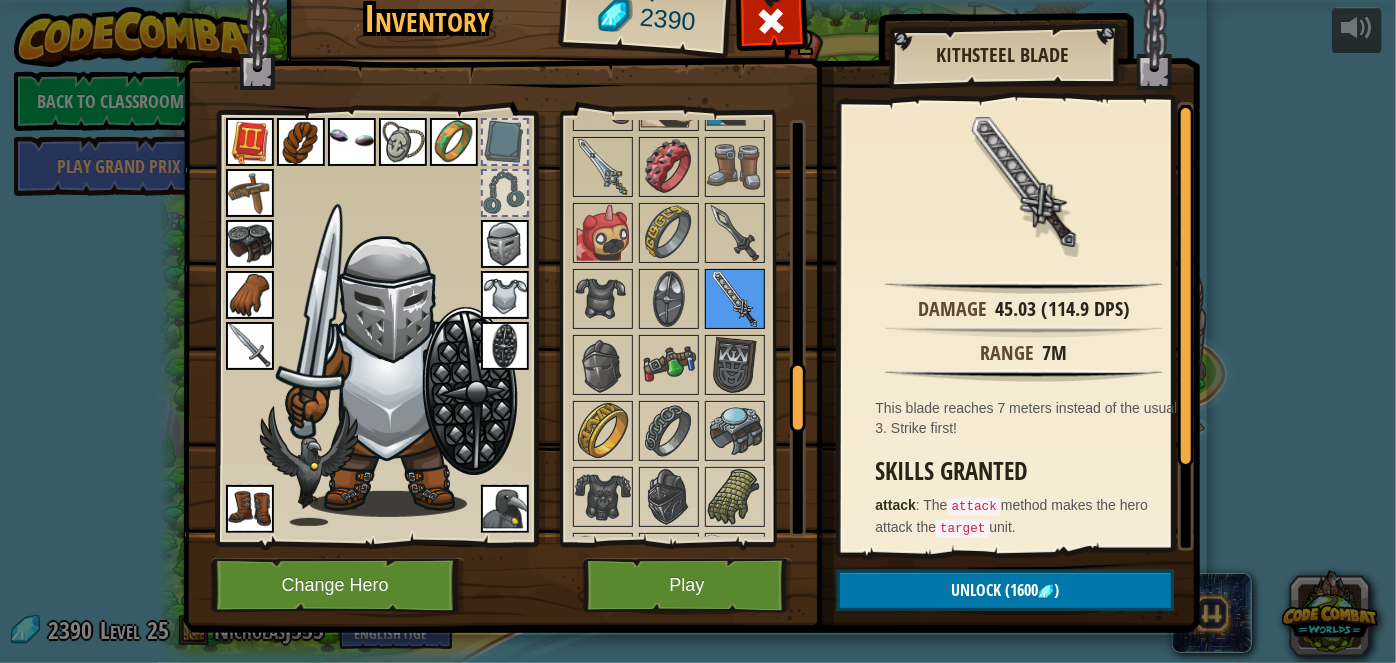 scroll, scrollTop: 1540, scrollLeft: 0, axis: vertical 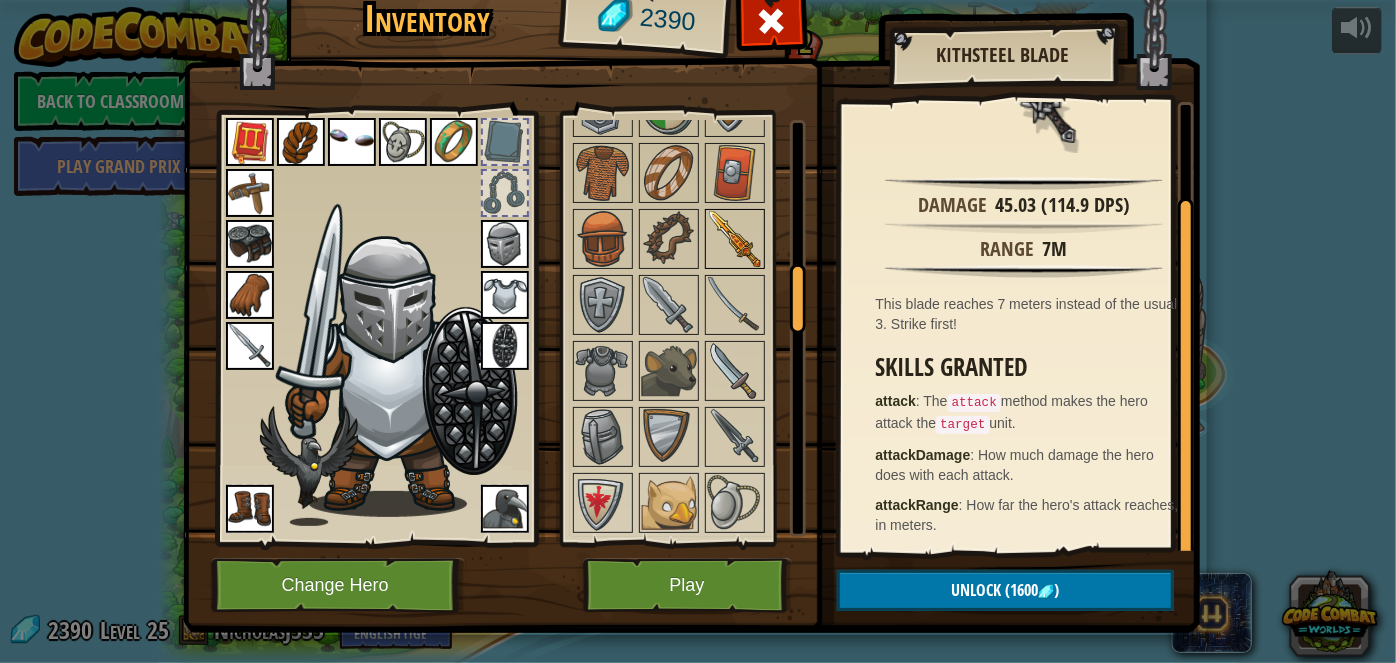 click at bounding box center [735, 239] 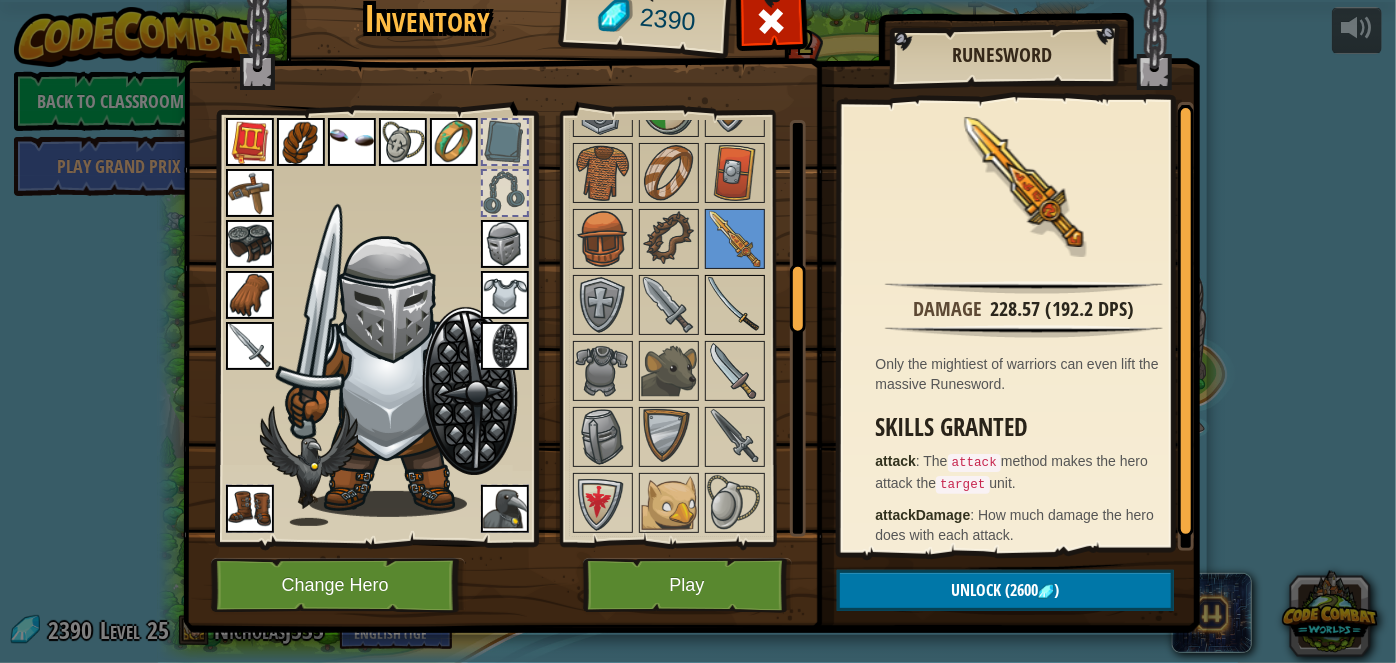 click at bounding box center (735, 305) 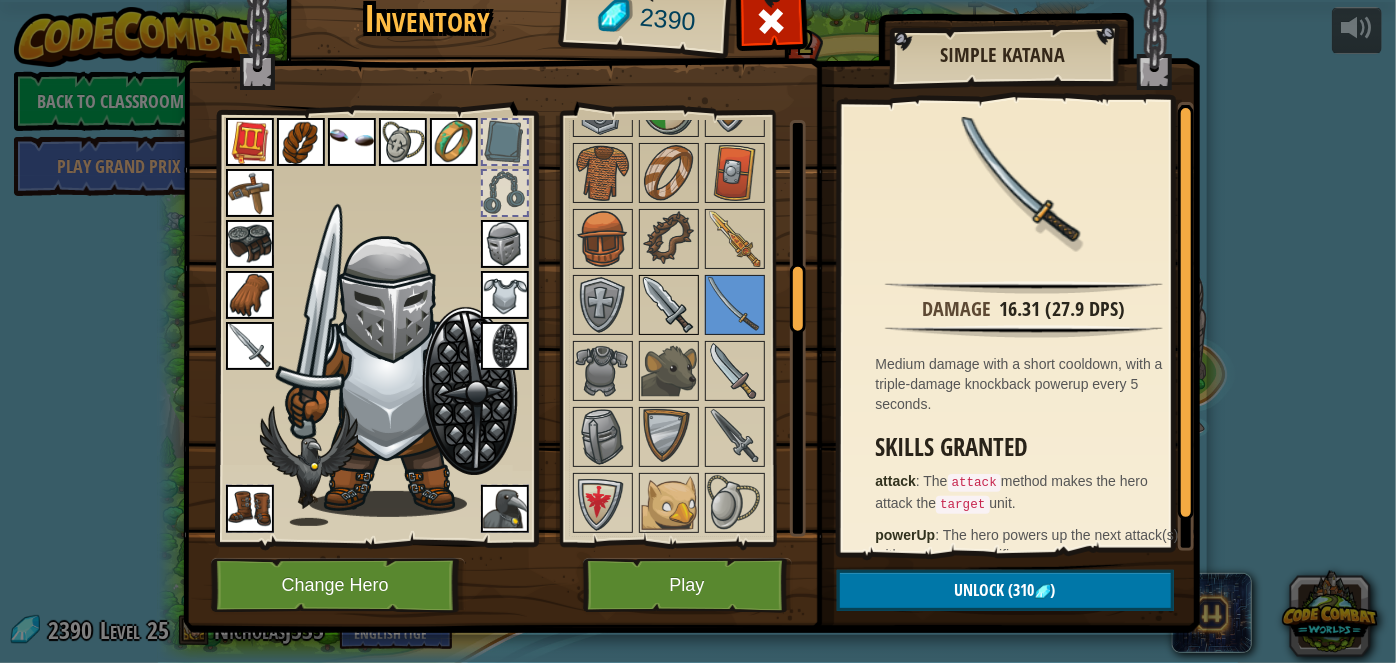 click at bounding box center (669, 305) 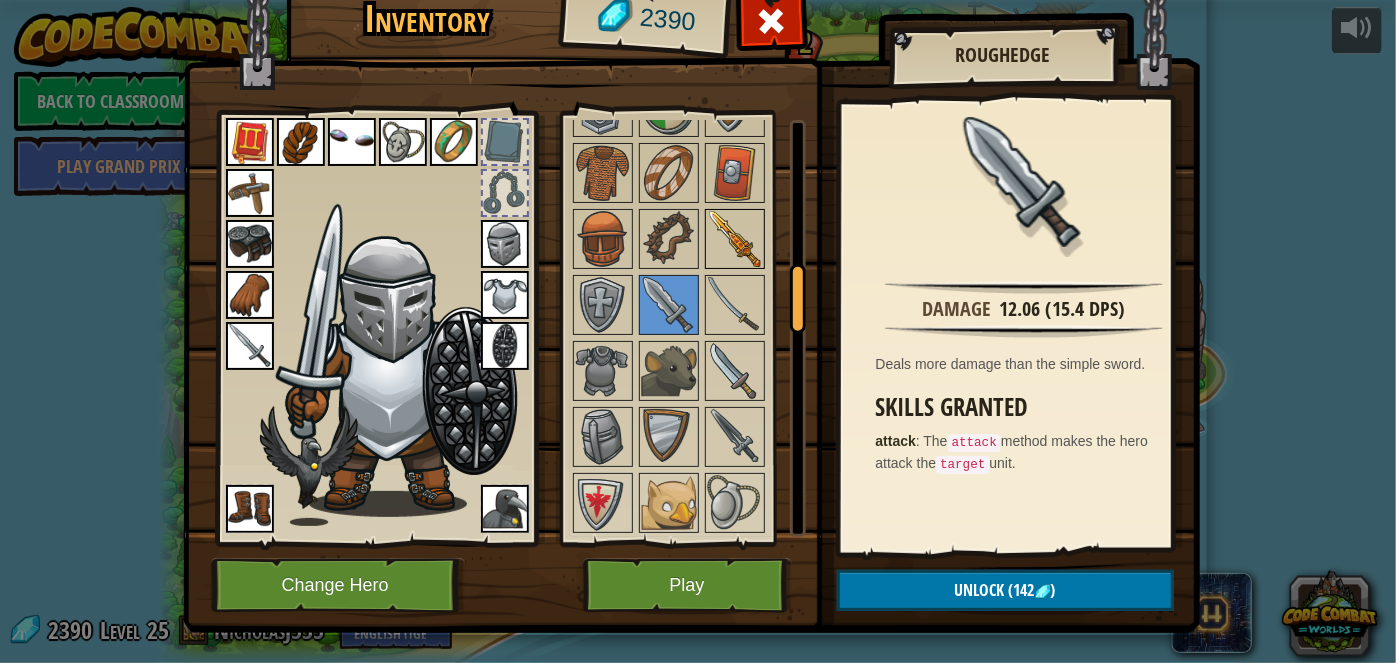 click at bounding box center (735, 239) 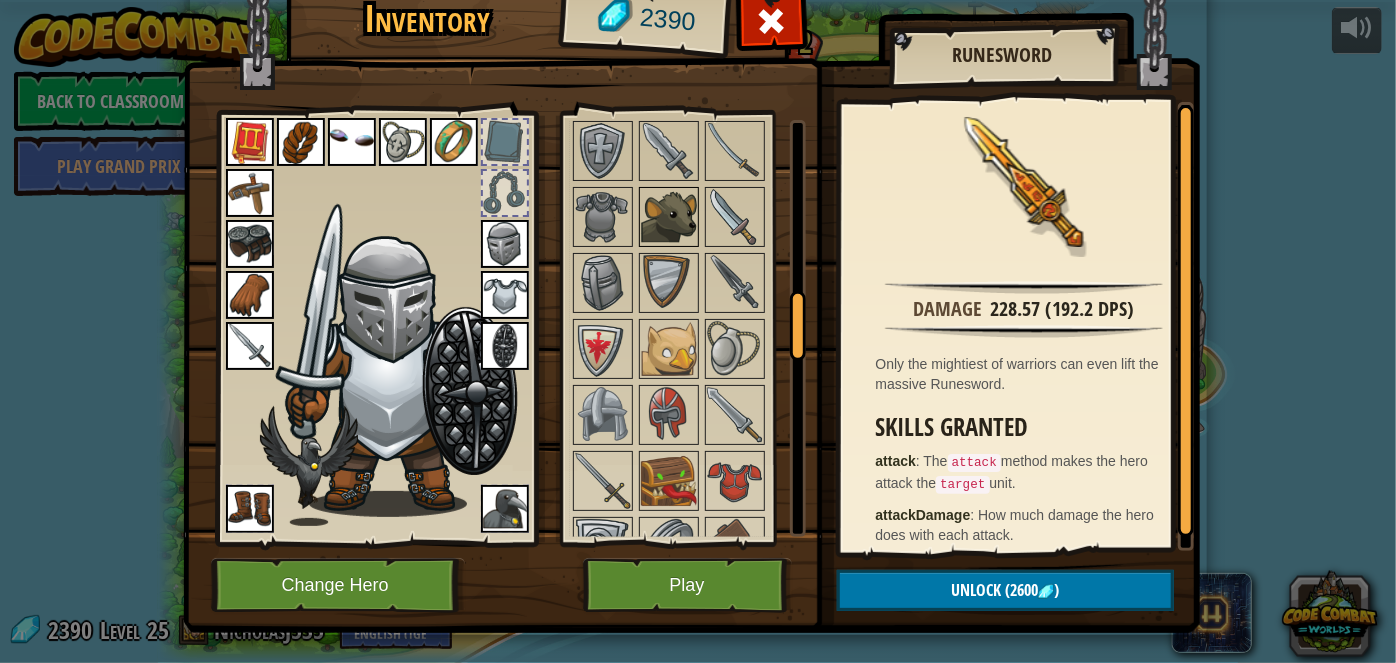 scroll, scrollTop: 1085, scrollLeft: 0, axis: vertical 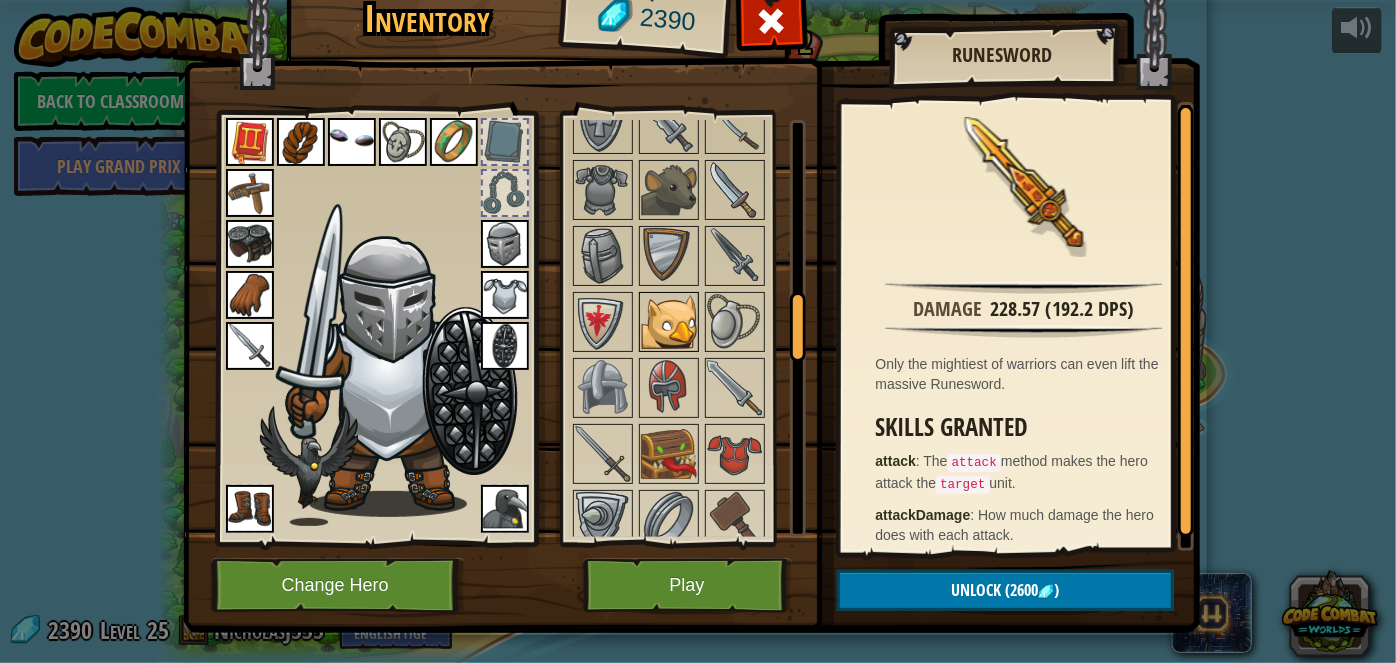 click at bounding box center (669, 322) 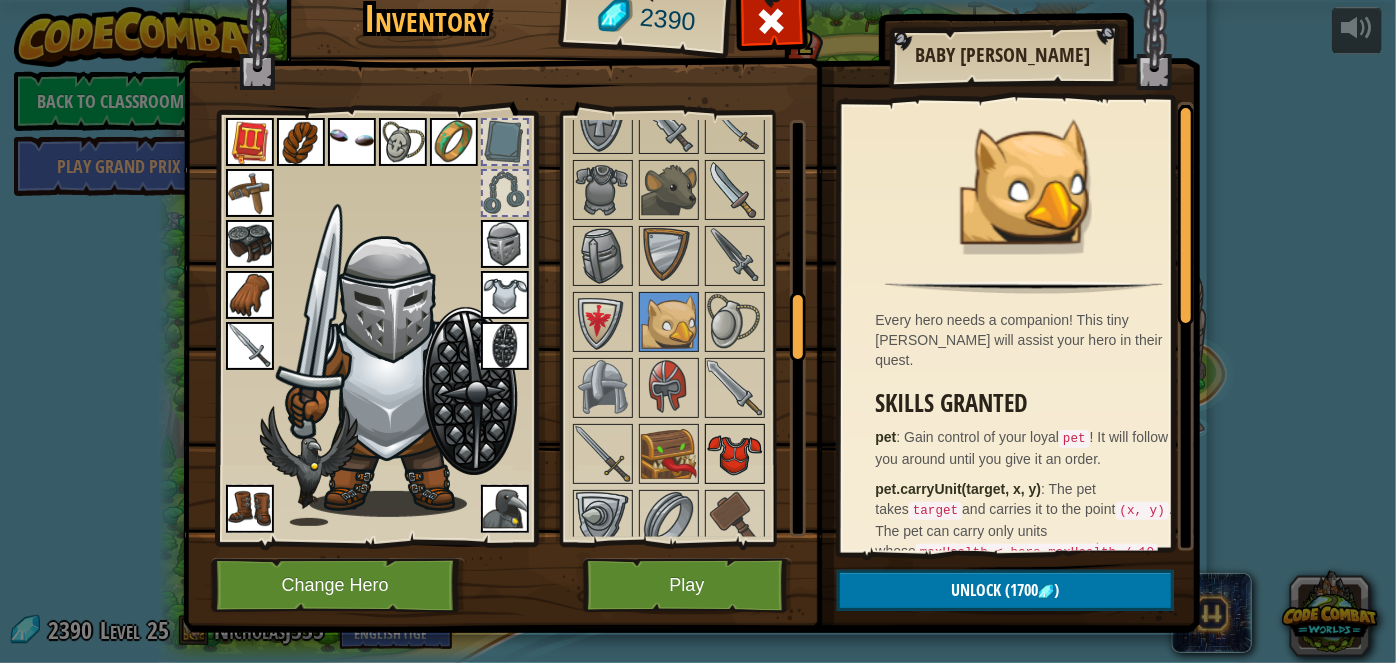 click at bounding box center (735, 454) 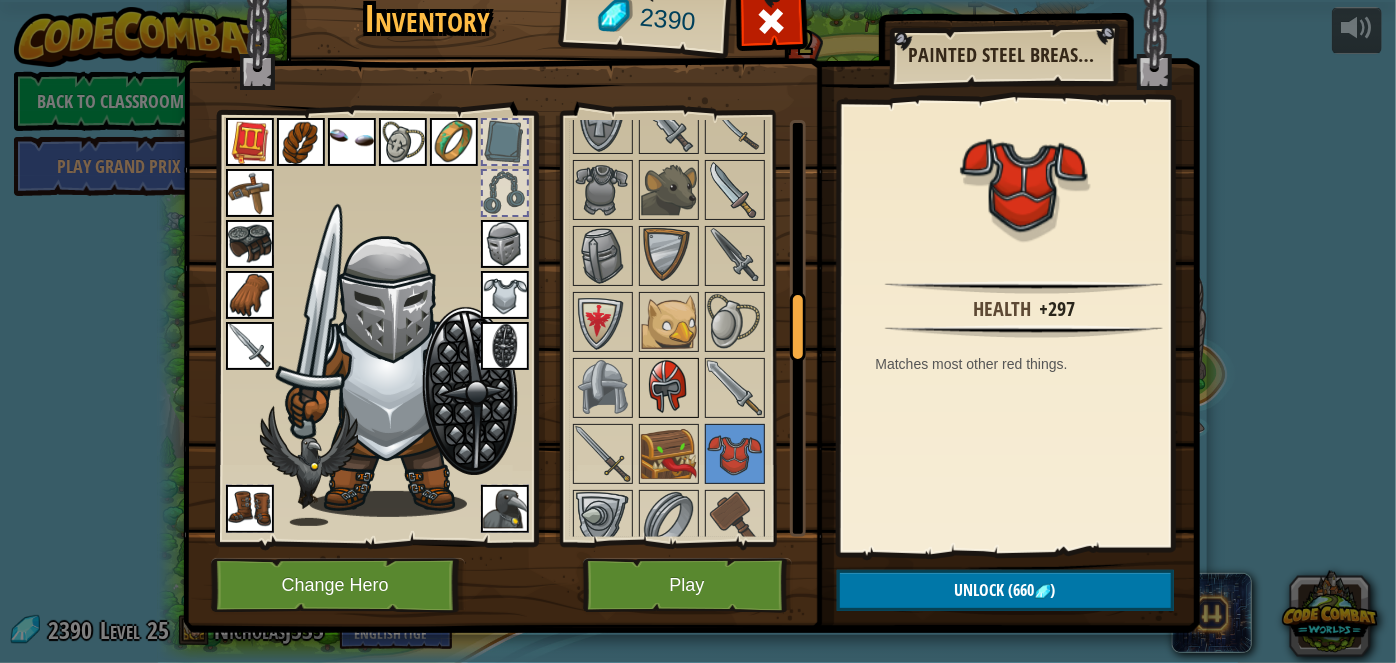 click at bounding box center (669, 388) 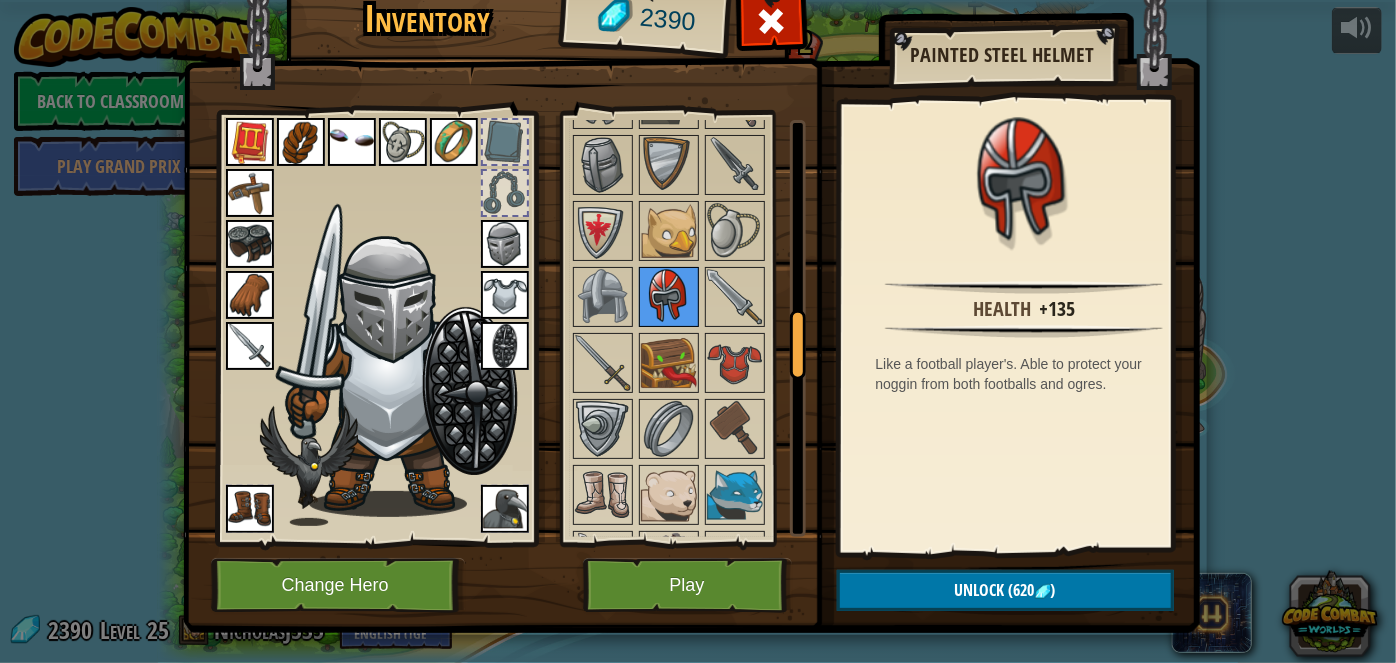 scroll, scrollTop: 1267, scrollLeft: 0, axis: vertical 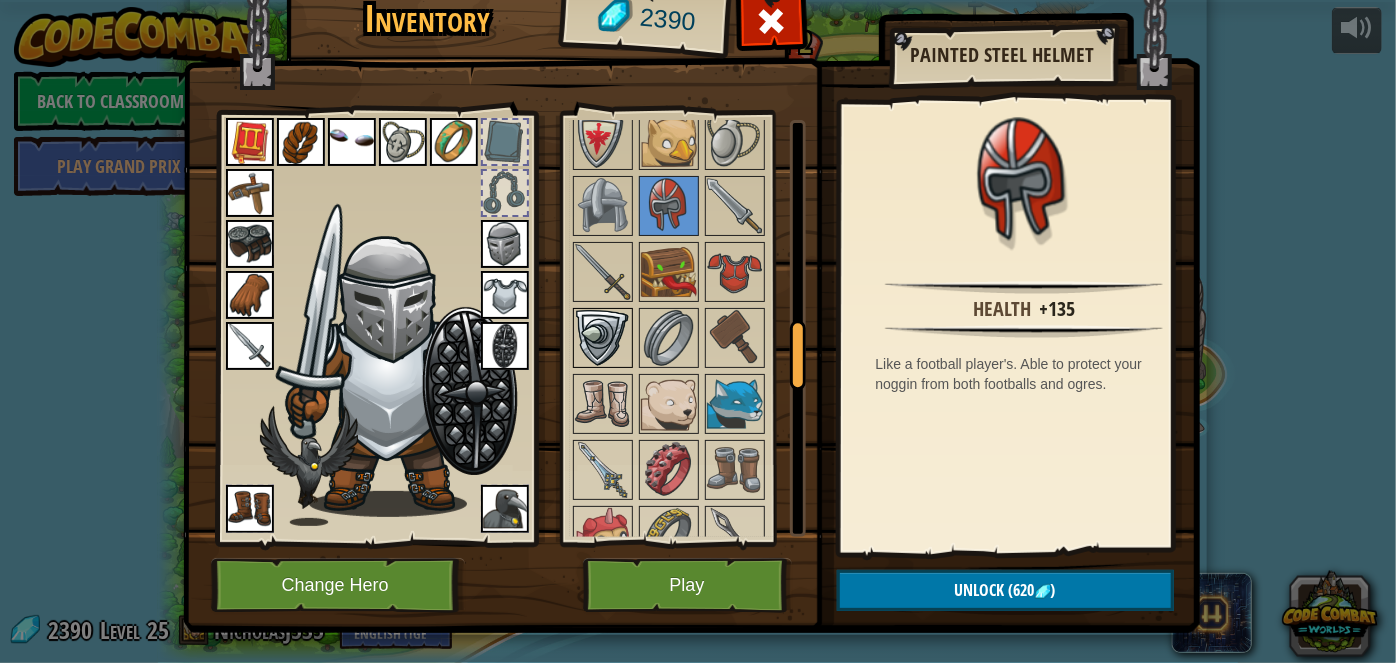 drag, startPoint x: 592, startPoint y: 321, endPoint x: 616, endPoint y: 308, distance: 27.294687 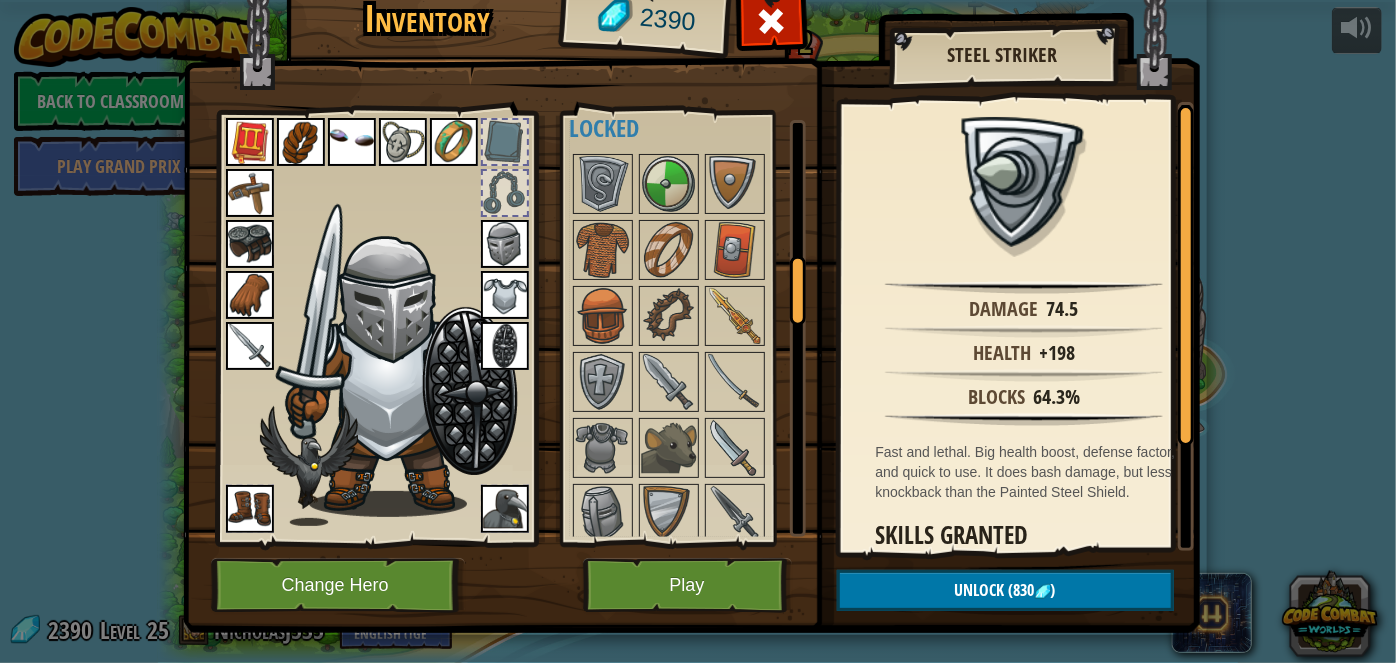 scroll, scrollTop: 813, scrollLeft: 0, axis: vertical 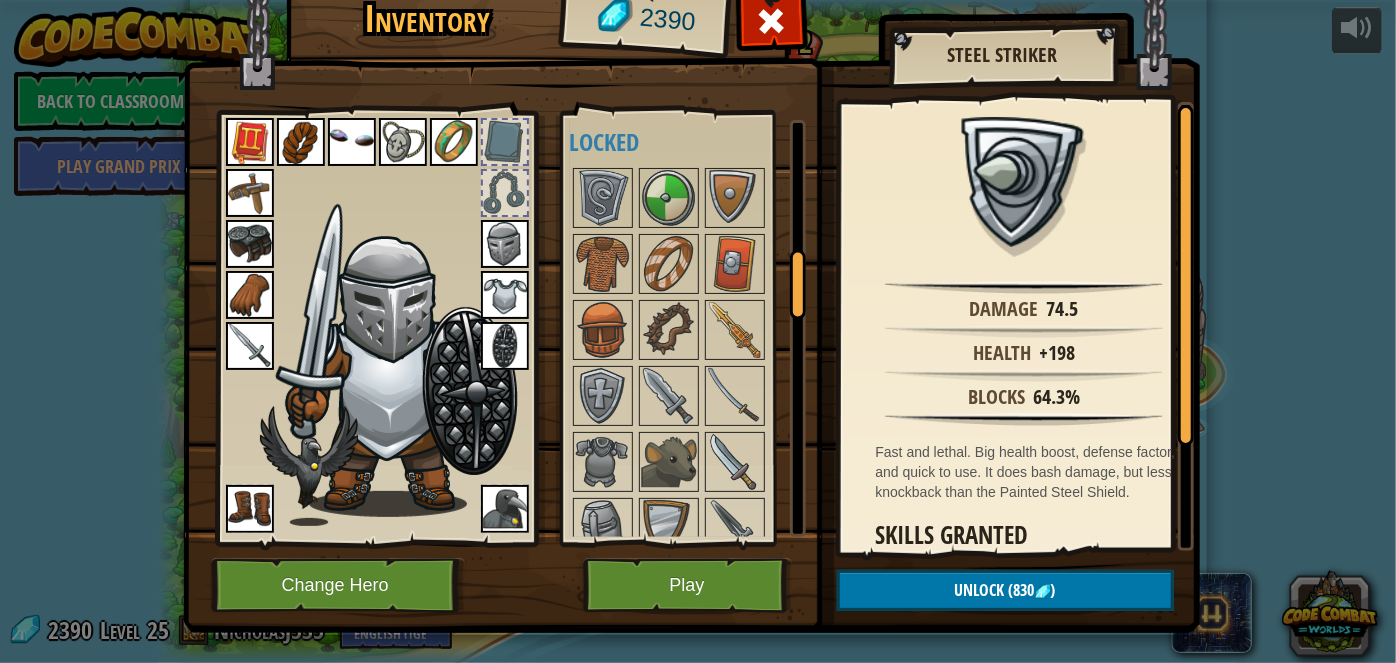 click on "Available Equip Equip Equip Equip Equip Equip Equip Equip Equip Equip Equip Equip Equip Equip Equip Equip Equip Equip Equip Equip Equip Equip Equip Equip Equip Equip Equip Equip Equip Equip (double-click to equip) Restricted Locked" at bounding box center (695, 328) 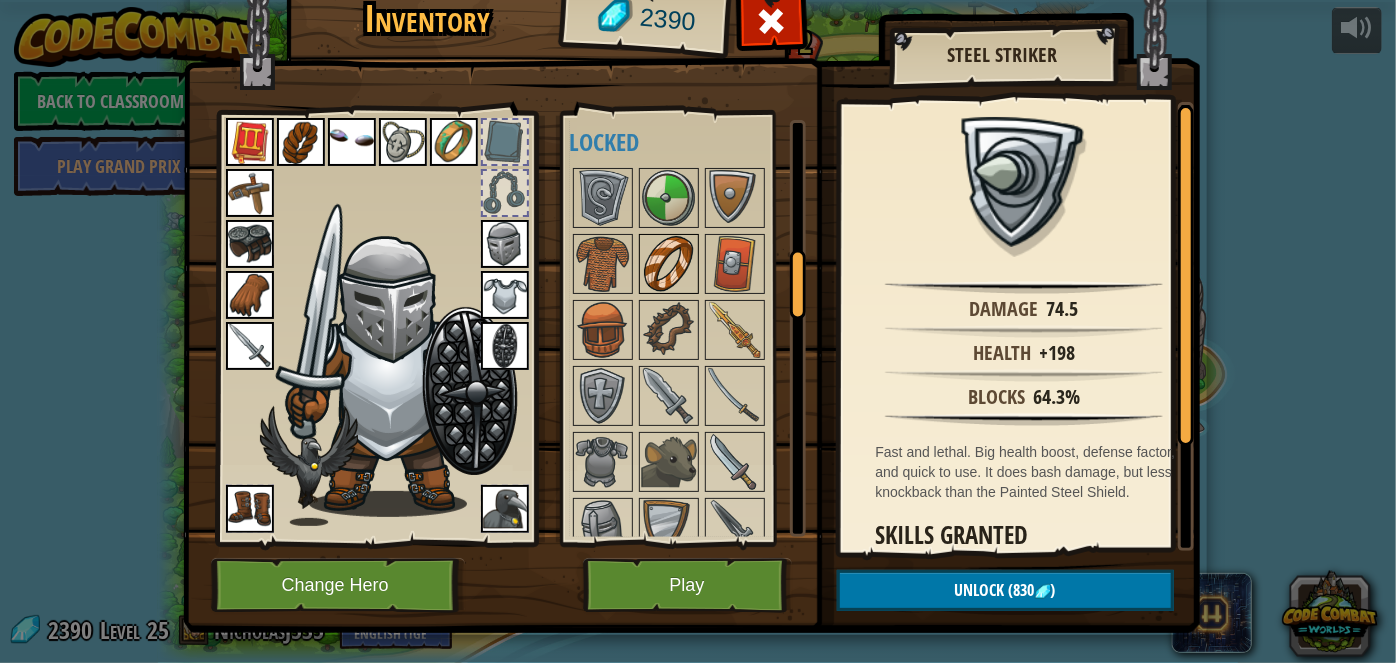 click at bounding box center (669, 264) 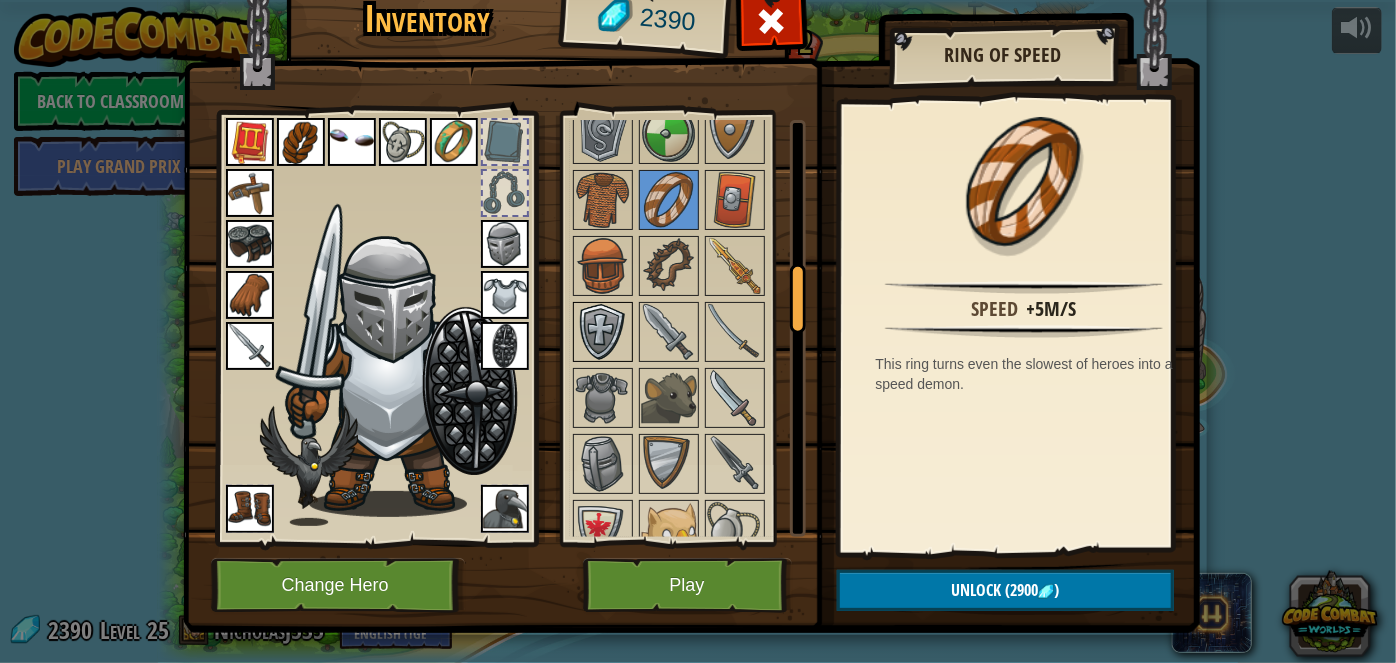 scroll, scrollTop: 904, scrollLeft: 0, axis: vertical 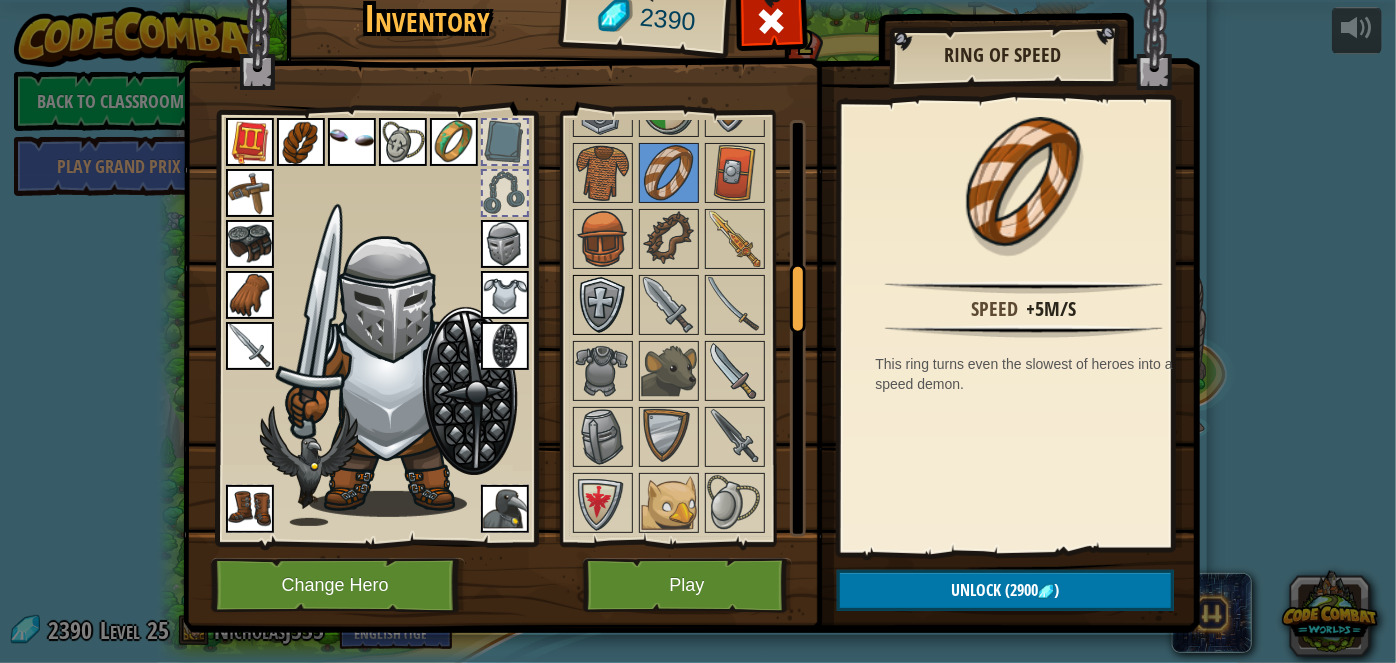 click at bounding box center [603, 305] 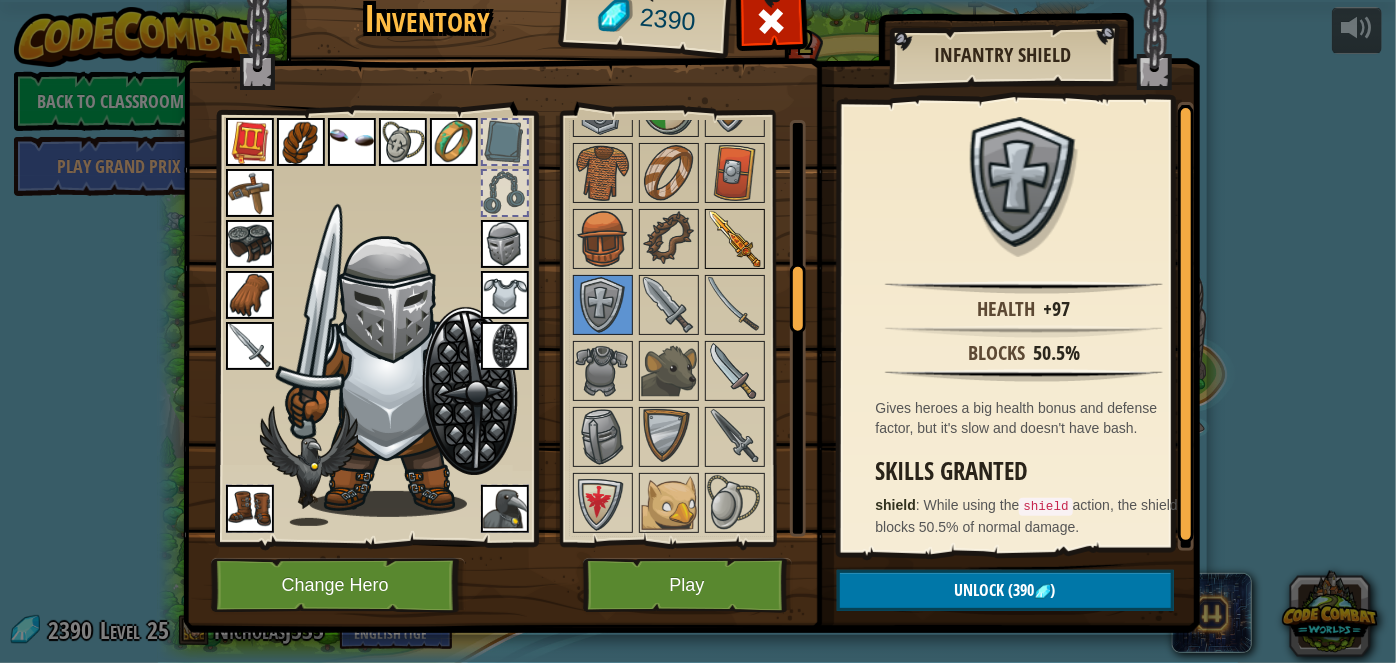click at bounding box center [735, 239] 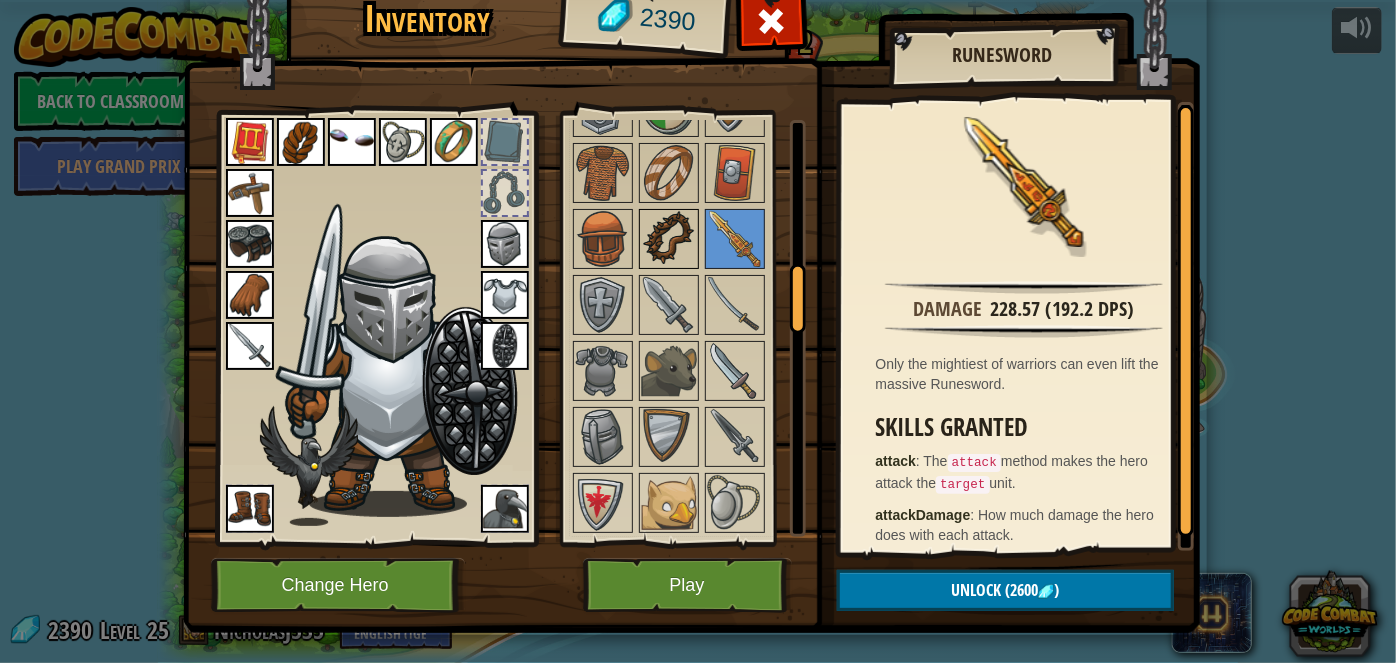 click at bounding box center [669, 239] 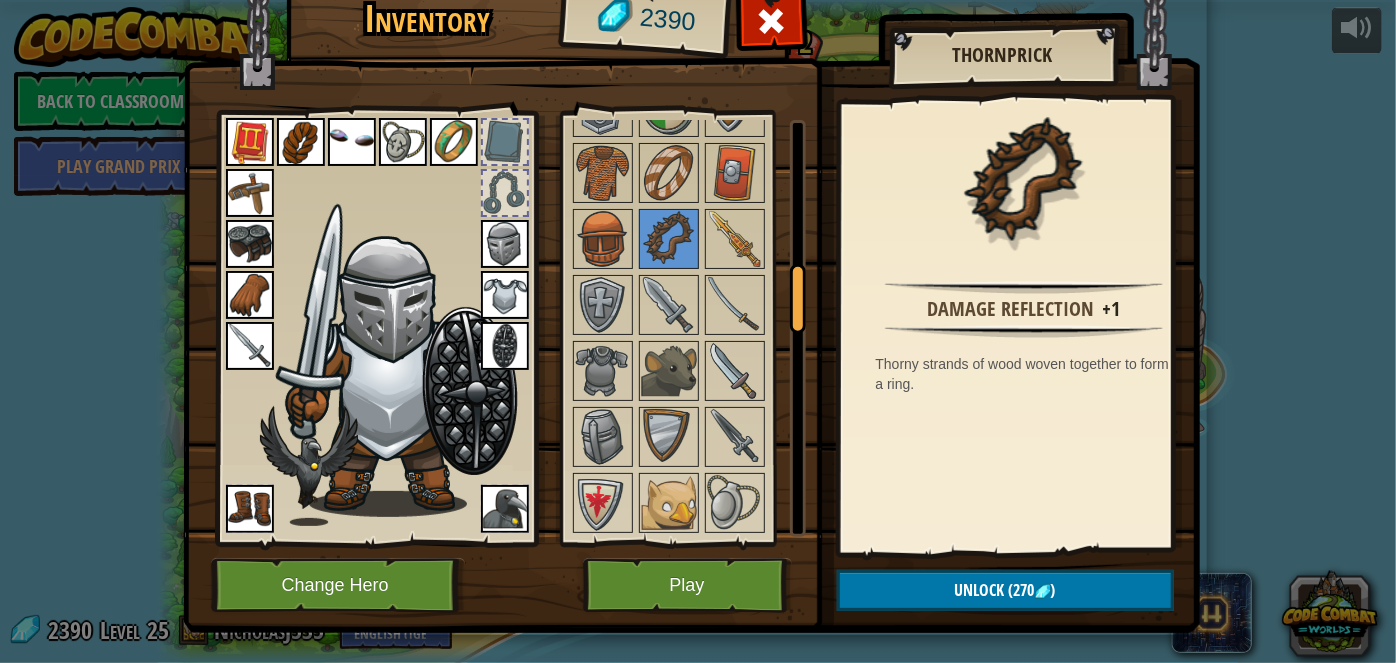 click at bounding box center [301, 142] 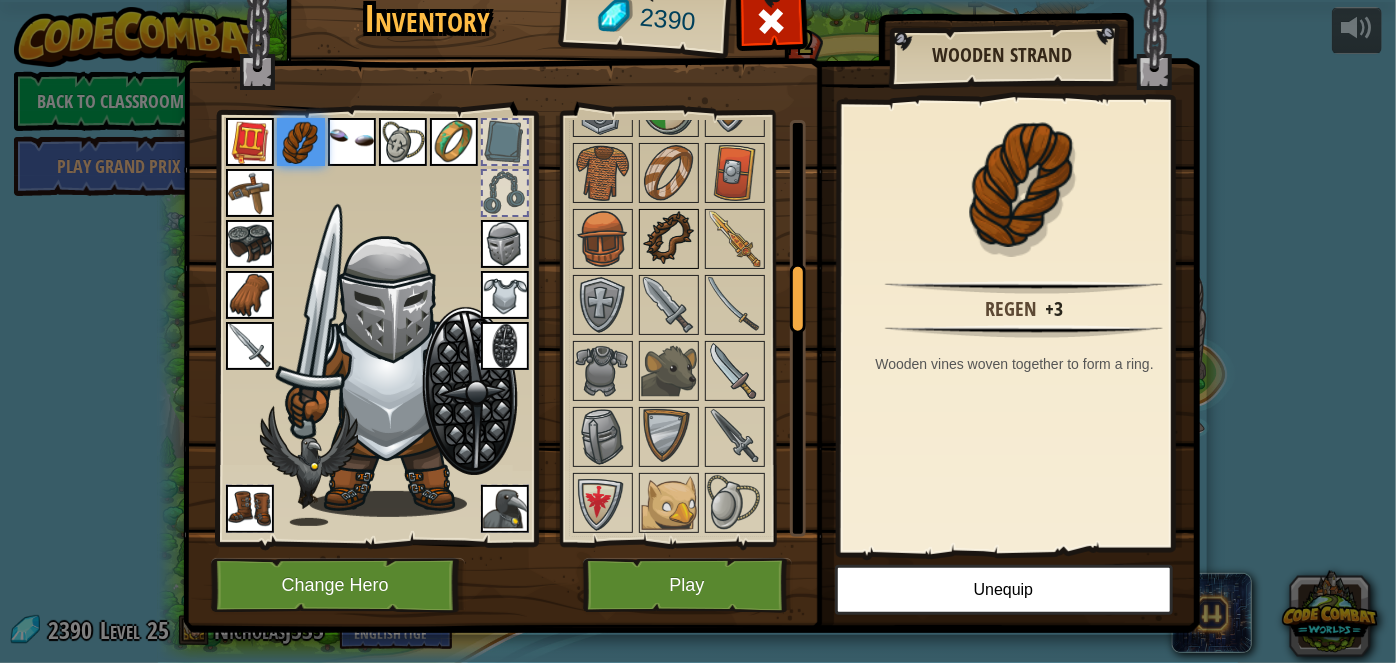 click at bounding box center [669, 239] 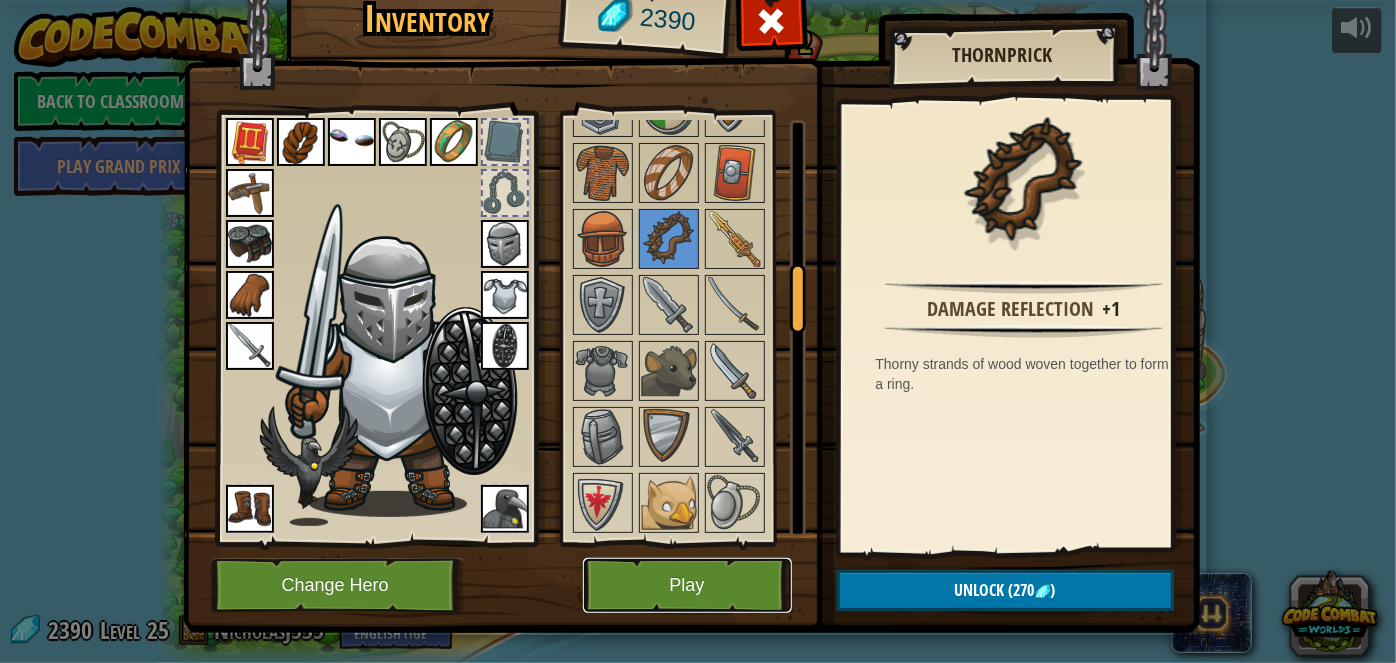 click on "Play" at bounding box center [687, 585] 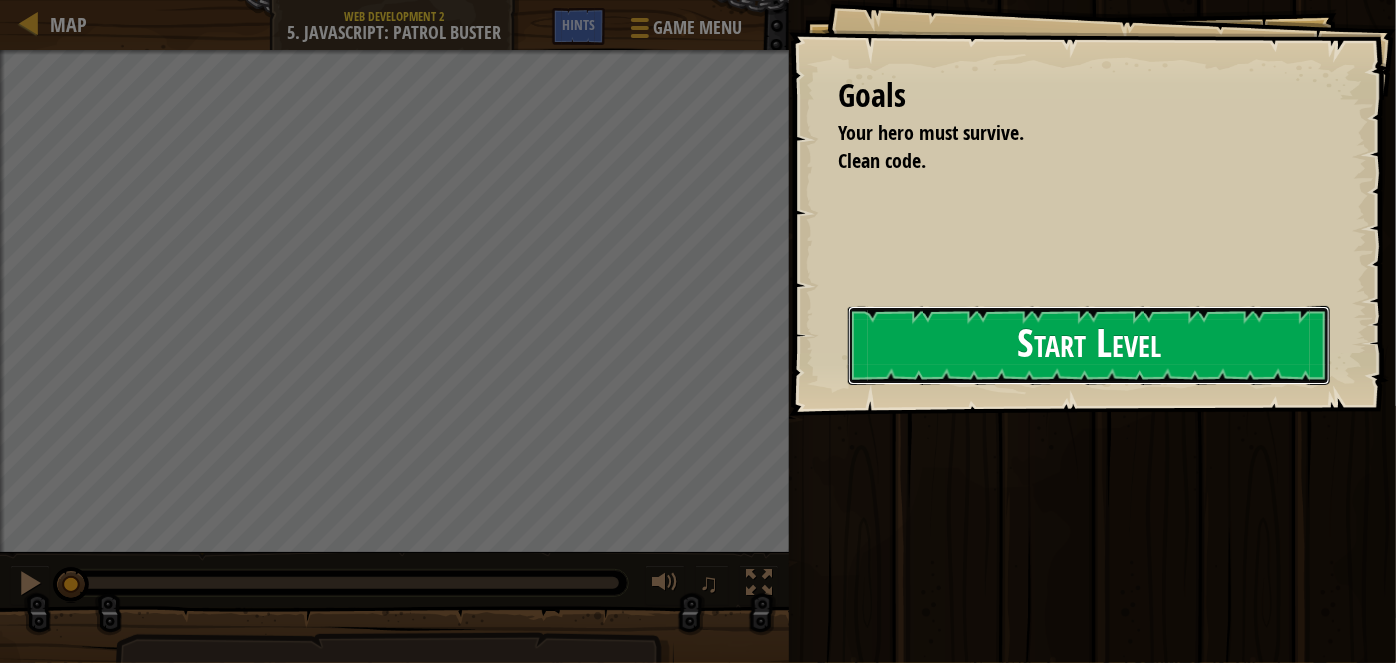 click on "Start Level" at bounding box center (1089, 345) 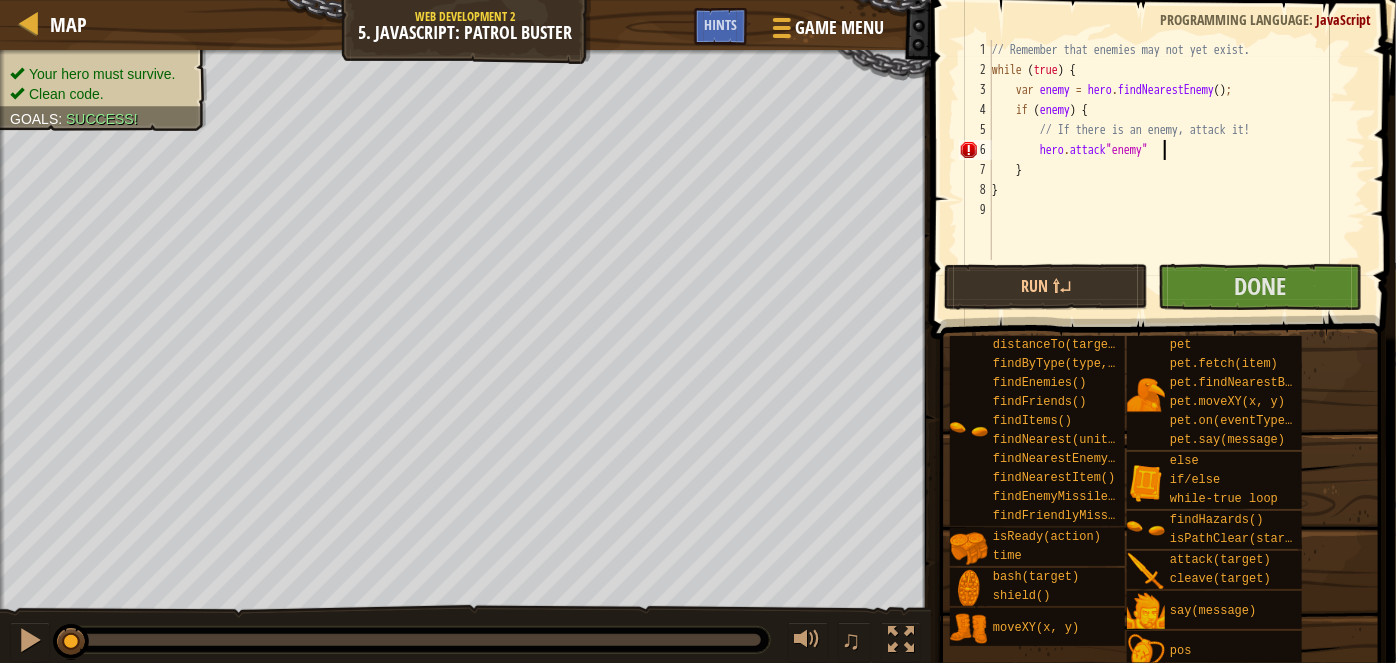 scroll, scrollTop: 9, scrollLeft: 13, axis: both 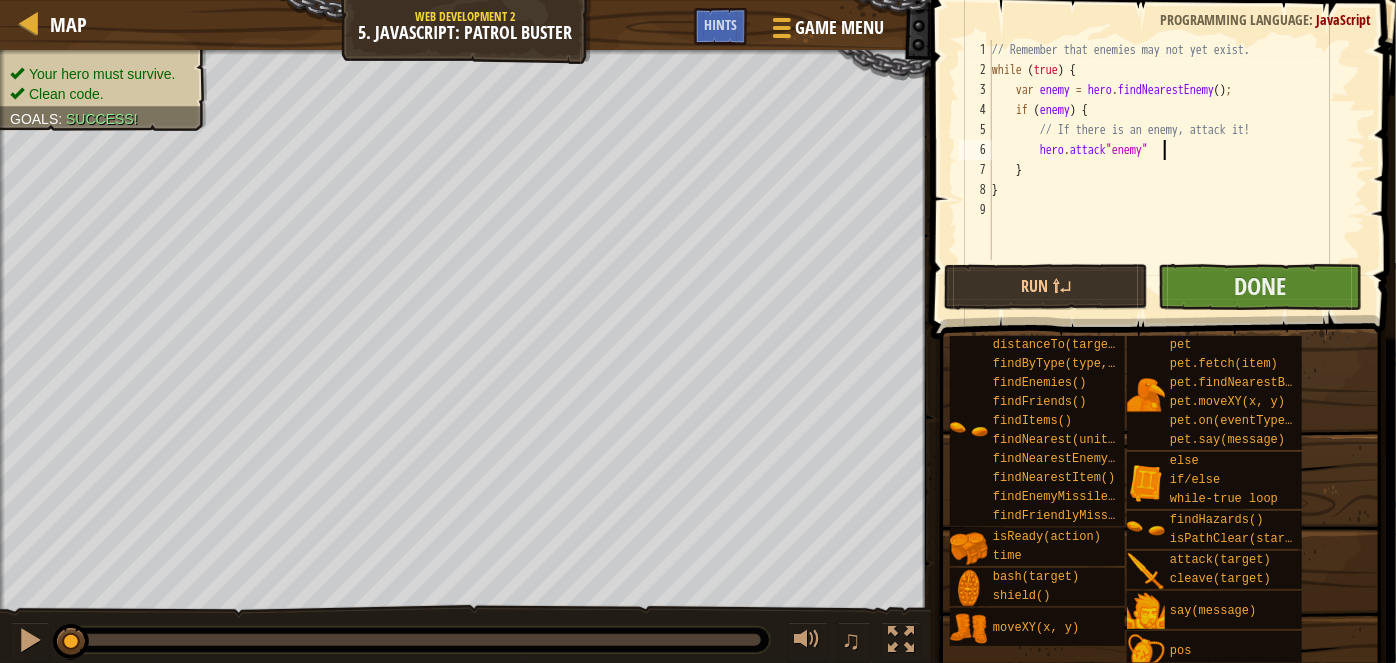 type on "hero.attack"enemy"" 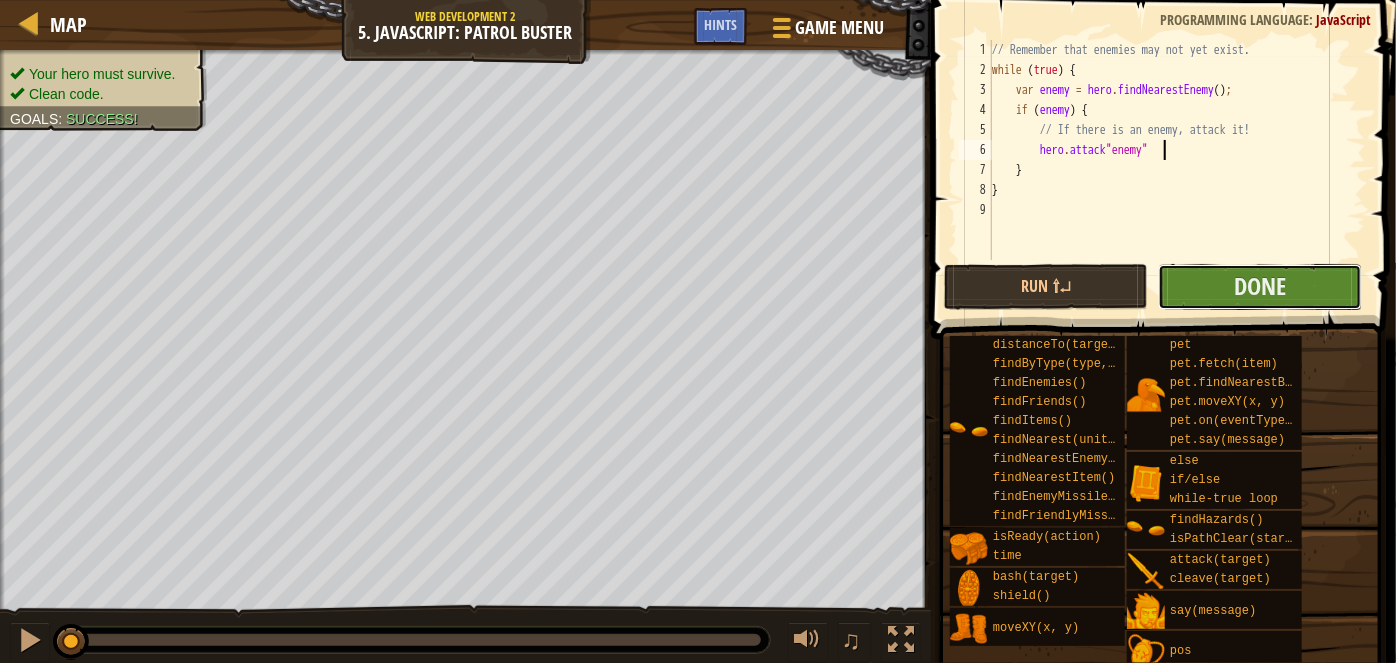 click on "Done" at bounding box center [1260, 287] 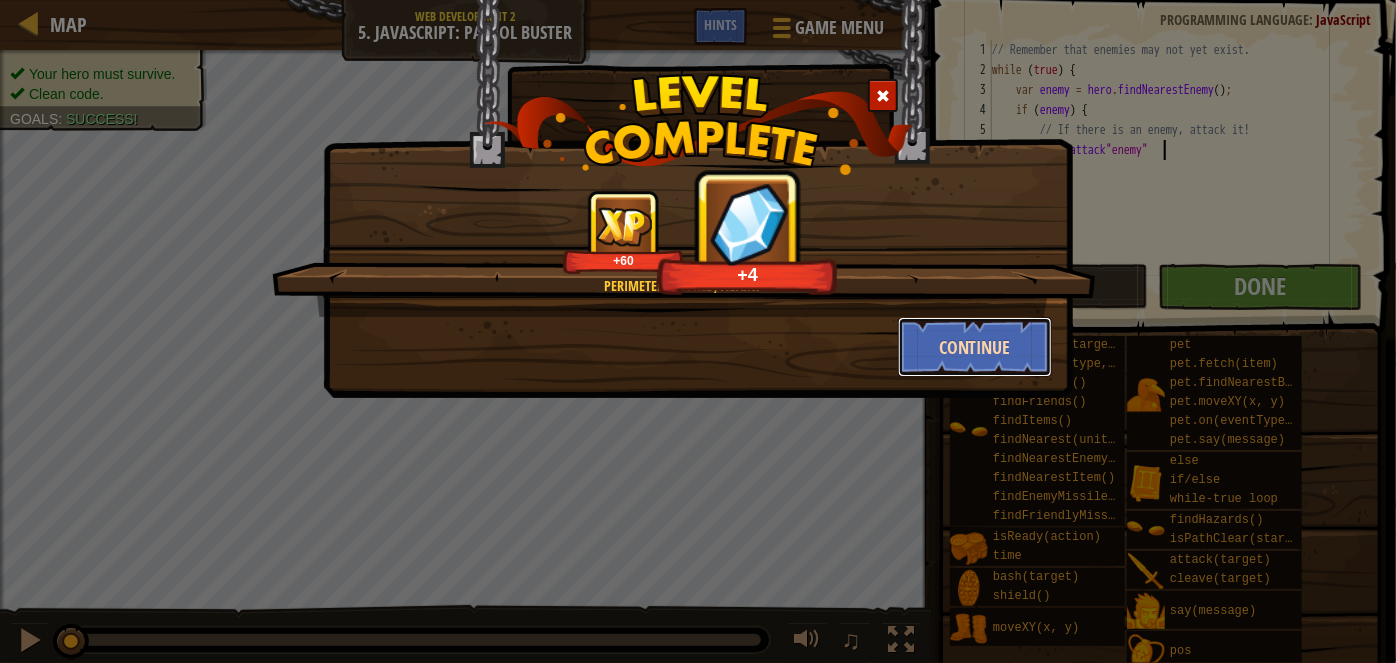 click on "Continue" at bounding box center [975, 347] 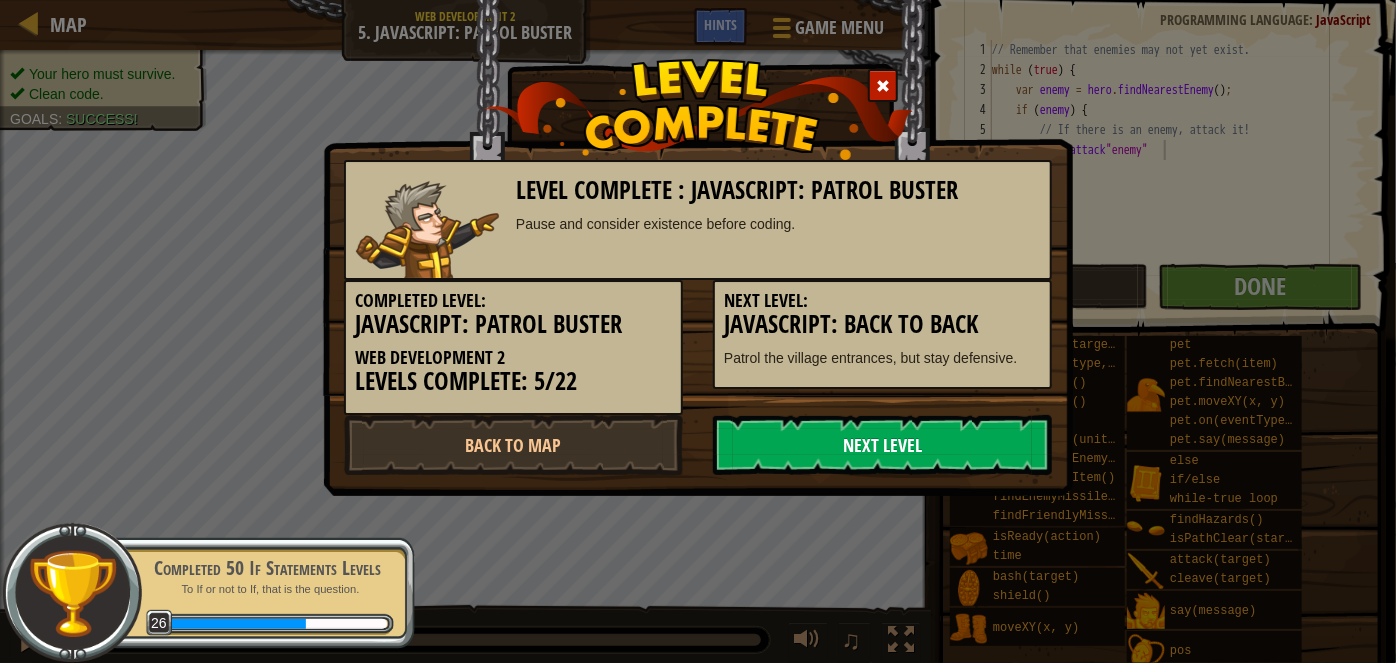 click on "Next Level" at bounding box center [882, 445] 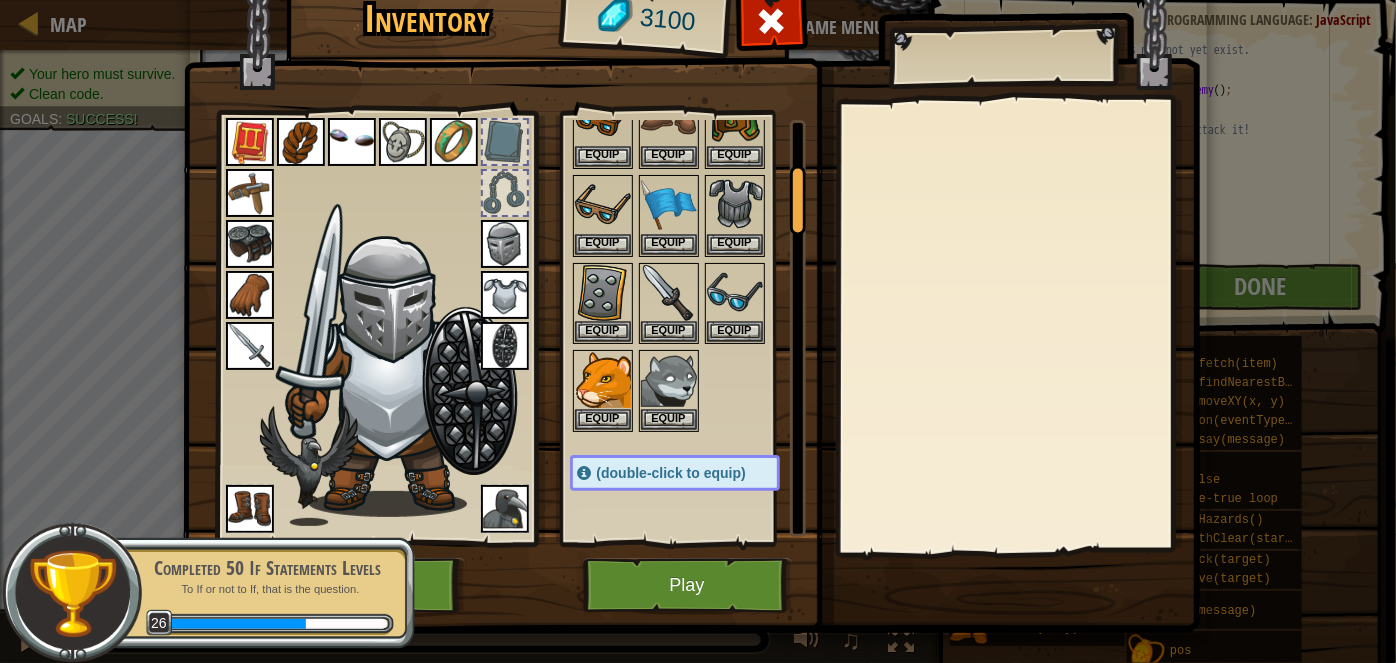 scroll, scrollTop: 272, scrollLeft: 0, axis: vertical 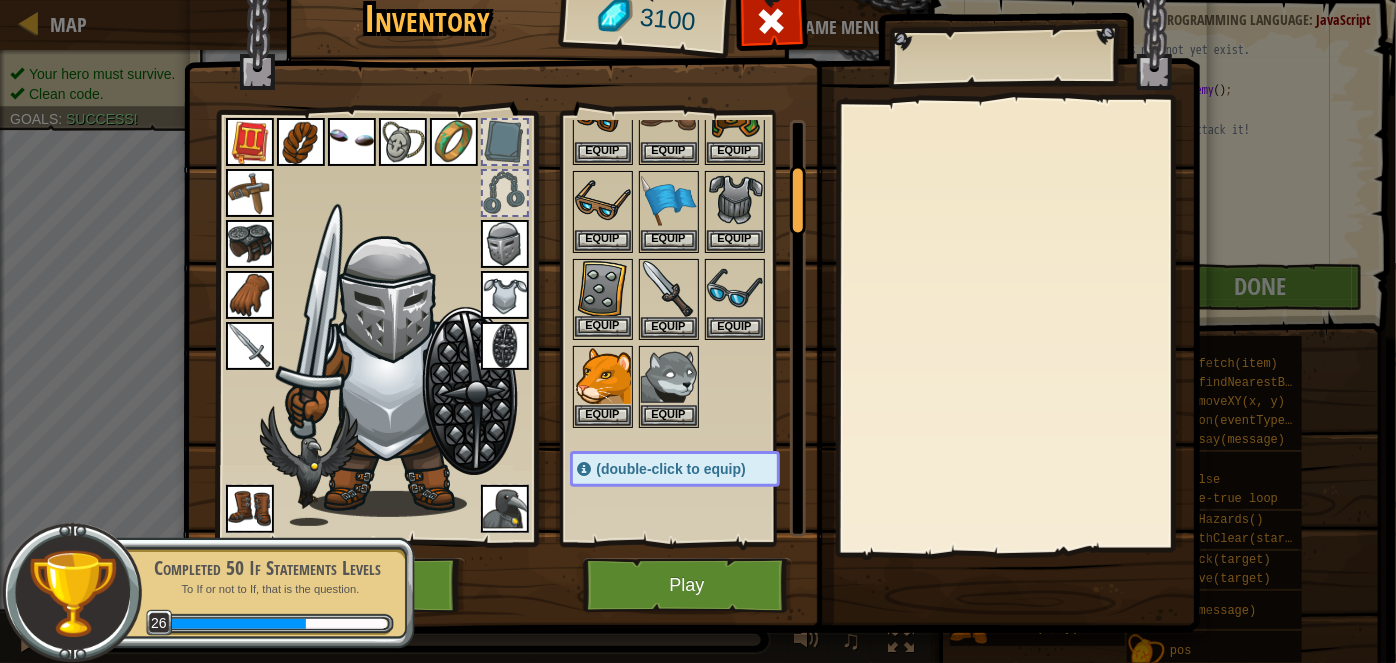 click at bounding box center (603, 289) 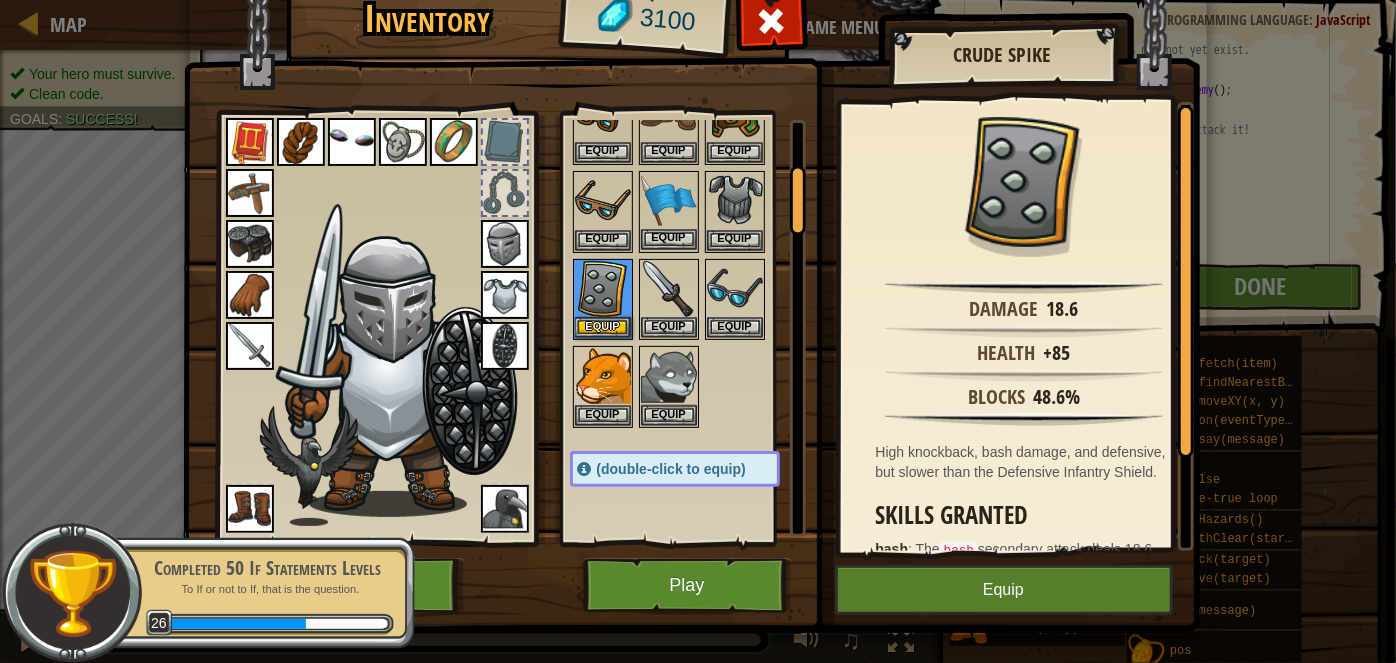 click at bounding box center [669, 201] 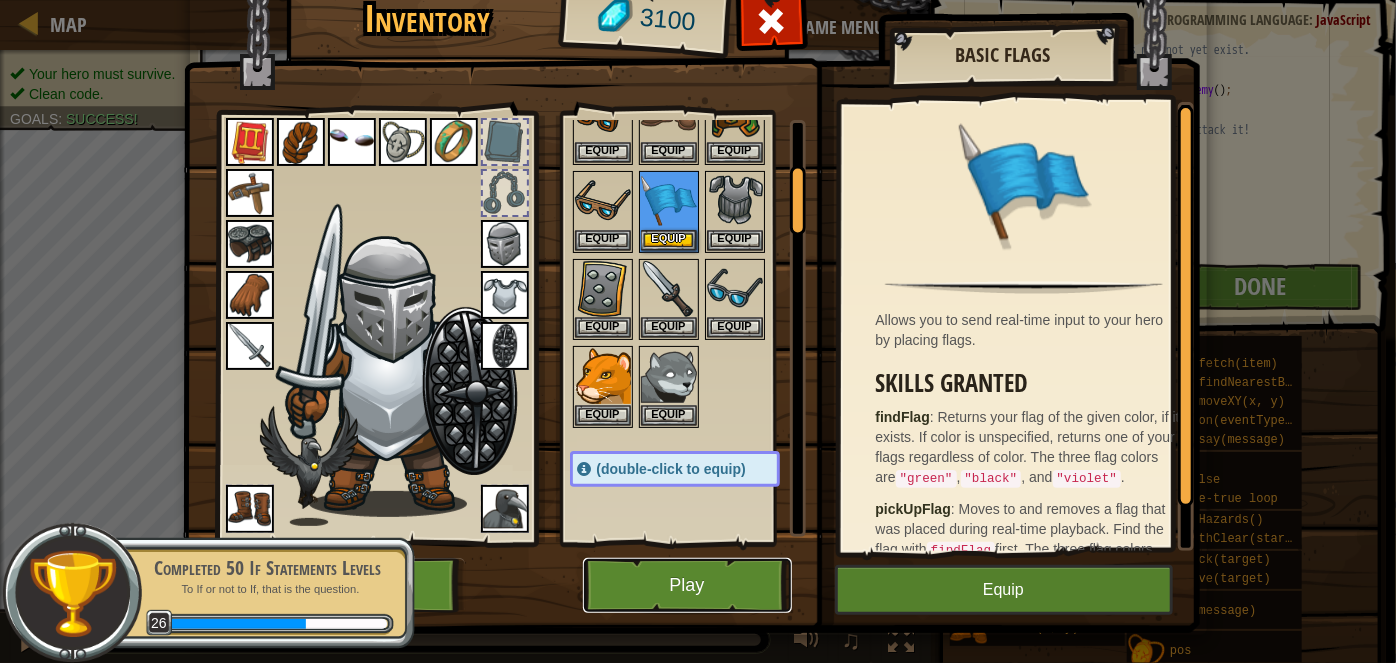 click on "Play" at bounding box center [687, 585] 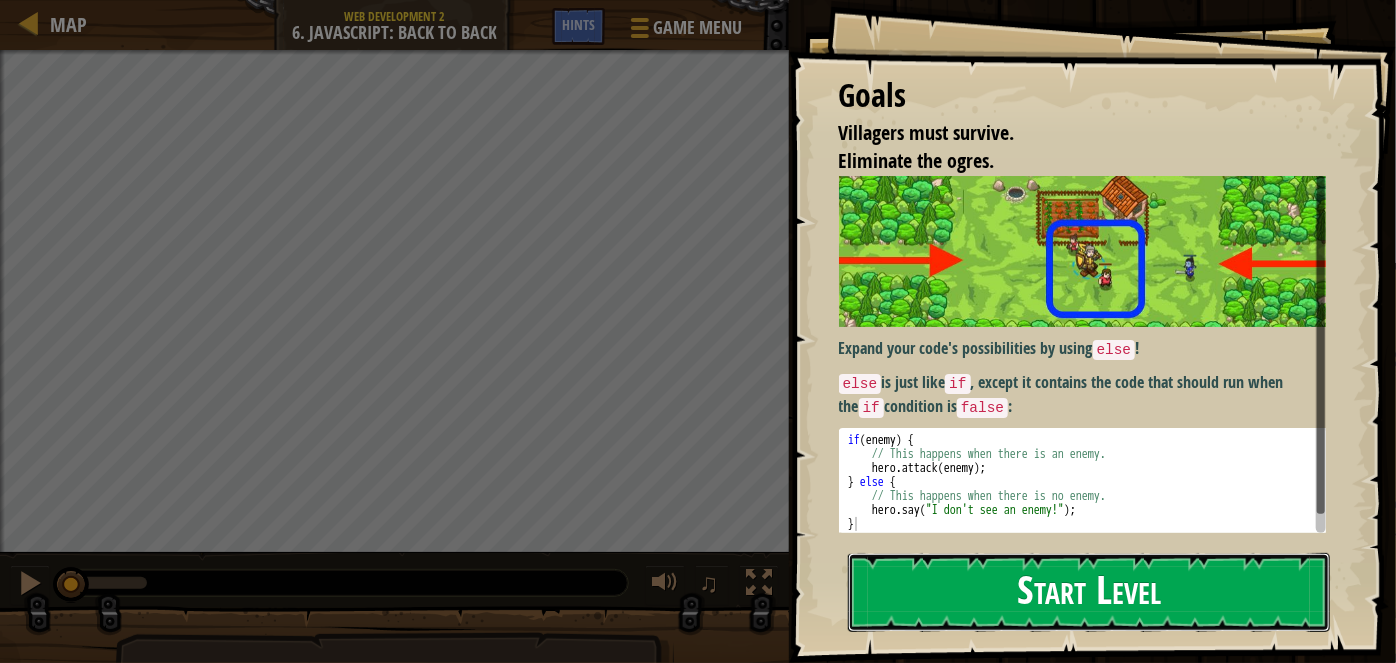 click on "Start Level" at bounding box center [1089, 592] 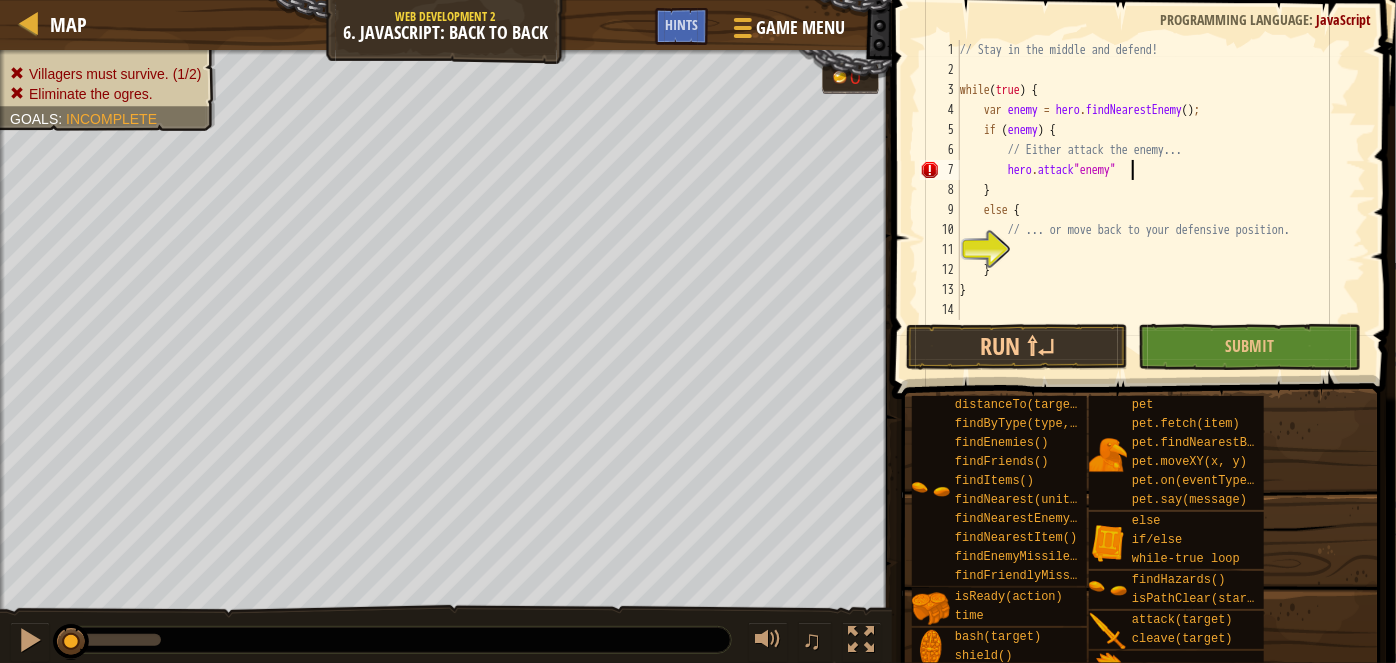 scroll, scrollTop: 9, scrollLeft: 13, axis: both 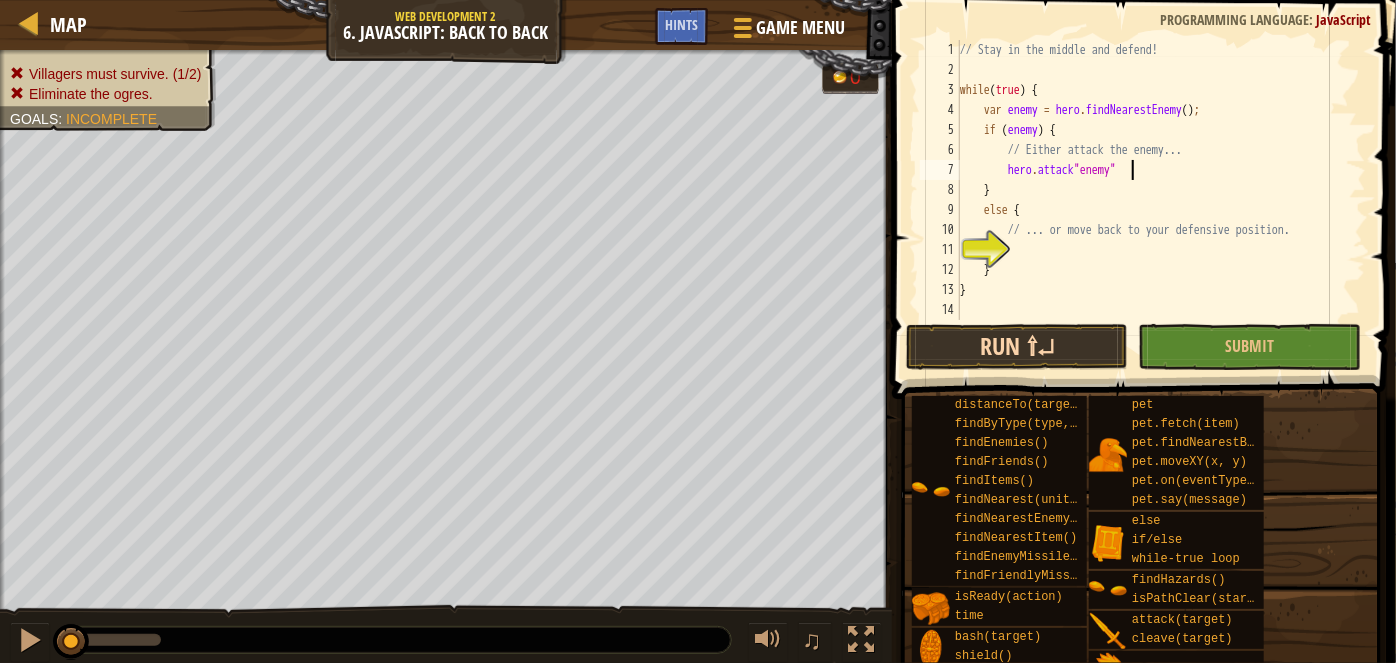 type on "hero.attack"enemy"" 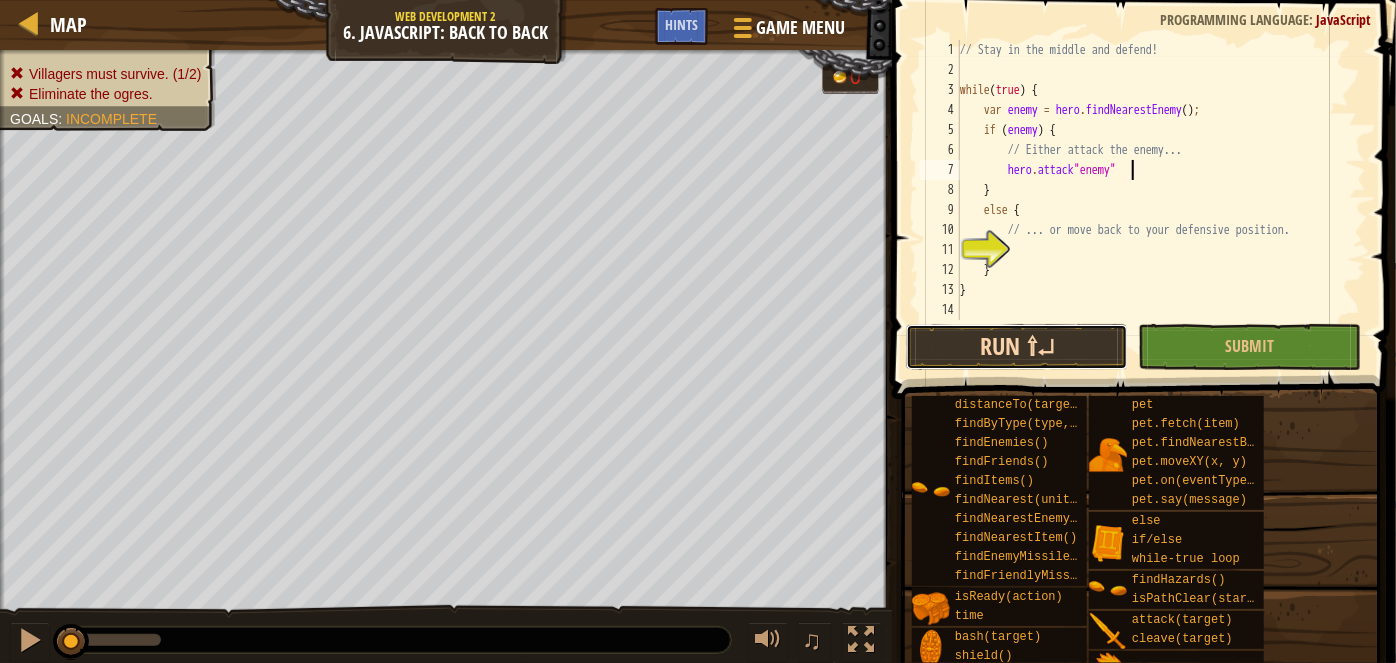 click on "Run ⇧↵" at bounding box center [1017, 347] 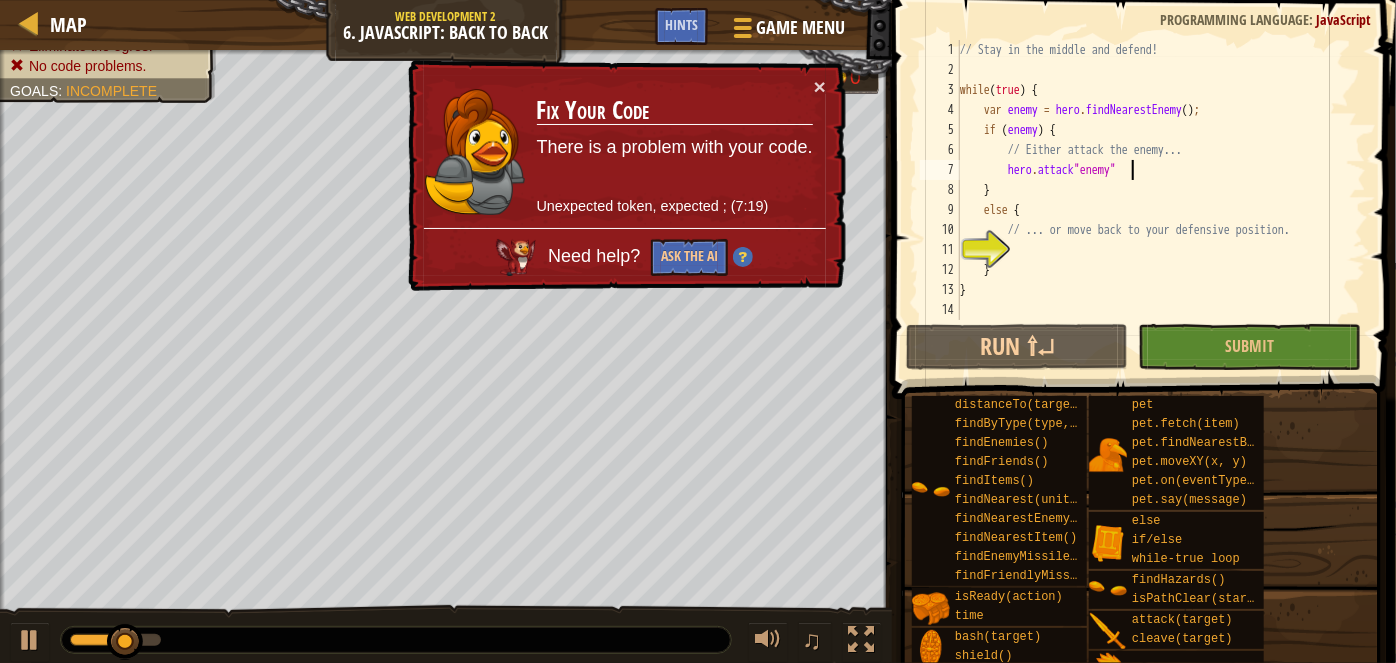 click on "// Stay in the middle and defend! while ( true )   {      var   enemy   =   hero . findNearestEnemy ( ) ;      if   ( enemy )   {          // Either attack the enemy...          hero . attack "enemy"      }      else   {          // ... or move back to your defensive position.               } }" at bounding box center [1161, 200] 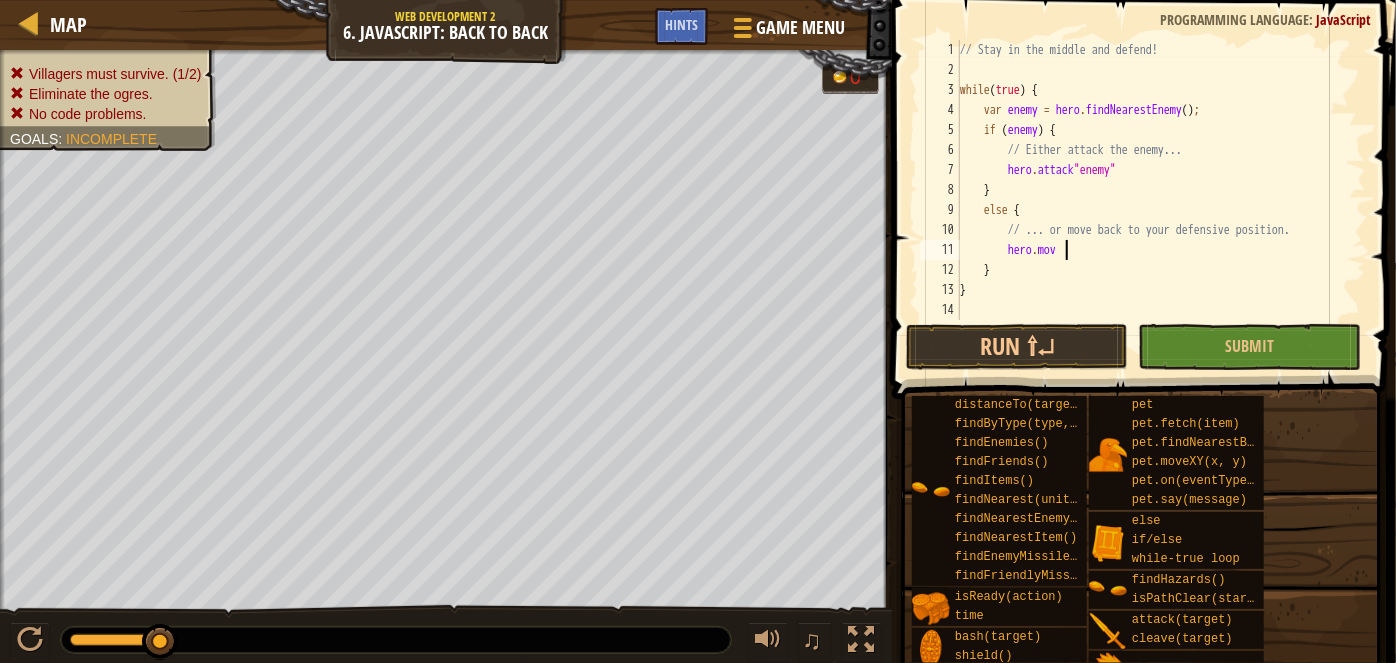 scroll, scrollTop: 9, scrollLeft: 8, axis: both 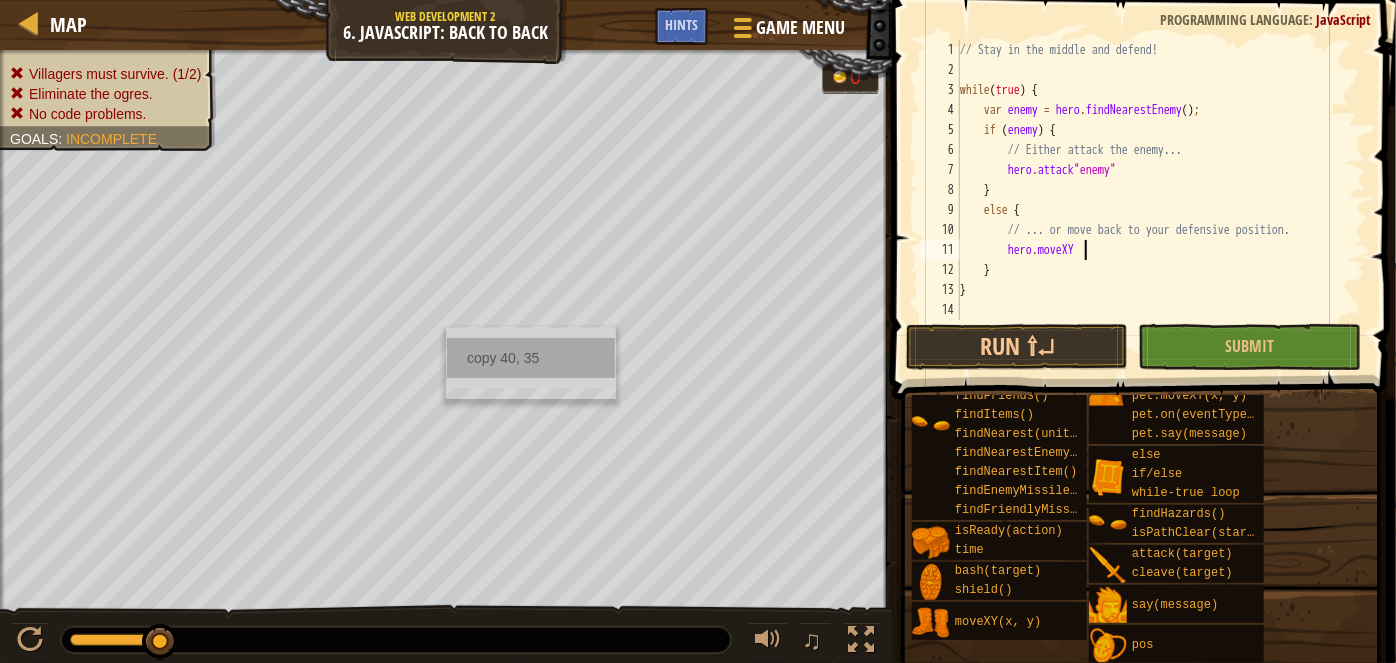 click on "copy 40, 35" at bounding box center [531, 358] 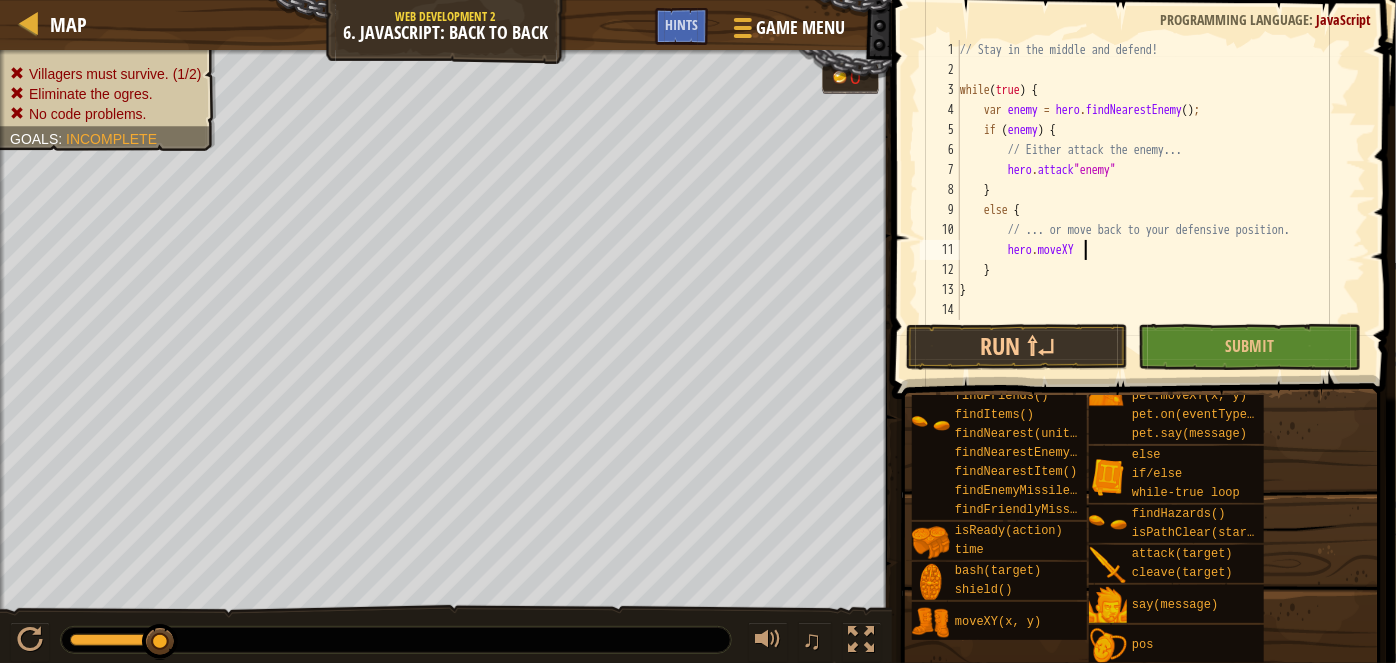click on "// Stay in the middle and defend! while ( true )   {      var   enemy   =   hero . findNearestEnemy ( ) ;      if   ( enemy )   {          // Either attack the enemy...          hero . attack "enemy"      }      else   {          // ... or move back to your defensive position.          hero . moveXY      } }" at bounding box center [1161, 200] 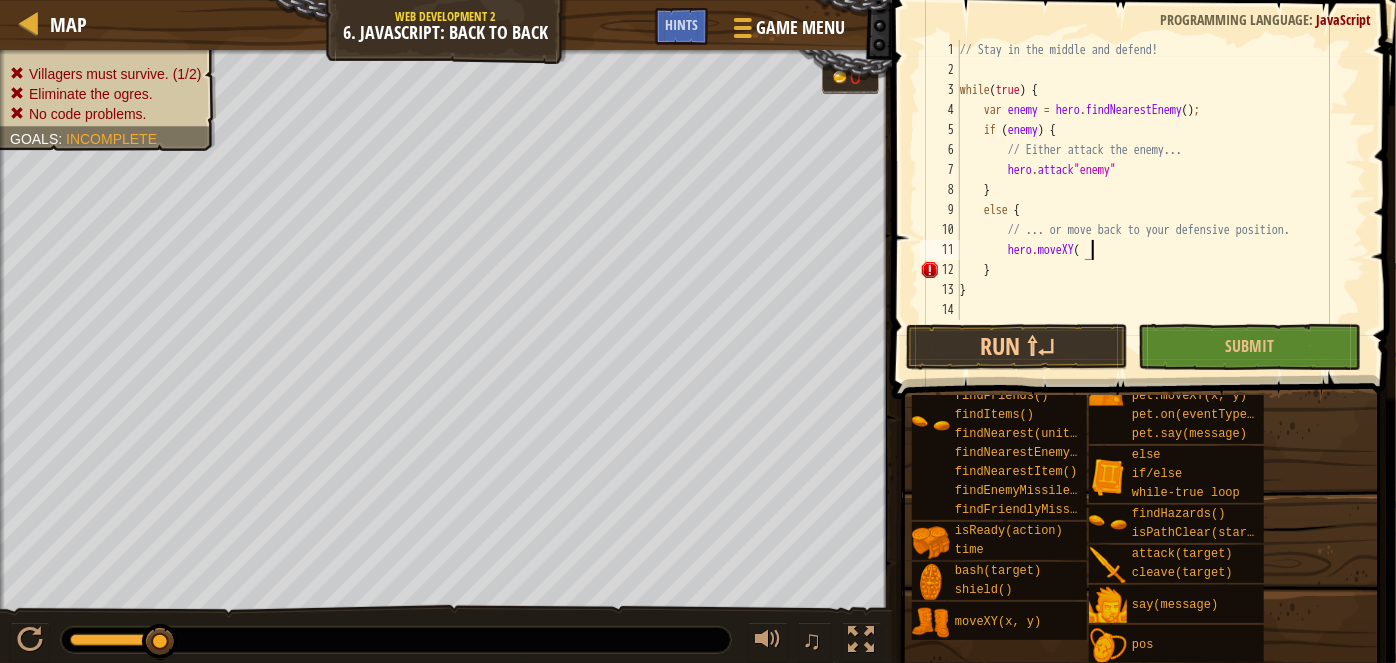 paste on "40, 35" 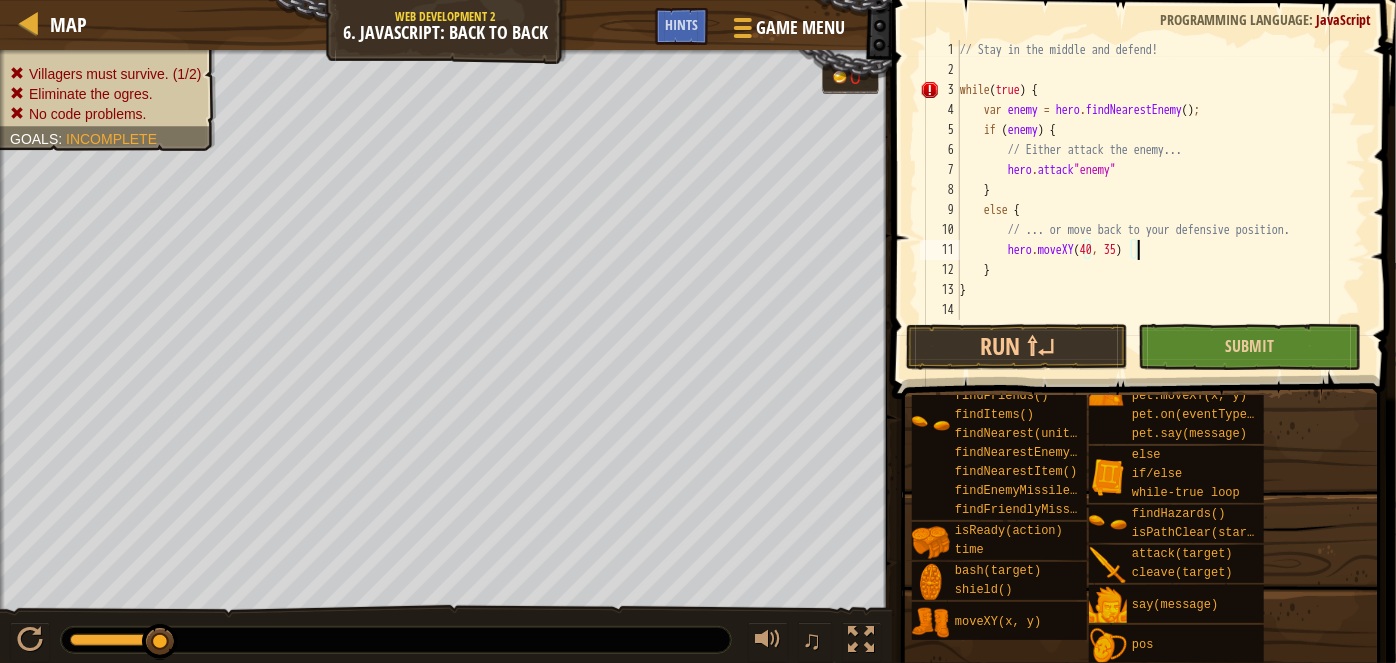 scroll, scrollTop: 9, scrollLeft: 13, axis: both 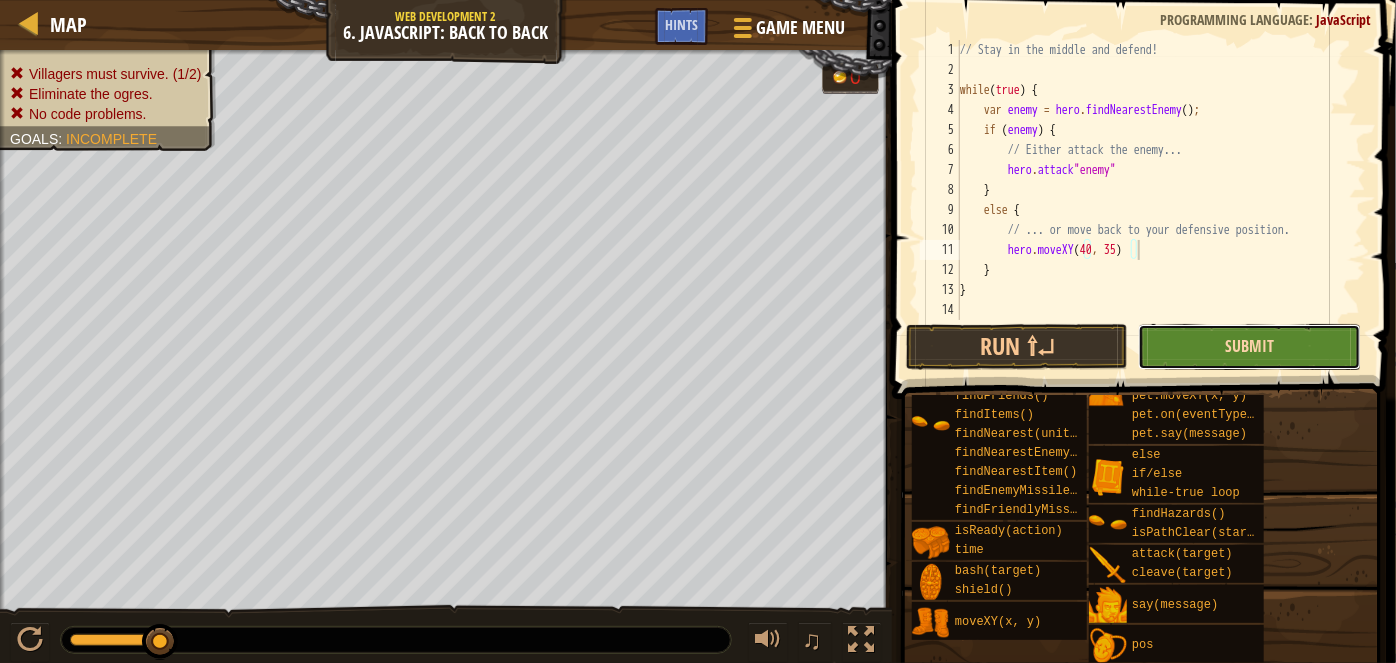click on "Submit" at bounding box center [1249, 346] 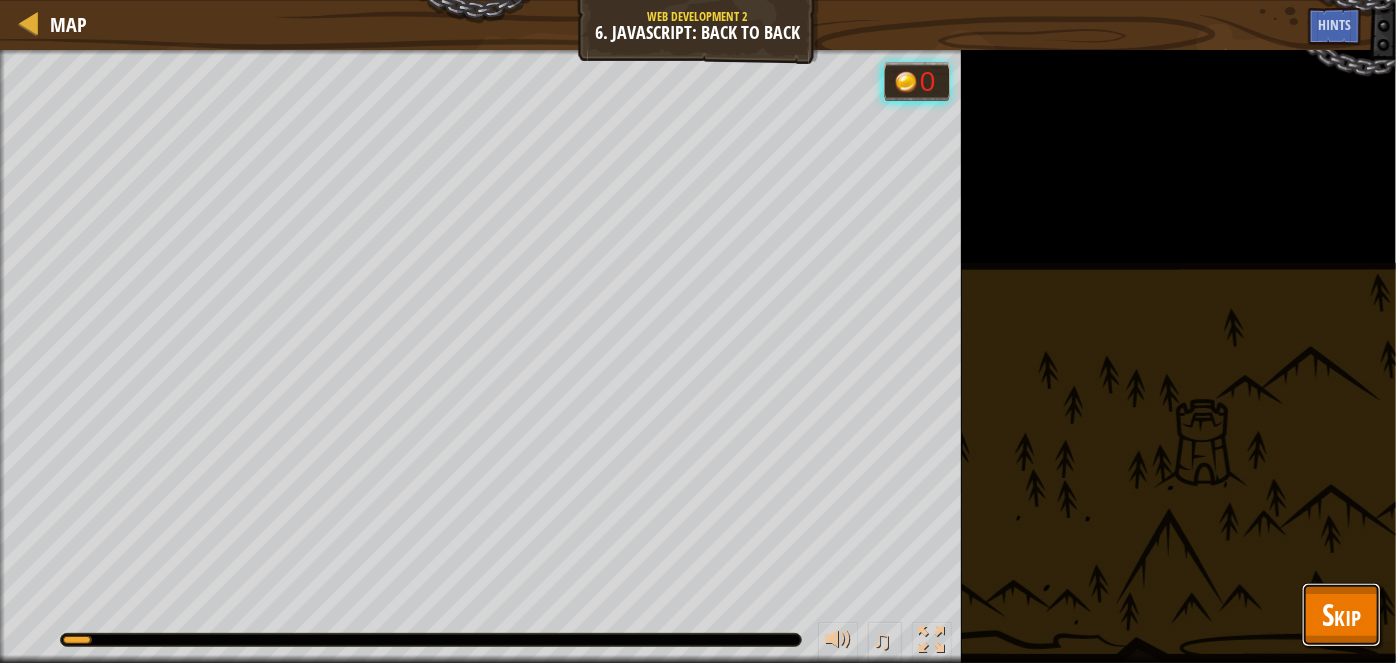 click on "Skip" at bounding box center [1341, 615] 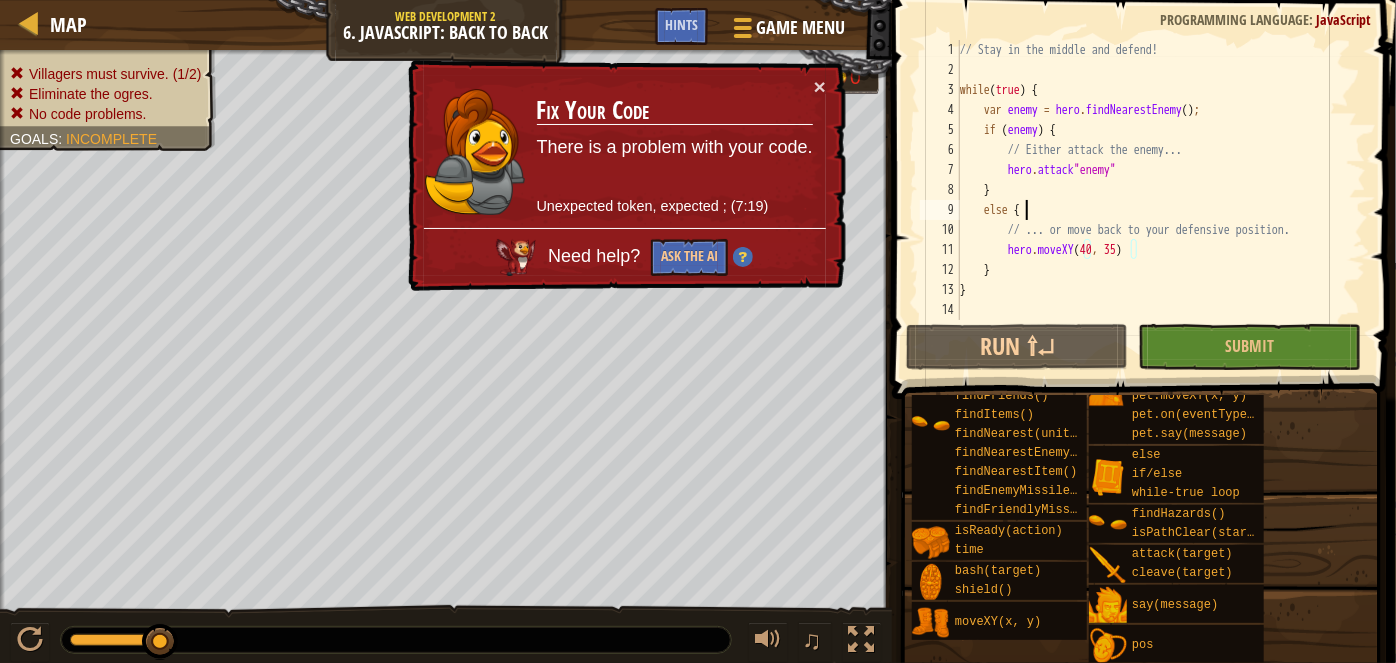 click on "// Stay in the middle and defend! while ( true )   {      var   enemy   =   hero . findNearestEnemy ( ) ;      if   ( enemy )   {          // Either attack the enemy...          hero . attack "enemy"      }      else   {          // ... or move back to your defensive position.          hero . moveXY ( 40 ,   35 )      } }" at bounding box center [1161, 200] 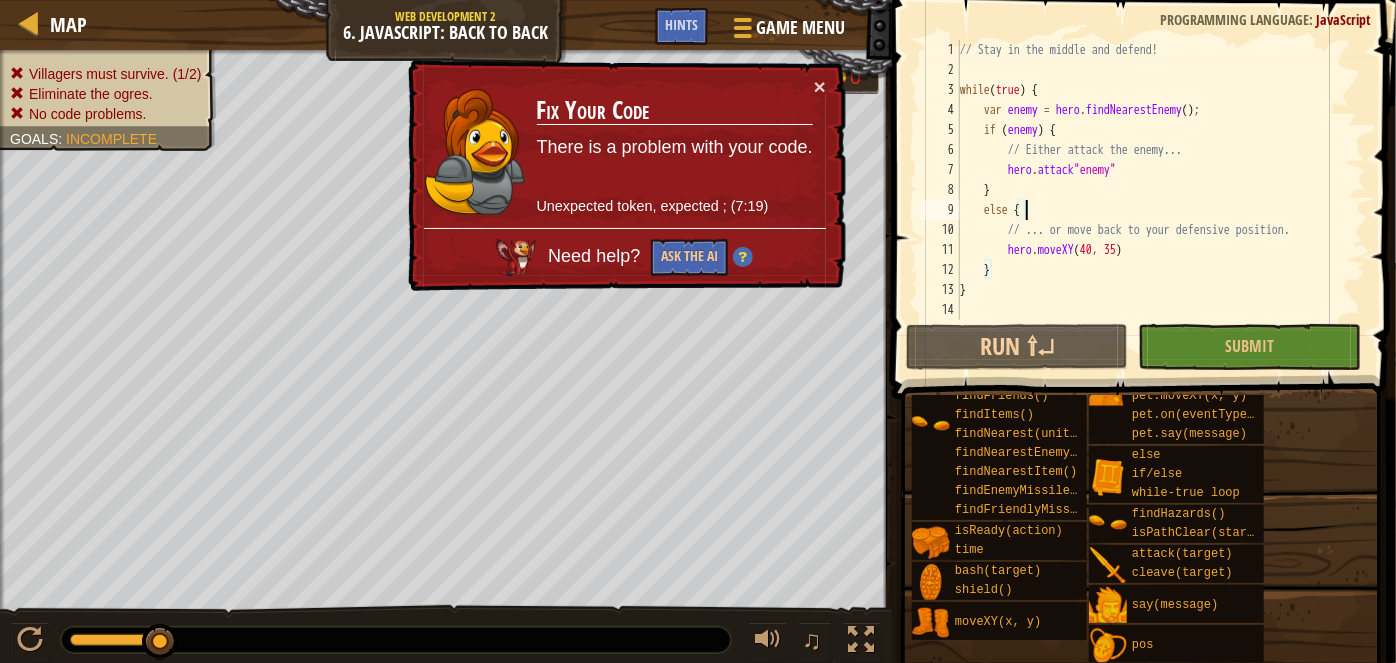 click on "// Stay in the middle and defend! while ( true )   {      var   enemy   =   hero . findNearestEnemy ( ) ;      if   ( enemy )   {          // Either attack the enemy...          hero . attack "enemy"      }      else   {          // ... or move back to your defensive position.          hero . moveXY ( 40 ,   35 )      } }" at bounding box center (1161, 200) 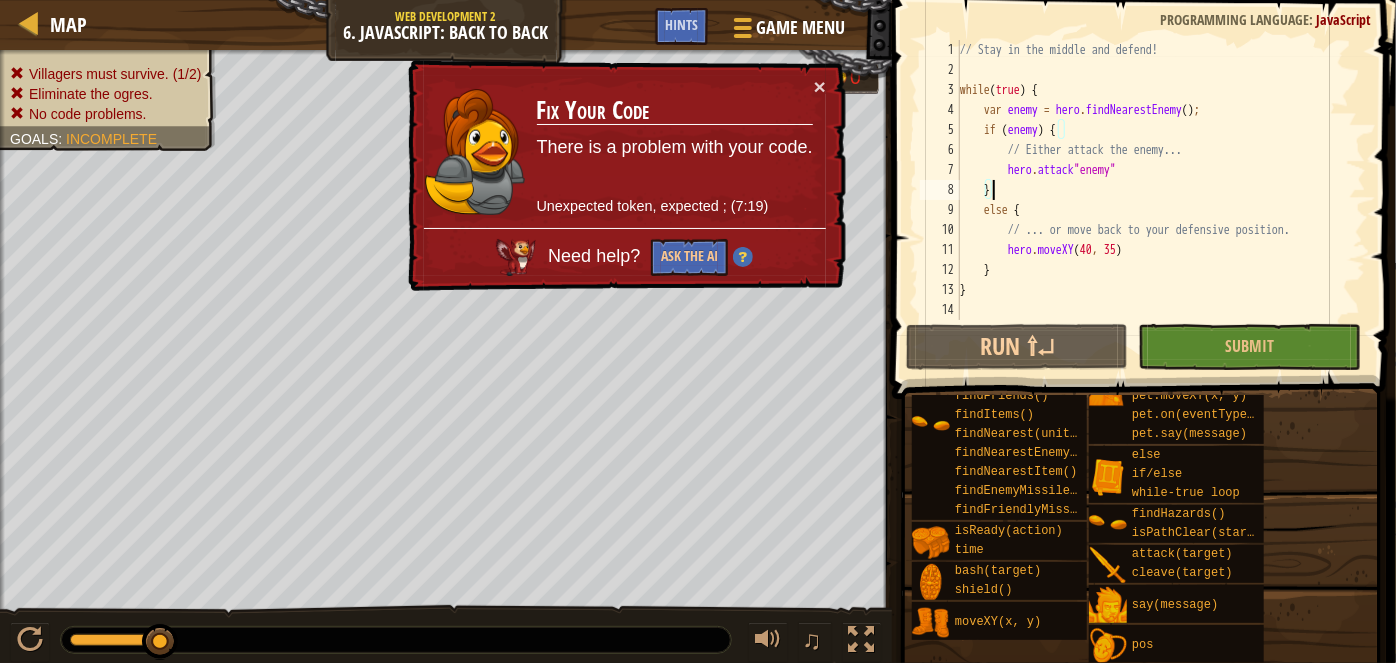 scroll, scrollTop: 9, scrollLeft: 0, axis: vertical 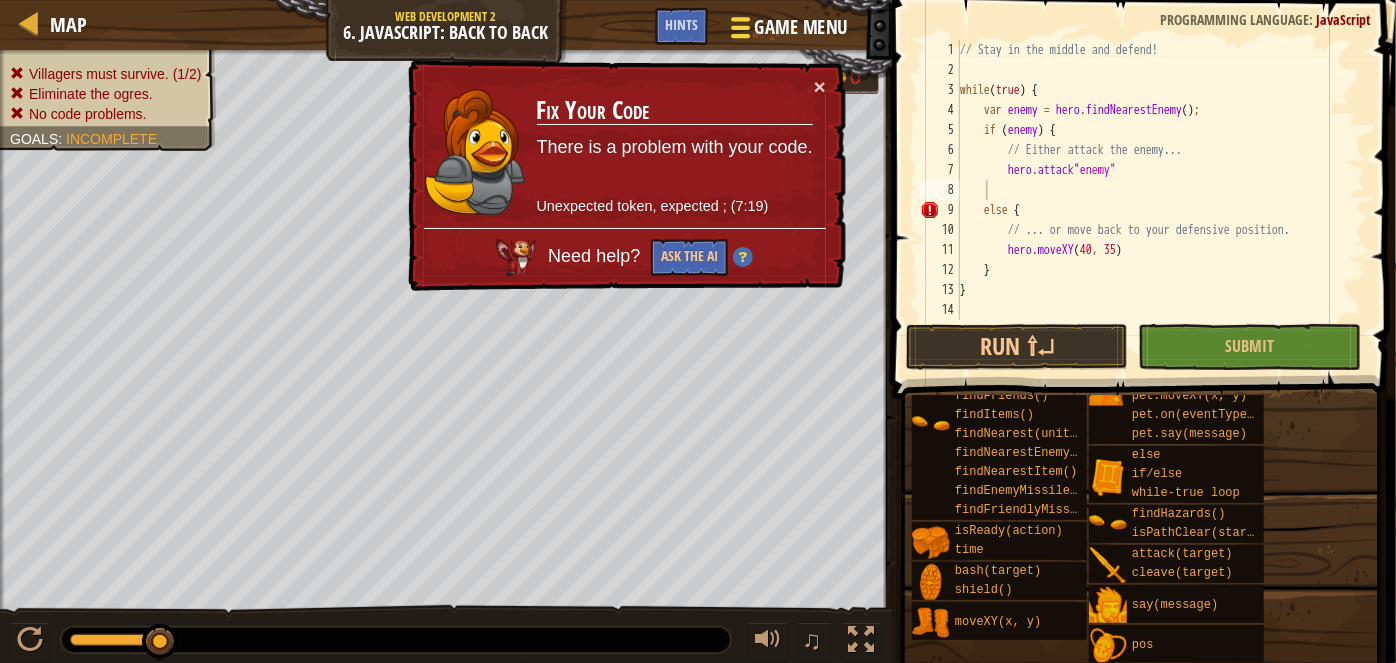 click on "Game Menu" at bounding box center (800, 27) 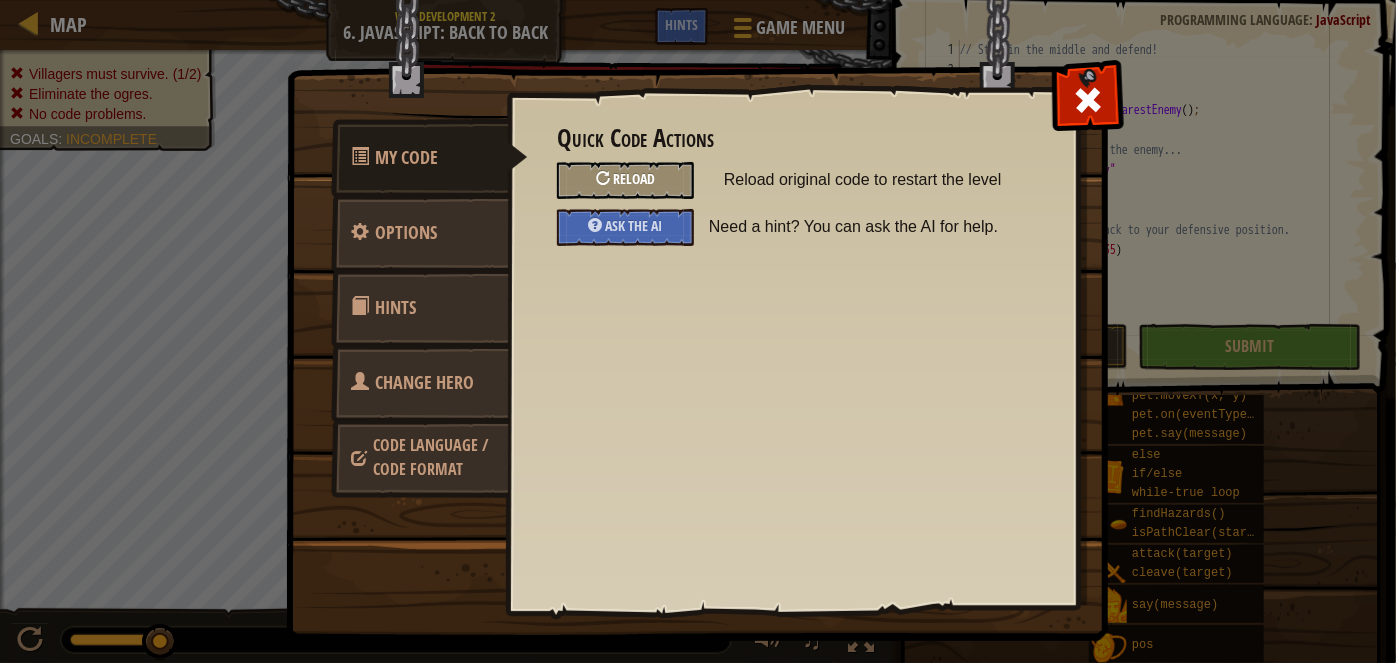 click on "Reload" at bounding box center (634, 178) 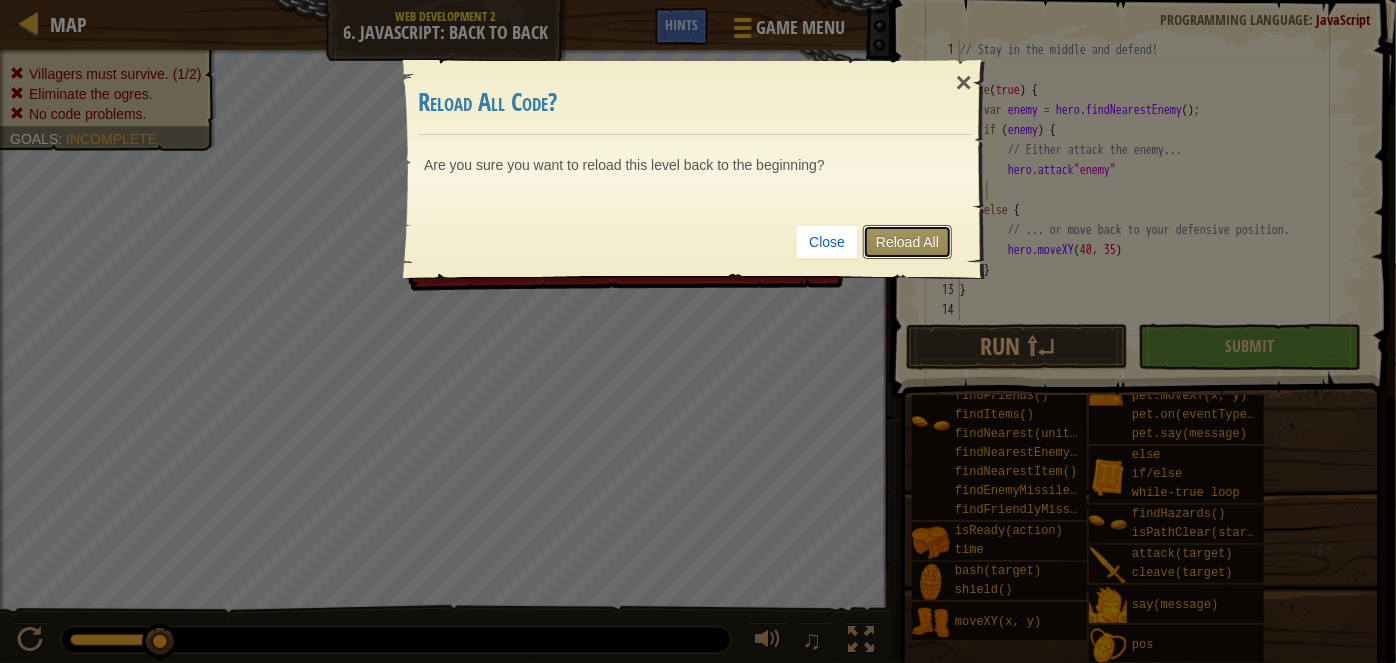 click on "Reload All" at bounding box center (907, 242) 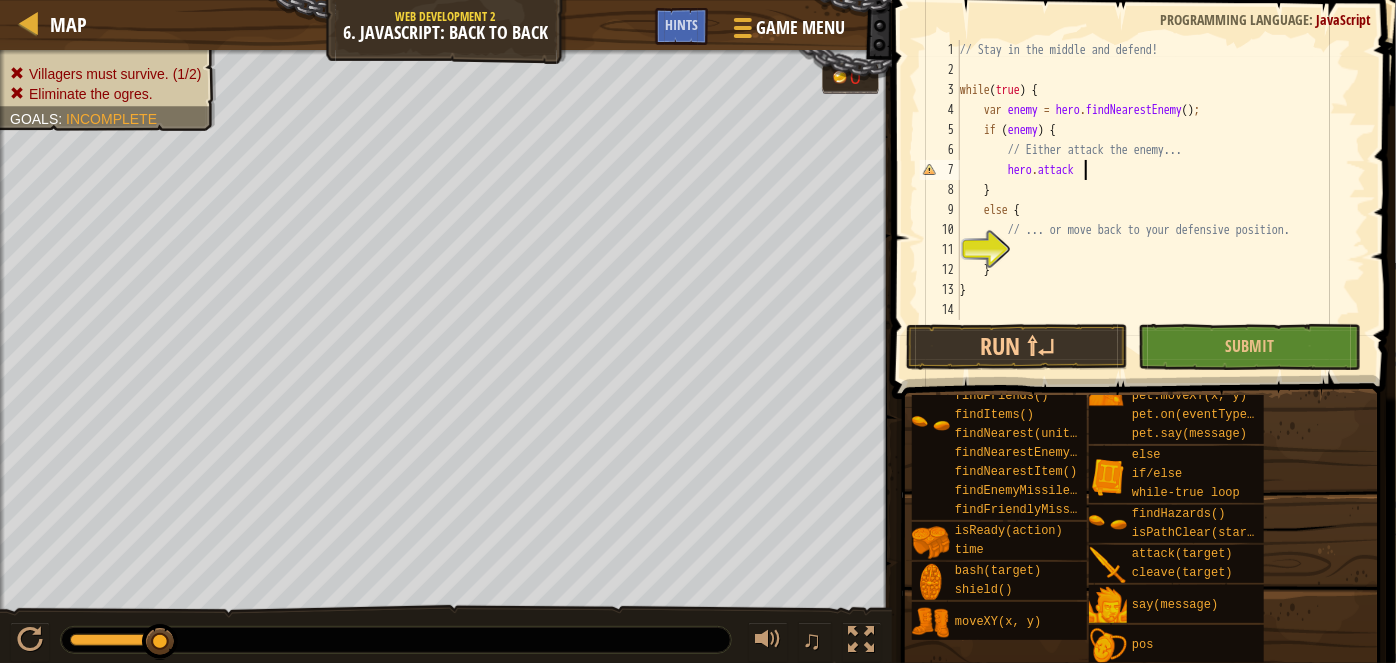 scroll, scrollTop: 9, scrollLeft: 9, axis: both 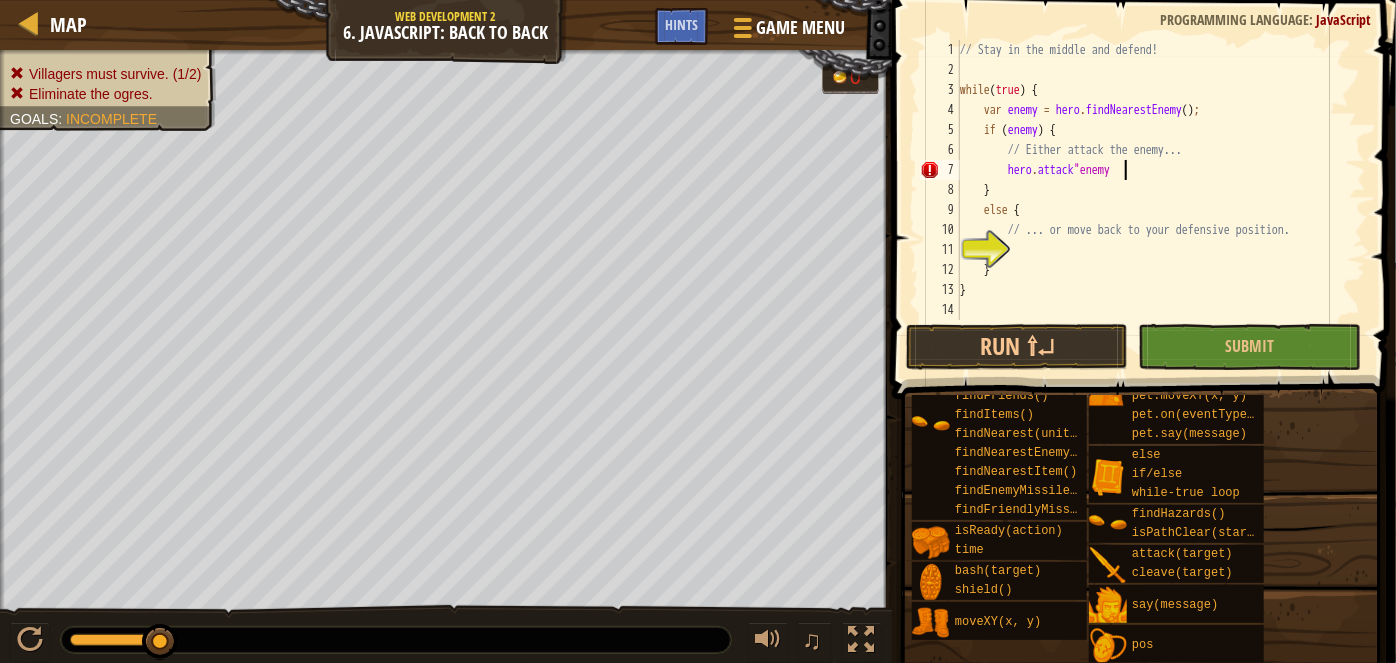 type on "hero.attack"enemy"" 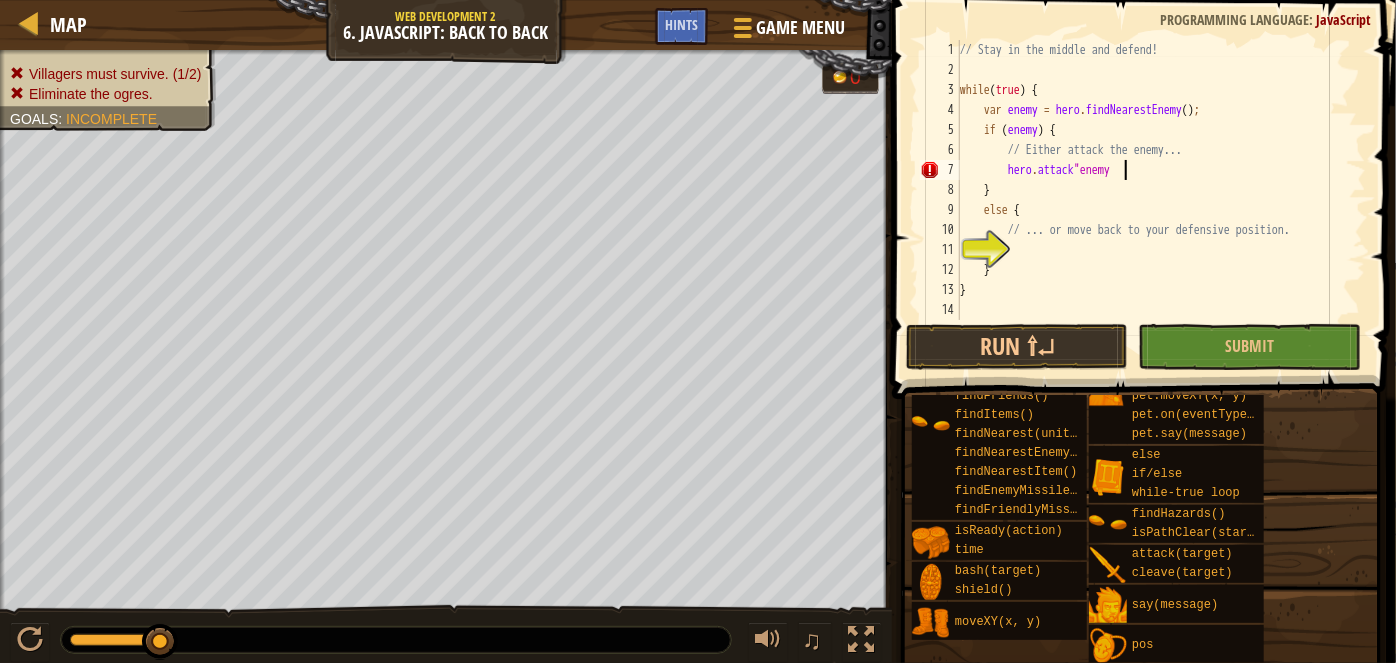 scroll, scrollTop: 9, scrollLeft: 13, axis: both 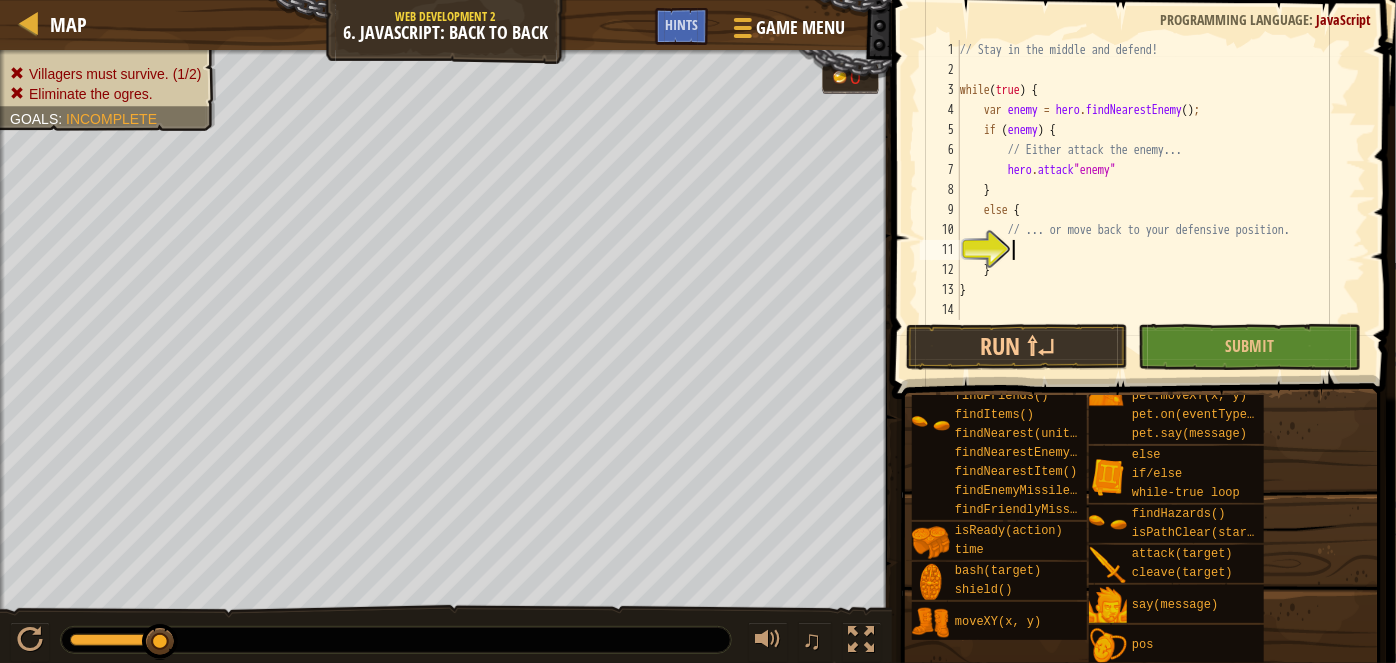 click on "// Stay in the middle and defend! while ( true )   {      var   enemy   =   hero . findNearestEnemy ( ) ;      if   ( enemy )   {          // Either attack the enemy...          hero . attack "enemy"      }      else   {          // ... or move back to your defensive position.               } }" at bounding box center [1161, 200] 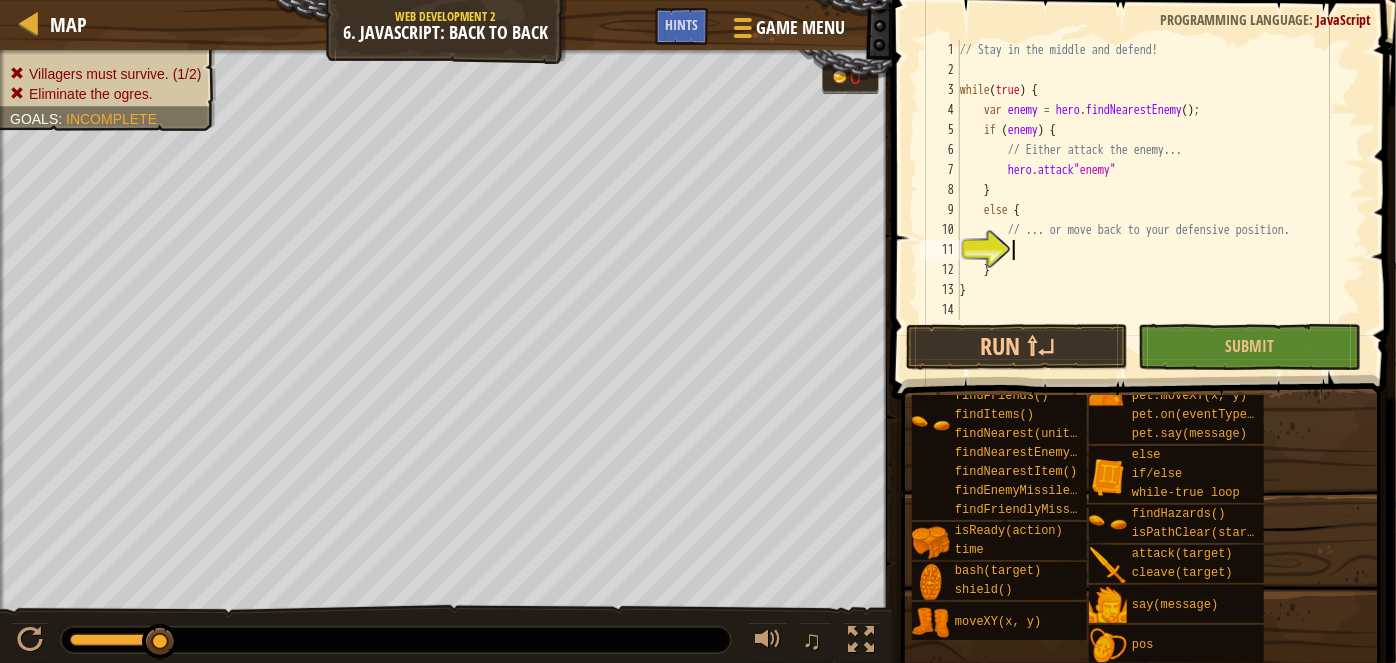 scroll, scrollTop: 9, scrollLeft: 2, axis: both 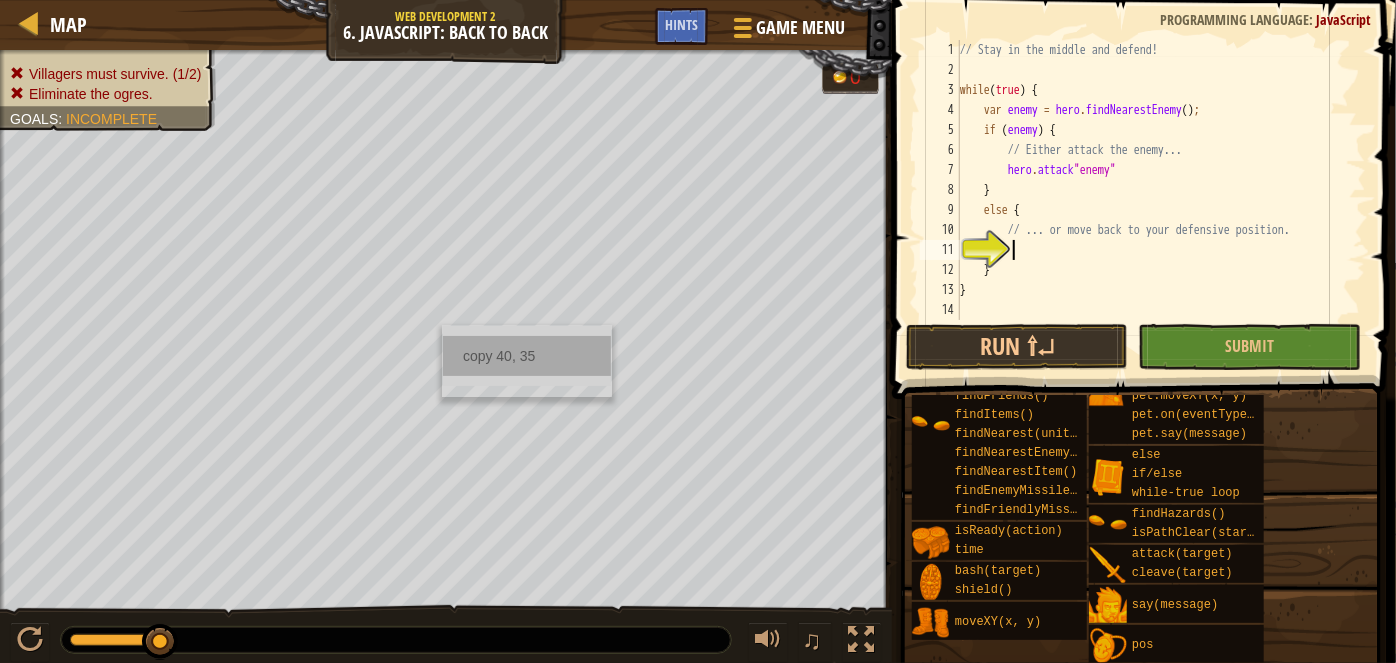 click on "copy 40, 35" at bounding box center [527, 356] 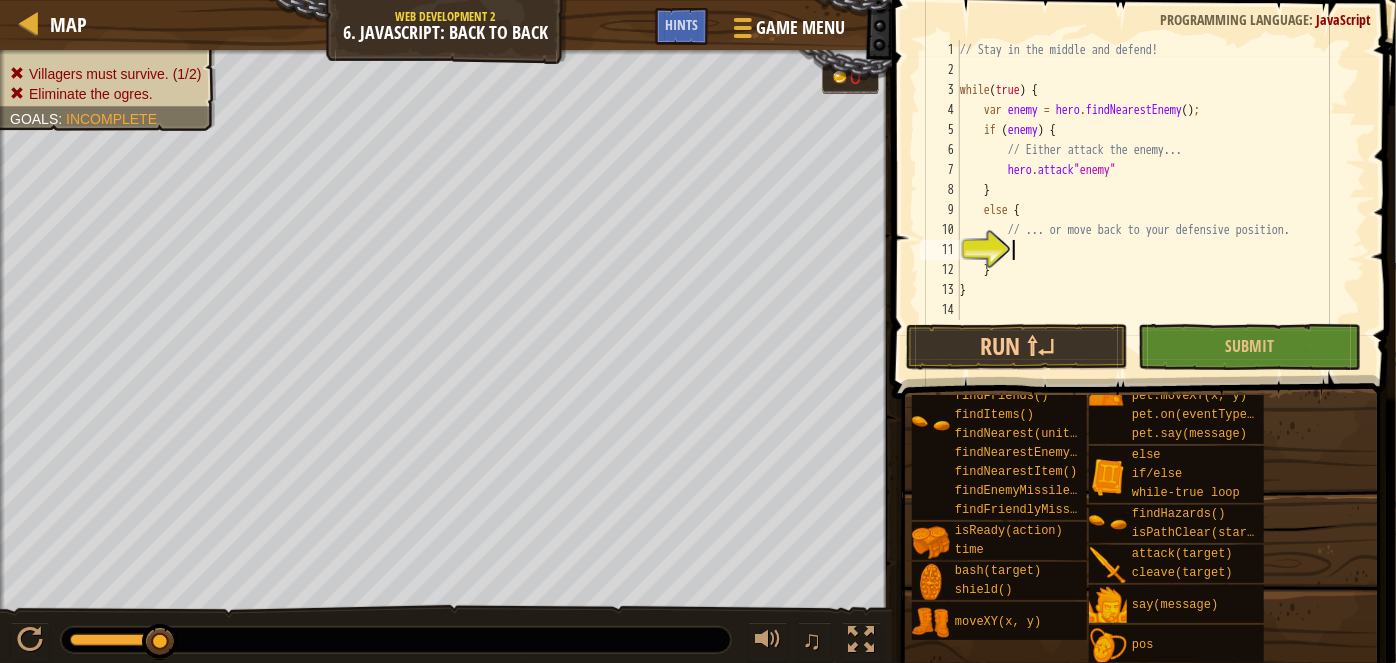 click on "// Stay in the middle and defend! while ( true )   {      var   enemy   =   hero . findNearestEnemy ( ) ;      if   ( enemy )   {          // Either attack the enemy...          hero . attack "enemy"      }      else   {          // ... or move back to your defensive position.               } }" at bounding box center [1161, 200] 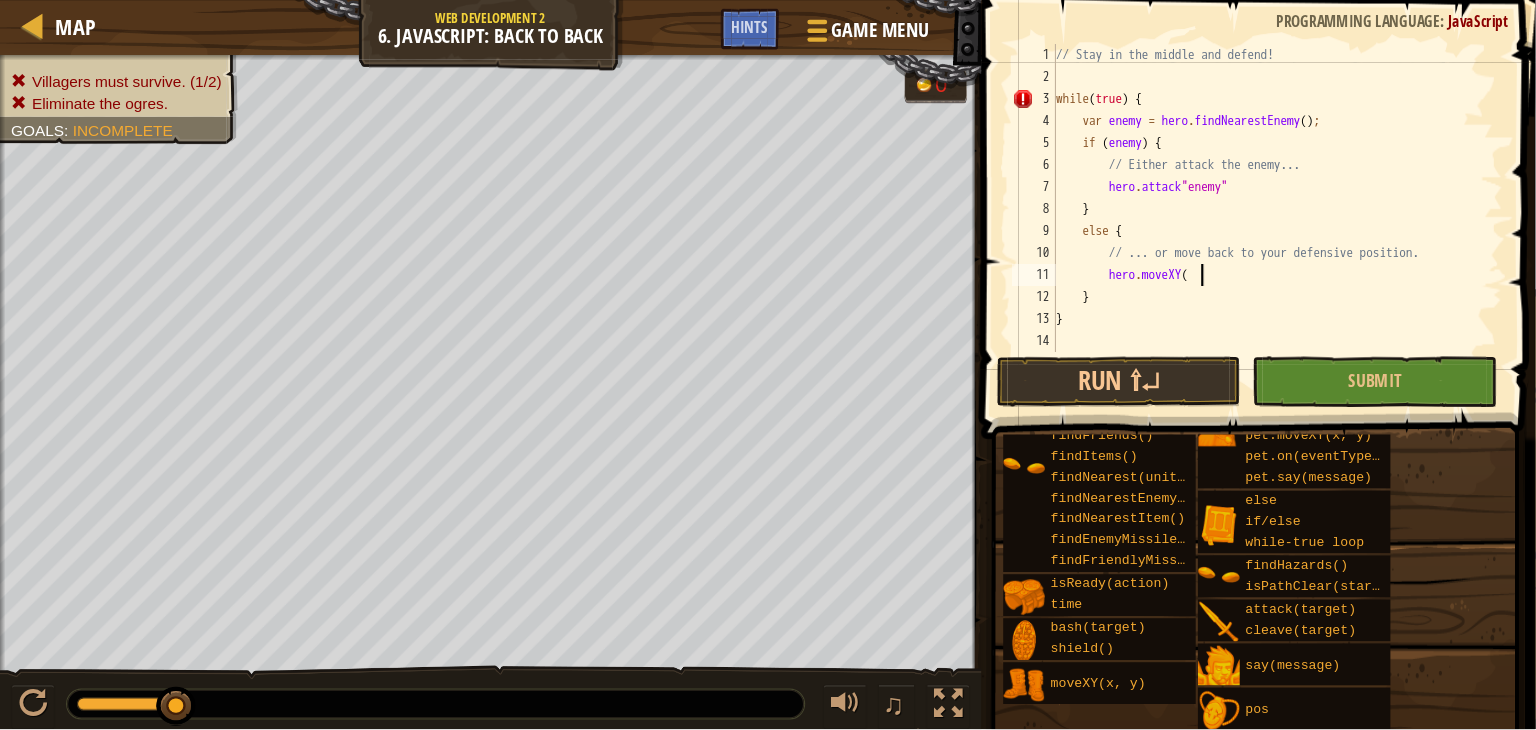 scroll, scrollTop: 9, scrollLeft: 9, axis: both 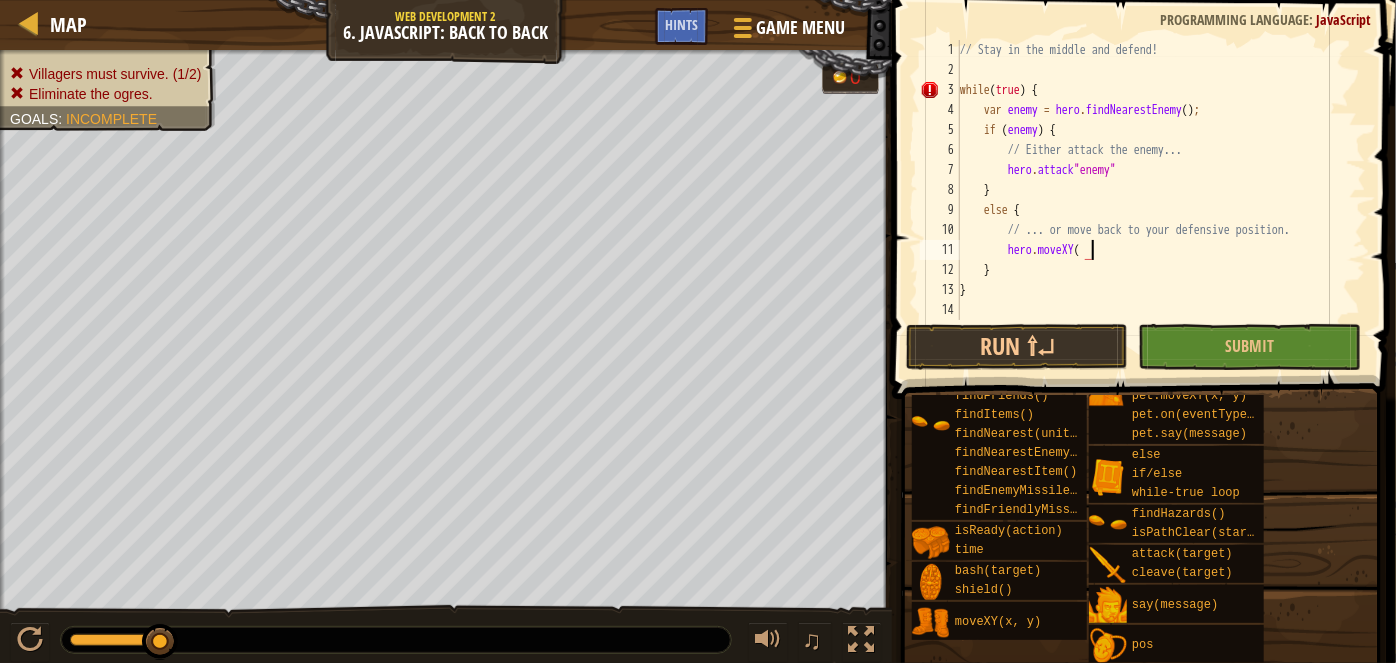 paste on "40, 35" 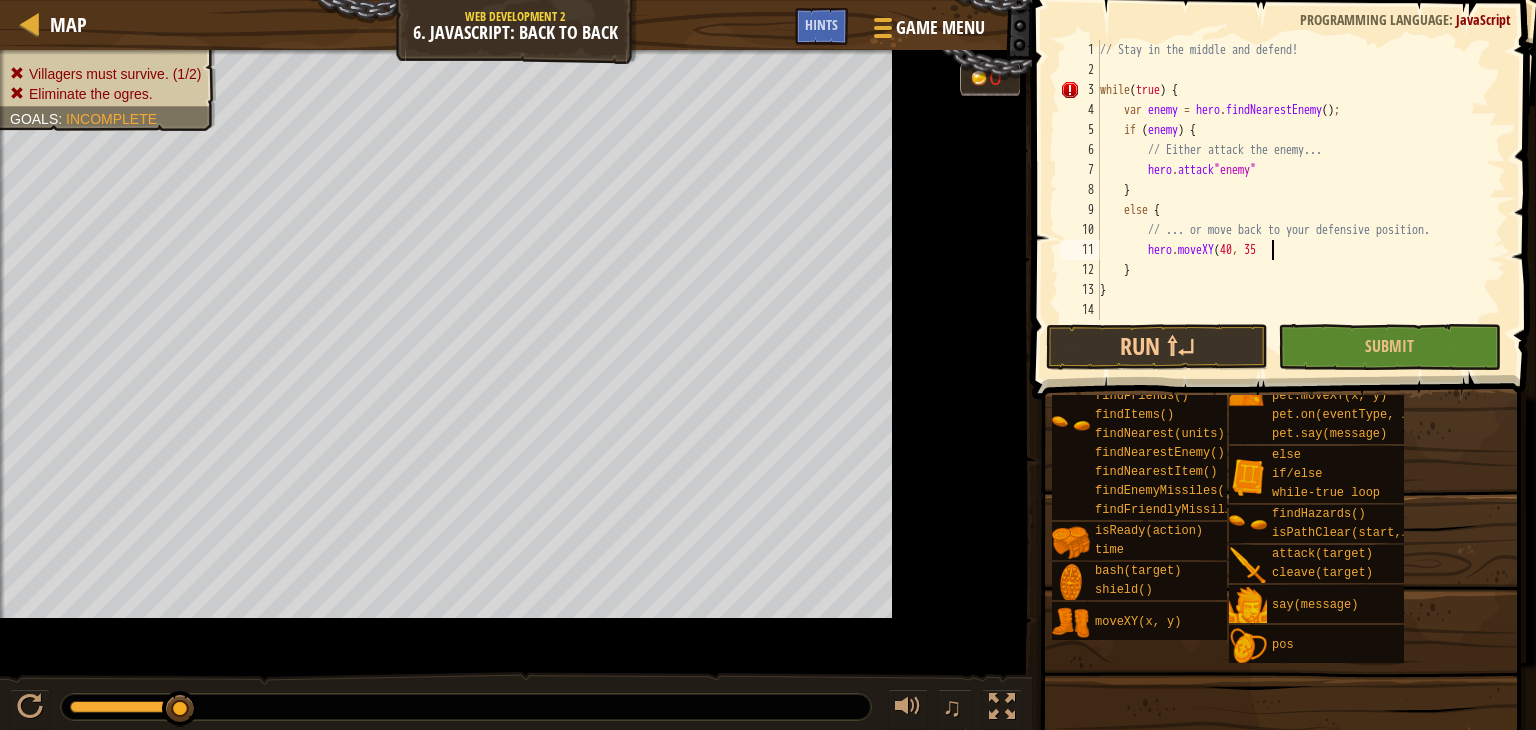 scroll, scrollTop: 9, scrollLeft: 9, axis: both 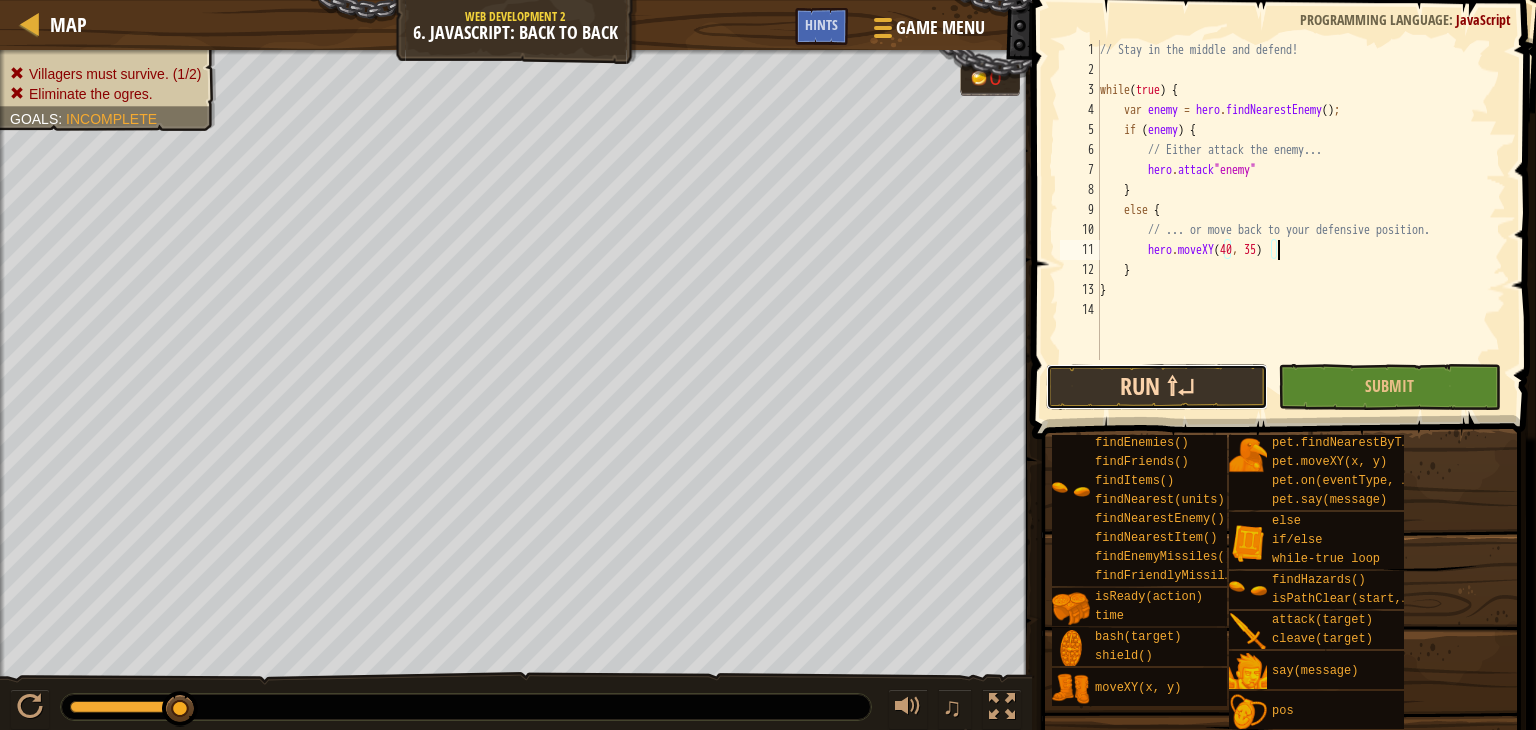 click on "Run ⇧↵" at bounding box center (1157, 387) 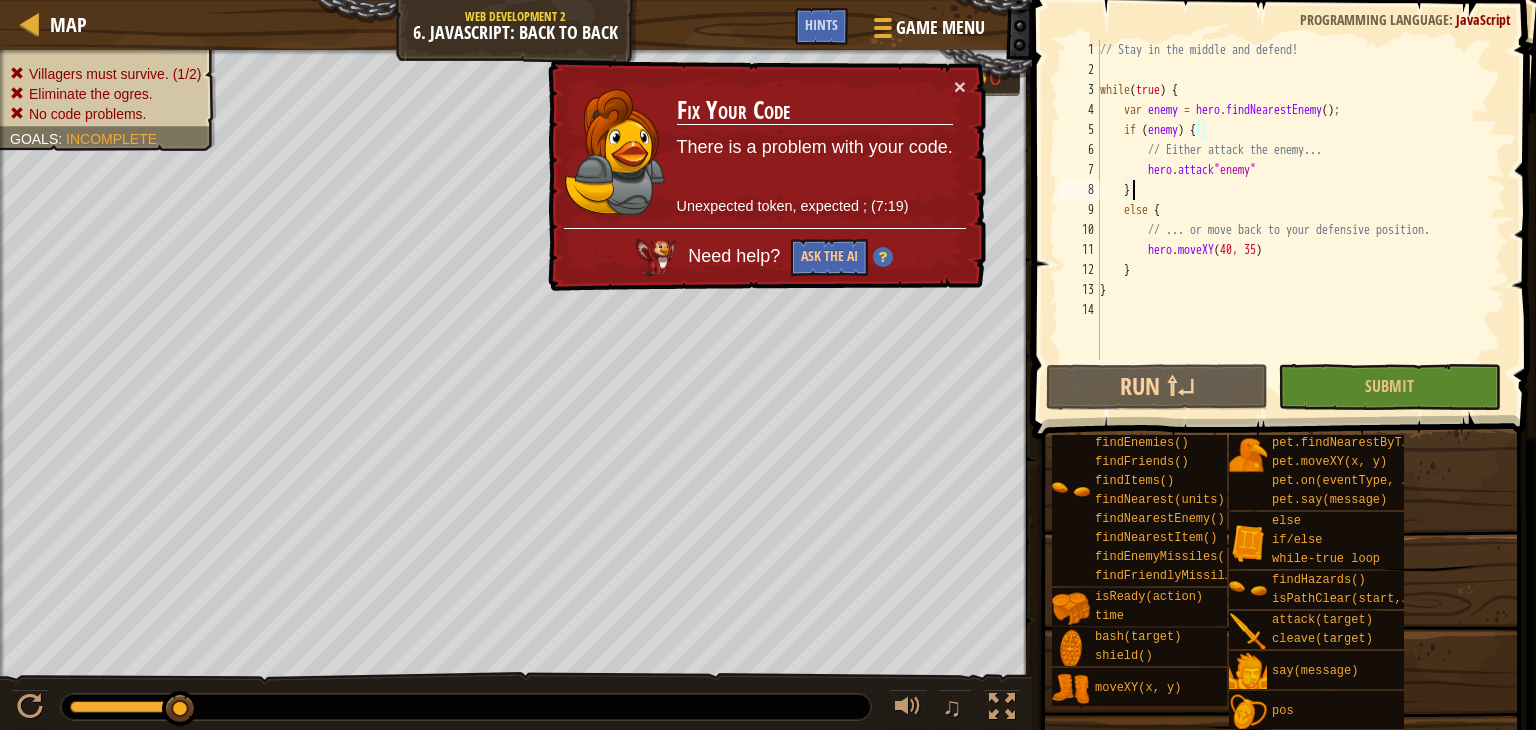 click on "// Stay in the middle and defend! while ( true )   {      var   enemy   =   hero . findNearestEnemy ( ) ;      if   ( enemy )   {          // Either attack the enemy...          hero . attack "enemy"      }      else   {          // ... or move back to your defensive position.          hero . moveXY ( 40 ,   35 )      } }" at bounding box center (1301, 220) 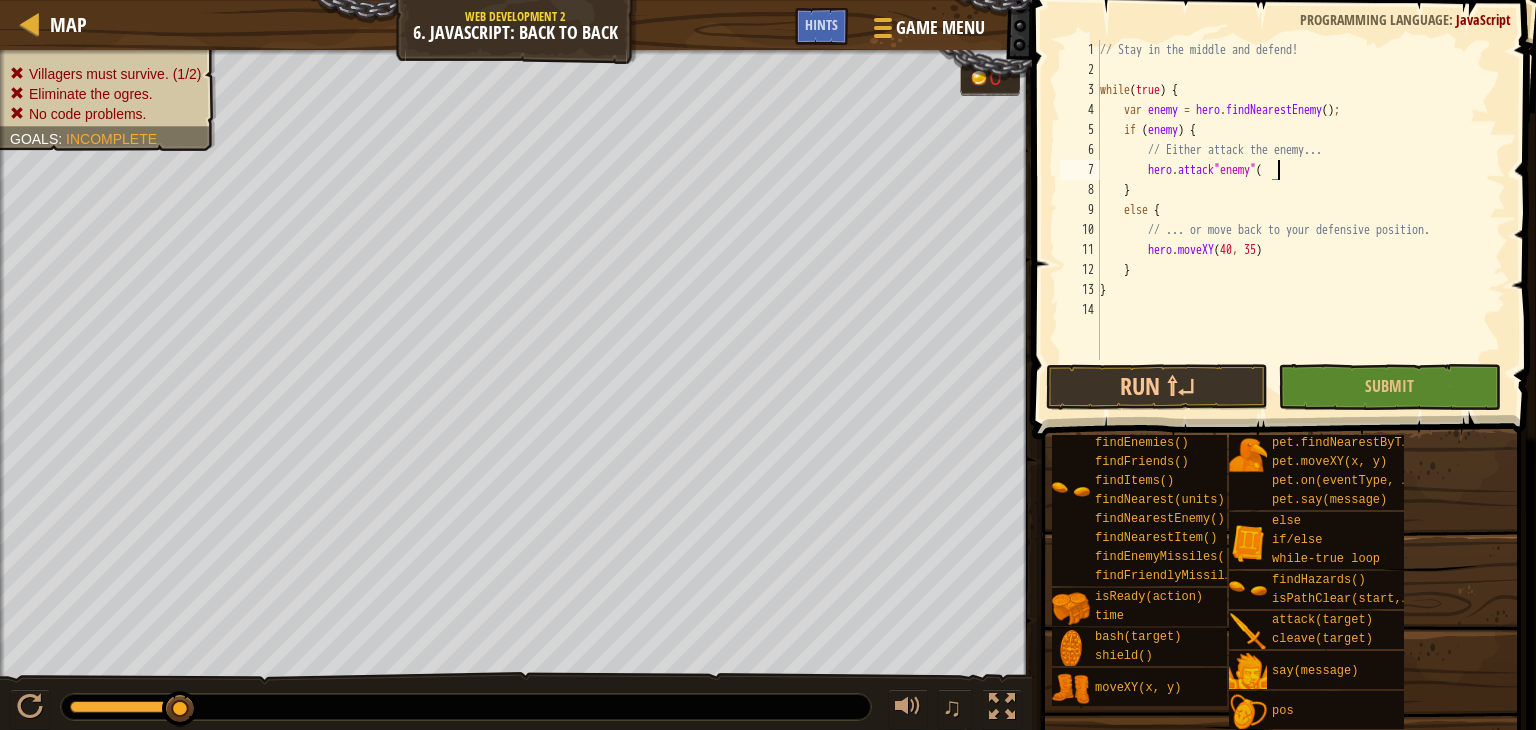 scroll, scrollTop: 9, scrollLeft: 14, axis: both 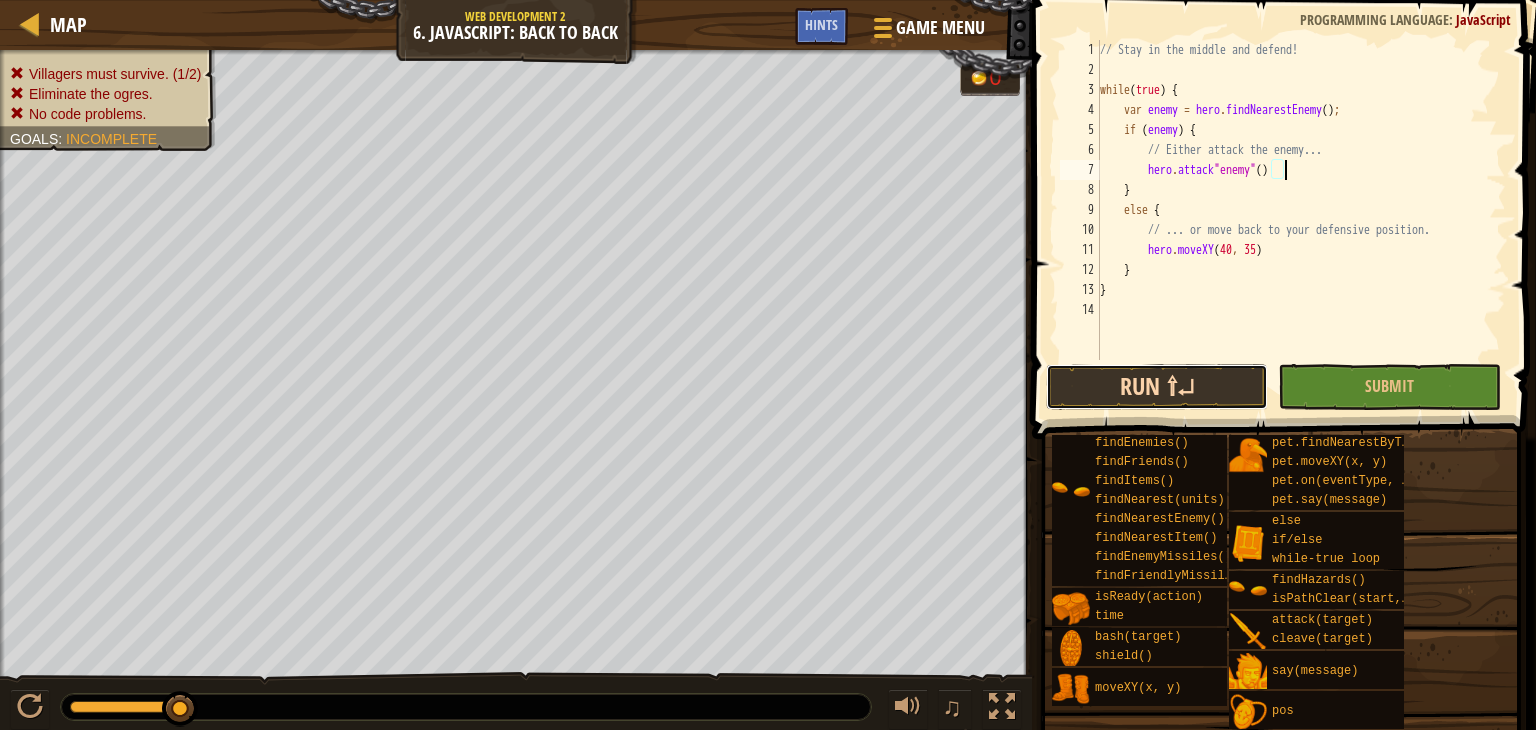 click on "Run ⇧↵" at bounding box center [1157, 387] 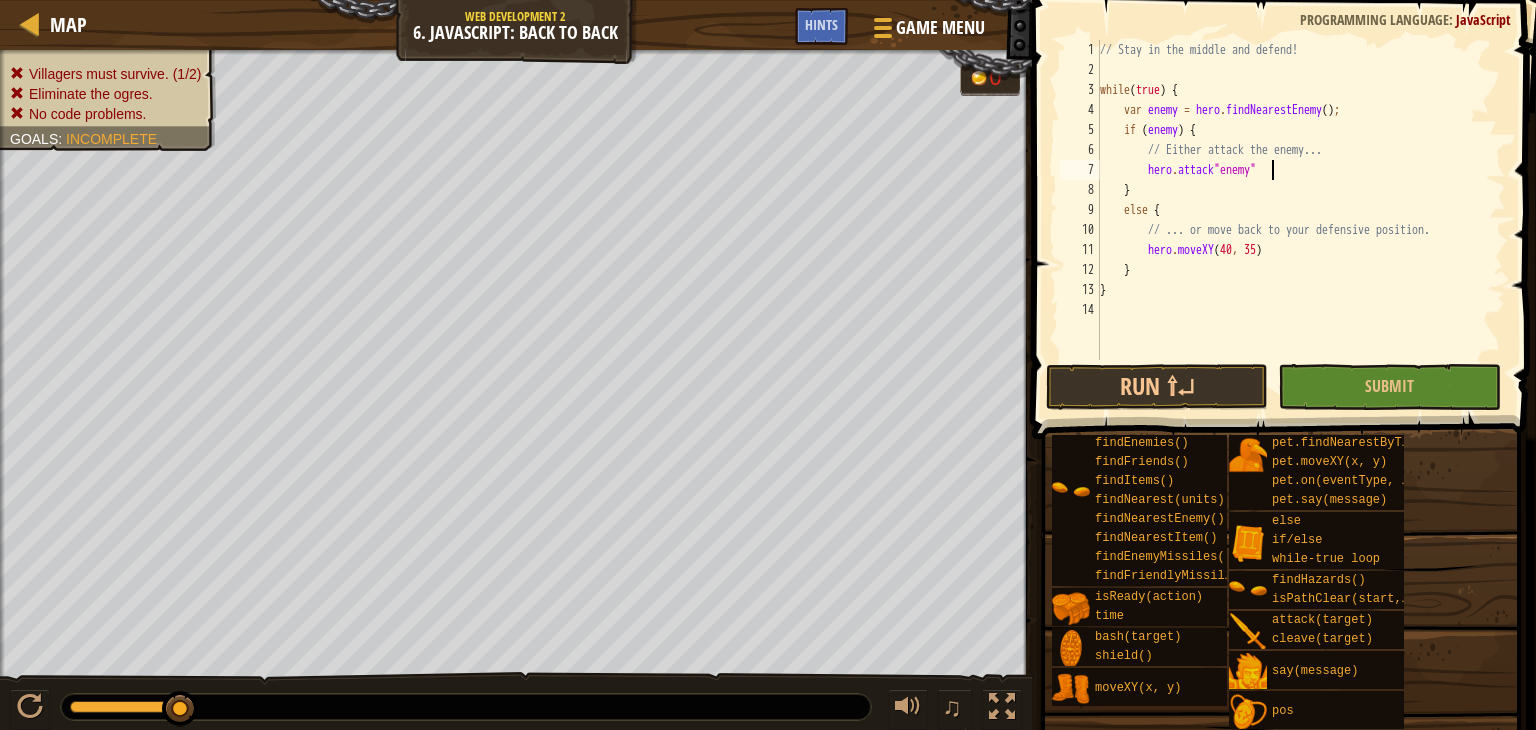 scroll, scrollTop: 9, scrollLeft: 12, axis: both 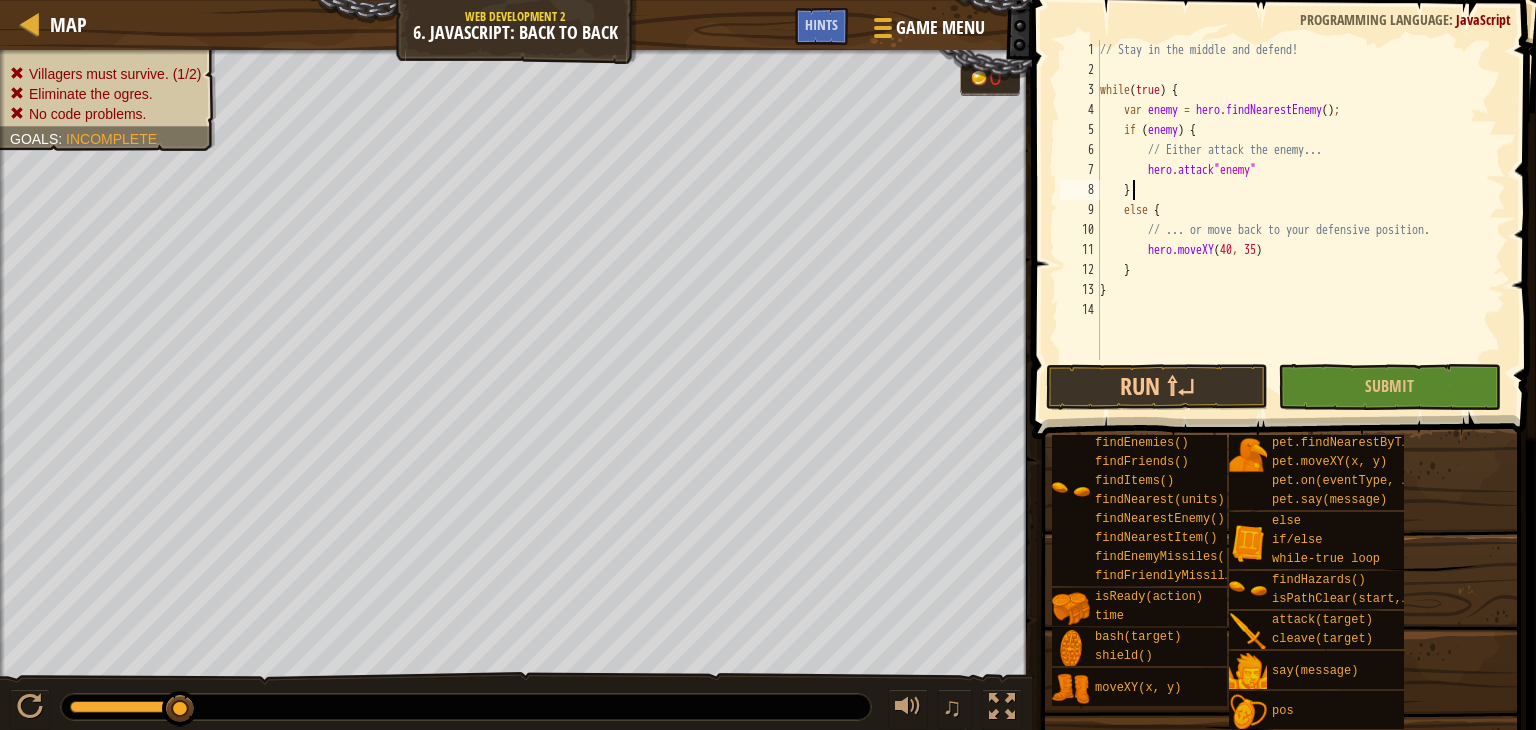 click on "// Stay in the middle and defend! while ( true )   {      var   enemy   =   hero . findNearestEnemy ( ) ;      if   ( enemy )   {          // Either attack the enemy...          hero . attack "enemy"      }      else   {          // ... or move back to your defensive position.          hero . moveXY ( 40 ,   35 )      } }" at bounding box center [1301, 220] 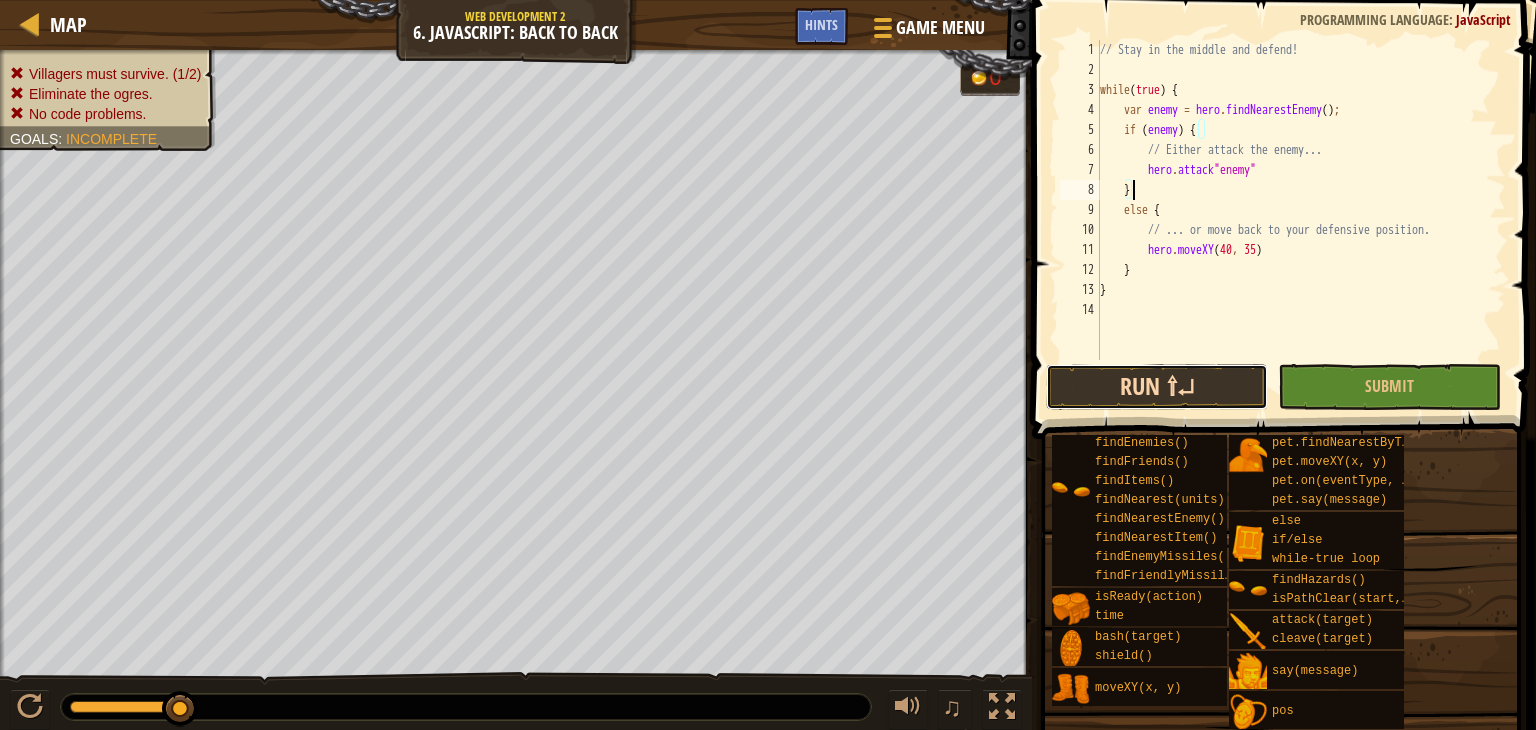 click on "Run ⇧↵" at bounding box center (1157, 387) 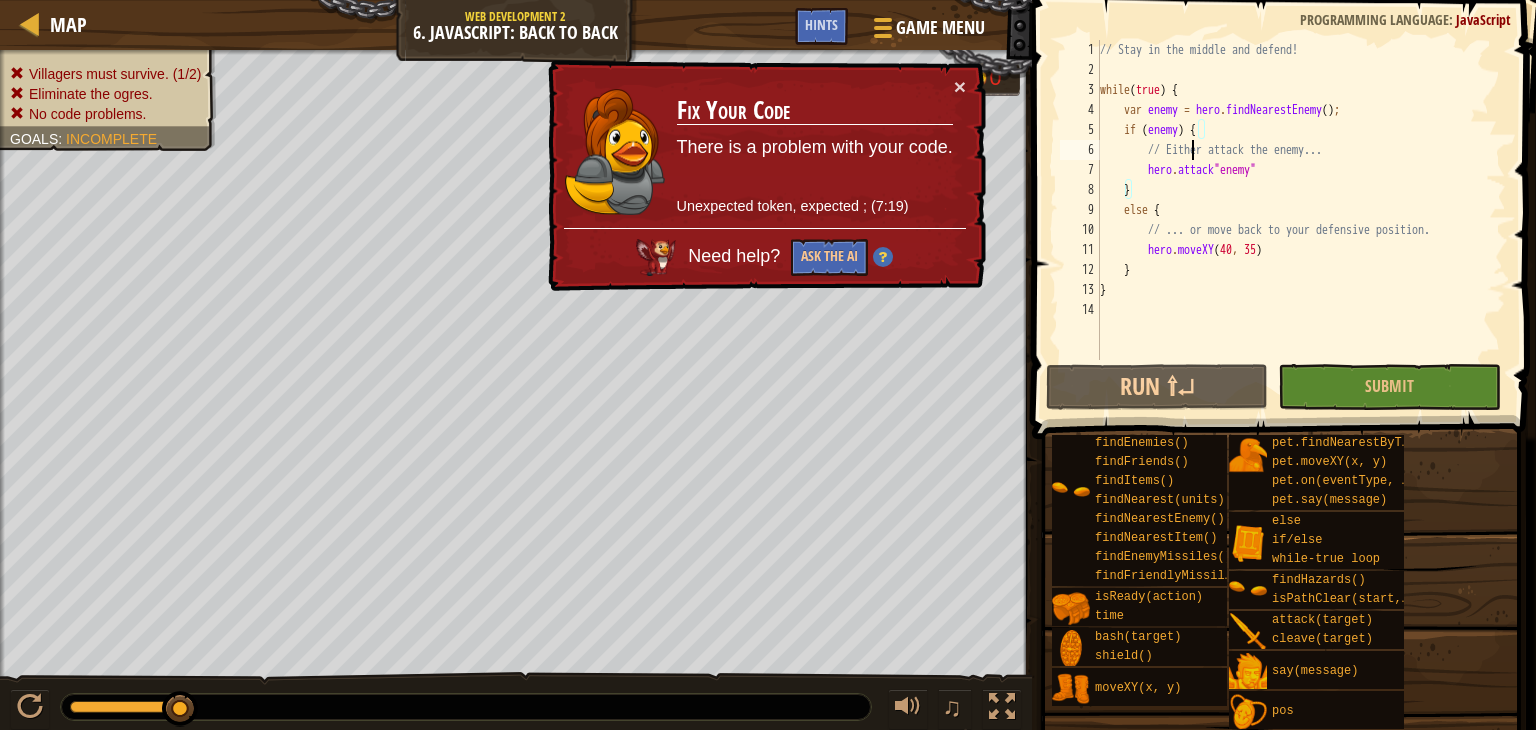 click on "// Stay in the middle and defend! while ( true )   {      var   enemy   =   hero . findNearestEnemy ( ) ;      if   ( enemy )   {          // Either attack the enemy...          hero . attack "enemy"      }      else   {          // ... or move back to your defensive position.          hero . moveXY ( 40 ,   35 )      } }" at bounding box center (1301, 220) 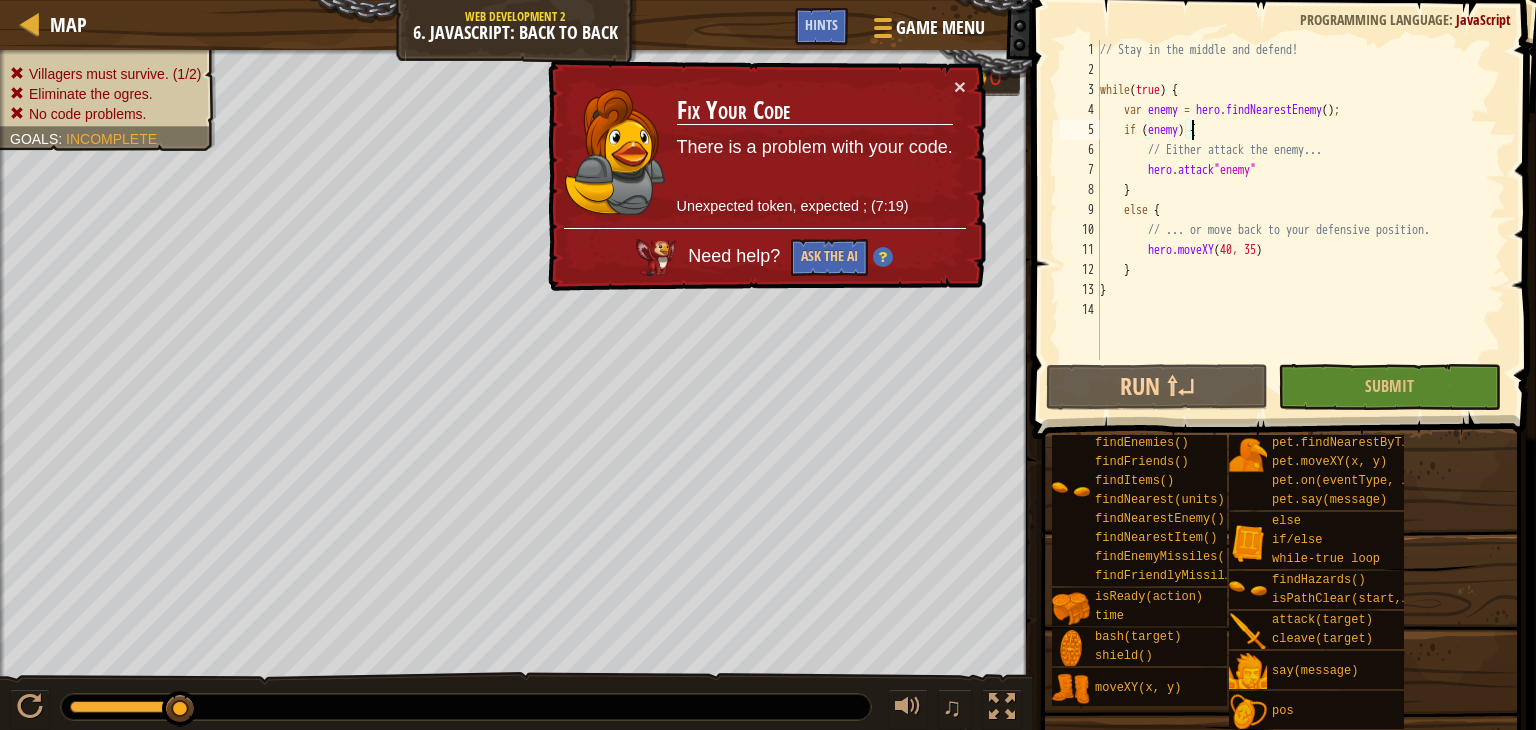 click on "// Stay in the middle and defend! while ( true )   {      var   enemy   =   hero . findNearestEnemy ( ) ;      if   ( enemy )   {          // Either attack the enemy...          hero . attack "enemy"      }      else   {          // ... or move back to your defensive position.          hero . moveXY ( 40 ,   35 )      } }" at bounding box center (1301, 220) 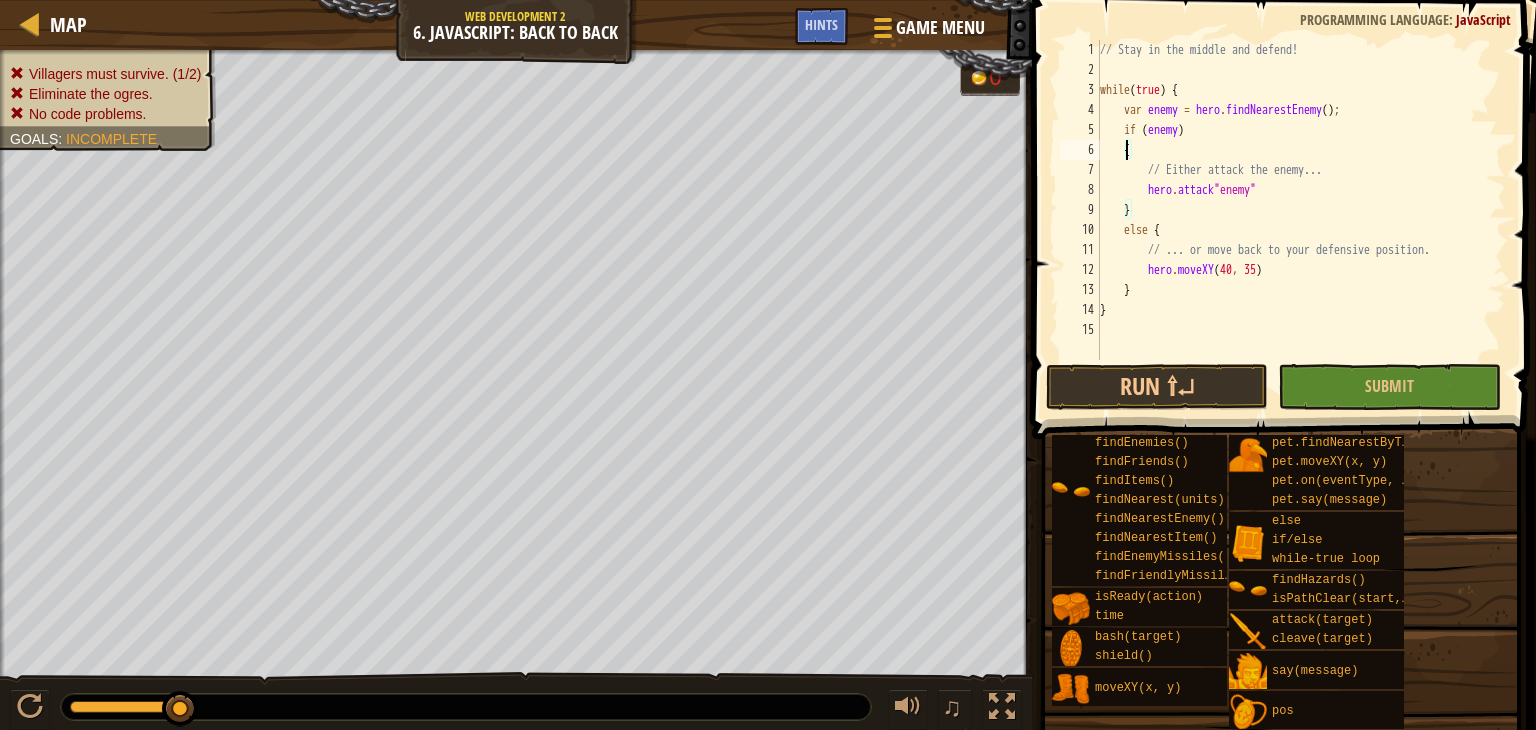 scroll, scrollTop: 9, scrollLeft: 0, axis: vertical 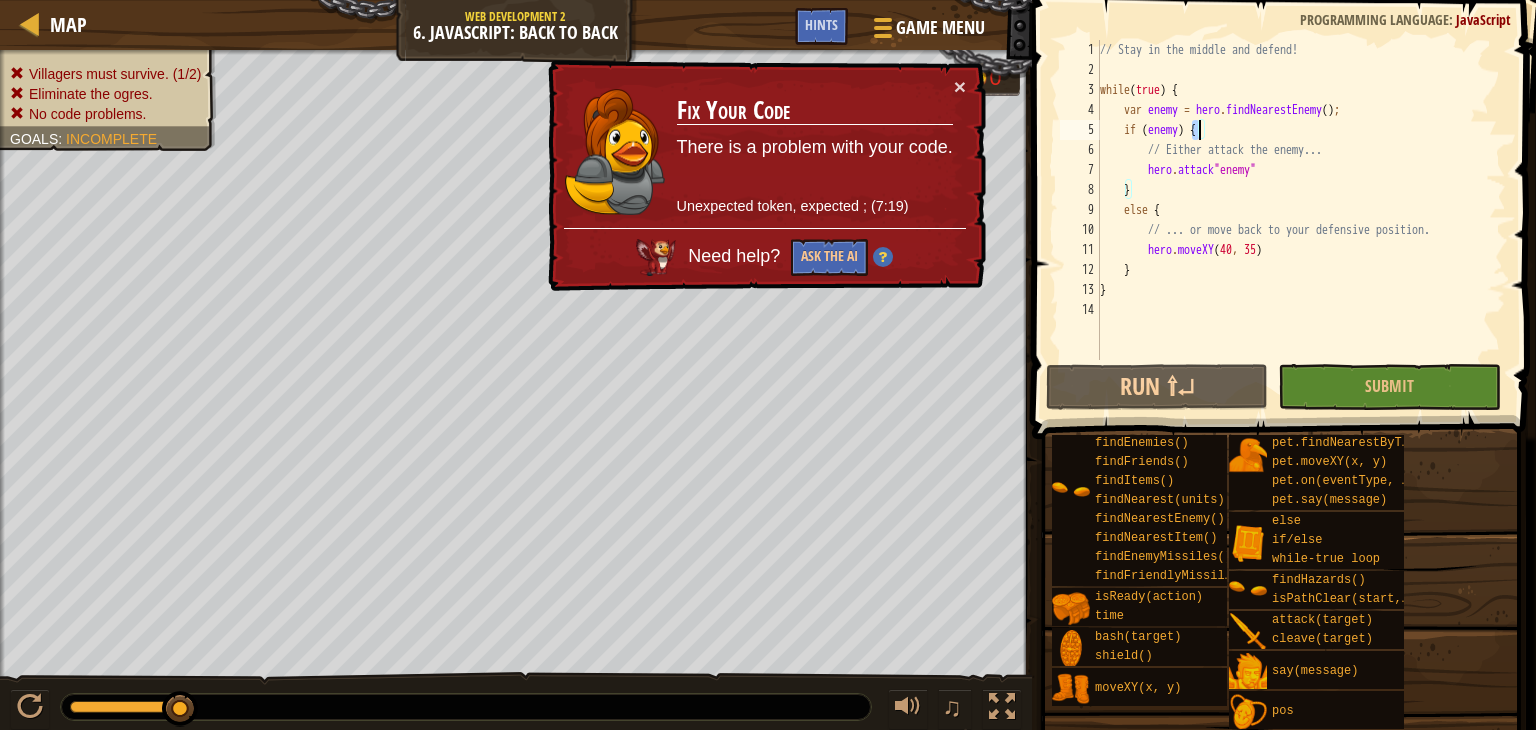 click on "// Stay in the middle and defend! while ( true )   {      var   enemy   =   hero . findNearestEnemy ( ) ;      if   ( enemy )   {          // Either attack the enemy...          hero . attack "enemy"      }      else   {          // ... or move back to your defensive position.          hero . moveXY ( 40 ,   35 )      } }" at bounding box center (1301, 220) 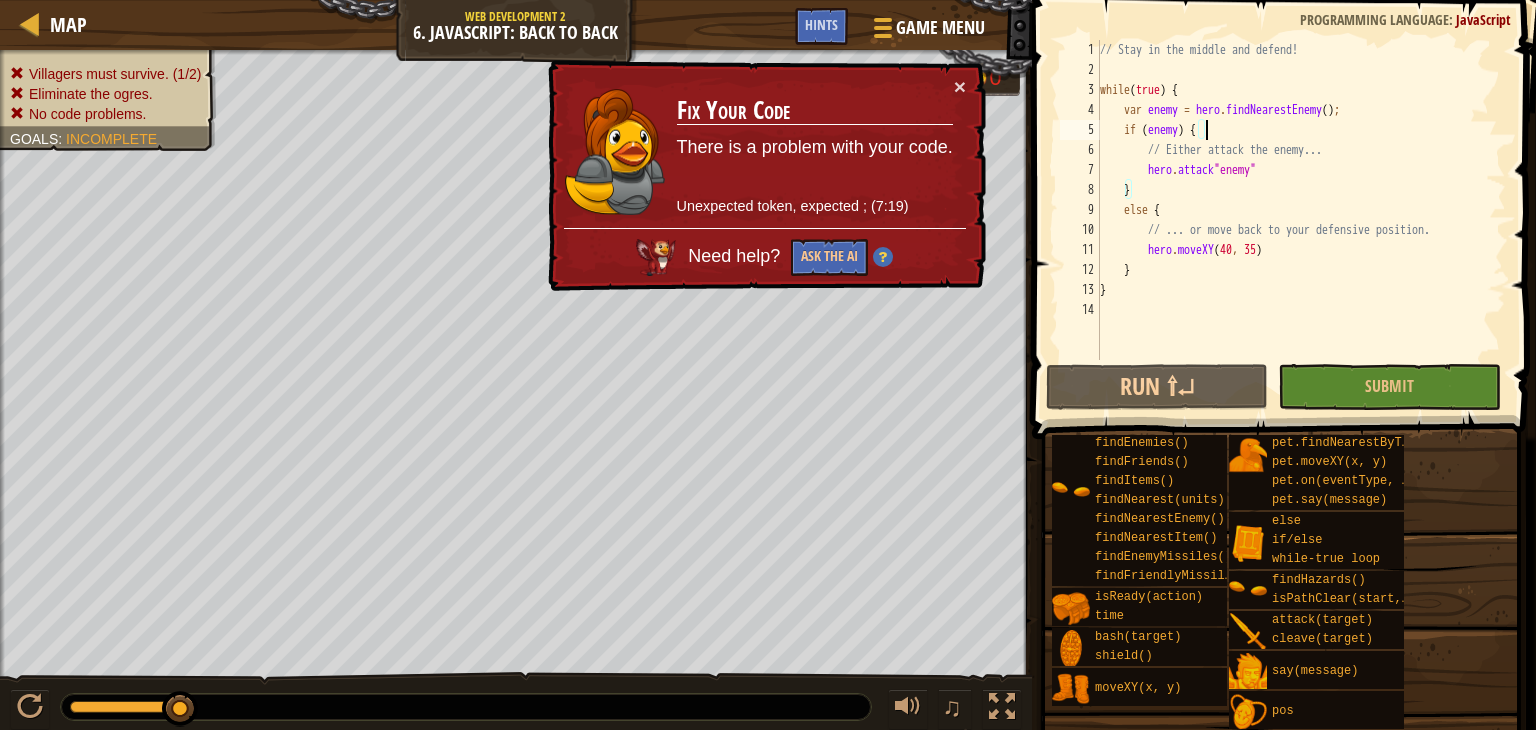 click on "// Stay in the middle and defend! while ( true )   {      var   enemy   =   hero . findNearestEnemy ( ) ;      if   ( enemy )   {          // Either attack the enemy...          hero . attack "enemy"      }      else   {          // ... or move back to your defensive position.          hero . moveXY ( 40 ,   35 )      } }" at bounding box center [1301, 220] 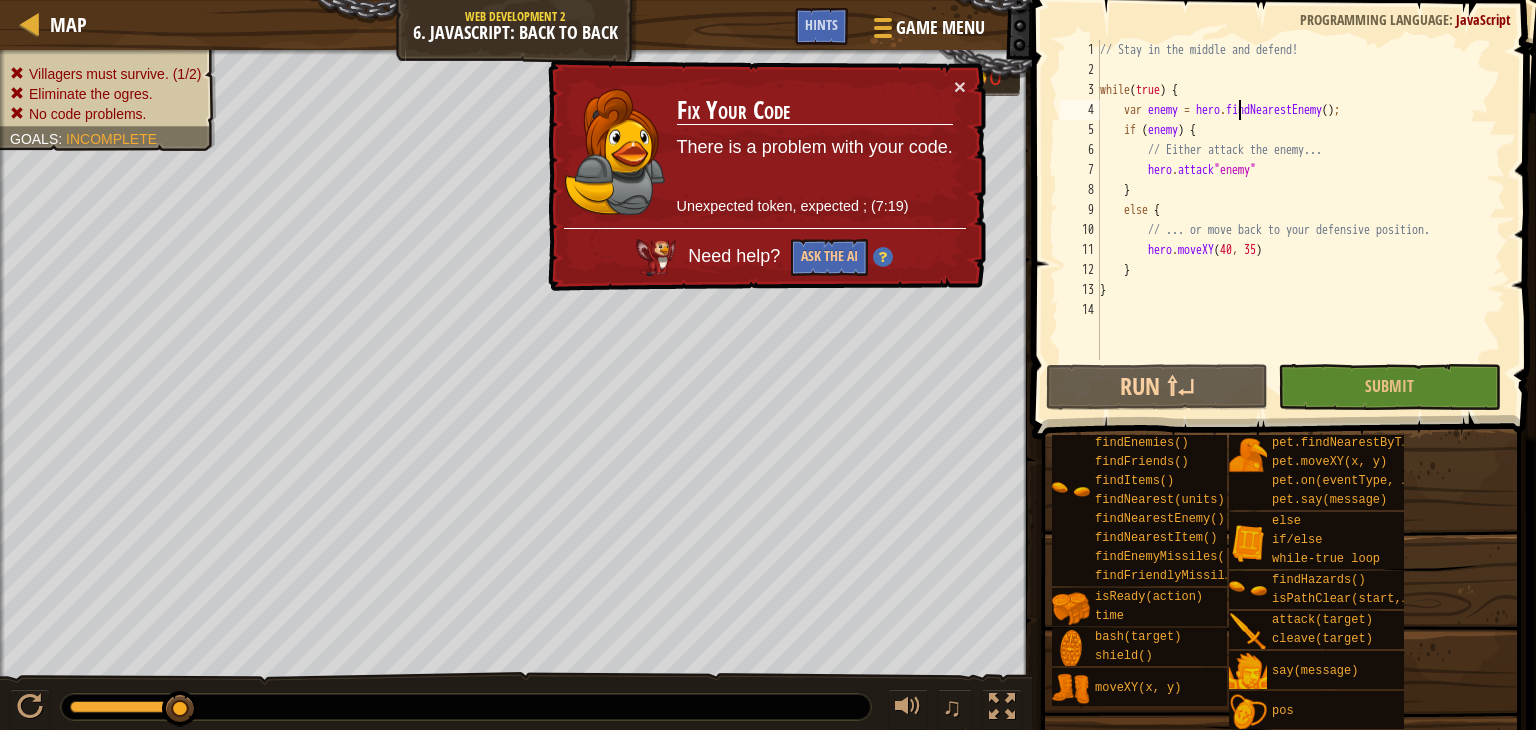 click on "// Stay in the middle and defend! while ( true )   {      var   enemy   =   hero . findNearestEnemy ( ) ;      if   ( enemy )   {          // Either attack the enemy...          hero . attack "enemy"      }      else   {          // ... or move back to your defensive position.          hero . moveXY ( 40 ,   35 )      } }" at bounding box center [1301, 220] 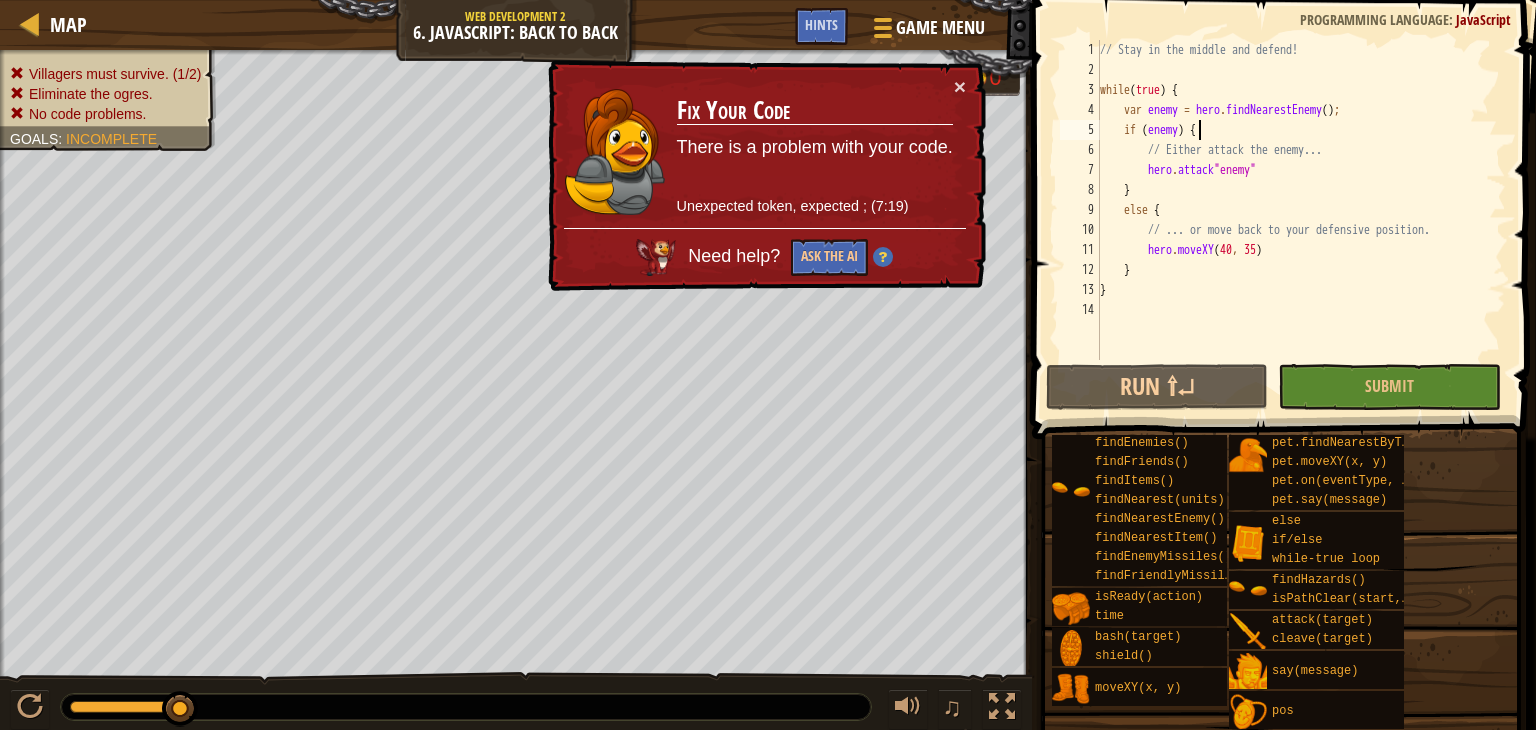 click on "// Stay in the middle and defend! while ( true )   {      var   enemy   =   hero . findNearestEnemy ( ) ;      if   ( enemy )   {          // Either attack the enemy...          hero . attack "enemy"      }      else   {          // ... or move back to your defensive position.          hero . moveXY ( 40 ,   35 )      } }" at bounding box center [1301, 220] 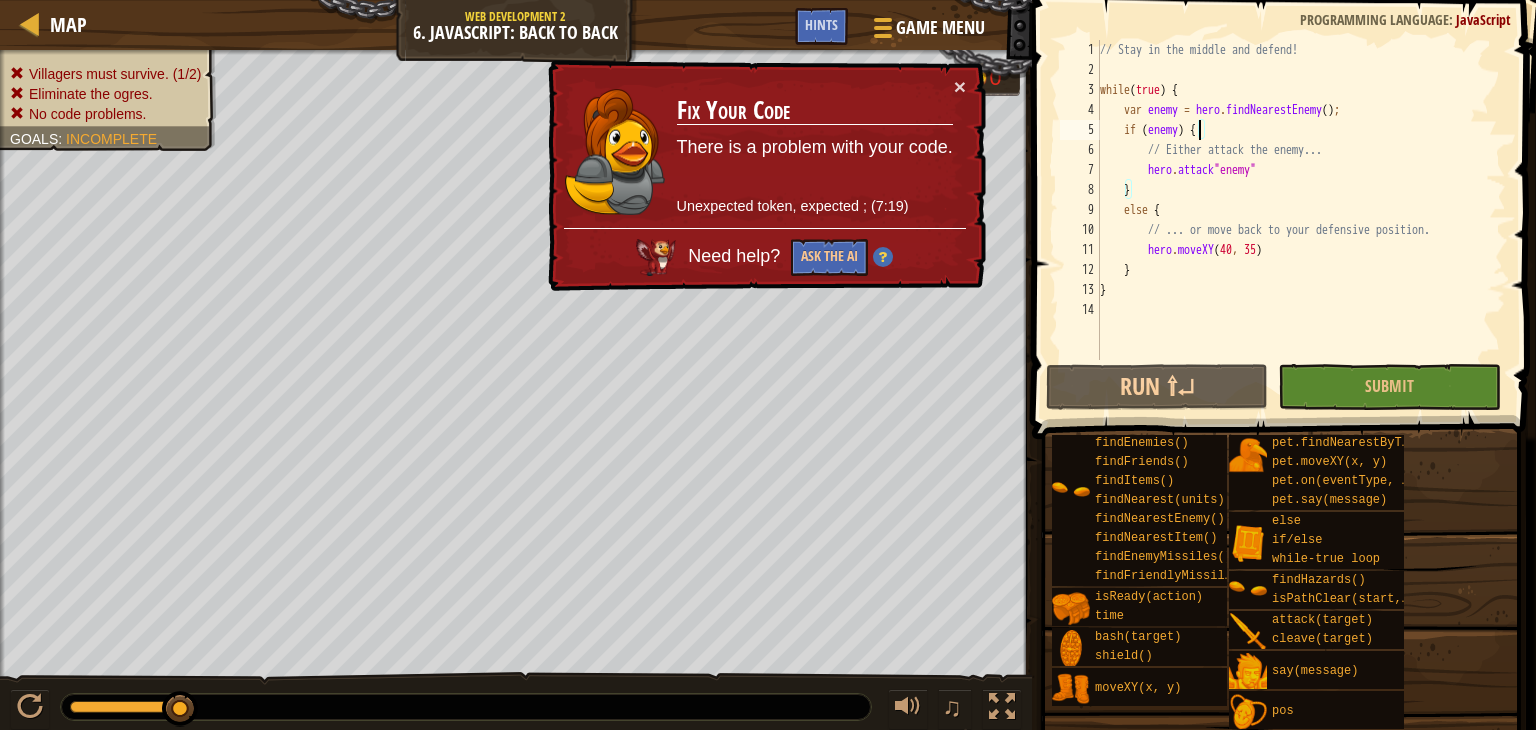 type on "{" 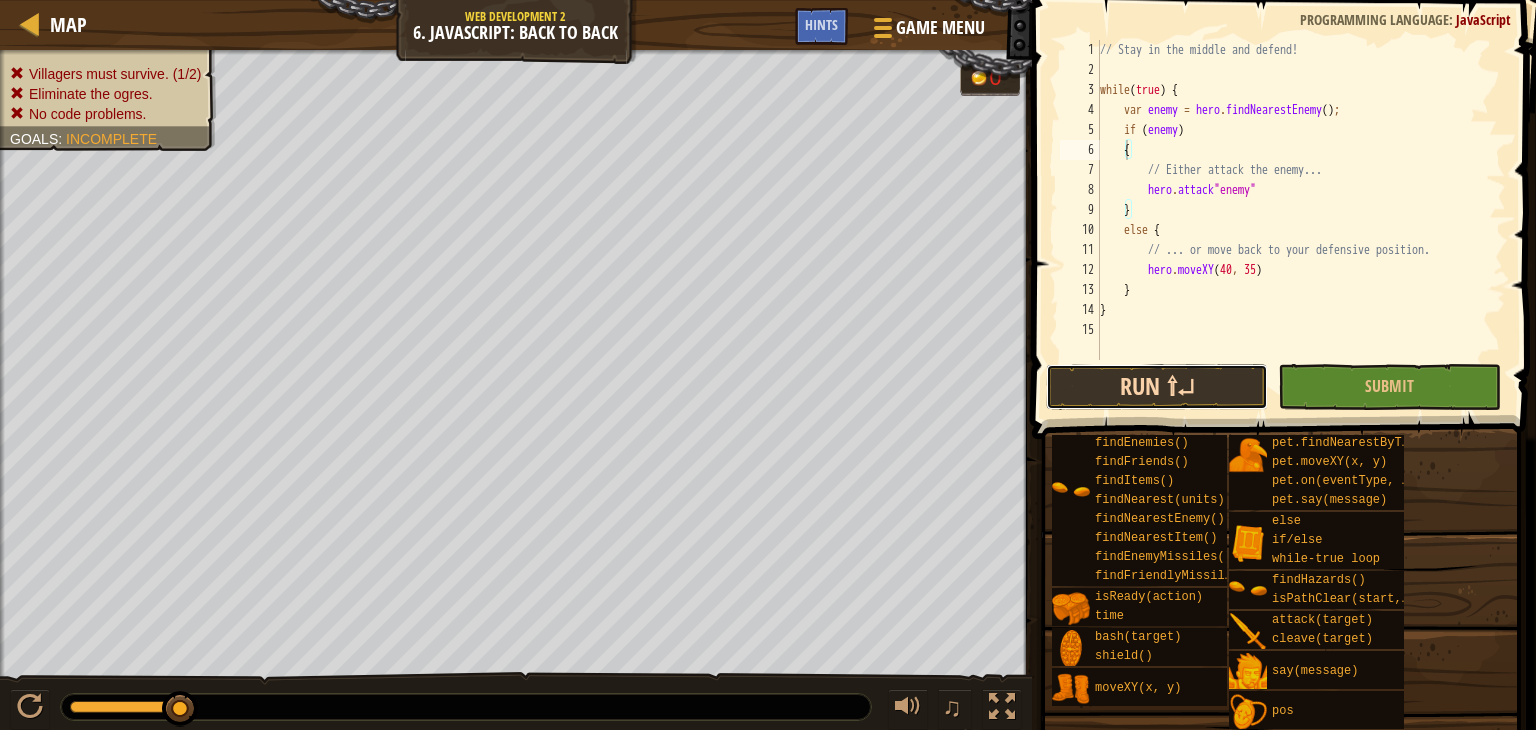 click on "Run ⇧↵" at bounding box center [1157, 387] 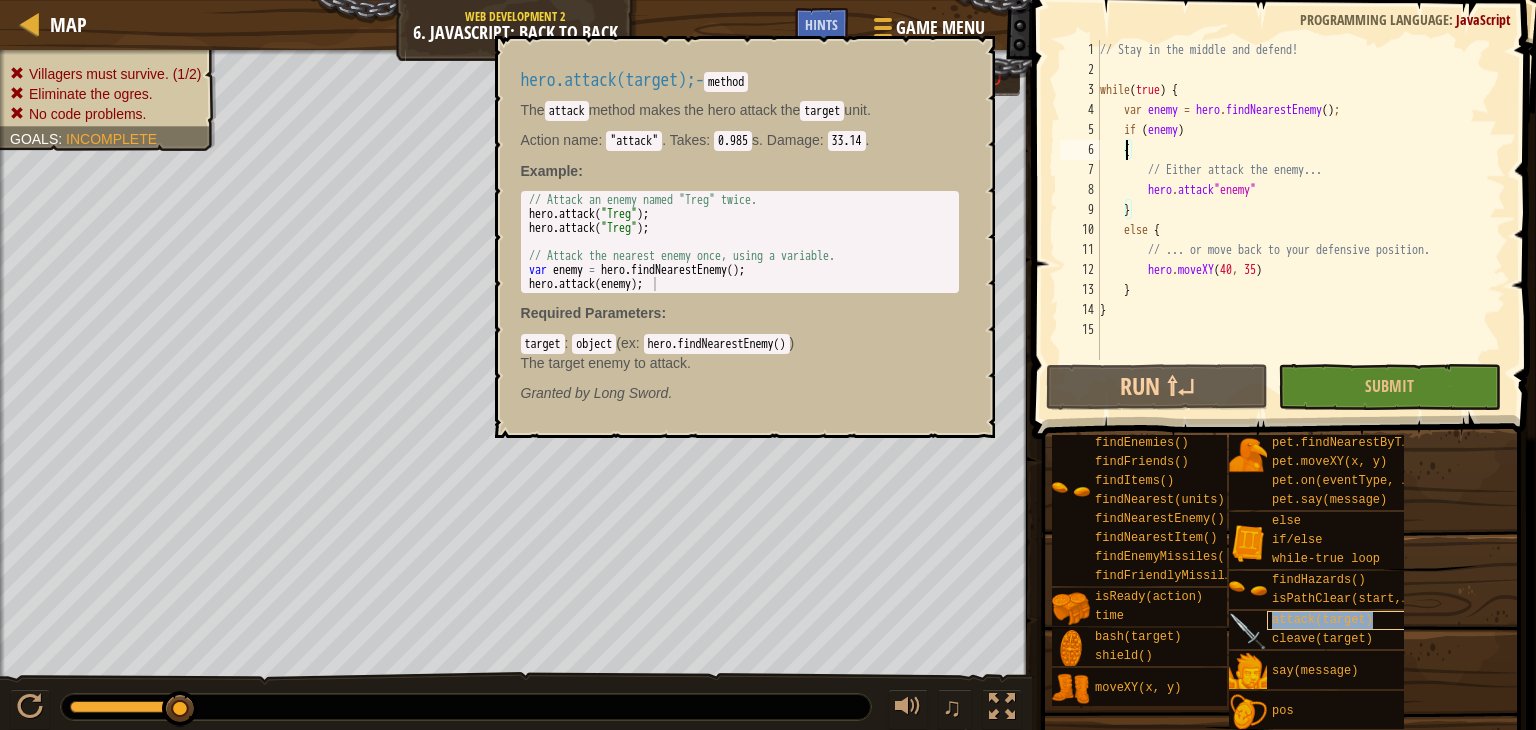 click on "attack(target)" at bounding box center [1322, 620] 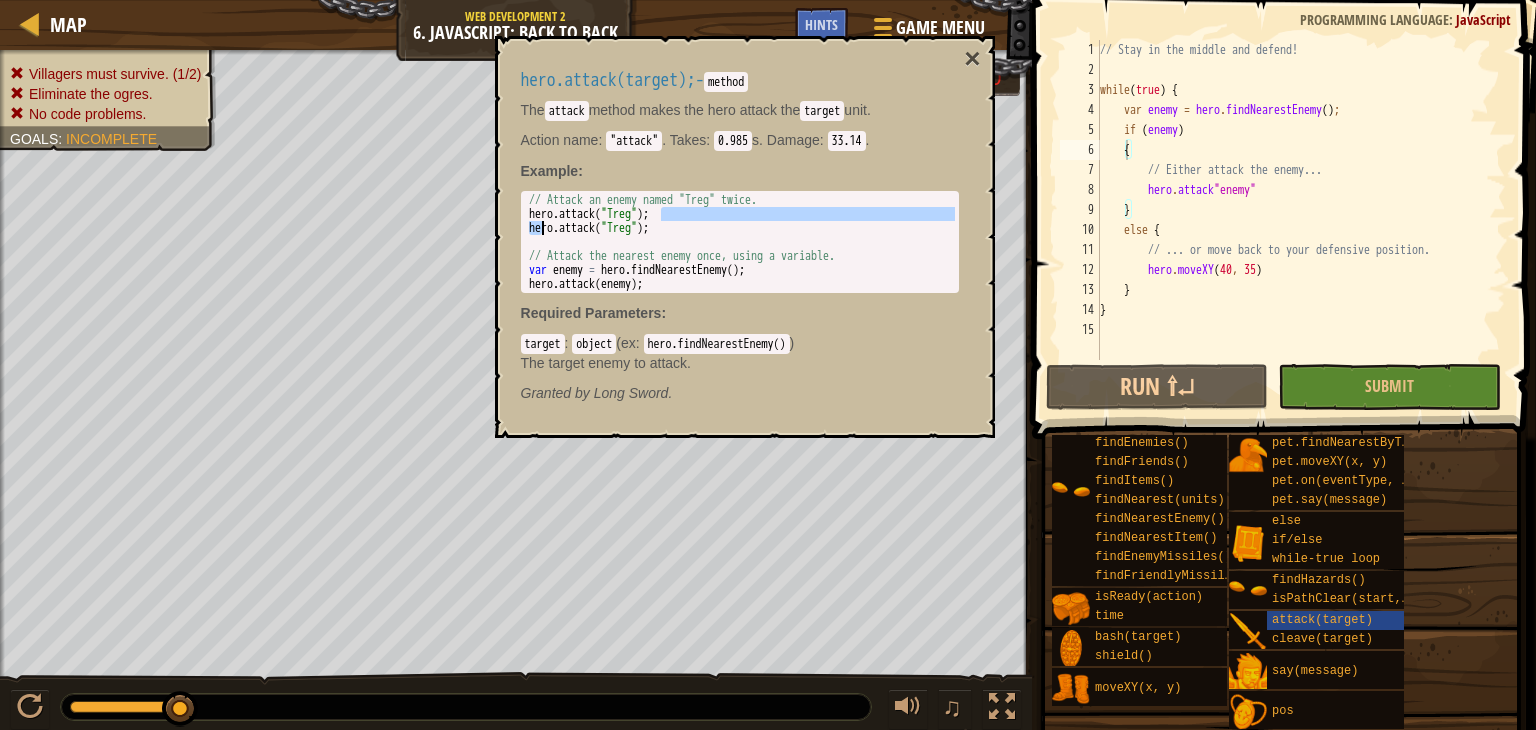 drag, startPoint x: 668, startPoint y: 207, endPoint x: 545, endPoint y: 225, distance: 124.3101 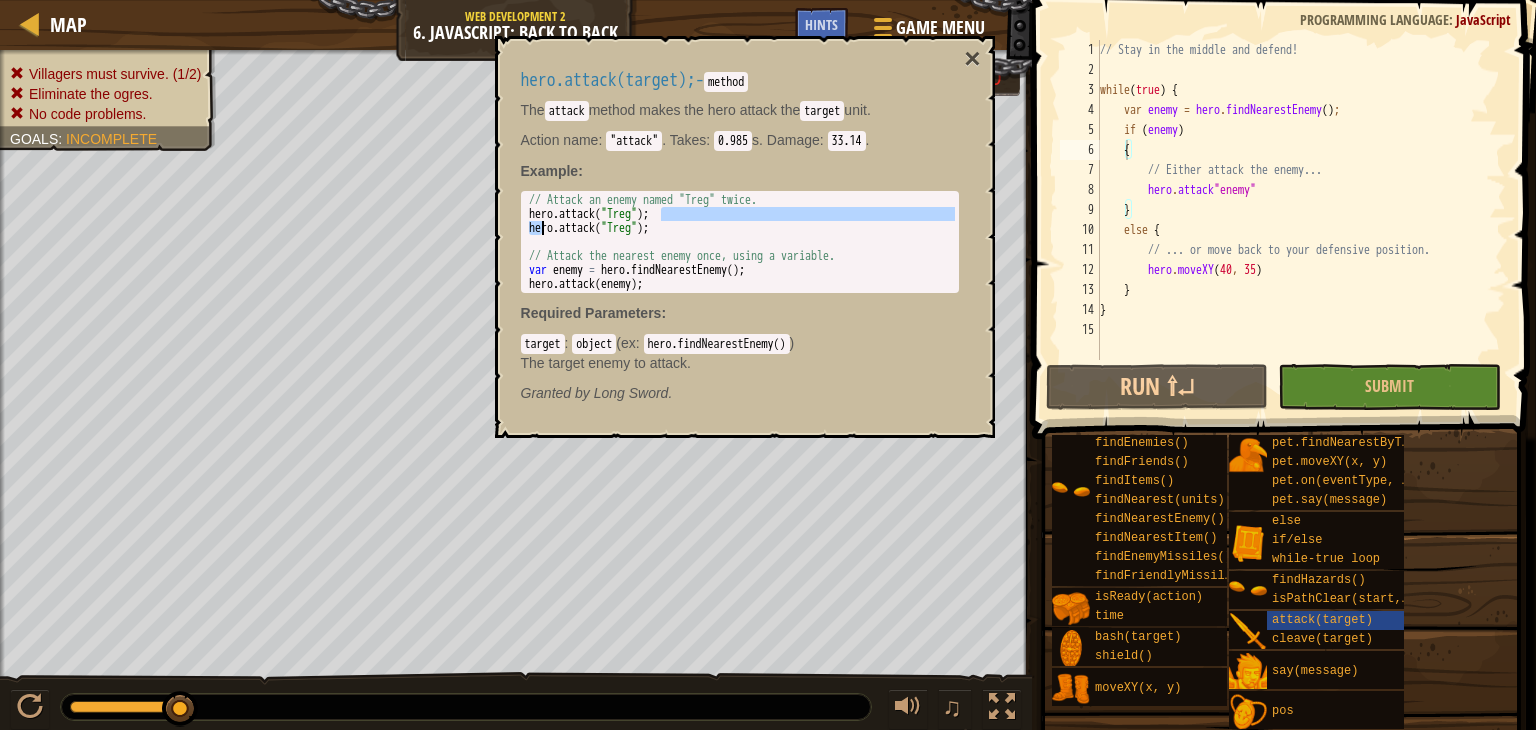 click on "// Attack an enemy named "Treg" twice. hero . attack ( "Treg" ) ; hero . attack ( "Treg" ) ; // Attack the nearest enemy once, using a variable. var   enemy   =   hero . findNearestEnemy ( ) ; hero . attack ( enemy ) ;" at bounding box center [740, 256] 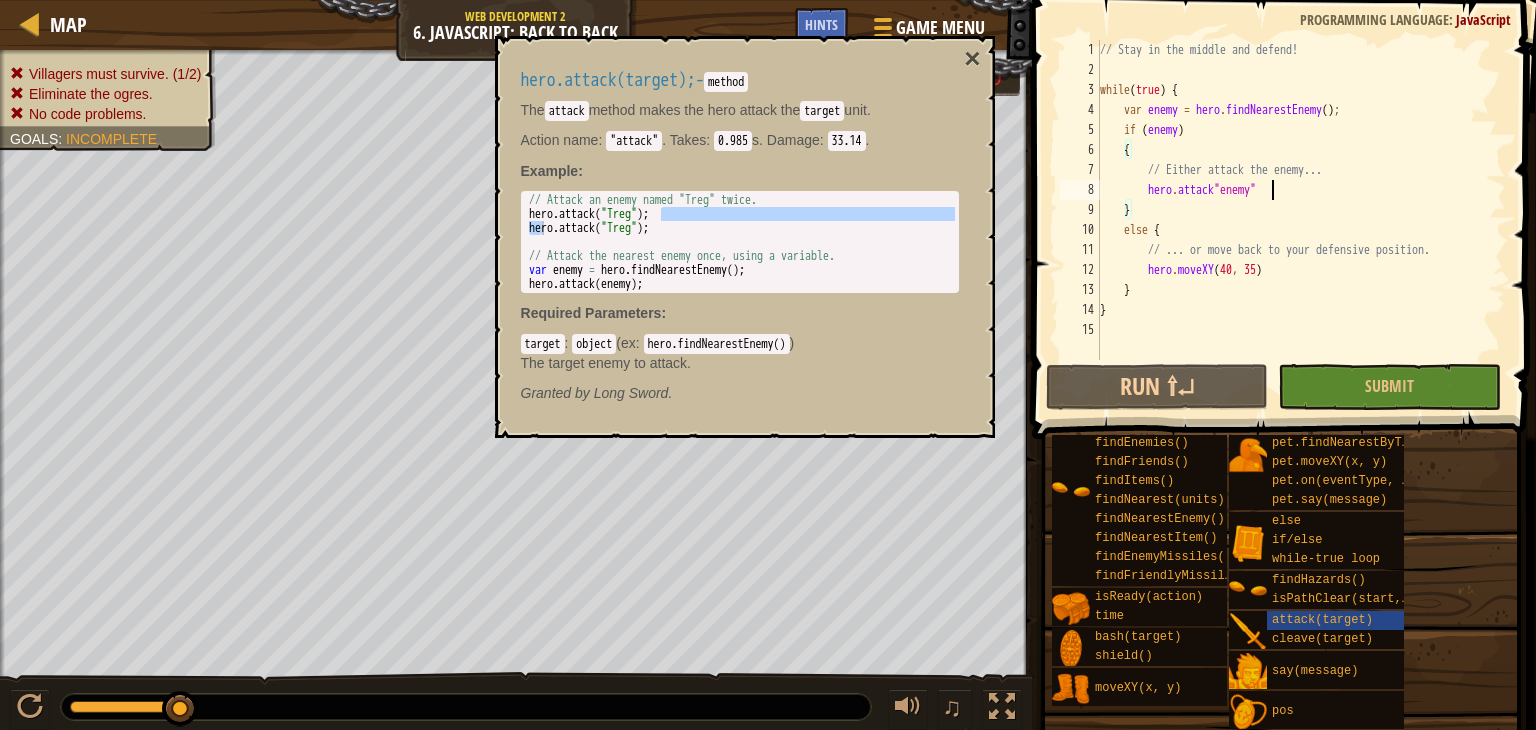 click on "// Stay in the middle and defend! while ( true )   {      var   enemy   =   hero . findNearestEnemy ( ) ;      if   ( enemy )        {          // Either attack the enemy...          hero . attack "enemy"      }      else   {          // ... or move back to your defensive position.          hero . moveXY ( 40 ,   35 )      } }" at bounding box center (1301, 220) 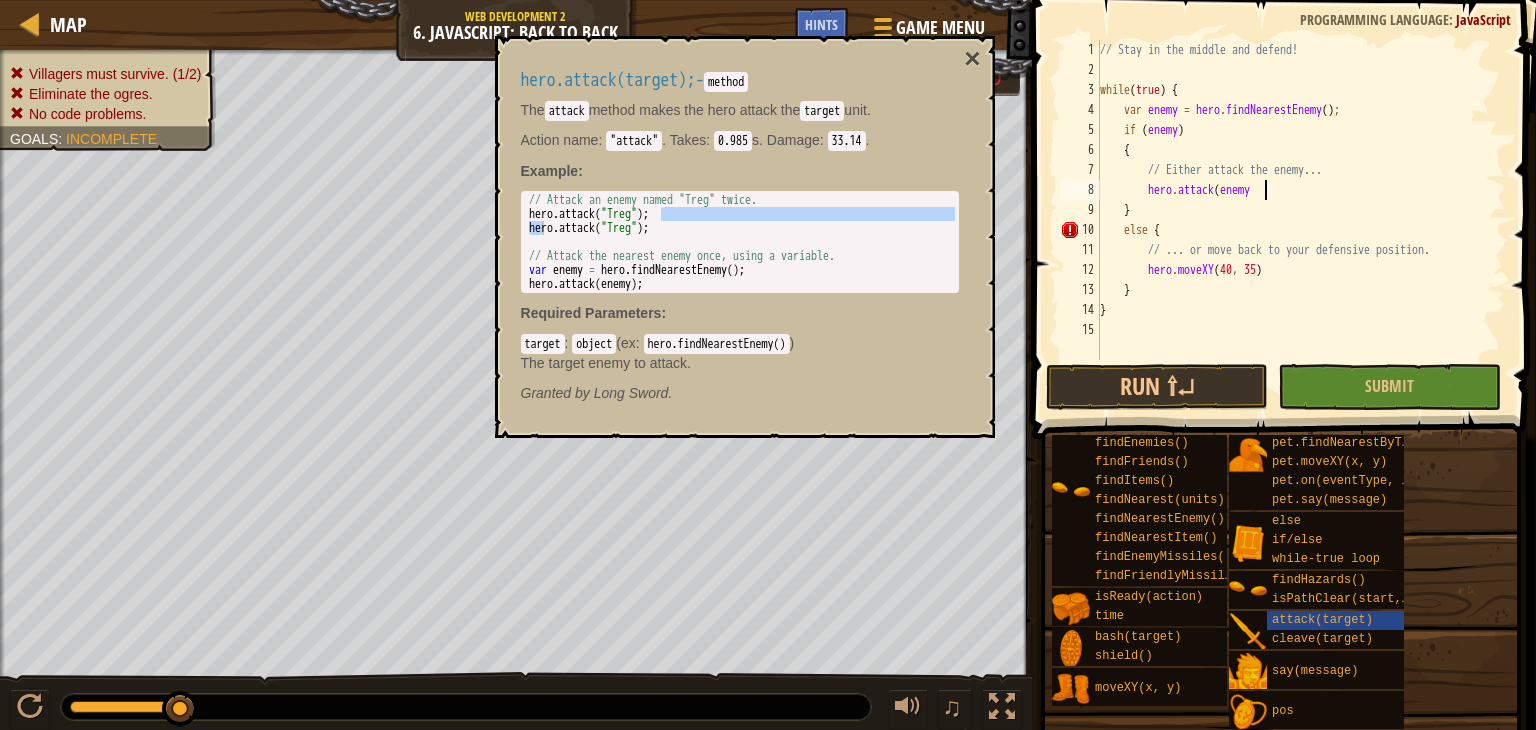 scroll, scrollTop: 9, scrollLeft: 12, axis: both 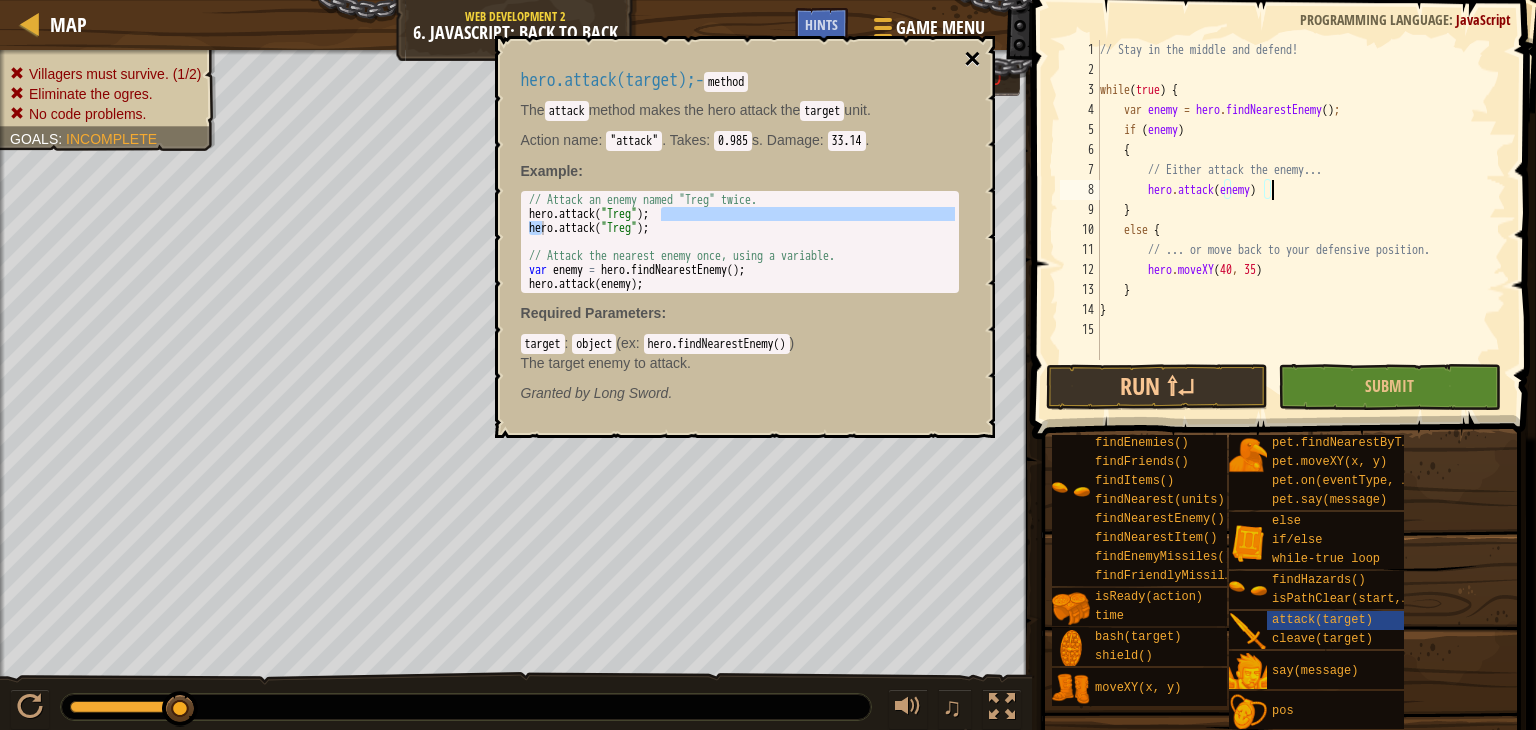 type on "hero.attack(enemy)" 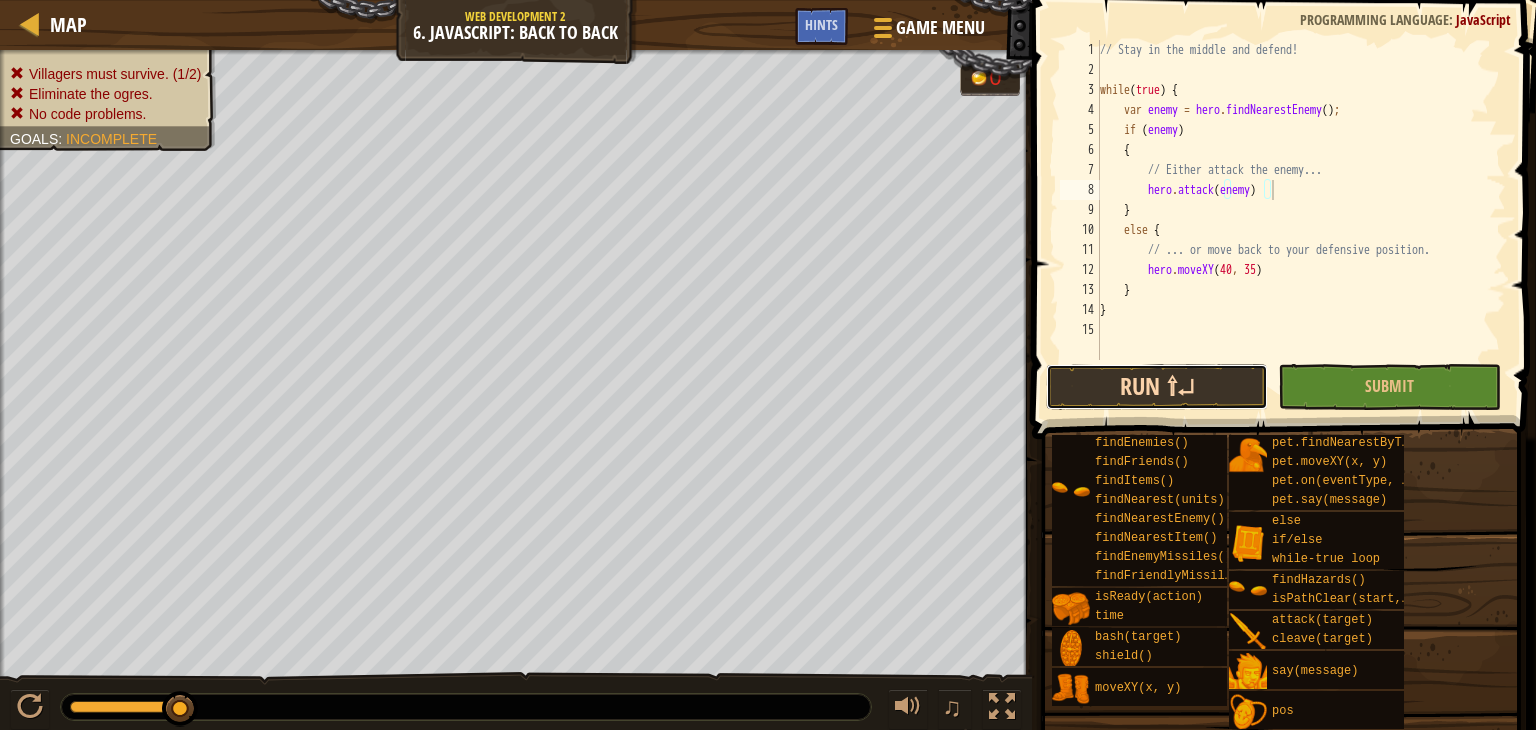 click on "Run ⇧↵" at bounding box center (1157, 387) 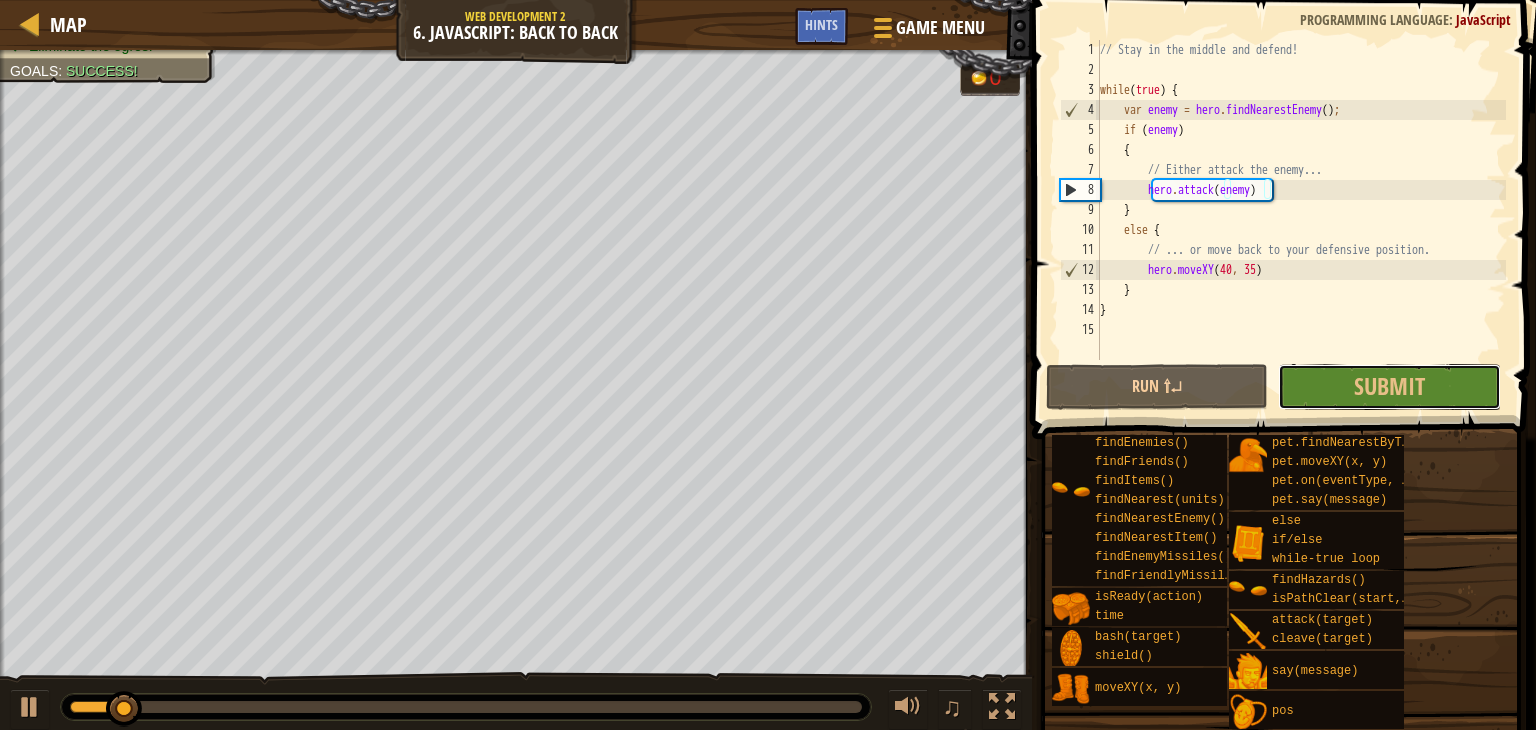 click on "Hints hero.attack(enemy) 1 2 3 4 5 6 7 8 9 10 11 12 13 14 15 // Stay in the middle and defend! while ( true )   {      var   enemy   =   hero . findNearestEnemy ( ) ;      if   ( enemy )        {          // Either attack the enemy...          hero . attack ( enemy )      }      else   {          // ... or move back to your defensive position.          hero . moveXY ( 40 ,   35 )      } }     הההההההההההההההההההההההההההההההההההההההההההההההההההההההההההההההההההההההההההההההההההההההההההההההההההההההההההההההההההההההההההההההההההההההההההההההההההההההההההההההההההההההההההההההההההההההההההההההההההההההההההההההההההההההההההההההההההההההההההההההההההההההההההההההה Expected an identifier and instead saw 'else'. Code Saved Programming language : JavaScript Run ⇧↵ Submit  /" at bounding box center [1281, 360] 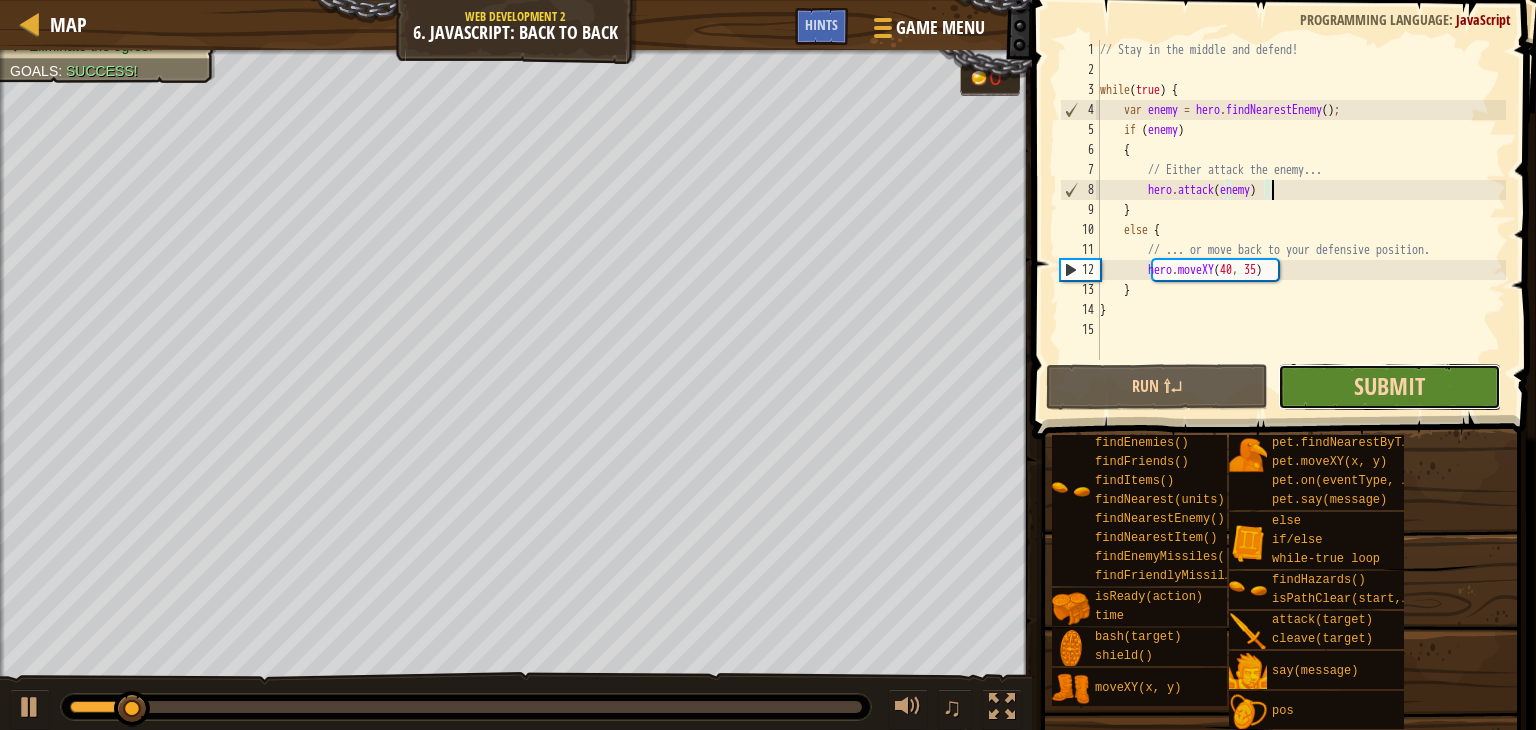 click on "Submit" at bounding box center (1389, 386) 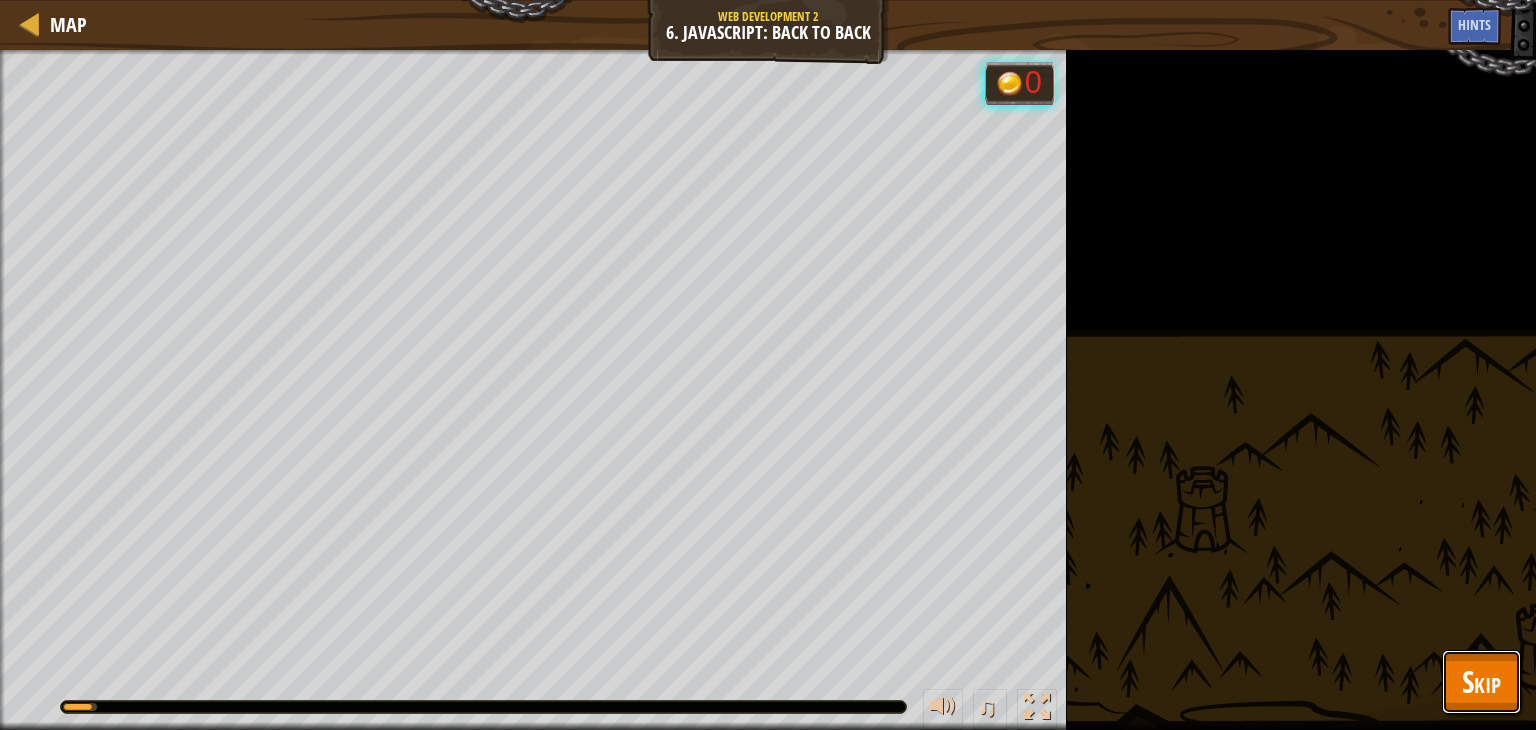 click on "Skip" at bounding box center [1481, 681] 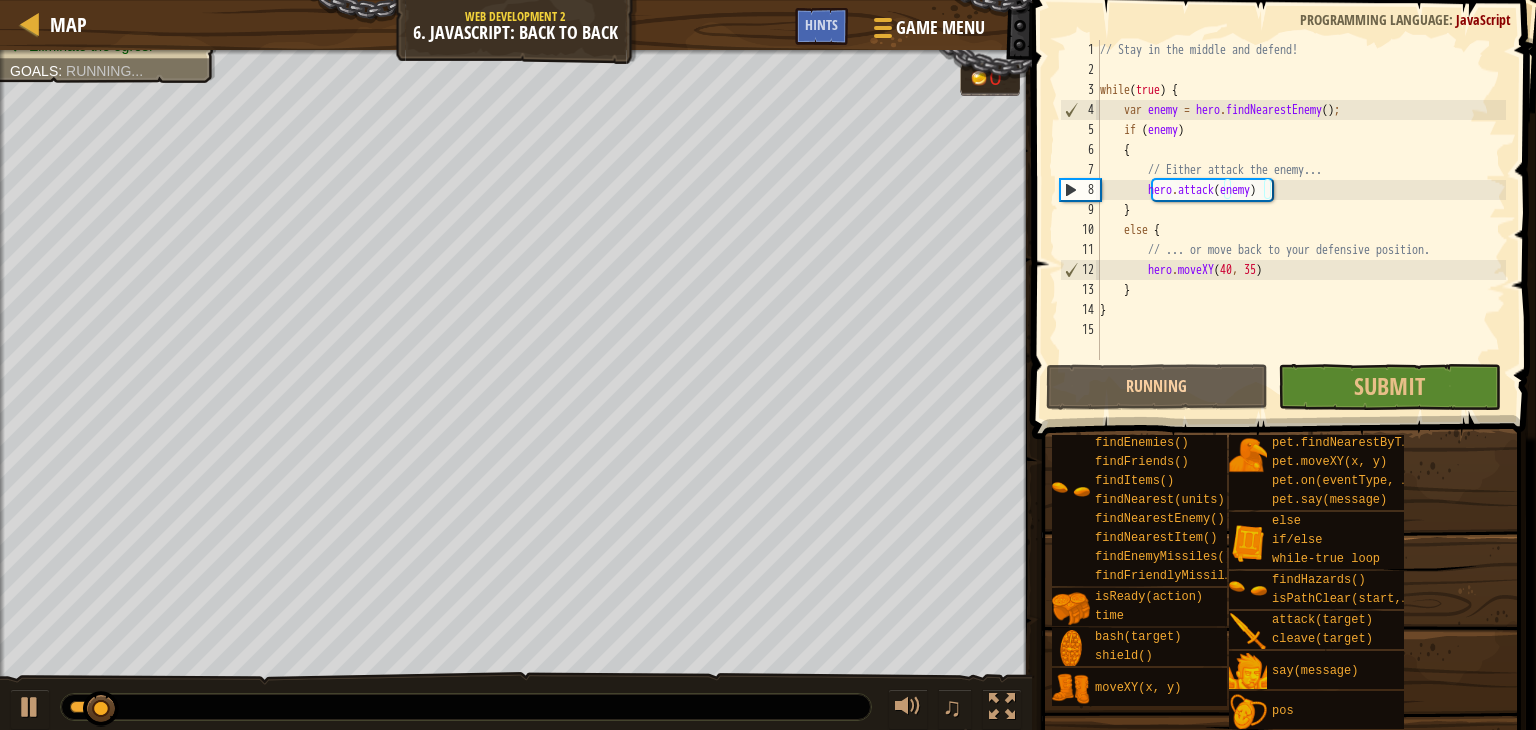 click on "distanceTo(target) findByType(type, units) findEnemies() findFriends() findItems() findNearest(units) findNearestEnemy() findNearestItem() findEnemyMissiles() findFriendlyMissiles() isReady(action) time bash(target) shield() moveXY(x, y) pet pet.fetch(item) pet.findNearestByType(type) pet.moveXY(x, y) pet.on(eventType, handler) pet.say(message) else if/else while-true loop findHazards() isPathClear(start, end) attack(target) cleave(target) say(message) pos" at bounding box center (1286, 562) 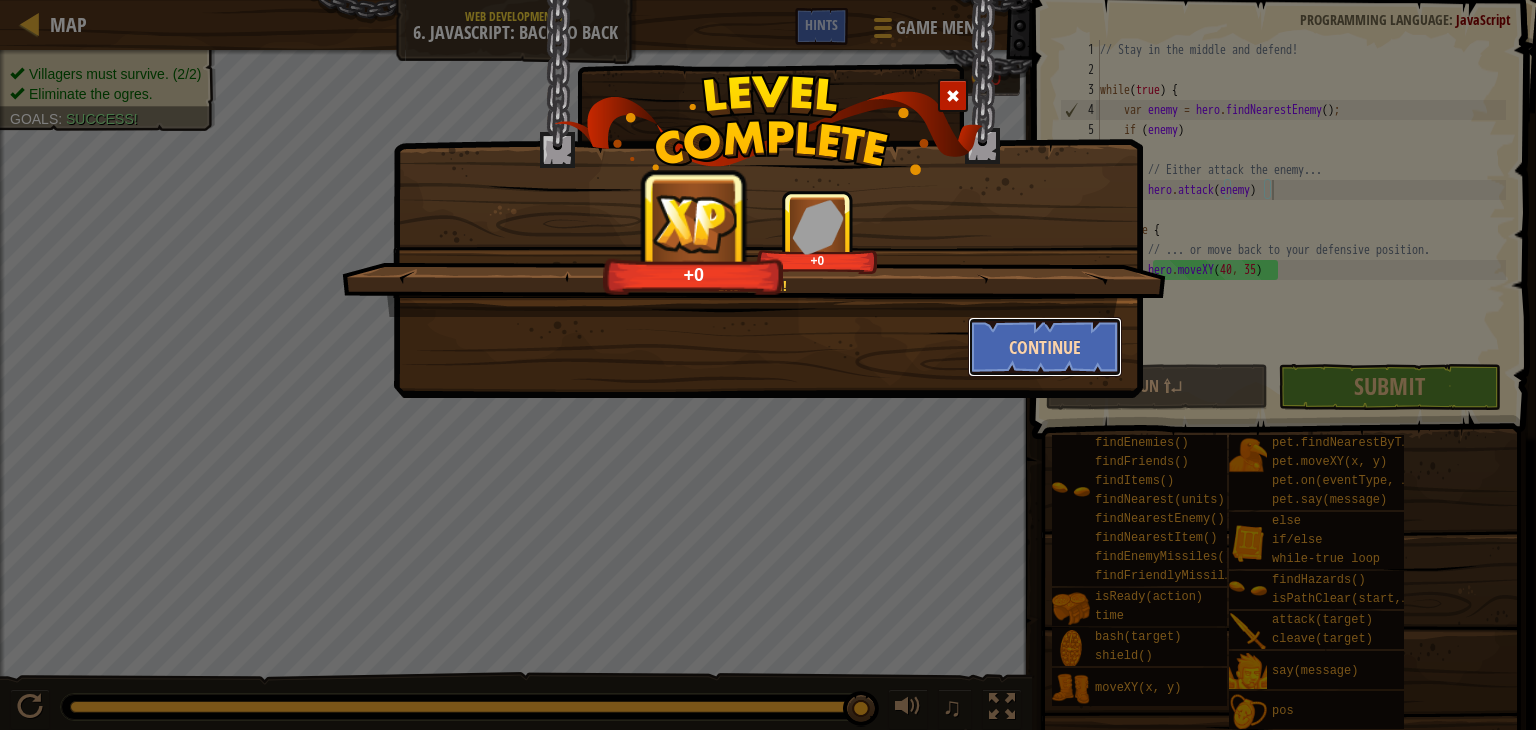 click on "Continue" at bounding box center [1045, 347] 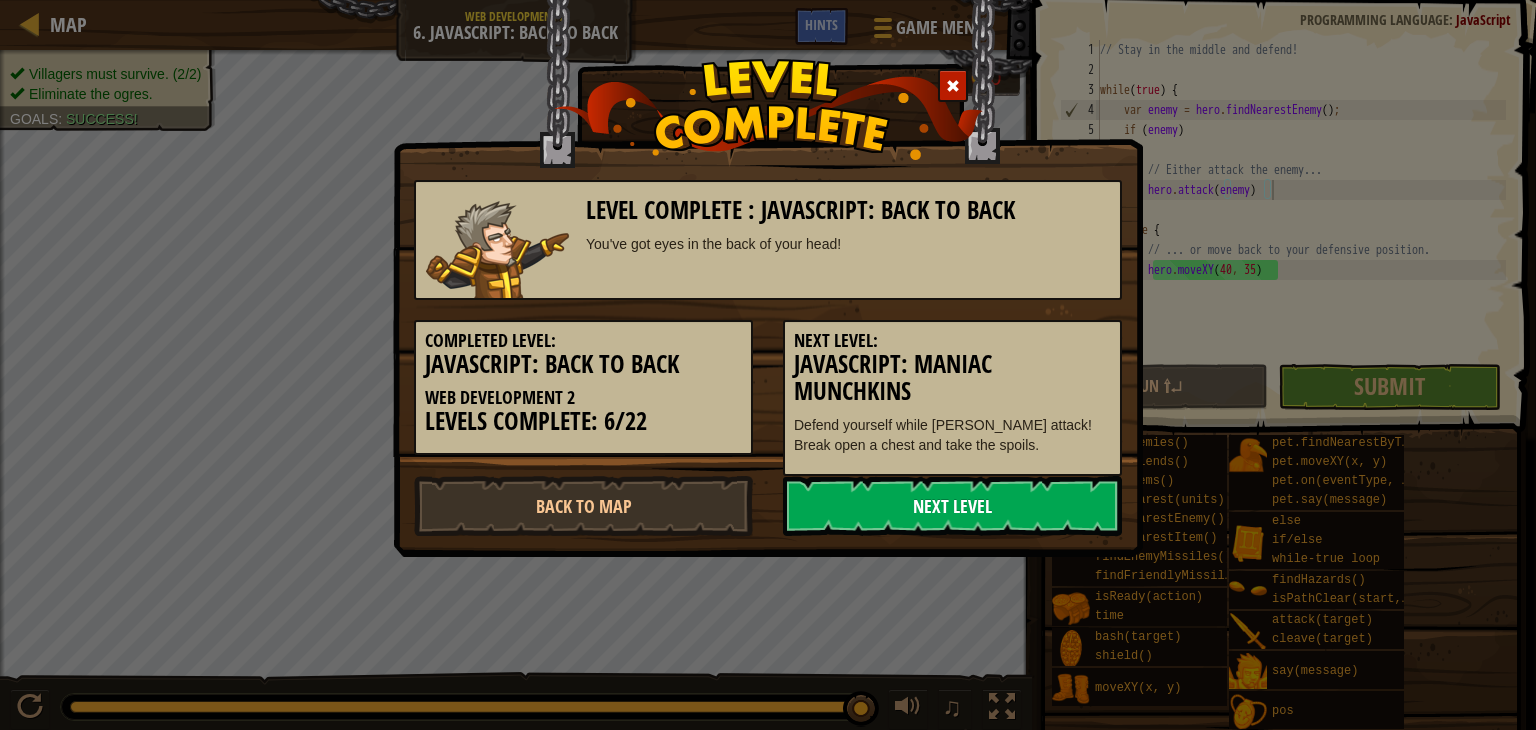 click on "Next Level" at bounding box center (952, 506) 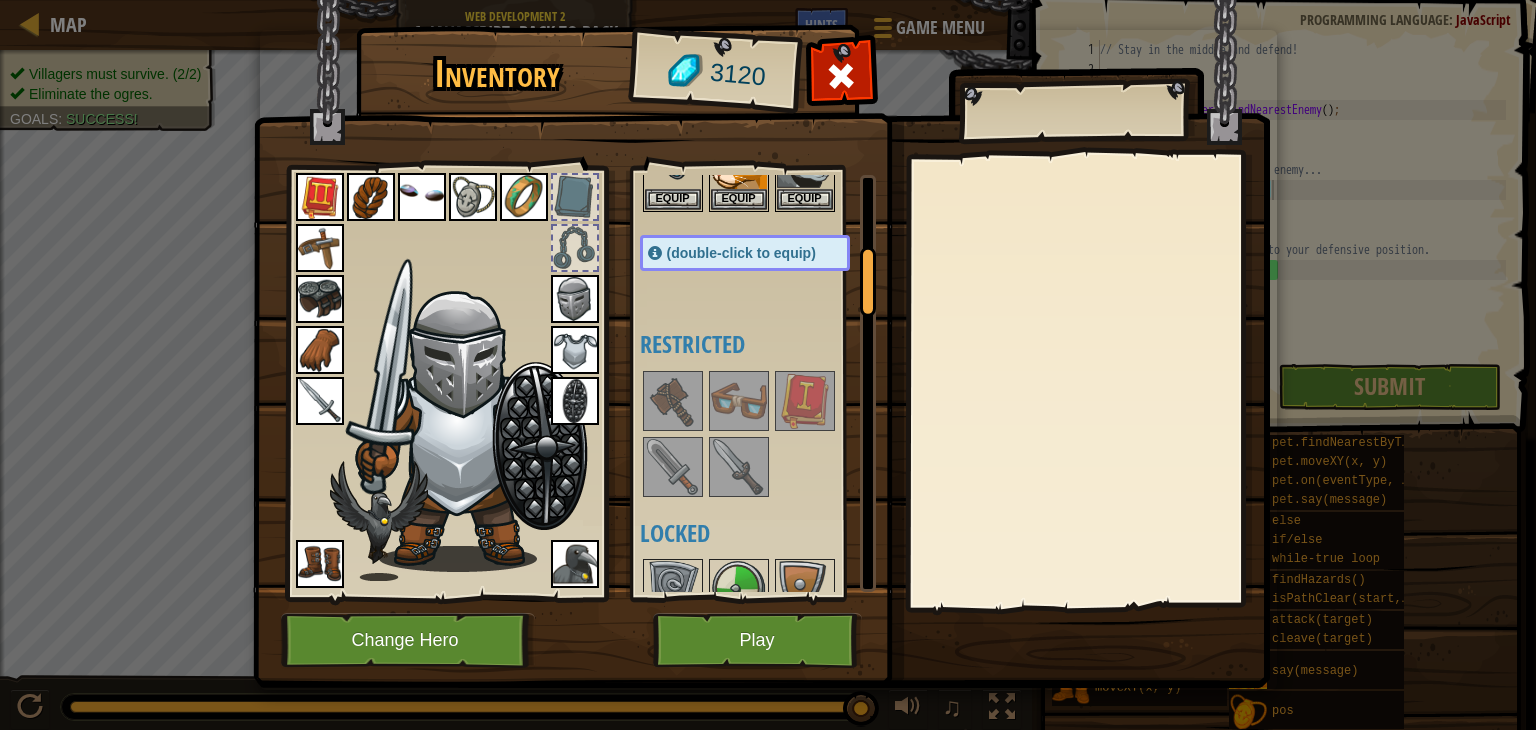 scroll, scrollTop: 500, scrollLeft: 0, axis: vertical 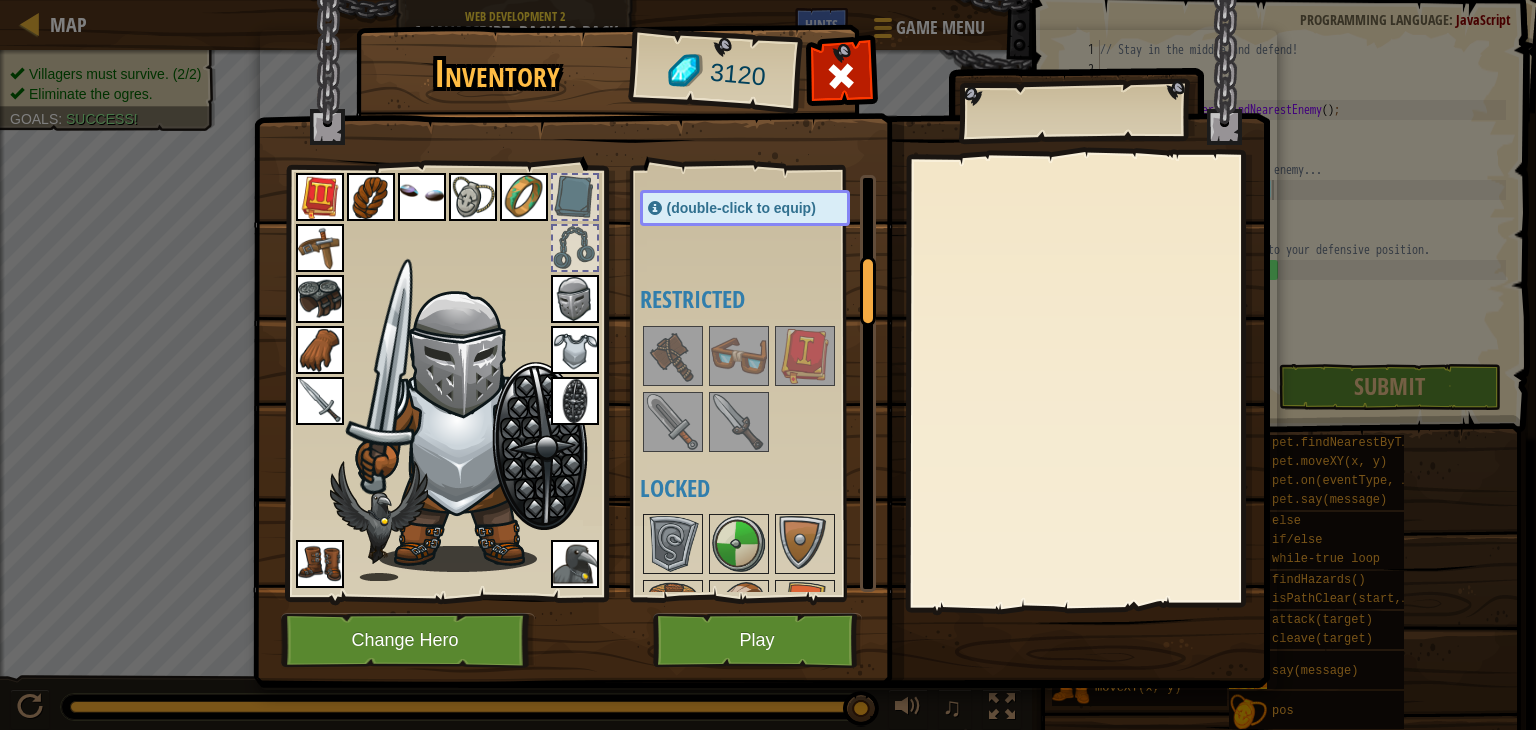 click at bounding box center [739, 356] 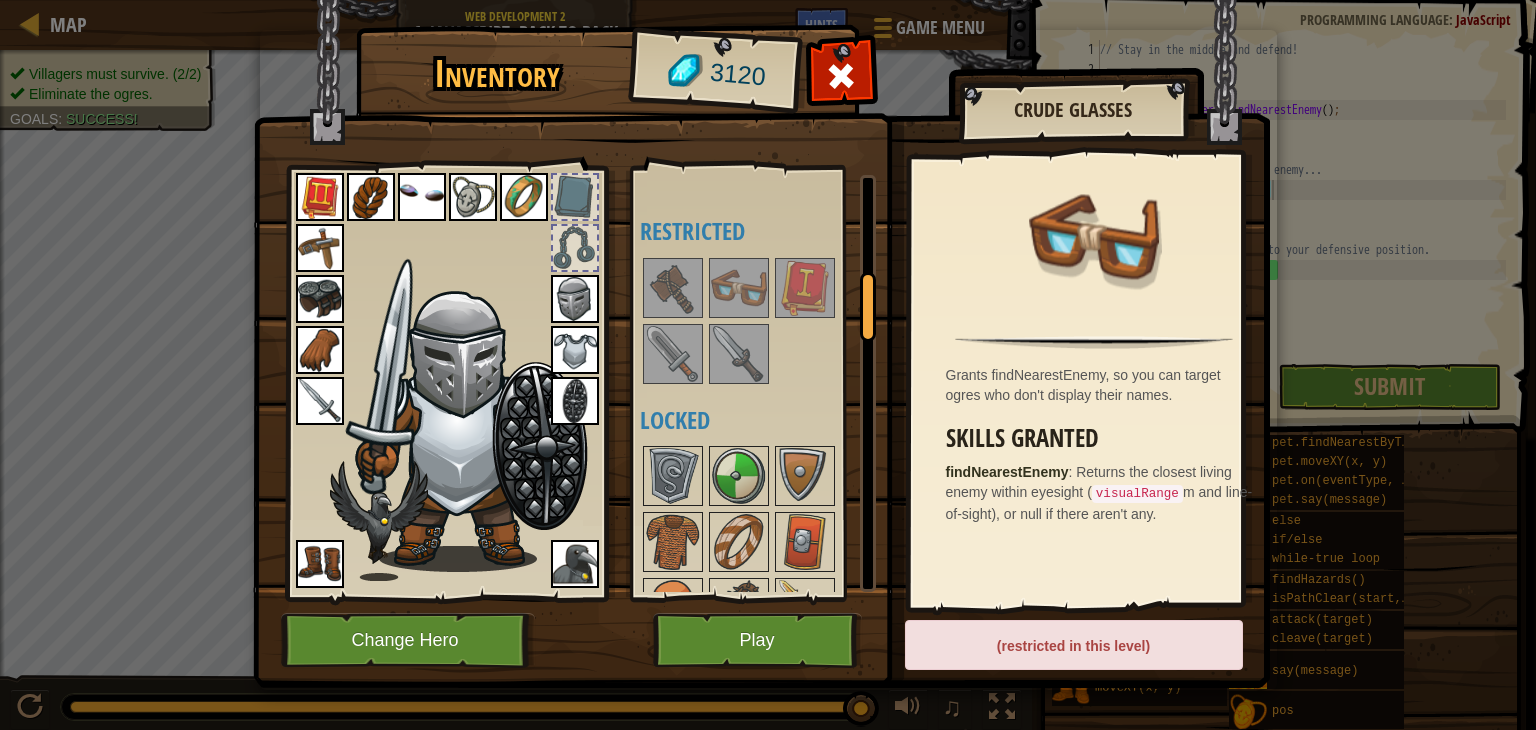 scroll, scrollTop: 600, scrollLeft: 0, axis: vertical 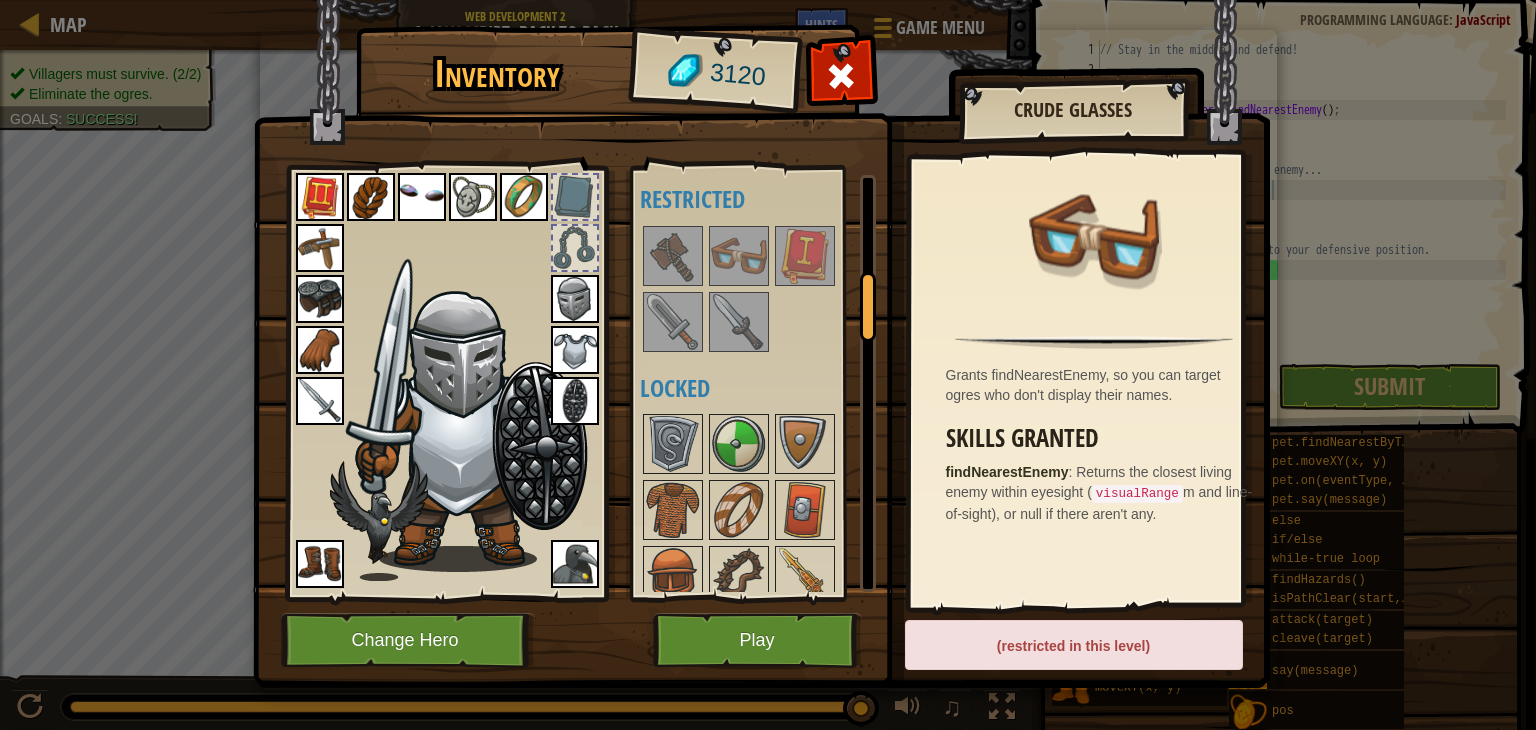 click on "Available Equip Equip Equip Equip Equip Equip Equip Equip Equip Equip Equip Equip Equip Equip Equip Equip Equip Equip Equip Equip Equip Equip Equip Equip Equip Equip Equip Equip (double-click to equip) Restricted Locked" at bounding box center [765, 383] 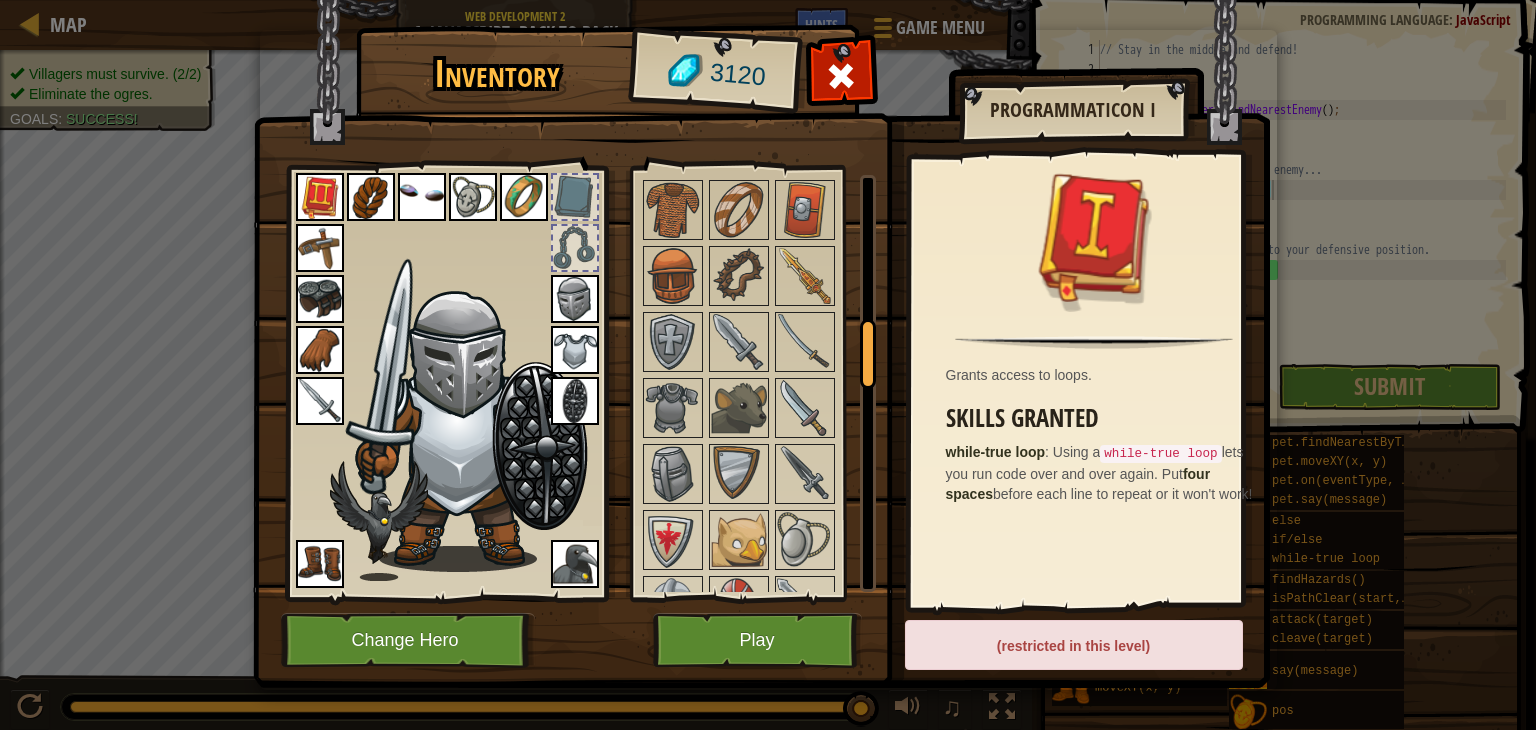 scroll, scrollTop: 1000, scrollLeft: 0, axis: vertical 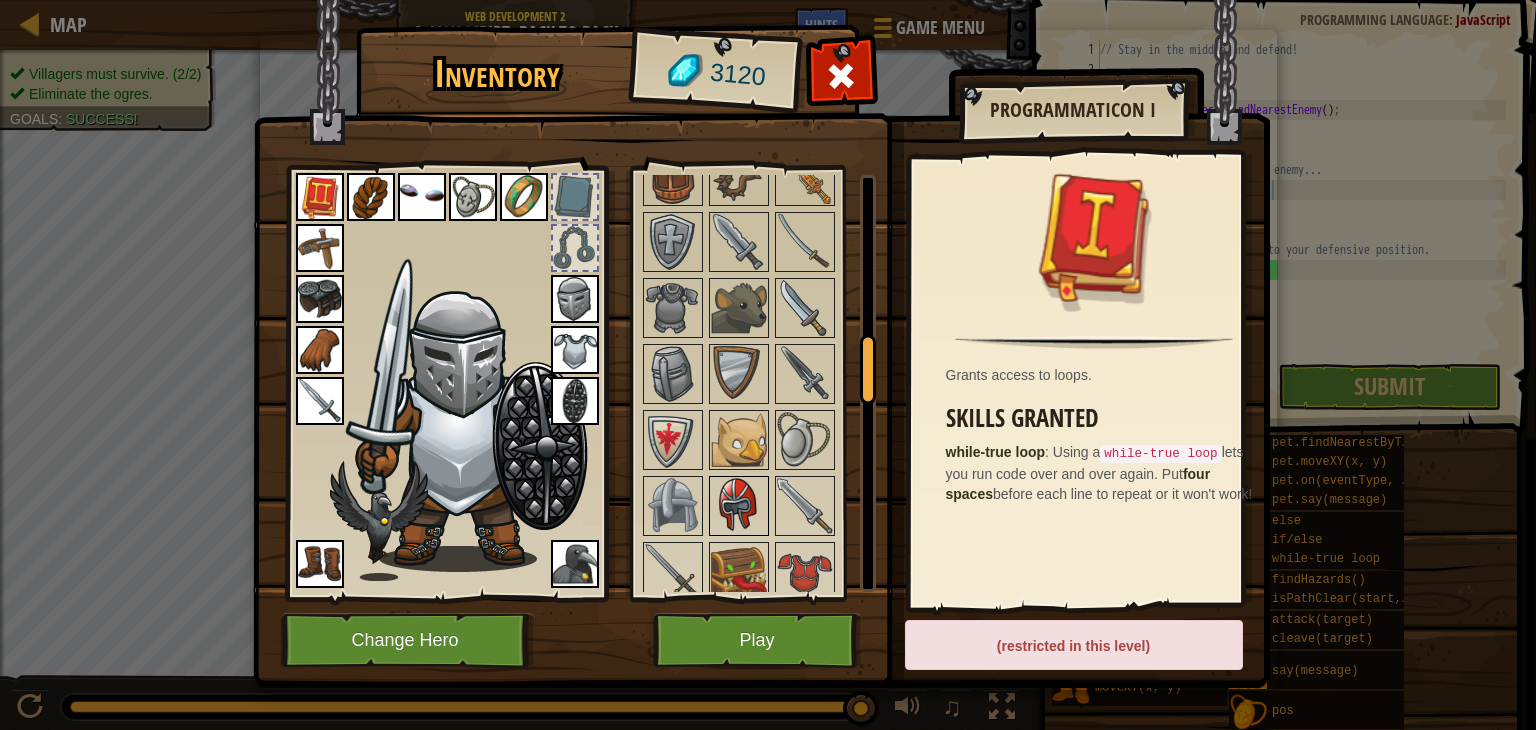 click at bounding box center (739, 506) 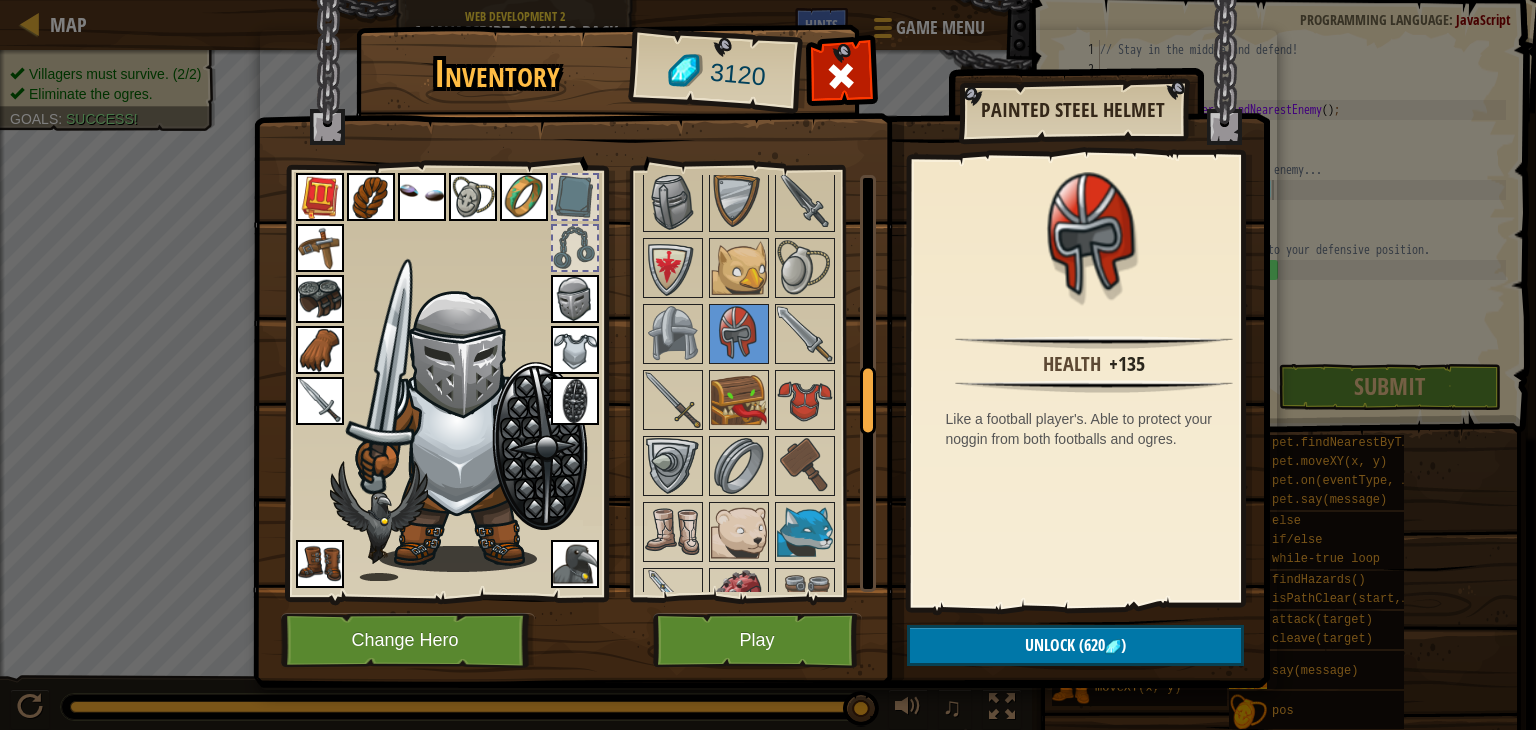 scroll, scrollTop: 1200, scrollLeft: 0, axis: vertical 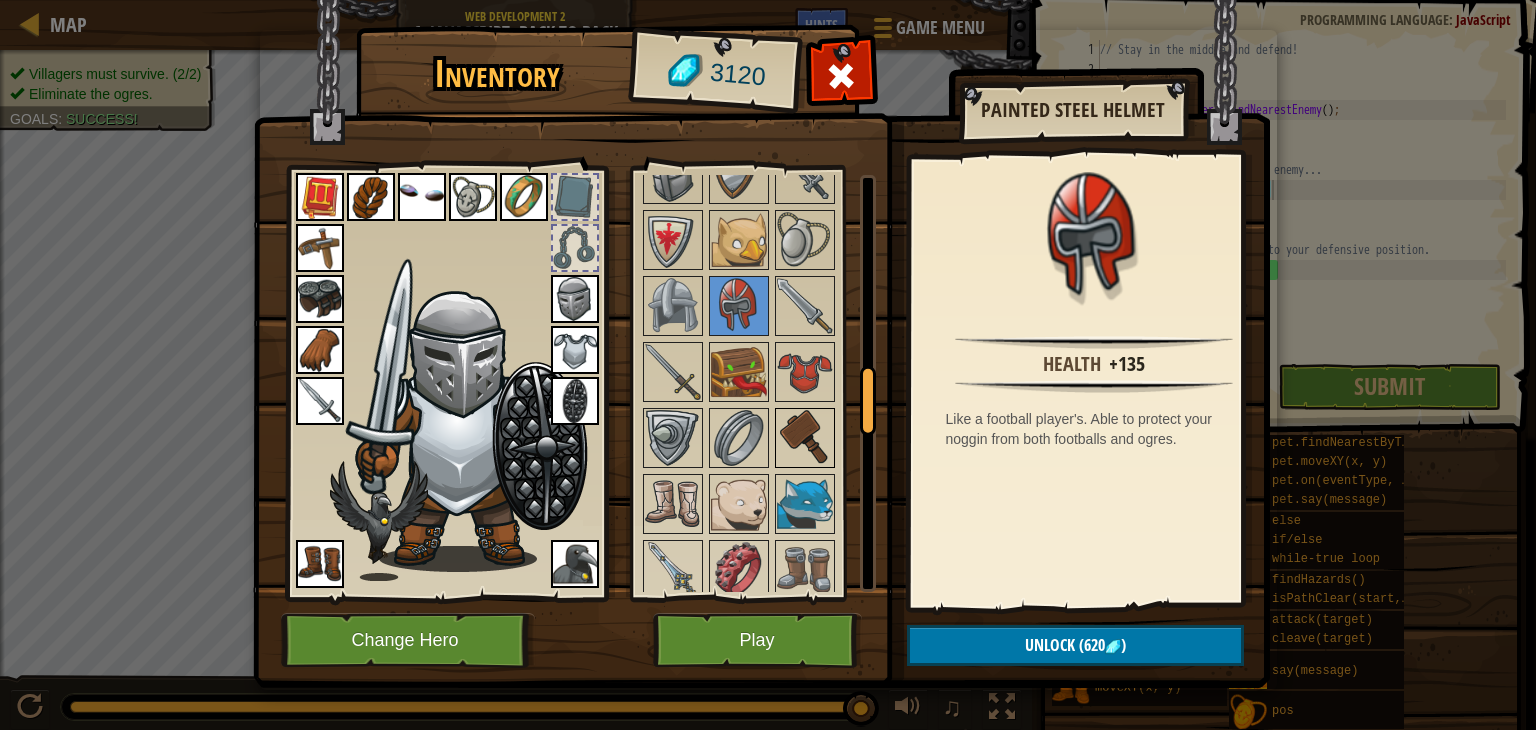 click at bounding box center (805, 438) 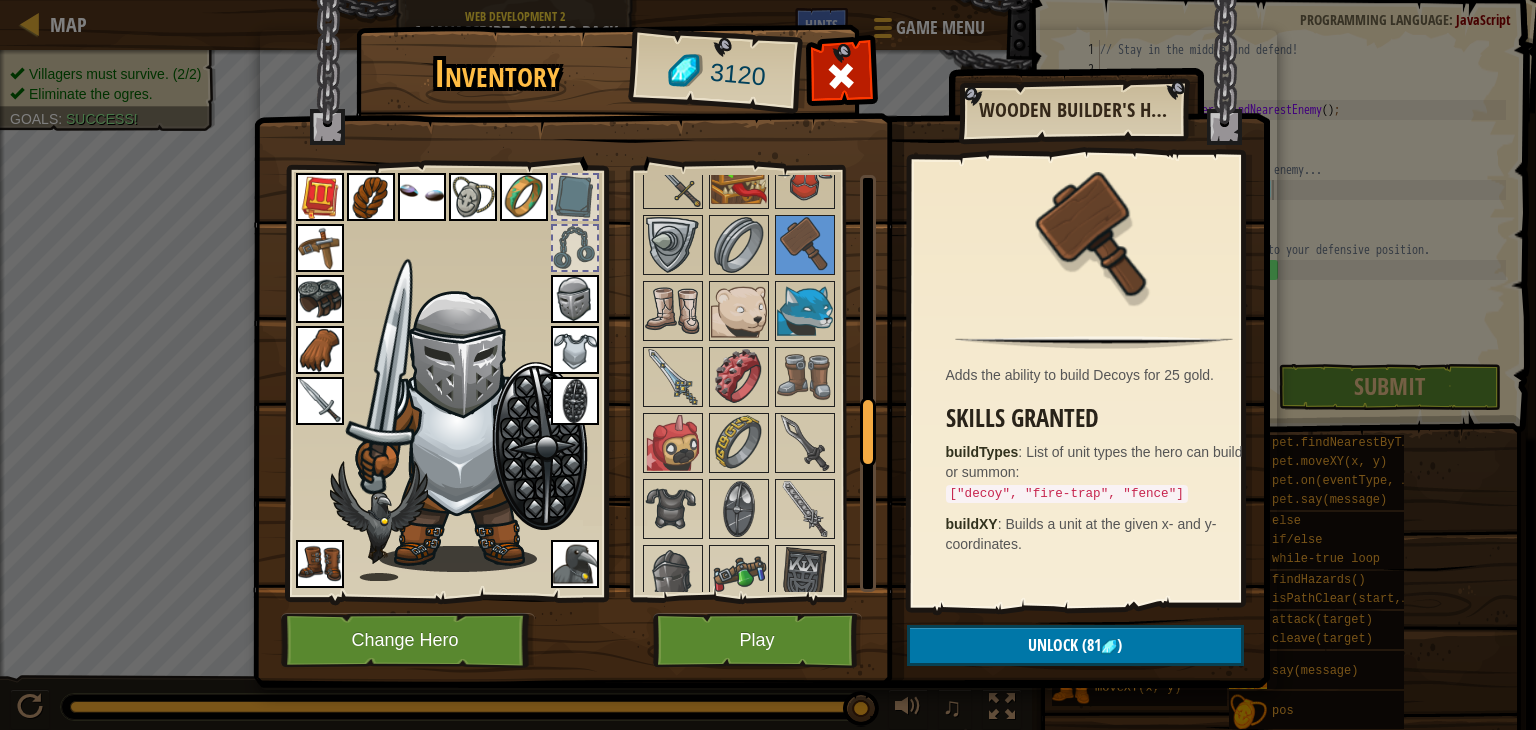 scroll, scrollTop: 1400, scrollLeft: 0, axis: vertical 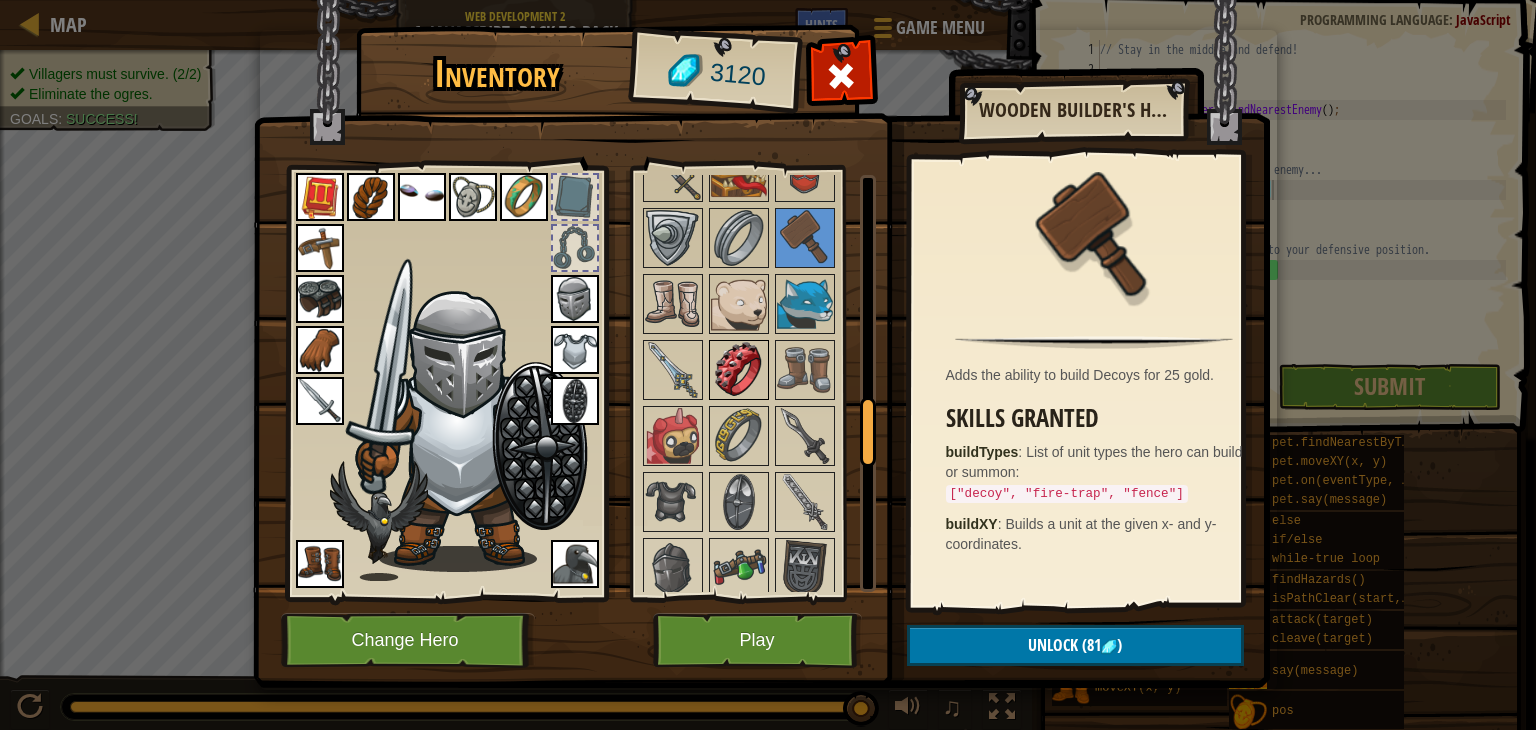 click at bounding box center [739, 370] 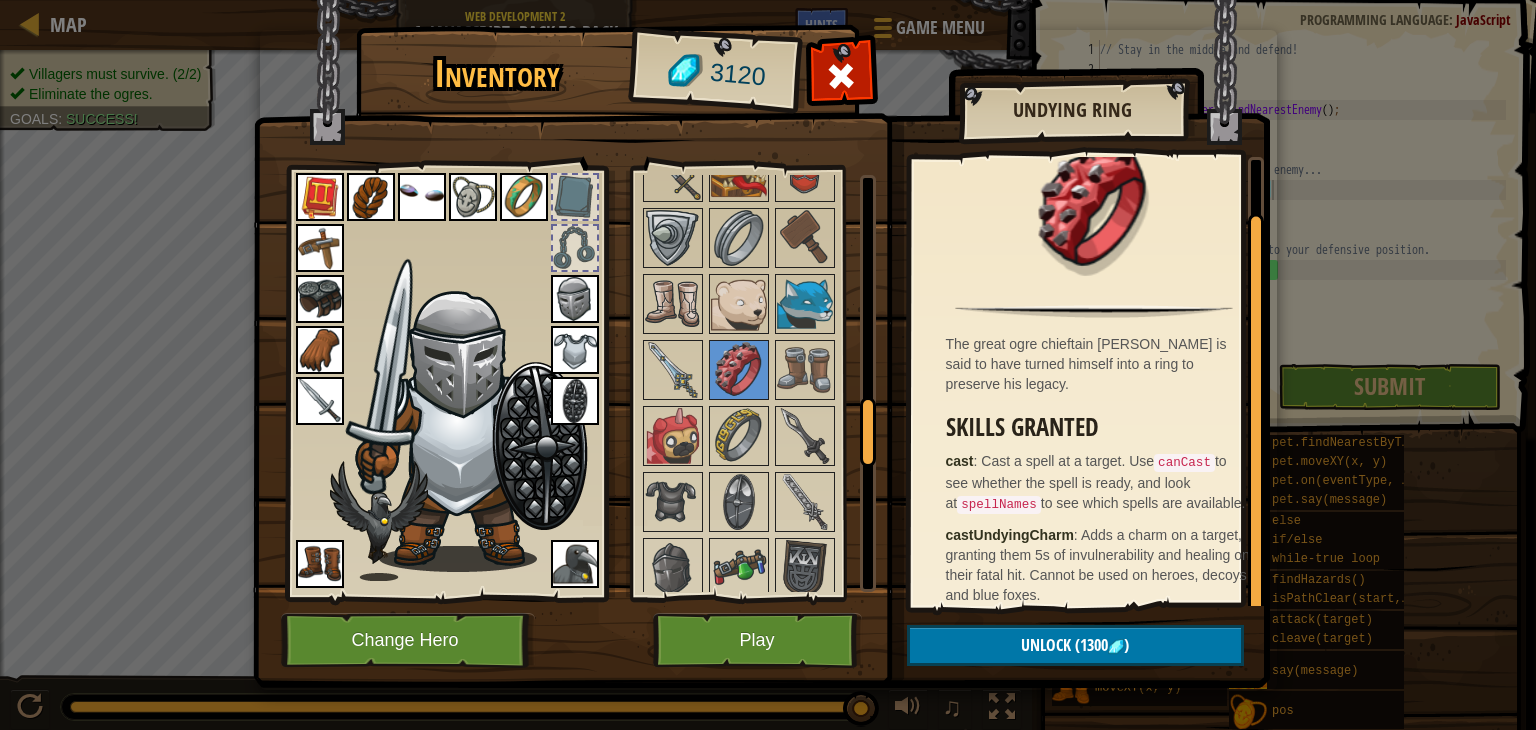 scroll, scrollTop: 46, scrollLeft: 0, axis: vertical 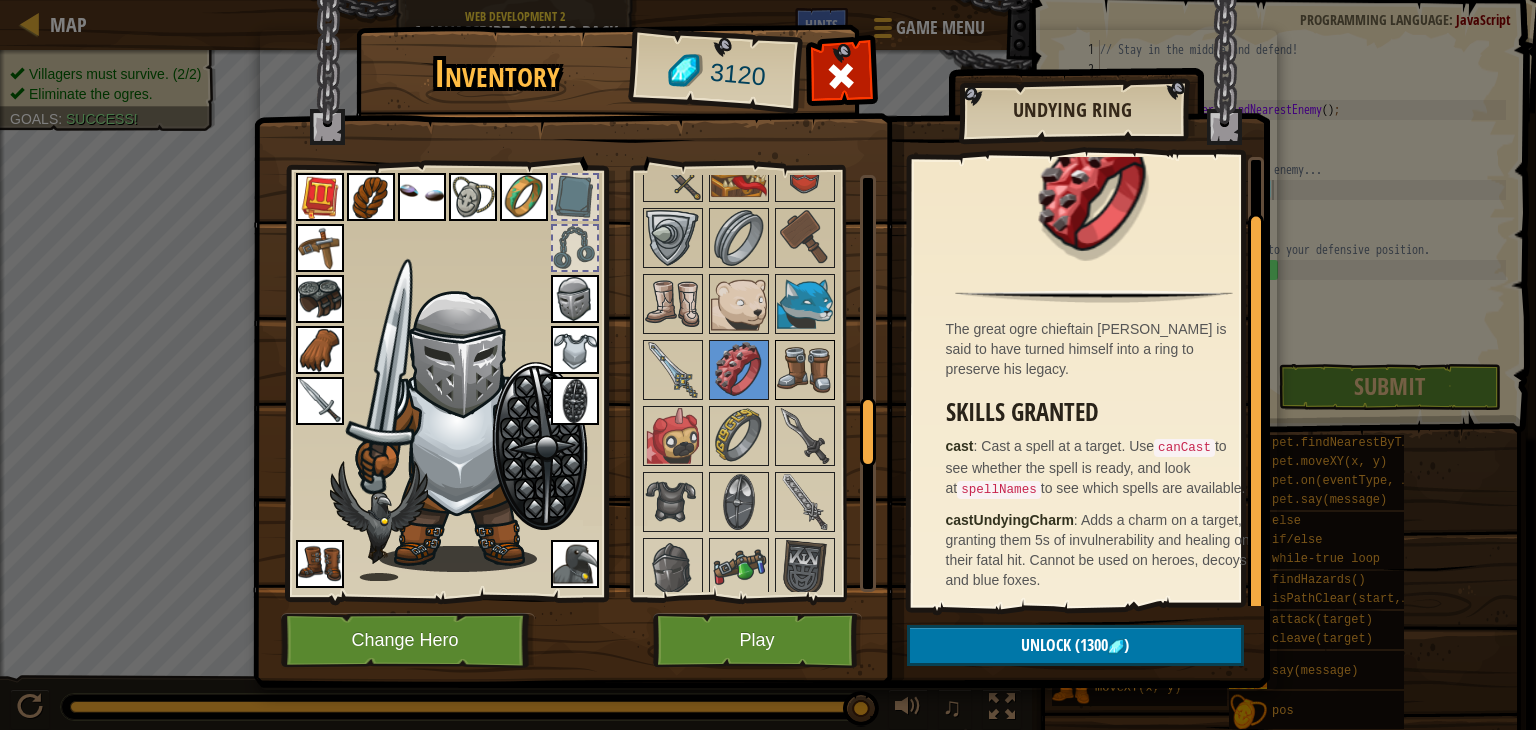 click at bounding box center [805, 370] 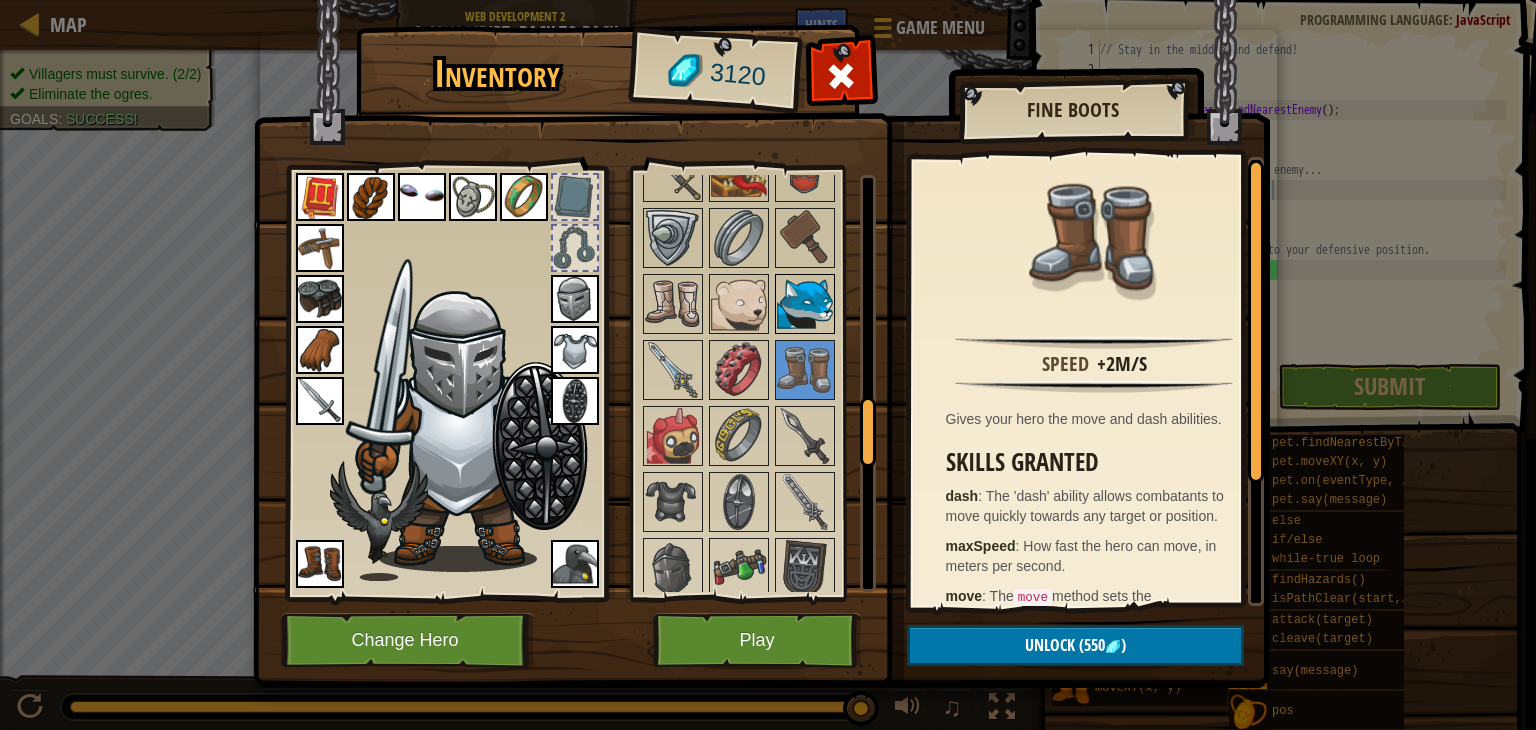 click at bounding box center [805, 304] 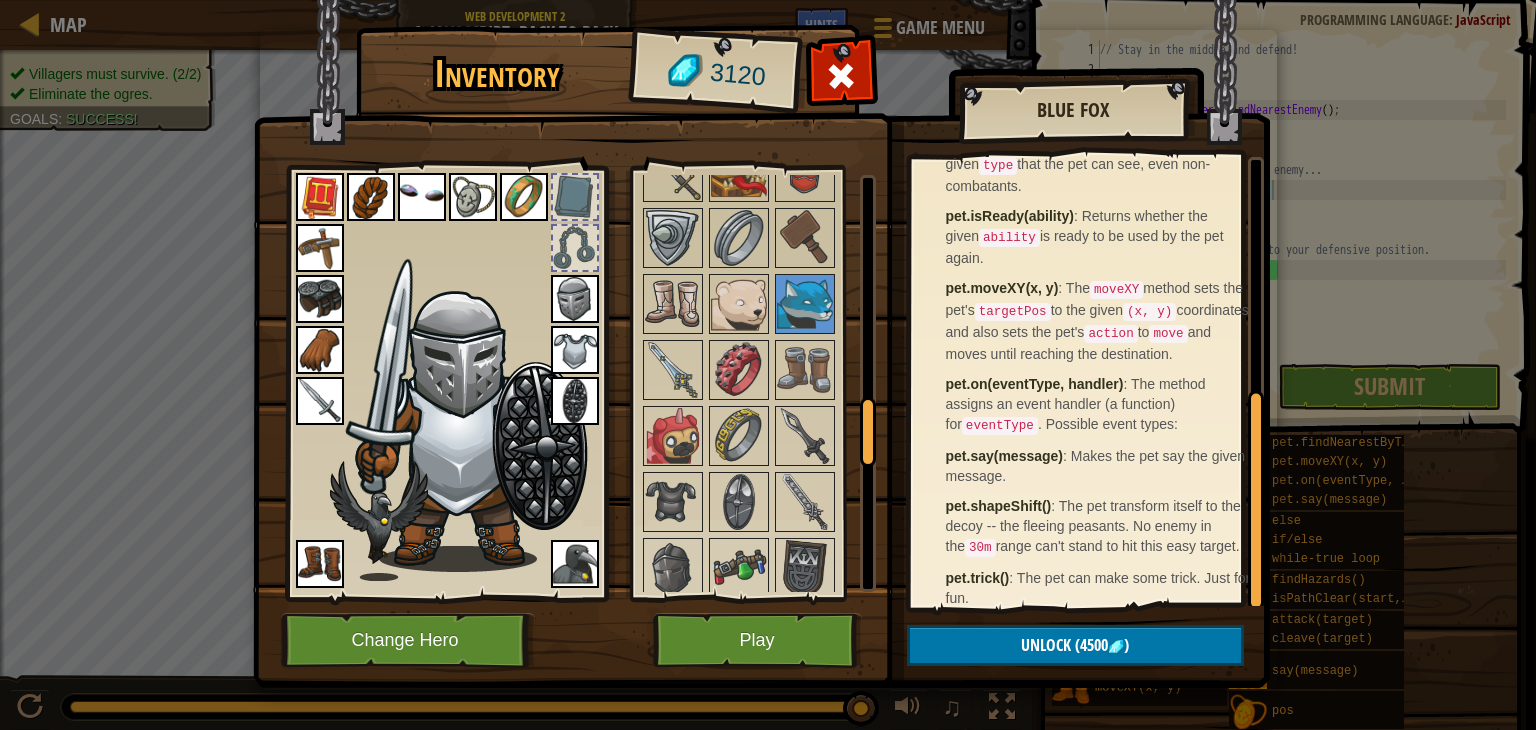 scroll, scrollTop: 476, scrollLeft: 0, axis: vertical 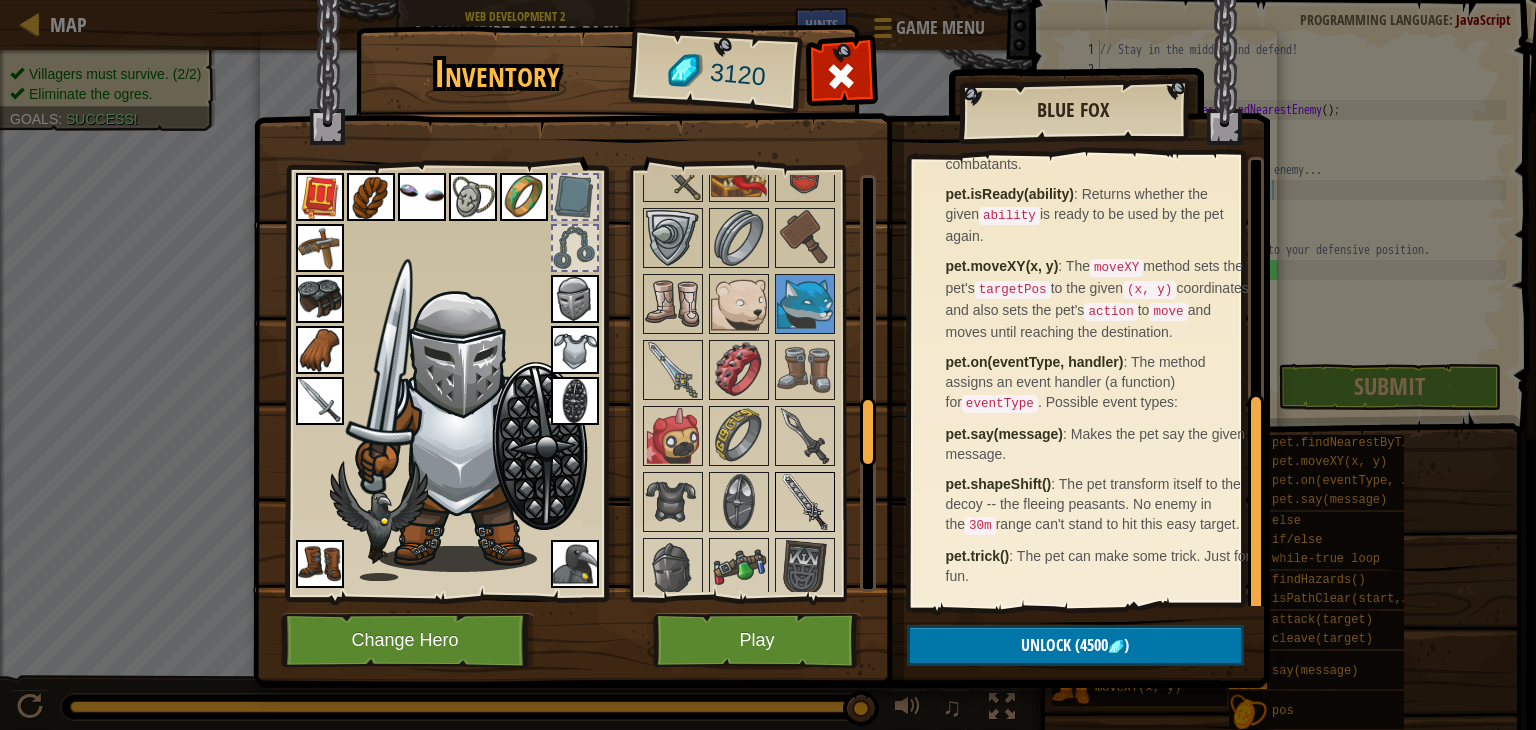 click at bounding box center [805, 502] 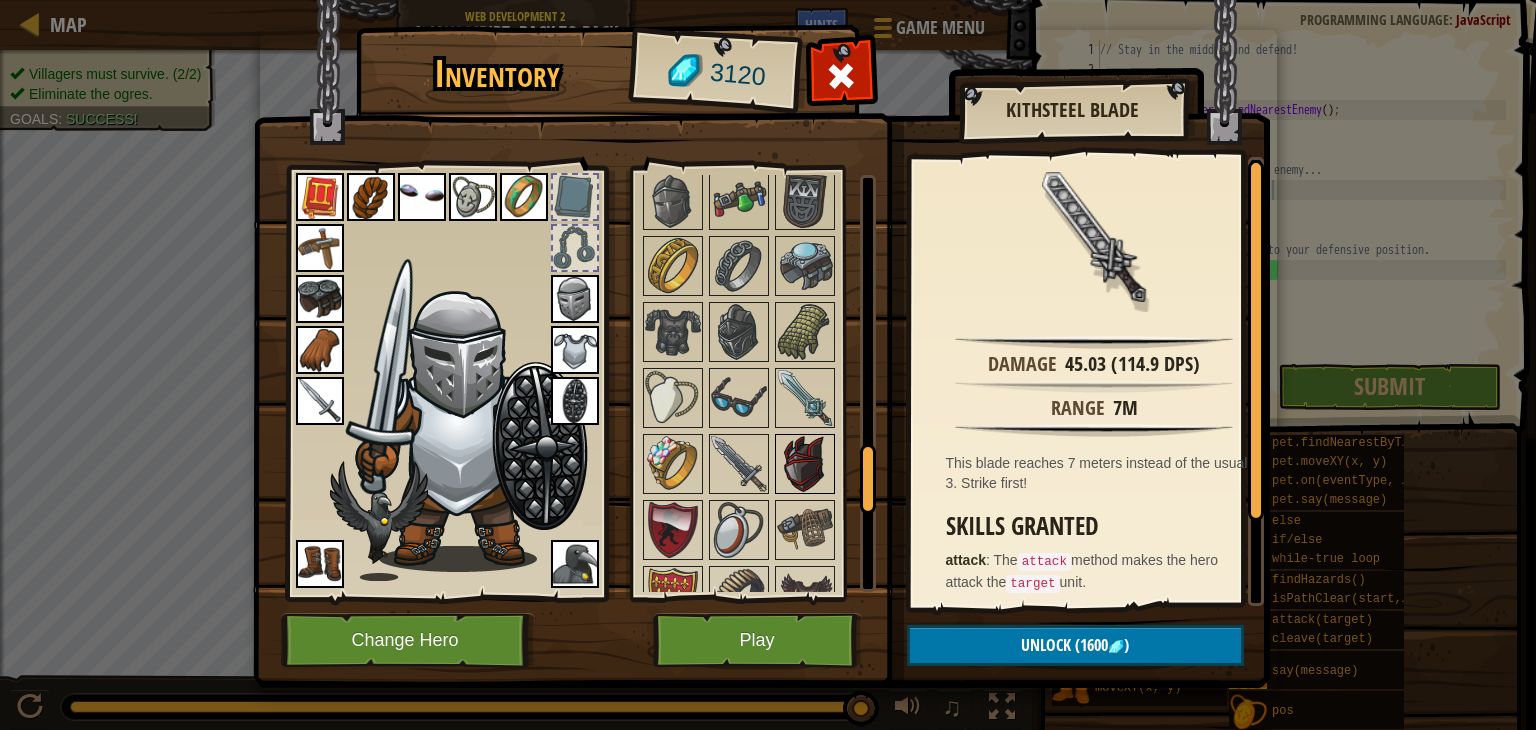 scroll, scrollTop: 1800, scrollLeft: 0, axis: vertical 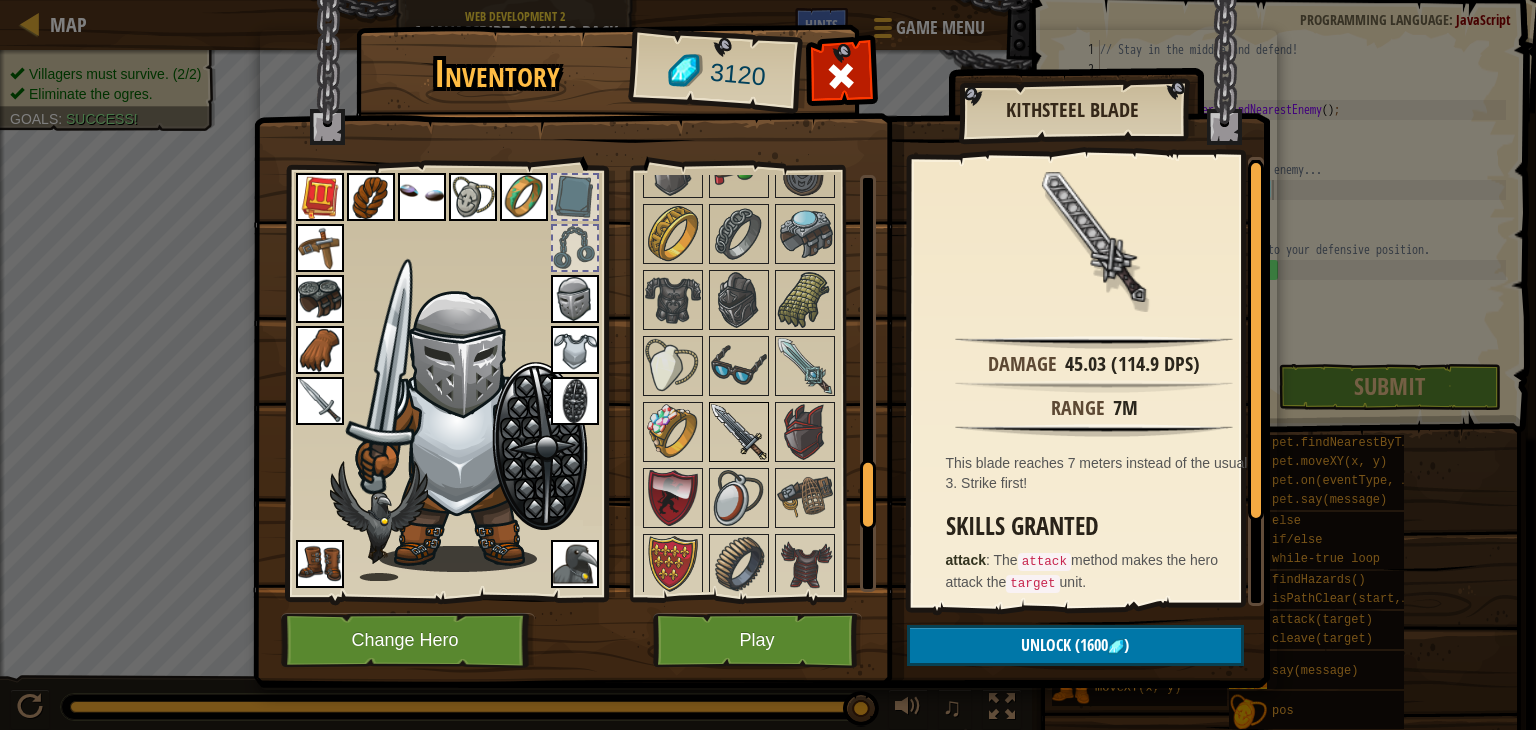 click at bounding box center (739, 432) 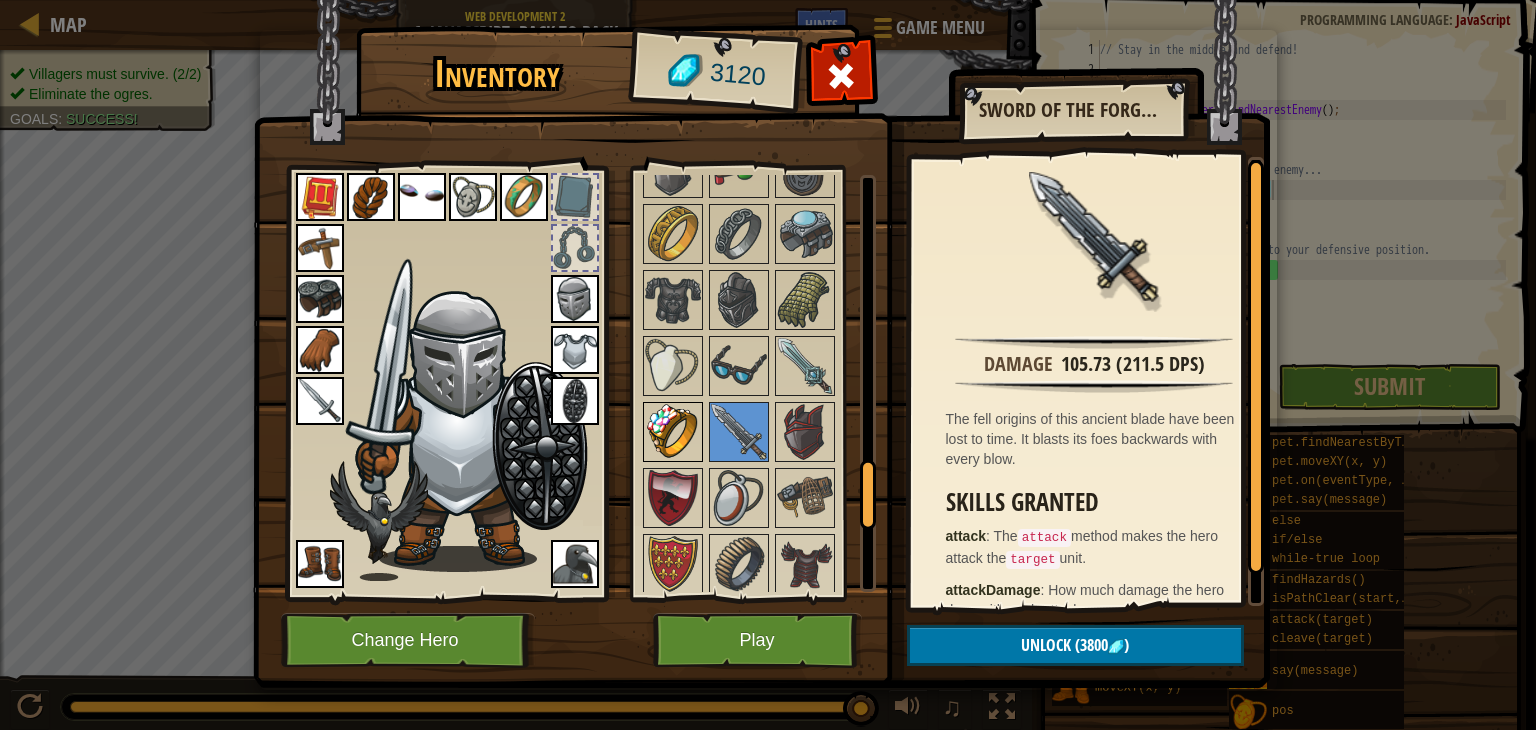 click at bounding box center (673, 432) 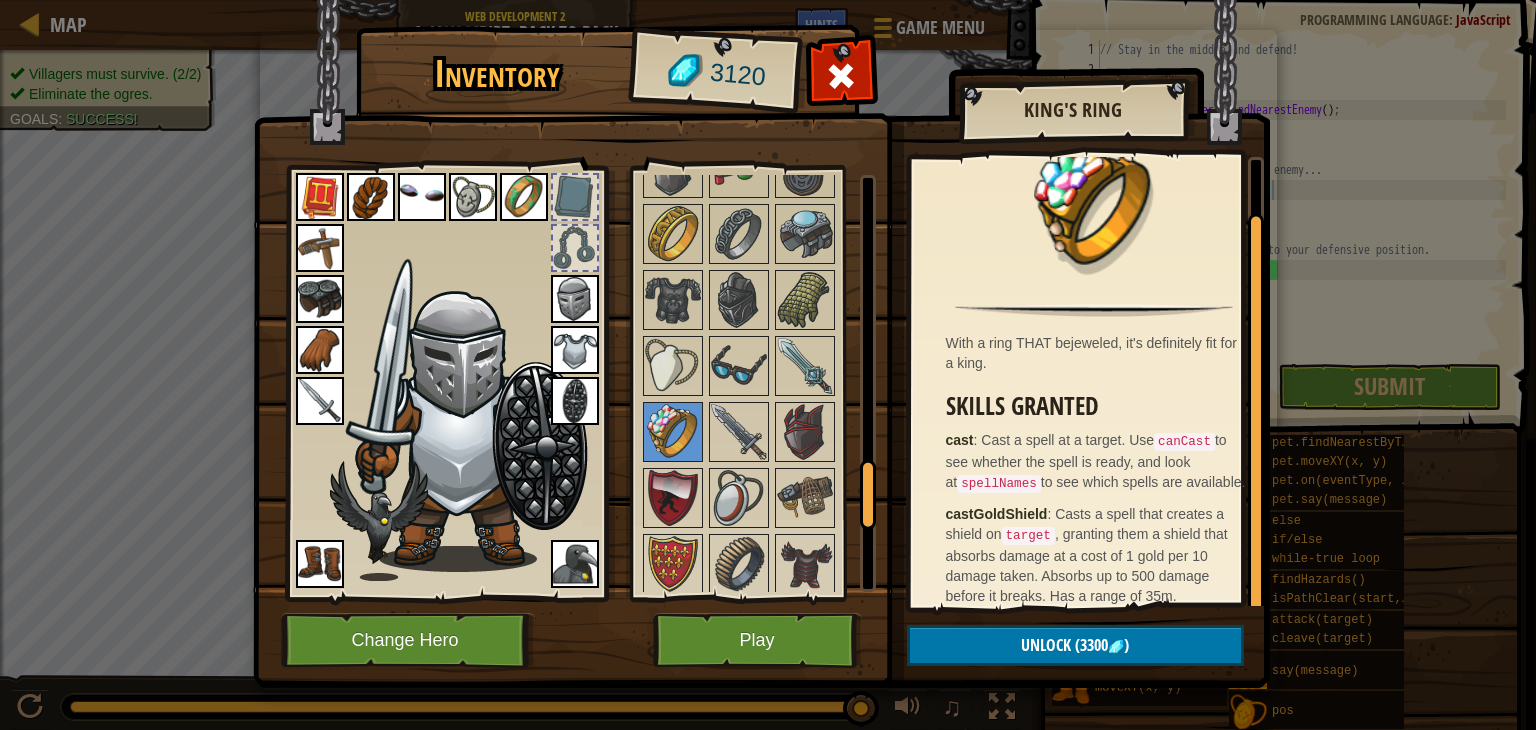 scroll, scrollTop: 46, scrollLeft: 0, axis: vertical 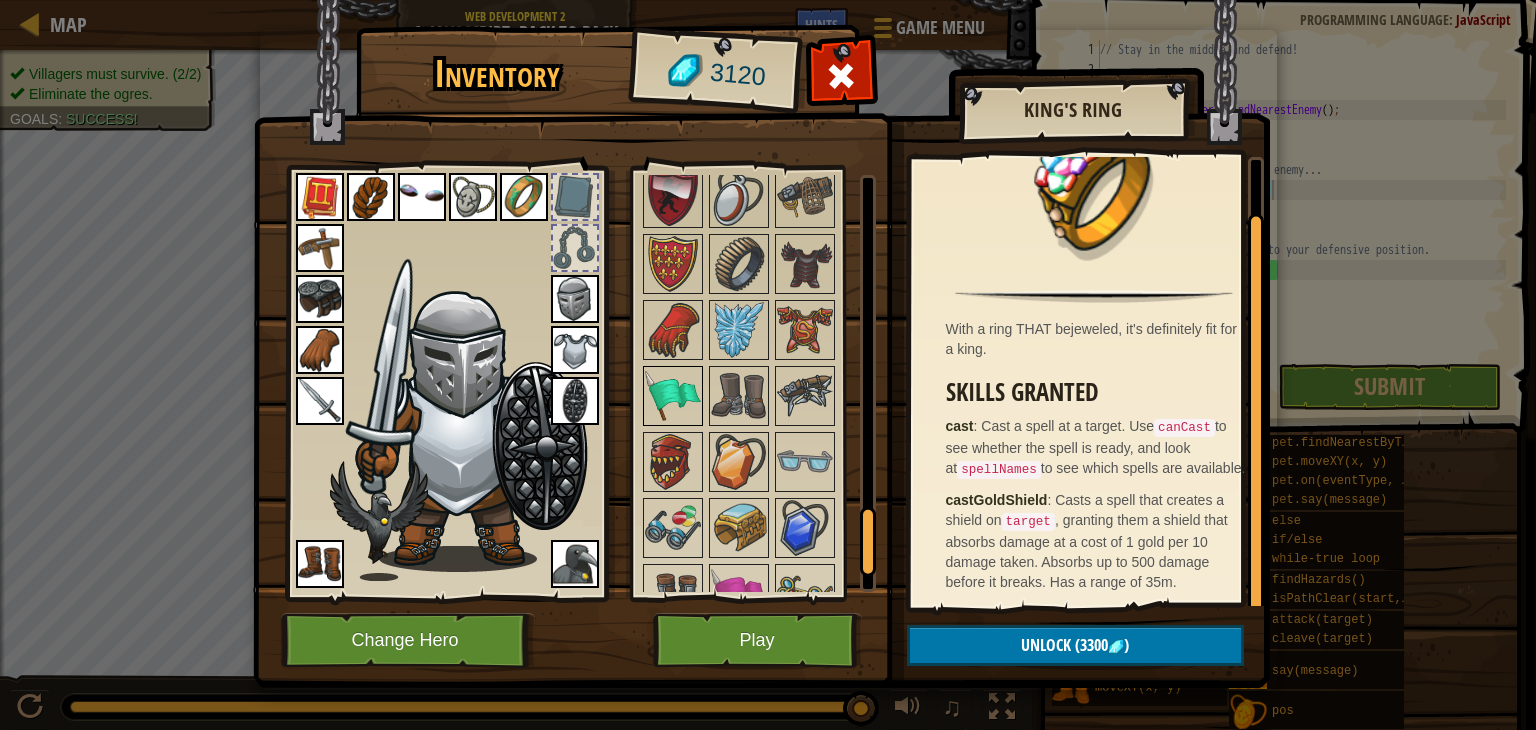 click at bounding box center [673, 396] 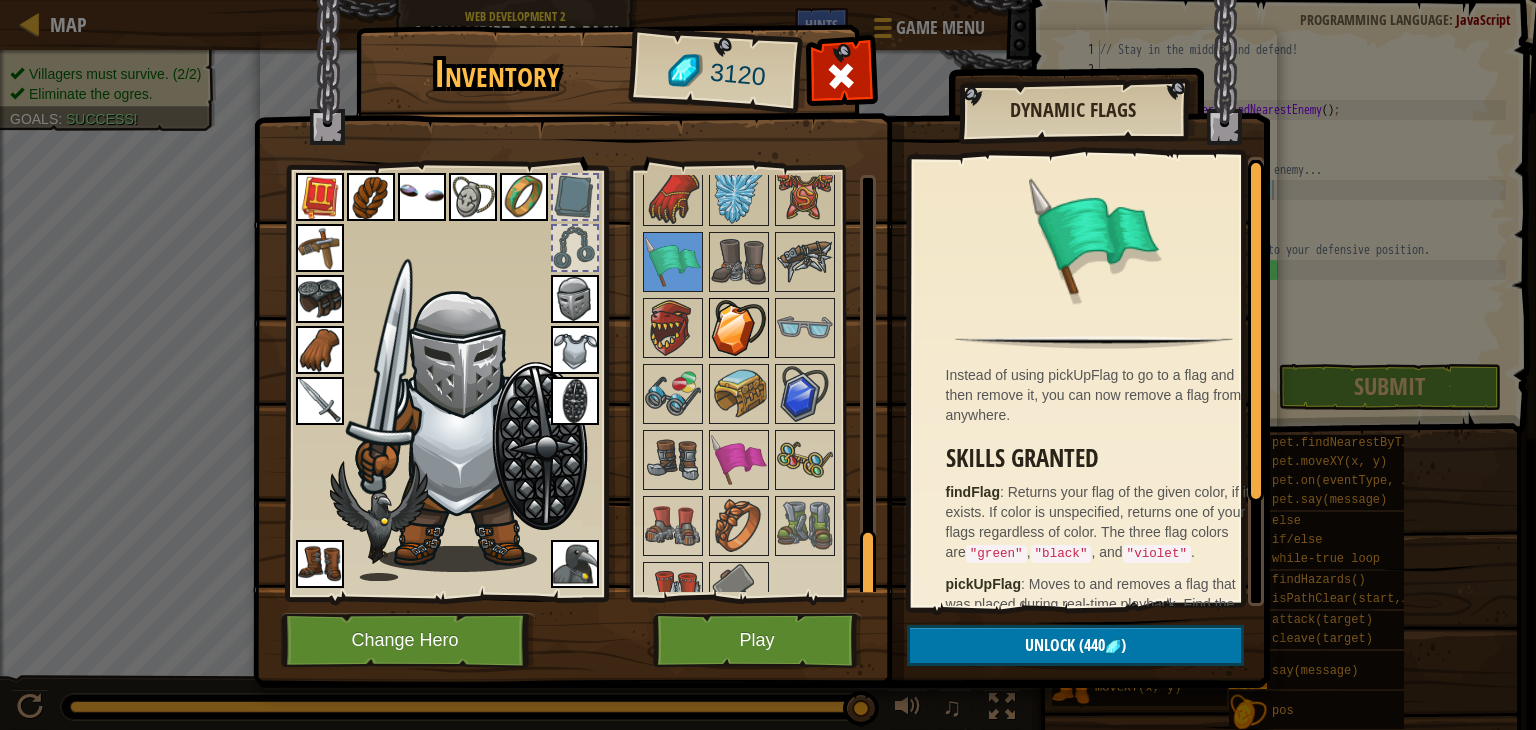 scroll, scrollTop: 2248, scrollLeft: 0, axis: vertical 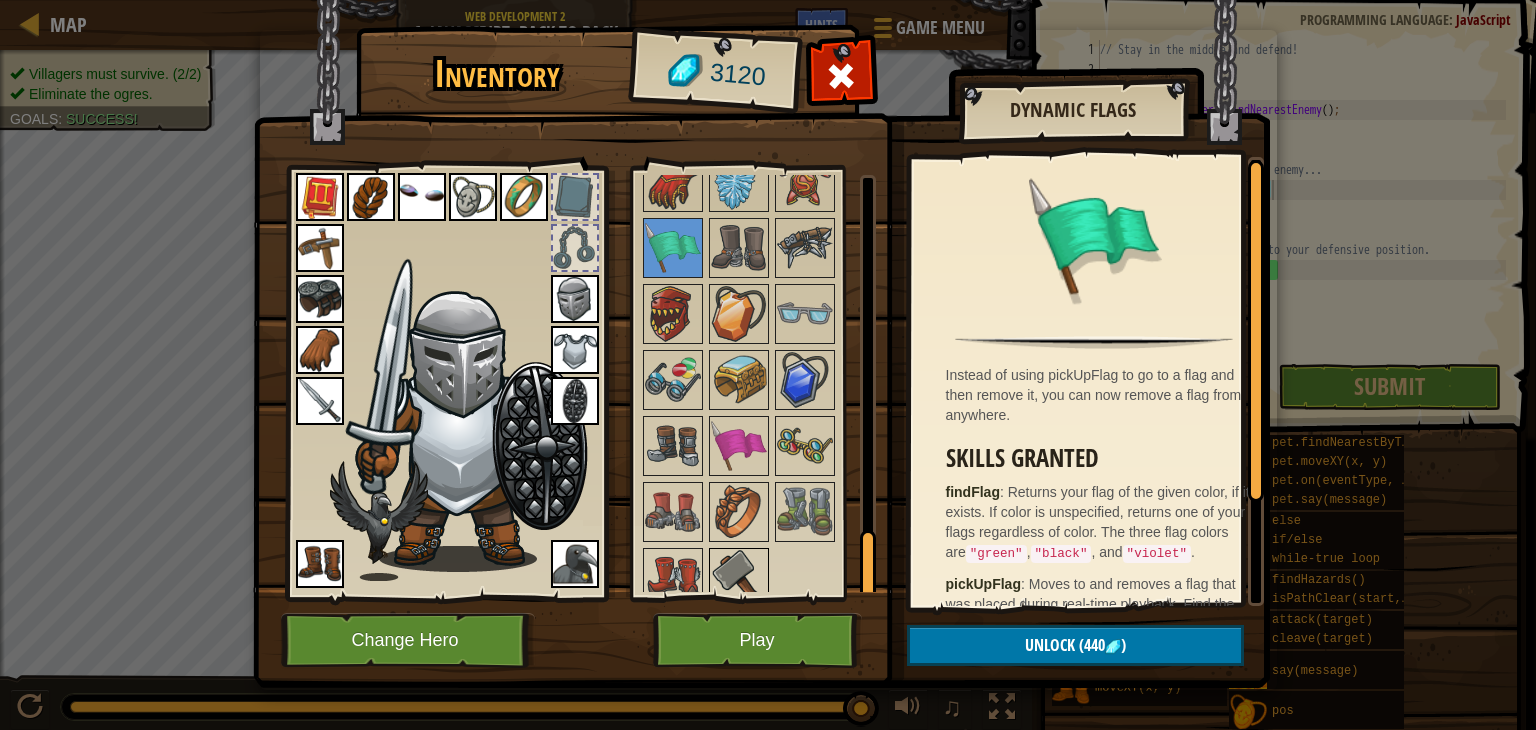 click at bounding box center (739, 578) 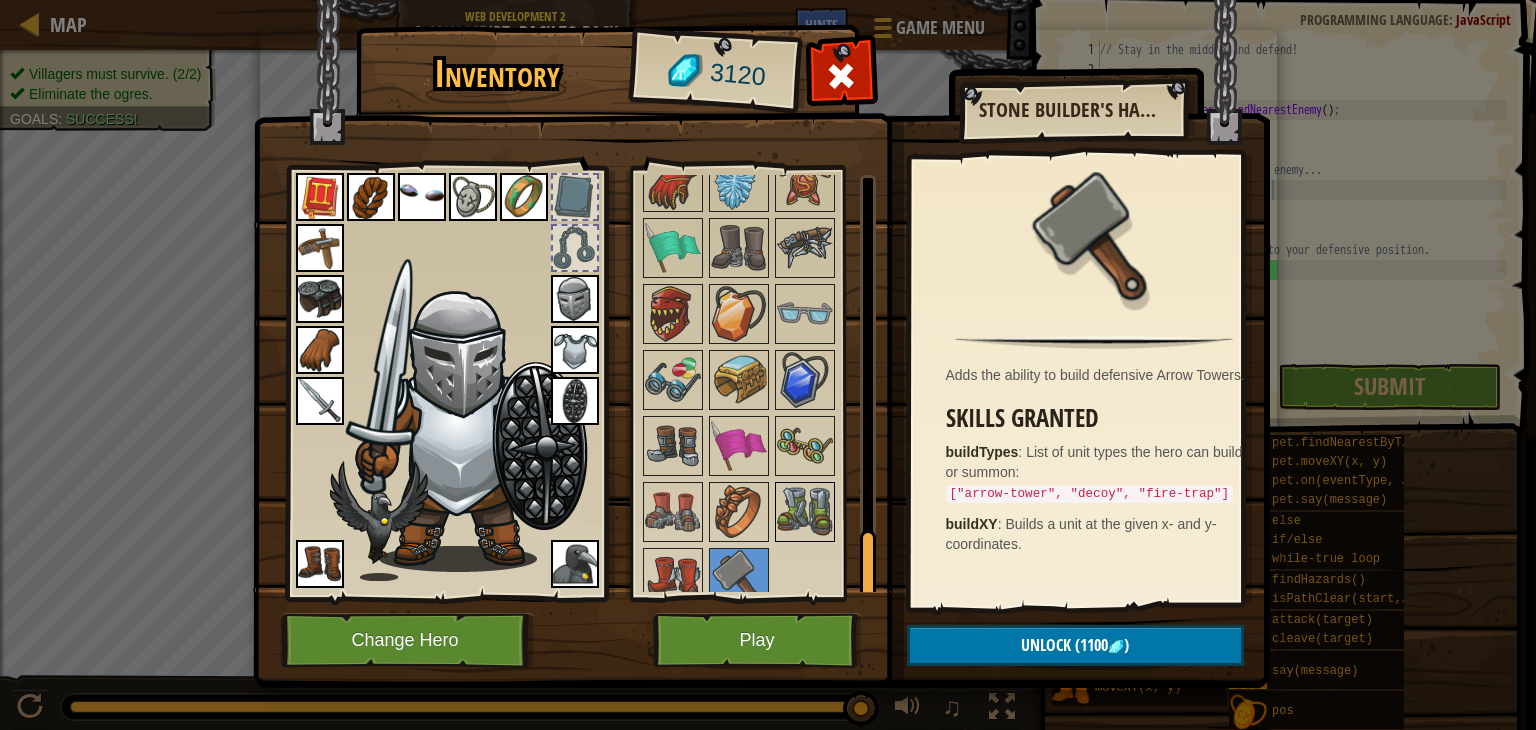 click at bounding box center (805, 512) 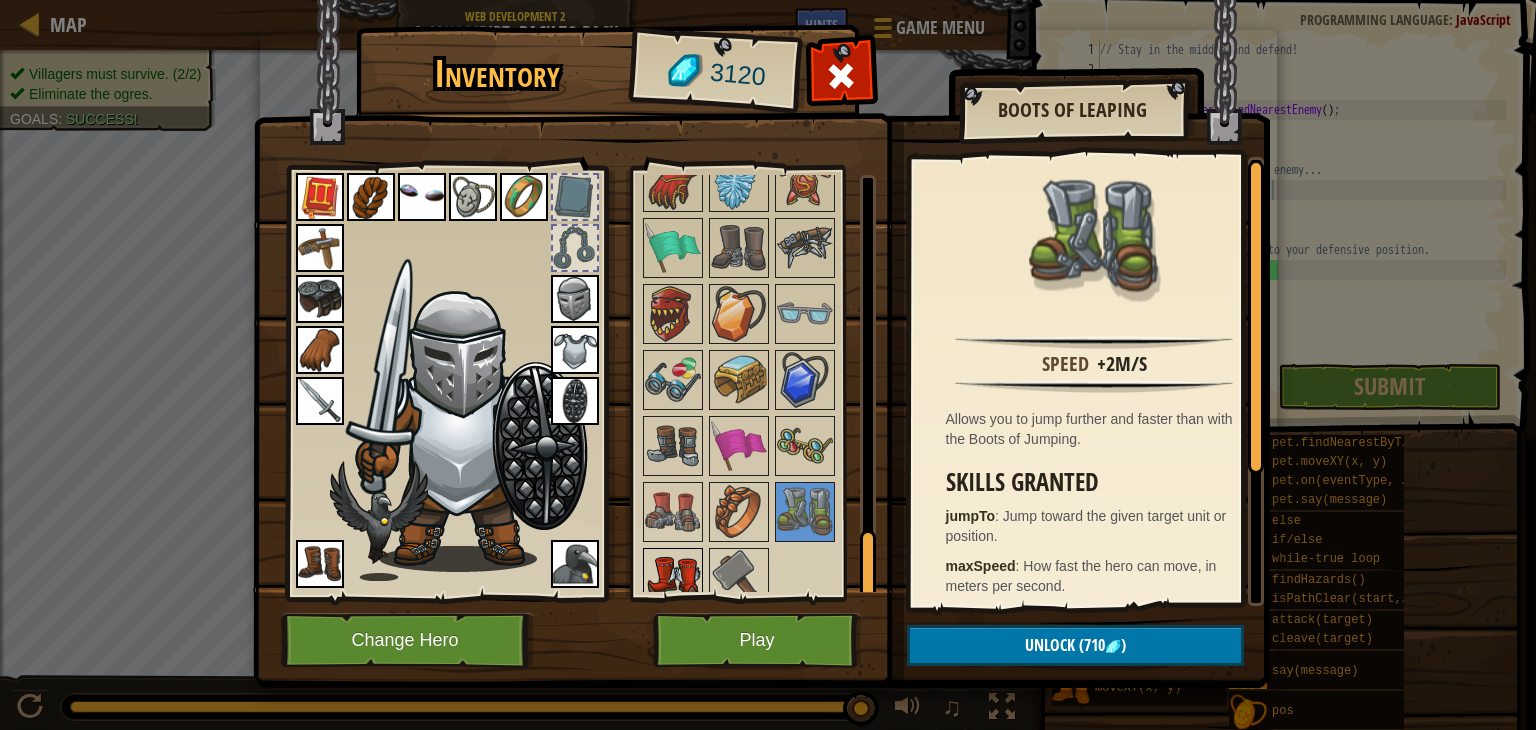 click at bounding box center [673, 578] 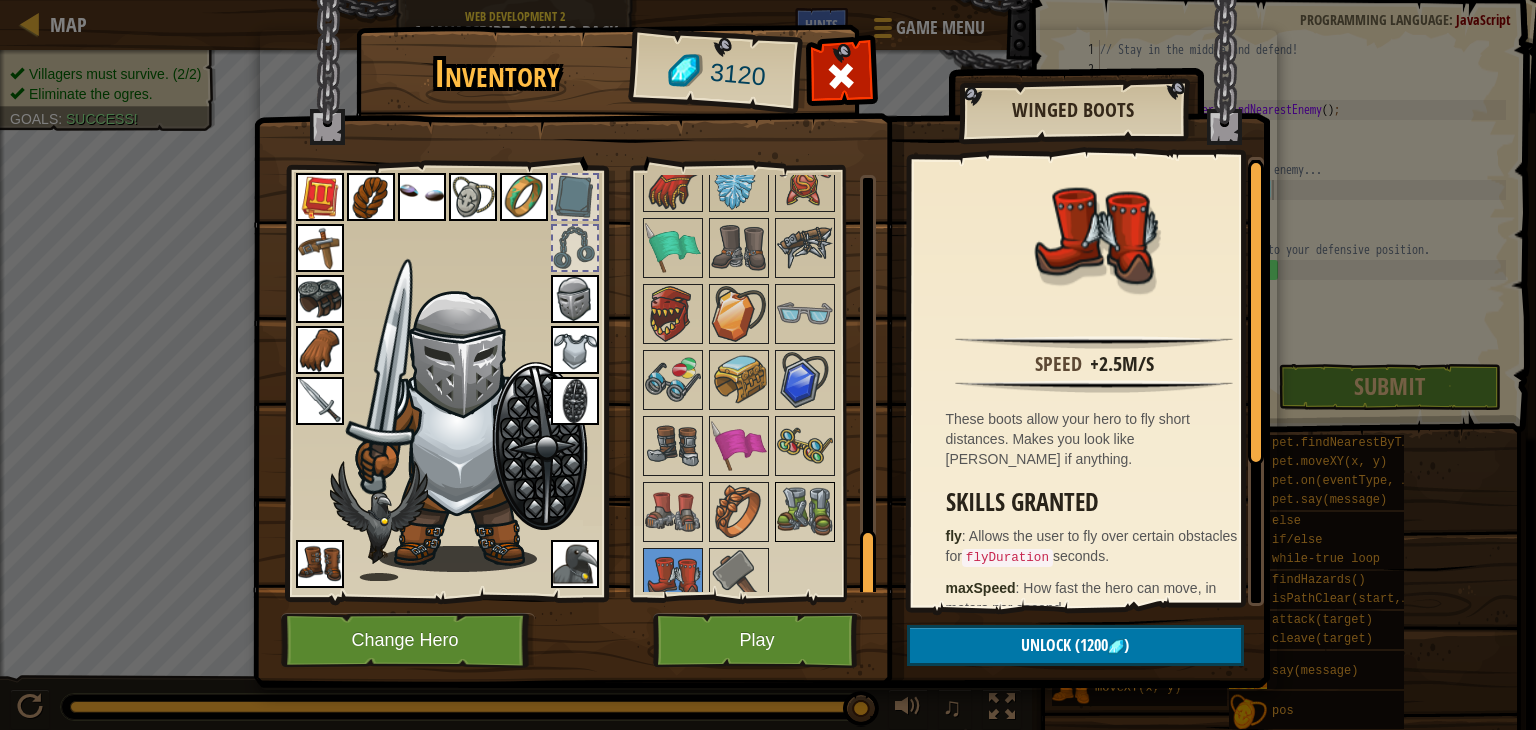 click at bounding box center [805, 512] 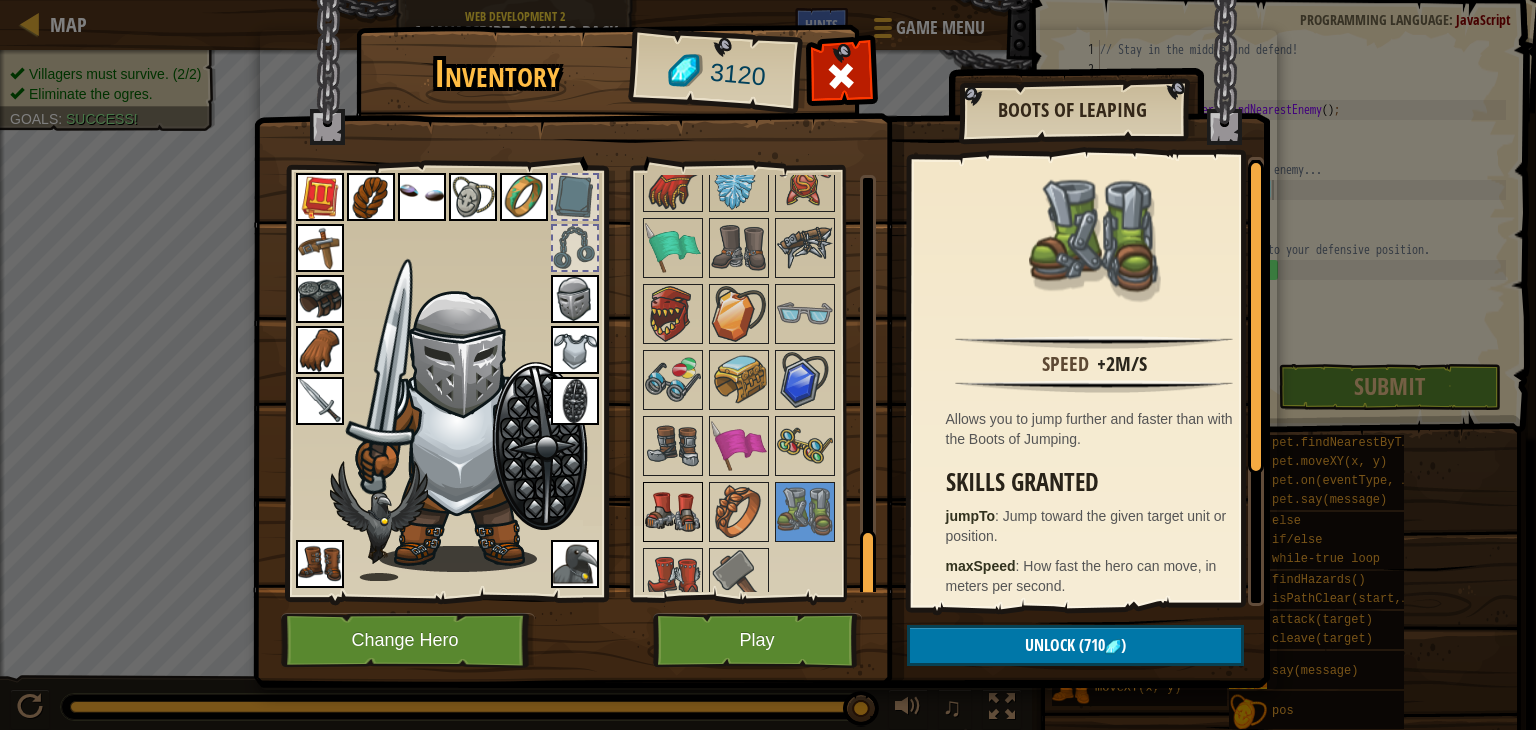 click at bounding box center [673, 512] 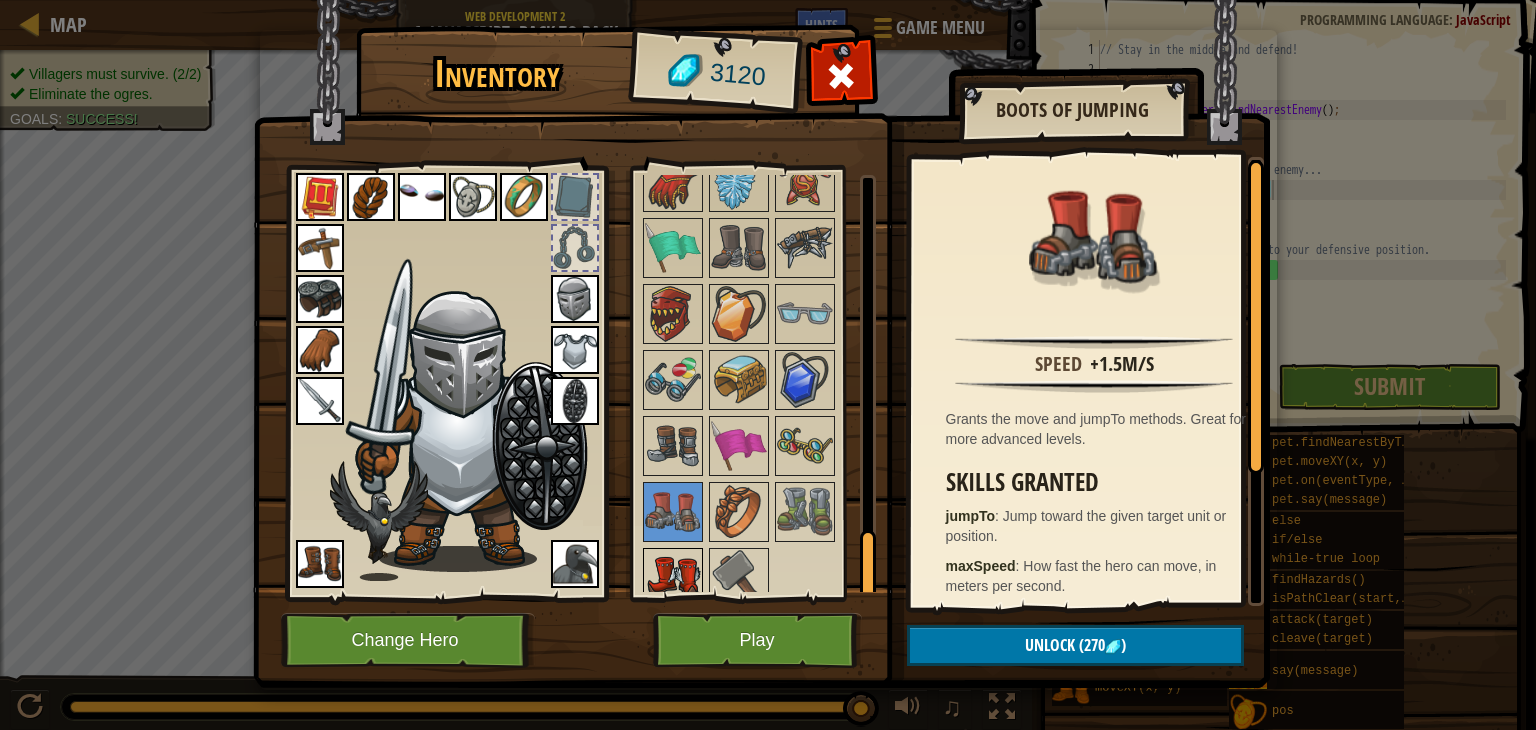 click at bounding box center [673, 578] 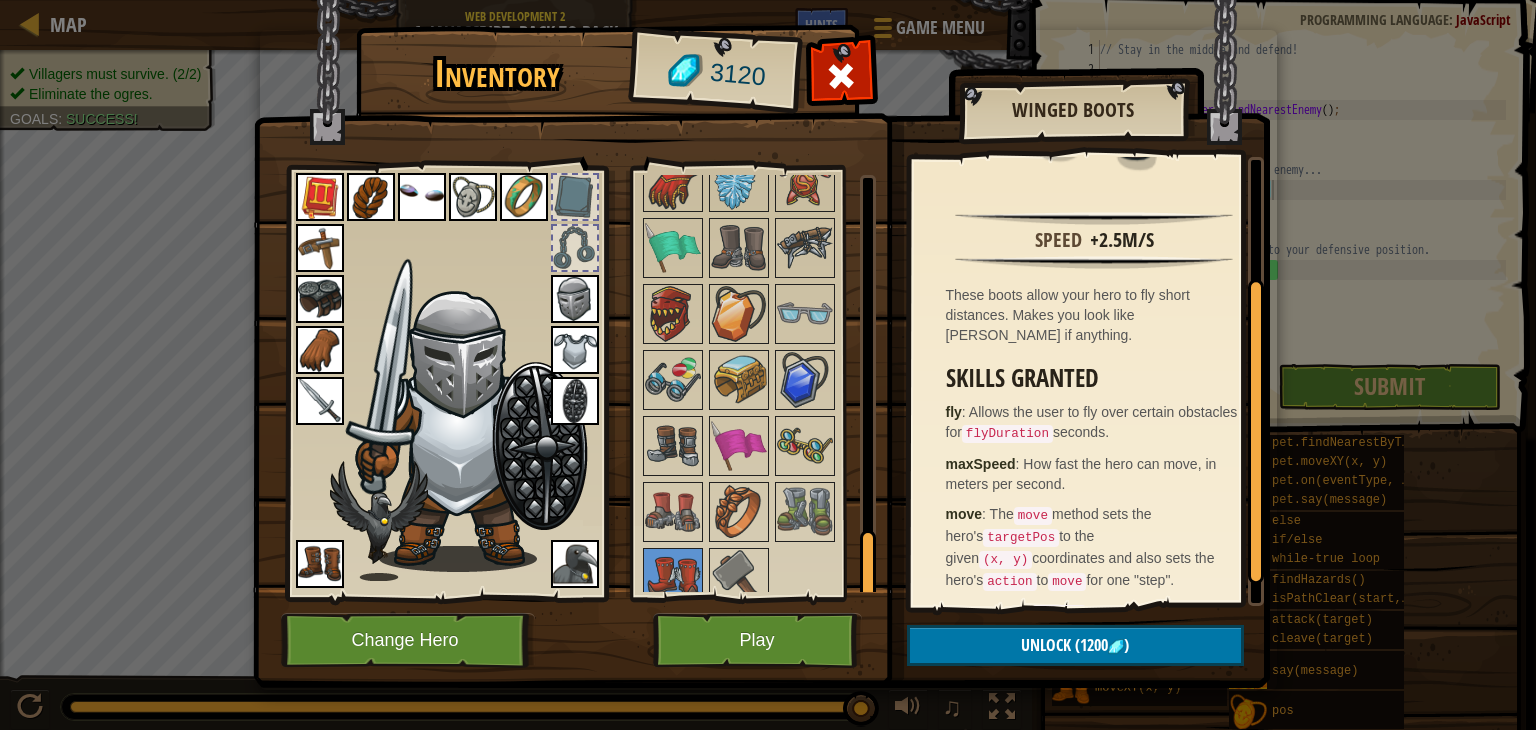 scroll, scrollTop: 210, scrollLeft: 0, axis: vertical 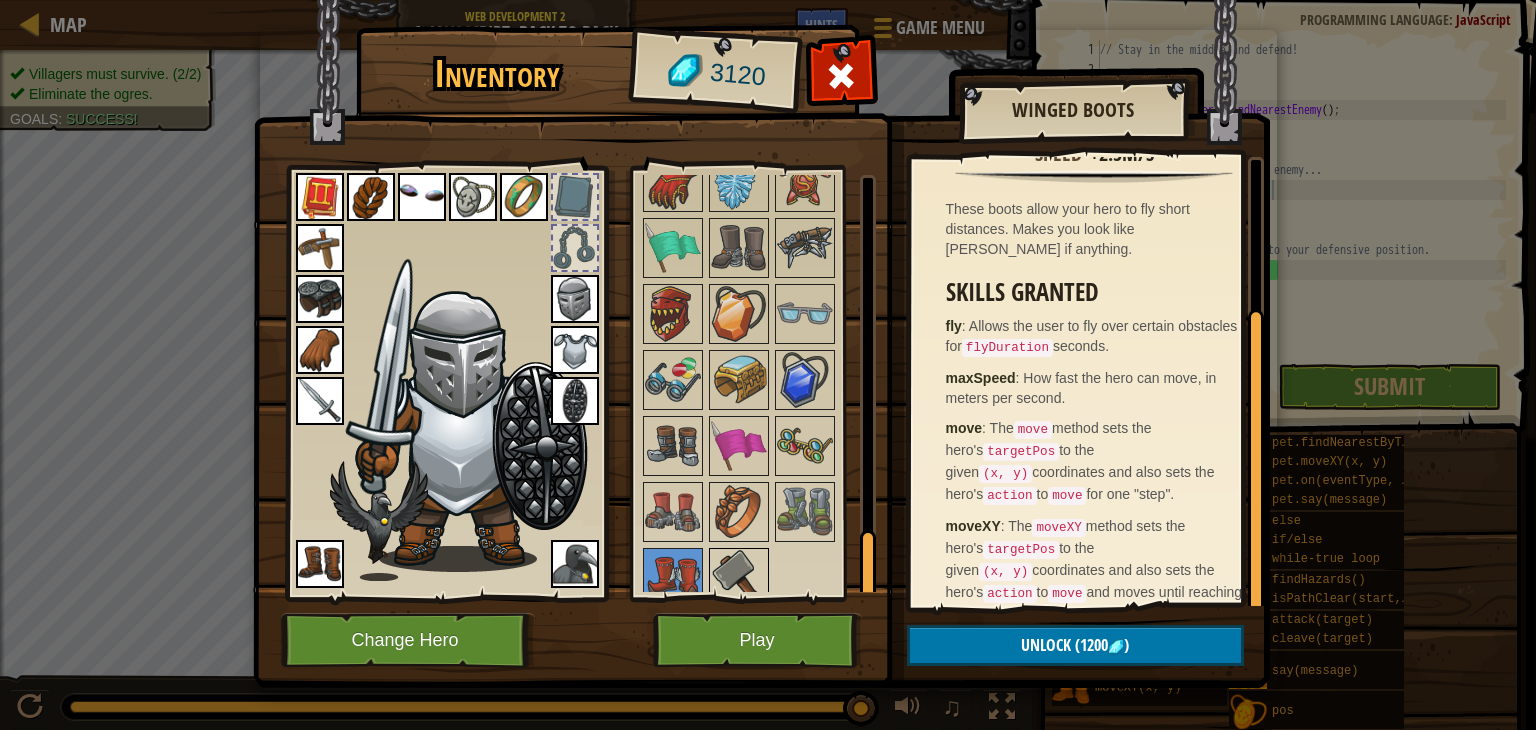 click at bounding box center [739, 578] 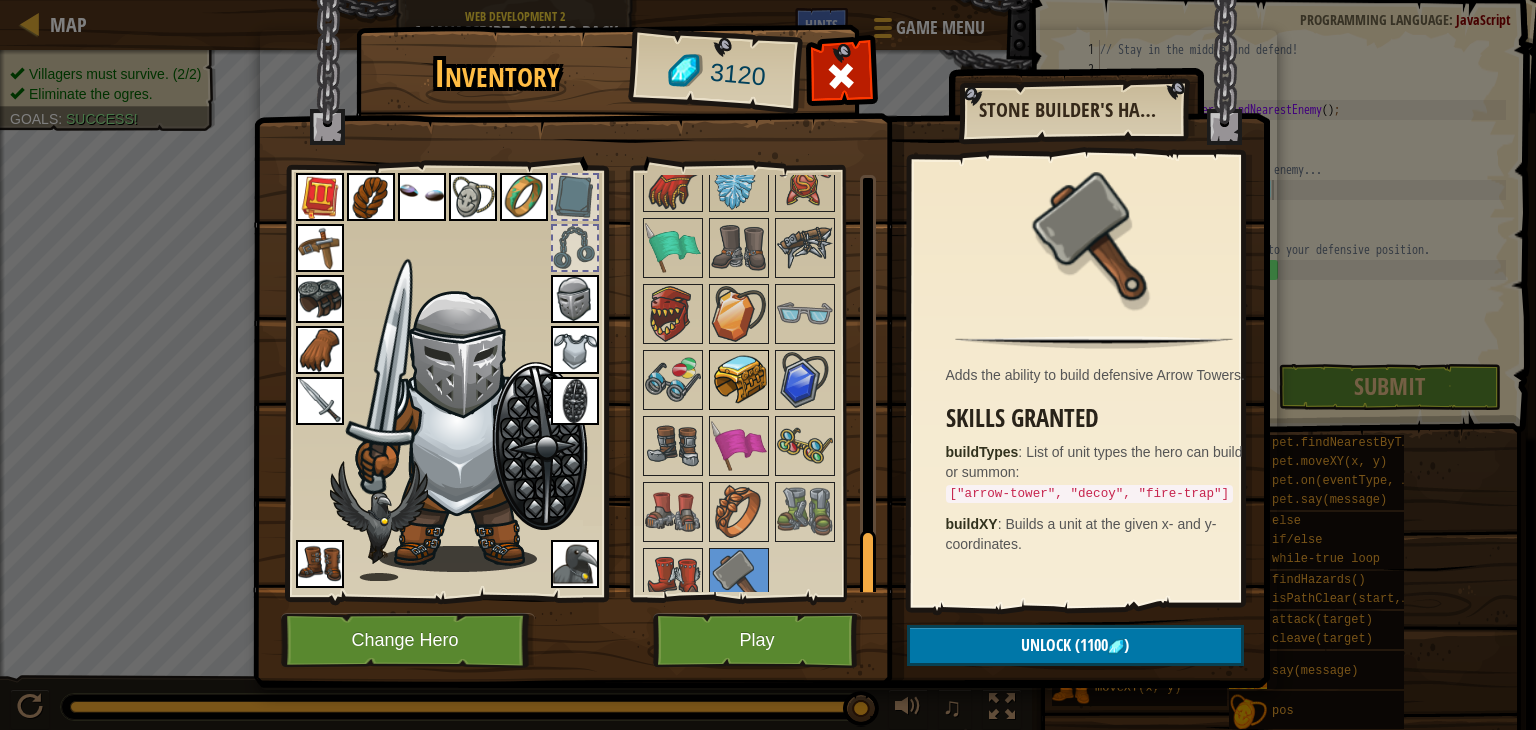 click at bounding box center [739, 380] 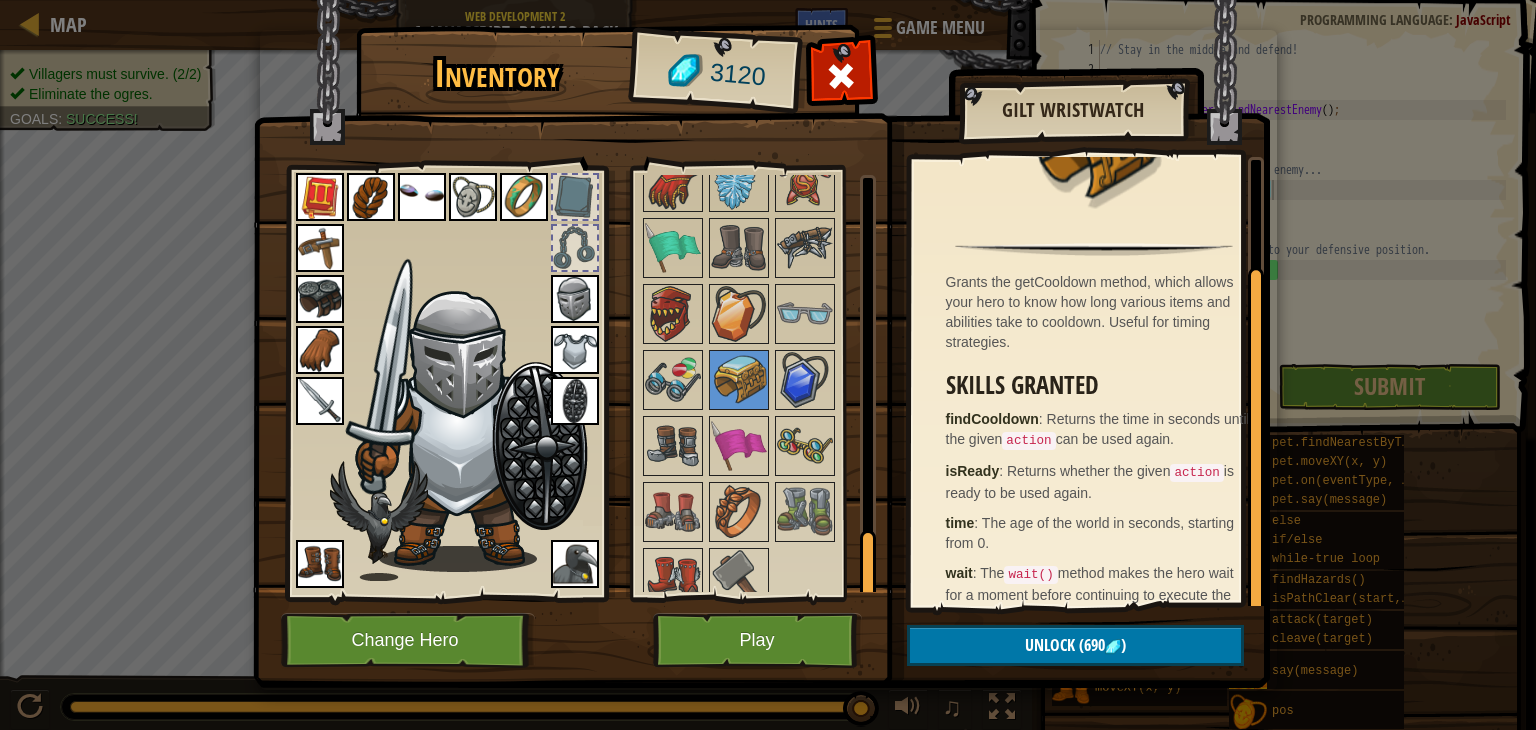 scroll, scrollTop: 126, scrollLeft: 0, axis: vertical 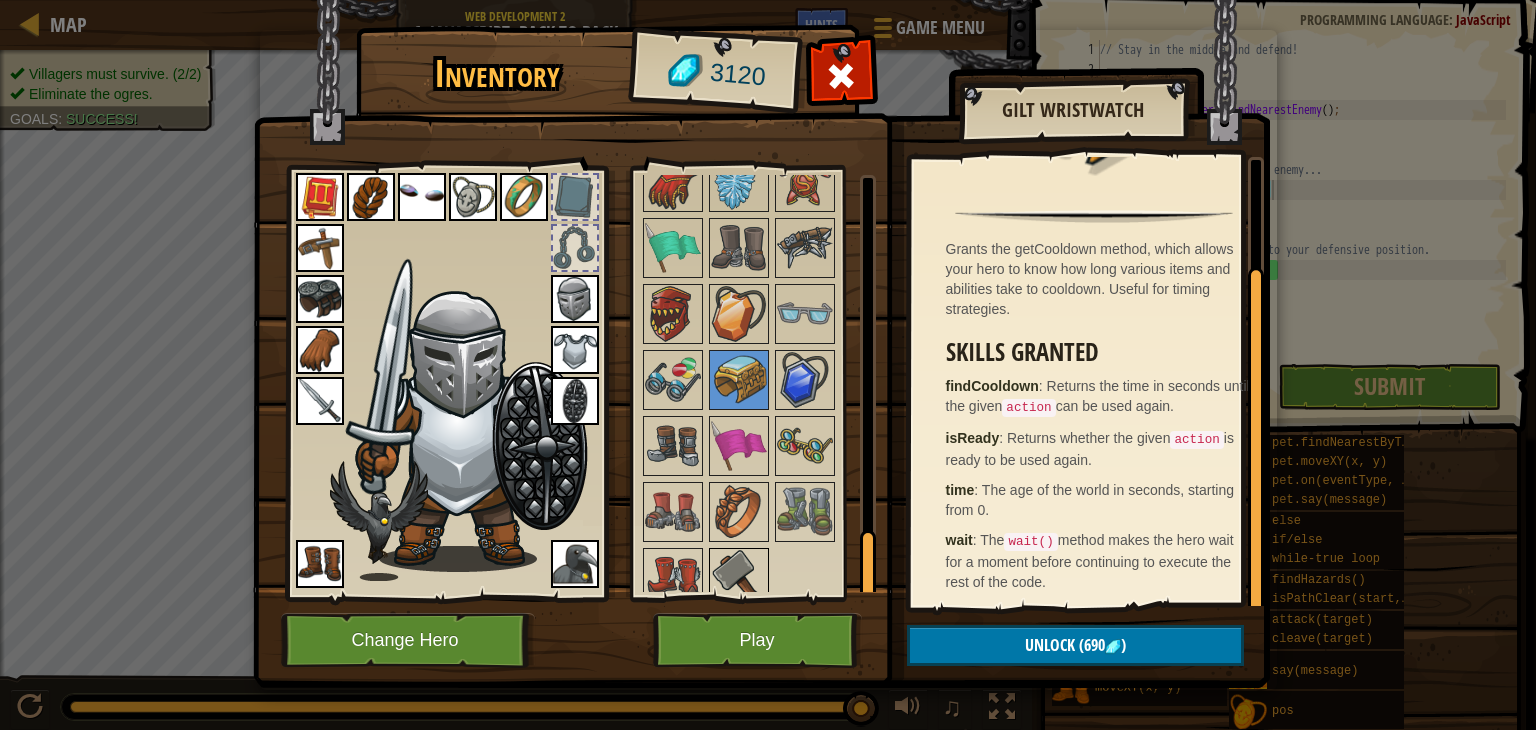 click at bounding box center (739, 578) 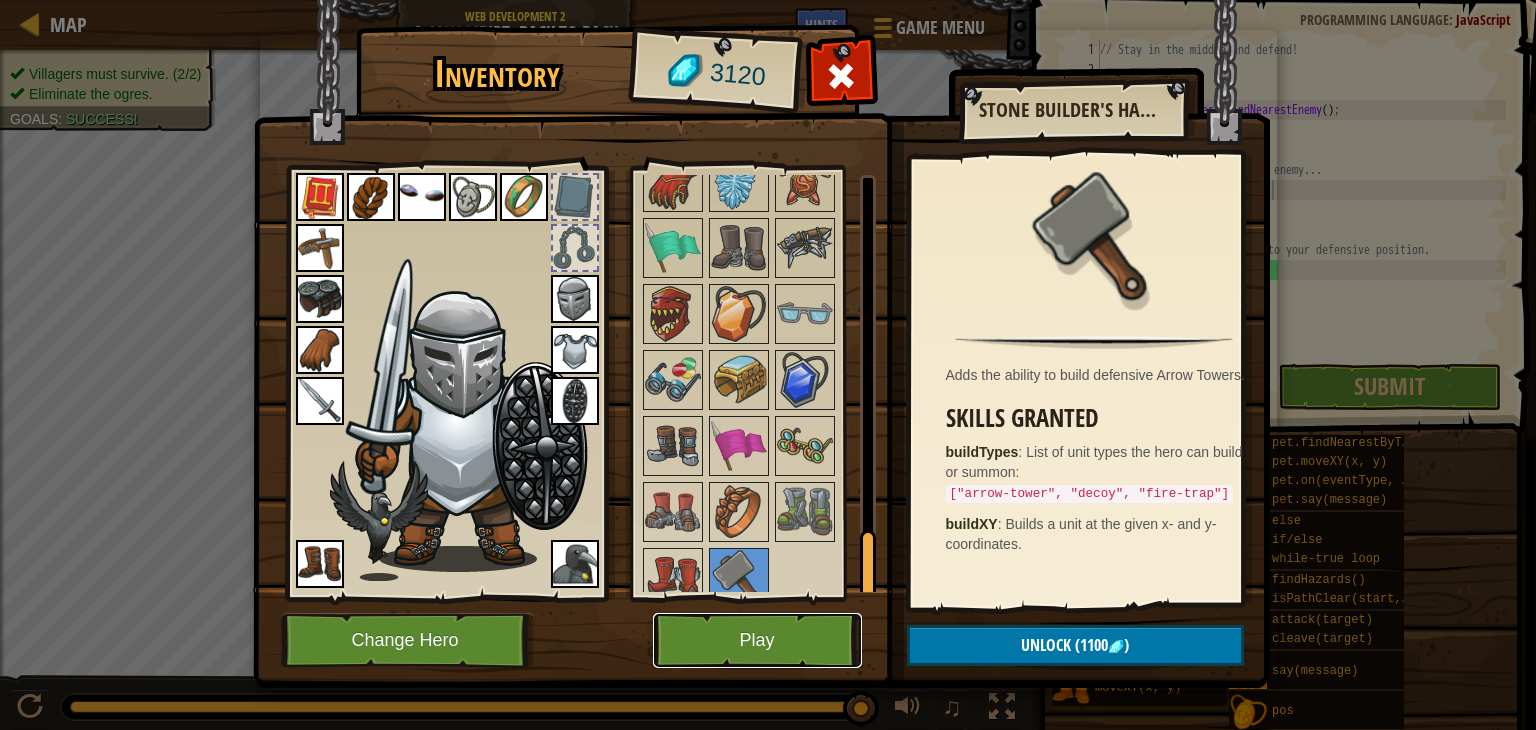 drag, startPoint x: 847, startPoint y: 613, endPoint x: 832, endPoint y: 633, distance: 25 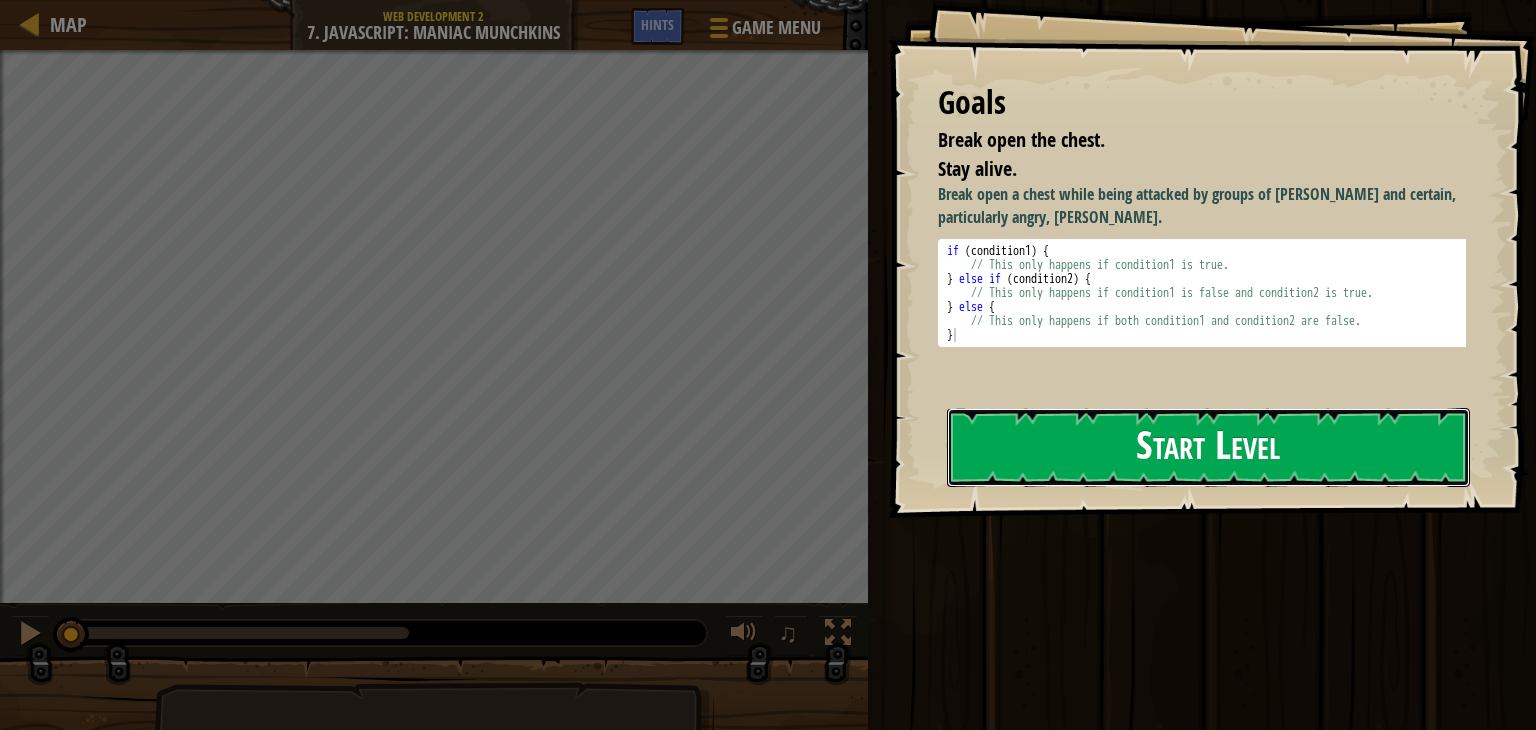 click on "Start Level" at bounding box center (1208, 447) 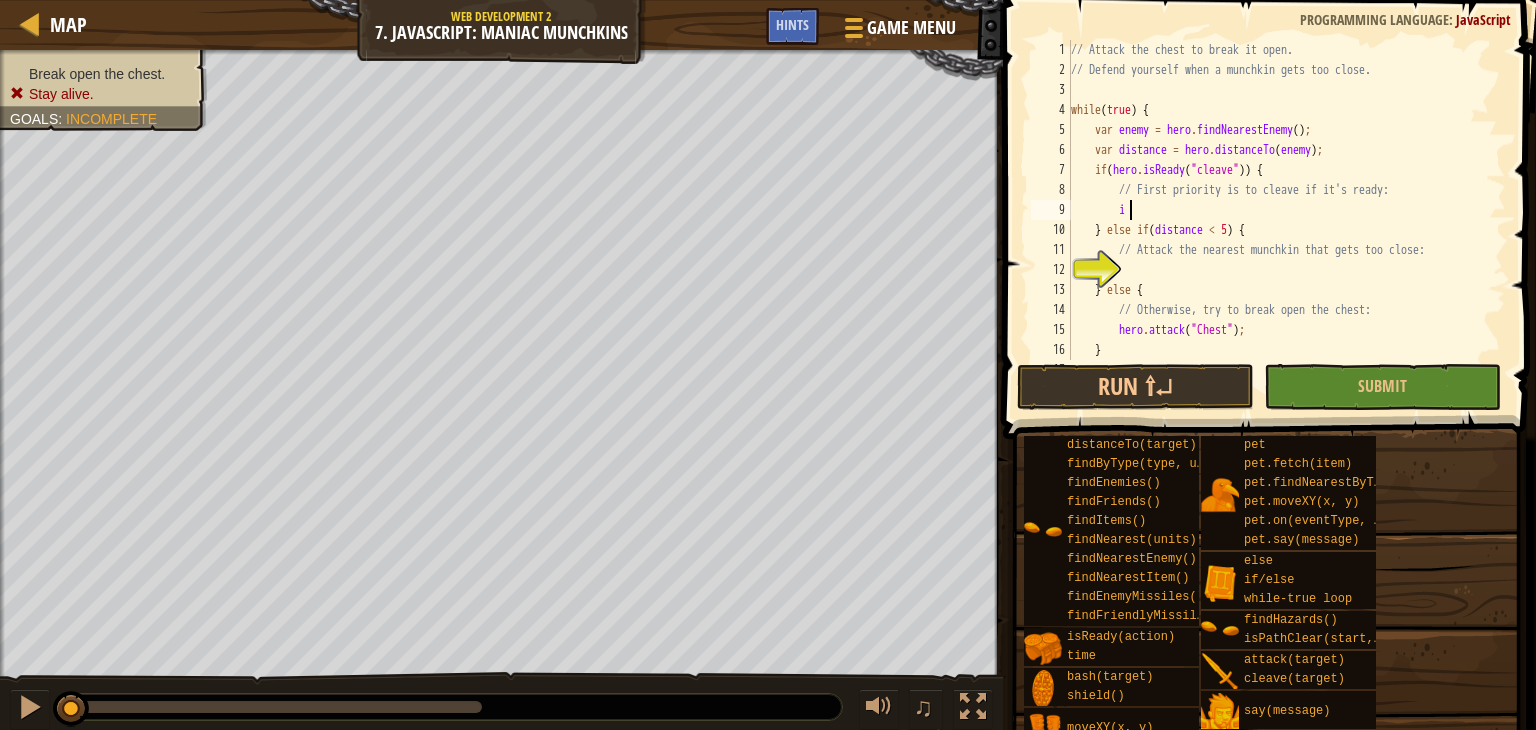 scroll, scrollTop: 9, scrollLeft: 4, axis: both 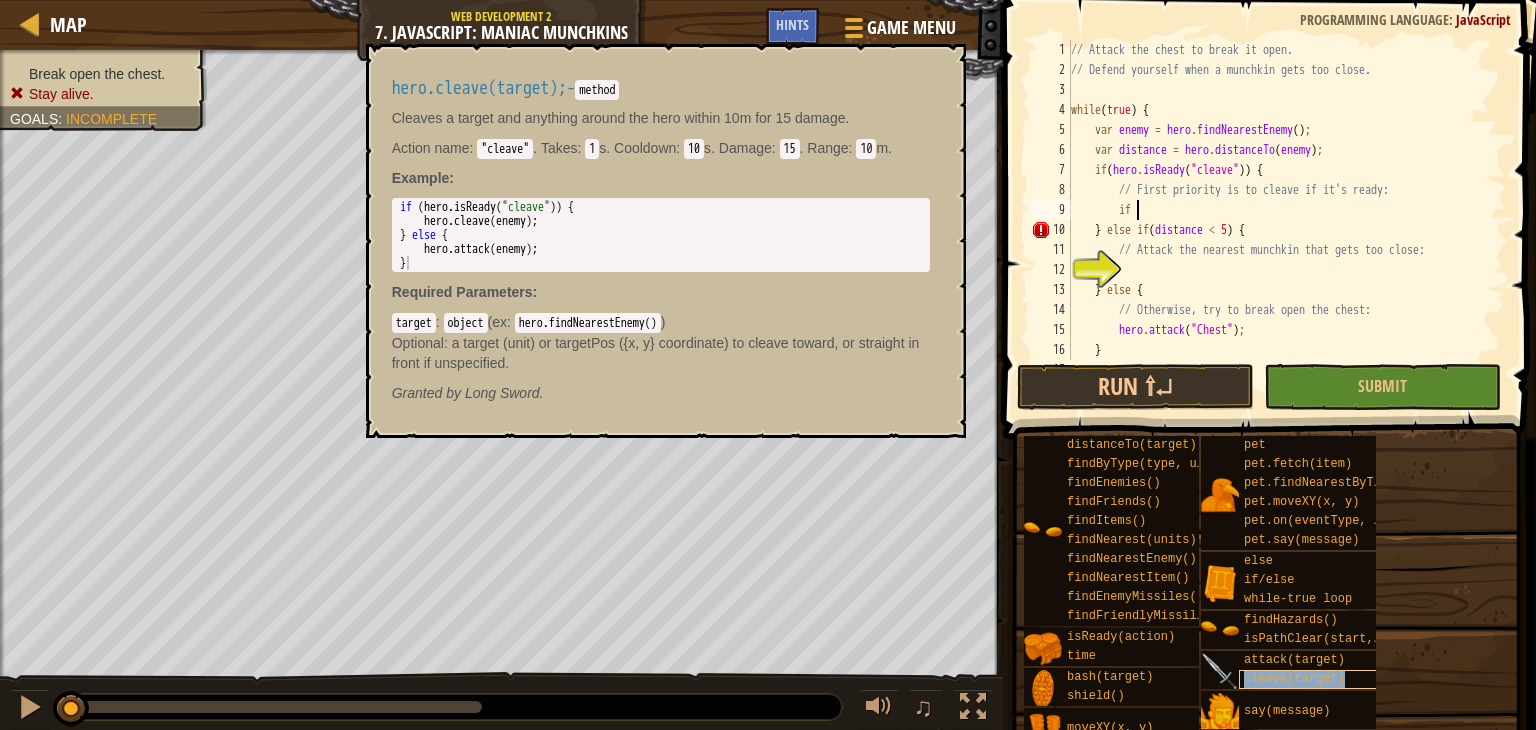 click on "cleave(target)" at bounding box center [1294, 679] 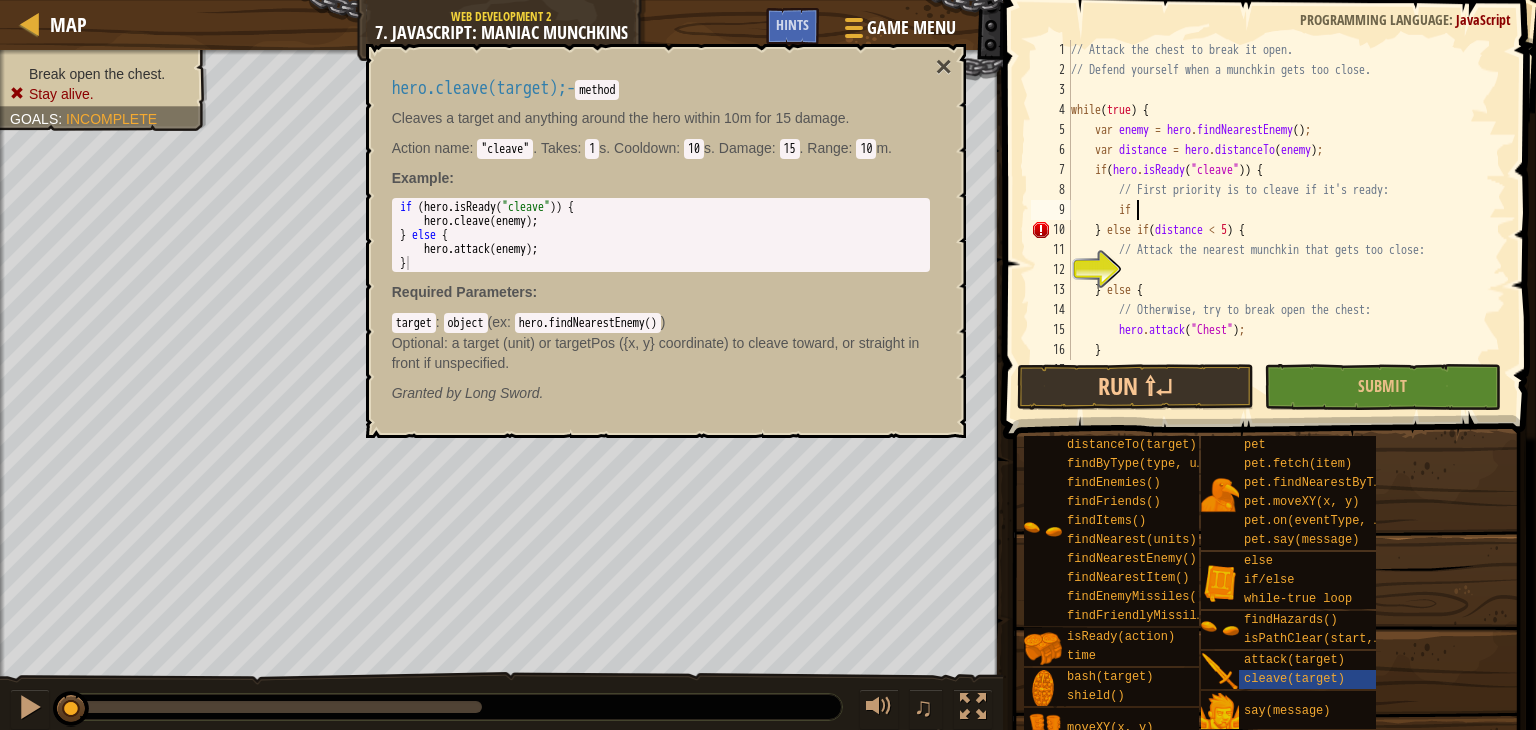 click on "// Attack the chest to break it open. // Defend yourself when a munchkin gets too close. while ( true )   {      var   enemy   =   hero . findNearestEnemy ( ) ;      var   distance   =   hero . distanceTo ( enemy ) ;      if ( hero . isReady ( "cleave" ))   {          // First priority is to cleave if it's ready:          if      }   else   if ( distance   <   5 )   {          // Attack the nearest munchkin that gets too close:               }   else   {          // Otherwise, try to break open the chest:          hero . attack ( "Chest" ) ;      } }" at bounding box center (1279, 220) 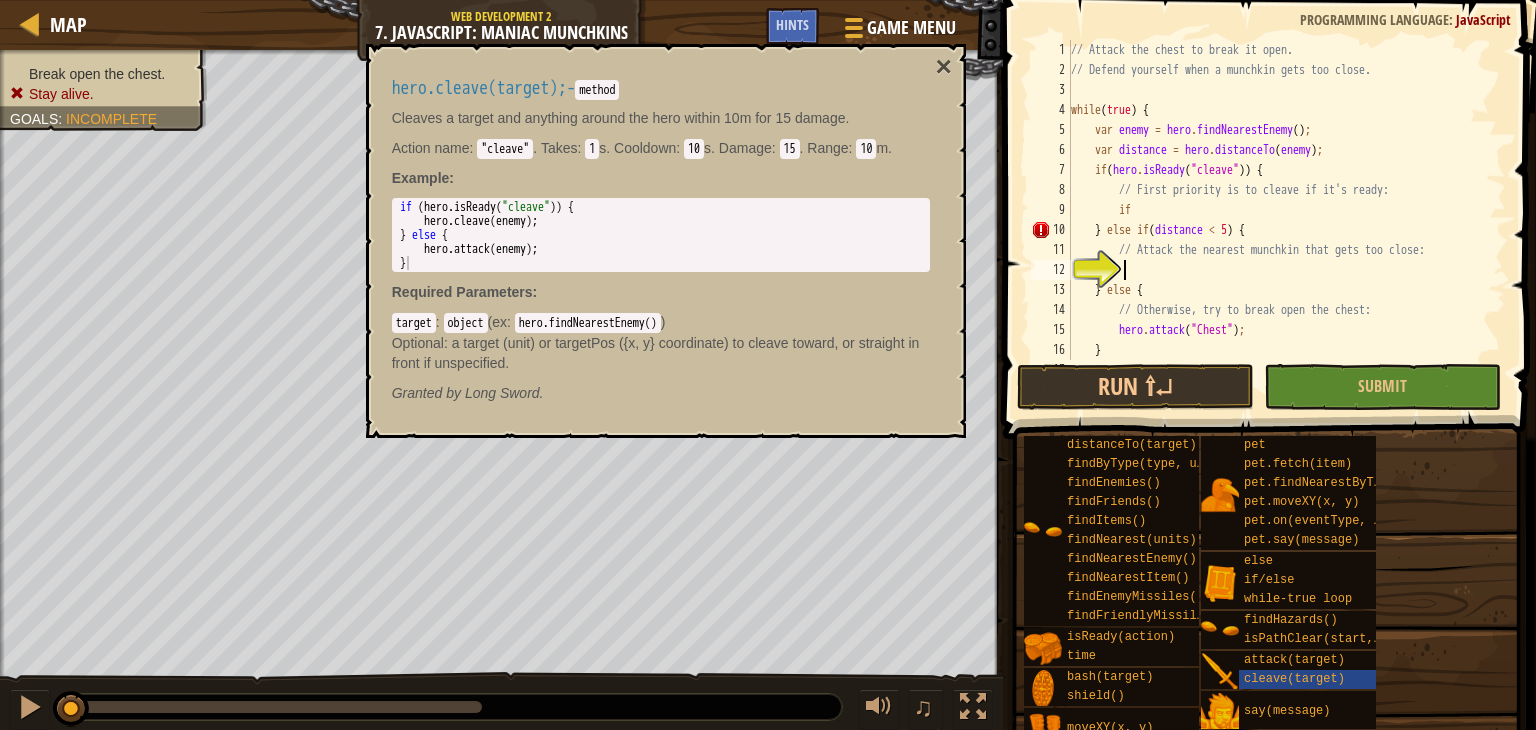click on "// Attack the chest to break it open. // Defend yourself when a munchkin gets too close. while ( true )   {      var   enemy   =   hero . findNearestEnemy ( ) ;      var   distance   =   hero . distanceTo ( enemy ) ;      if ( hero . isReady ( "cleave" ))   {          // First priority is to cleave if it's ready:          if      }   else   if ( distance   <   5 )   {          // Attack the nearest munchkin that gets too close:               }   else   {          // Otherwise, try to break open the chest:          hero . attack ( "Chest" ) ;      } }" at bounding box center (1279, 220) 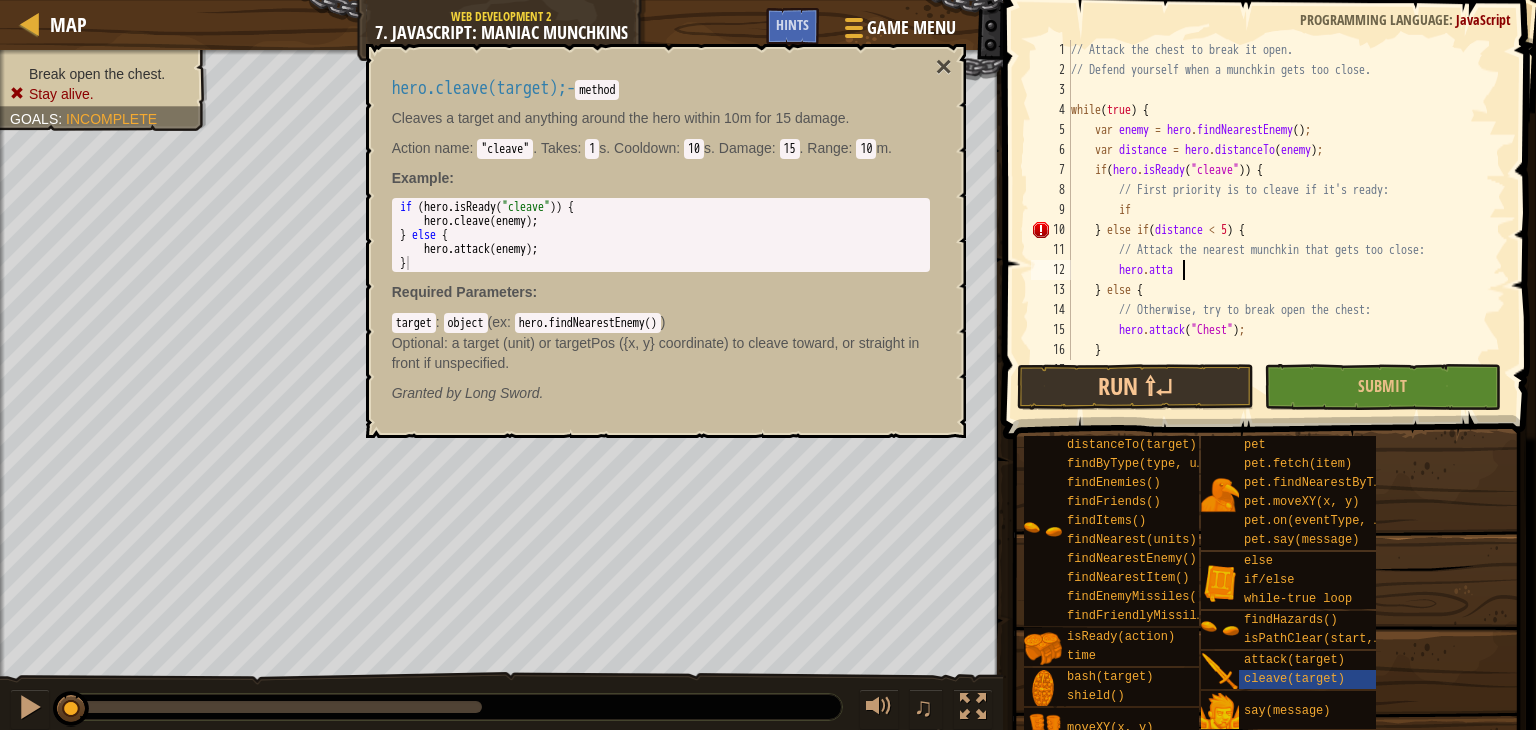 scroll, scrollTop: 9, scrollLeft: 8, axis: both 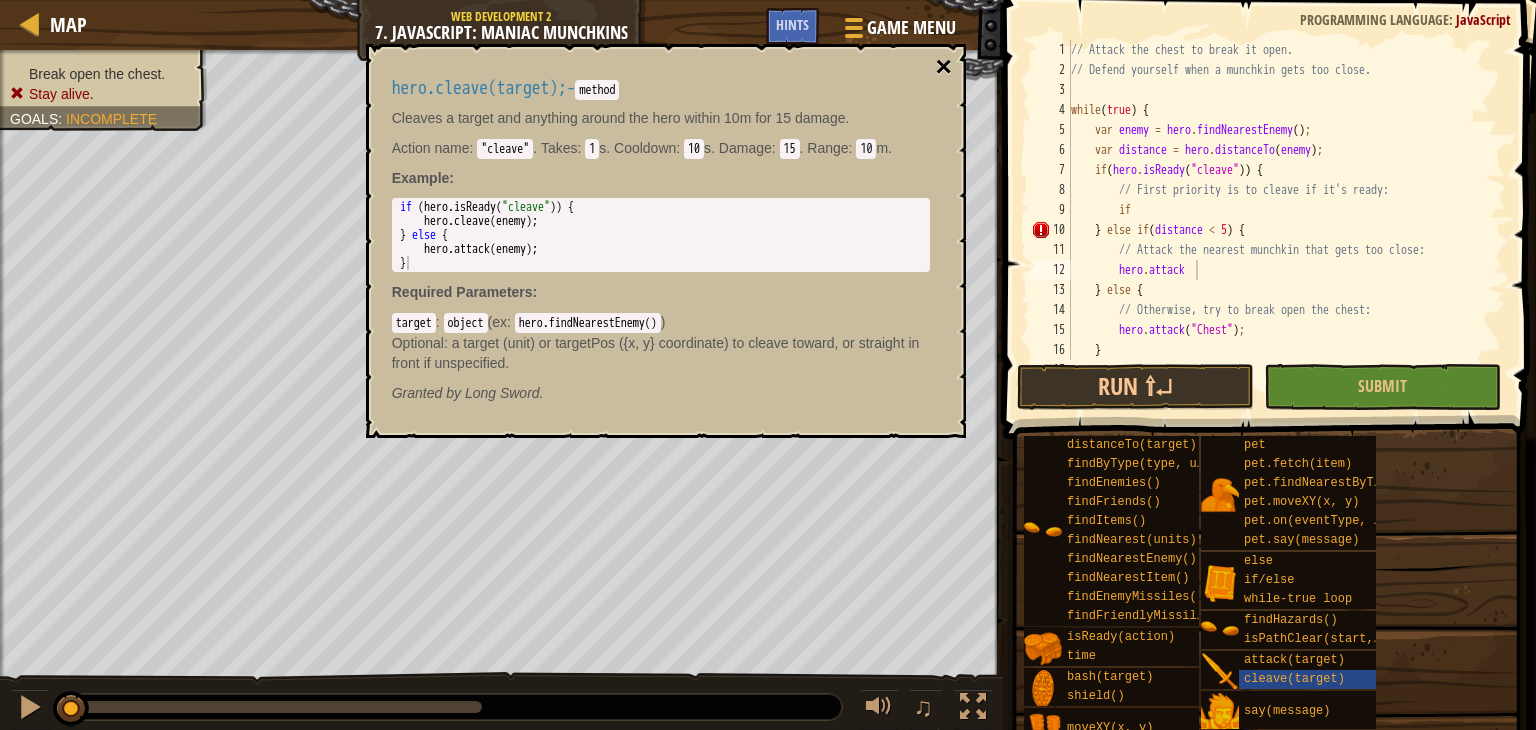 click on "×" at bounding box center [943, 67] 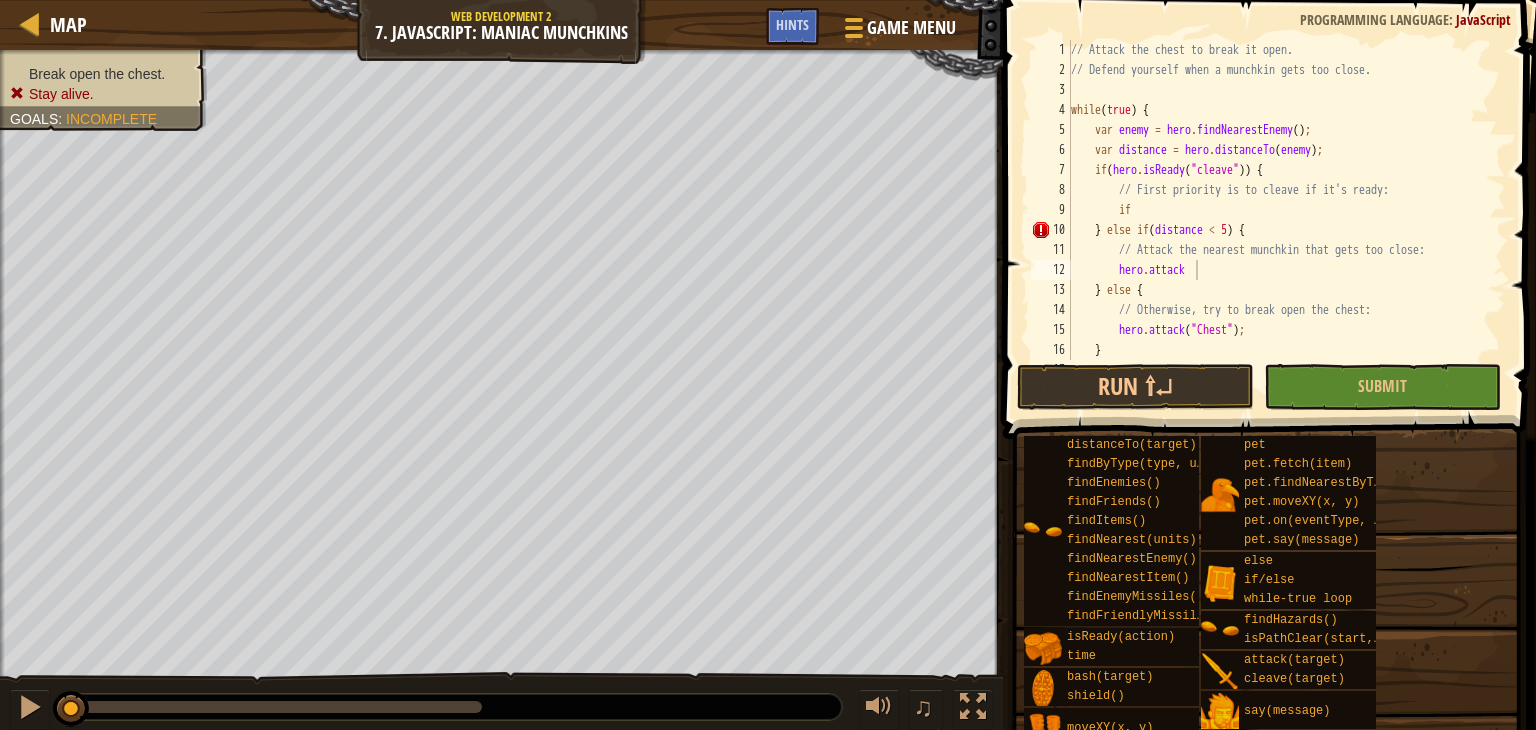 click on "// Attack the chest to break it open. // Defend yourself when a munchkin gets too close. while ( true )   {      var   enemy   =   hero . findNearestEnemy ( ) ;      var   distance   =   hero . distanceTo ( enemy ) ;      if ( hero . isReady ( "cleave" ))   {          // First priority is to cleave if it's ready:          if      }   else   if ( distance   <   5 )   {          // Attack the nearest munchkin that gets too close:          hero . attack      }   else   {          // Otherwise, try to break open the chest:          hero . attack ( "Chest" ) ;      } }" at bounding box center (1279, 220) 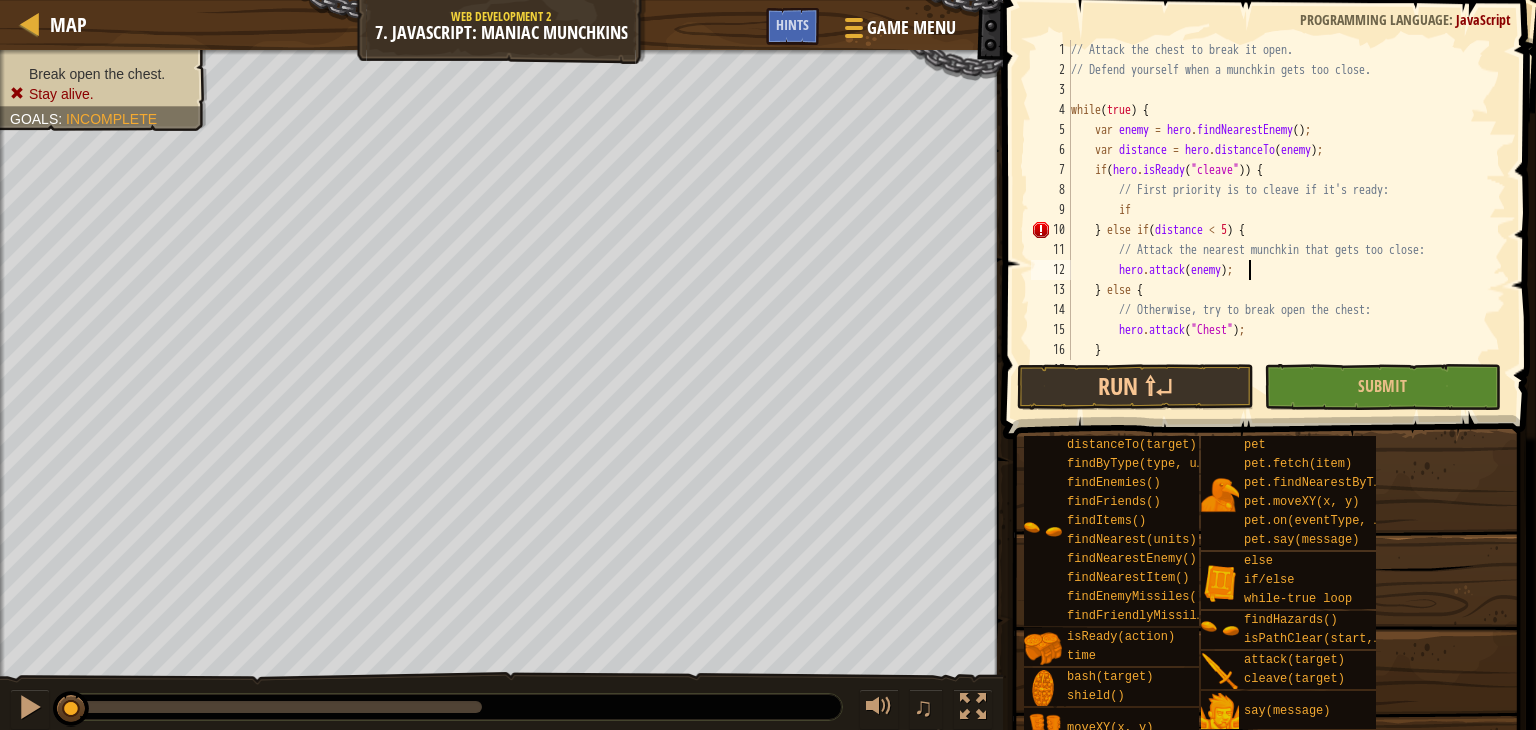 scroll, scrollTop: 9, scrollLeft: 13, axis: both 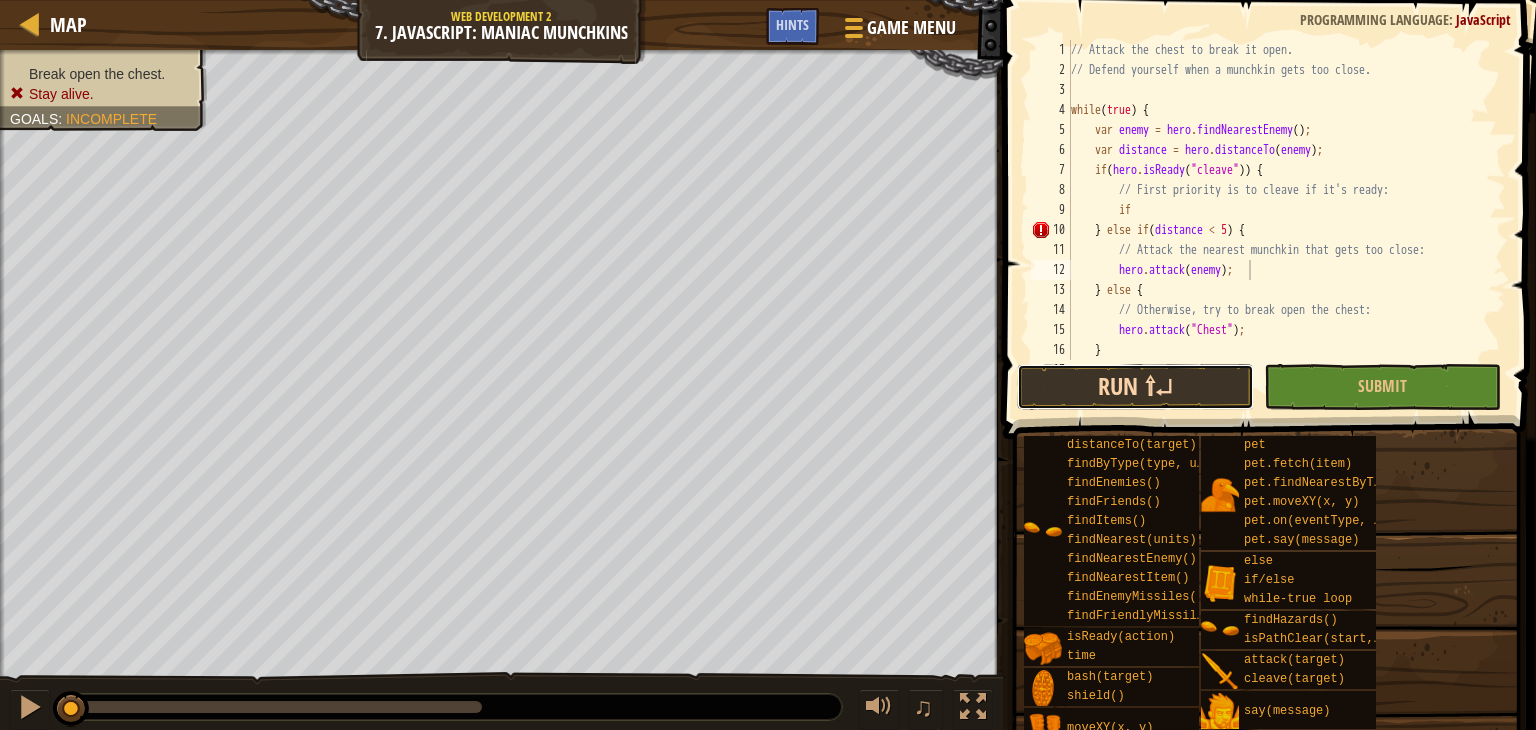 click on "Run ⇧↵" at bounding box center [1135, 387] 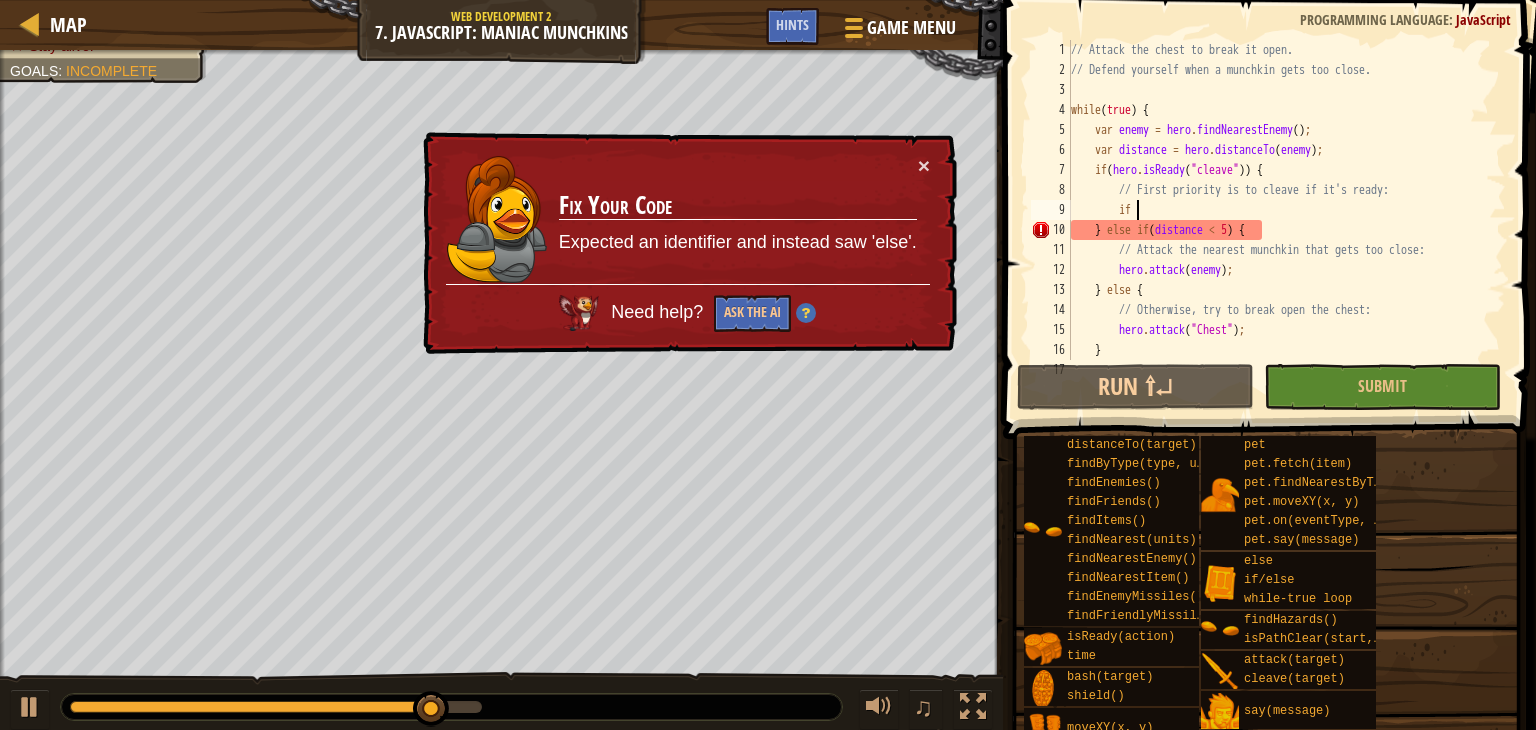 click on "// Attack the chest to break it open. // Defend yourself when a munchkin gets too close. while ( true )   {      var   enemy   =   hero . findNearestEnemy ( ) ;      var   distance   =   hero . distanceTo ( enemy ) ;      if ( hero . isReady ( "cleave" ))   {          // First priority is to cleave if it's ready:          if      }   else   if ( distance   <   5 )   {          // Attack the nearest munchkin that gets too close:          hero . attack ( enemy ) ;      }   else   {          // Otherwise, try to break open the chest:          hero . attack ( "Chest" ) ;      } }" at bounding box center [1279, 220] 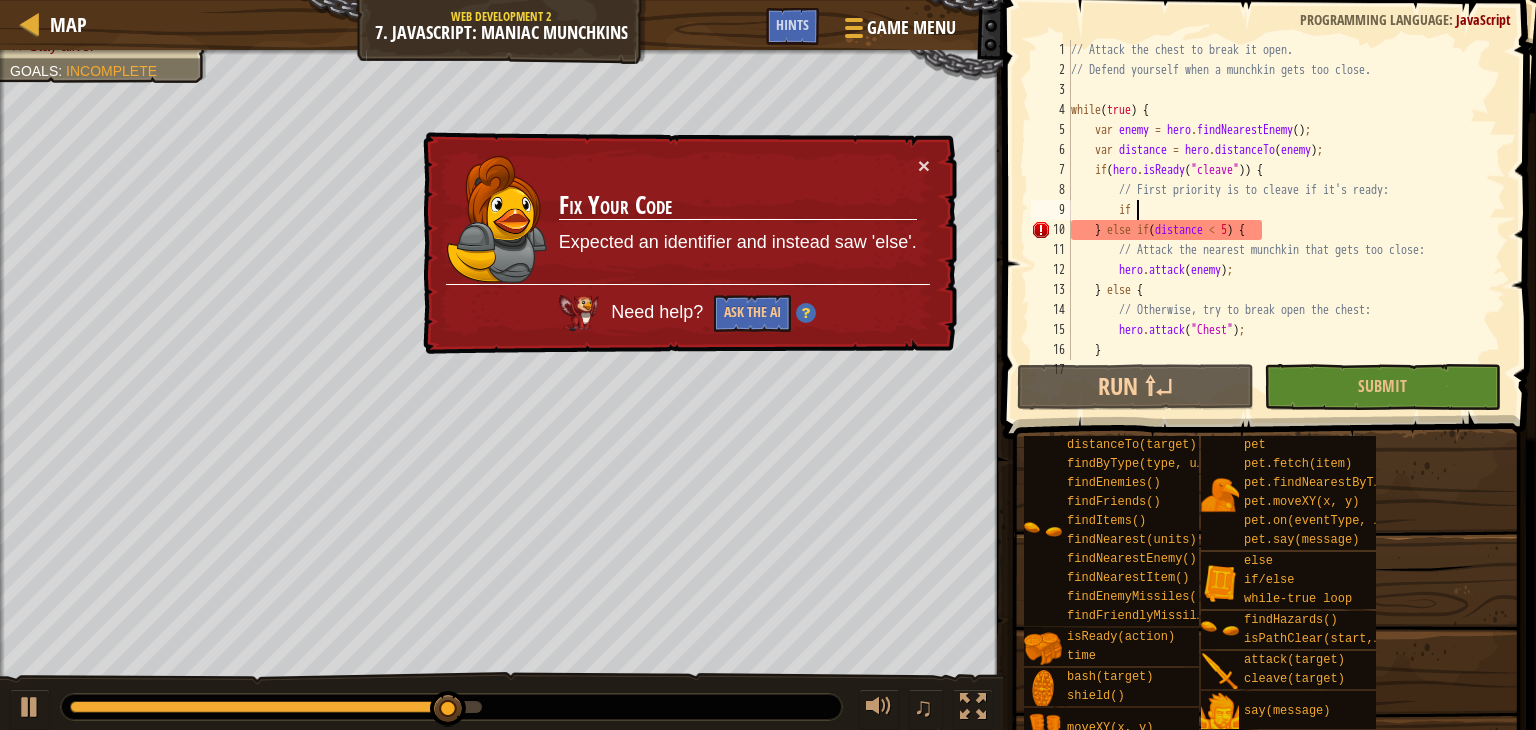 type on "i" 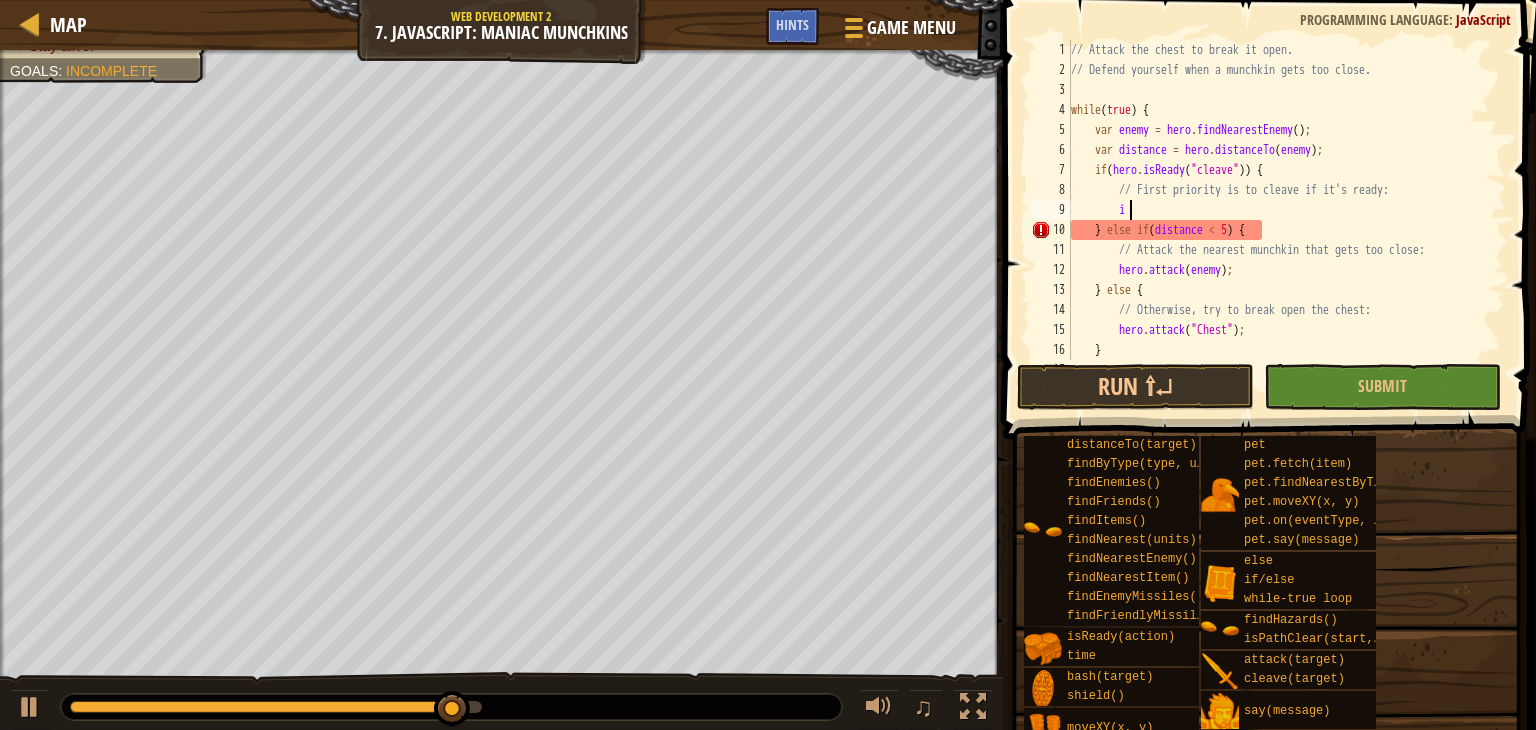 scroll, scrollTop: 9, scrollLeft: 3, axis: both 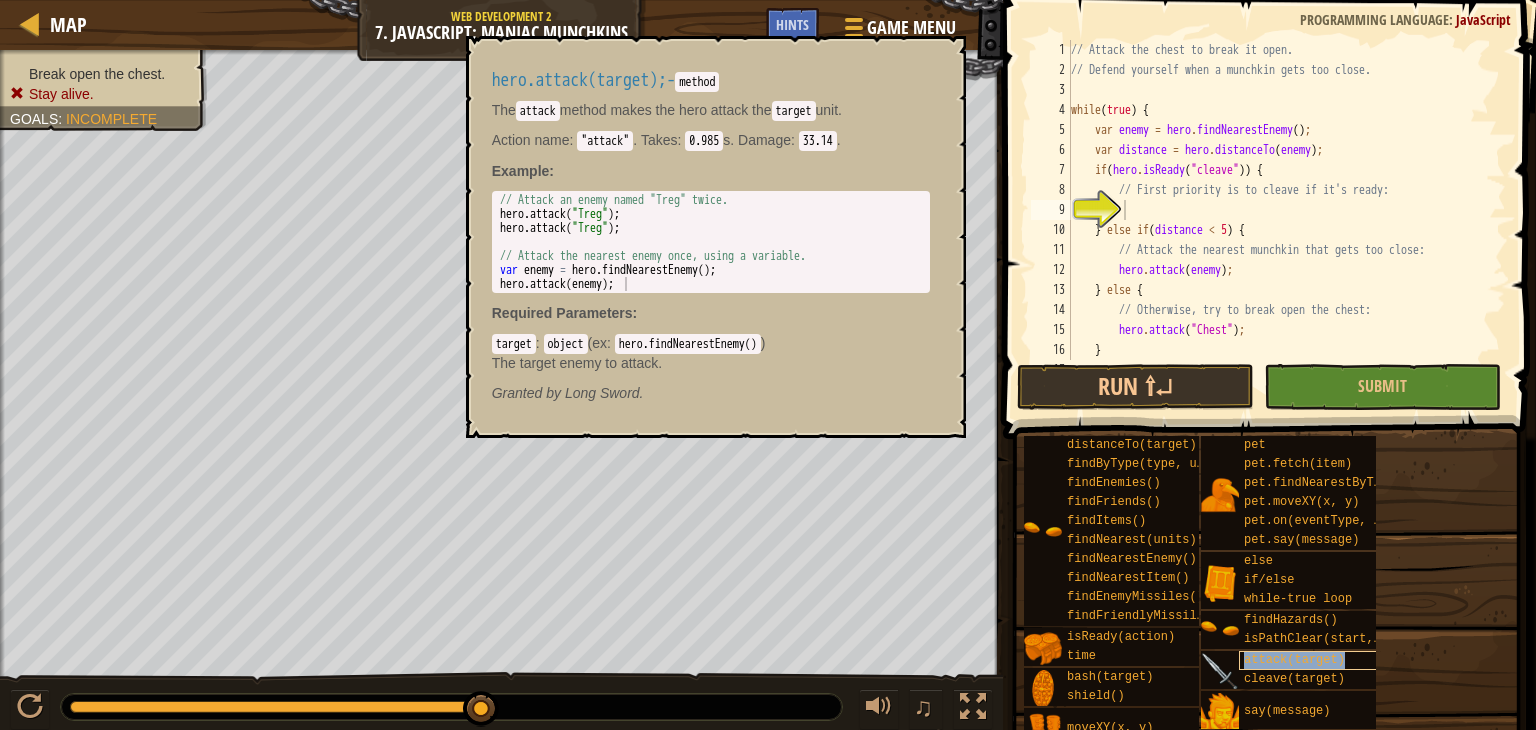 click on "attack(target)" at bounding box center [1294, 660] 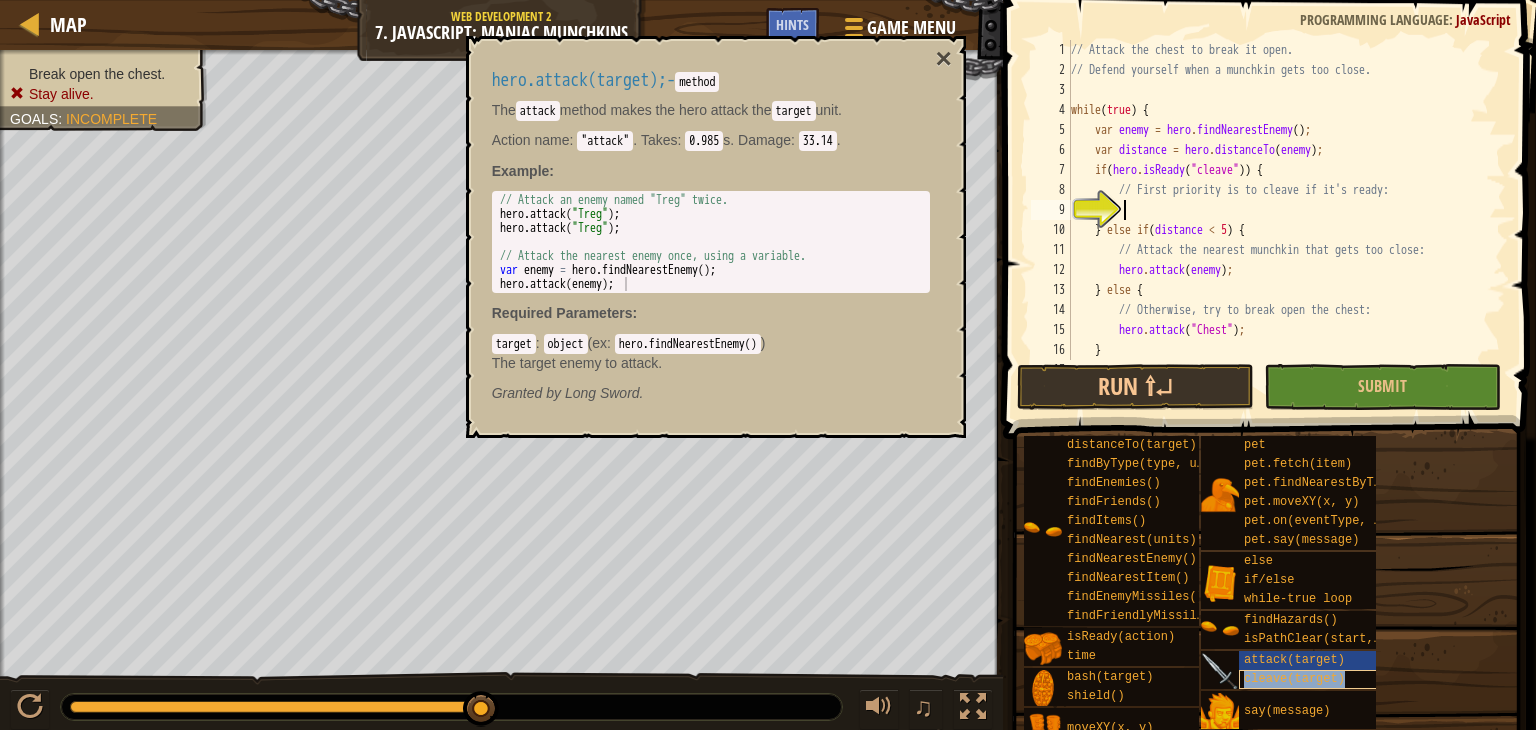 click on "cleave(target)" at bounding box center (1316, 679) 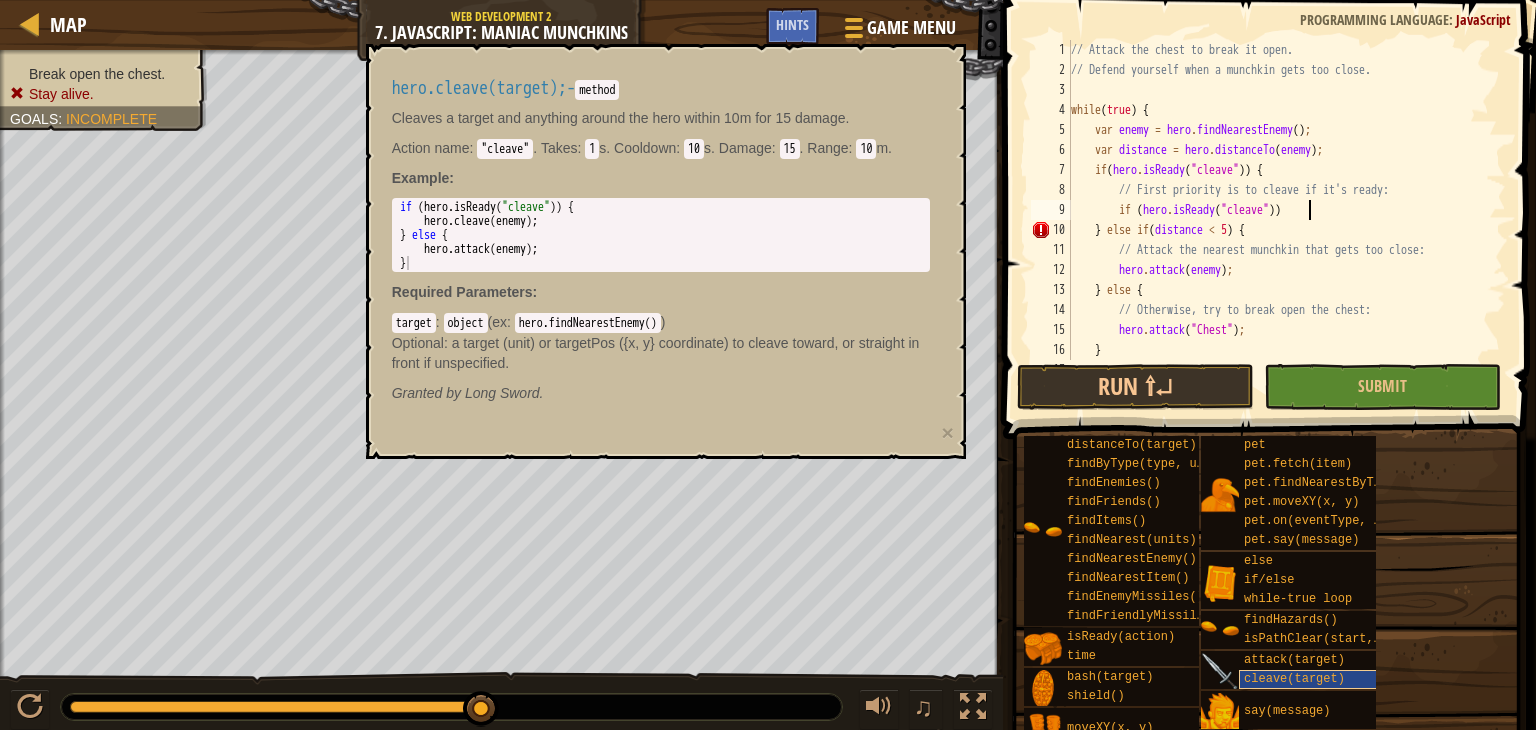 scroll, scrollTop: 9, scrollLeft: 19, axis: both 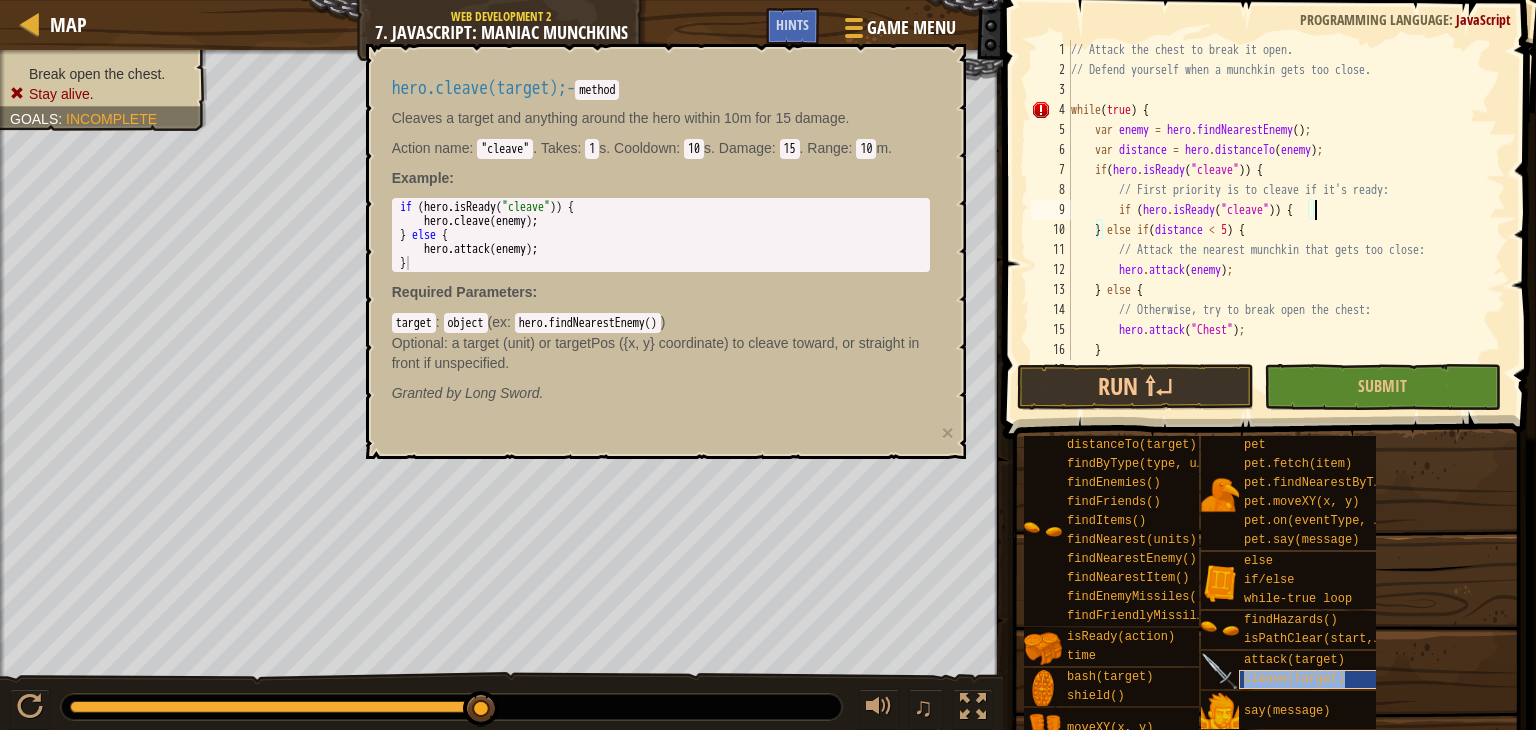 click on "cleave(target)" at bounding box center [1294, 679] 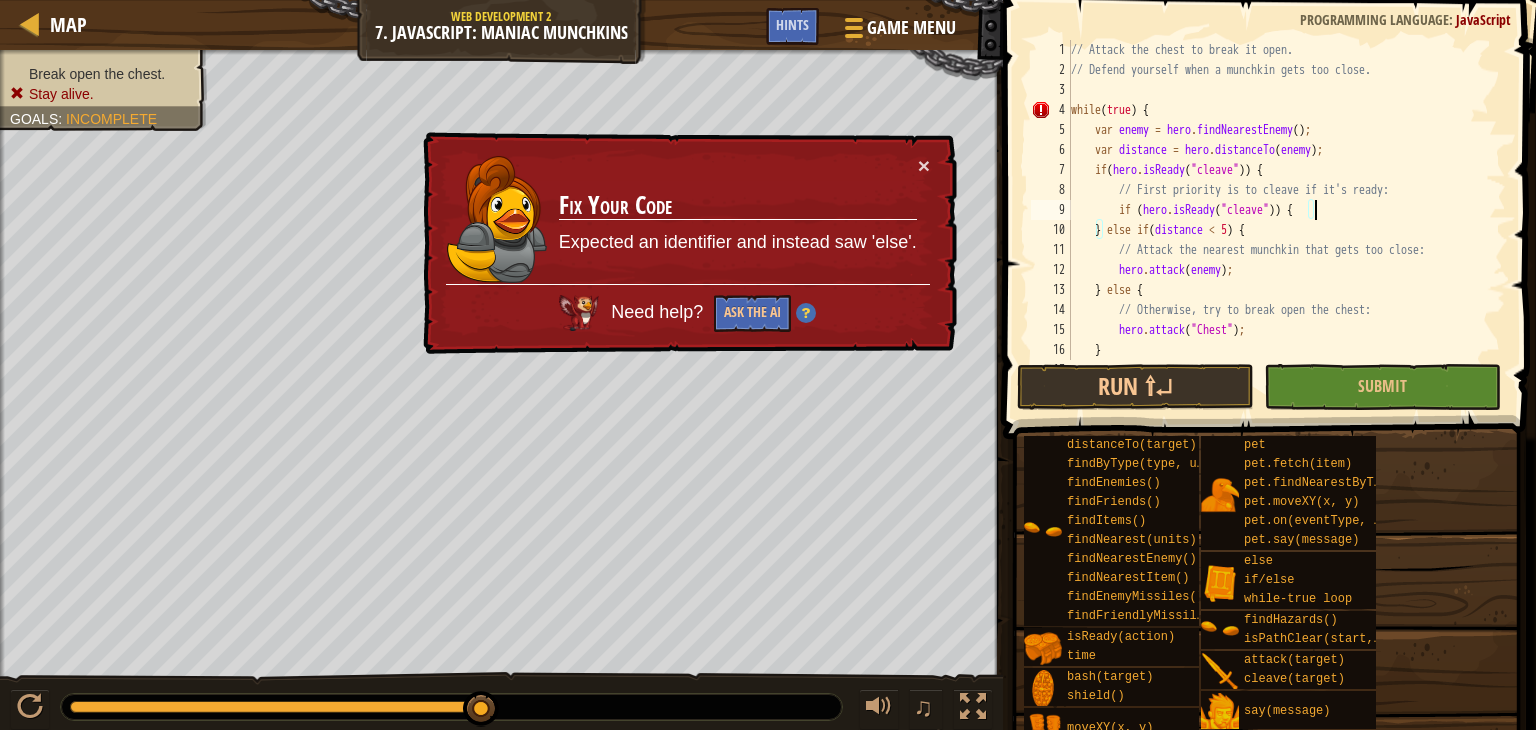 click on "× Fix Your Code Expected an identifier and instead saw 'else'.
Need help? Ask the AI" at bounding box center (688, 243) 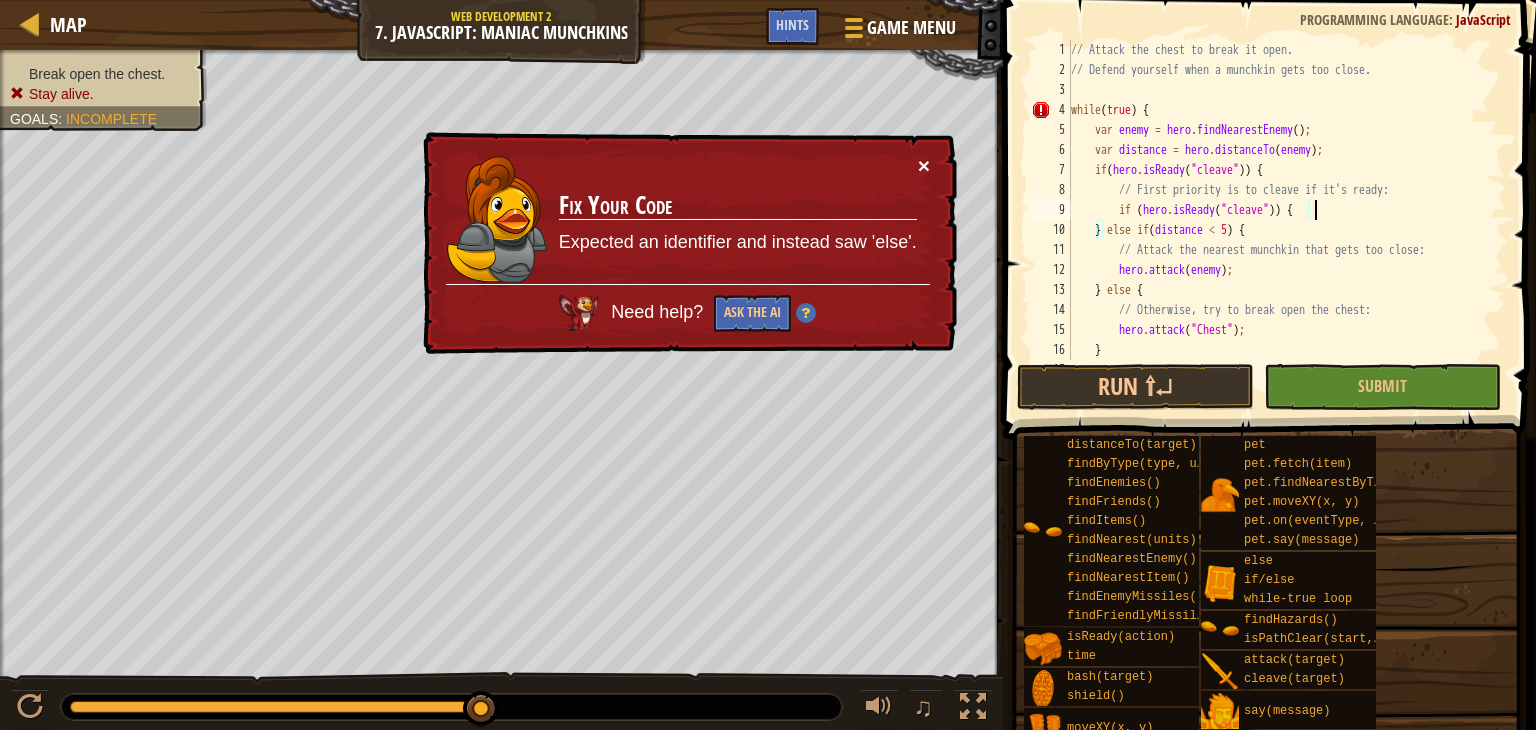 click on "×" at bounding box center (924, 165) 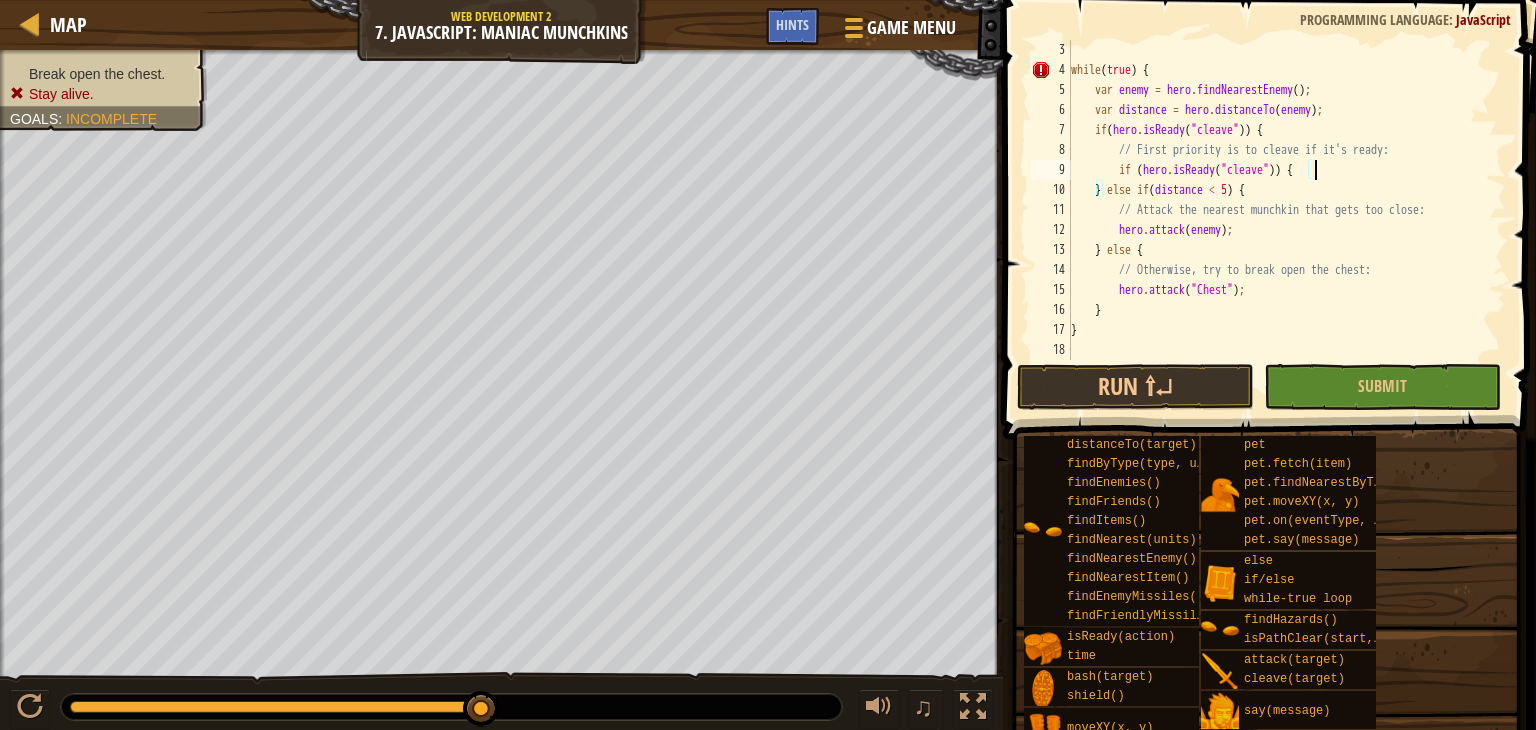 scroll, scrollTop: 40, scrollLeft: 0, axis: vertical 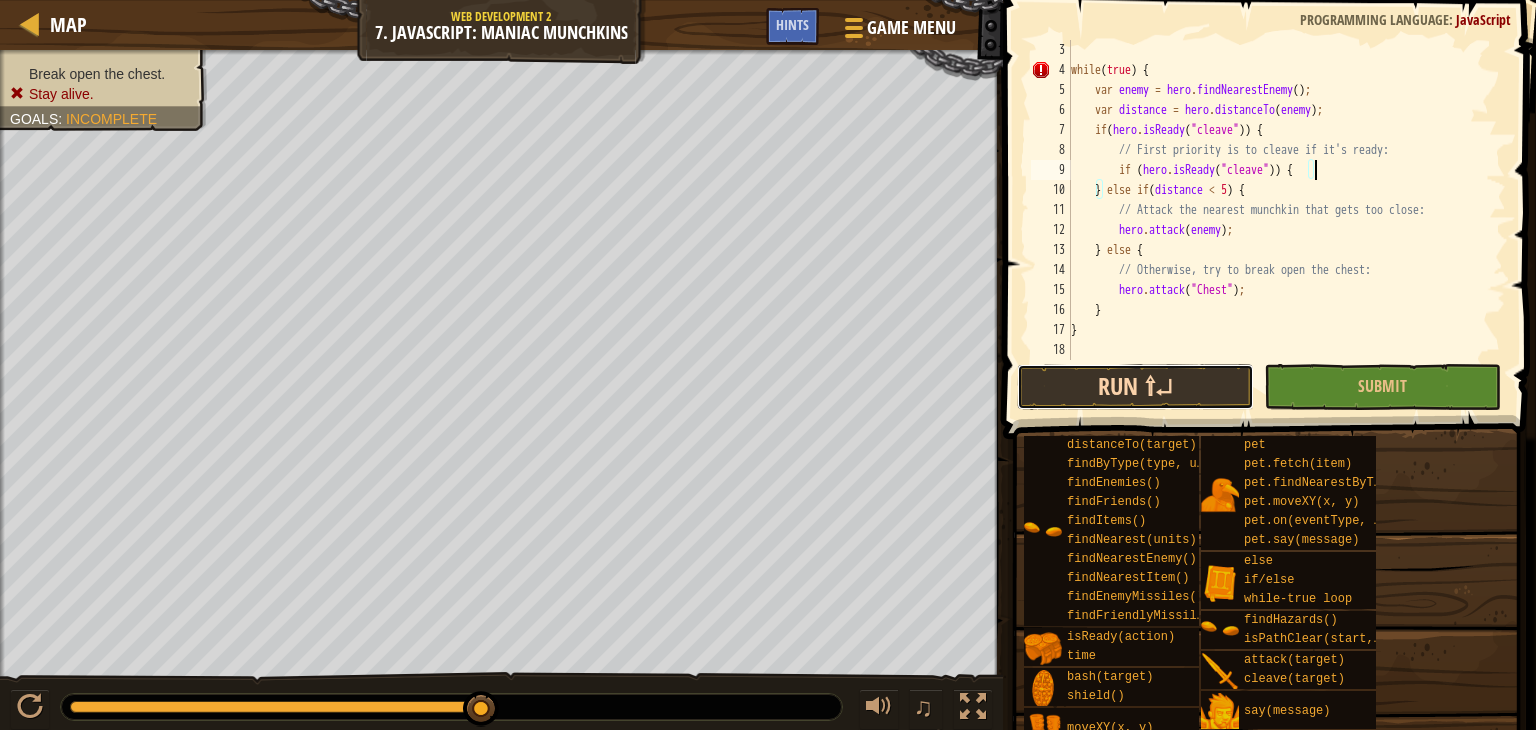 click on "Run ⇧↵" at bounding box center [1135, 387] 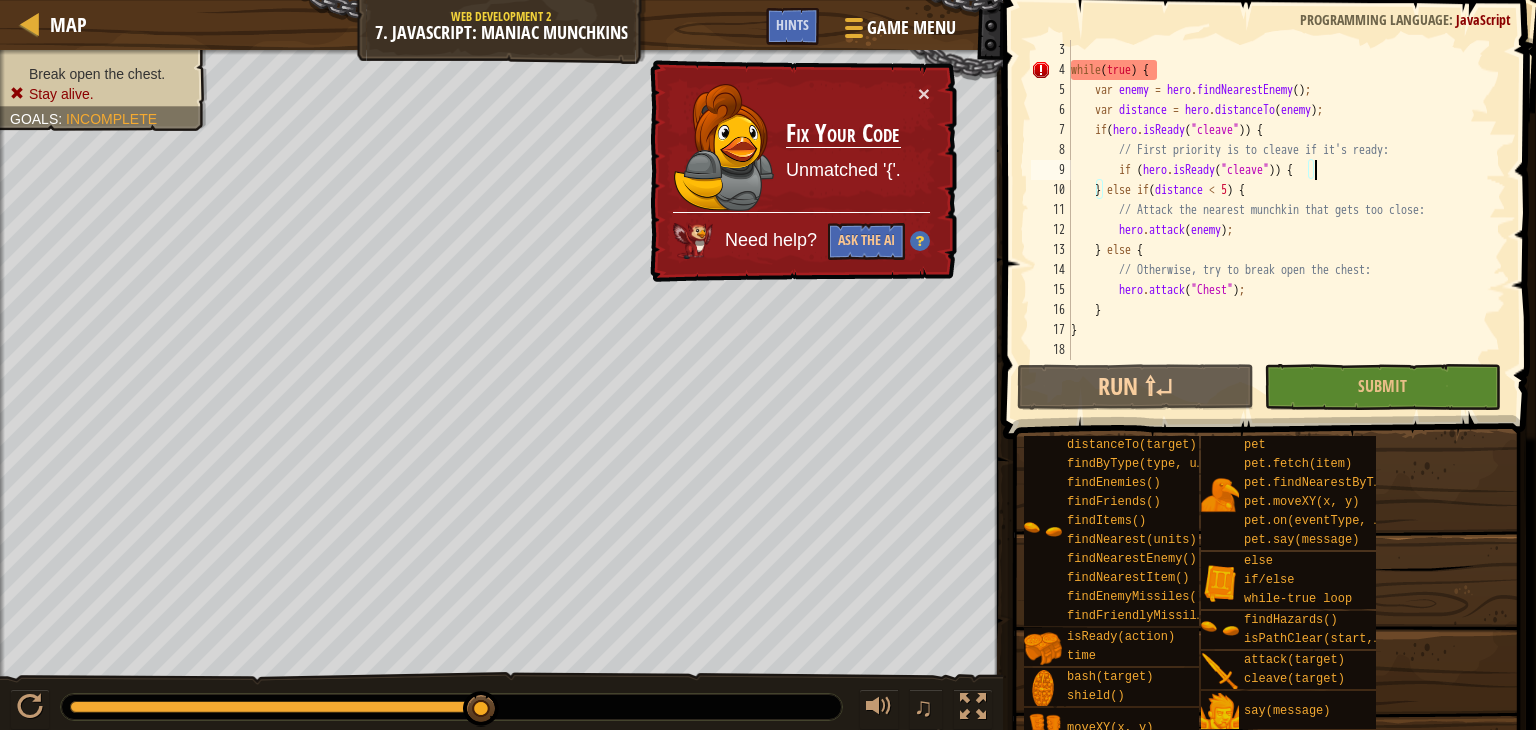 scroll, scrollTop: 40, scrollLeft: 0, axis: vertical 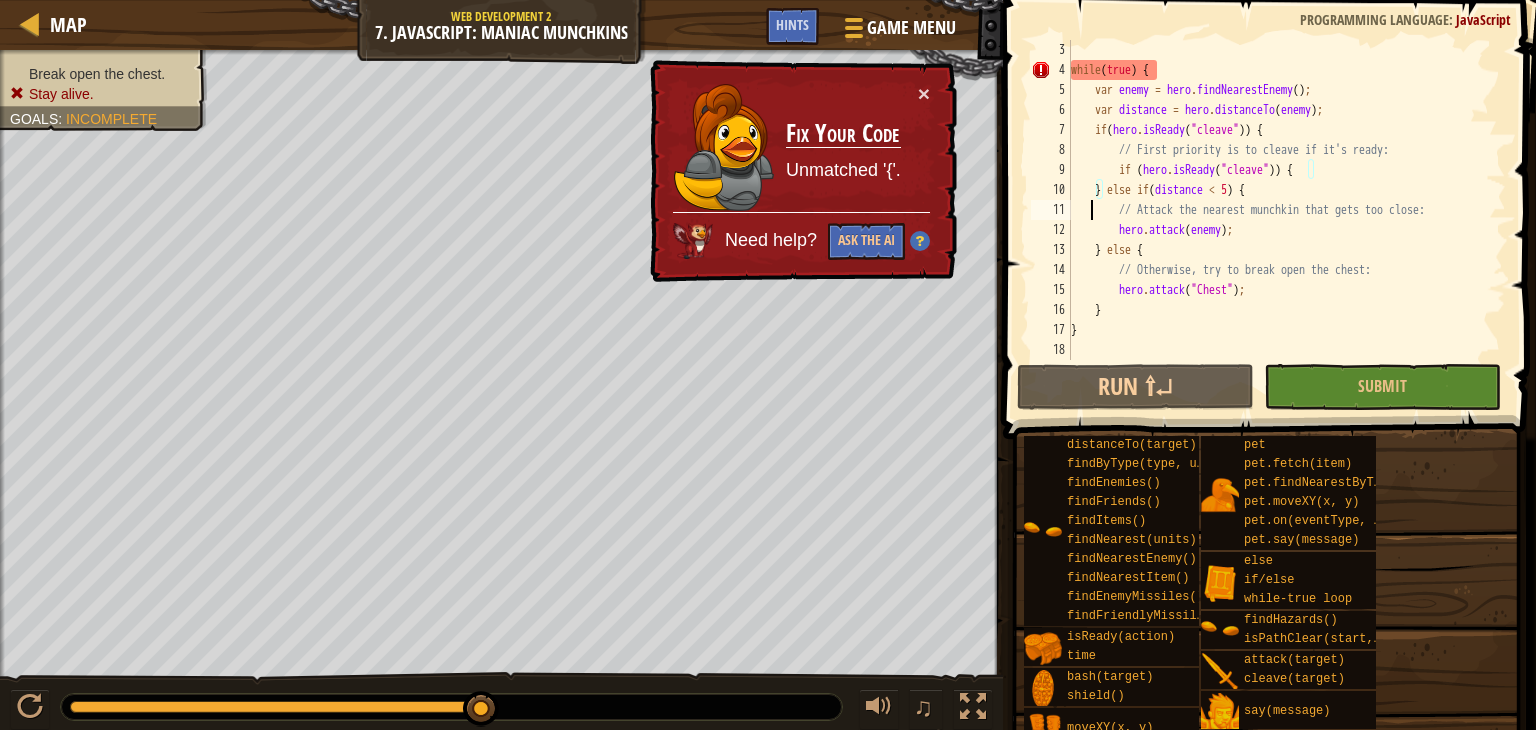 drag, startPoint x: 1094, startPoint y: 200, endPoint x: 1117, endPoint y: 205, distance: 23.537205 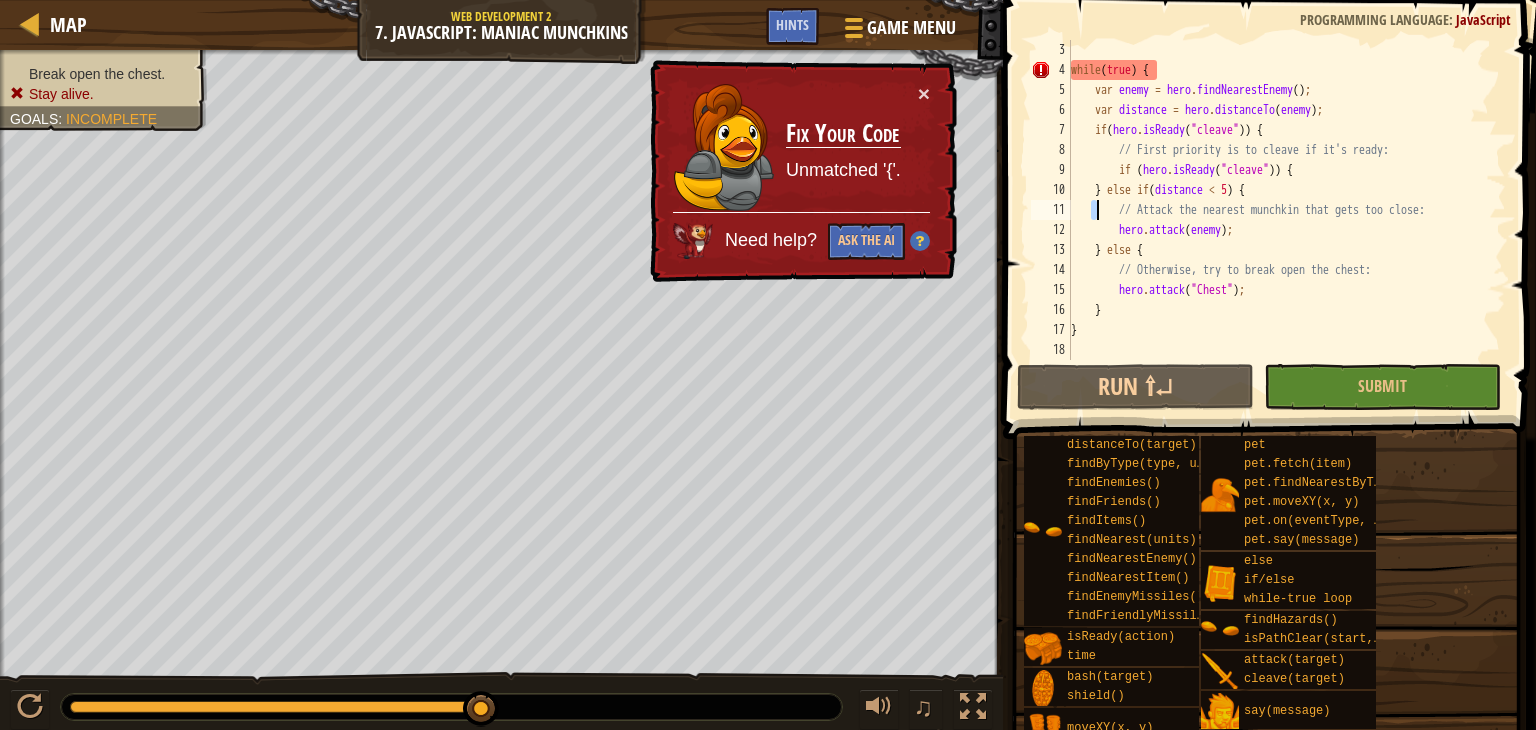 click on "while ( true )   {      var   enemy   =   hero . findNearestEnemy ( ) ;      var   distance   =   hero . distanceTo ( enemy ) ;      if ( hero . isReady ( "cleave" ))   {          // First priority is to cleave if it's ready:          if   ( hero . isReady ( "cleave" ))   {      }   else   if ( distance   <   5 )   {          // Attack the nearest munchkin that gets too close:          hero . attack ( enemy ) ;      }   else   {          // Otherwise, try to break open the chest:          hero . attack ( "Chest" ) ;      } }" at bounding box center (1279, 220) 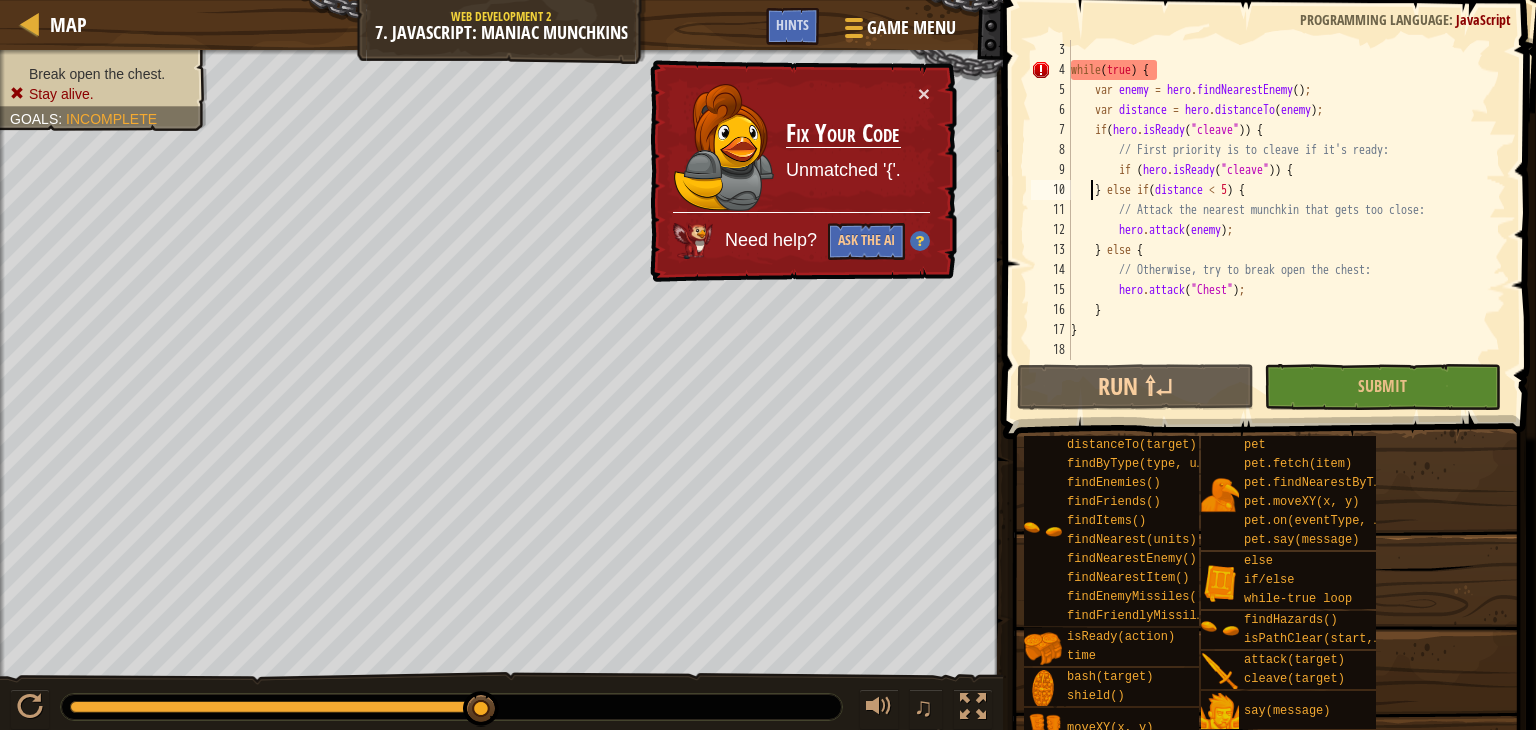 scroll, scrollTop: 9, scrollLeft: 14, axis: both 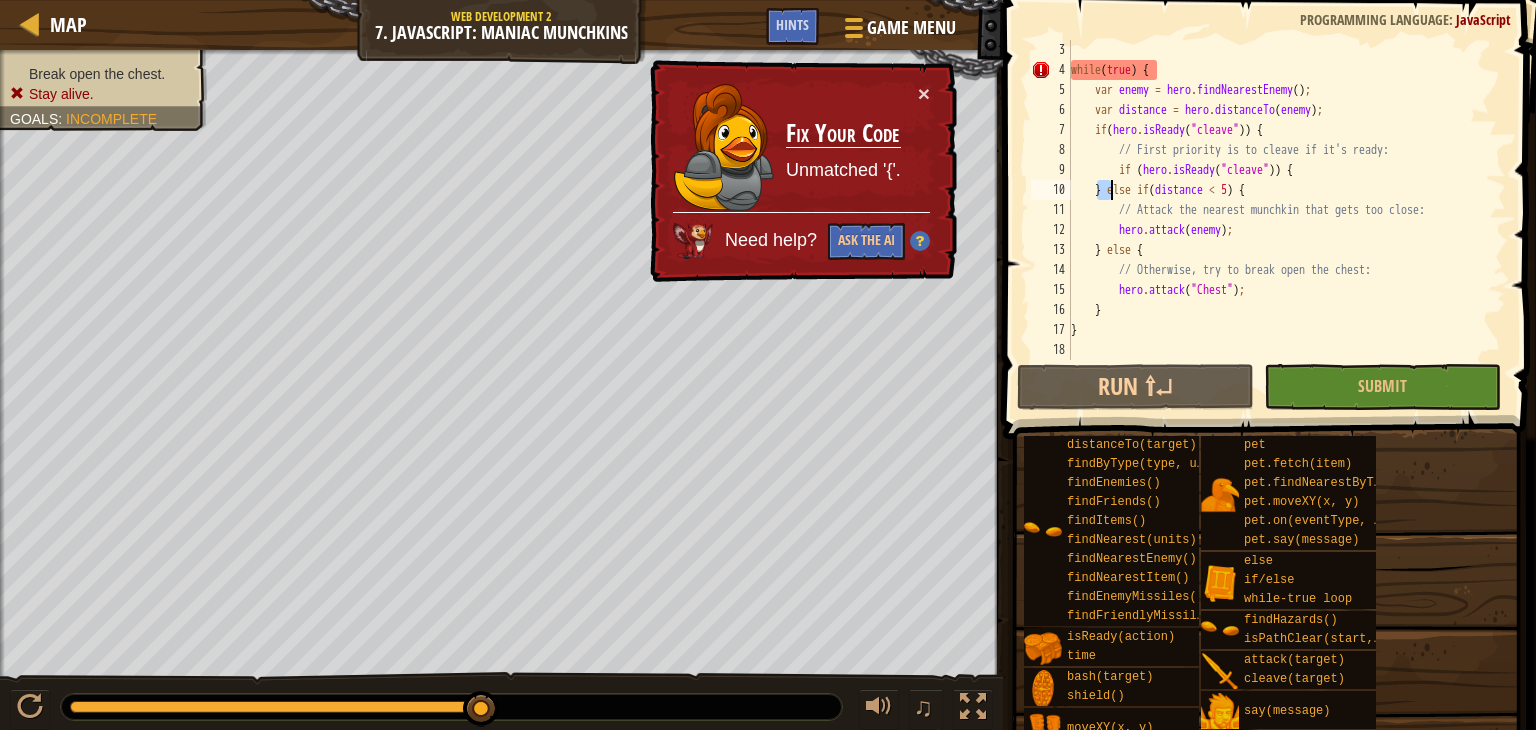 click on "while ( true )   {      var   enemy   =   hero . findNearestEnemy ( ) ;      var   distance   =   hero . distanceTo ( enemy ) ;      if ( hero . isReady ( "cleave" ))   {          // First priority is to cleave if it's ready:          if   ( hero . isReady ( "cleave" ))   {      }   else   if ( distance   <   5 )   {          // Attack the nearest munchkin that gets too close:          hero . attack ( enemy ) ;      }   else   {          // Otherwise, try to break open the chest:          hero . attack ( "Chest" ) ;      } }" at bounding box center (1279, 220) 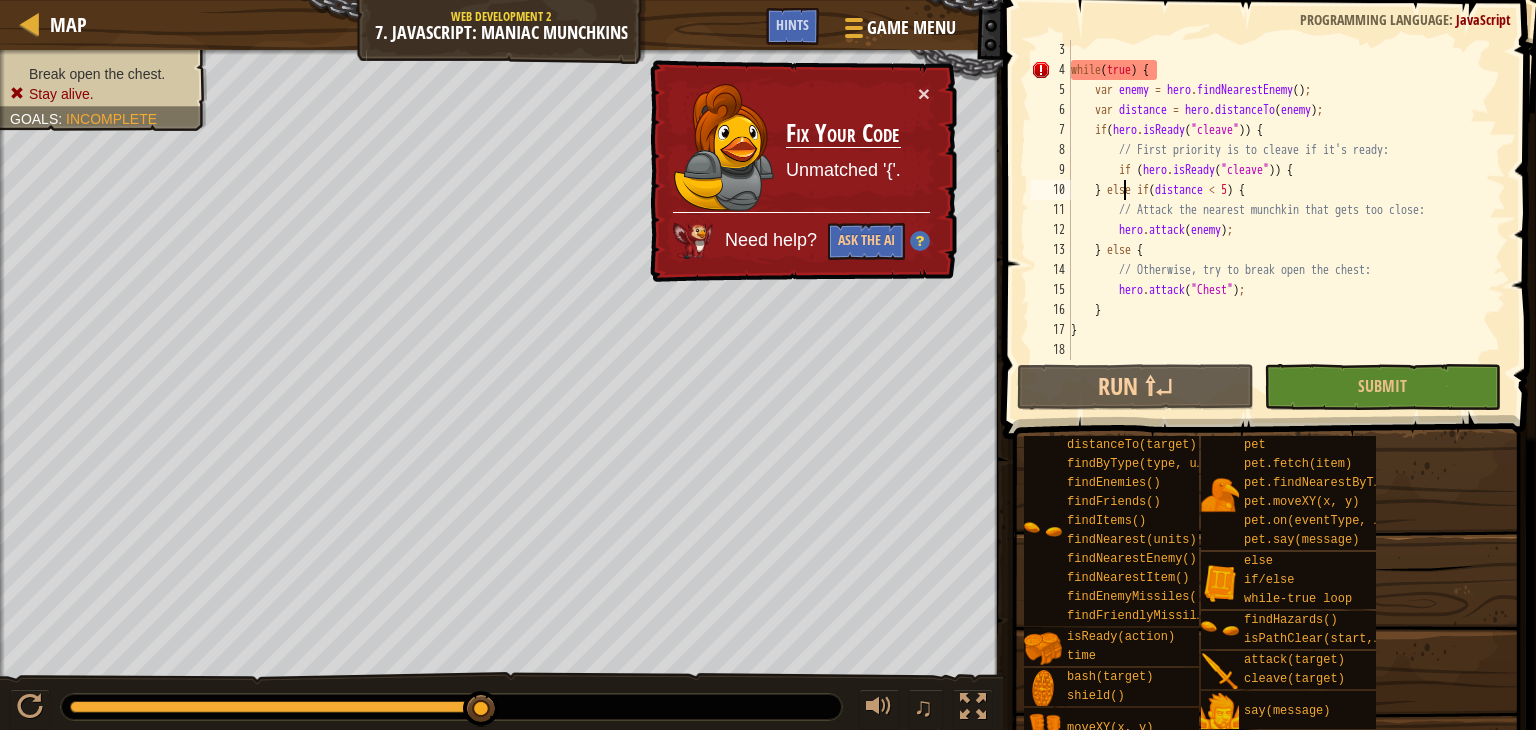 click on "while ( true )   {      var   enemy   =   hero . findNearestEnemy ( ) ;      var   distance   =   hero . distanceTo ( enemy ) ;      if ( hero . isReady ( "cleave" ))   {          // First priority is to cleave if it's ready:          if   ( hero . isReady ( "cleave" ))   {      }   else   if ( distance   <   5 )   {          // Attack the nearest munchkin that gets too close:          hero . attack ( enemy ) ;      }   else   {          // Otherwise, try to break open the chest:          hero . attack ( "Chest" ) ;      } }" at bounding box center [1279, 220] 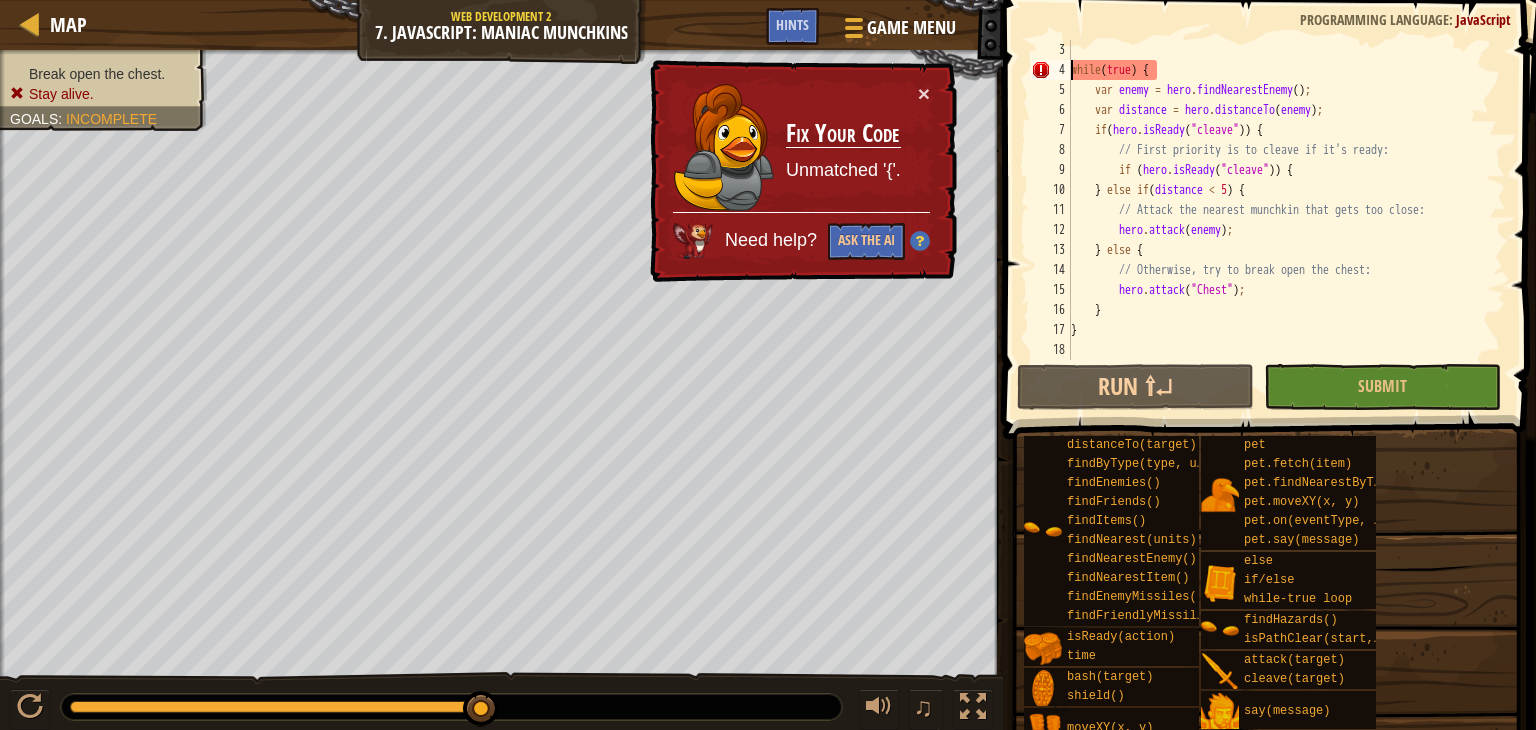 scroll, scrollTop: 9, scrollLeft: 5, axis: both 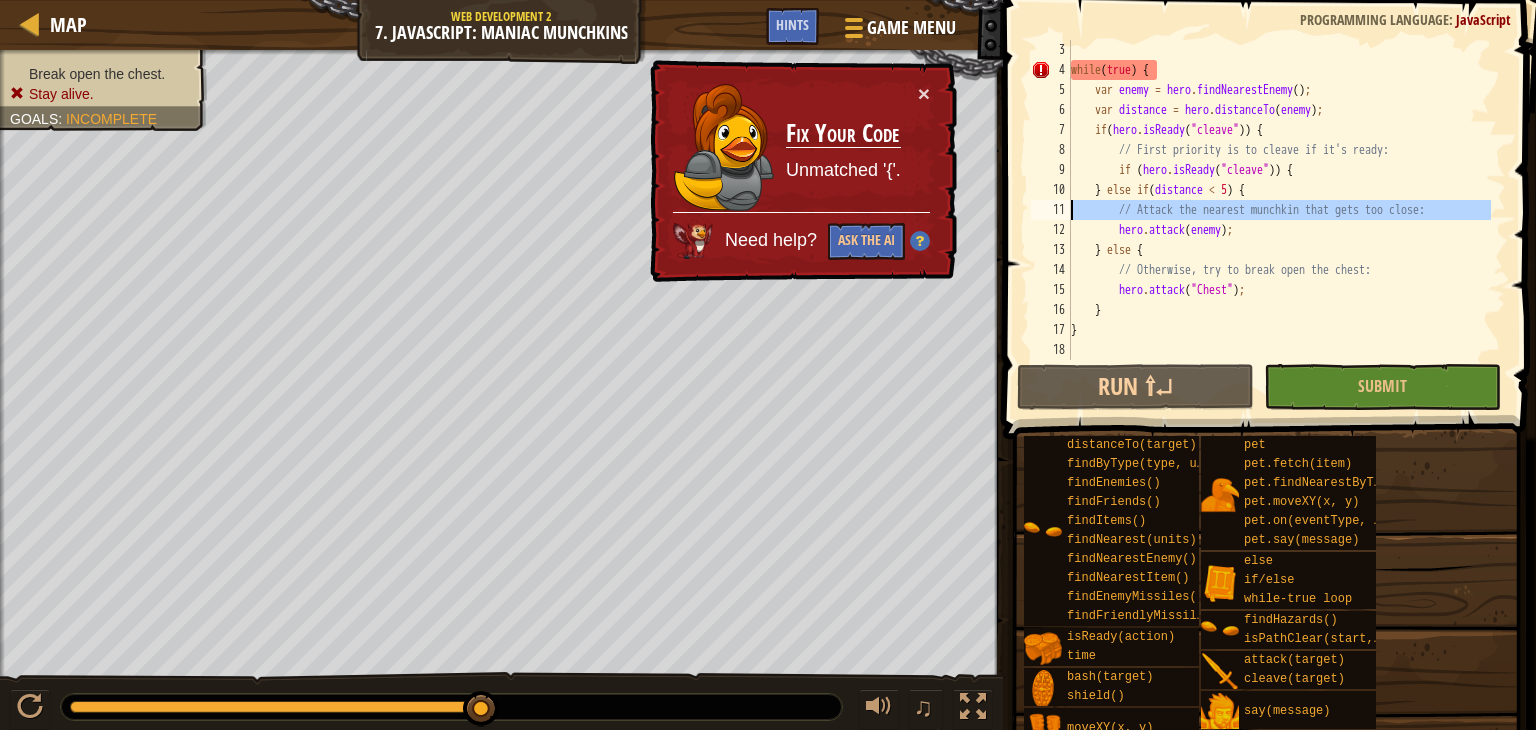 click on "11" at bounding box center [1051, 210] 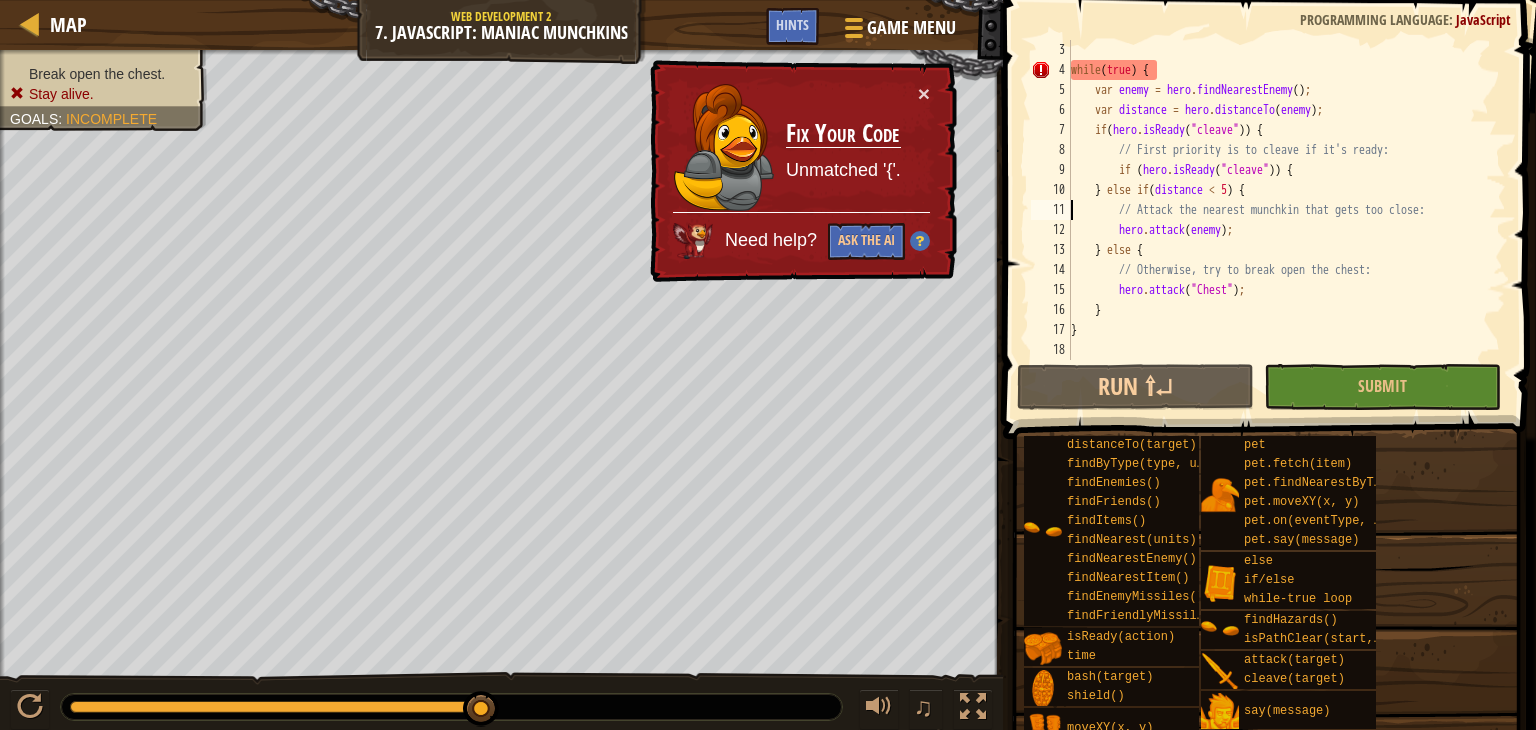 click on "while ( true )   {      var   enemy   =   hero . findNearestEnemy ( ) ;      var   distance   =   hero . distanceTo ( enemy ) ;      if ( hero . isReady ( "cleave" ))   {          // First priority is to cleave if it's ready:          if   ( hero . isReady ( "cleave" ))   {      }   else   if ( distance   <   5 )   {          // Attack the nearest munchkin that gets too close:          hero . attack ( enemy ) ;      }   else   {          // Otherwise, try to break open the chest:          hero . attack ( "Chest" ) ;      } }" at bounding box center (1279, 220) 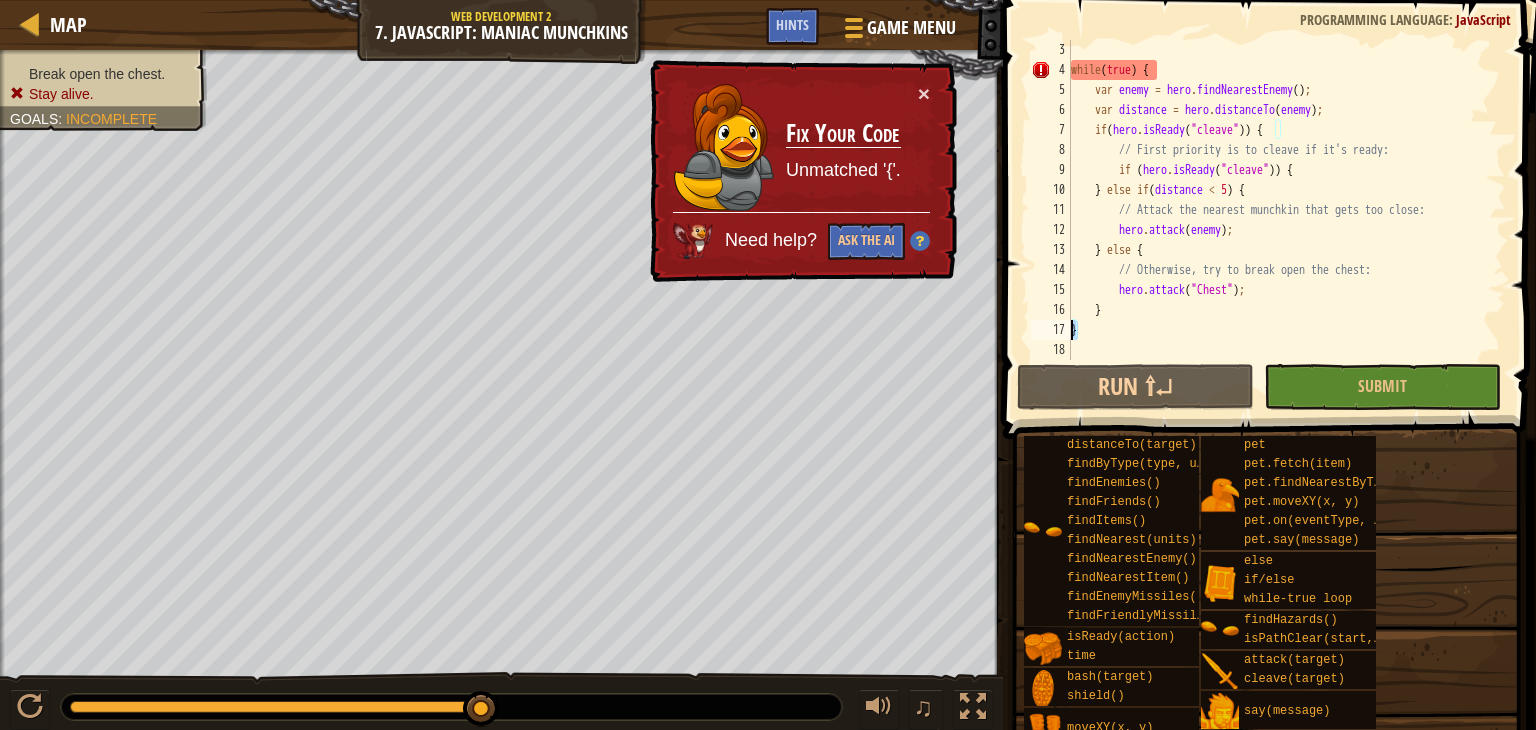 drag, startPoint x: 1084, startPoint y: 324, endPoint x: 1022, endPoint y: 337, distance: 63.348244 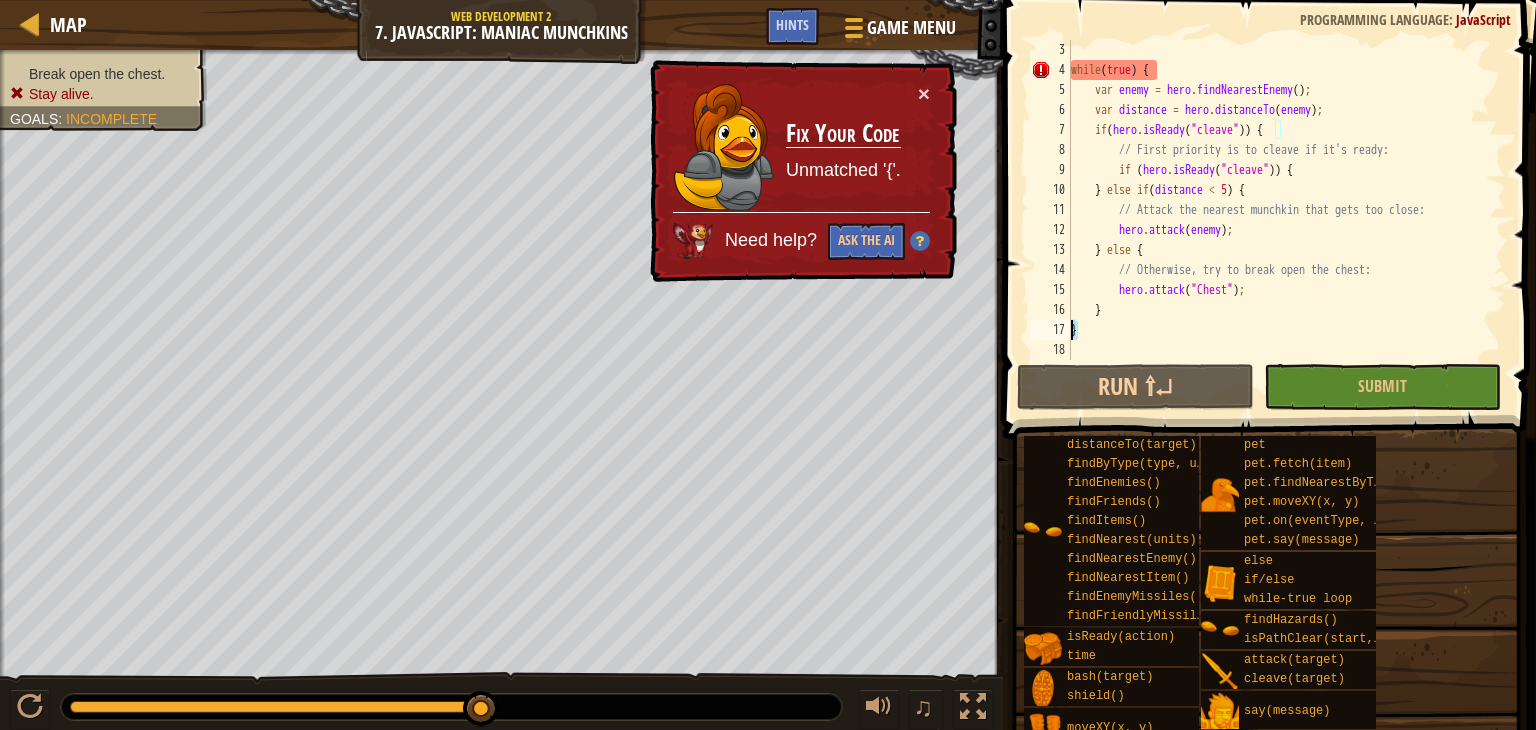 click on "} 3 4 5 6 7 8 9 10 11 12 13 14 15 16 17 18 while ( true )   {      var   enemy   =   hero . findNearestEnemy ( ) ;      var   distance   =   hero . distanceTo ( enemy ) ;      if ( hero . isReady ( "cleave" ))   {          // First priority is to cleave if it's ready:          if   ( hero . isReady ( "cleave" ))   {      }   else   if ( distance   <   5 )   {          // Attack the nearest munchkin that gets too close:          hero . attack ( enemy ) ;      }   else   {          // Otherwise, try to break open the chest:          hero . attack ( "Chest" ) ;      } }     XXXXXXXXXXXXXXXXXXXXXXXXXXXXXXXXXXXXXXXXXXXXXXXXXXXXXXXXXXXXXXXXXXXXXXXXXXXXXXXXXXXXXXXXXXXXXXXXXXXXXXXXXXXXXXXXXXXXXXXXXXXXXXXXXXXXXXXXXXXXXXXXXXXXXXXXXXXXXXXXXXXXXXXXXXXXXXXXXXXXXXXXXXXXXXXXXXXXXXXXXXXXXXXXXXXXXXXXXXXXXXXXXXXXXXXXXXXXXXXXXXXXXXXXXXXXXXXX Unmatched '{'. Code Saved Programming language : JavaScript Run ⇧↵ Submit Done Statement   /  Call   /  assign" at bounding box center (1266, 259) 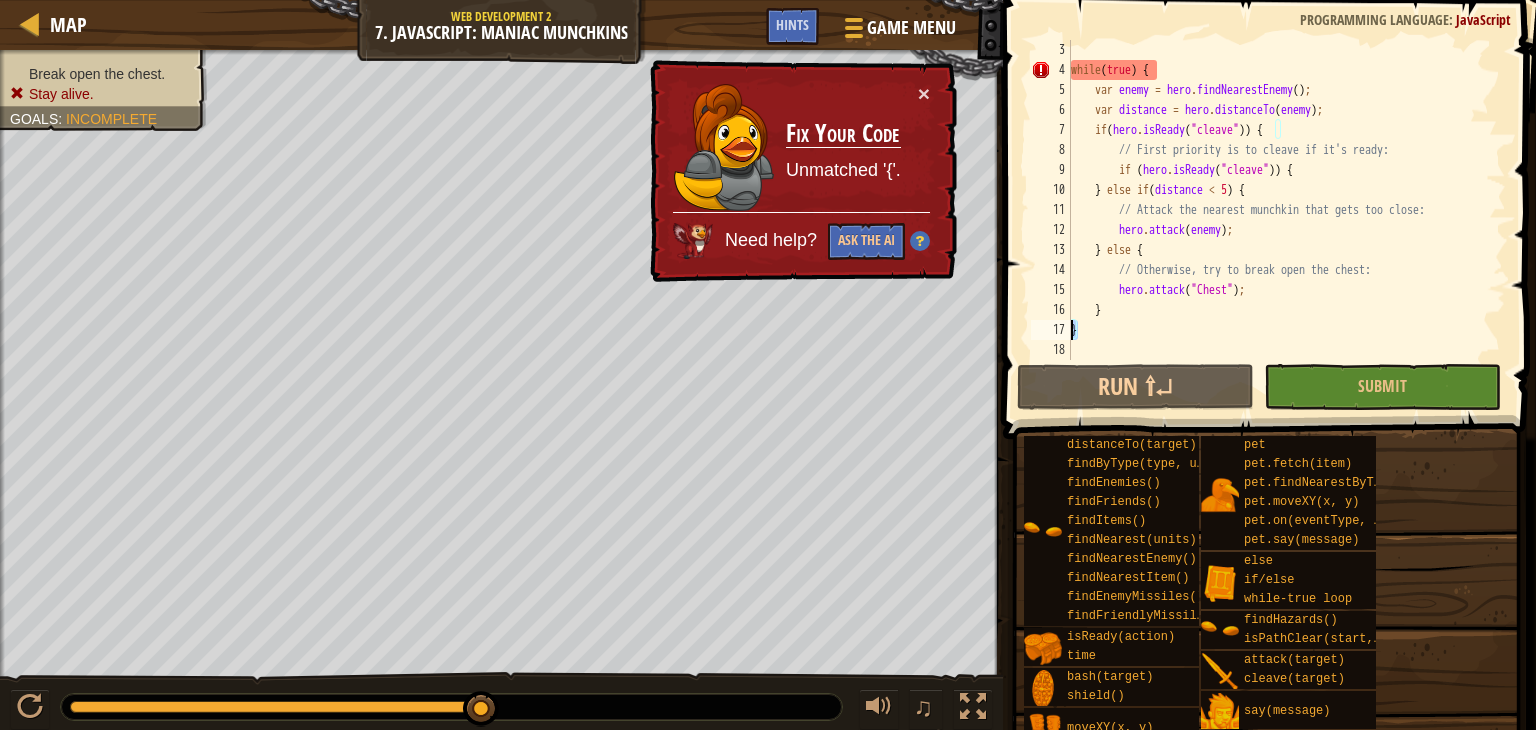 click on "while ( true )   {      var   enemy   =   hero . findNearestEnemy ( ) ;      var   distance   =   hero . distanceTo ( enemy ) ;      if ( hero . isReady ( "cleave" ))   {          // First priority is to cleave if it's ready:          if   ( hero . isReady ( "cleave" ))   {      }   else   if ( distance   <   5 )   {          // Attack the nearest munchkin that gets too close:          hero . attack ( enemy ) ;      }   else   {          // Otherwise, try to break open the chest:          hero . attack ( "Chest" ) ;      } }" at bounding box center [1279, 220] 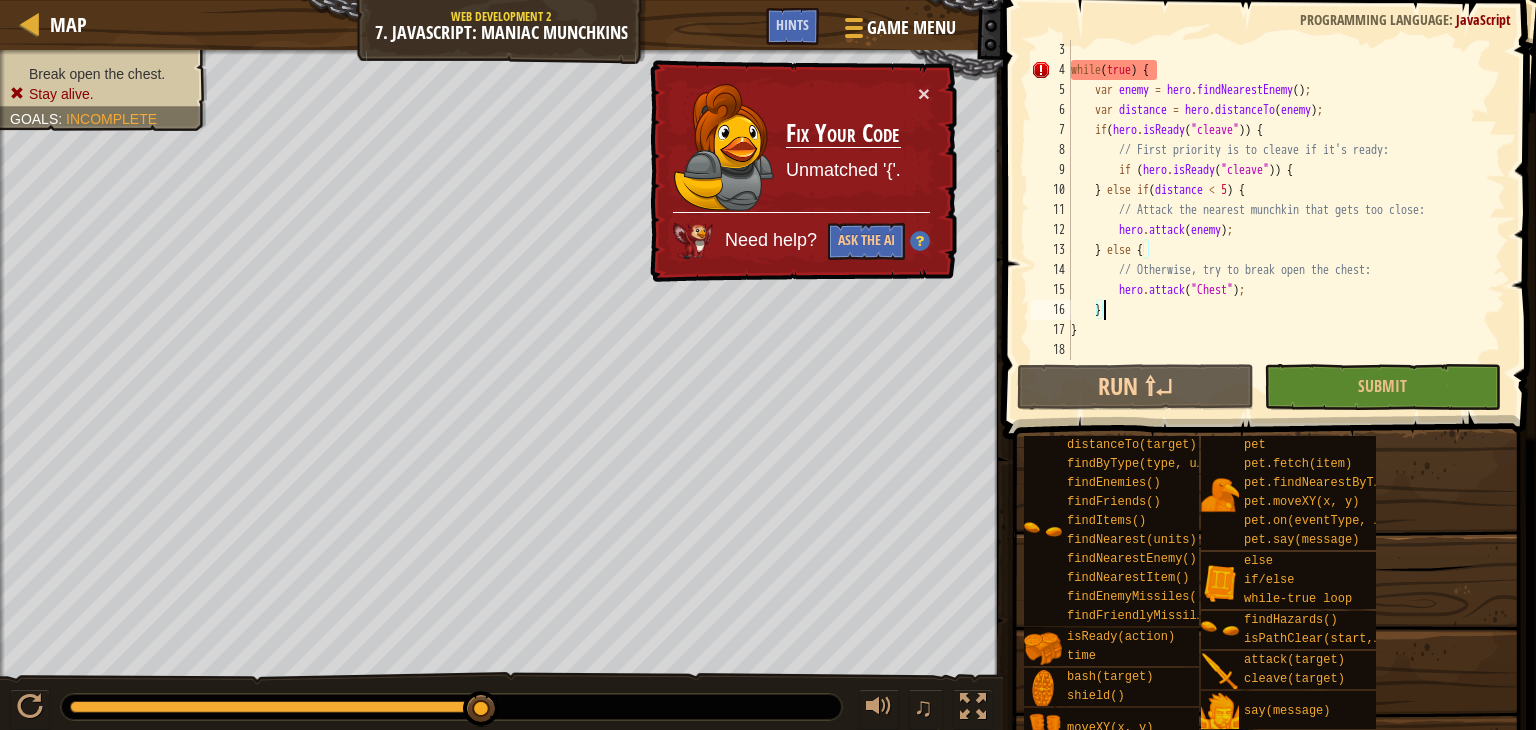 click on "while ( true )   {      var   enemy   =   hero . findNearestEnemy ( ) ;      var   distance   =   hero . distanceTo ( enemy ) ;      if ( hero . isReady ( "cleave" ))   {          // First priority is to cleave if it's ready:          if   ( hero . isReady ( "cleave" ))   {      }   else   if ( distance   <   5 )   {          // Attack the nearest munchkin that gets too close:          hero . attack ( enemy ) ;      }   else   {          // Otherwise, try to break open the chest:          hero . attack ( "Chest" ) ;      } }" at bounding box center [1279, 220] 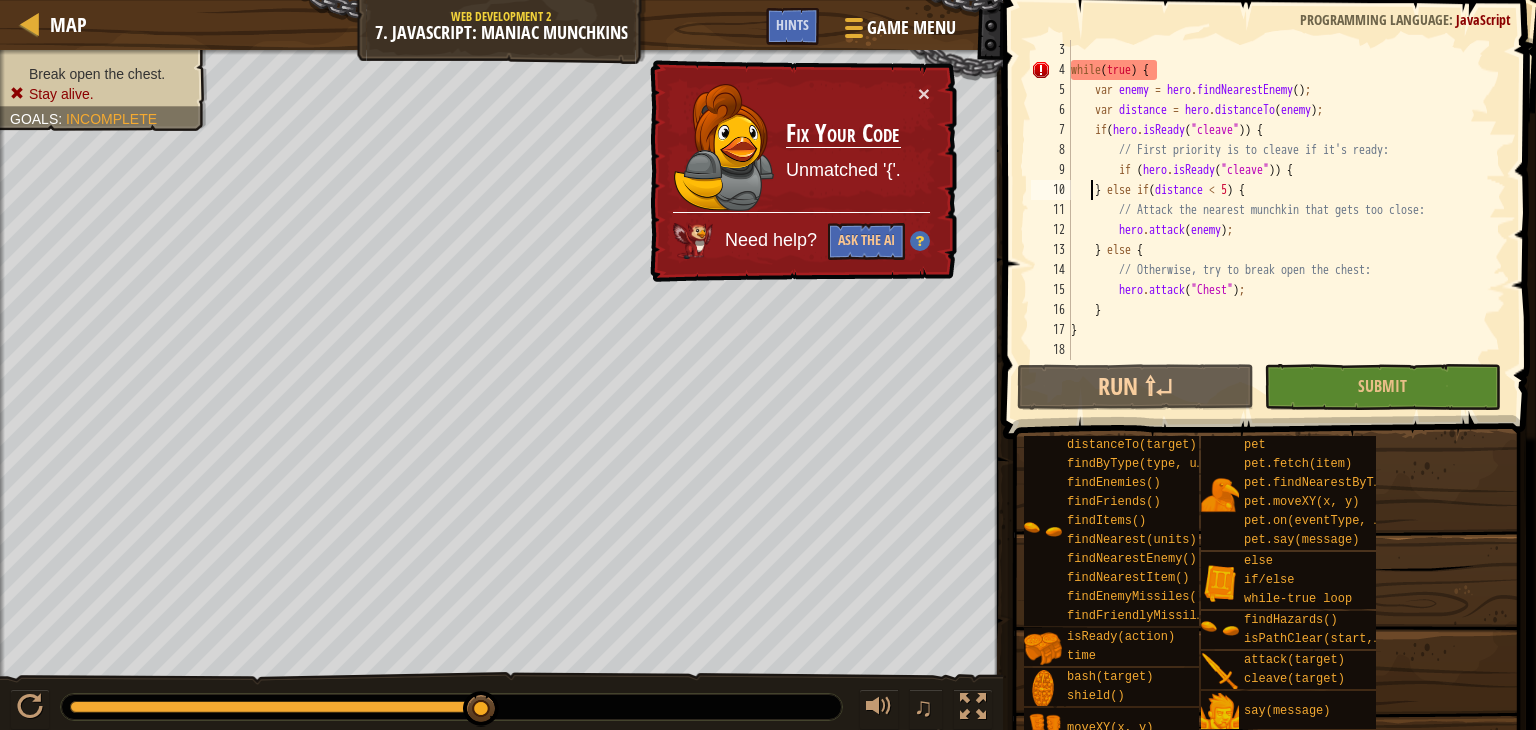 click on "while ( true )   {      var   enemy   =   hero . findNearestEnemy ( ) ;      var   distance   =   hero . distanceTo ( enemy ) ;      if ( hero . isReady ( "cleave" ))   {          // First priority is to cleave if it's ready:          if   ( hero . isReady ( "cleave" ))   {      }   else   if ( distance   <   5 )   {          // Attack the nearest munchkin that gets too close:          hero . attack ( enemy ) ;      }   else   {          // Otherwise, try to break open the chest:          hero . attack ( "Chest" ) ;      } }" at bounding box center (1279, 220) 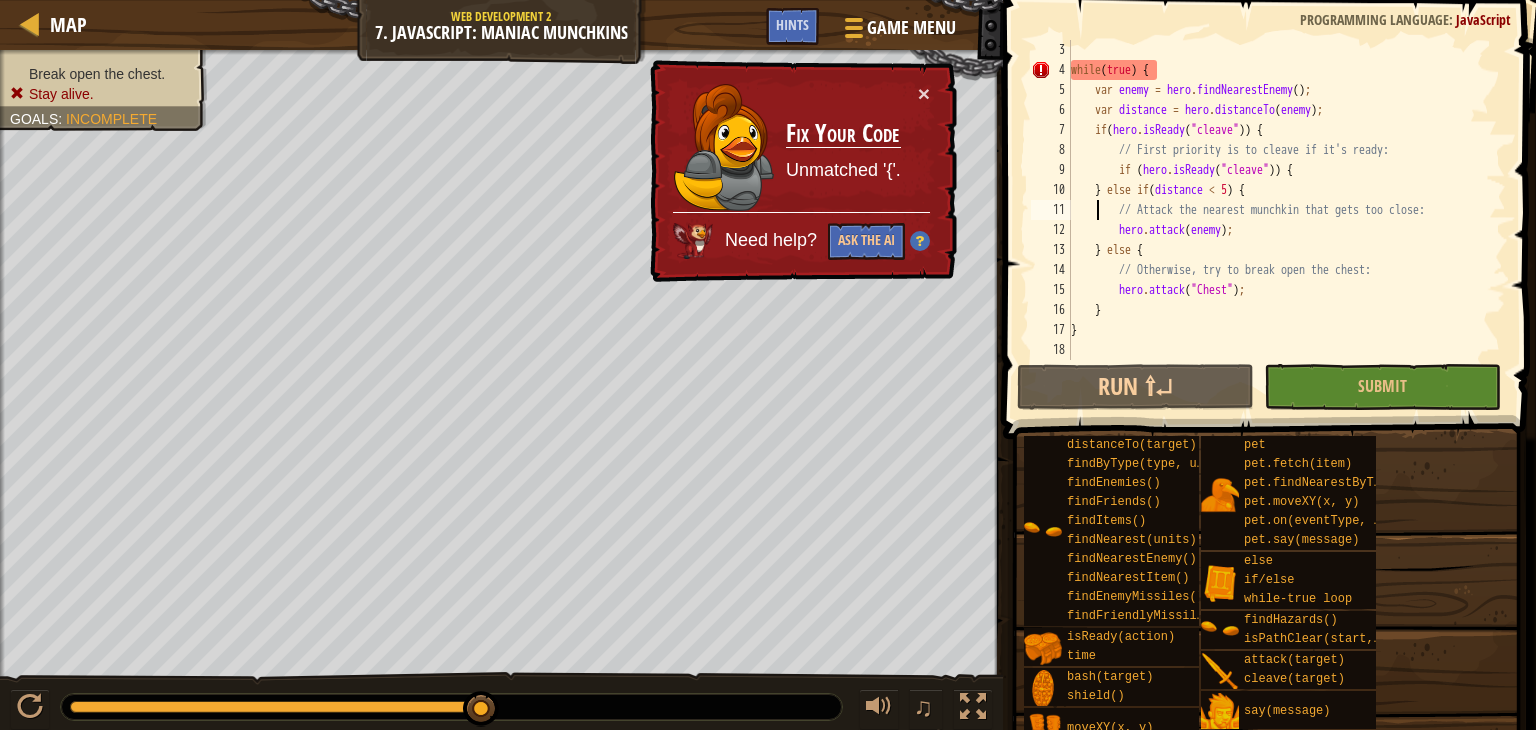 click on "while ( true )   {      var   enemy   =   hero . findNearestEnemy ( ) ;      var   distance   =   hero . distanceTo ( enemy ) ;      if ( hero . isReady ( "cleave" ))   {          // First priority is to cleave if it's ready:          if   ( hero . isReady ( "cleave" ))   {      }   else   if ( distance   <   5 )   {          // Attack the nearest munchkin that gets too close:          hero . attack ( enemy ) ;      }   else   {          // Otherwise, try to break open the chest:          hero . attack ( "Chest" ) ;      } }" at bounding box center [1279, 220] 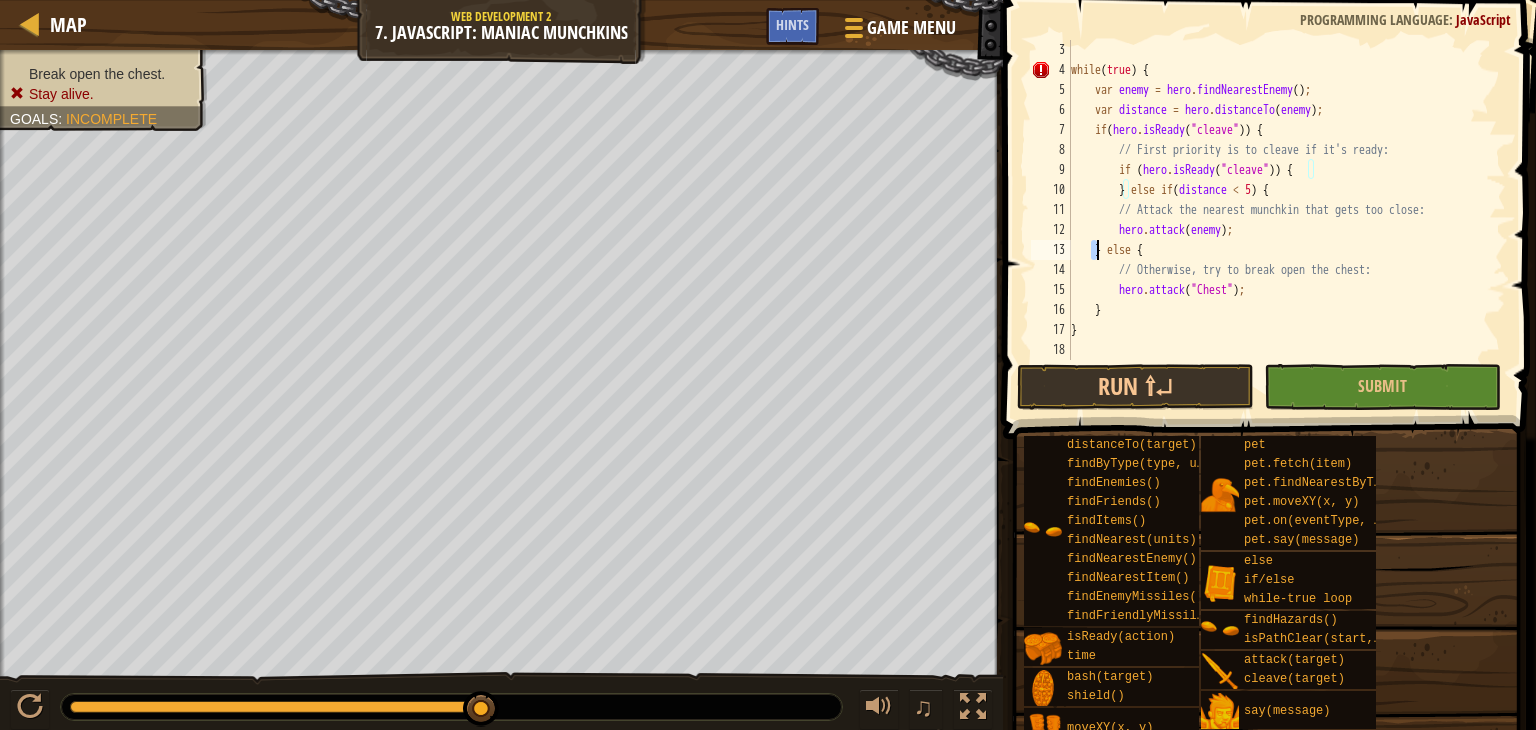 click on "while ( true )   {      var   enemy   =   hero . findNearestEnemy ( ) ;      var   distance   =   hero . distanceTo ( enemy ) ;      if ( hero . isReady ( "cleave" ))   {          // First priority is to cleave if it's ready:          if   ( hero . isReady ( "cleave" ))   {          }   else   if ( distance   <   5 )   {          // Attack the nearest munchkin that gets too close:          hero . attack ( enemy ) ;      }   else   {          // Otherwise, try to break open the chest:          hero . attack ( "Chest" ) ;      } }" at bounding box center (1279, 220) 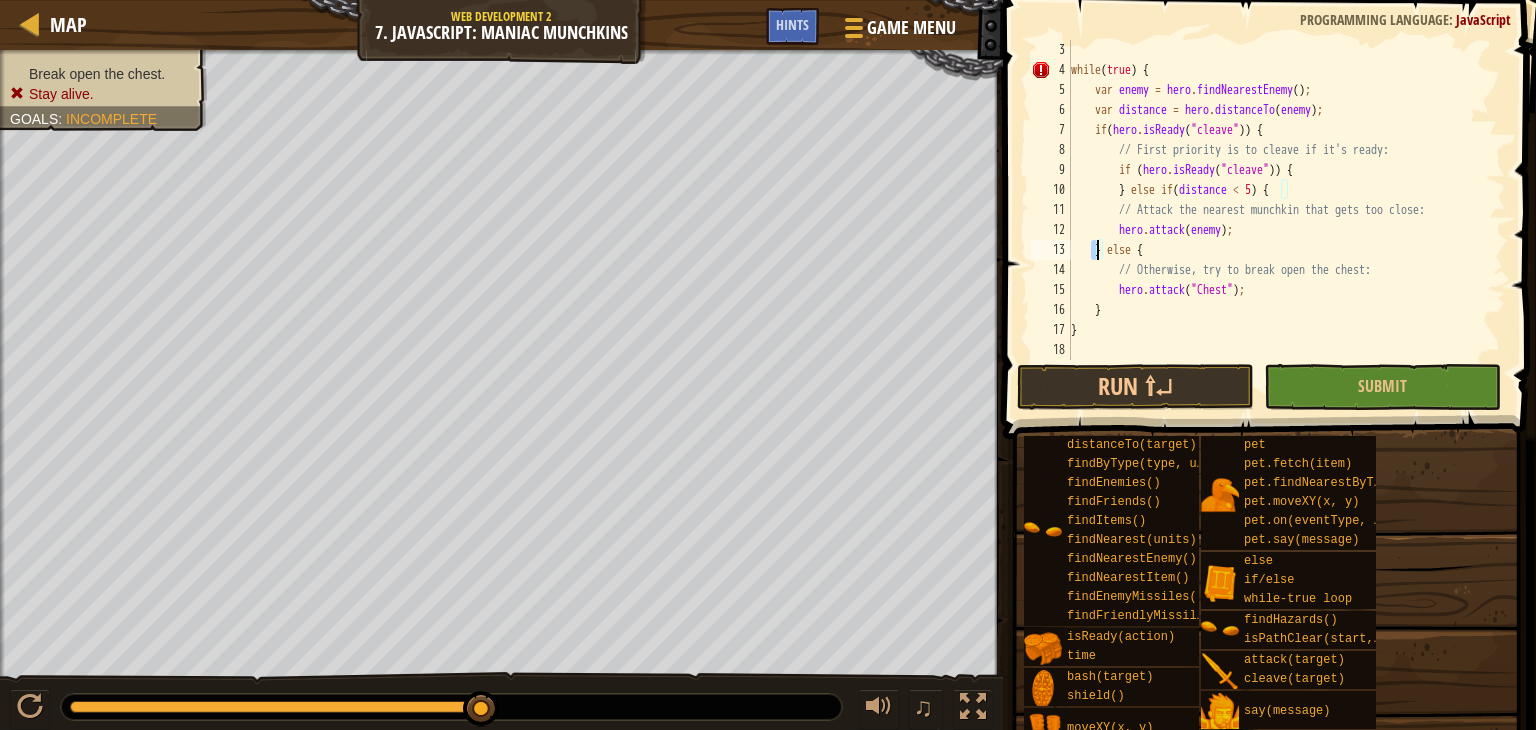 click on "while ( true )   {      var   enemy   =   hero . findNearestEnemy ( ) ;      var   distance   =   hero . distanceTo ( enemy ) ;      if ( hero . isReady ( "cleave" ))   {          // First priority is to cleave if it's ready:          if   ( hero . isReady ( "cleave" ))   {          }   else   if ( distance   <   5 )   {          // Attack the nearest munchkin that gets too close:          hero . attack ( enemy ) ;      }   else   {          // Otherwise, try to break open the chest:          hero . attack ( "Chest" ) ;      } }" at bounding box center (1279, 200) 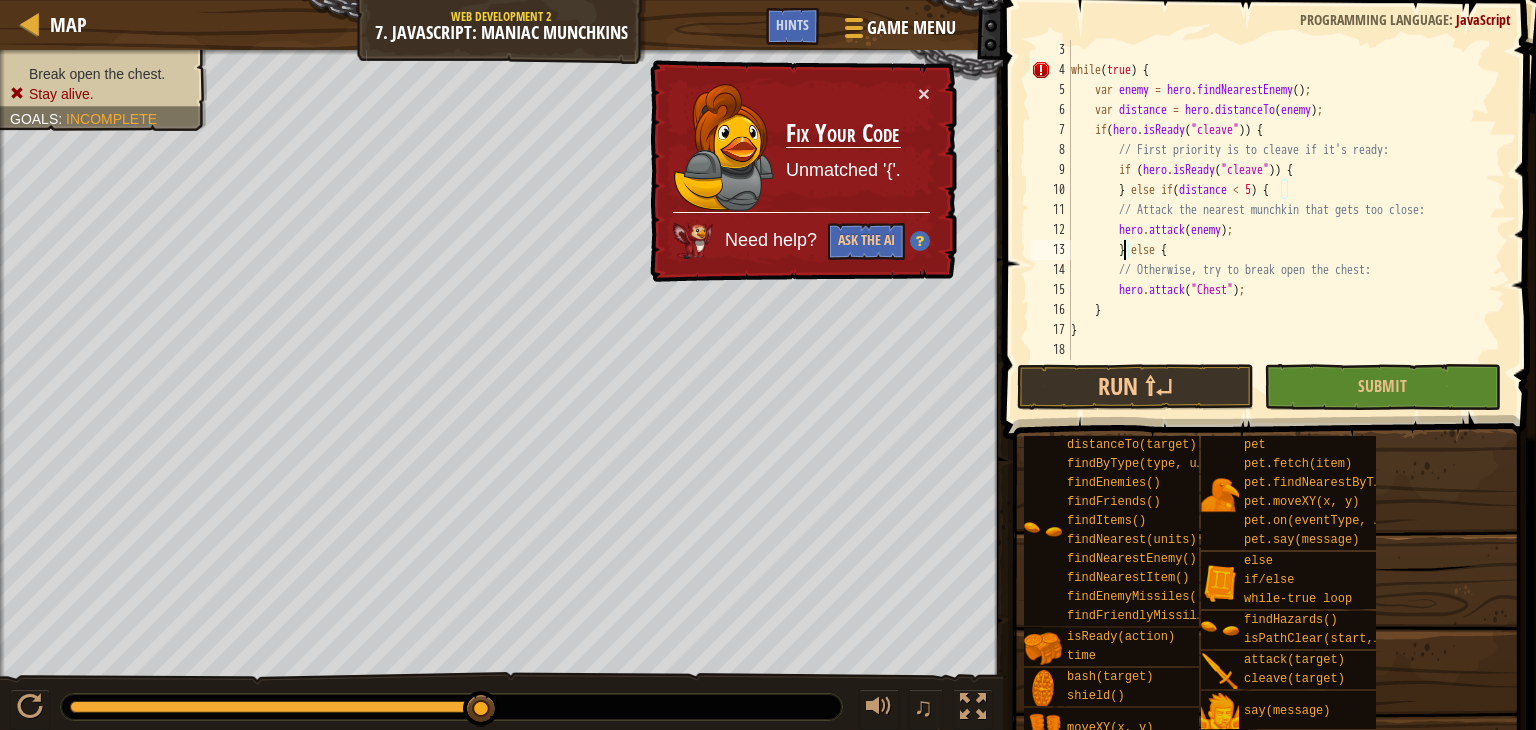 click on "while ( true )   {      var   enemy   =   hero . findNearestEnemy ( ) ;      var   distance   =   hero . distanceTo ( enemy ) ;      if ( hero . isReady ( "cleave" ))   {          // First priority is to cleave if it's ready:          if   ( hero . isReady ( "cleave" ))   {          }   else   if ( distance   <   5 )   {          // Attack the nearest munchkin that gets too close:          hero . attack ( enemy ) ;          }   else   {          // Otherwise, try to break open the chest:          hero . attack ( "Chest" ) ;      } }" at bounding box center (1279, 220) 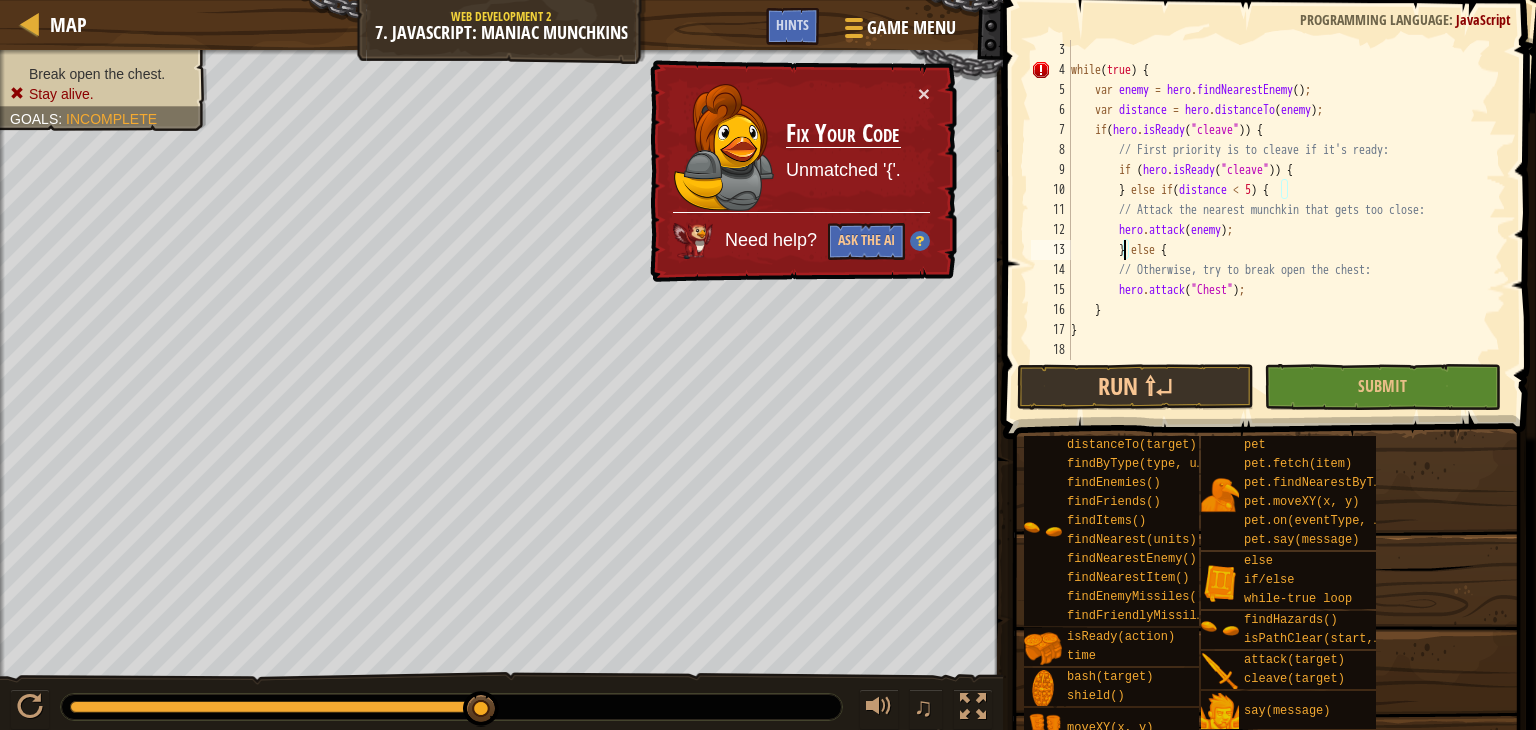 type on "hero.attack("Chest");" 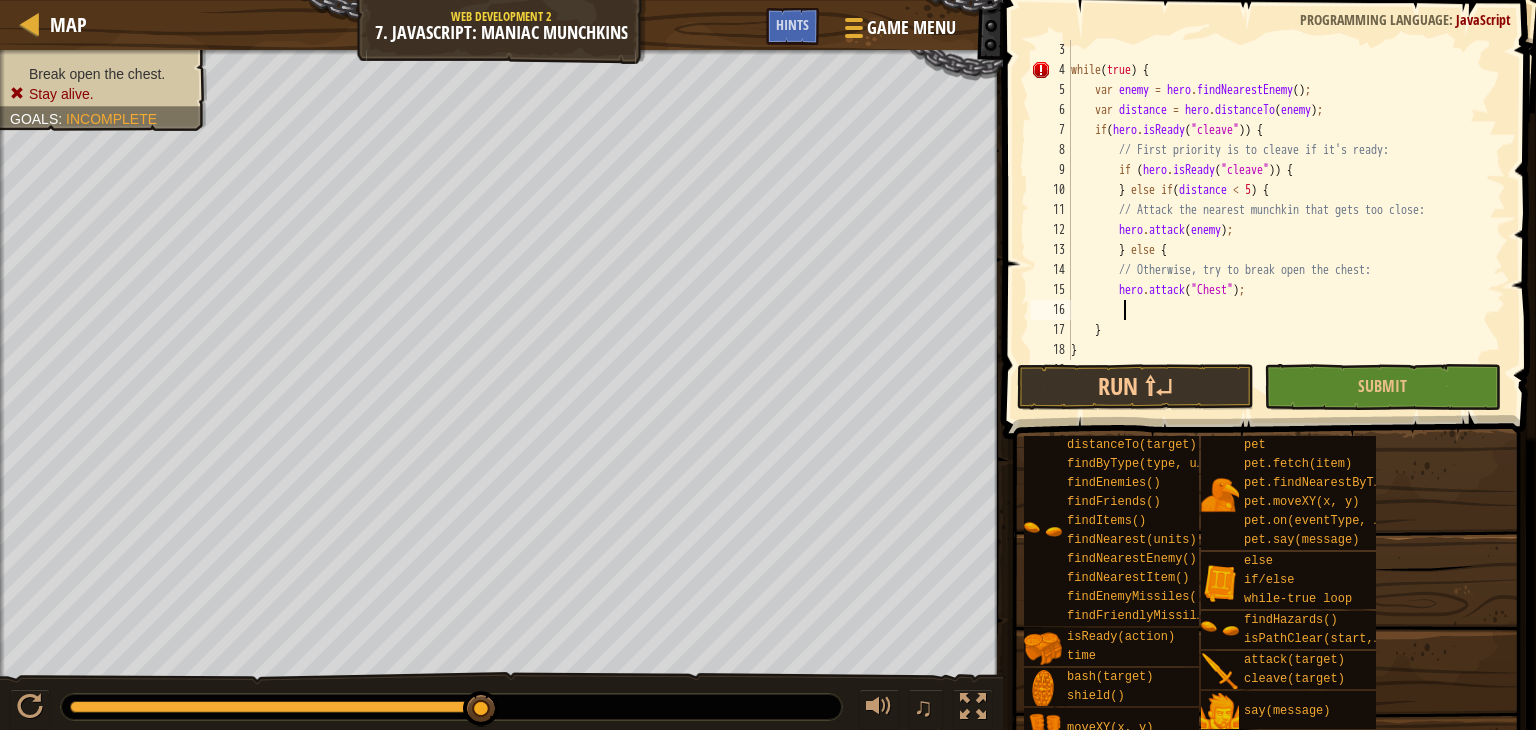 scroll, scrollTop: 9, scrollLeft: 3, axis: both 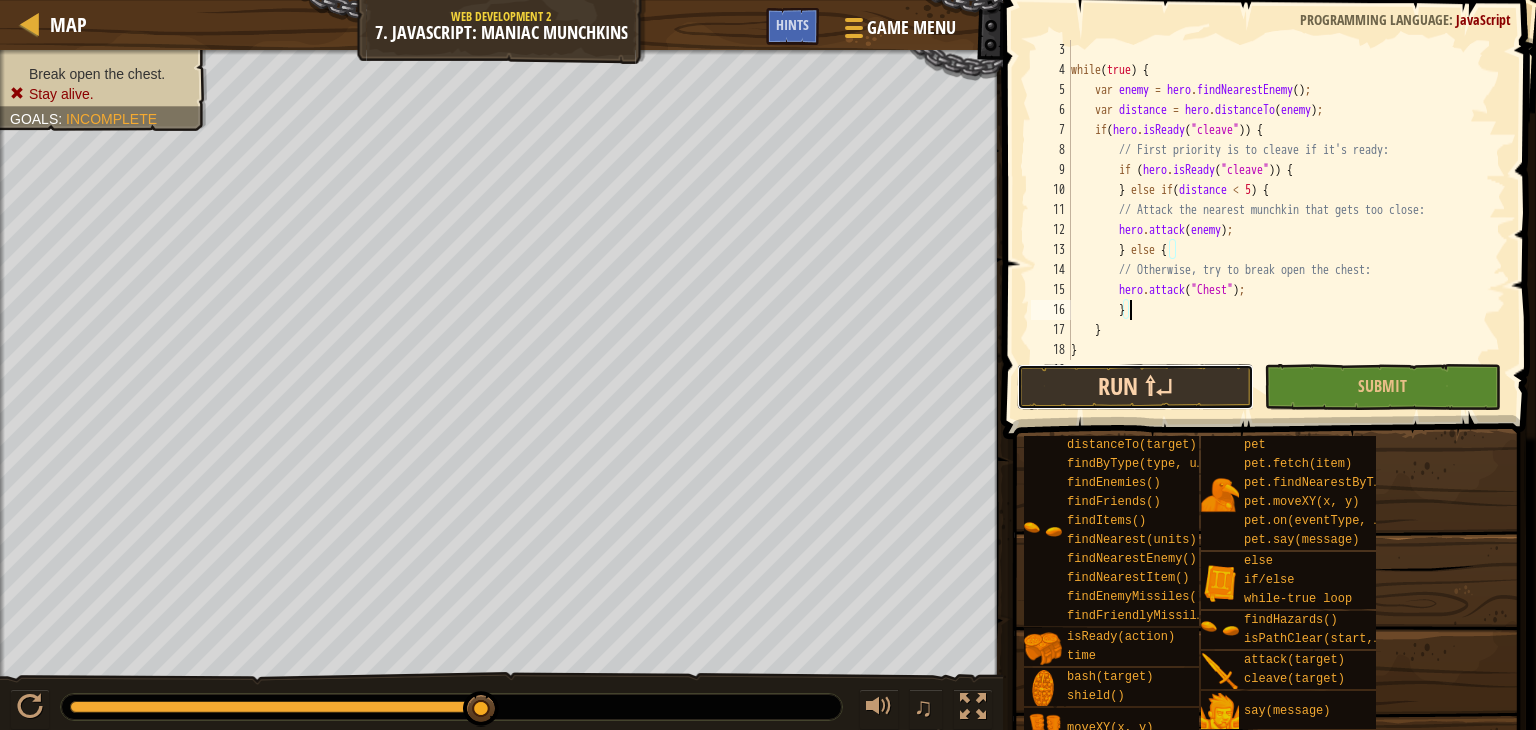 click on "Run ⇧↵" at bounding box center (1135, 387) 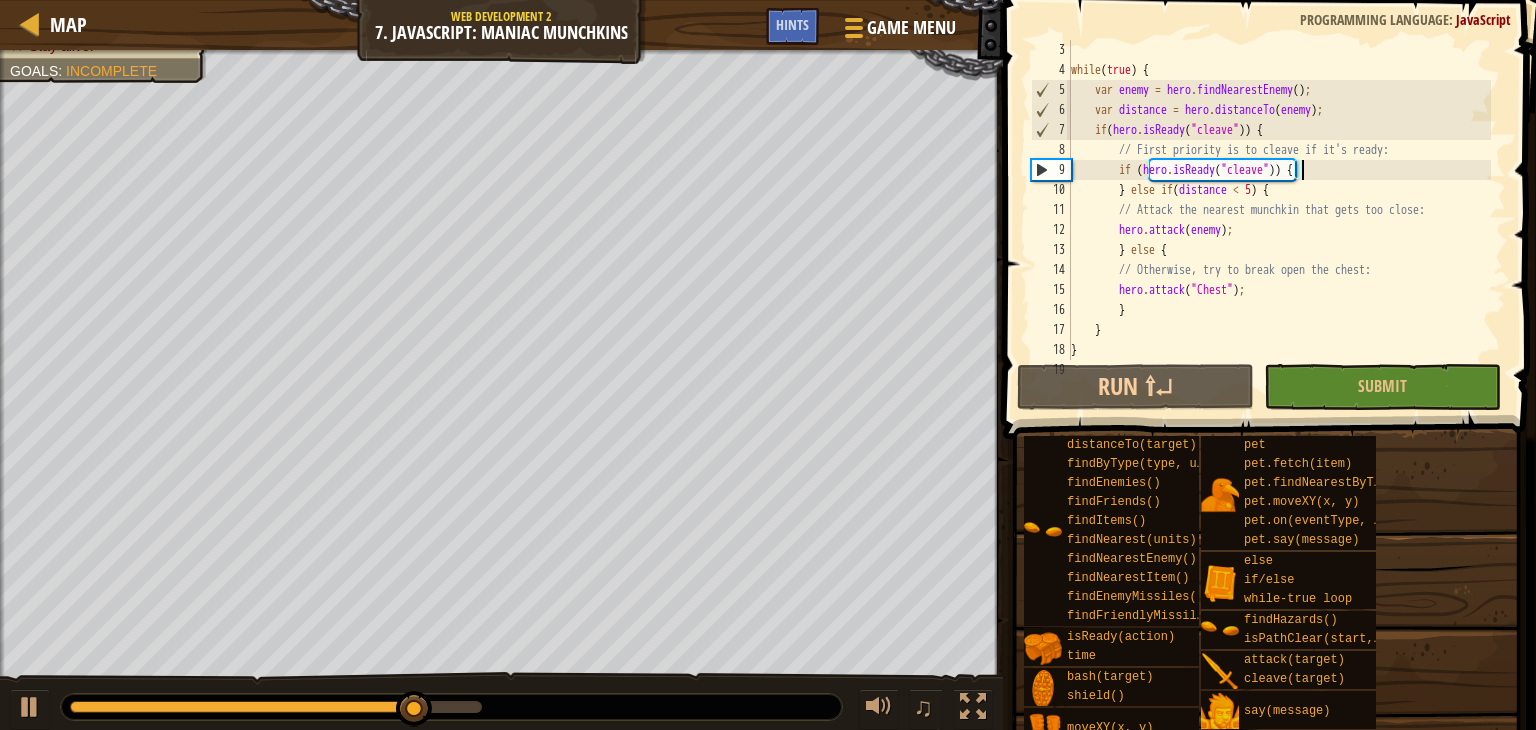 click on "while ( true )   {      var   enemy   =   hero . findNearestEnemy ( ) ;      var   distance   =   hero . distanceTo ( enemy ) ;      if ( hero . isReady ( "cleave" ))   {          // First priority is to cleave if it's ready:          if   ( hero . isReady ( "cleave" ))   {          }   else   if ( distance   <   5 )   {          // Attack the nearest munchkin that gets too close:          hero . attack ( enemy ) ;          }   else   {          // Otherwise, try to break open the chest:          hero . attack ( "Chest" ) ;          }      } }" at bounding box center [1279, 220] 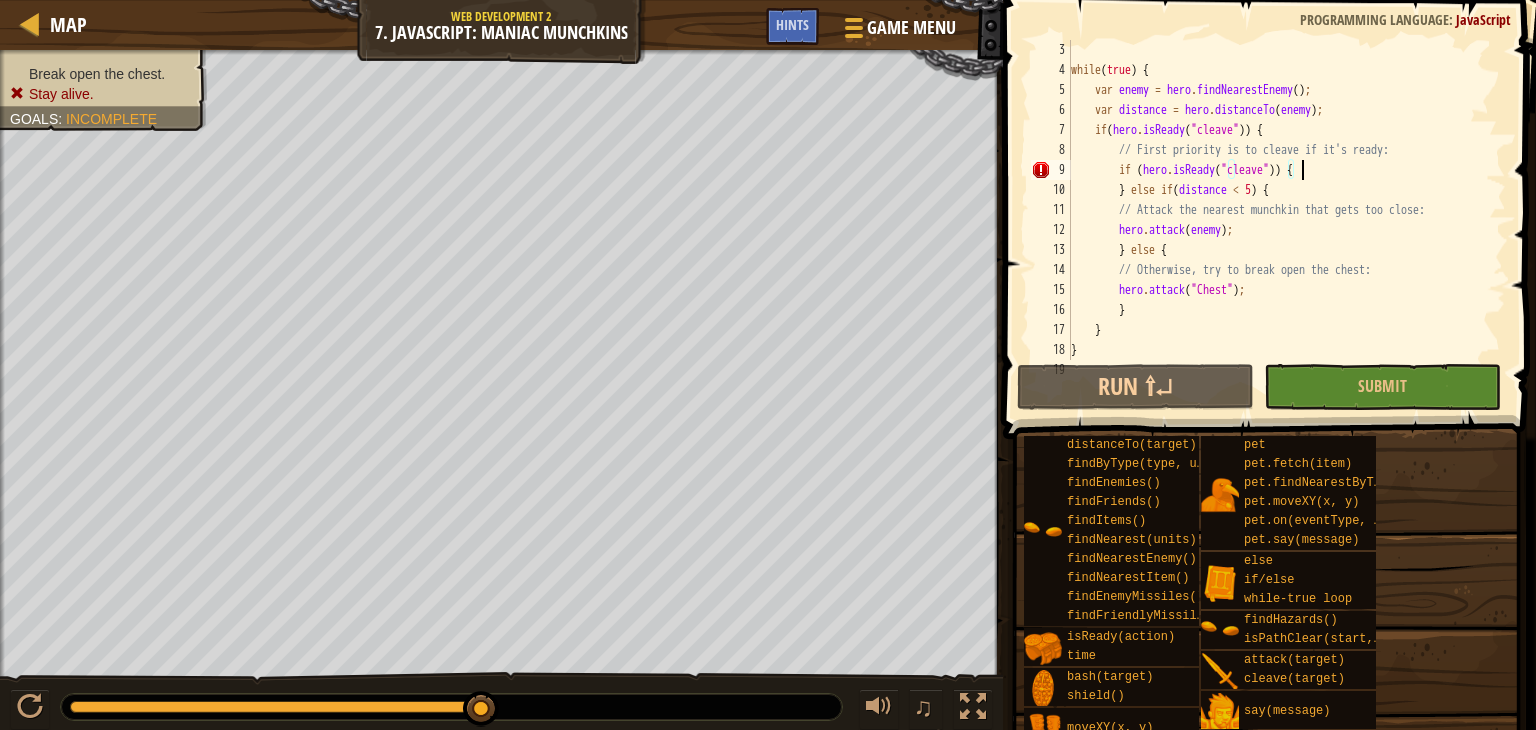 scroll, scrollTop: 9, scrollLeft: 18, axis: both 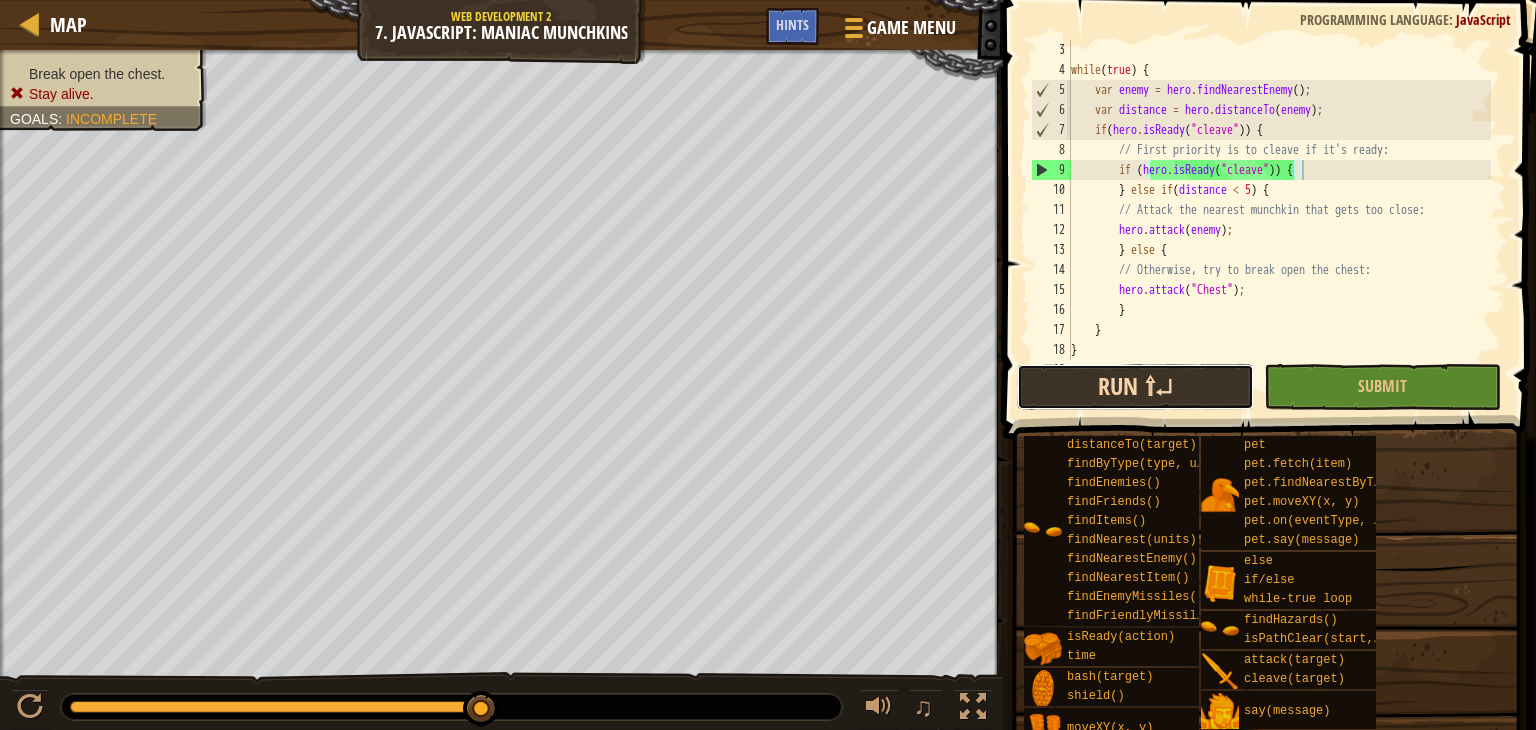 click on "Run ⇧↵" at bounding box center (1135, 387) 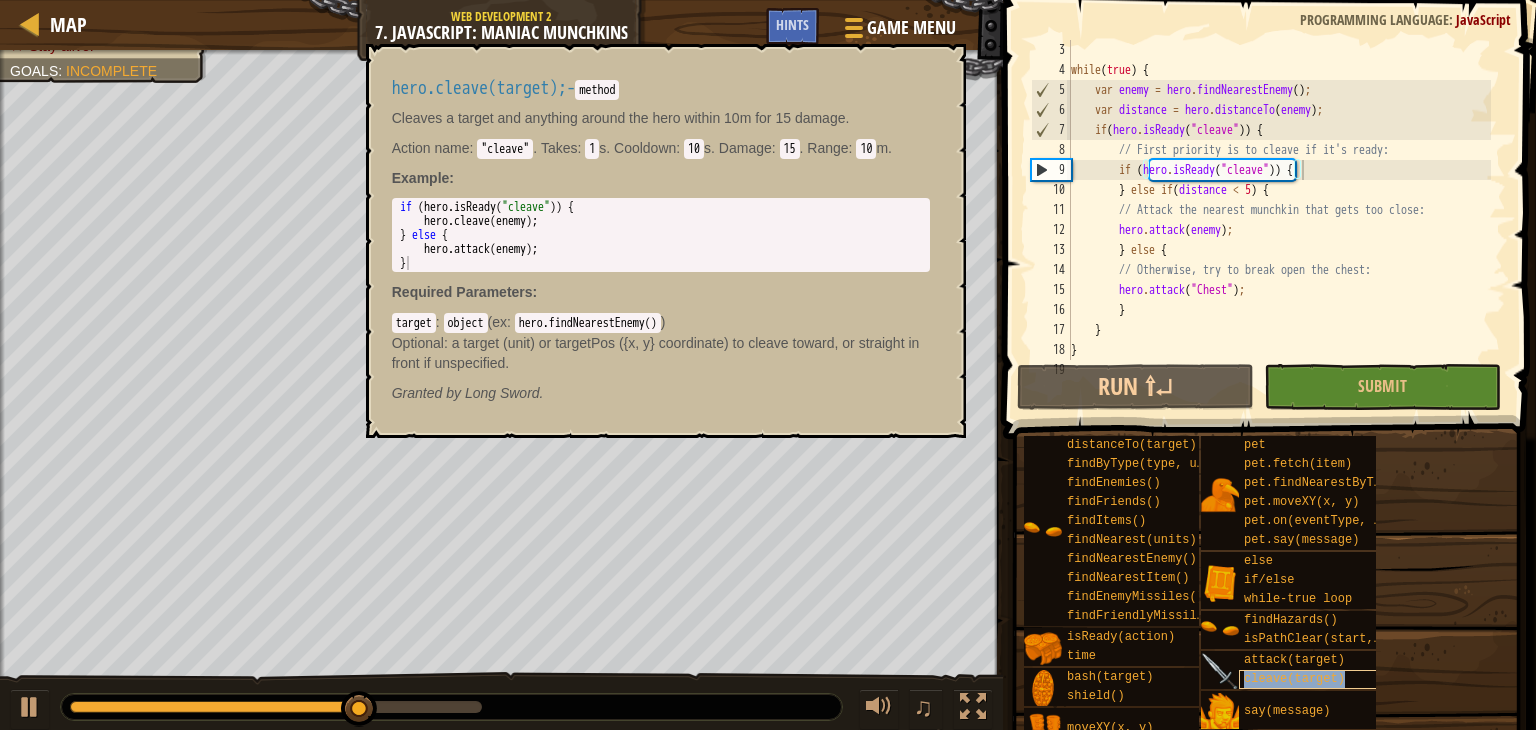 click on "cleave(target)" at bounding box center (1316, 679) 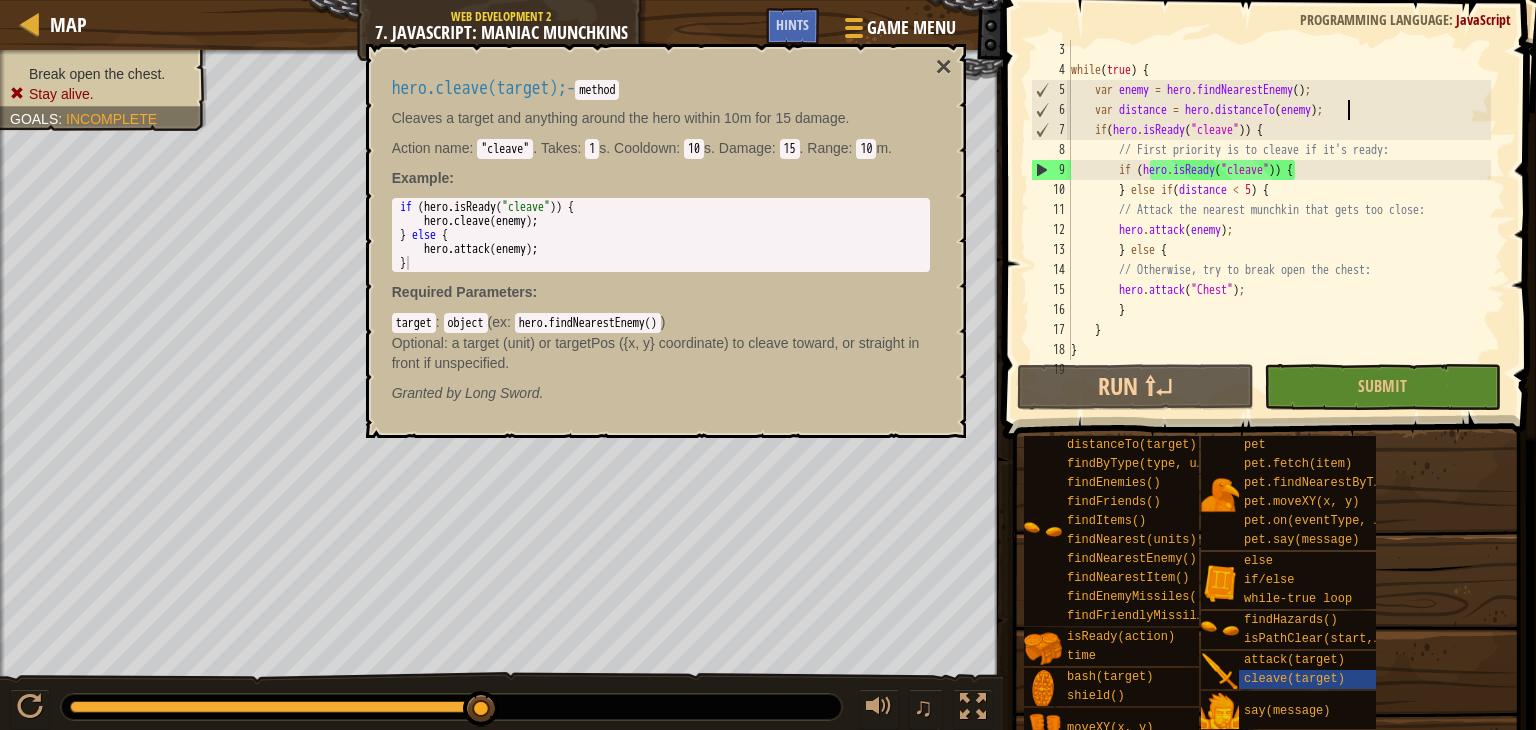 click on "while ( true )   {      var   enemy   =   hero . findNearestEnemy ( ) ;      var   distance   =   hero . distanceTo ( enemy ) ;      if ( hero . isReady ( "cleave" ))   {          // First priority is to cleave if it's ready:          if   ( hero . isReady ( "cleave" ))   {          }   else   if ( distance   <   5 )   {          // Attack the nearest munchkin that gets too close:          hero . attack ( enemy ) ;          }   else   {          // Otherwise, try to break open the chest:          hero . attack ( "Chest" ) ;          }      } }" at bounding box center [1279, 220] 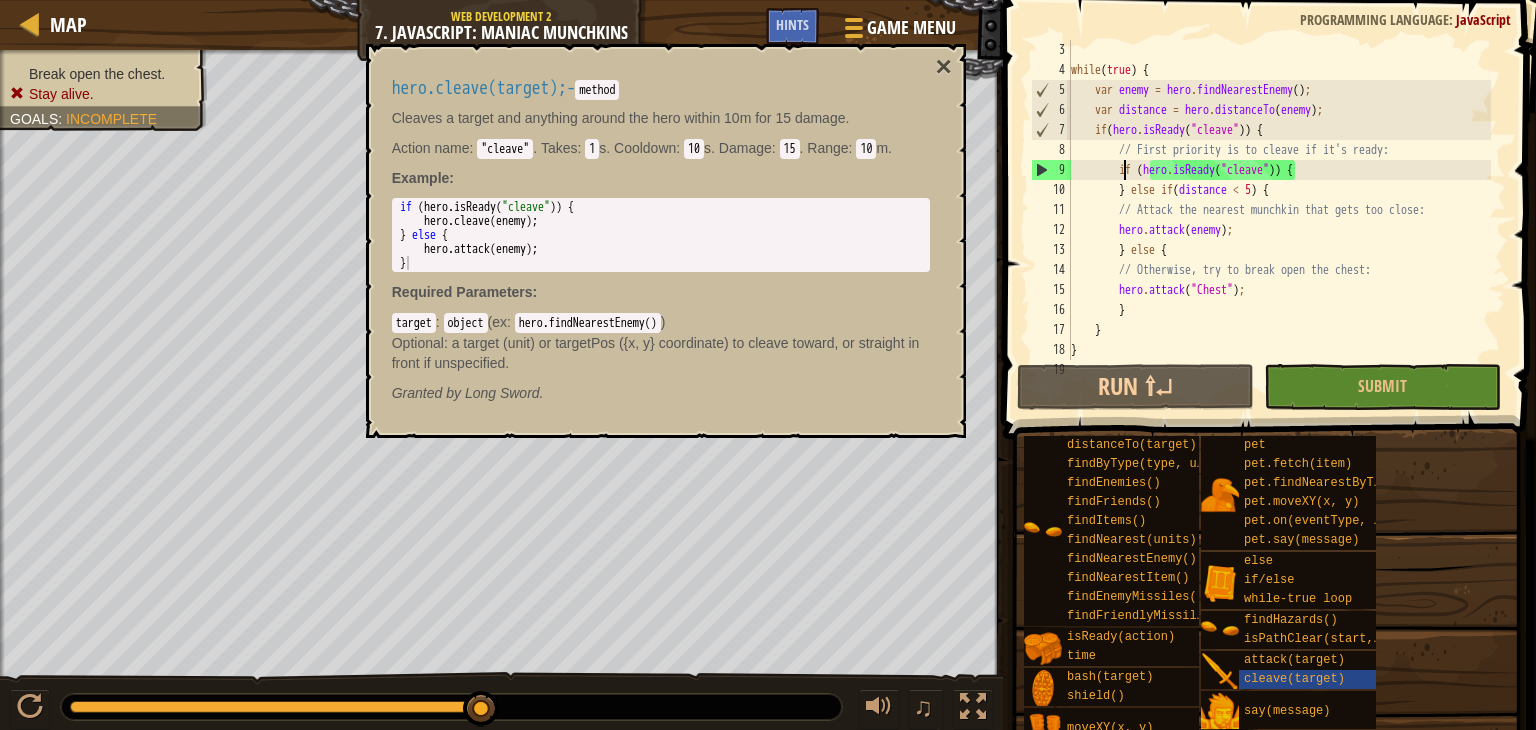 scroll, scrollTop: 9, scrollLeft: 16, axis: both 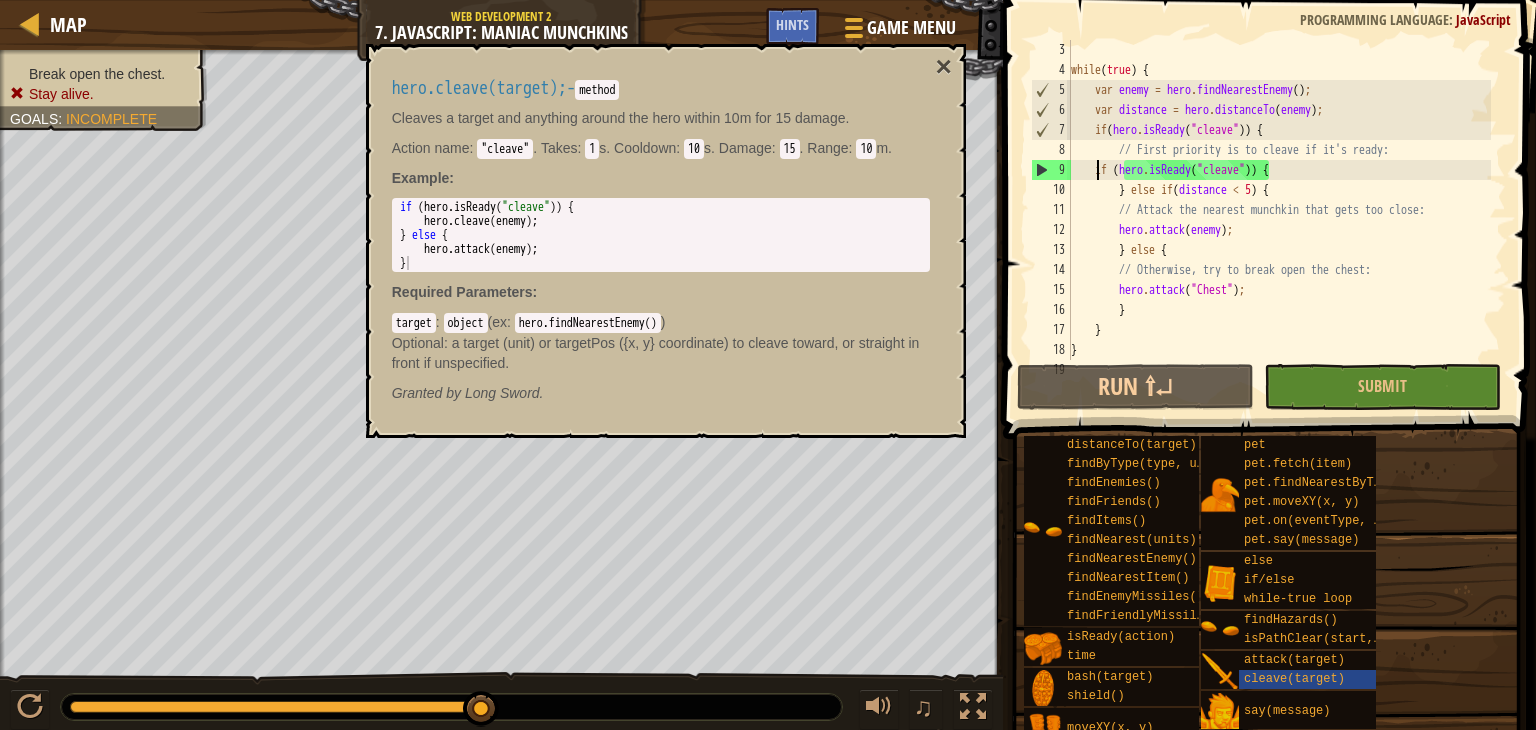 type on "if (hero.isReady("cleave")) {" 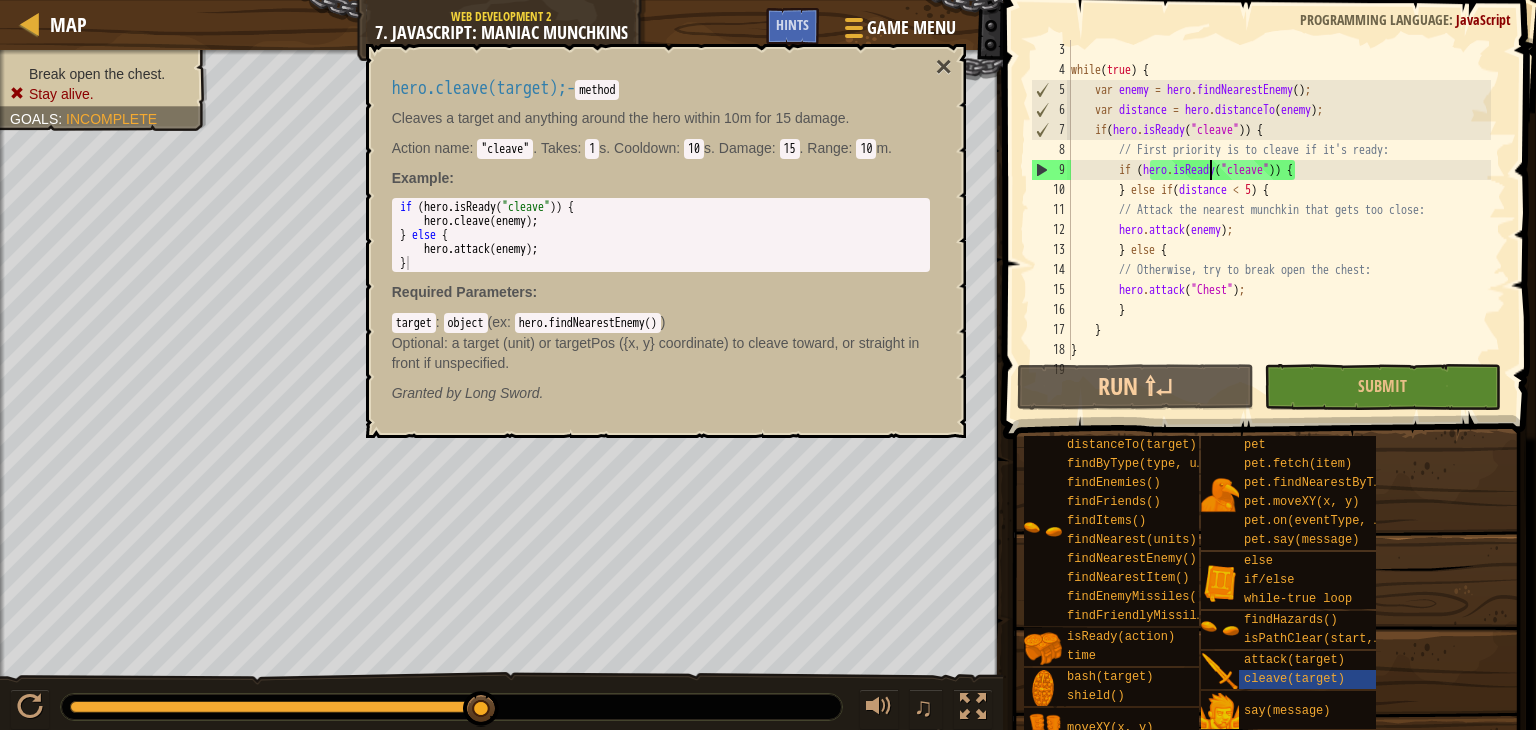 click on "while ( true )   {      var   enemy   =   hero . findNearestEnemy ( ) ;      var   distance   =   hero . distanceTo ( enemy ) ;      if ( hero . isReady ( "cleave" ))   {          // First priority is to cleave if it's ready:          if   ( hero . isReady ( "cleave" ))   {          }   else   if ( distance   <   5 )   {          // Attack the nearest munchkin that gets too close:          hero . attack ( enemy ) ;          }   else   {          // Otherwise, try to break open the chest:          hero . attack ( "Chest" ) ;          }      } }" at bounding box center (1279, 220) 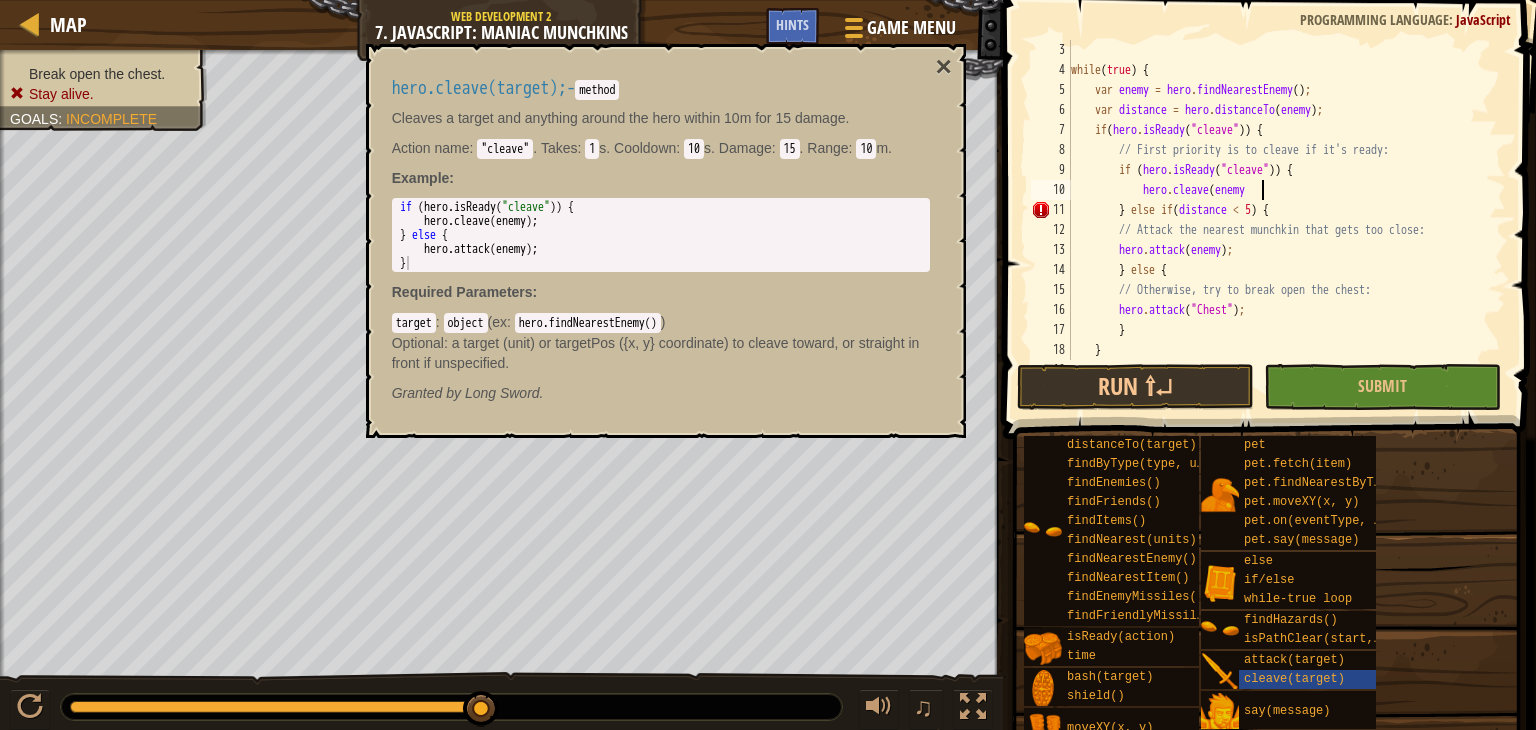 scroll, scrollTop: 9, scrollLeft: 15, axis: both 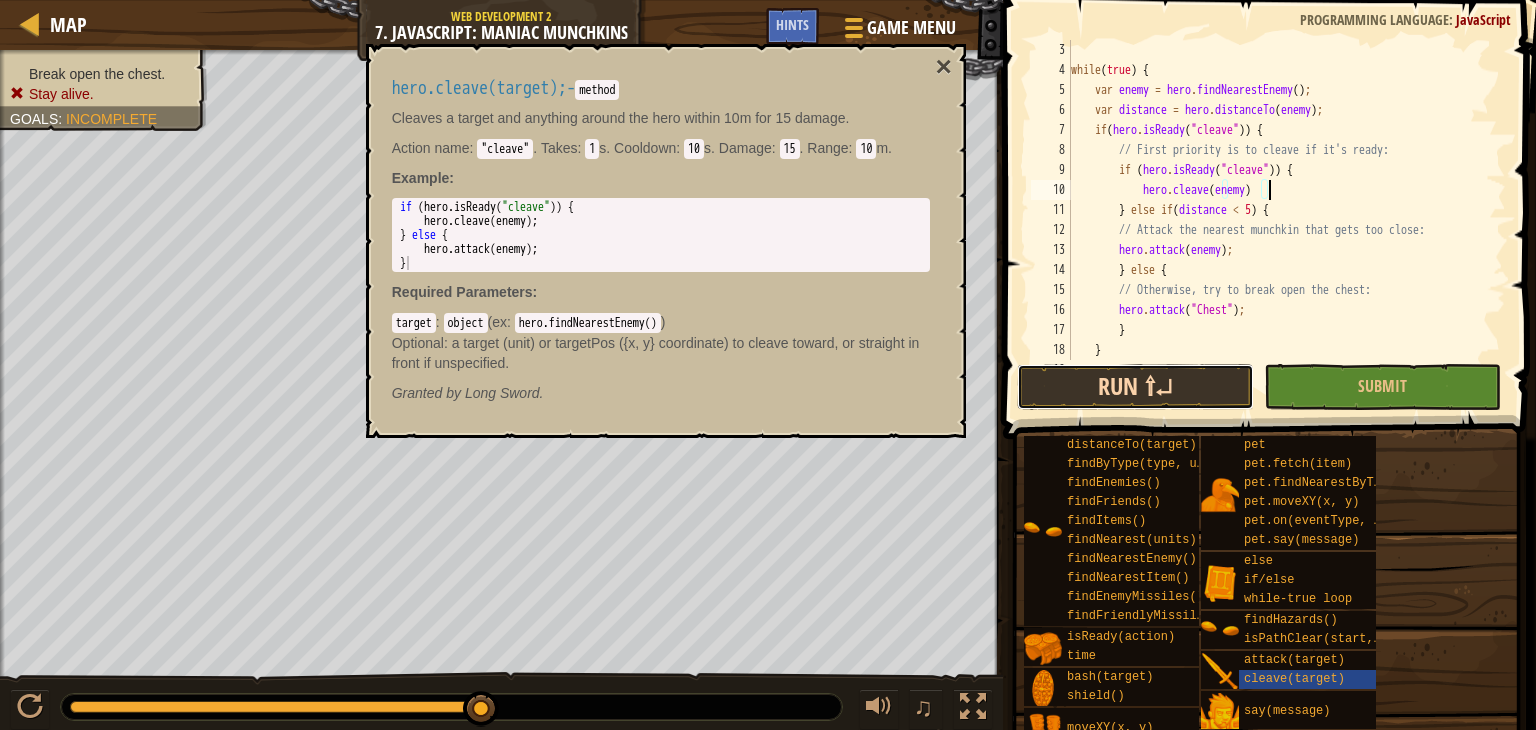 click on "Run ⇧↵" at bounding box center [1135, 387] 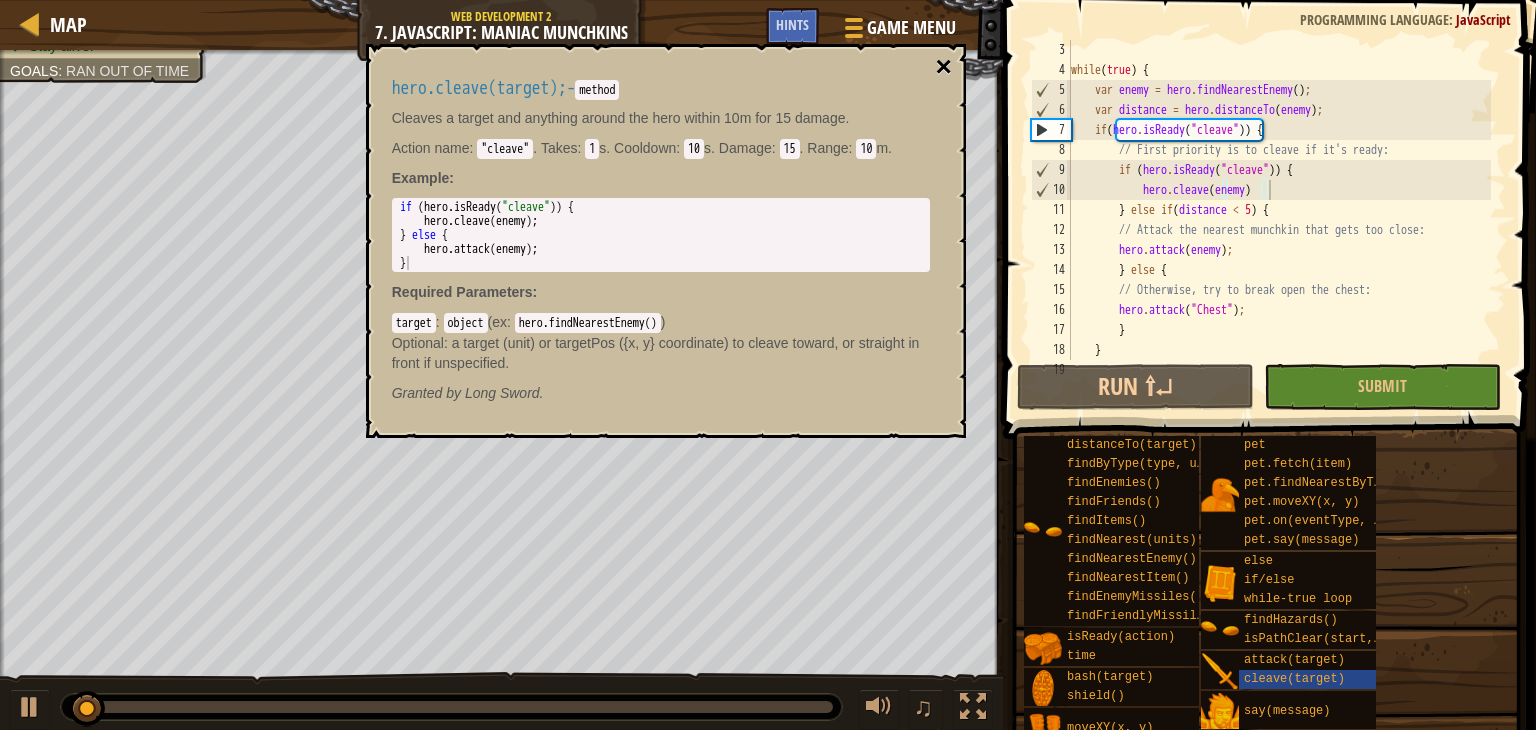 click on "×" at bounding box center [943, 67] 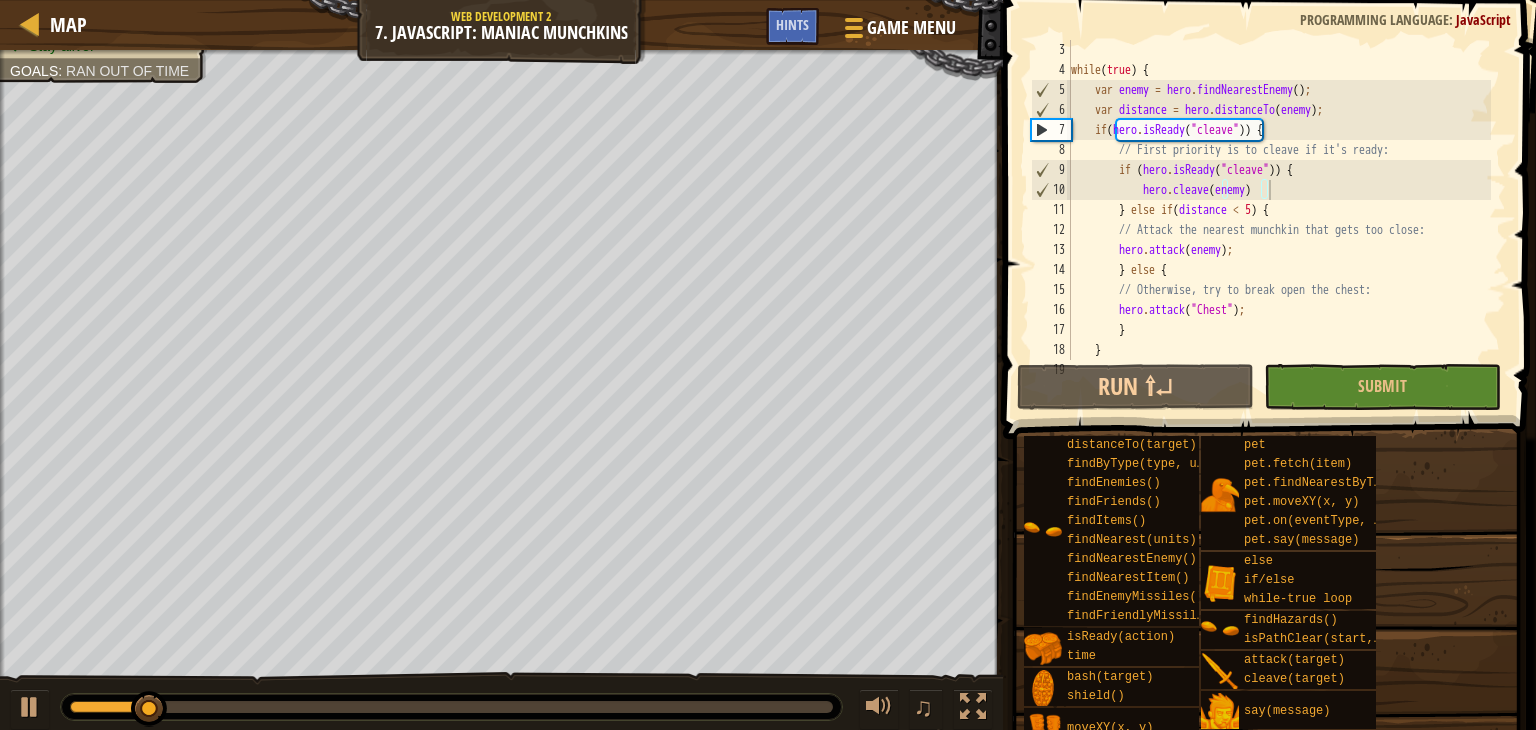 click at bounding box center (1266, 711) 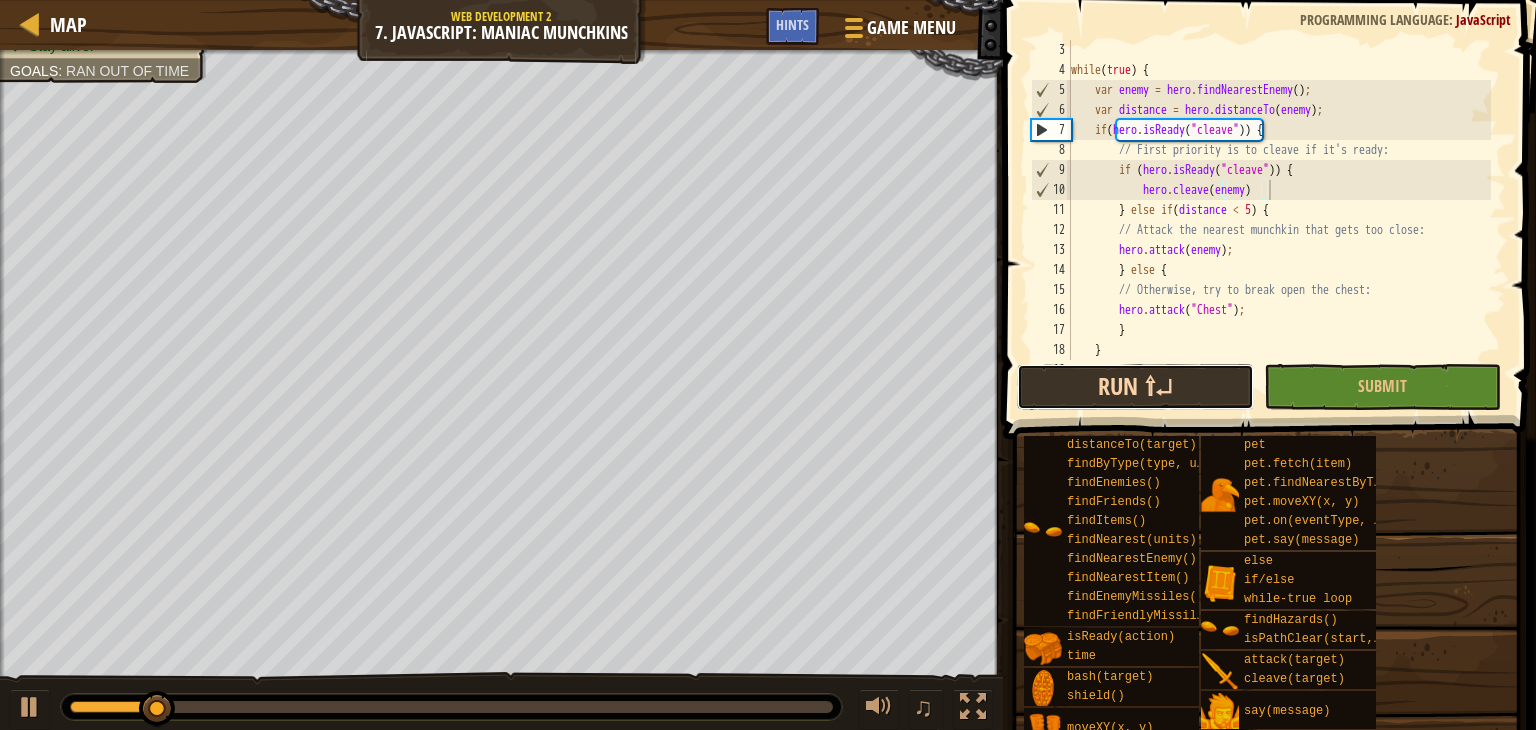 click on "Run ⇧↵" at bounding box center (1135, 387) 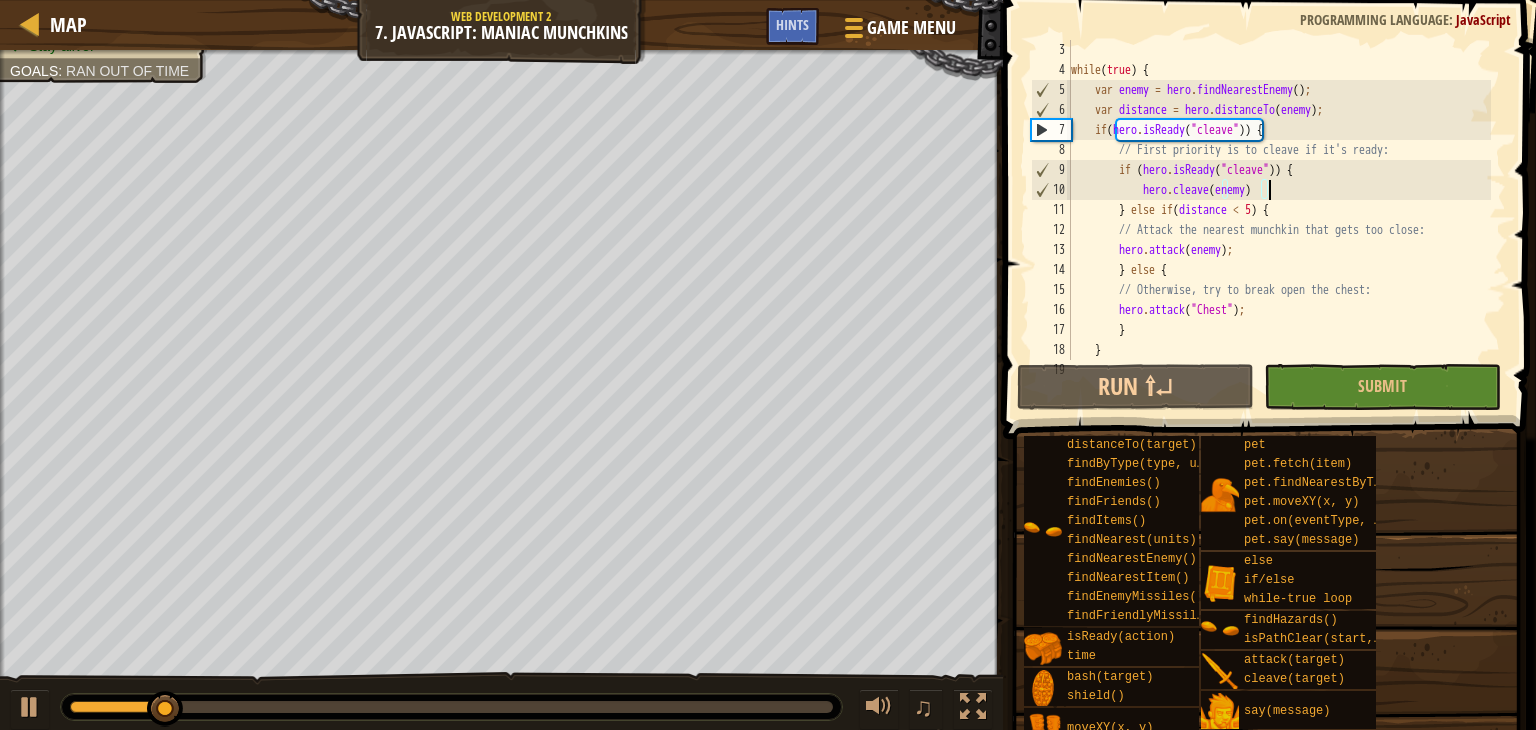 click on "while ( true )   {      var   enemy   =   hero . findNearestEnemy ( ) ;      var   distance   =   hero . distanceTo ( enemy ) ;      if ( hero . isReady ( "cleave" ))   {          // First priority is to cleave if it's ready:          if   ( hero . isReady ( "cleave" ))   {              hero . cleave ( enemy )          }   else   if ( distance   <   5 )   {          // Attack the nearest munchkin that gets too close:          hero . attack ( enemy ) ;          }   else   {          // Otherwise, try to break open the chest:          hero . attack ( "Chest" ) ;          }      } }" at bounding box center [1279, 220] 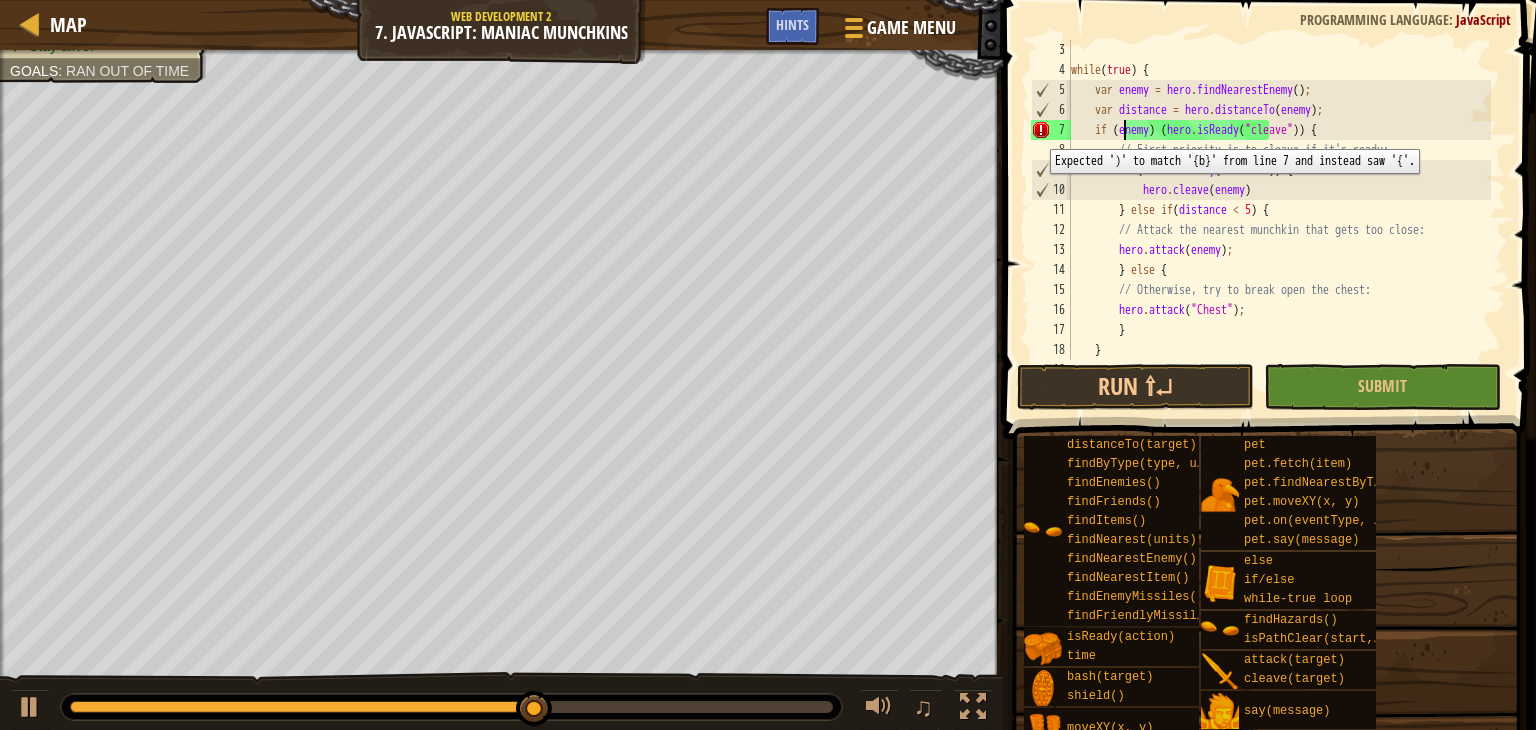 scroll, scrollTop: 9, scrollLeft: 4, axis: both 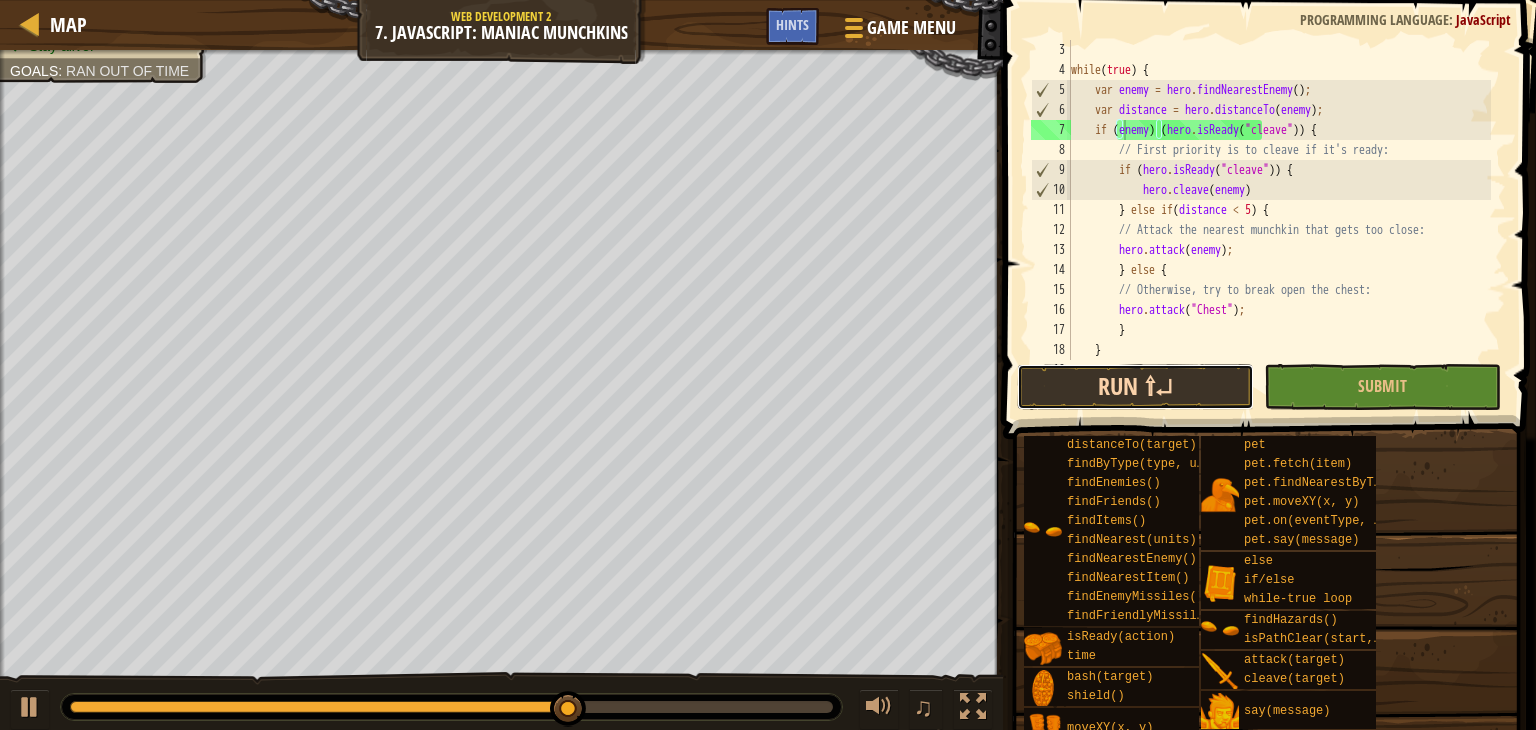 click on "Run ⇧↵" at bounding box center (1135, 387) 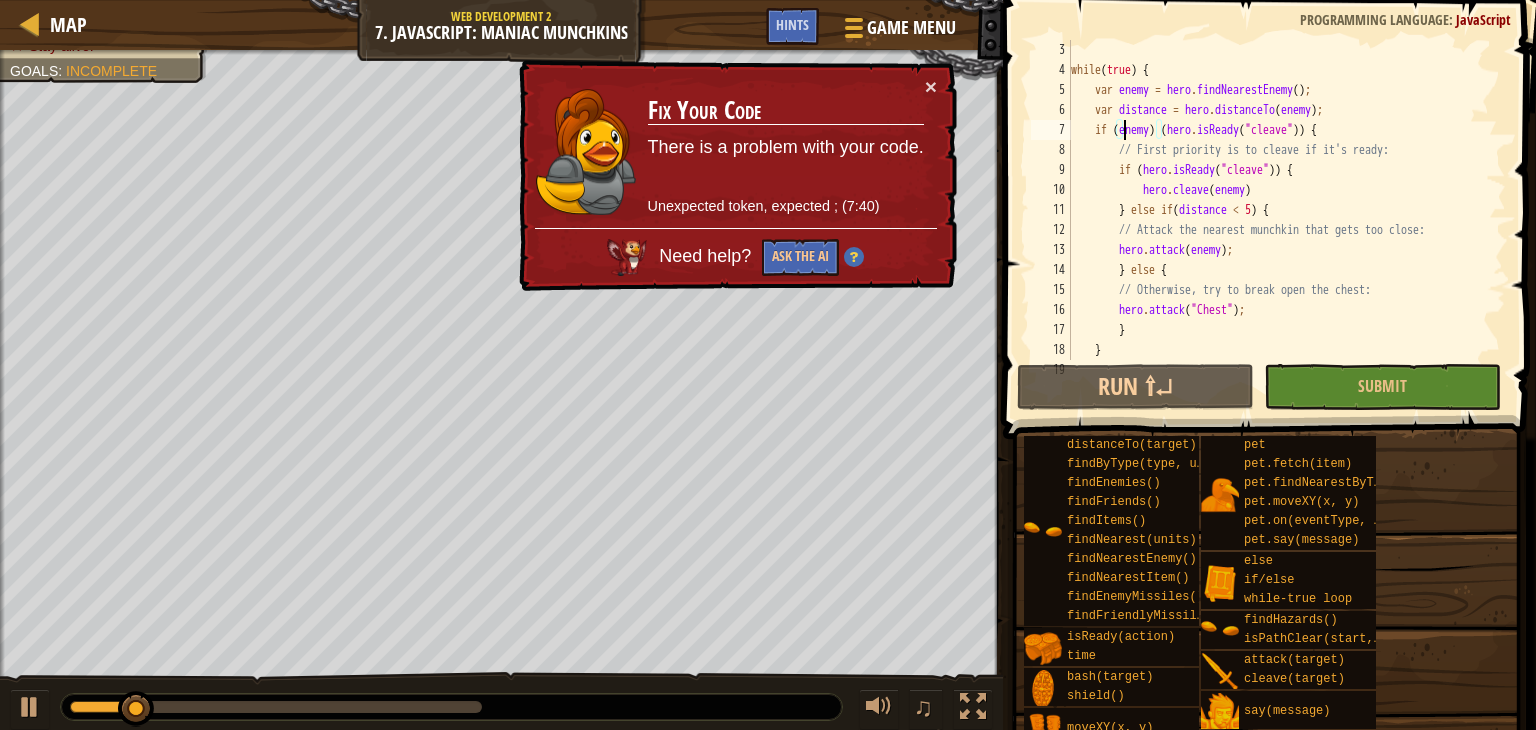 click on "while ( true )   {      var   enemy   =   hero . findNearestEnemy ( ) ;      var   distance   =   hero . distanceTo ( enemy ) ;      if   ( enemy )   ( hero . isReady ( "cleave" ))   {          // First priority is to cleave if it's ready:          if   ( hero . isReady ( "cleave" ))   {              hero . cleave ( enemy )          }   else   if ( distance   <   5 )   {          // Attack the nearest munchkin that gets too close:          hero . attack ( enemy ) ;          }   else   {          // Otherwise, try to break open the chest:          hero . attack ( "Chest" ) ;          }      } }" at bounding box center (1279, 220) 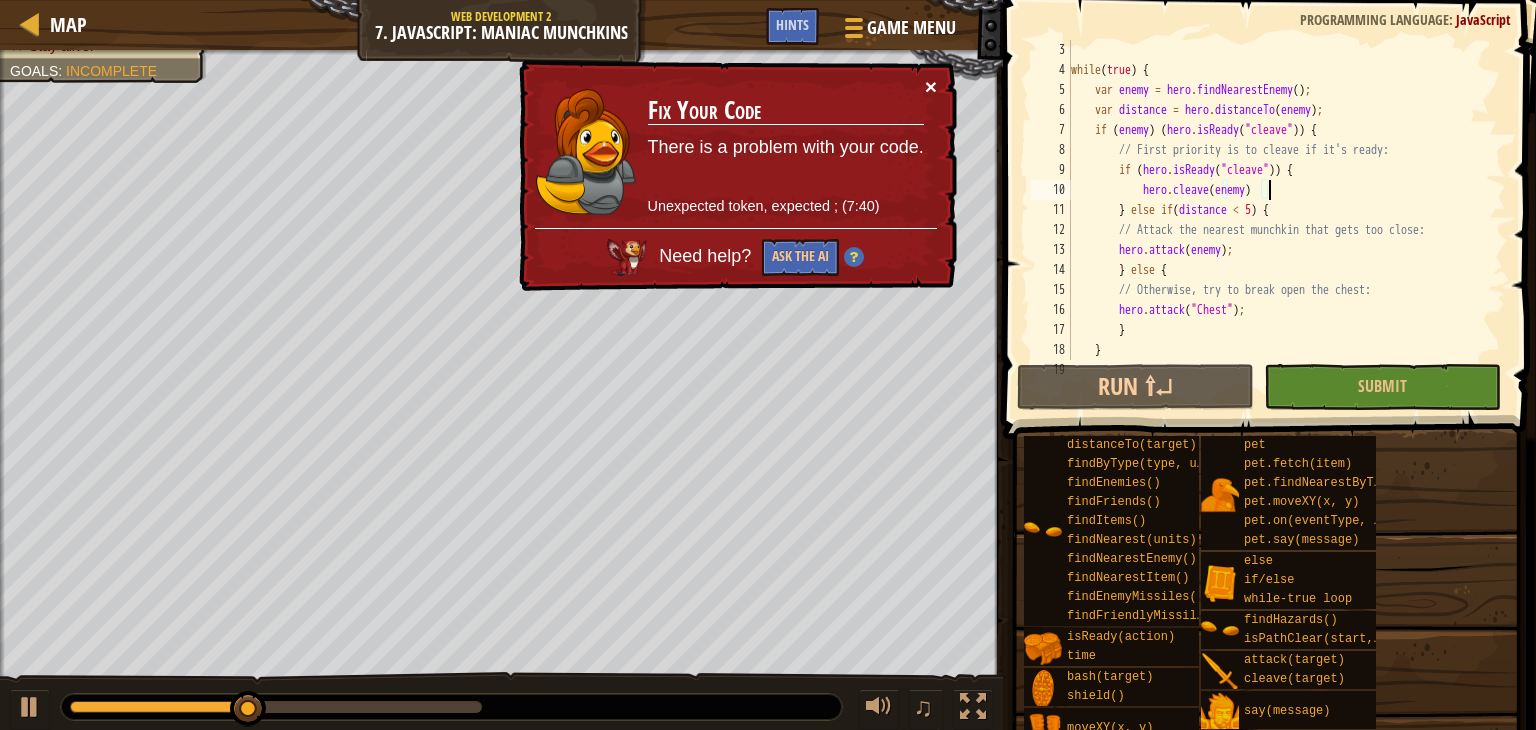 click on "×" at bounding box center (932, 89) 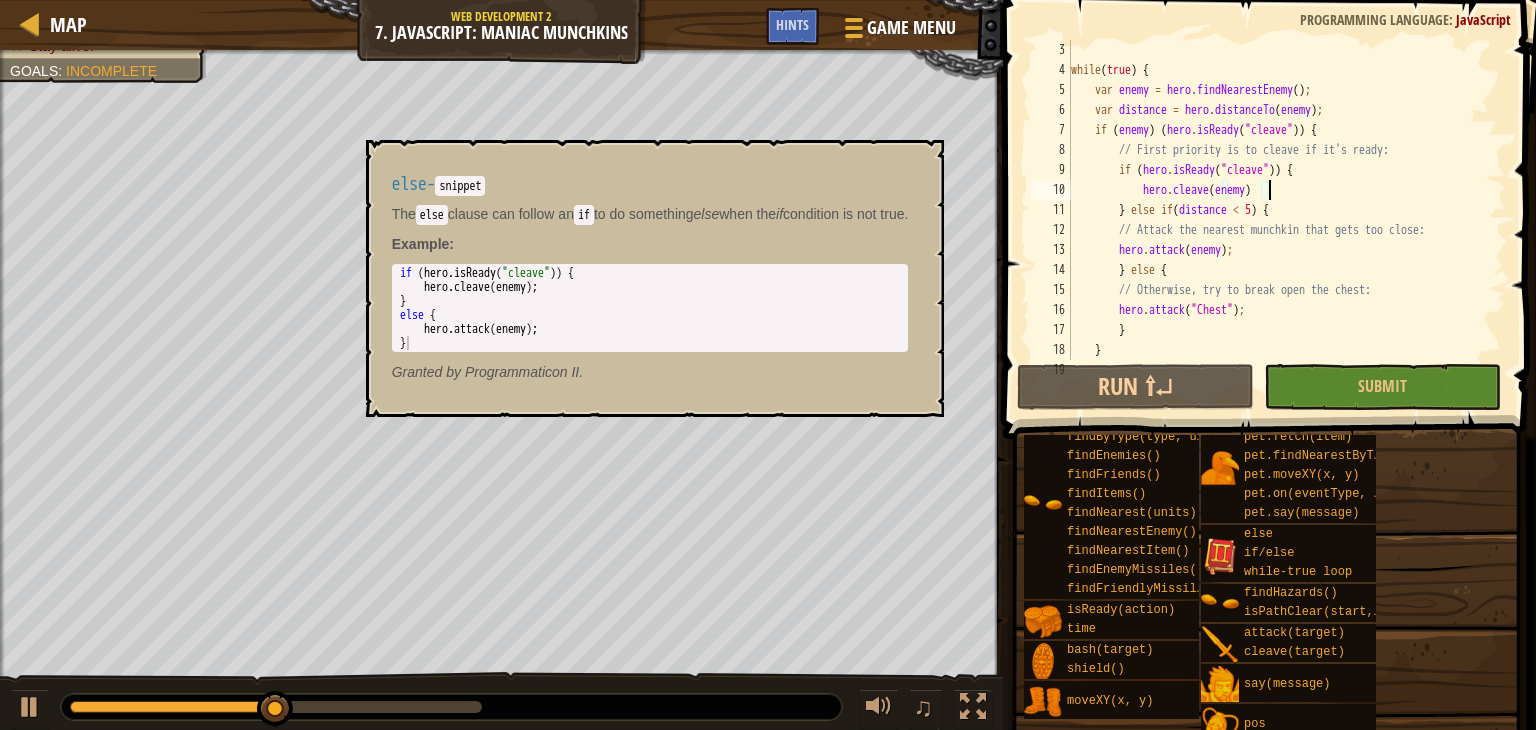 scroll, scrollTop: 40, scrollLeft: 0, axis: vertical 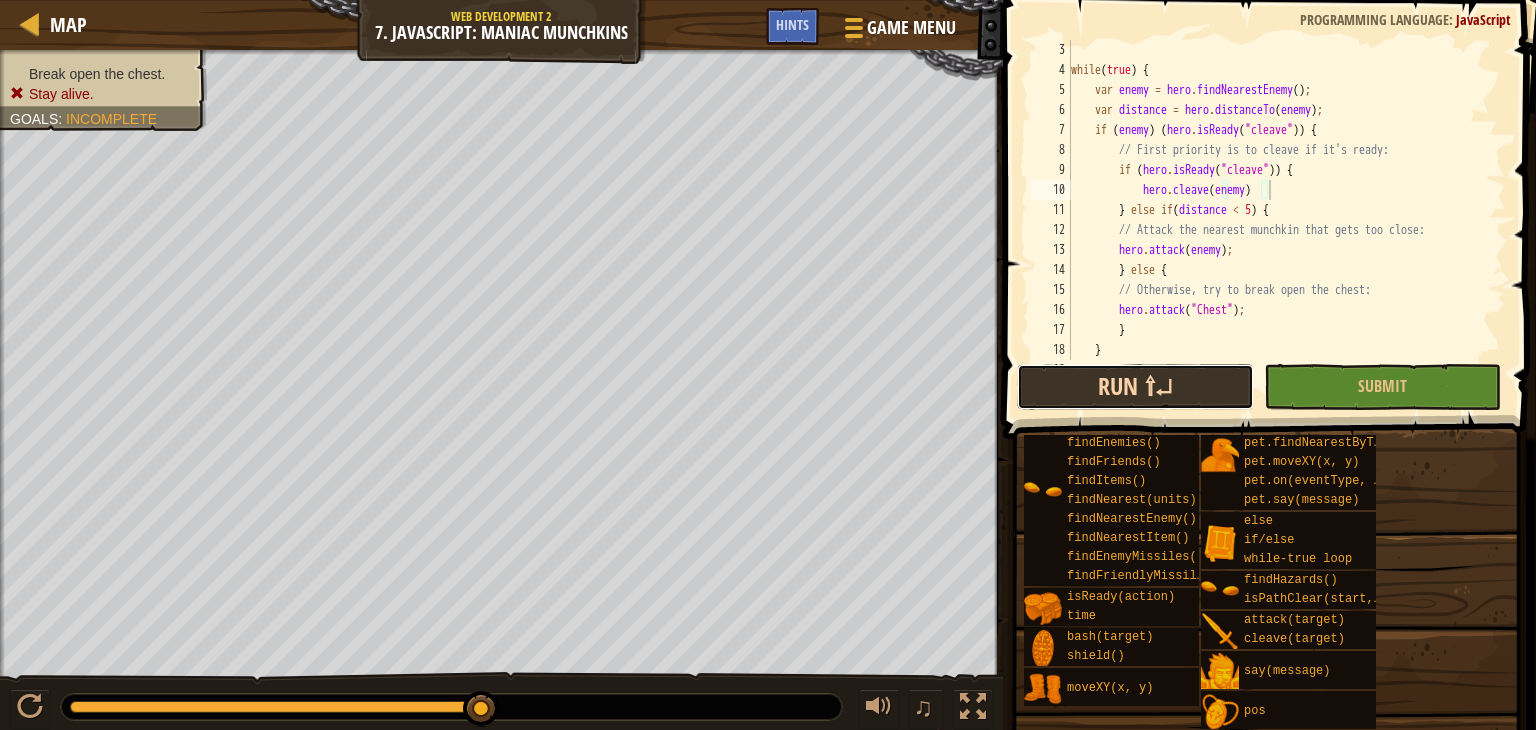 click on "Run ⇧↵" at bounding box center (1135, 387) 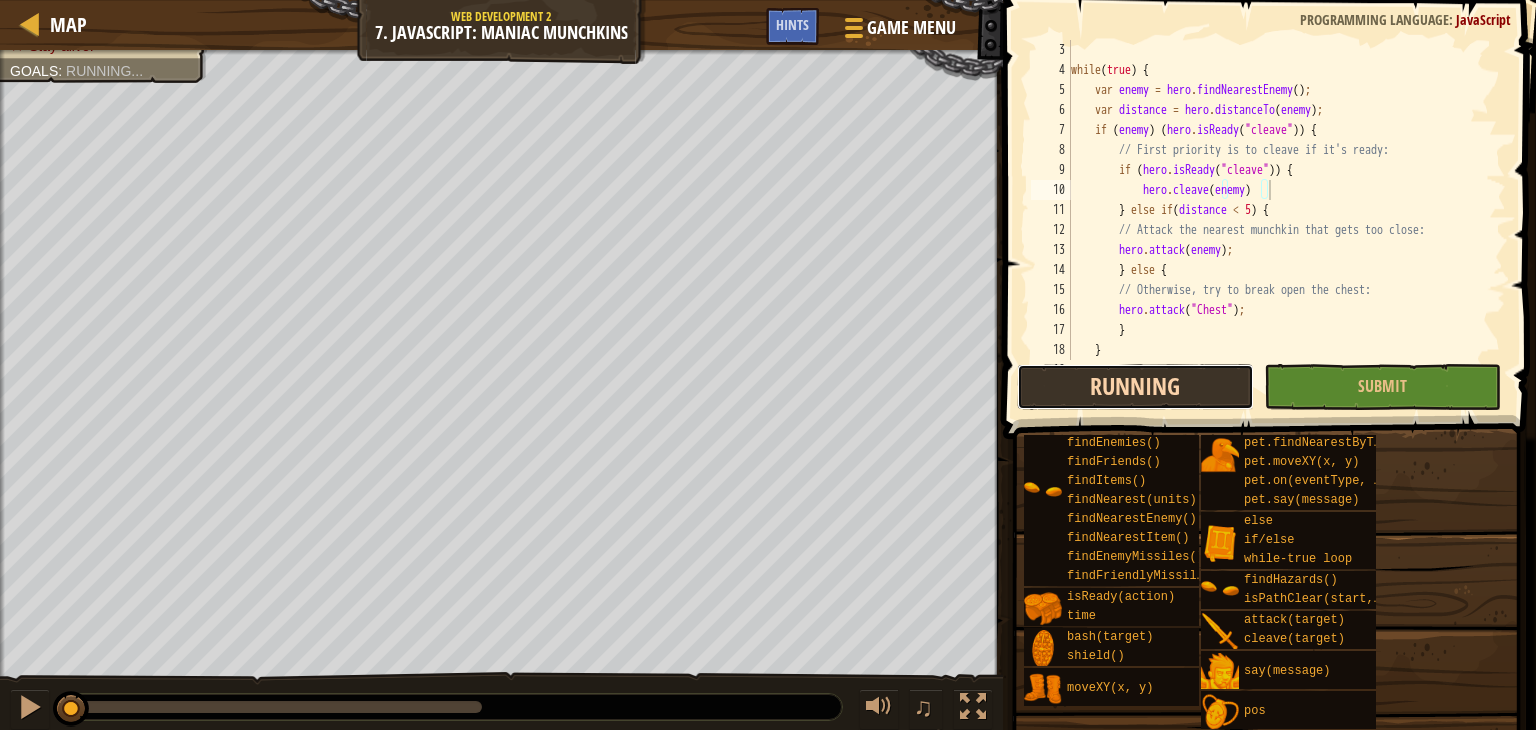 click on "Running" at bounding box center (1135, 387) 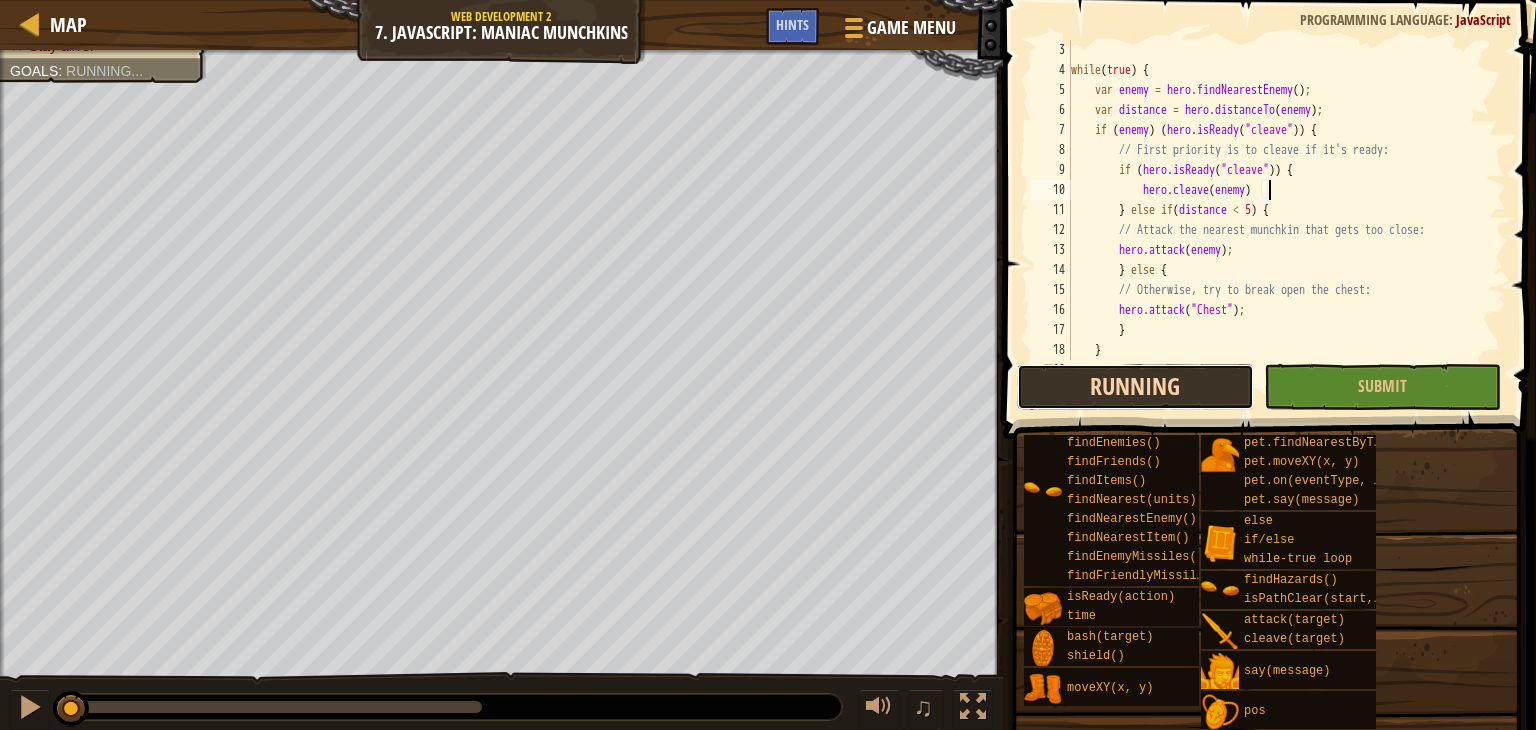 drag, startPoint x: 1156, startPoint y: 390, endPoint x: 1168, endPoint y: 391, distance: 12.0415945 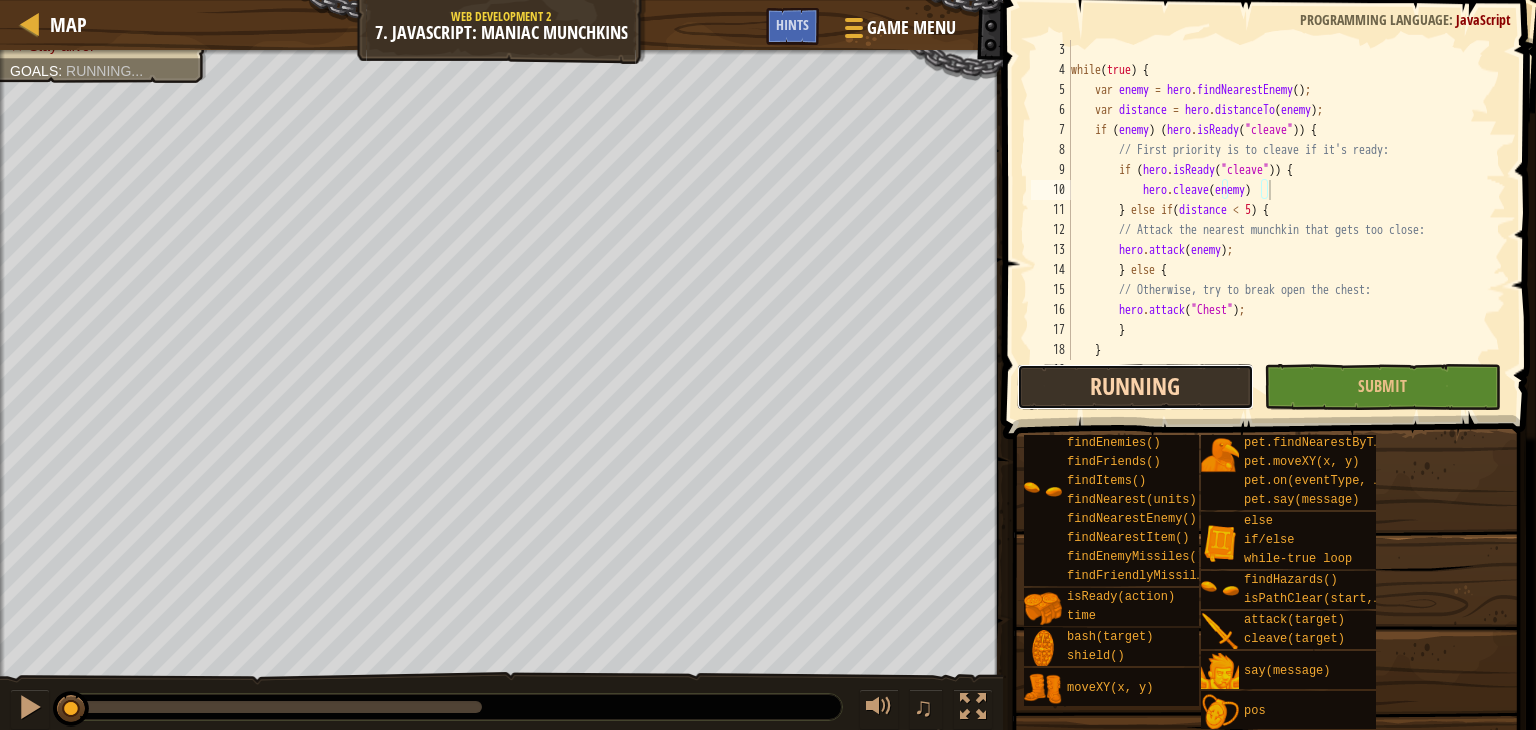 click on "Running" at bounding box center [1135, 387] 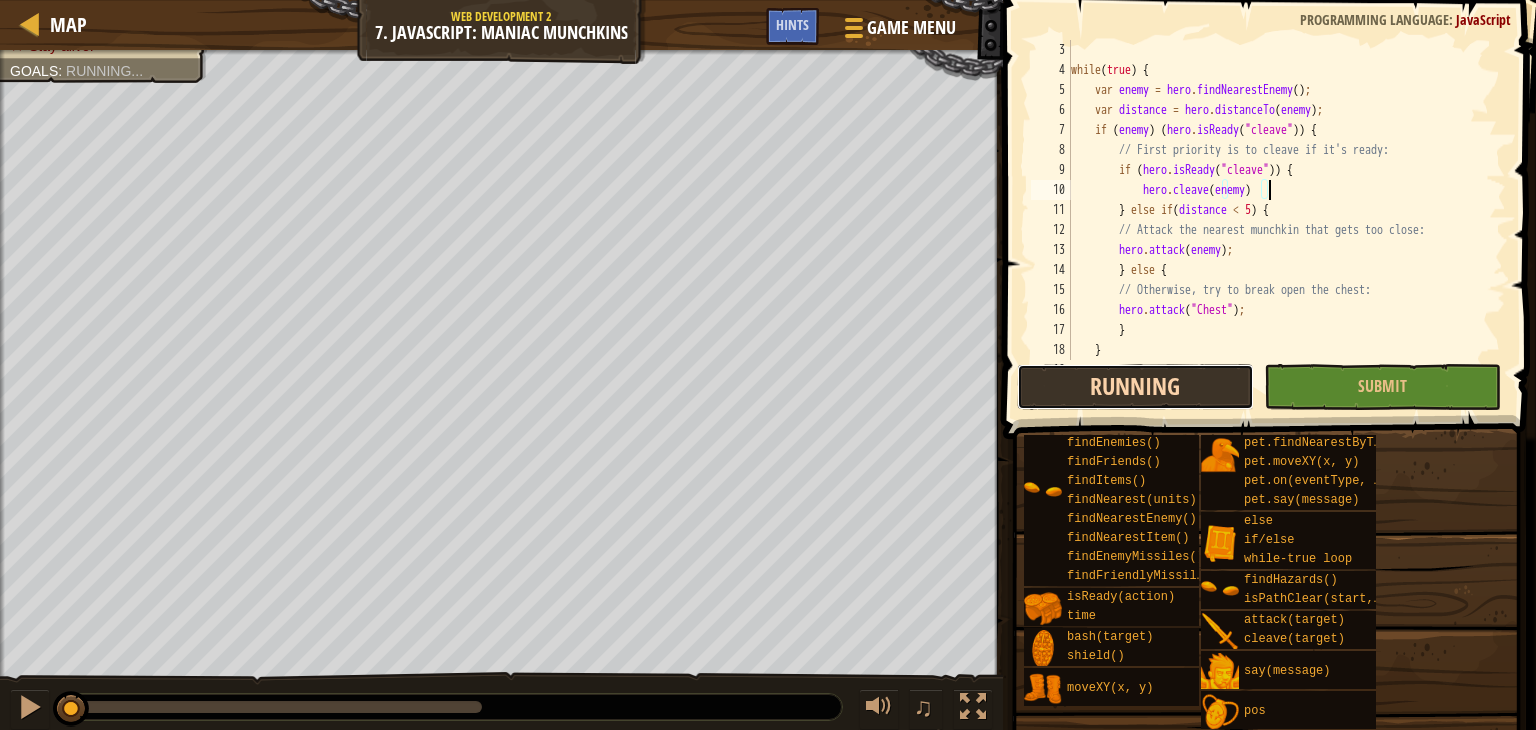 click on "Running" at bounding box center [1135, 387] 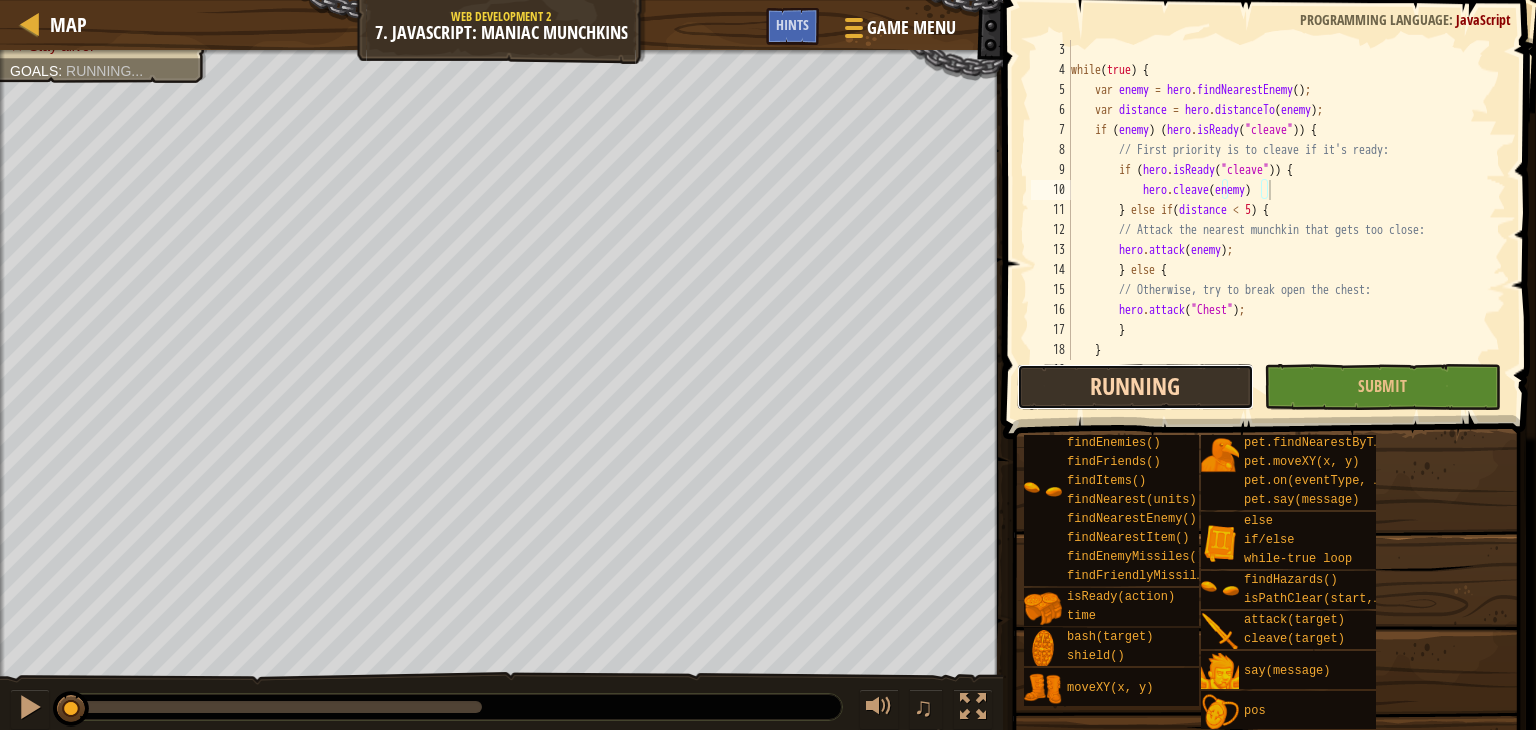 click on "Running" at bounding box center (1135, 387) 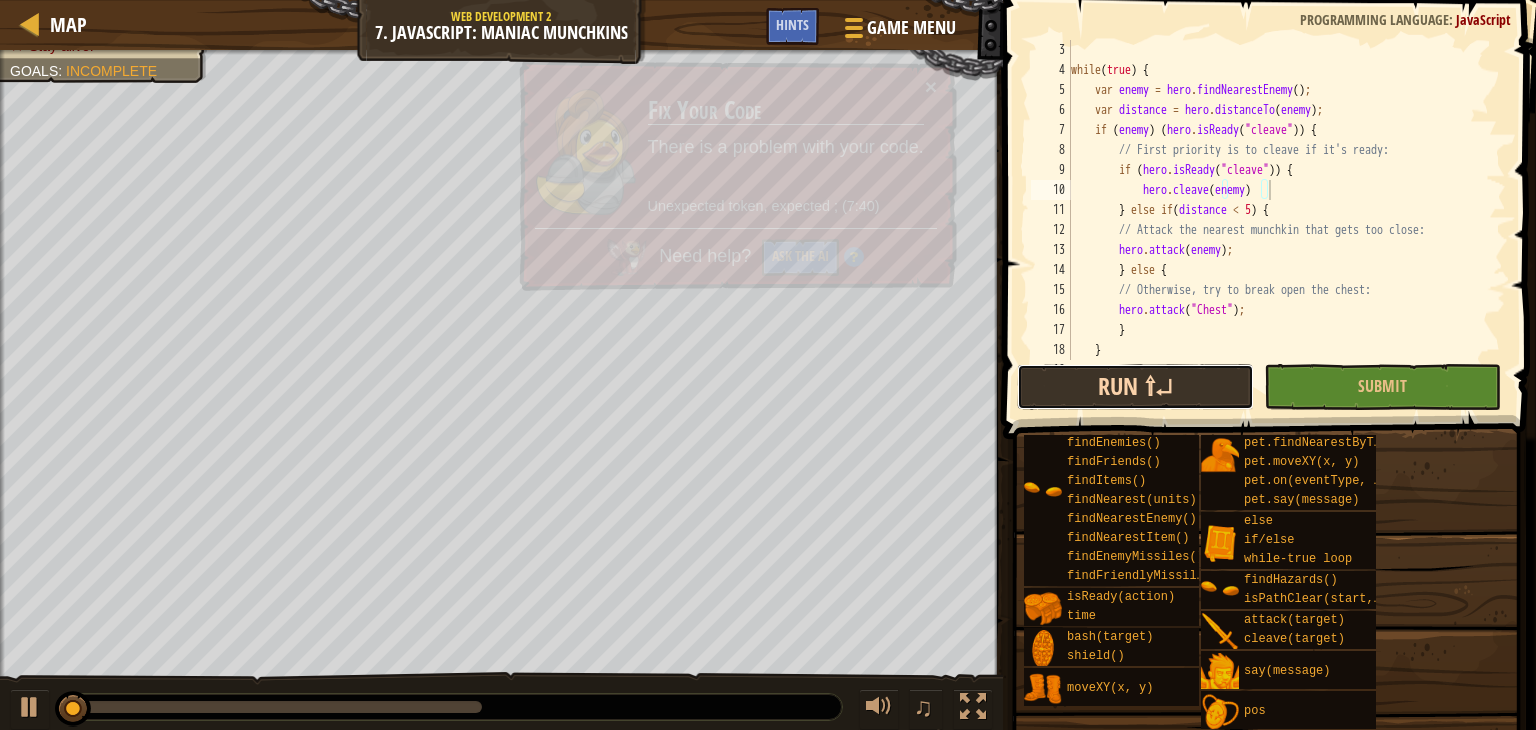 click on "Run ⇧↵" at bounding box center [1135, 387] 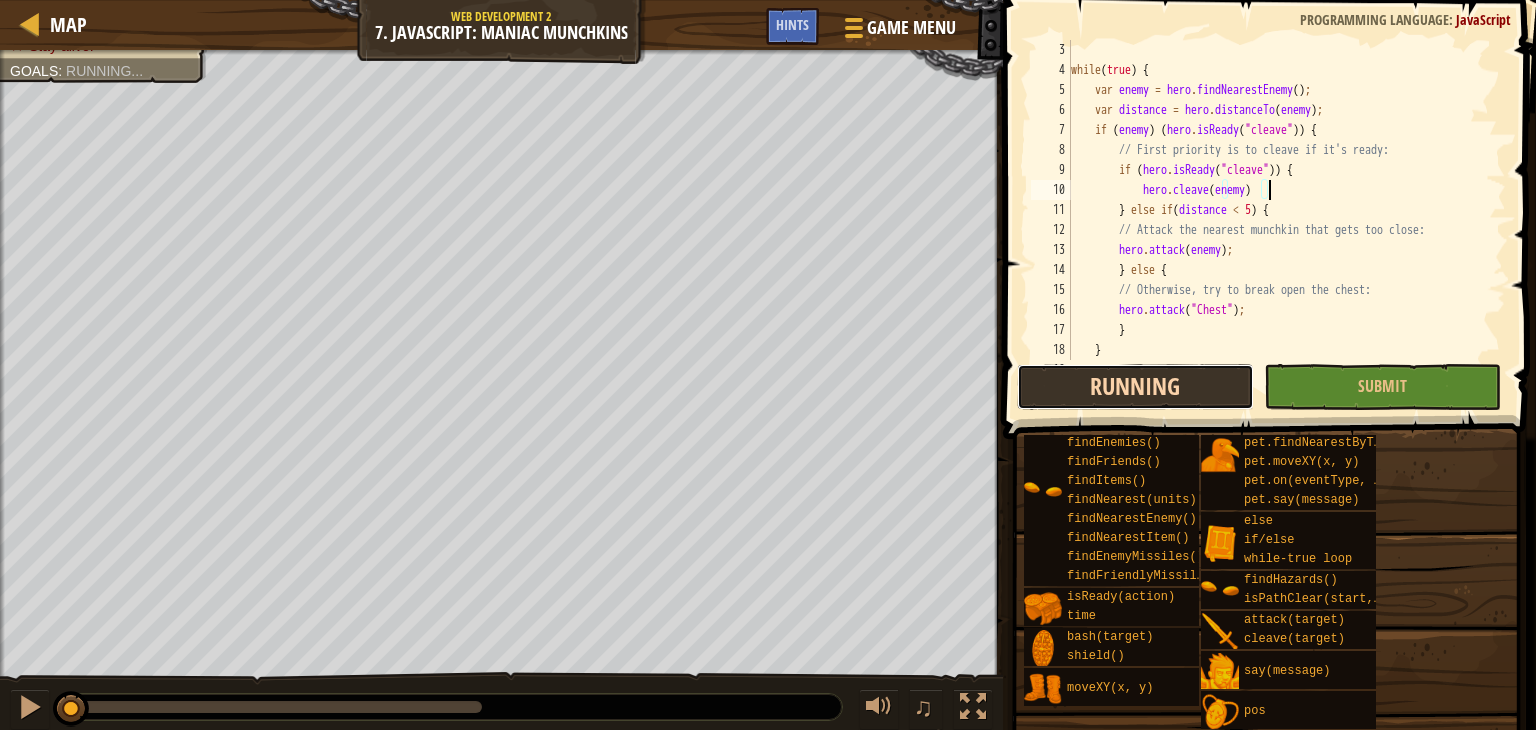 click on "Running" at bounding box center [1135, 387] 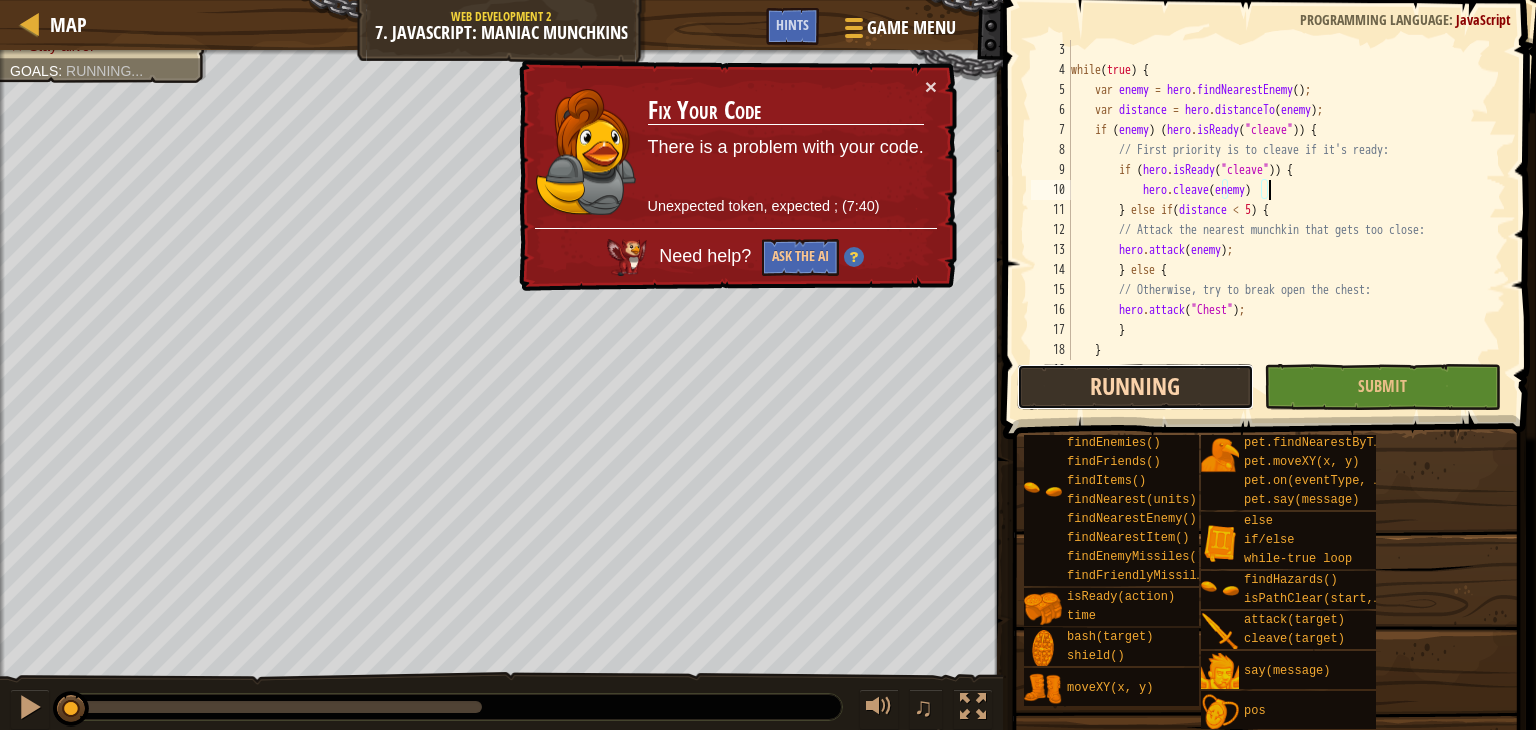 click on "Running" at bounding box center [1135, 387] 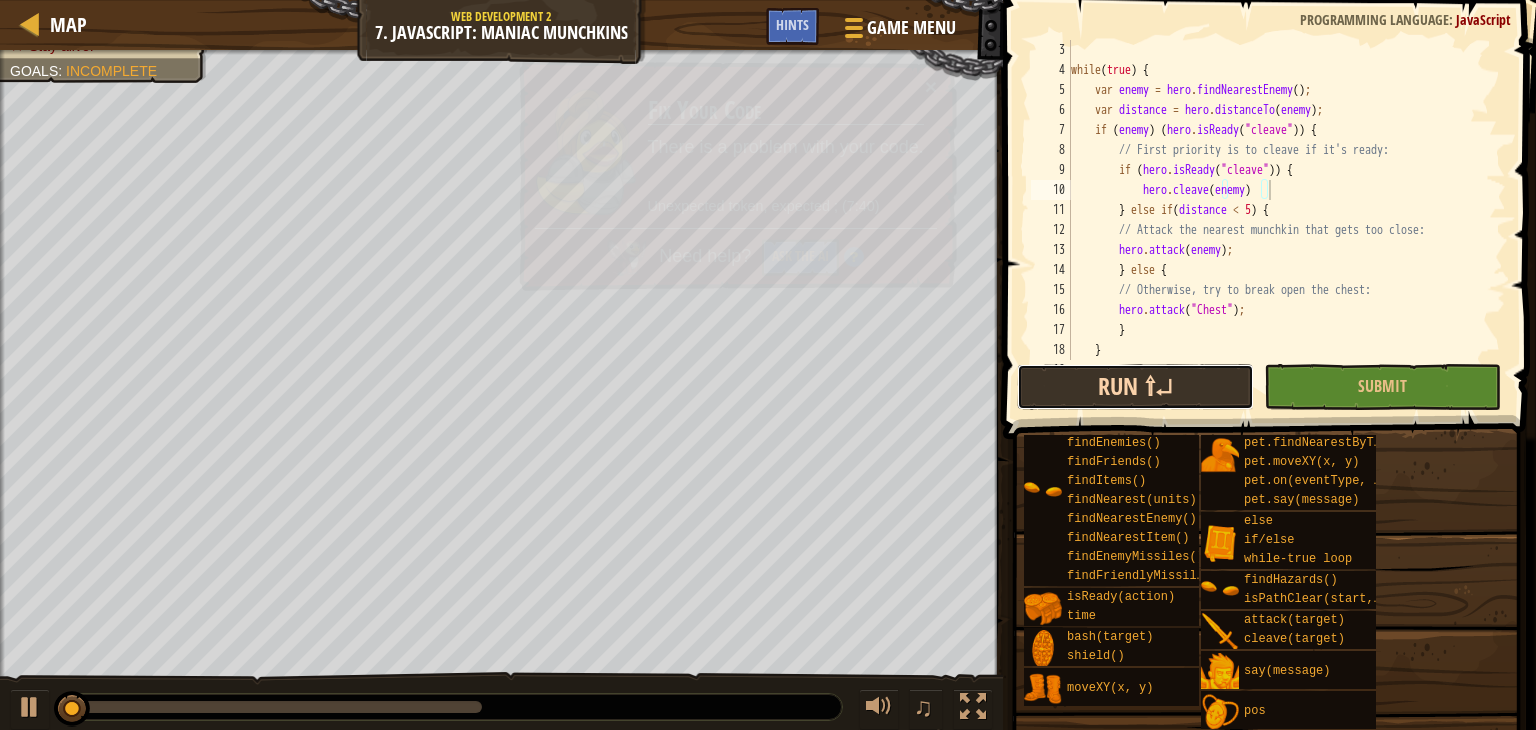 click on "Run ⇧↵" at bounding box center [1135, 387] 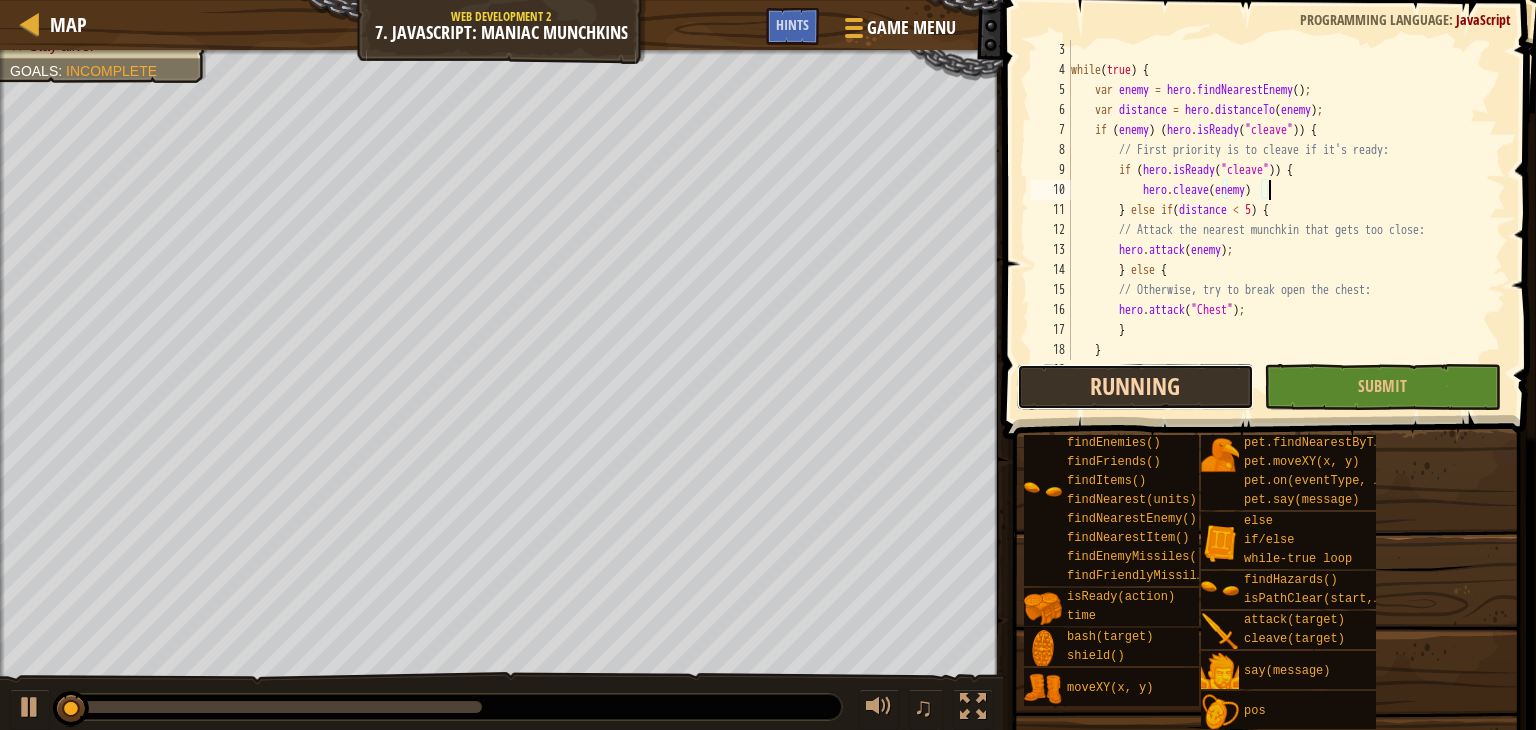 click on "Running" at bounding box center [1135, 387] 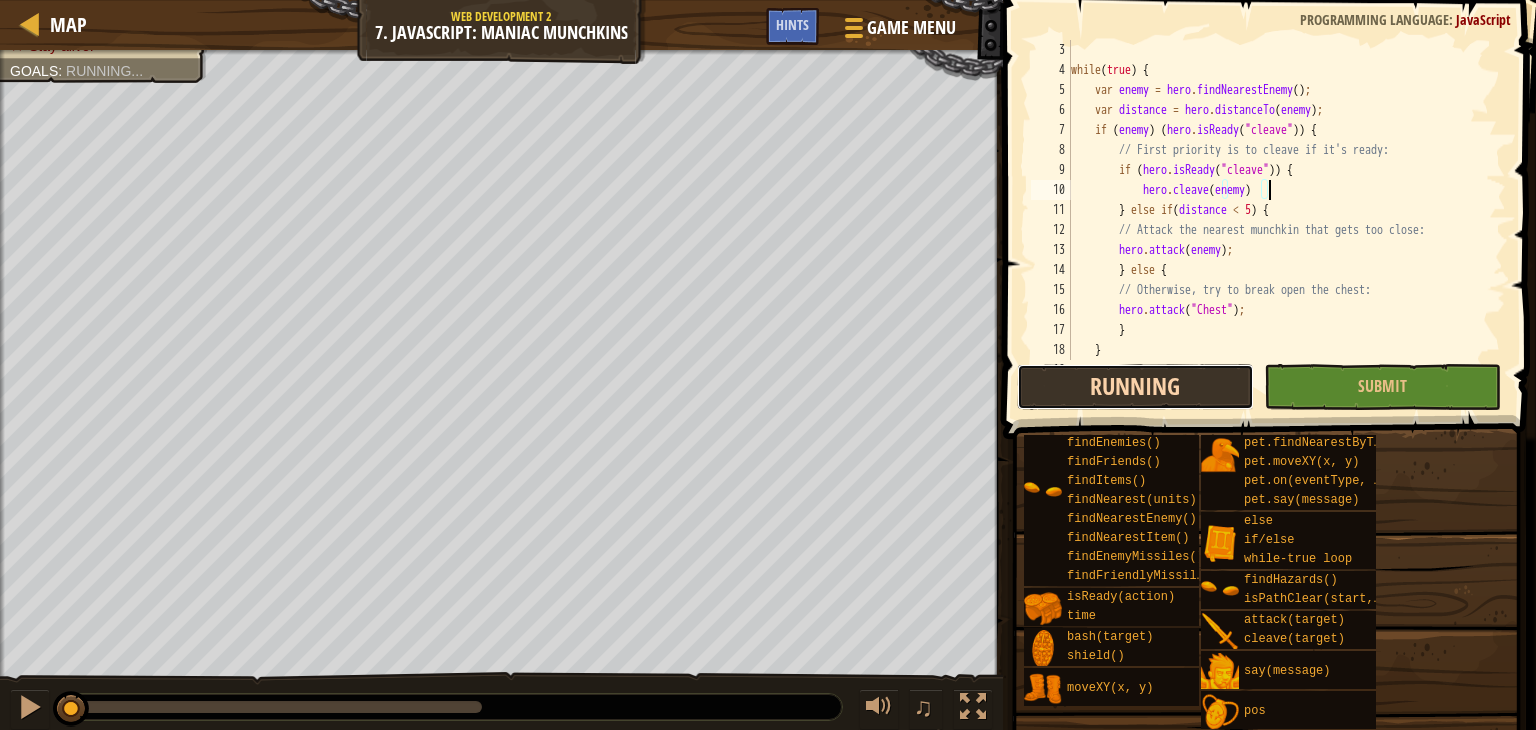 click on "Running" at bounding box center [1135, 387] 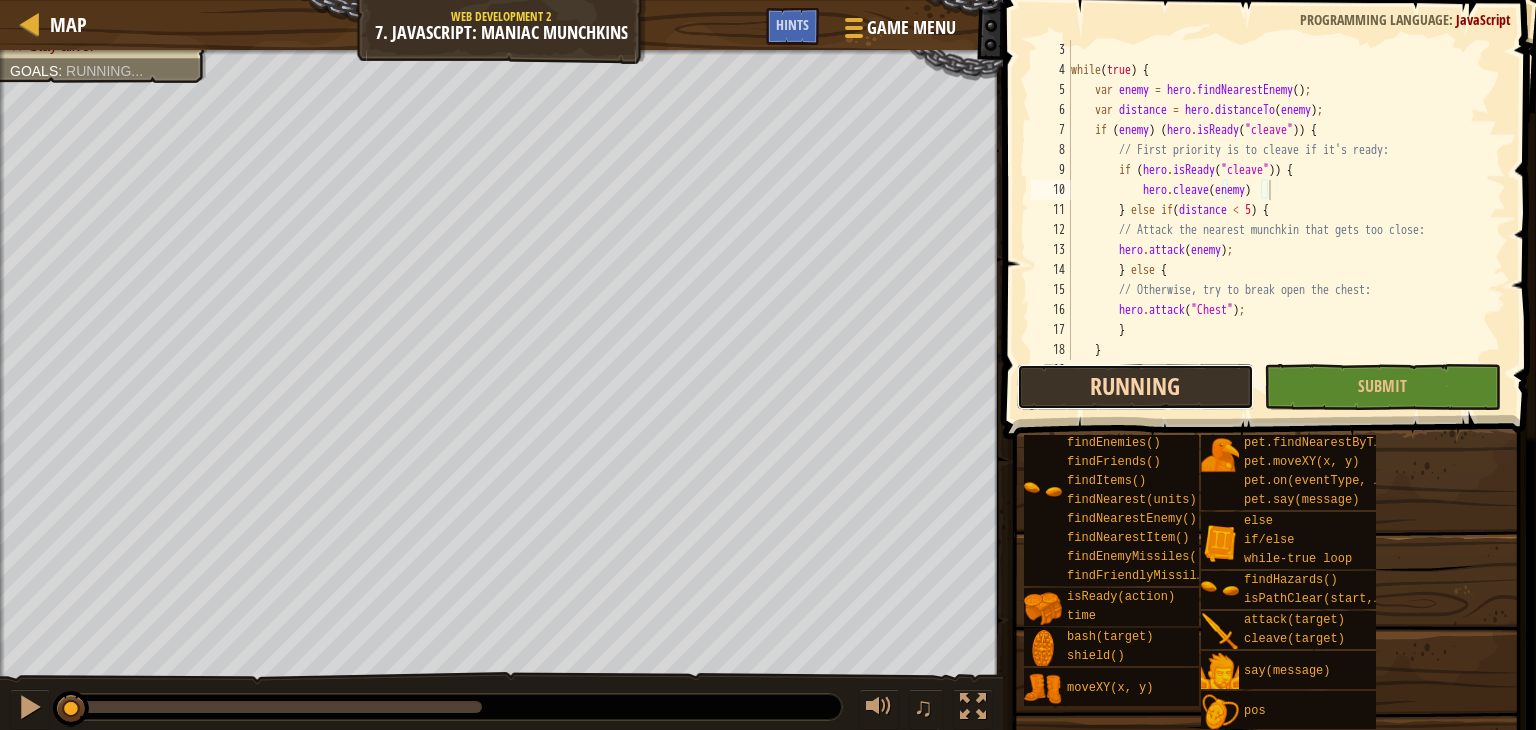 click on "Running" at bounding box center [1135, 387] 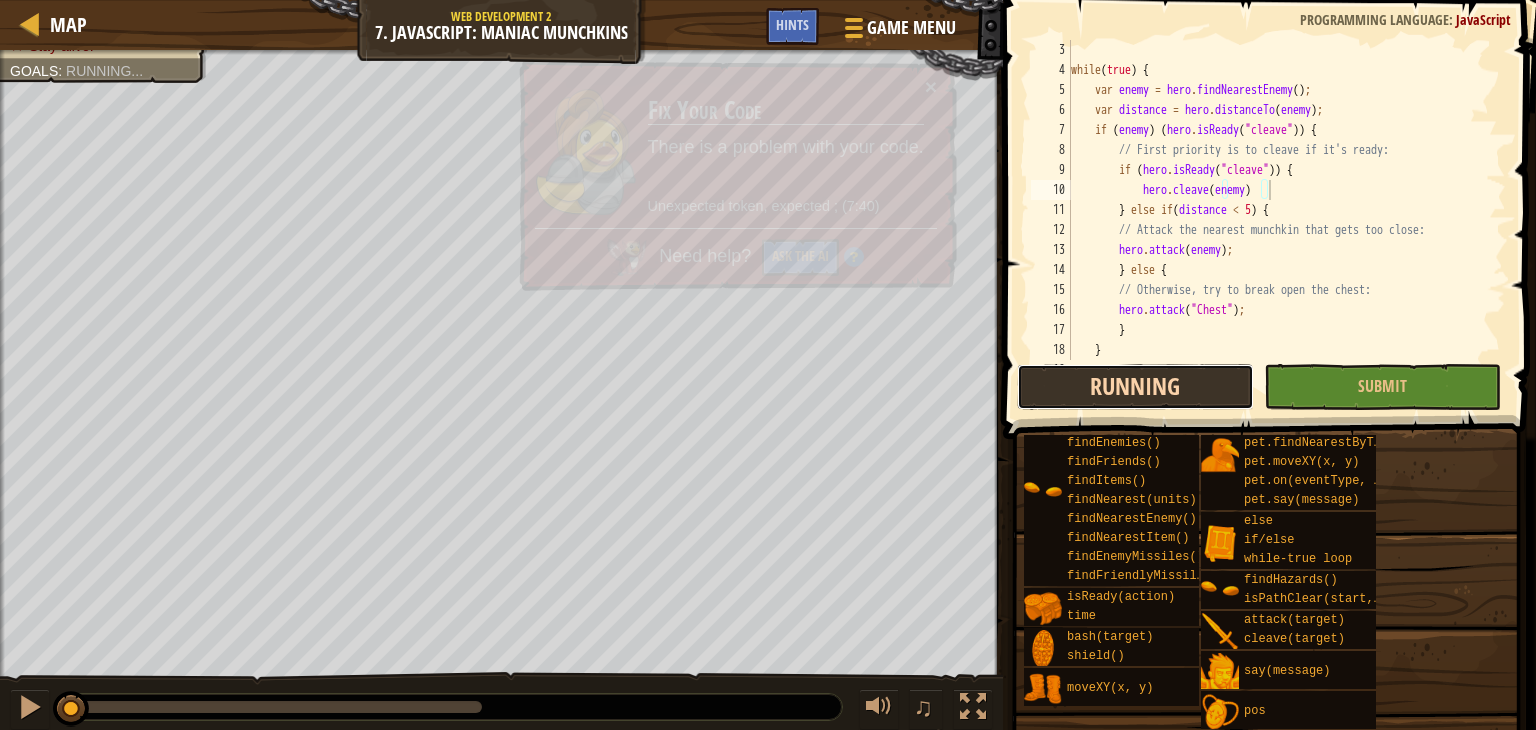 click on "Running" at bounding box center [1135, 387] 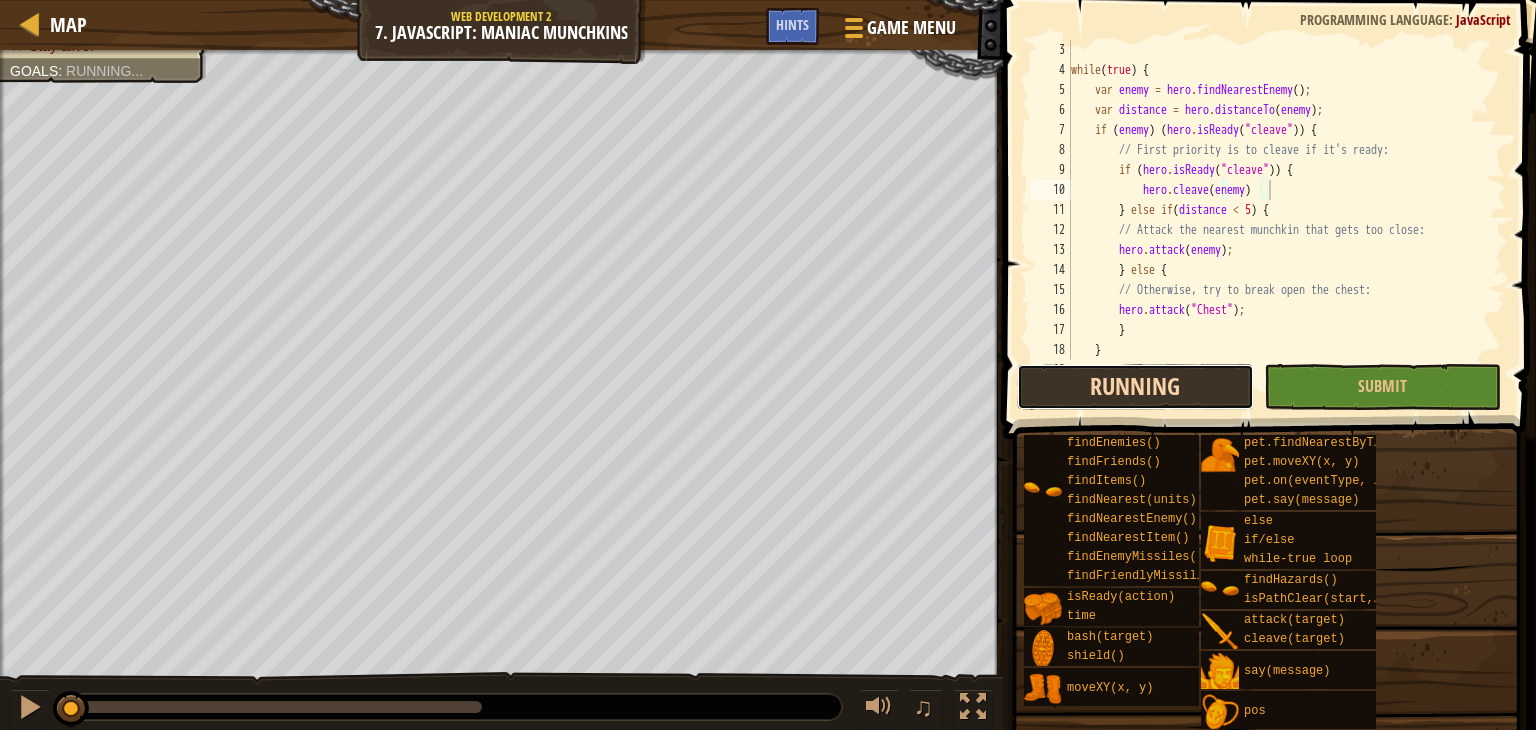 click on "Running" at bounding box center (1135, 387) 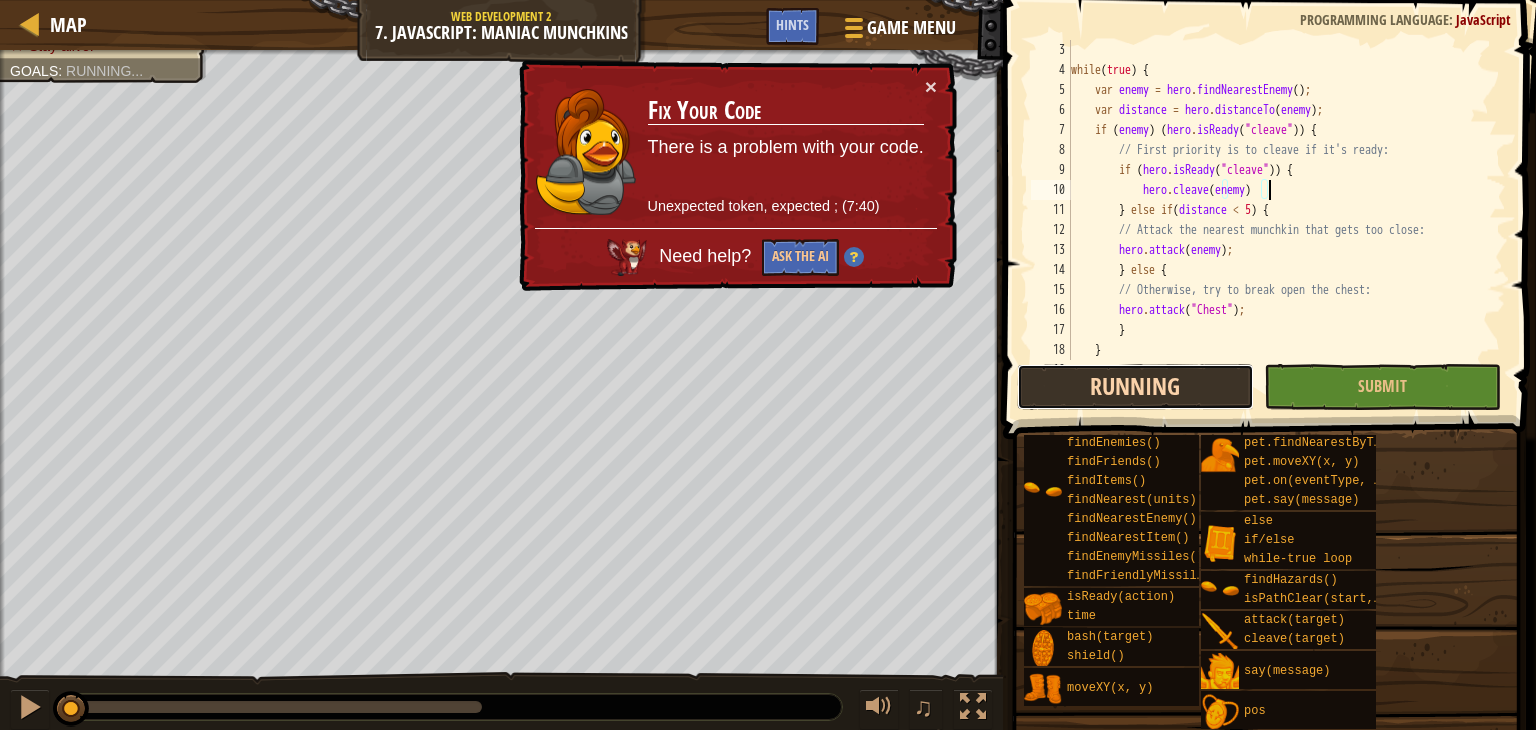 click on "Running" at bounding box center (1135, 387) 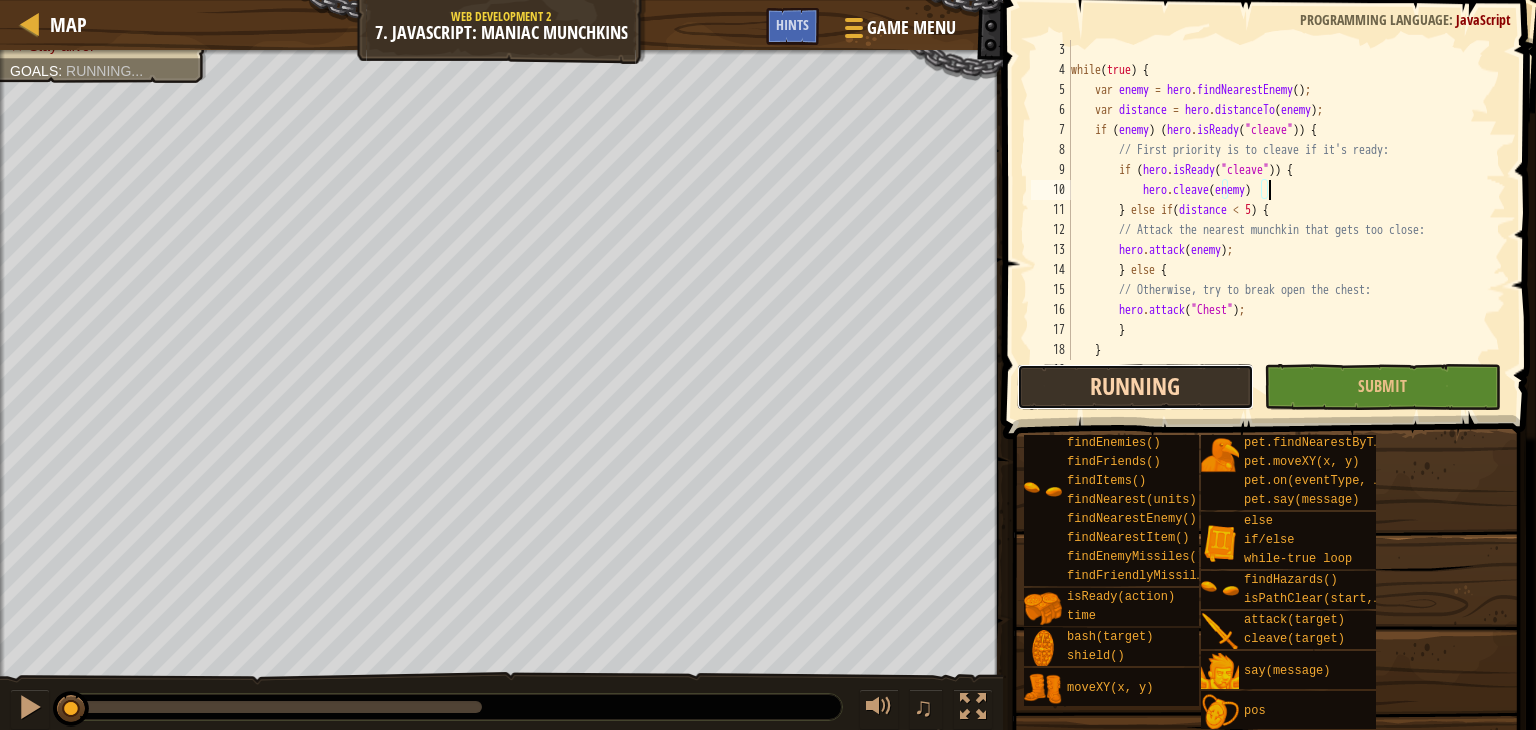 click on "Running" at bounding box center [1135, 387] 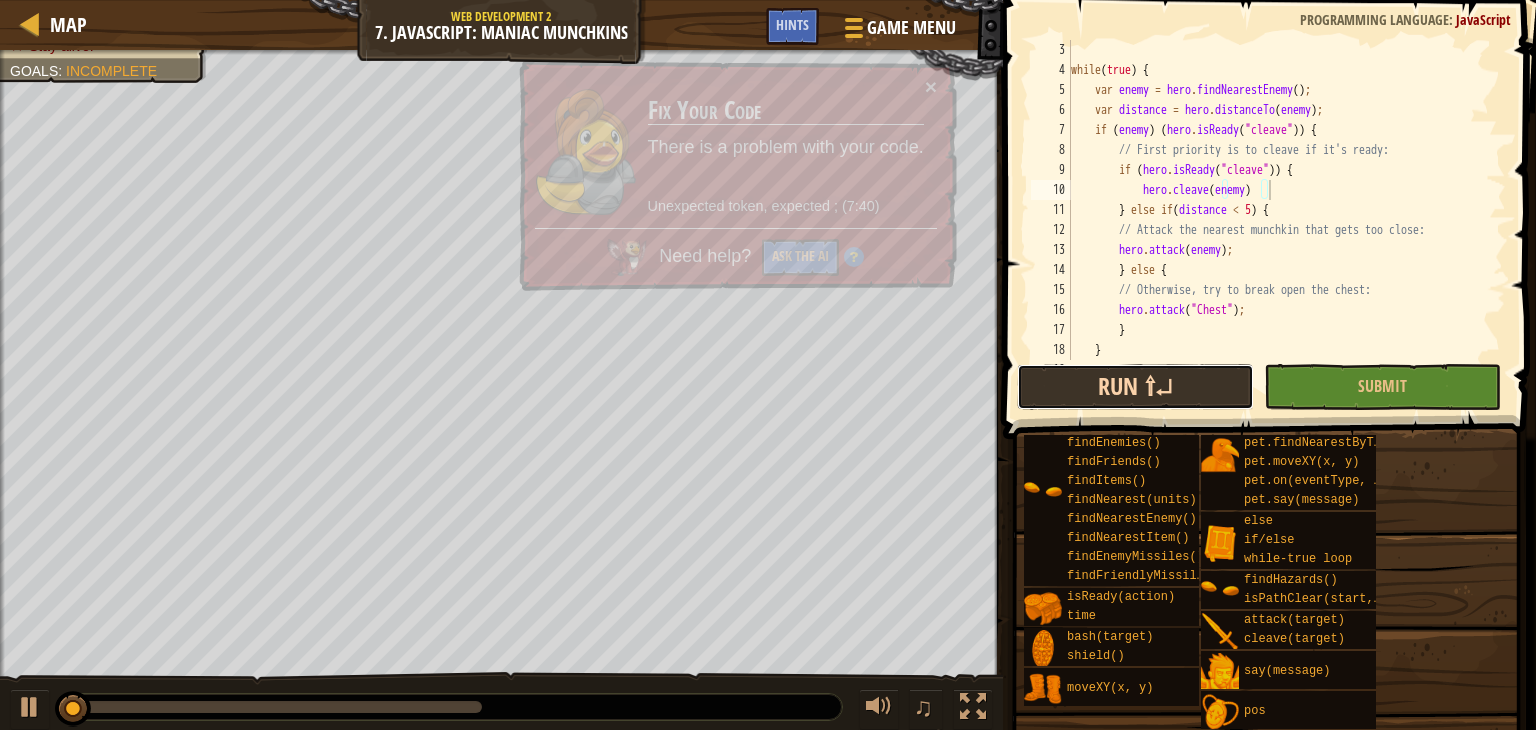 click on "Run ⇧↵" at bounding box center [1135, 387] 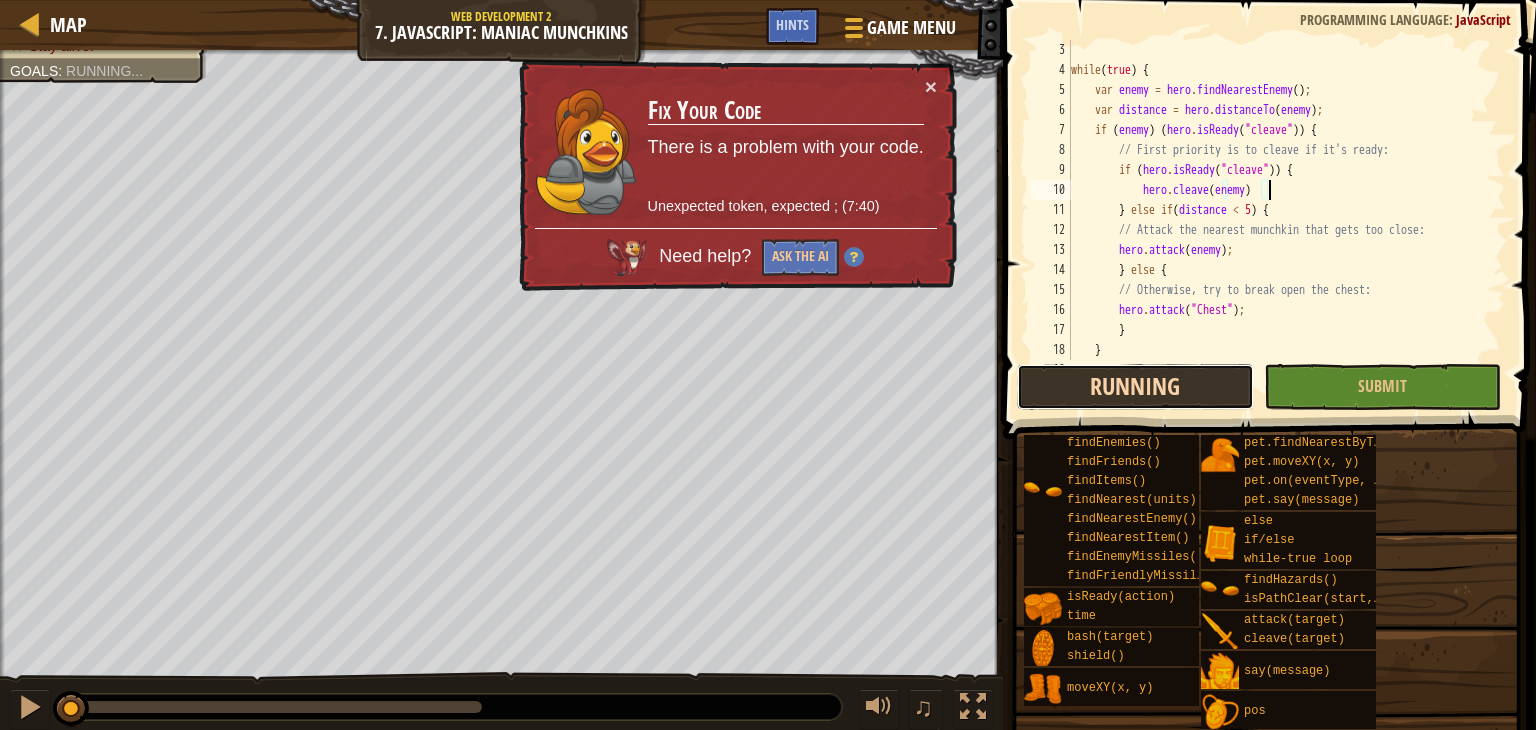 click on "Running" at bounding box center [1135, 387] 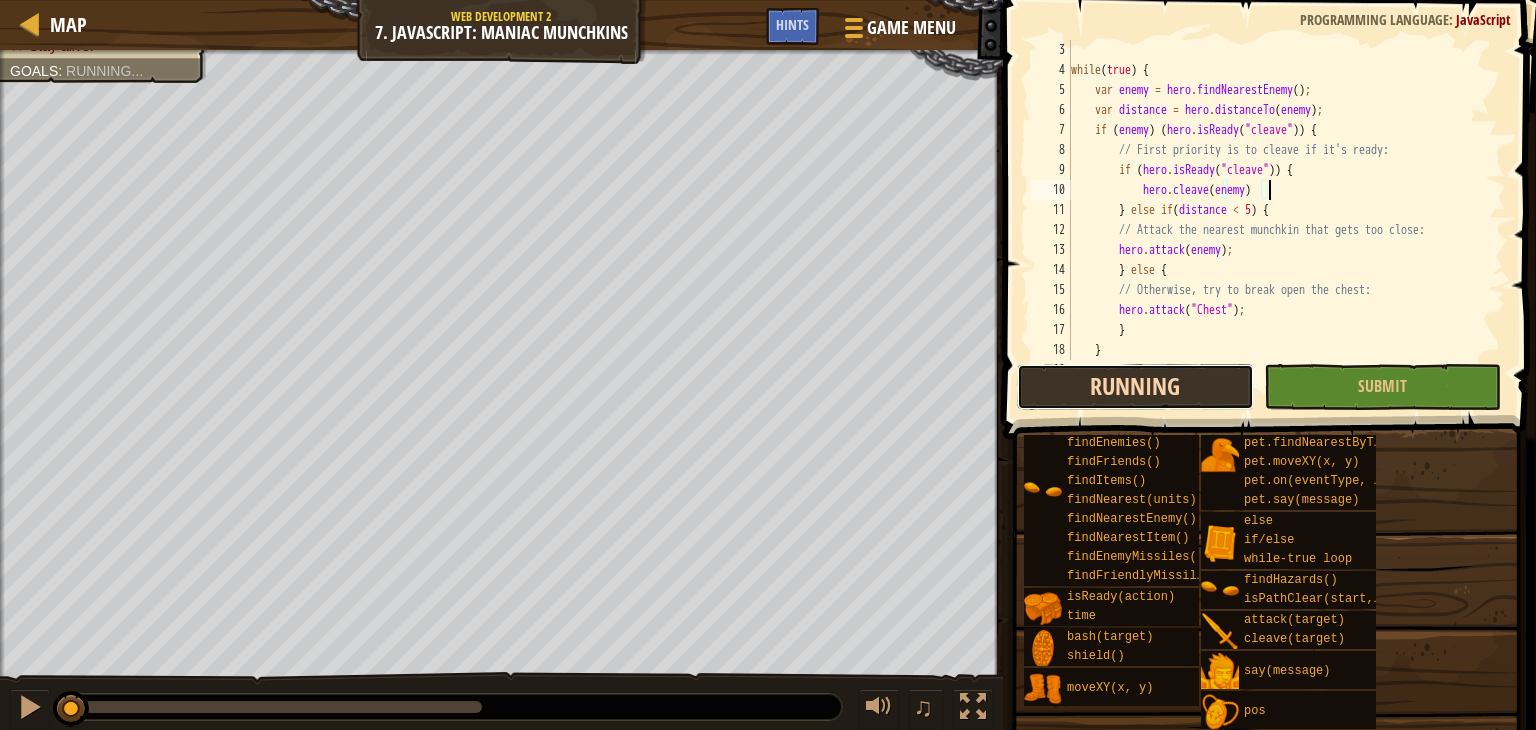 click on "Running" at bounding box center (1135, 387) 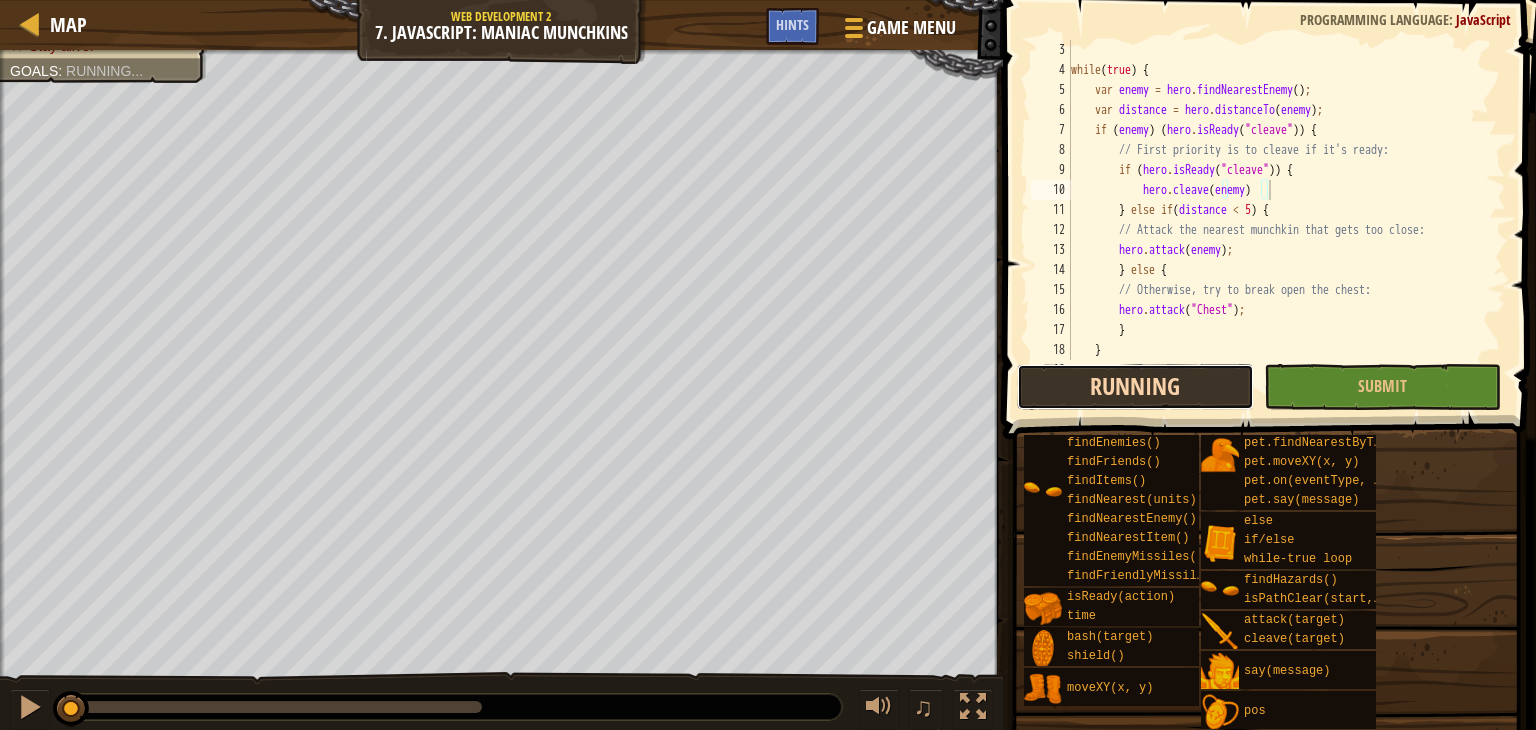 drag, startPoint x: 1176, startPoint y: 400, endPoint x: 1157, endPoint y: 403, distance: 19.235384 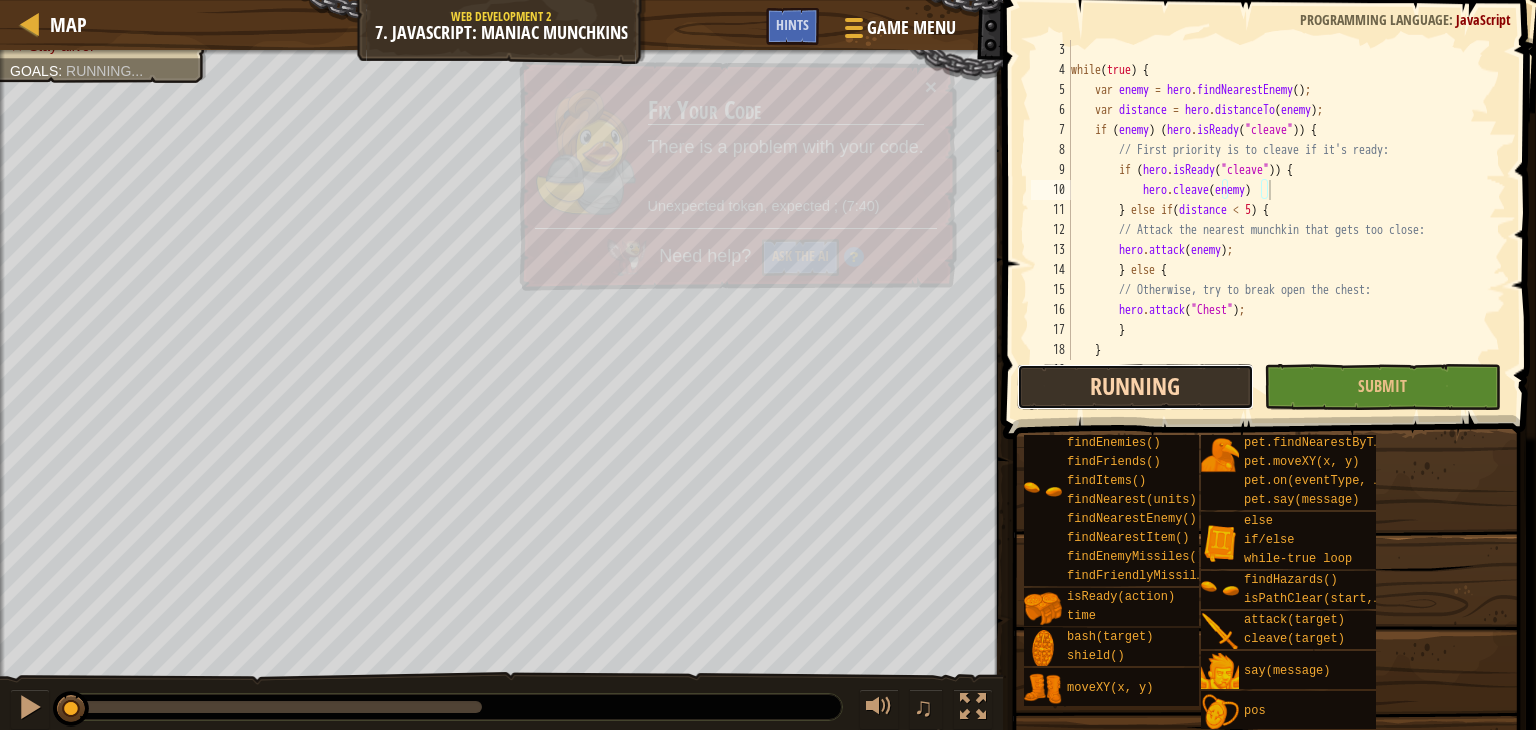 click on "Running" at bounding box center (1135, 387) 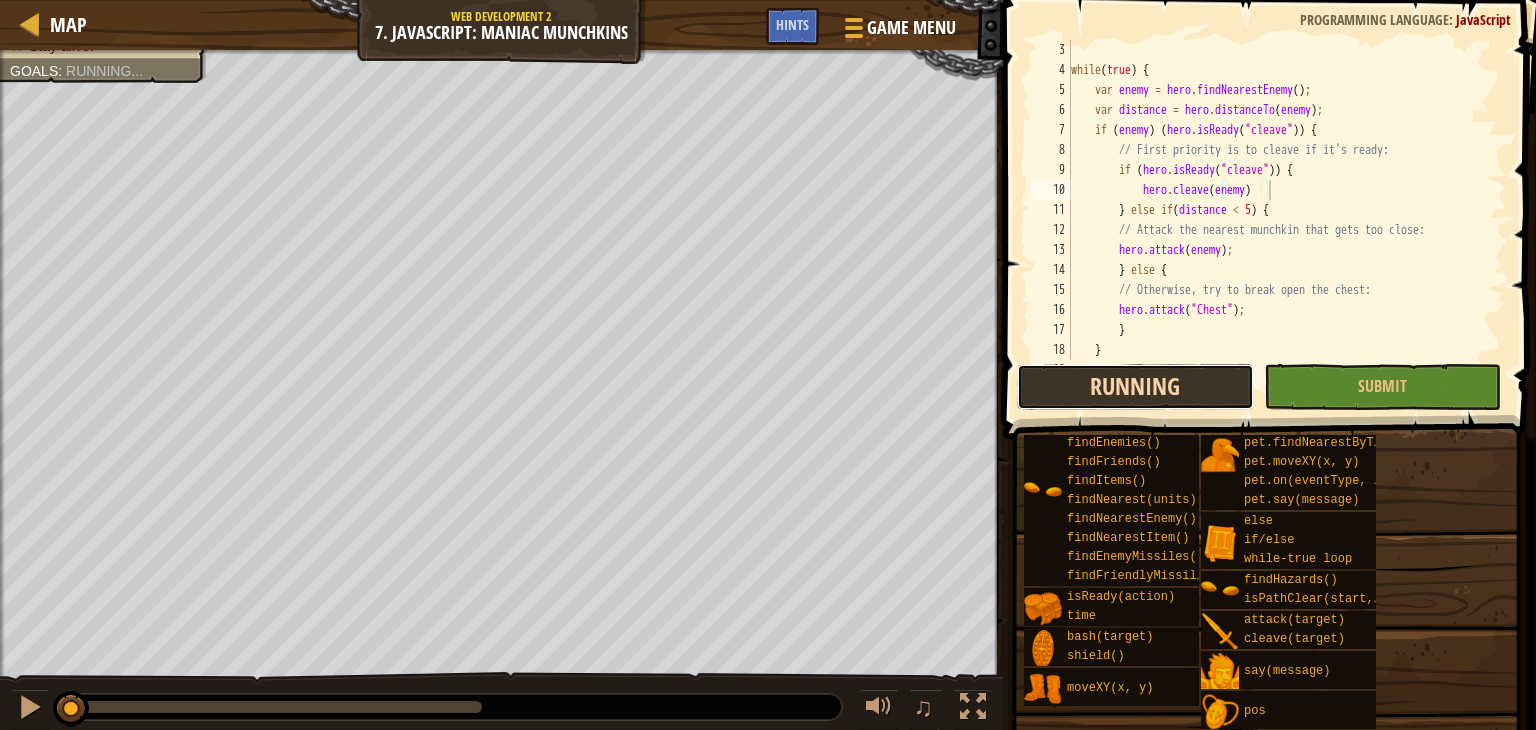 drag, startPoint x: 1148, startPoint y: 401, endPoint x: 1121, endPoint y: 377, distance: 36.124783 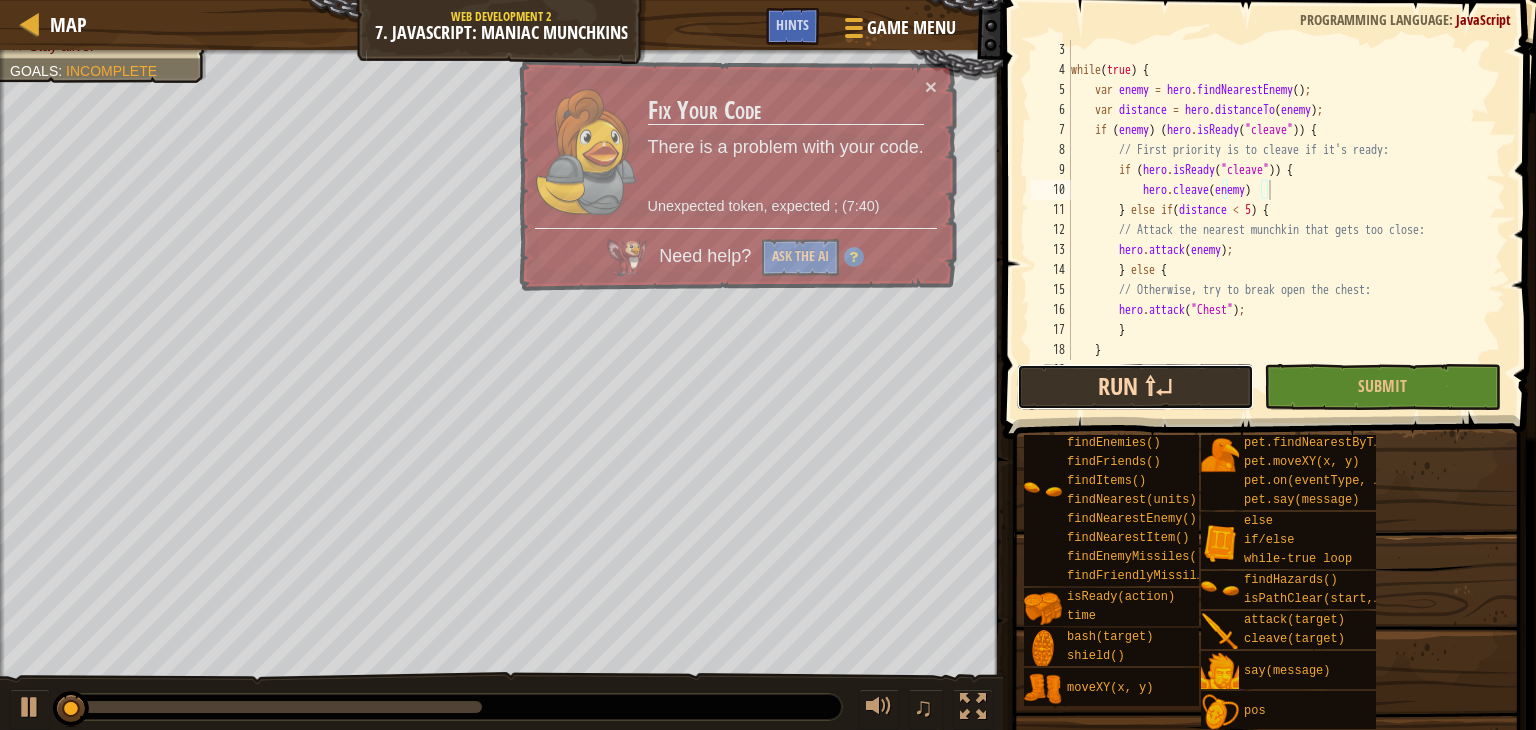 click on "Run ⇧↵" at bounding box center [1135, 387] 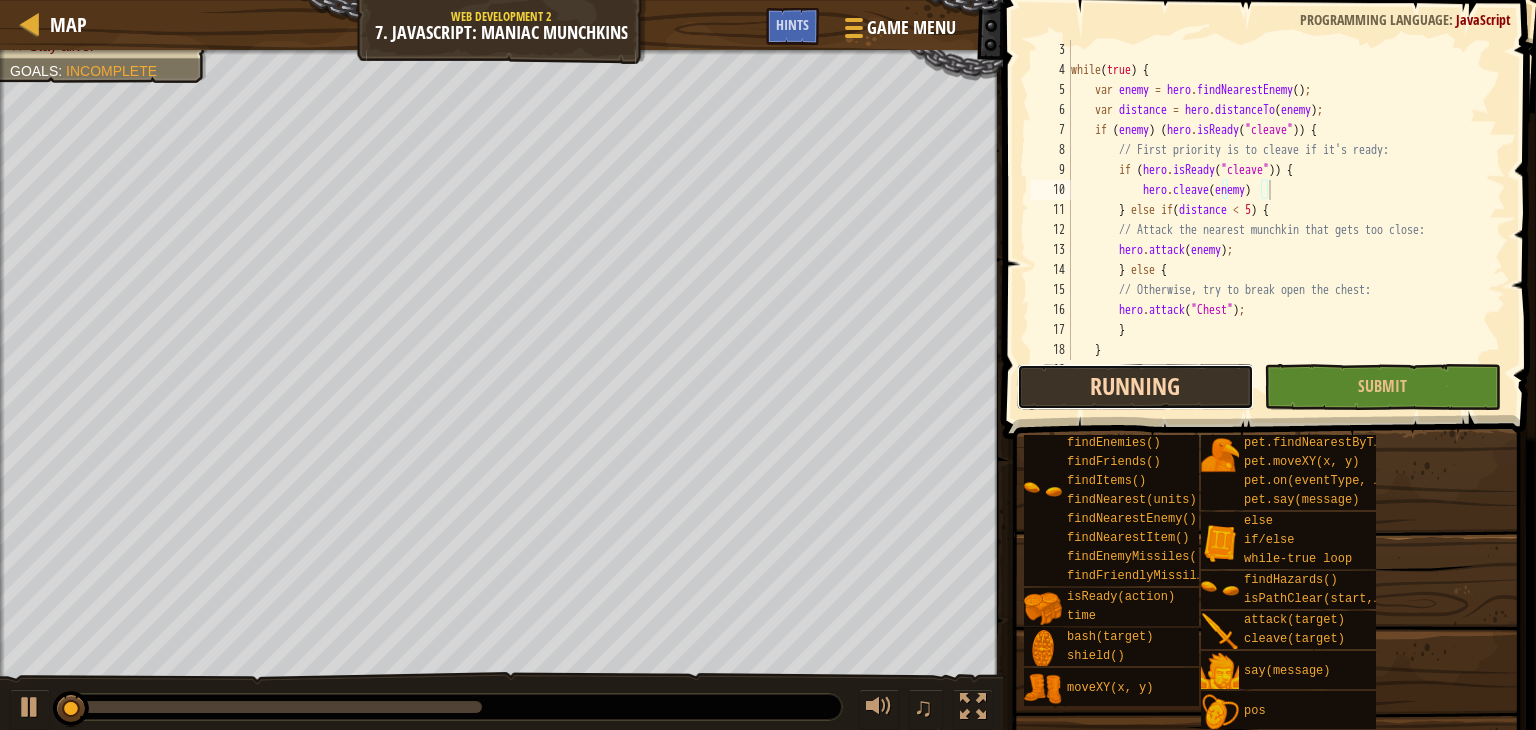 click on "Running" at bounding box center [1135, 387] 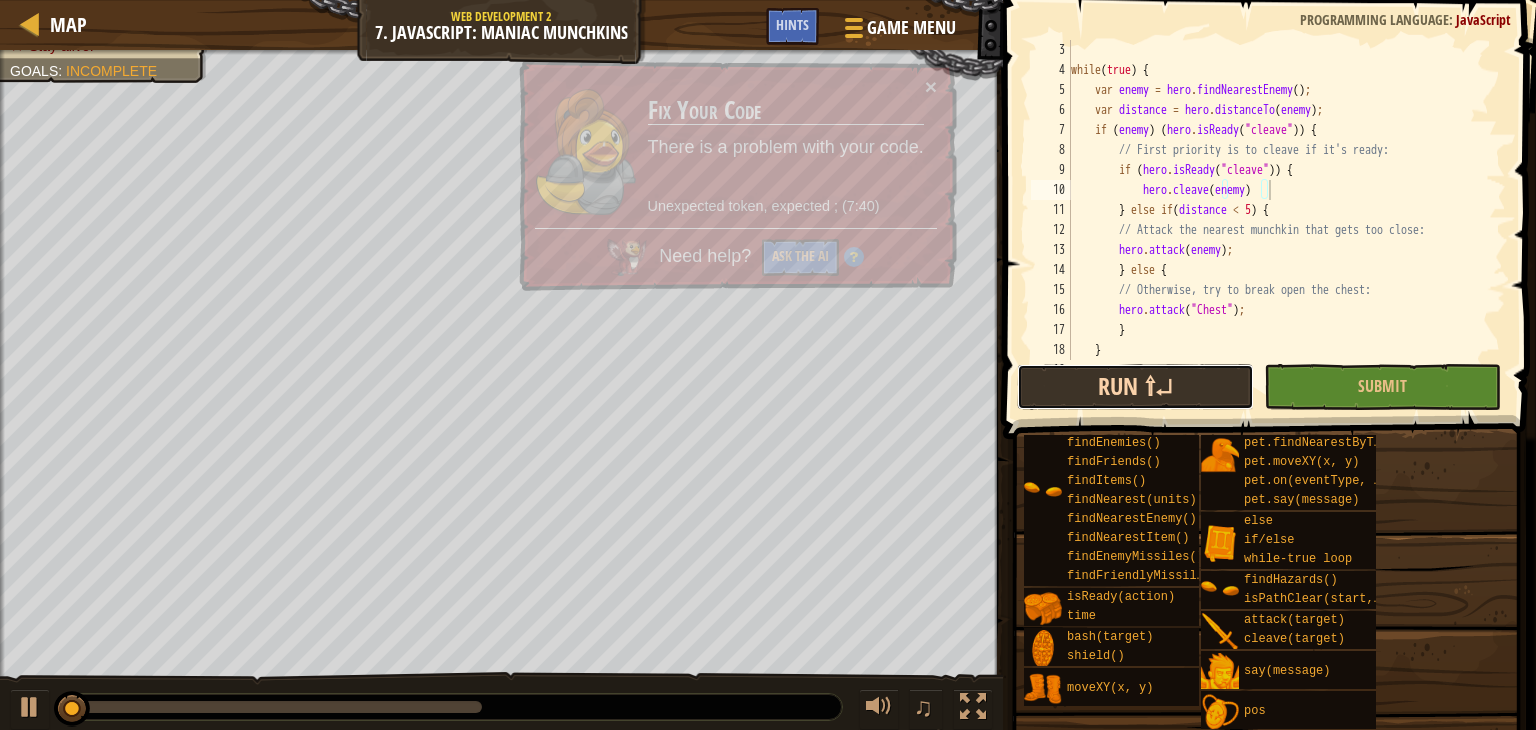 click on "Run ⇧↵" at bounding box center [1135, 387] 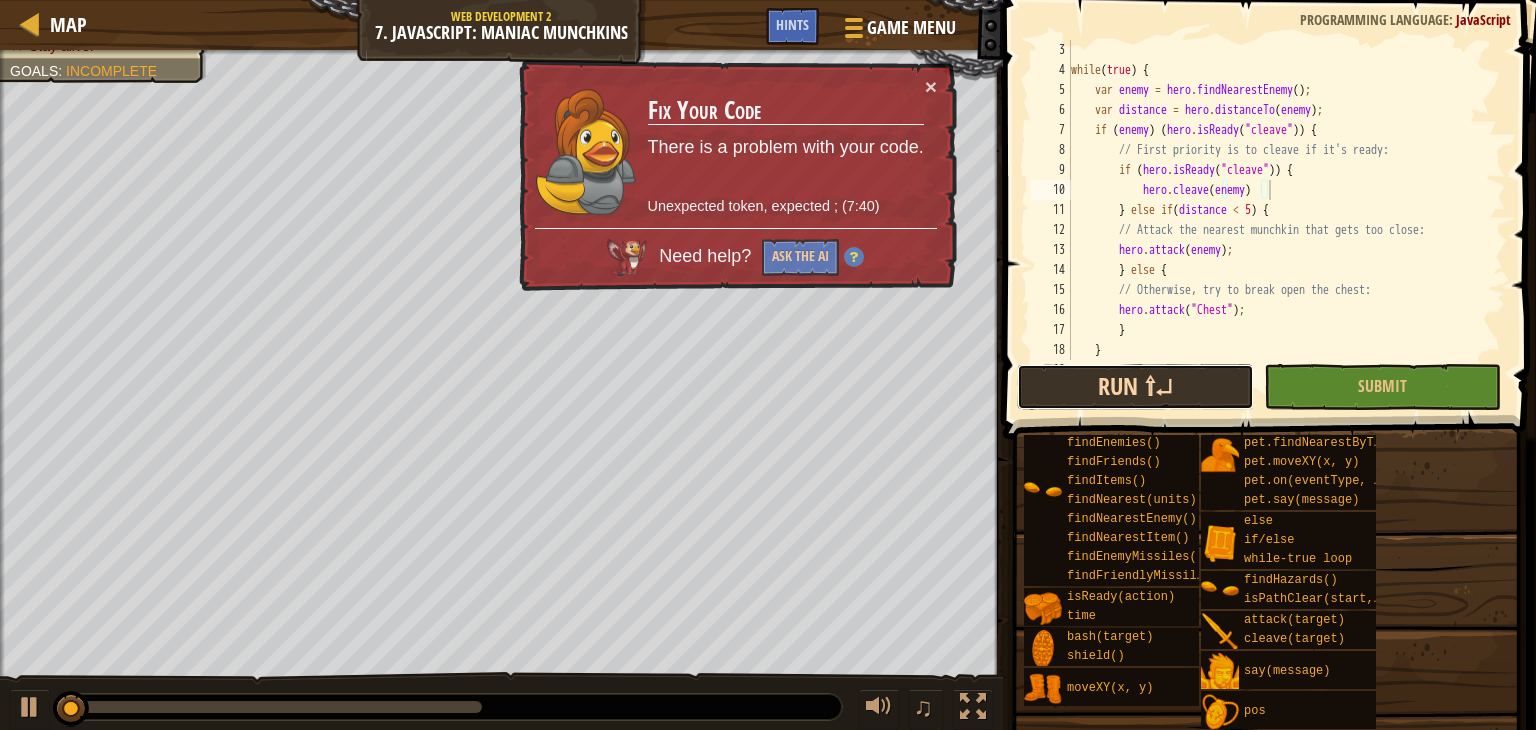 click on "Run ⇧↵" at bounding box center (1135, 387) 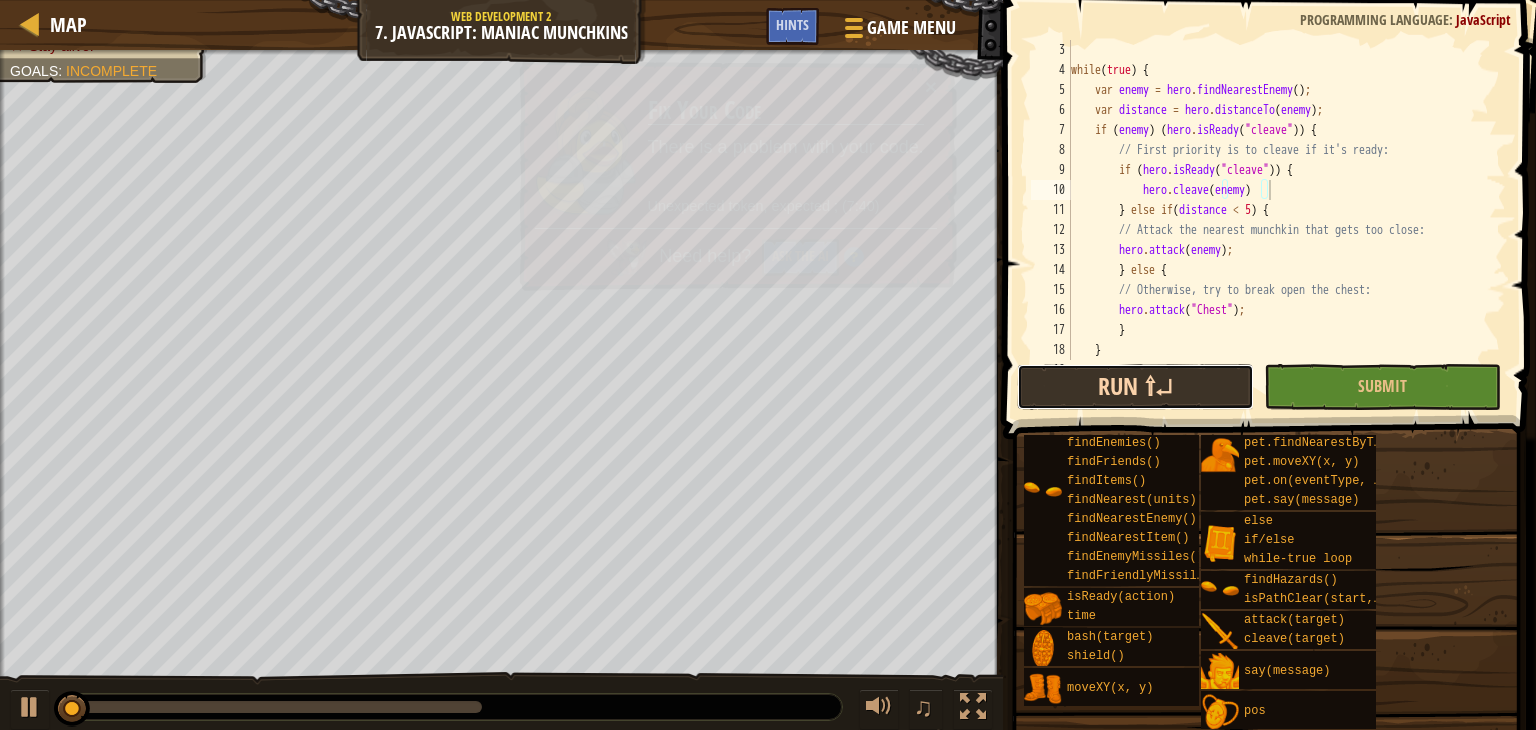 click on "Run ⇧↵" at bounding box center (1135, 387) 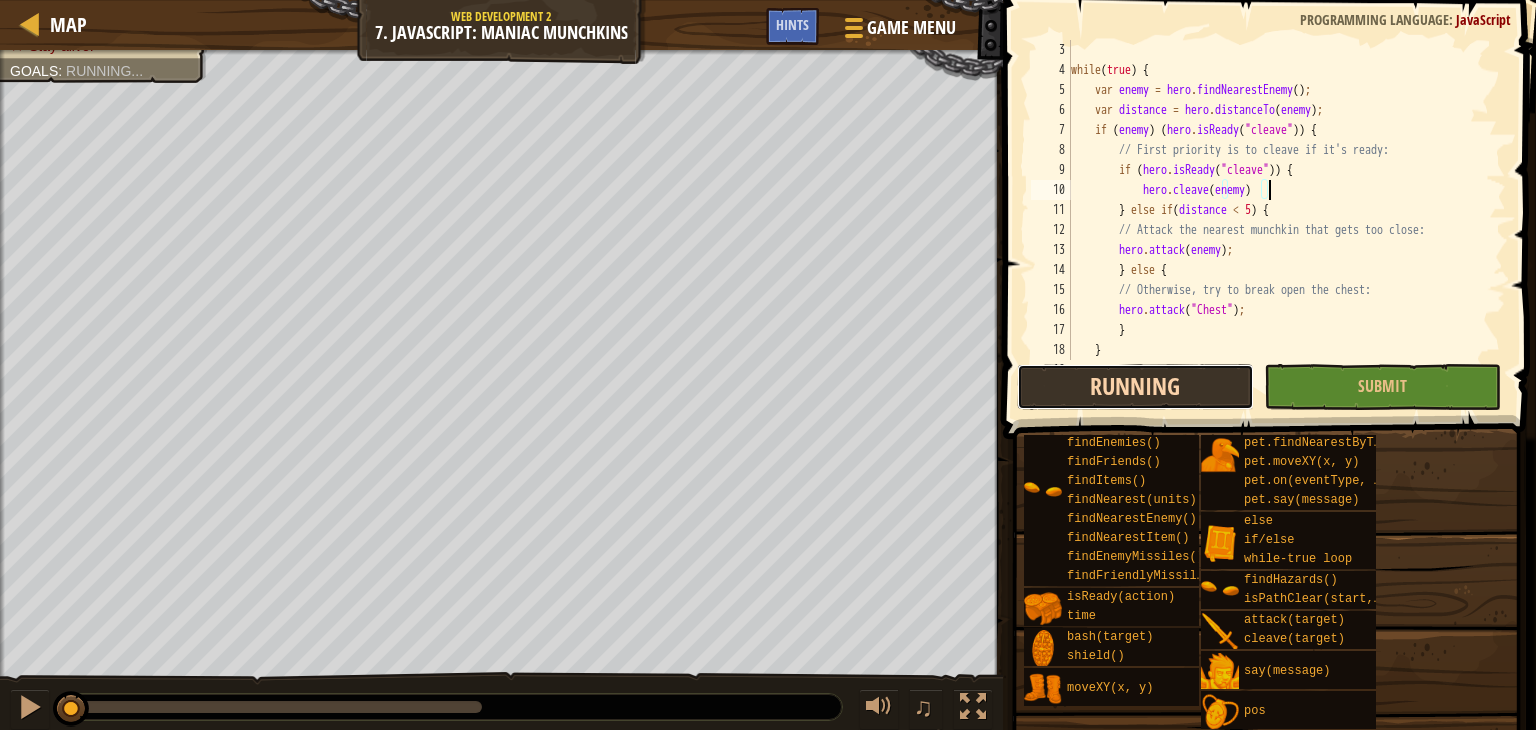 click on "Running" at bounding box center [1135, 387] 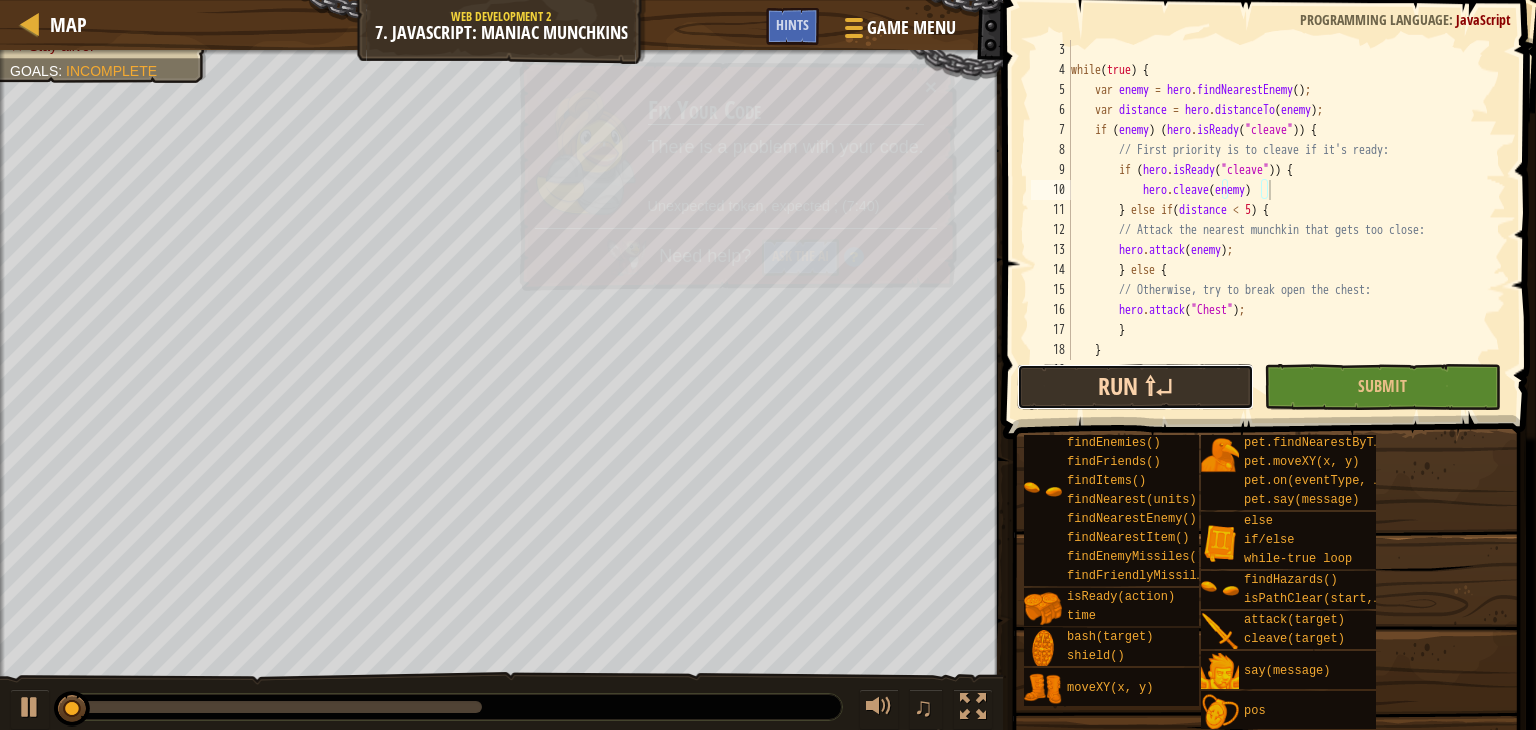 click on "Run ⇧↵" at bounding box center [1135, 387] 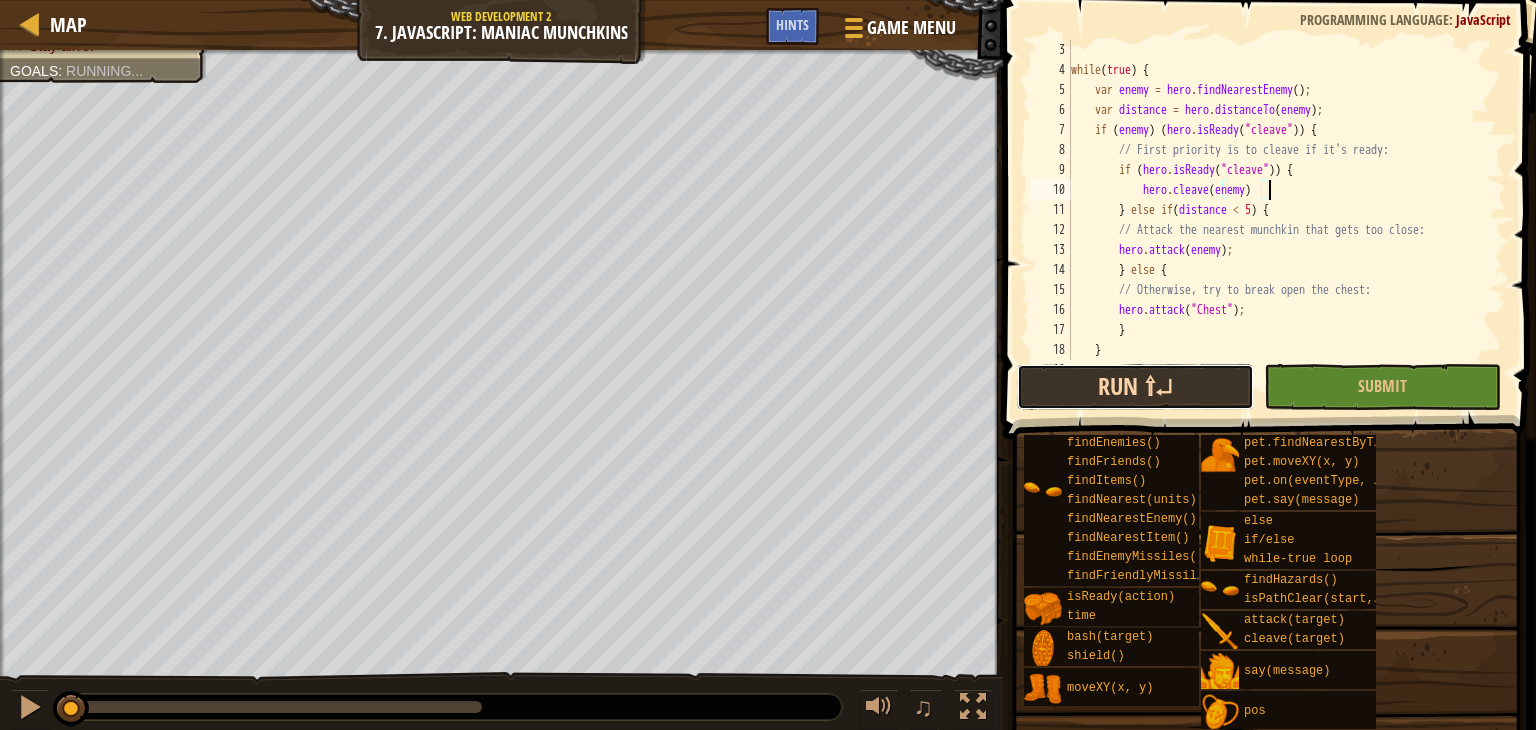 click on "Run ⇧↵" at bounding box center (1135, 387) 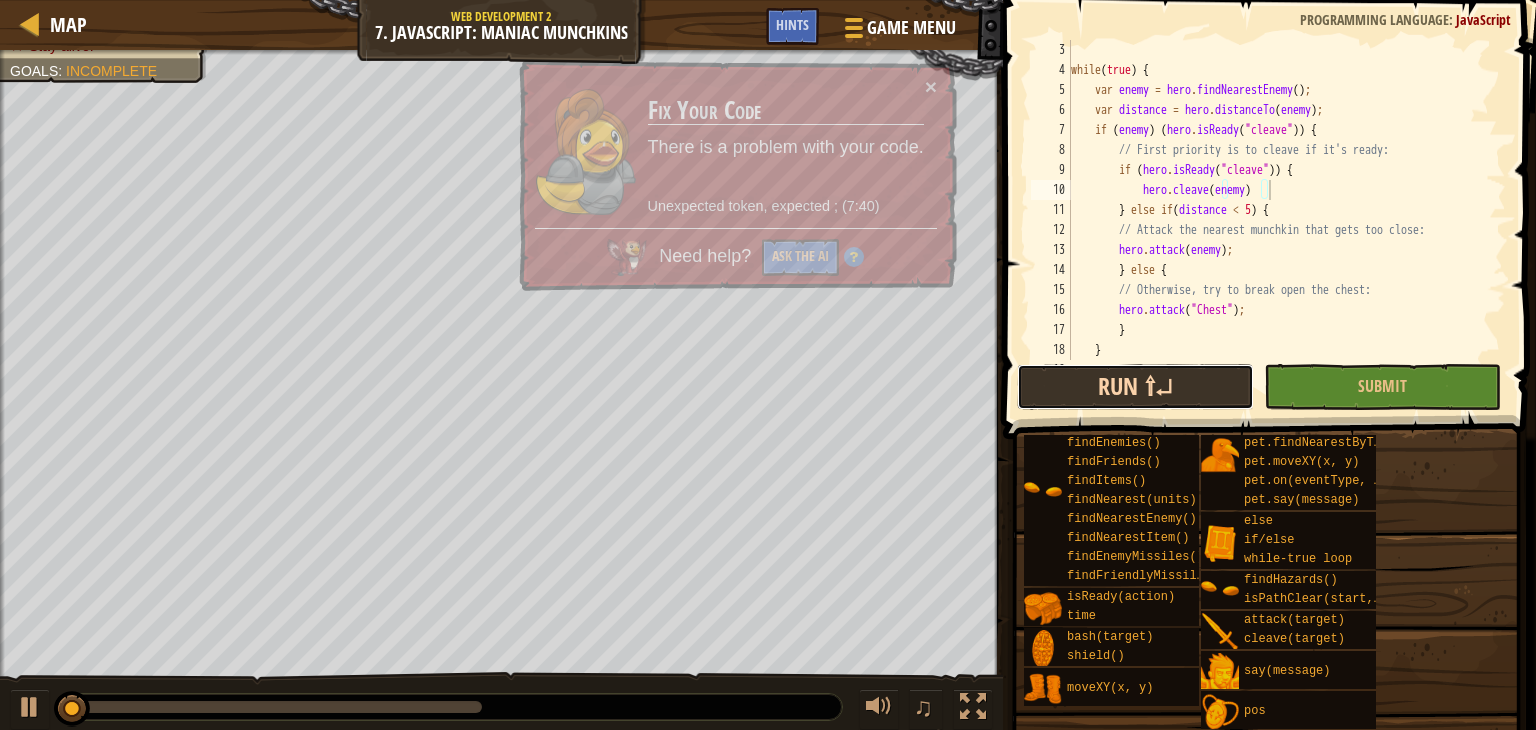 click on "Run ⇧↵" at bounding box center (1135, 387) 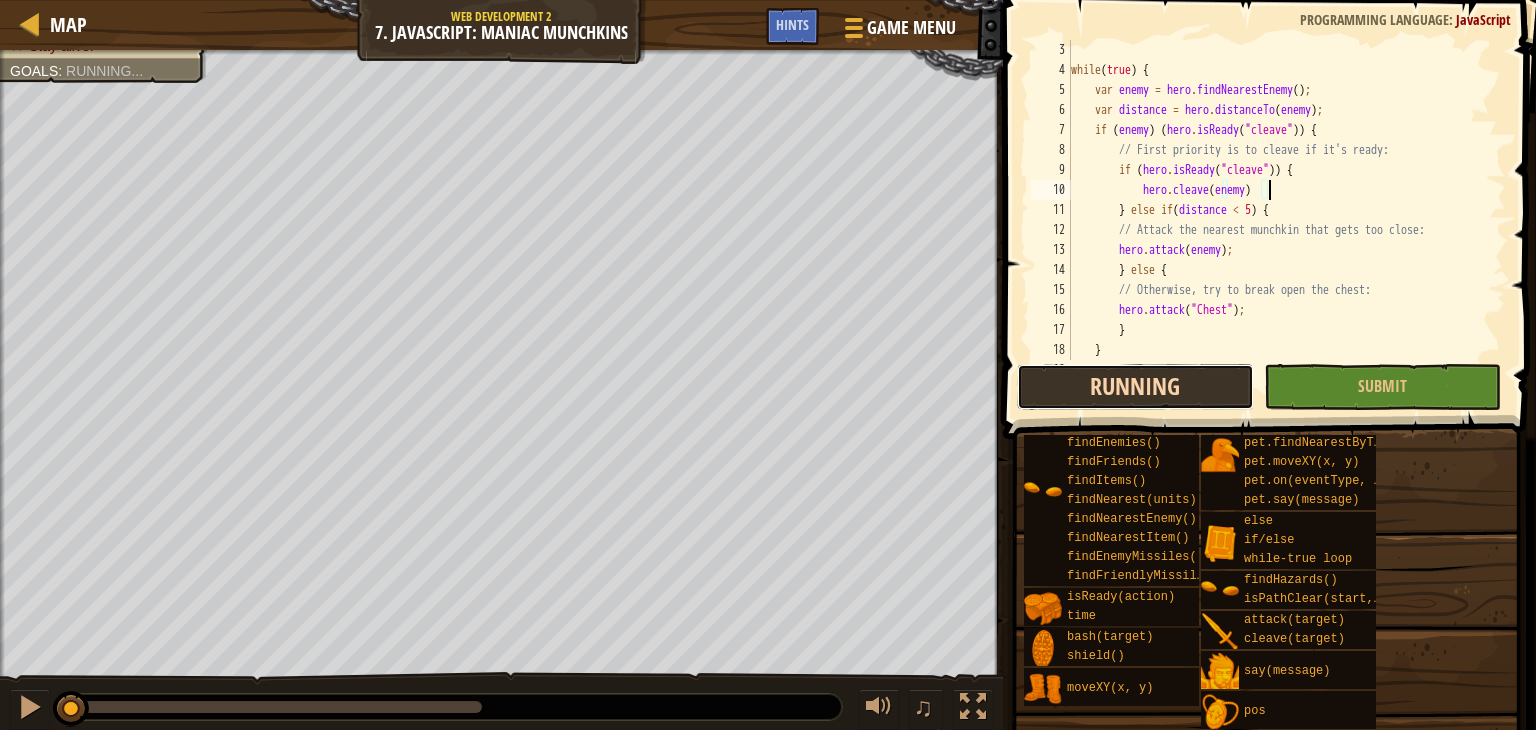 click on "Running" at bounding box center (1135, 387) 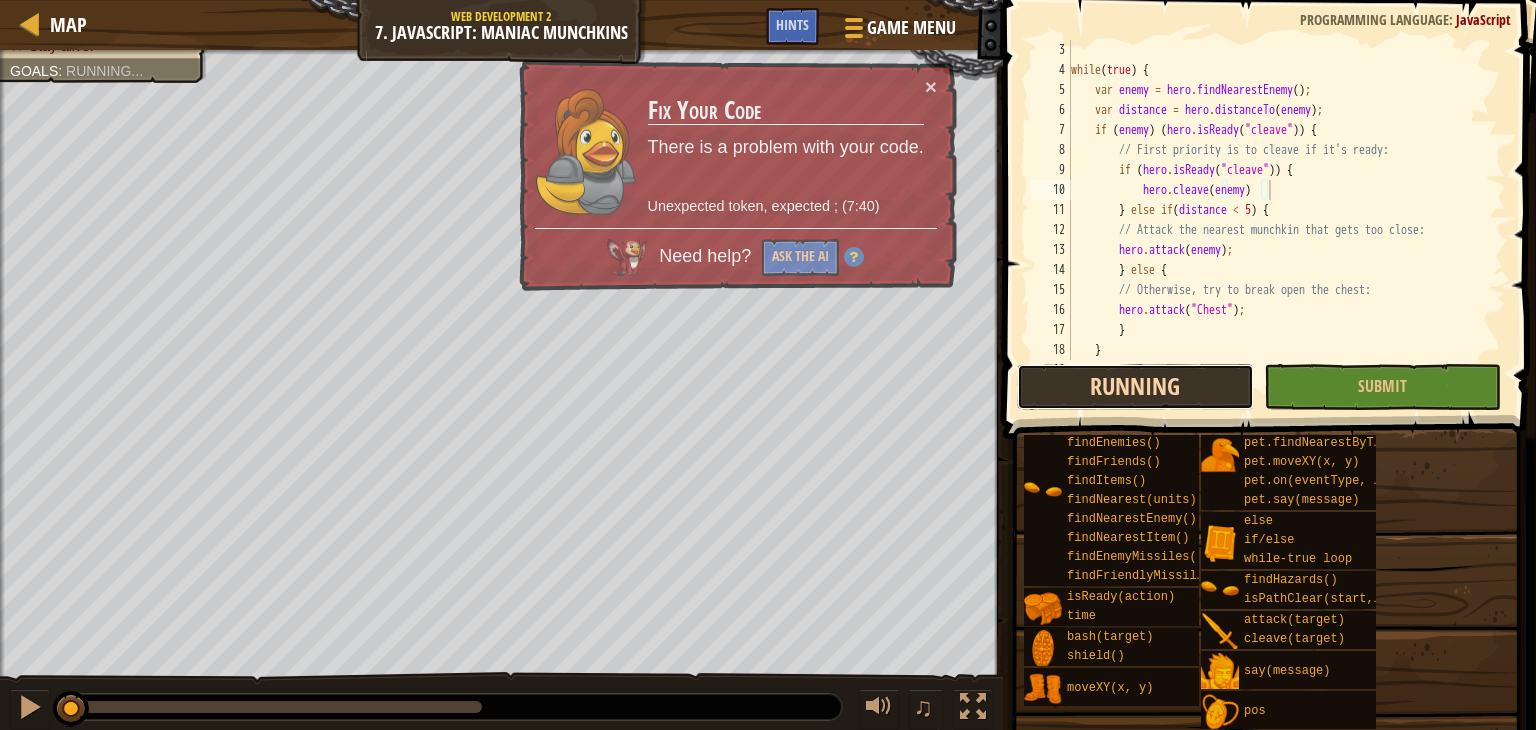 click on "Running" at bounding box center [1135, 387] 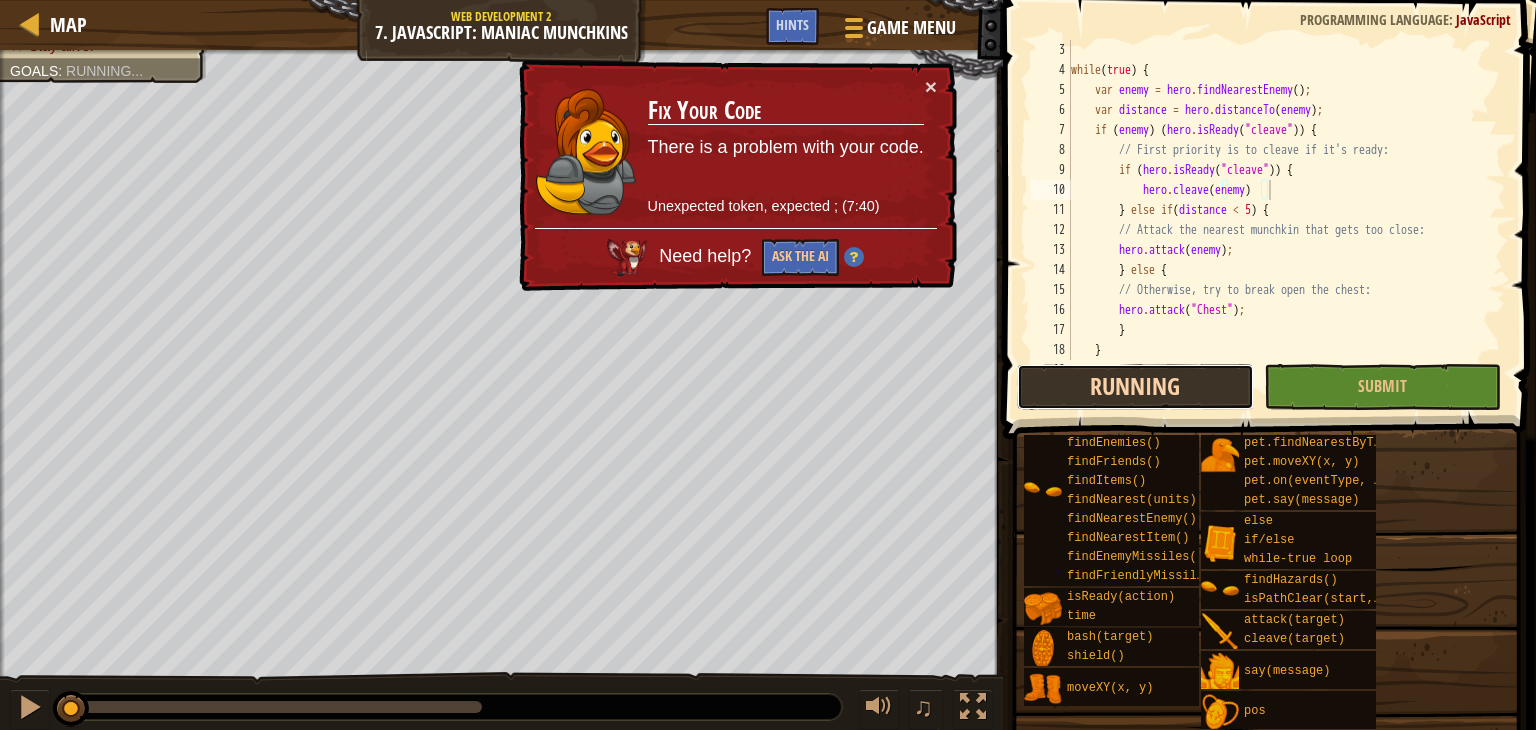 click on "Running" at bounding box center (1135, 387) 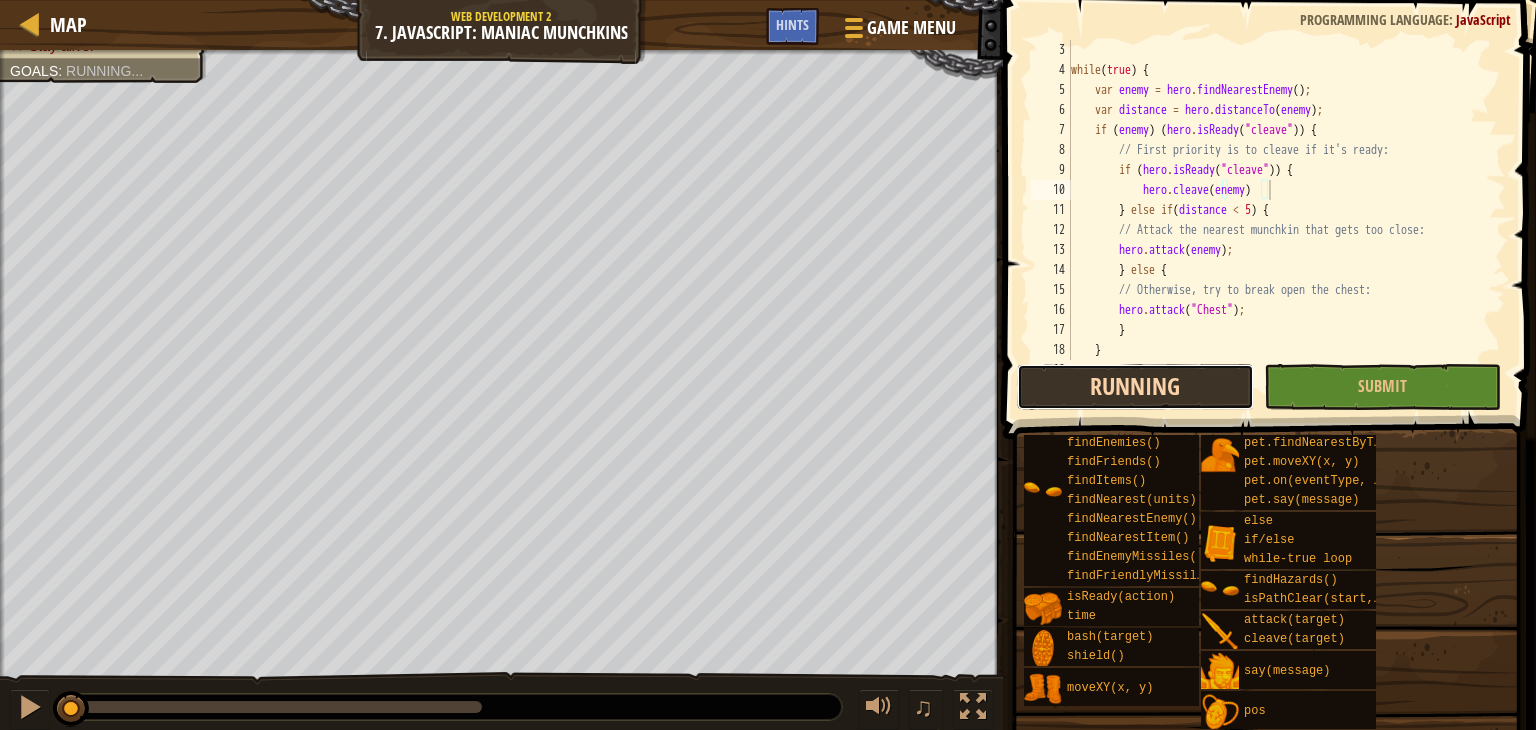 click on "Running" at bounding box center [1135, 387] 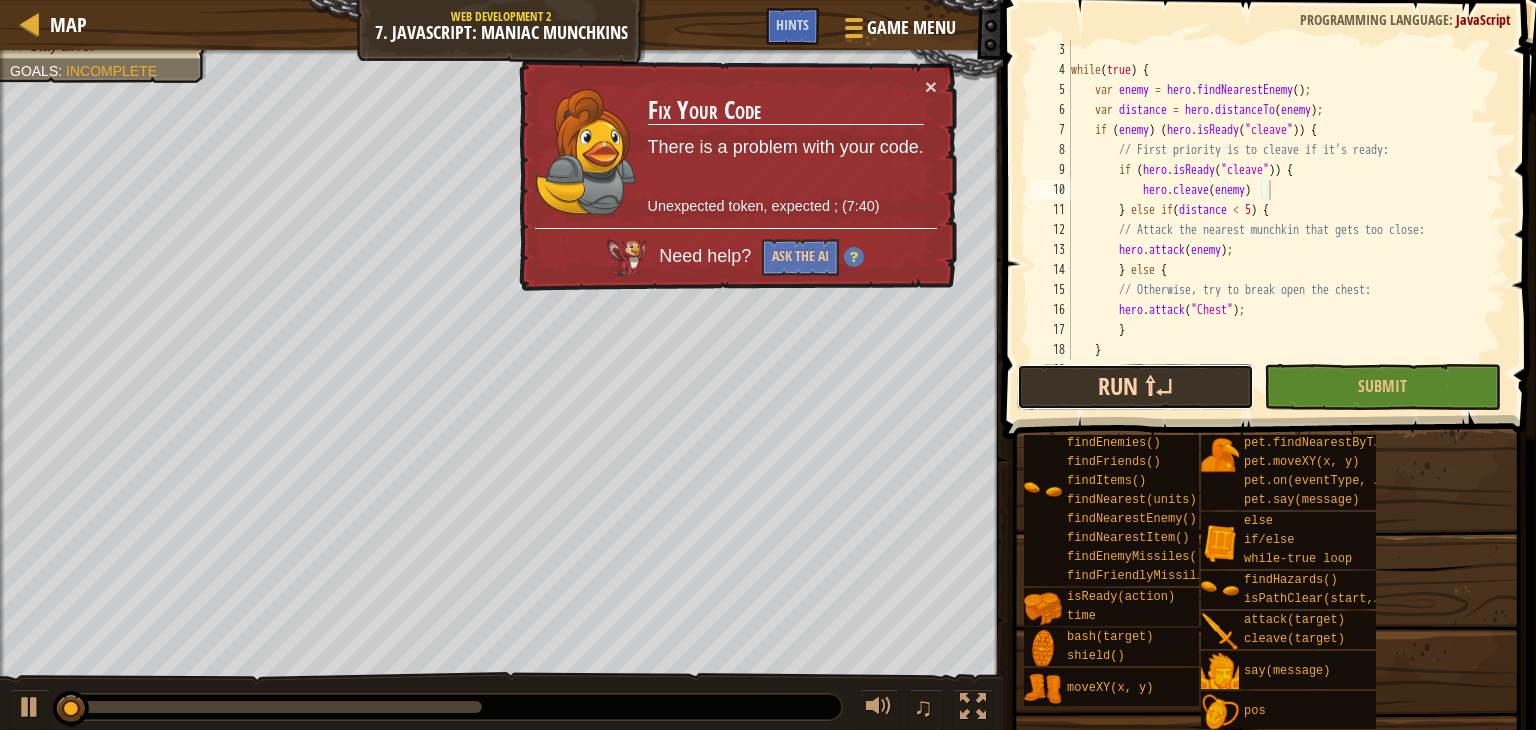click on "Run ⇧↵" at bounding box center [1135, 387] 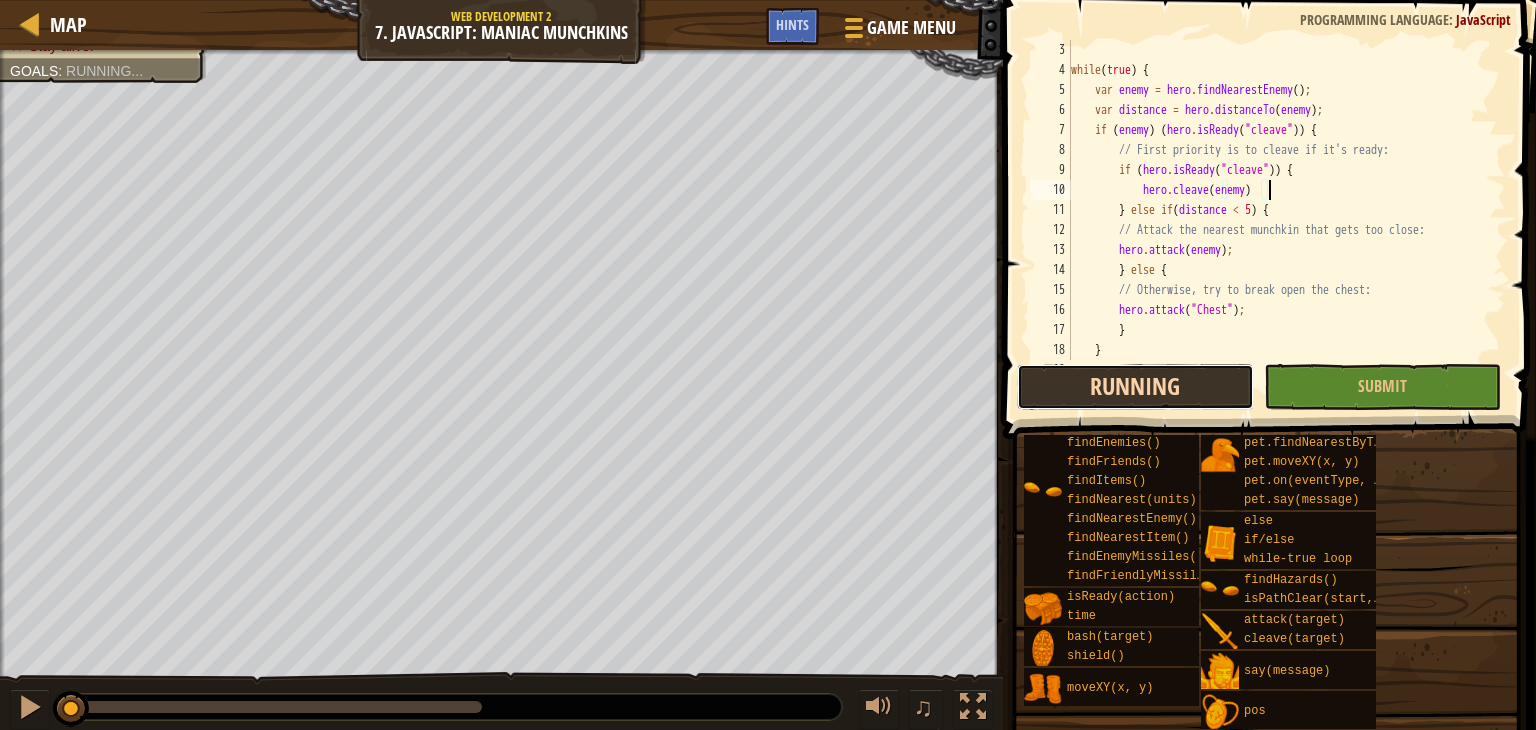 click on "Running" at bounding box center [1135, 387] 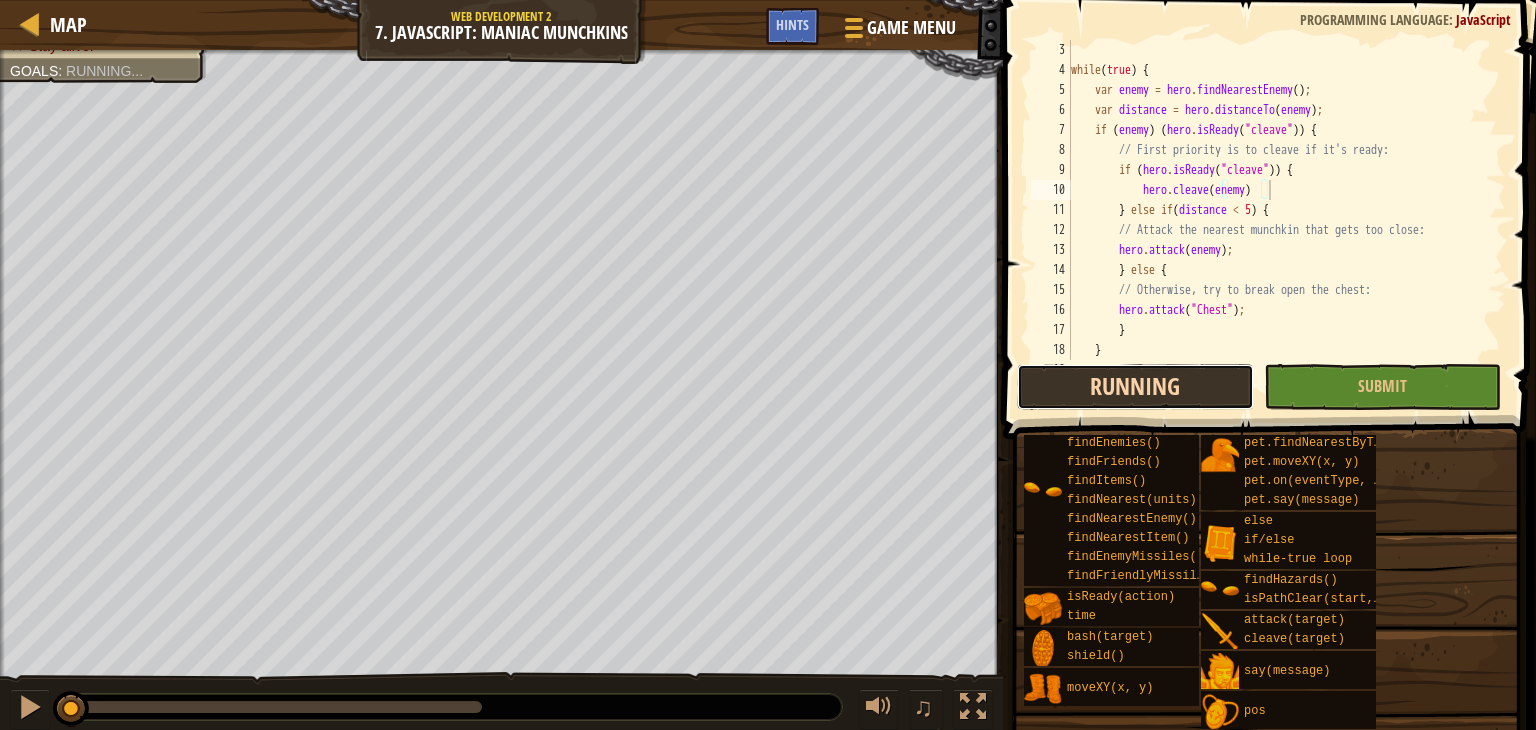 click on "Running" at bounding box center [1135, 387] 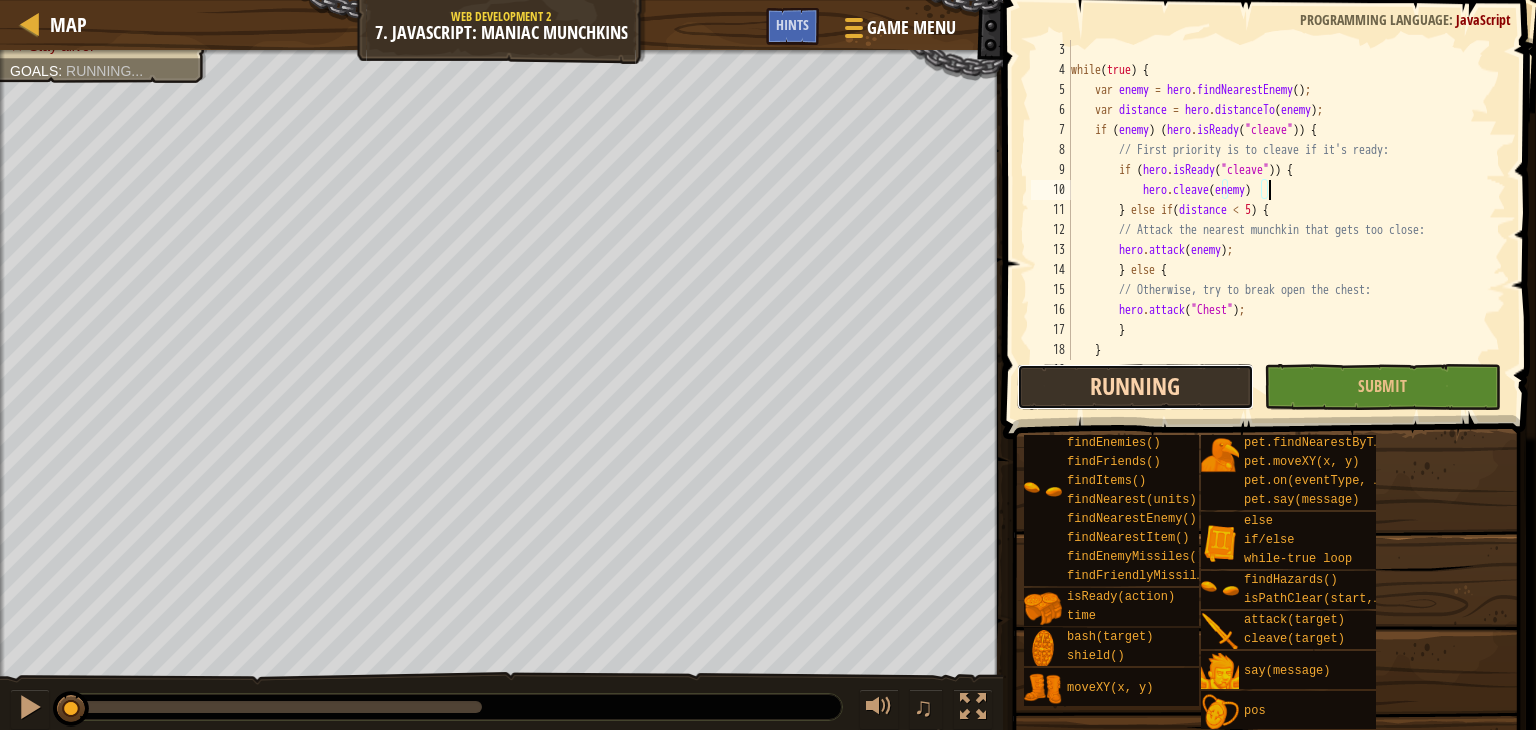 click on "Running" at bounding box center [1135, 387] 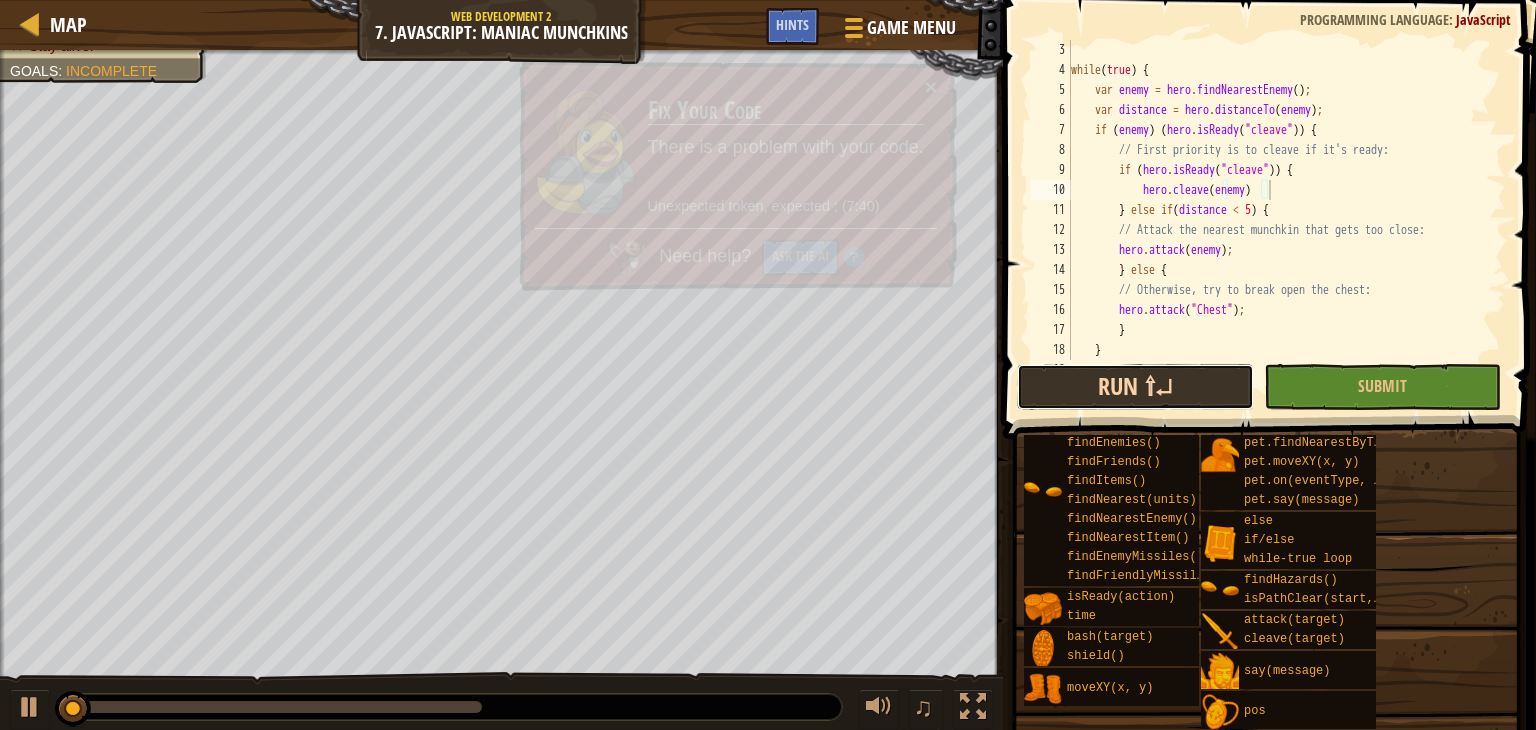 click on "Run ⇧↵" at bounding box center [1135, 387] 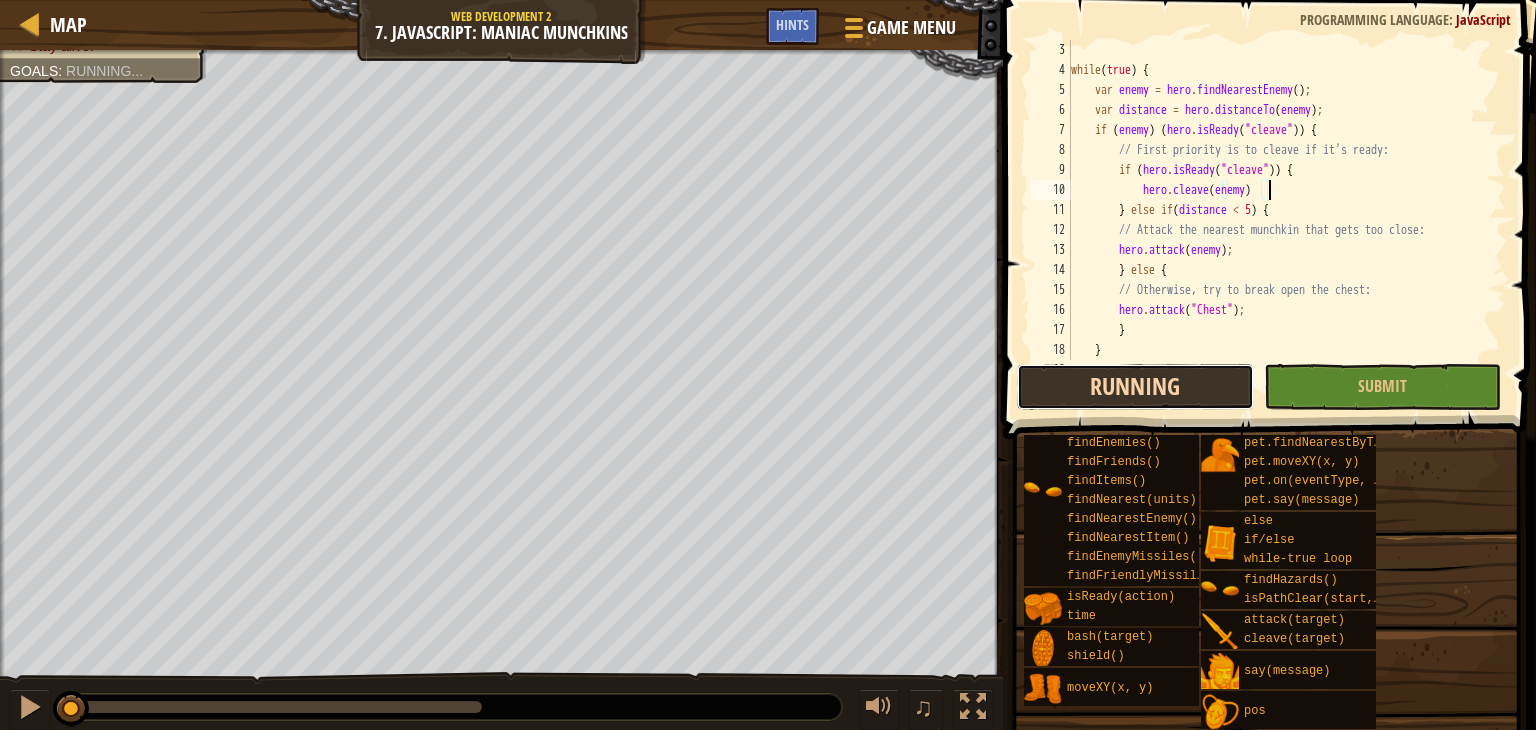 click on "Running" at bounding box center [1135, 387] 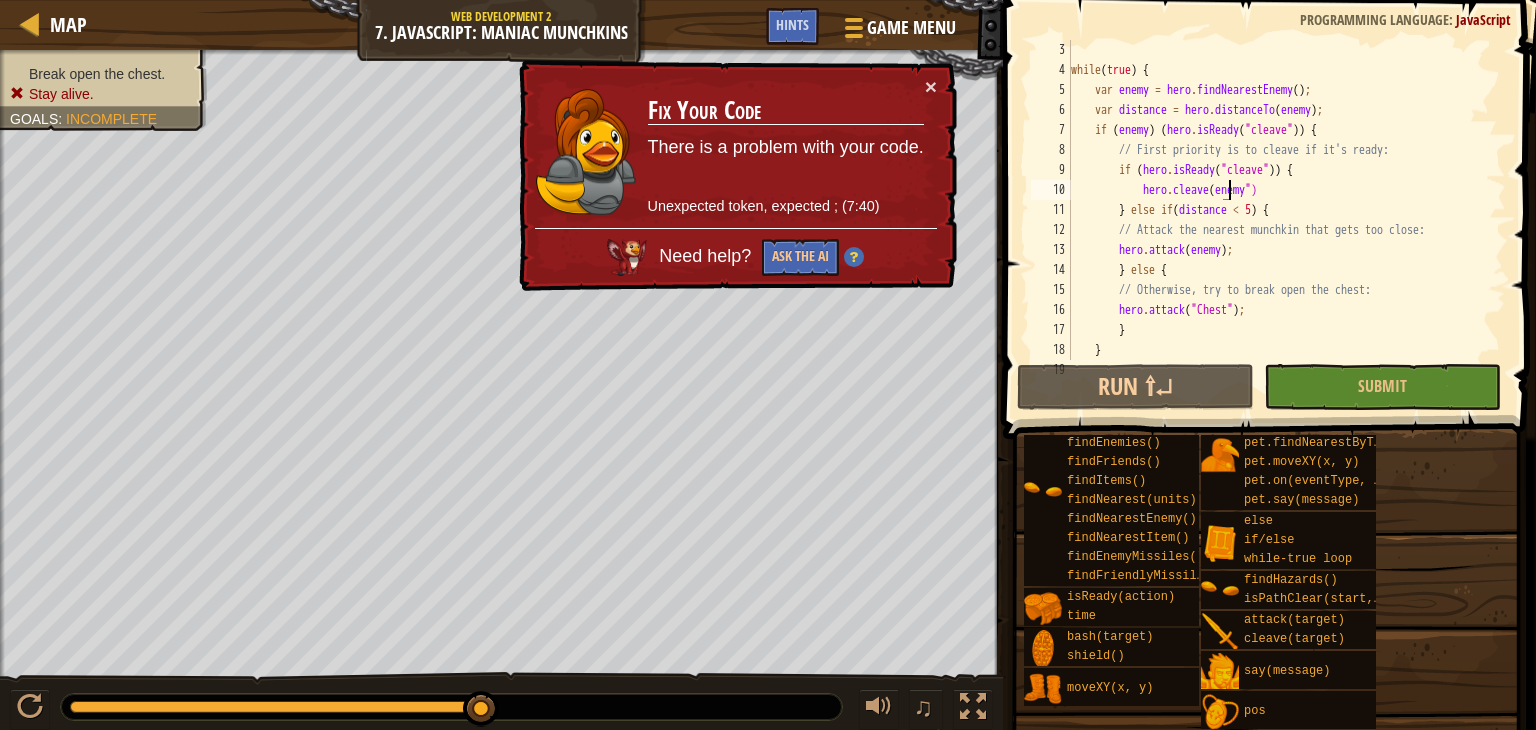 scroll, scrollTop: 9, scrollLeft: 14, axis: both 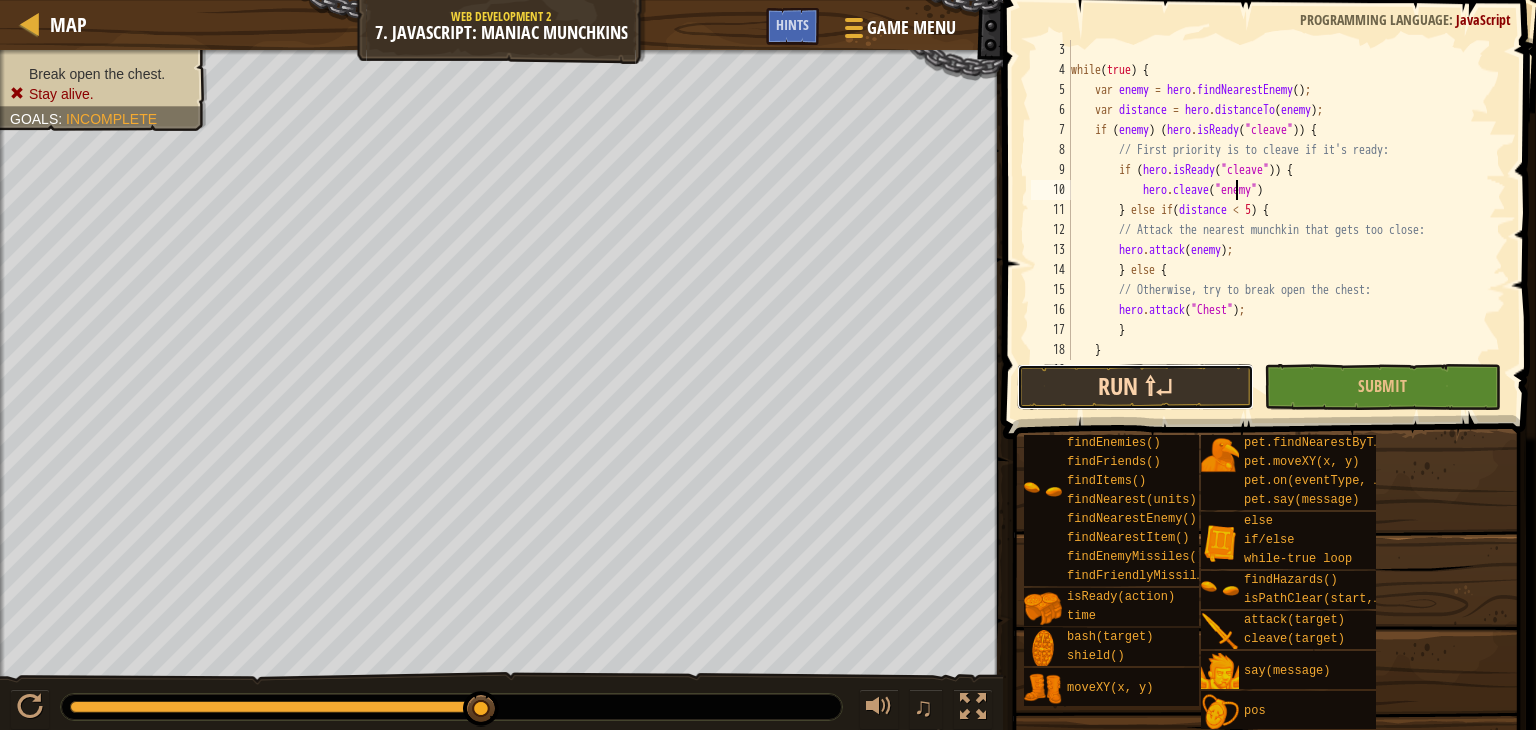 click on "Run ⇧↵" at bounding box center (1135, 387) 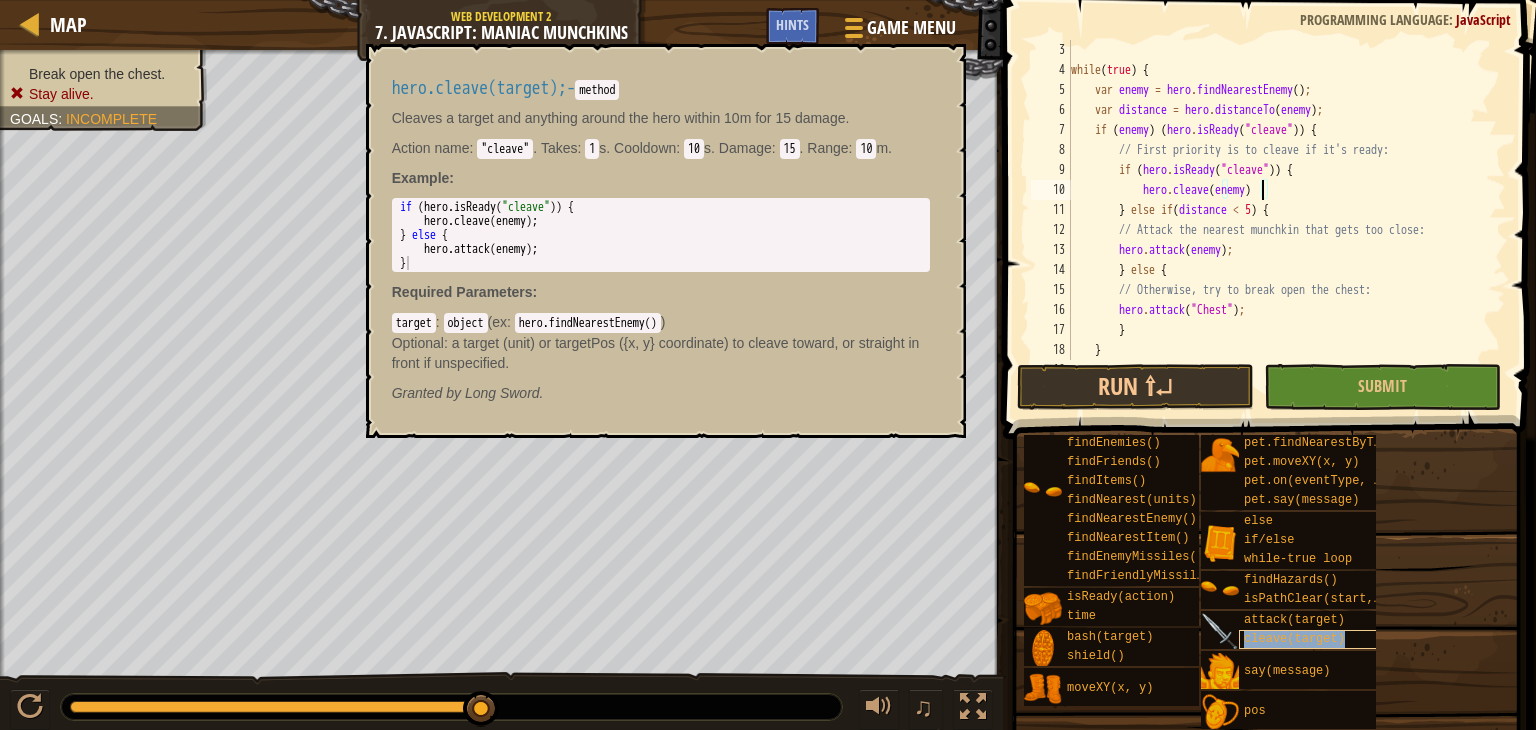 click on "cleave(target)" at bounding box center (1294, 639) 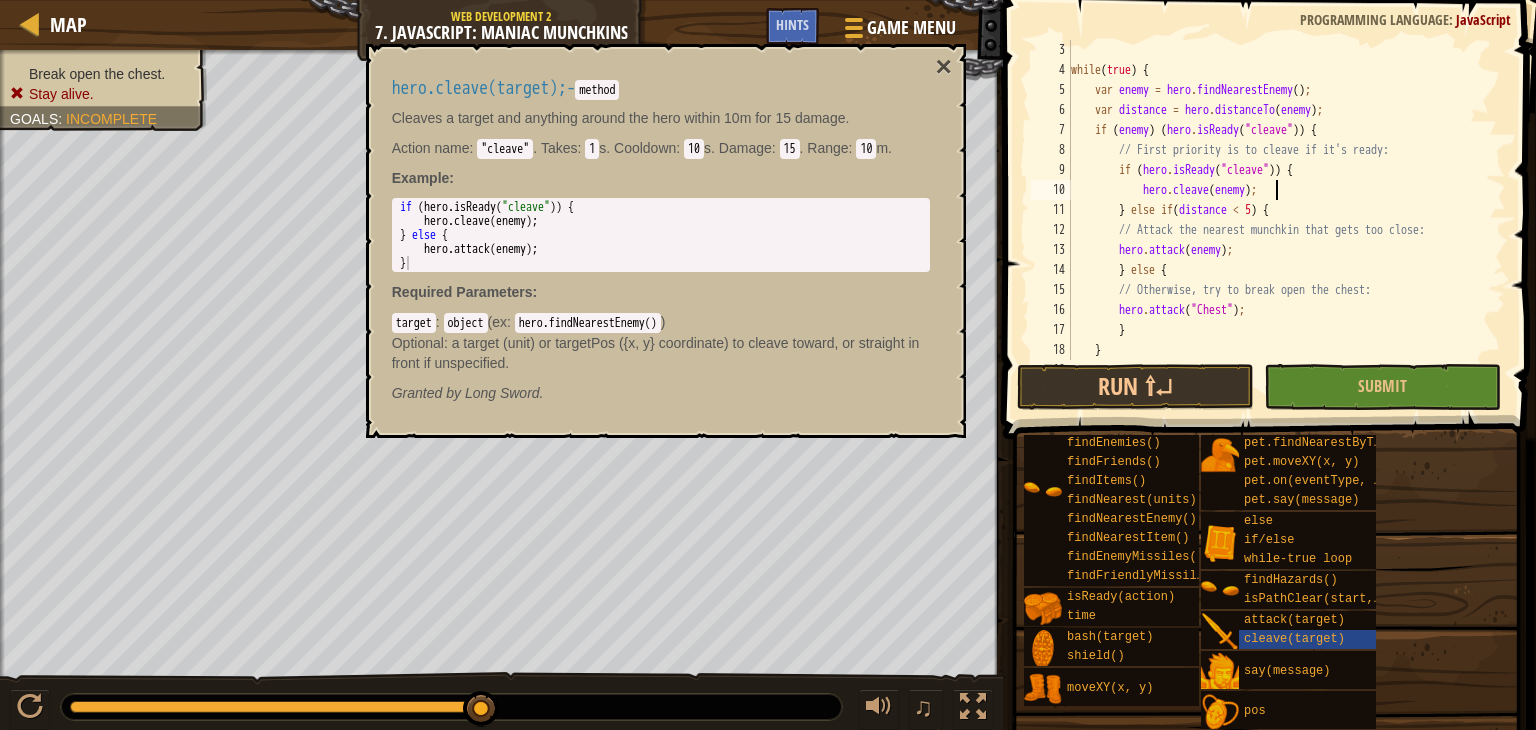 scroll, scrollTop: 9, scrollLeft: 16, axis: both 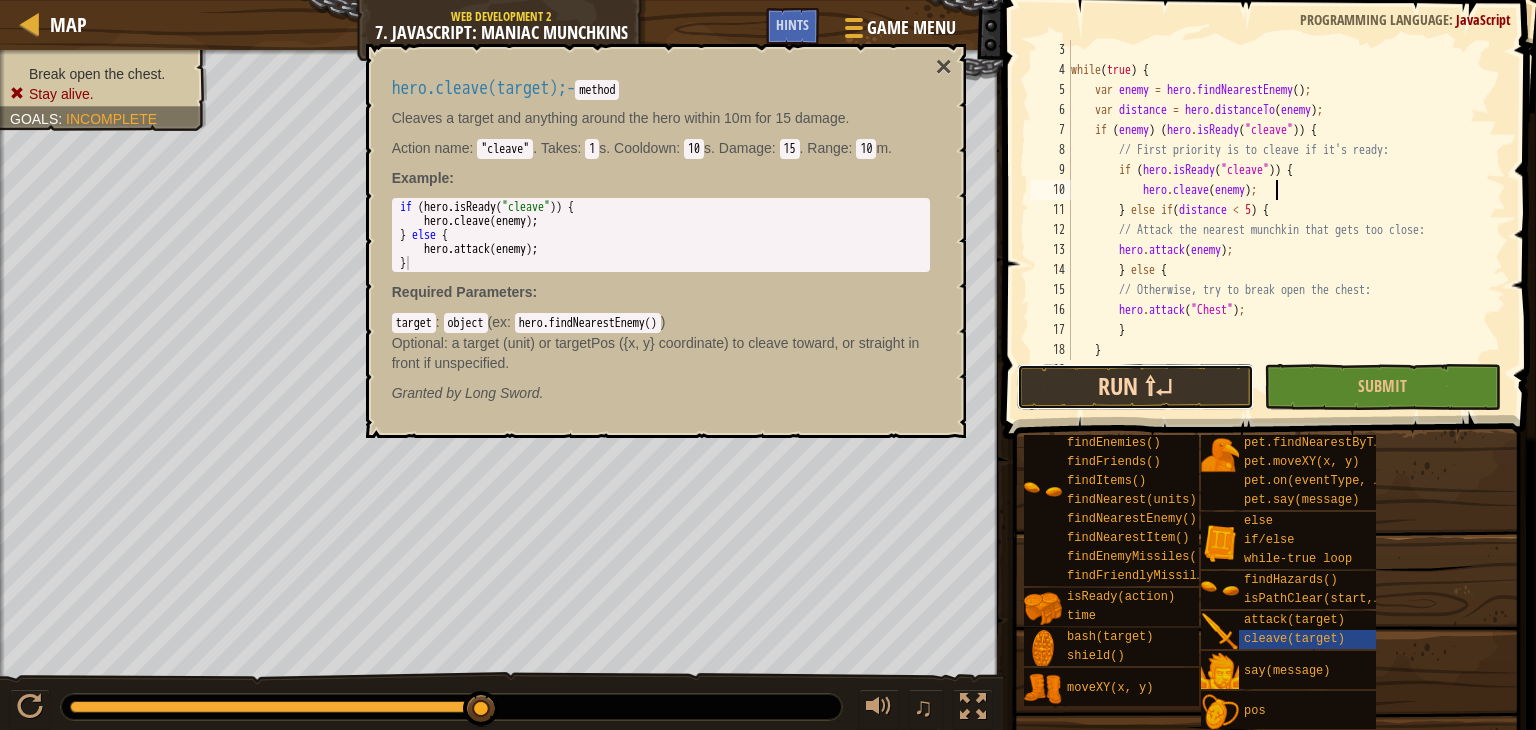 click on "Run ⇧↵" at bounding box center [1135, 387] 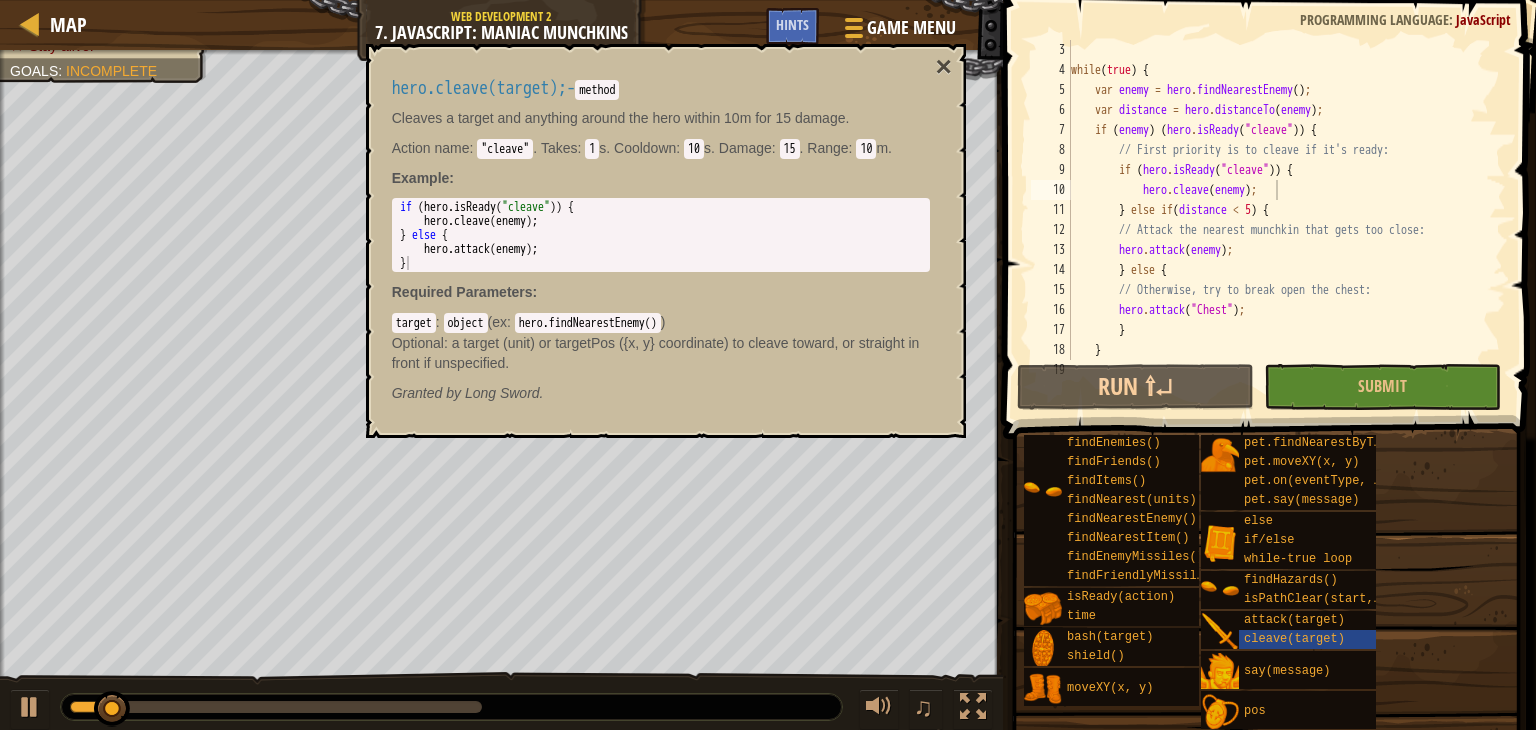 drag, startPoint x: 941, startPoint y: 63, endPoint x: 943, endPoint y: 73, distance: 10.198039 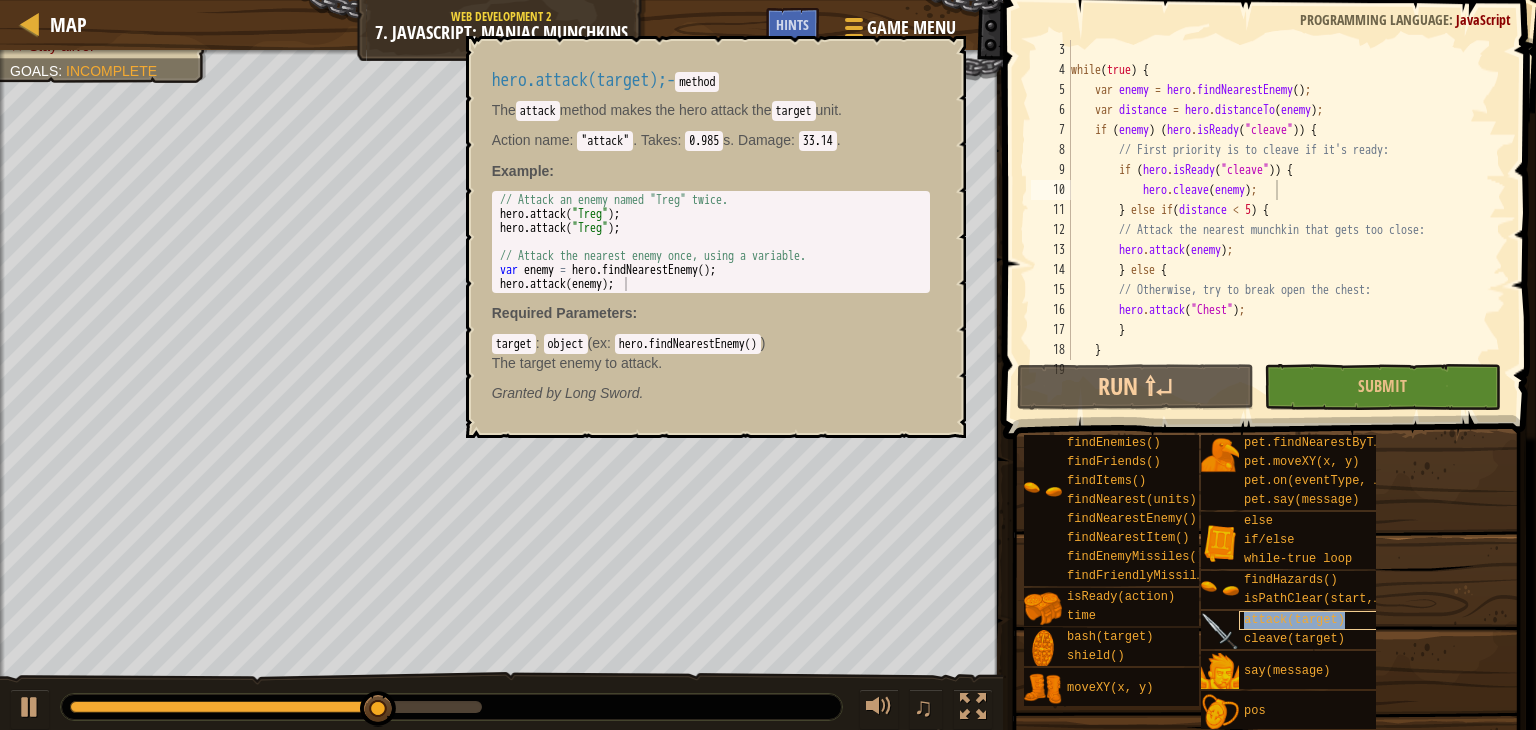 click on "attack(target)" at bounding box center (1294, 620) 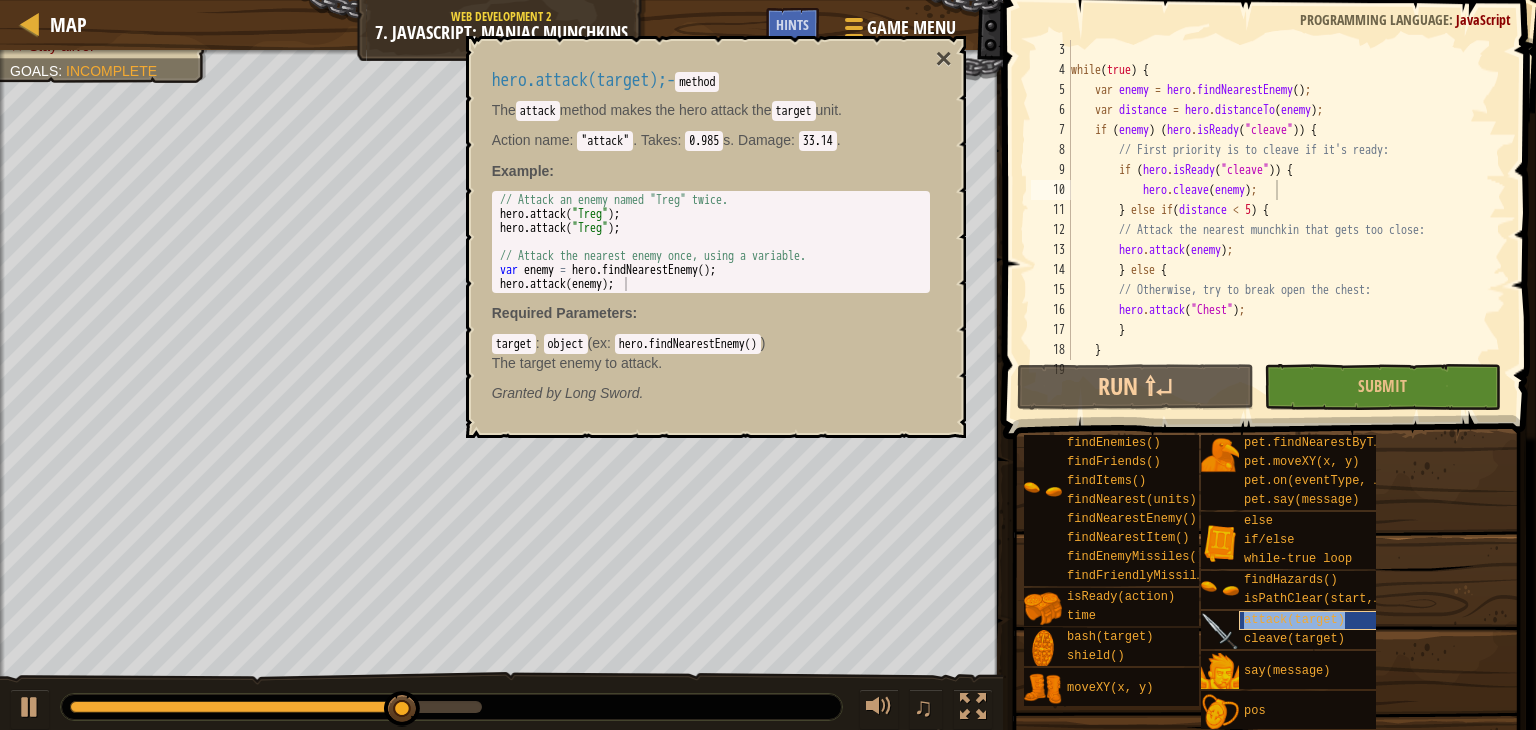 click on "attack(target)" at bounding box center [1294, 620] 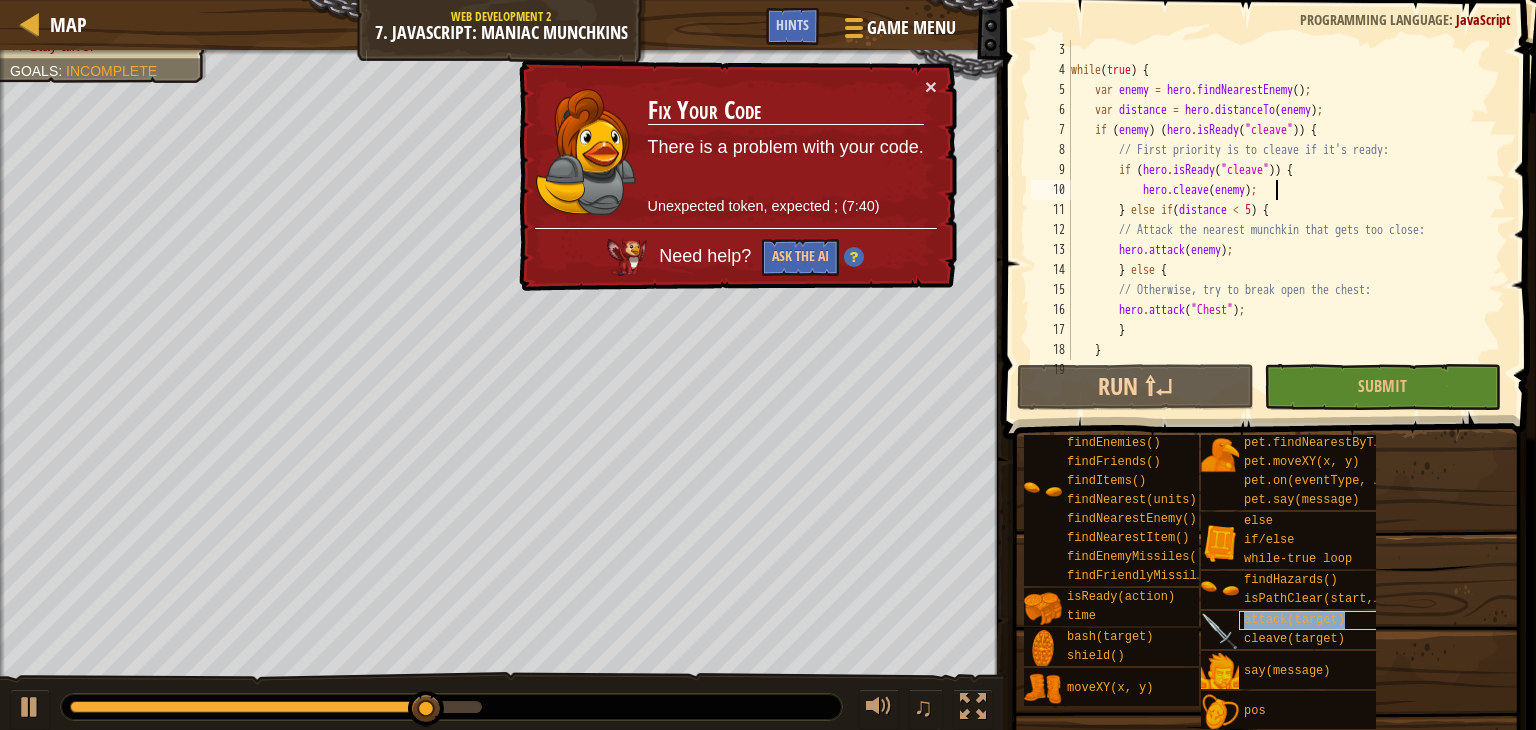 click on "attack(target)" at bounding box center [1294, 620] 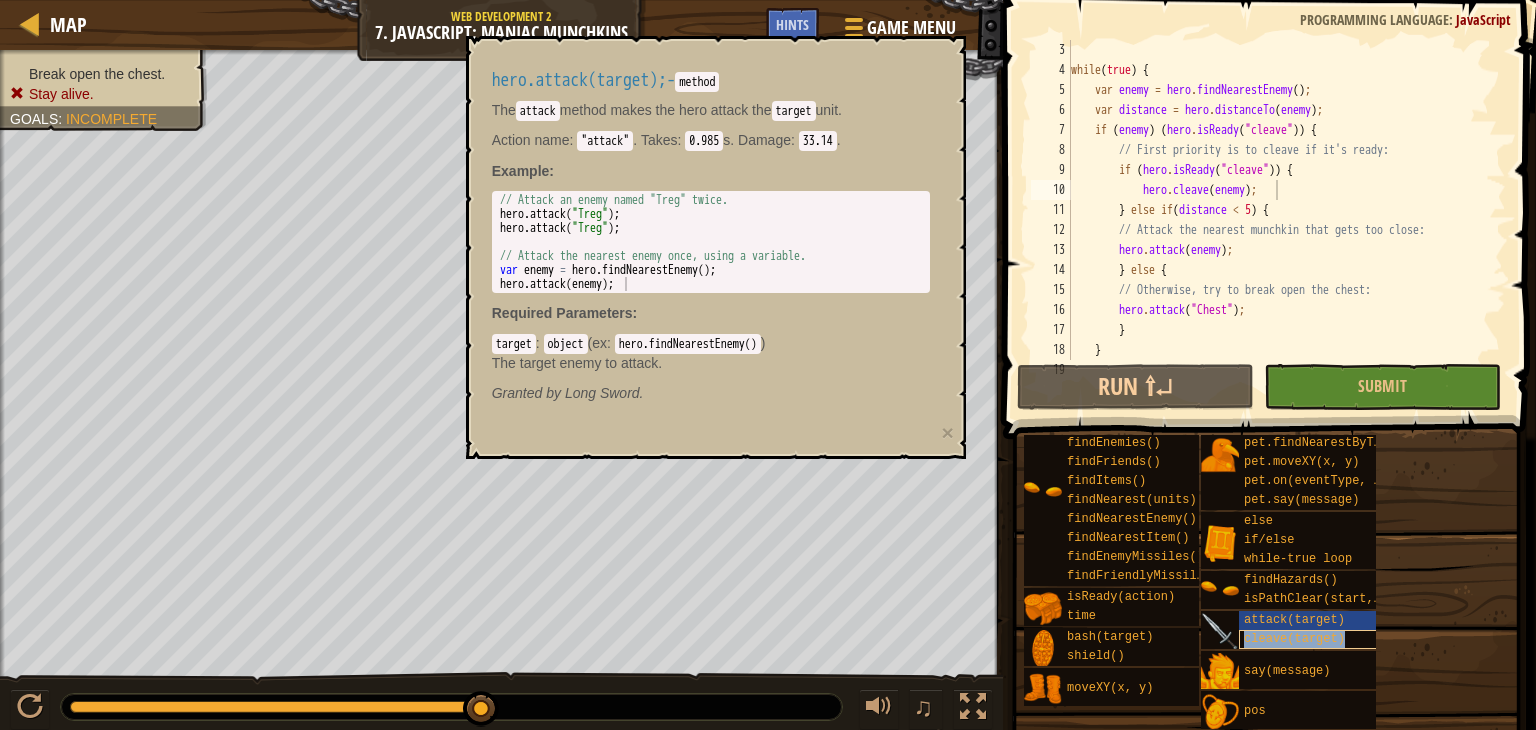 click on "cleave(target)" at bounding box center (1294, 639) 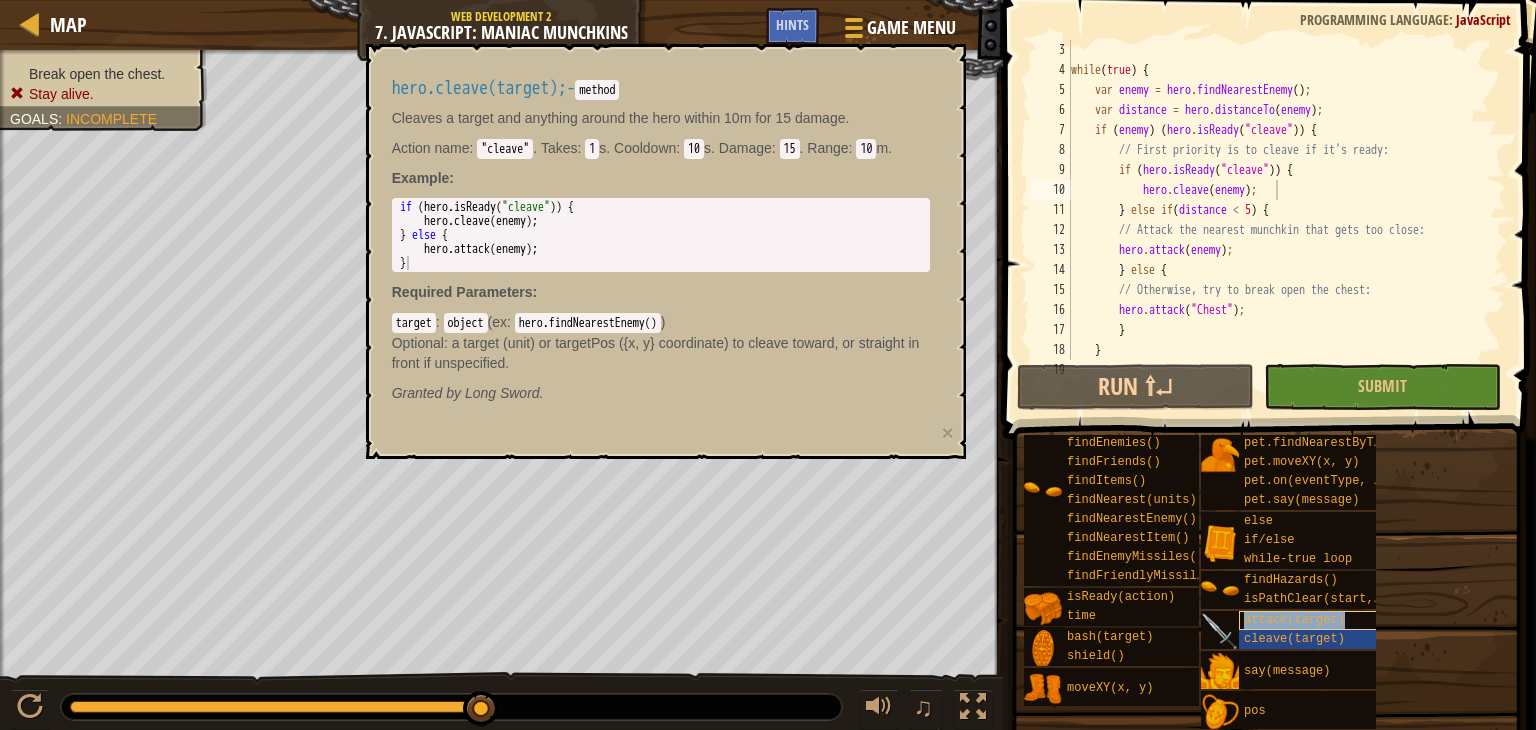 click on "attack(target)" at bounding box center [1294, 620] 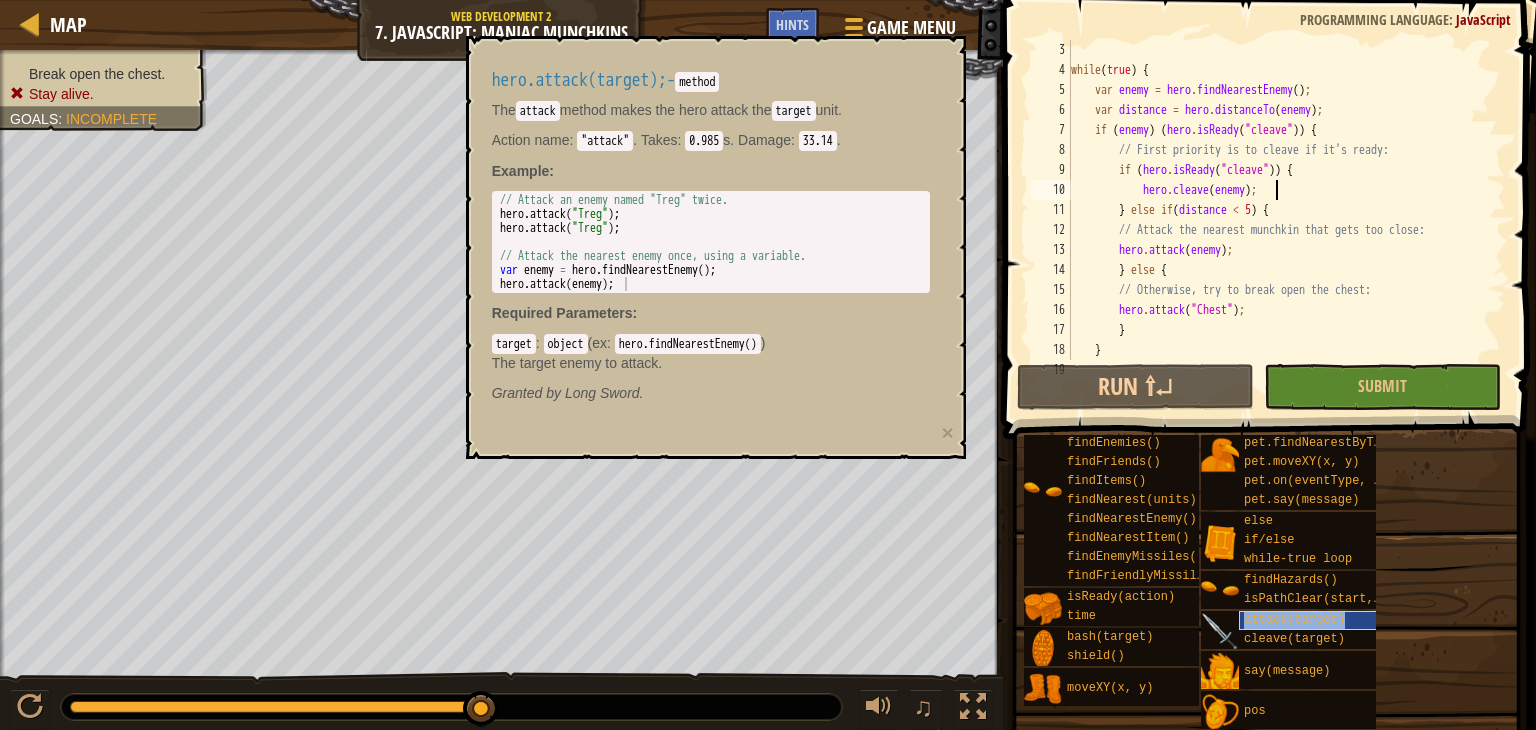 click on "attack(target)" at bounding box center (1316, 620) 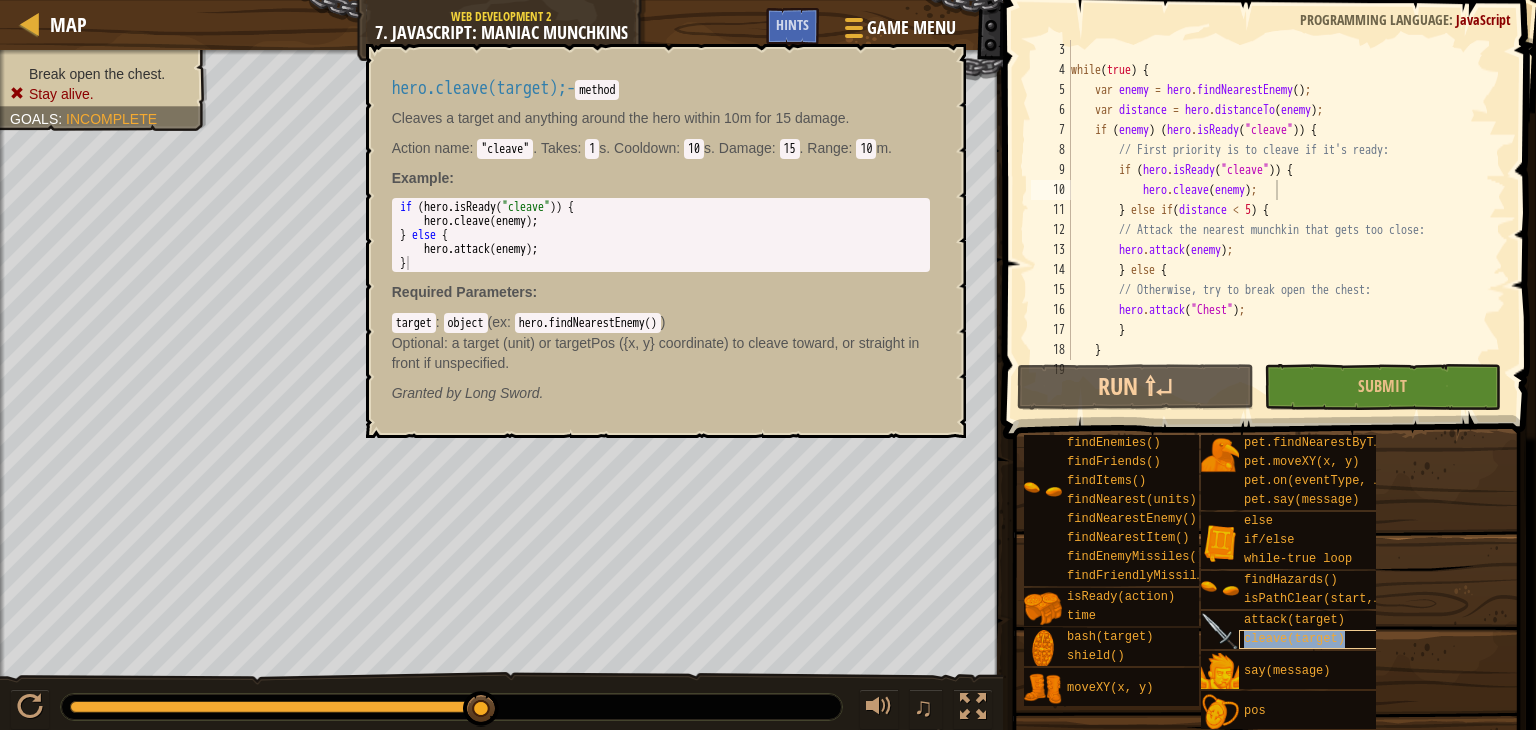 click on "cleave(target)" at bounding box center [1294, 639] 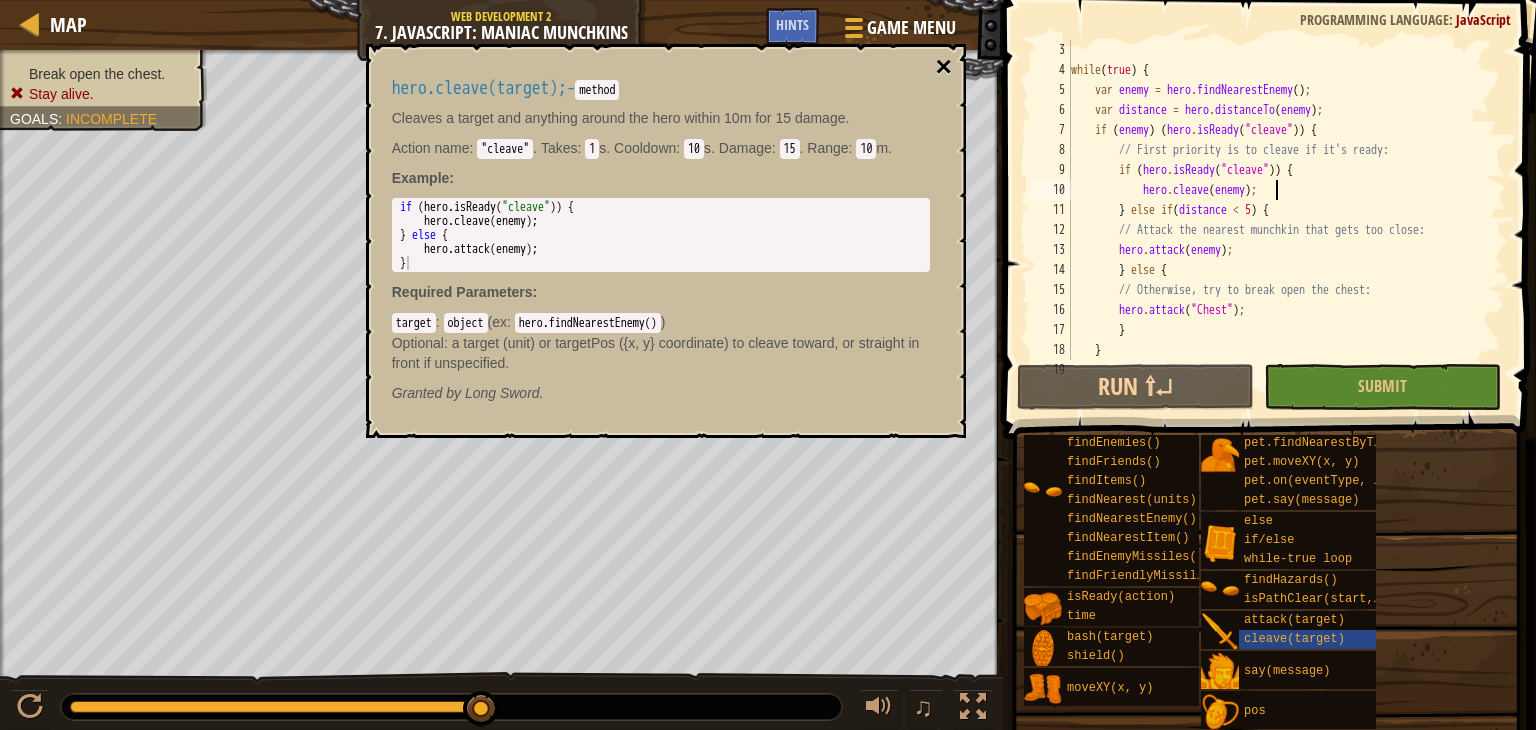 click on "×" at bounding box center [943, 67] 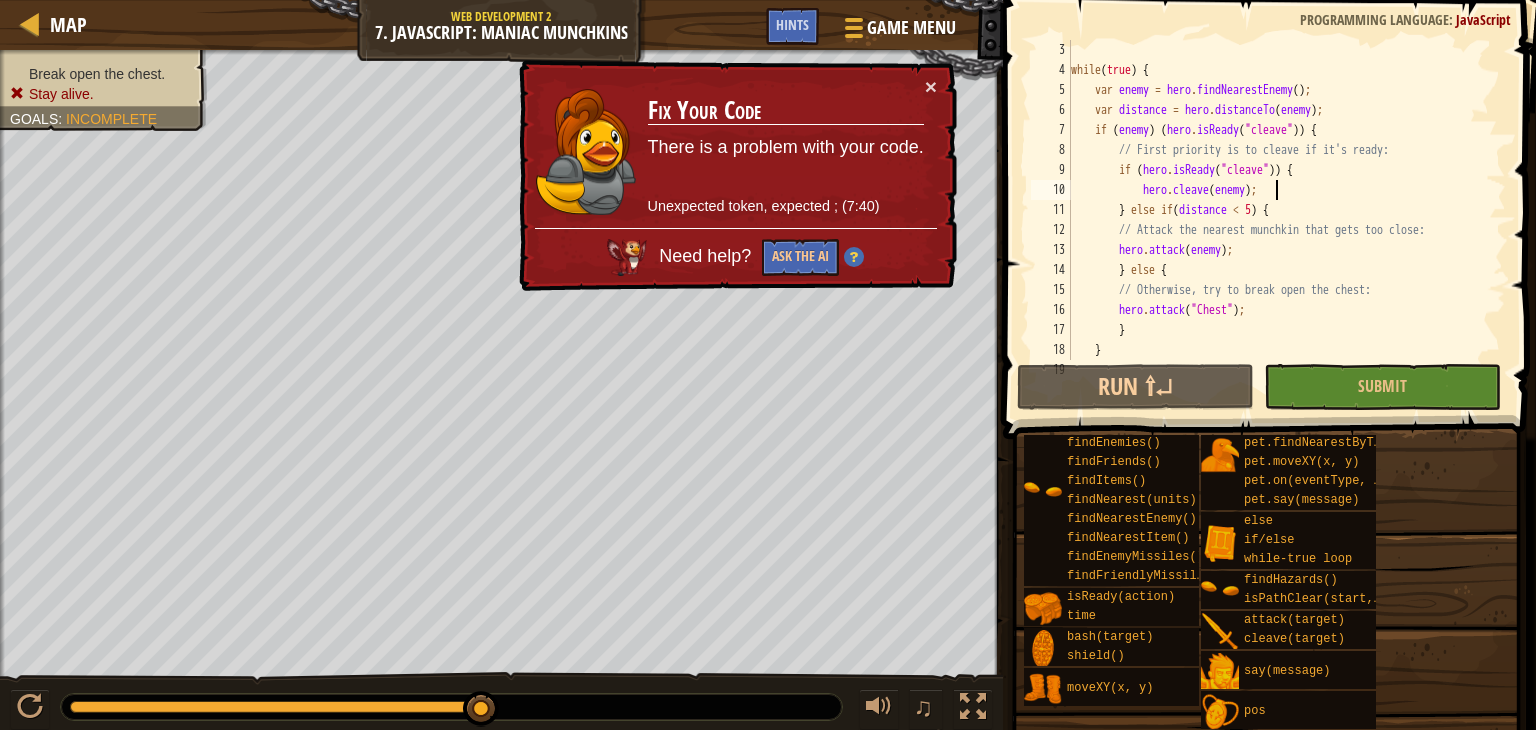 click on "while ( true )   {      var   enemy   =   hero . findNearestEnemy ( ) ;      var   distance   =   hero . distanceTo ( enemy ) ;      if   ( enemy )   ( hero . isReady ( "cleave" ))   {          // First priority is to cleave if it's ready:          if   ( hero . isReady ( "cleave" ))   {              hero . cleave ( enemy ) ;          }   else   if ( distance   <   5 )   {          // Attack the nearest munchkin that gets too close:          hero . attack ( enemy ) ;          }   else   {          // Otherwise, try to break open the chest:          hero . attack ( "Chest" ) ;          }      } }" at bounding box center [1279, 220] 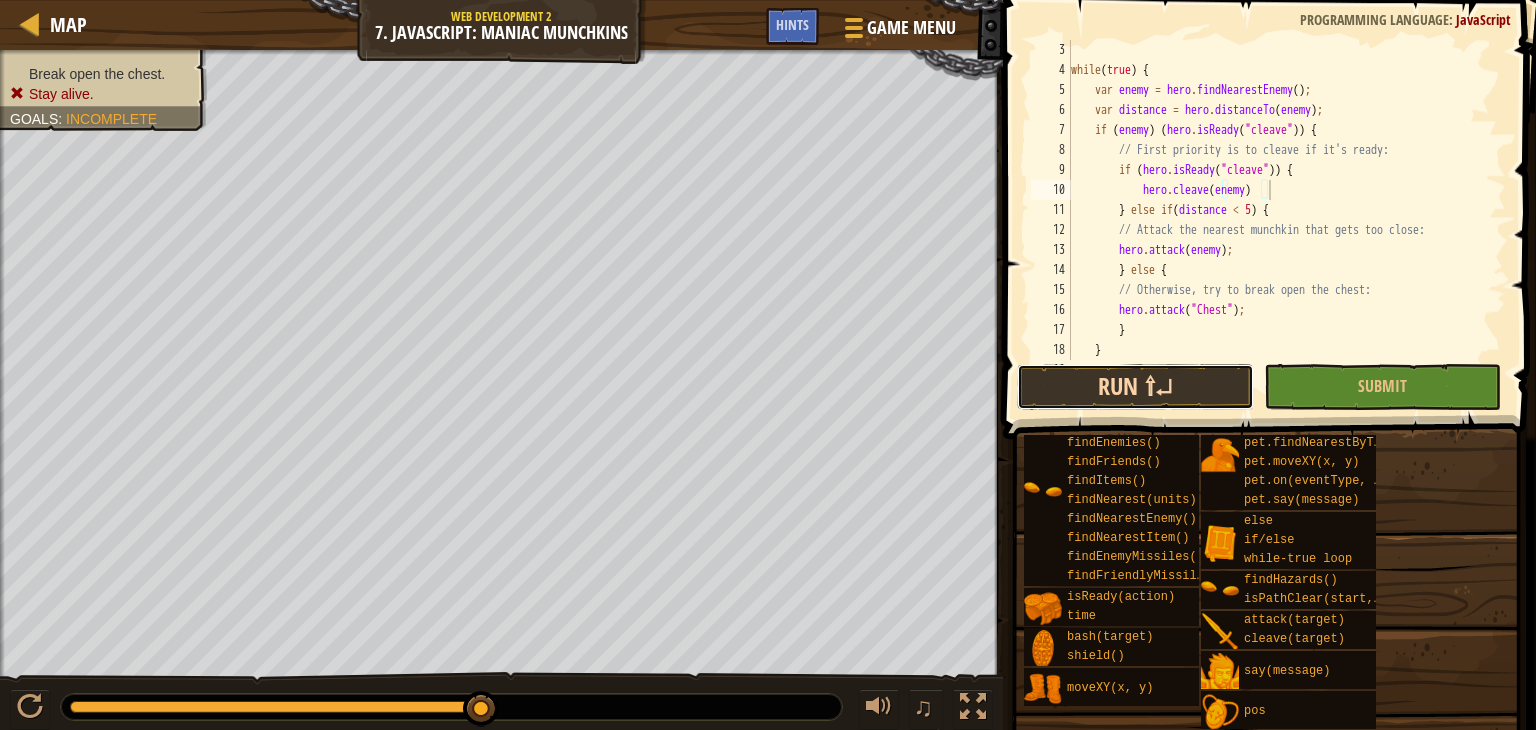 click on "Run ⇧↵" at bounding box center [1135, 387] 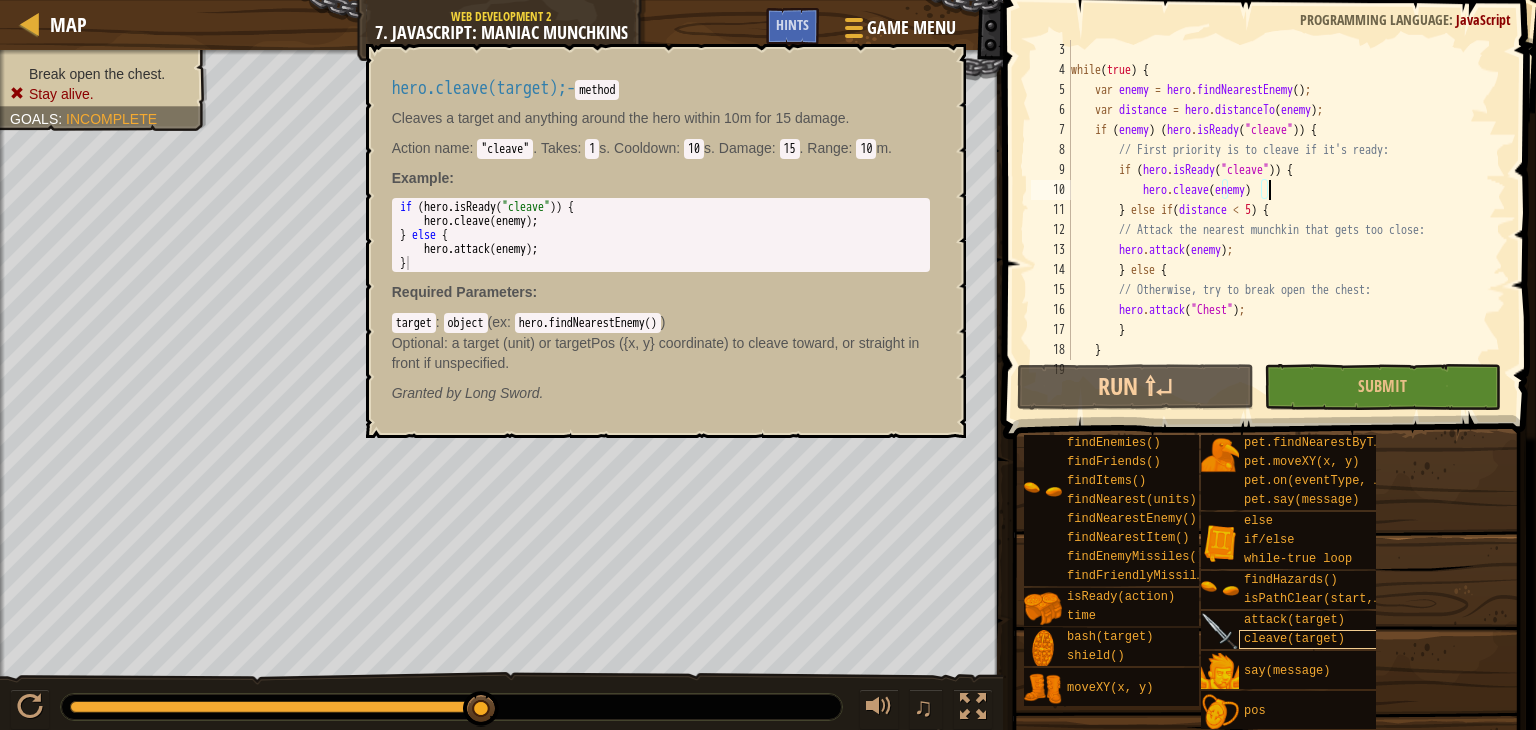 scroll, scrollTop: 9, scrollLeft: 16, axis: both 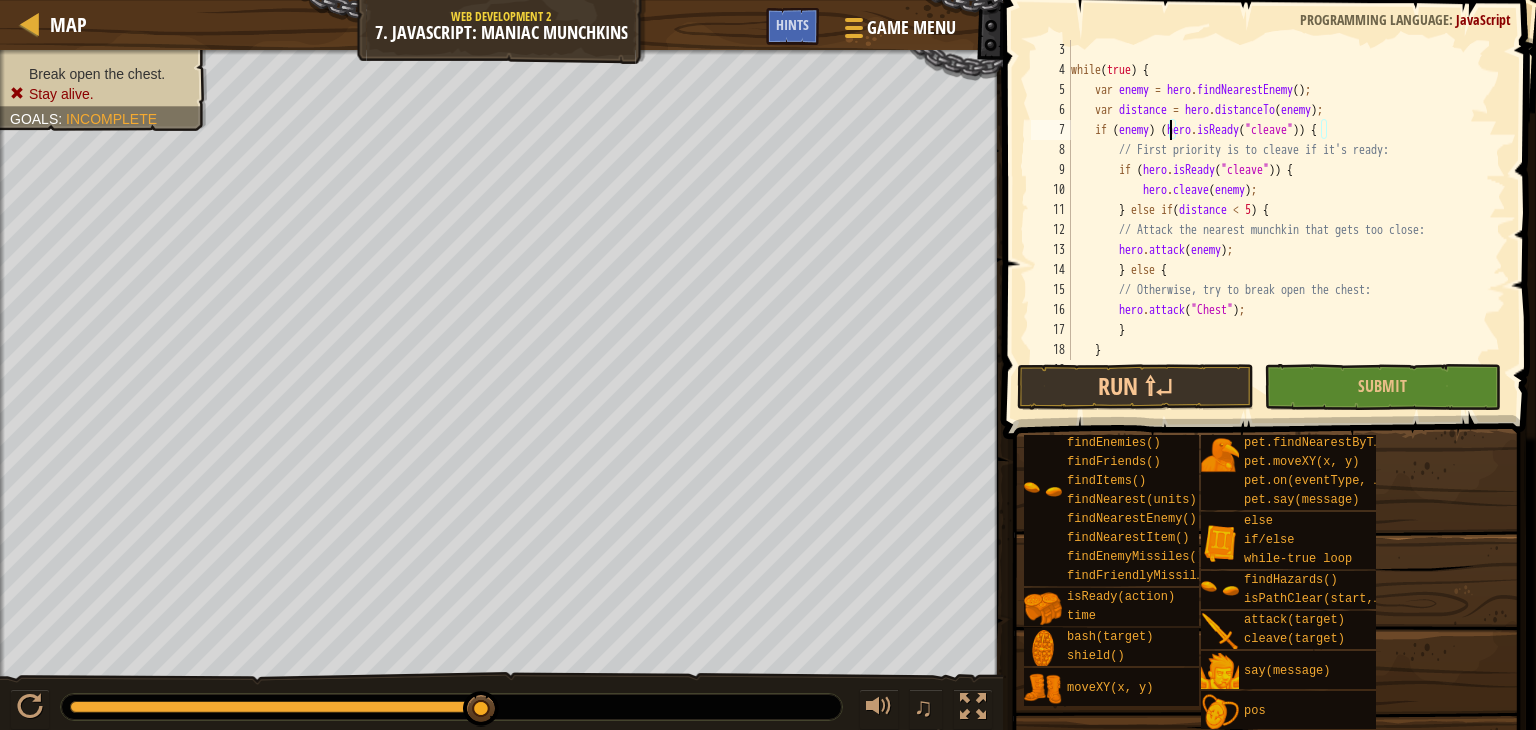 click on "while ( true )   {      var   enemy   =   hero . findNearestEnemy ( ) ;      var   distance   =   hero . distanceTo ( enemy ) ;      if   ( enemy )   ( hero . isReady ( "cleave" ))   {          // First priority is to cleave if it's ready:          if   ( hero . isReady ( "cleave" ))   {              hero . cleave ( enemy ) ;          }   else   if ( distance   <   5 )   {          // Attack the nearest munchkin that gets too close:          hero . attack ( enemy ) ;          }   else   {          // Otherwise, try to break open the chest:          hero . attack ( "Chest" ) ;          }      } }" at bounding box center [1279, 220] 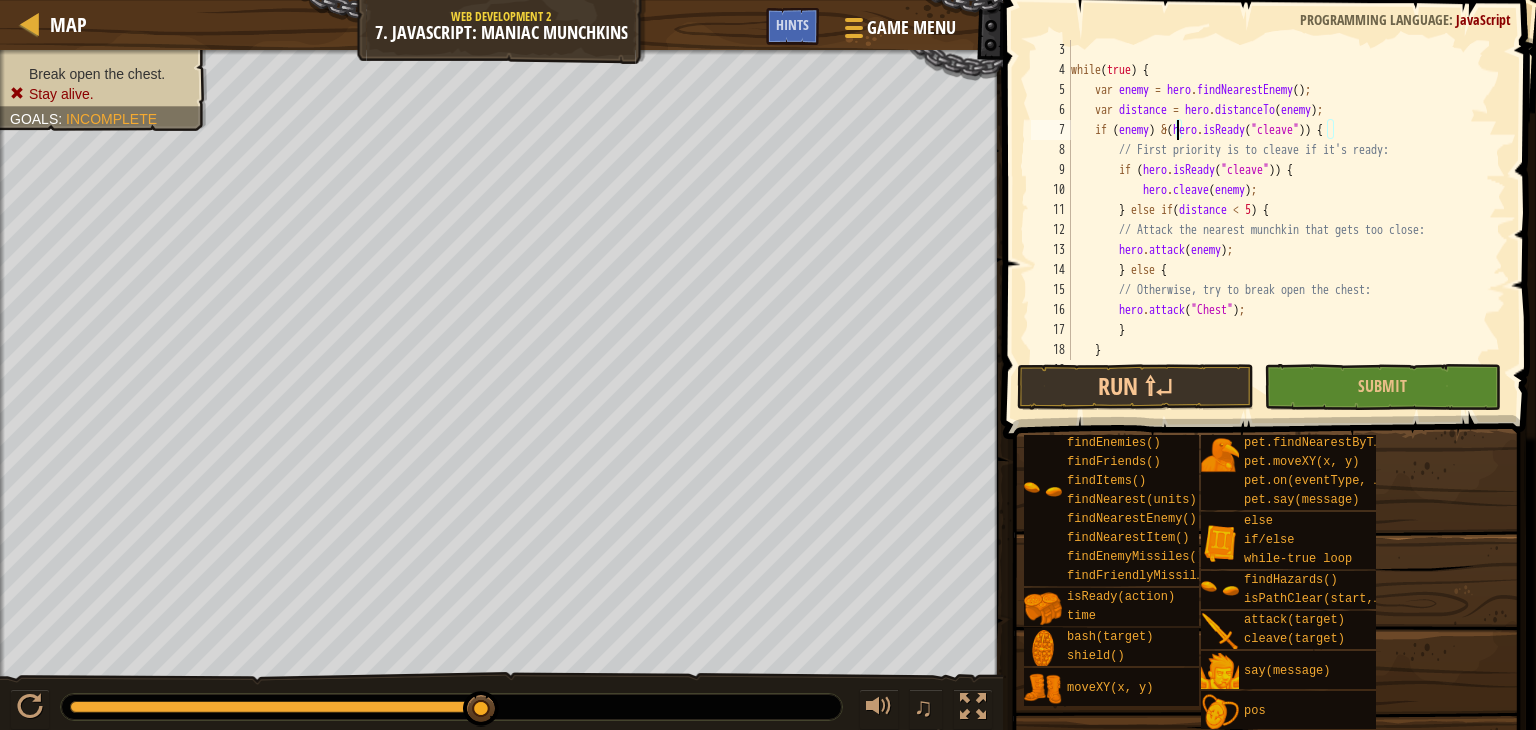 scroll, scrollTop: 9, scrollLeft: 9, axis: both 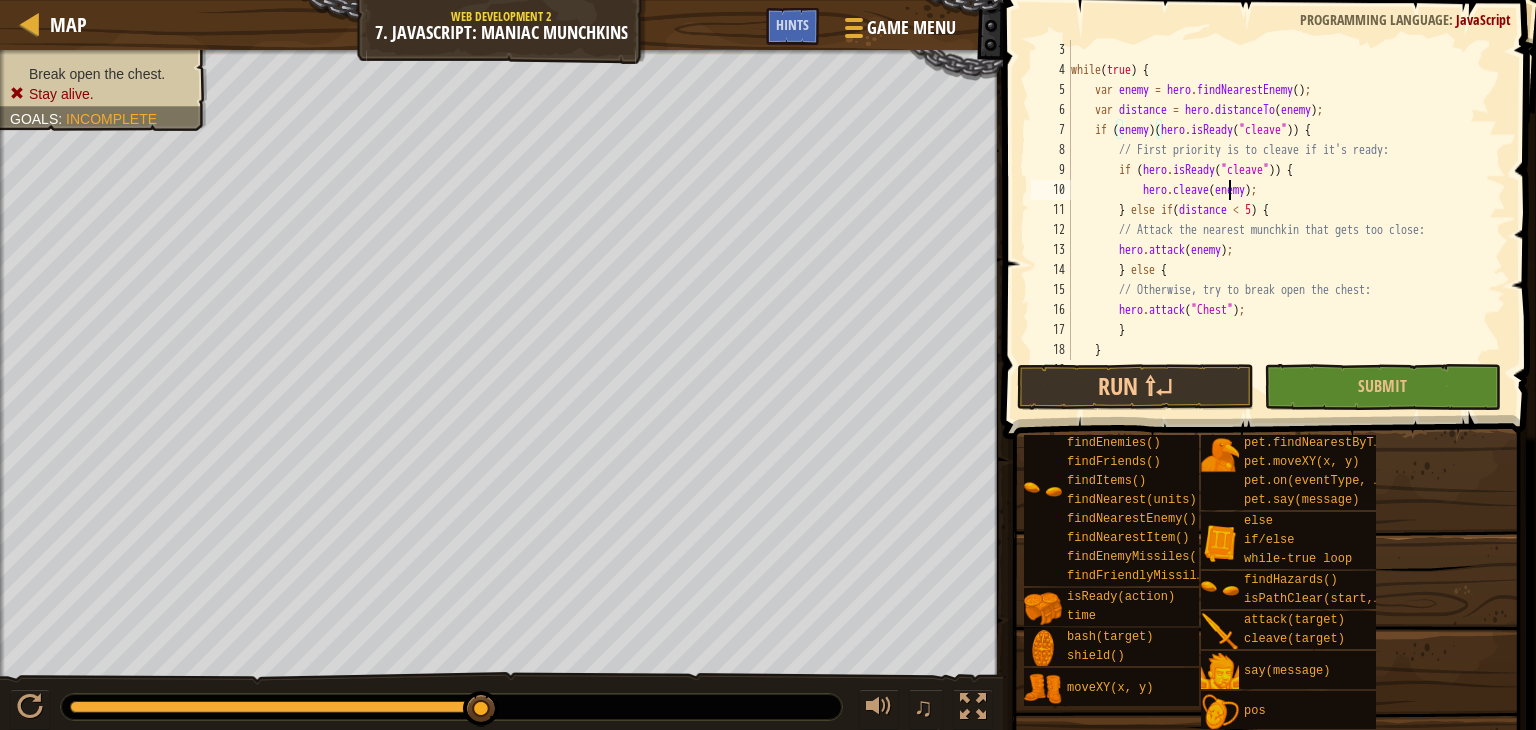 click on "while ( true )   {      var   enemy   =   hero . findNearestEnemy ( ) ;      var   distance   =   hero . distanceTo ( enemy ) ;      if   ( enemy ) ( hero . isReady ( "cleave" ))   {          // First priority is to cleave if it's ready:          if   ( hero . isReady ( "cleave" ))   {              hero . cleave ( enemy ) ;          }   else   if ( distance   <   5 )   {          // Attack the nearest munchkin that gets too close:          hero . attack ( enemy ) ;          }   else   {          // Otherwise, try to break open the chest:          hero . attack ( "Chest" ) ;          }      } }" at bounding box center (1279, 220) 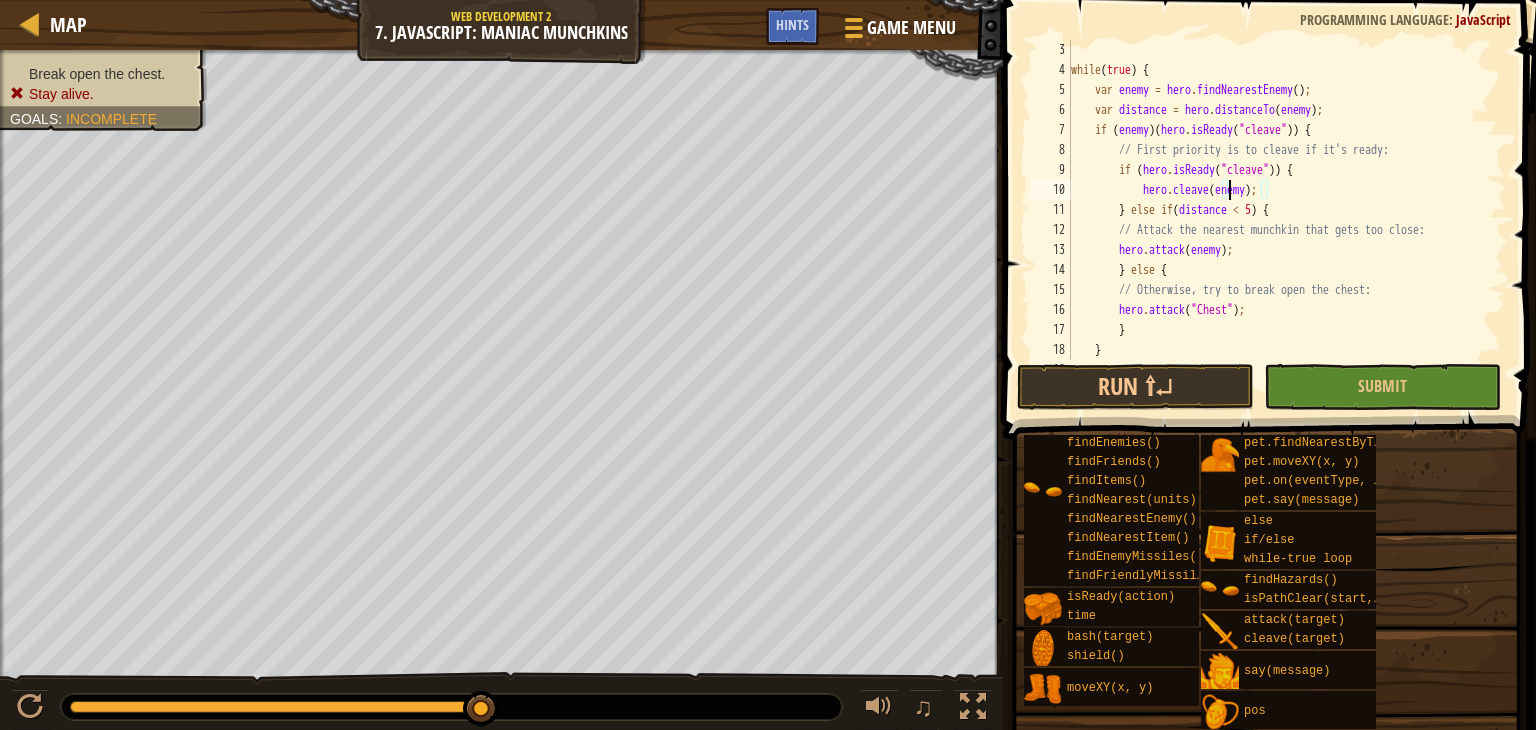click on "while ( true )   {      var   enemy   =   hero . findNearestEnemy ( ) ;      var   distance   =   hero . distanceTo ( enemy ) ;      if   ( enemy ) ( hero . isReady ( "cleave" ))   {          // First priority is to cleave if it's ready:          if   ( hero . isReady ( "cleave" ))   {              hero . cleave ( enemy ) ;          }   else   if ( distance   <   5 )   {          // Attack the nearest munchkin that gets too close:          hero . attack ( enemy ) ;          }   else   {          // Otherwise, try to break open the chest:          hero . attack ( "Chest" ) ;          }      } }" at bounding box center (1279, 220) 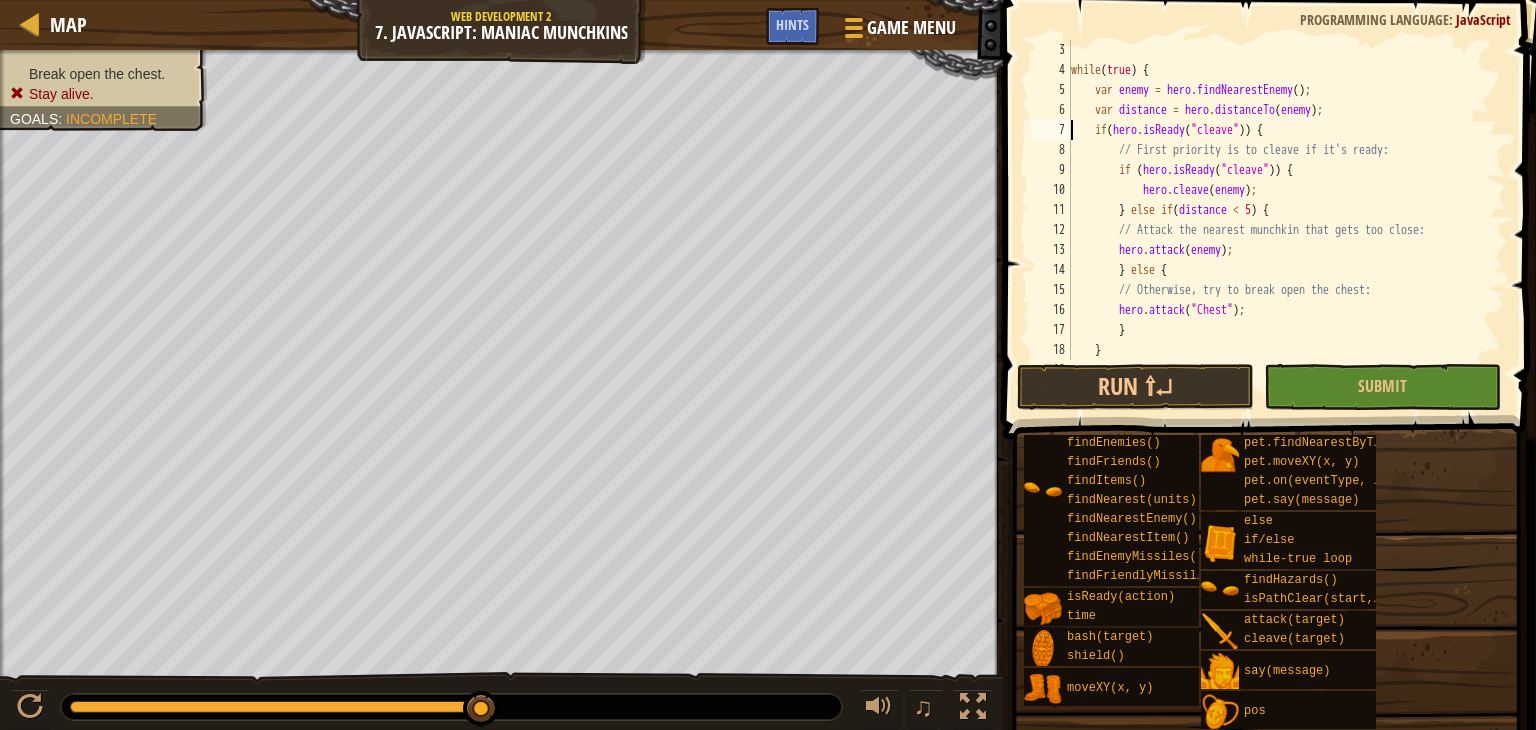 type on "var distance = hero.distanceTo(enemy);" 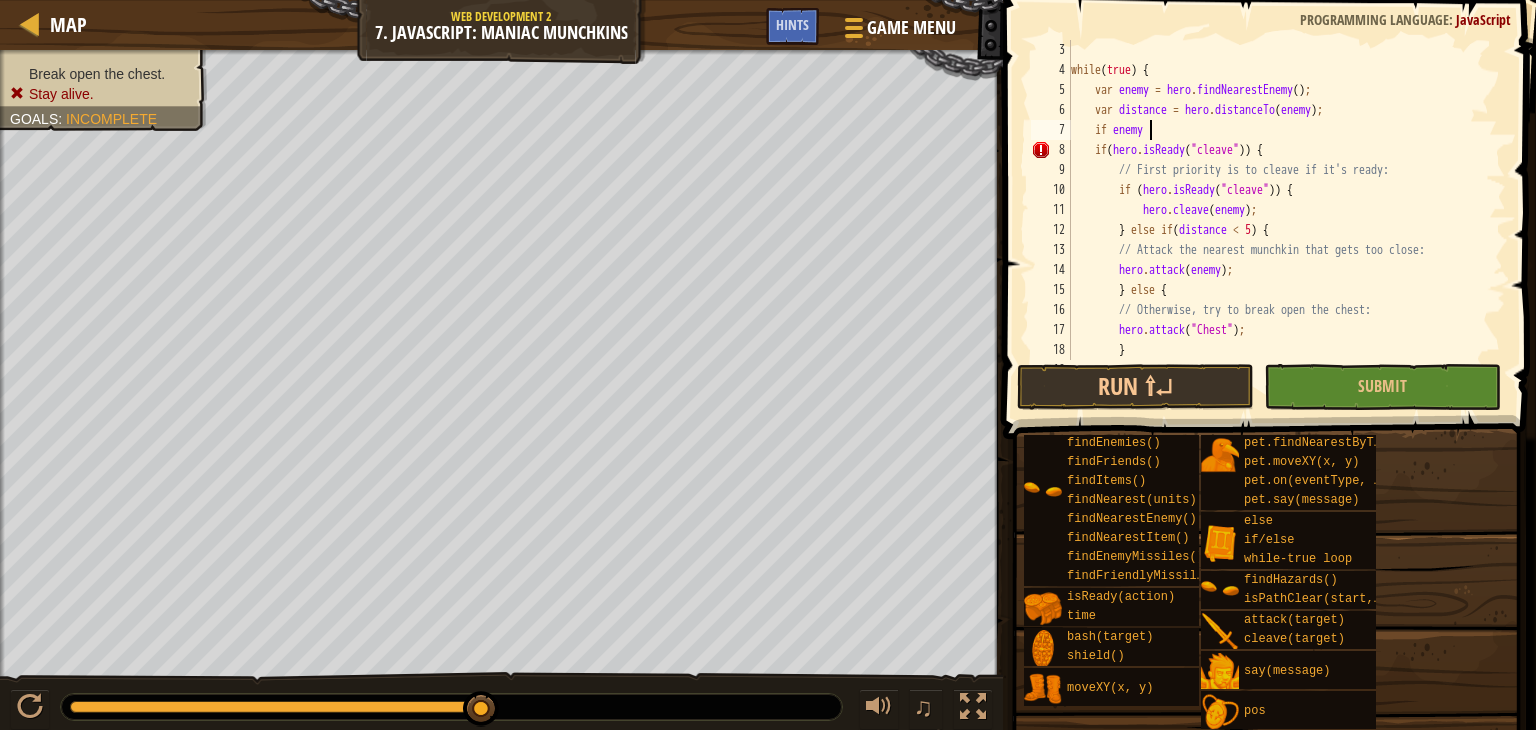 scroll, scrollTop: 9, scrollLeft: 5, axis: both 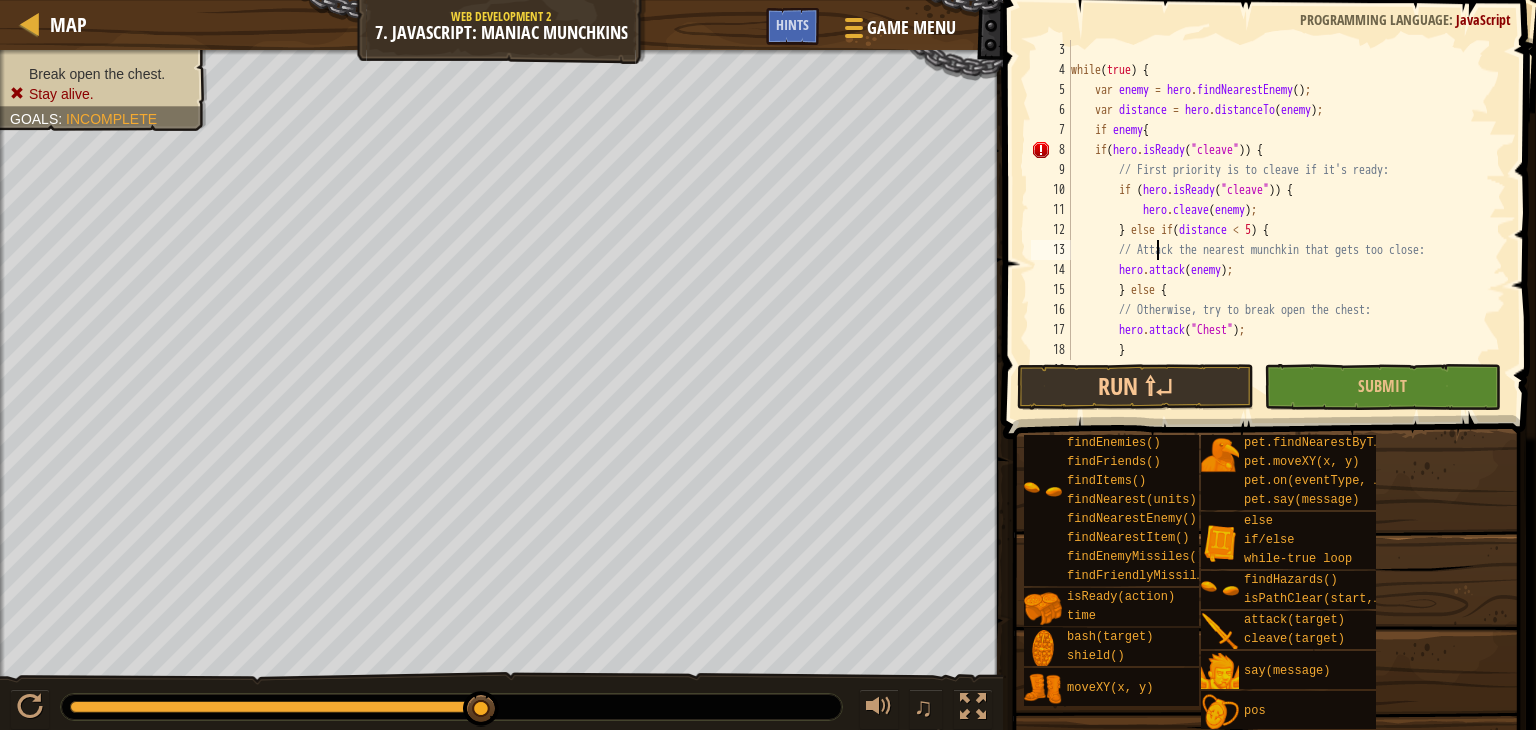 type on "}" 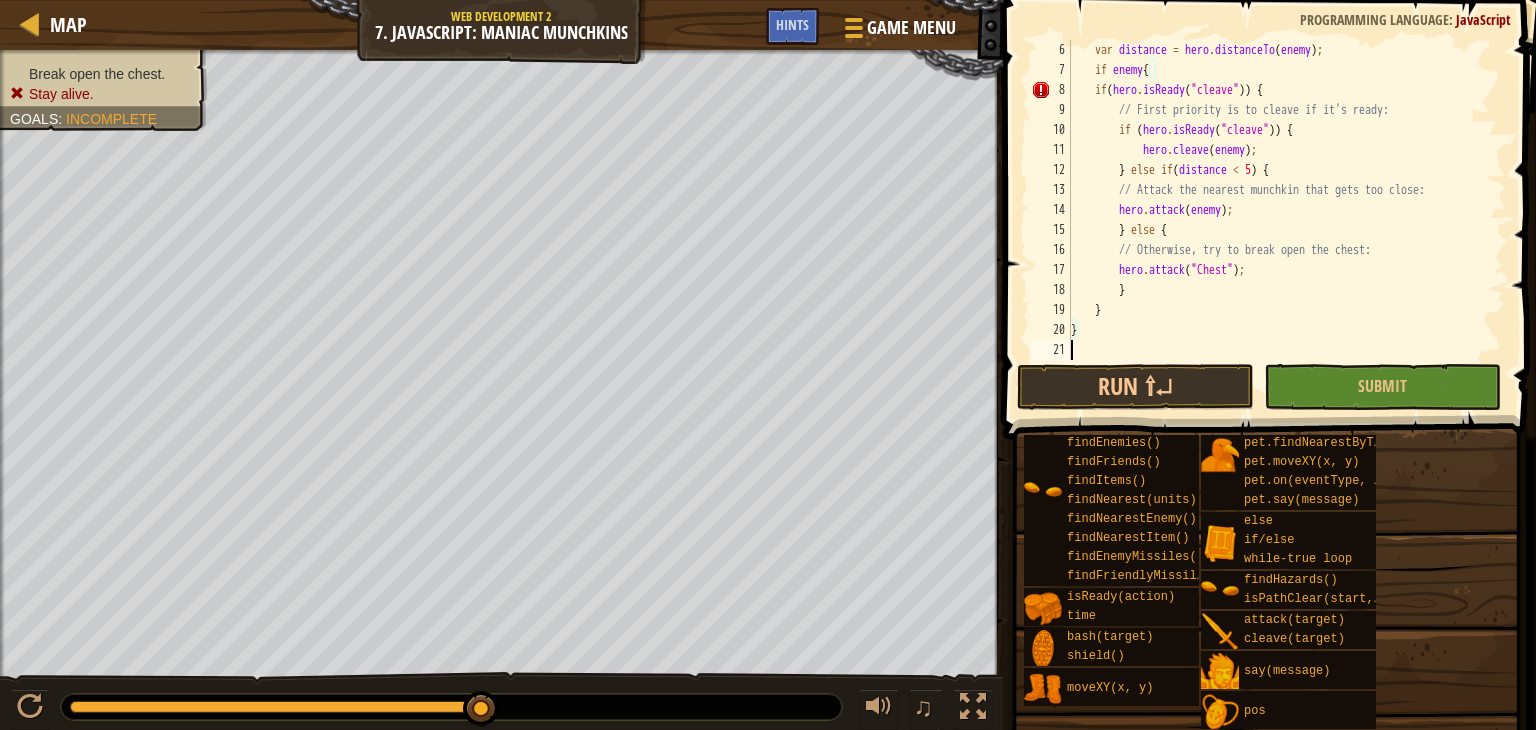 scroll, scrollTop: 100, scrollLeft: 0, axis: vertical 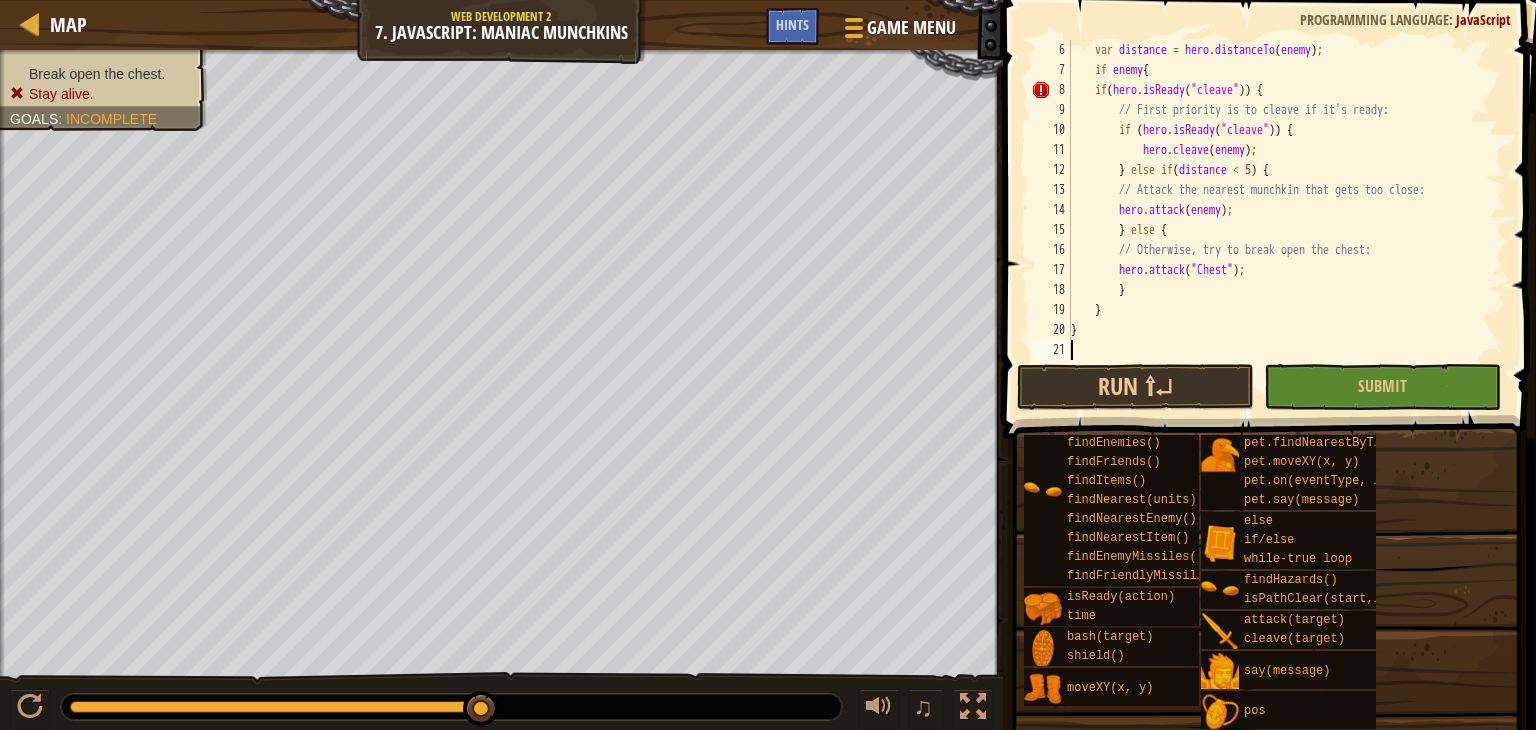 type on """ 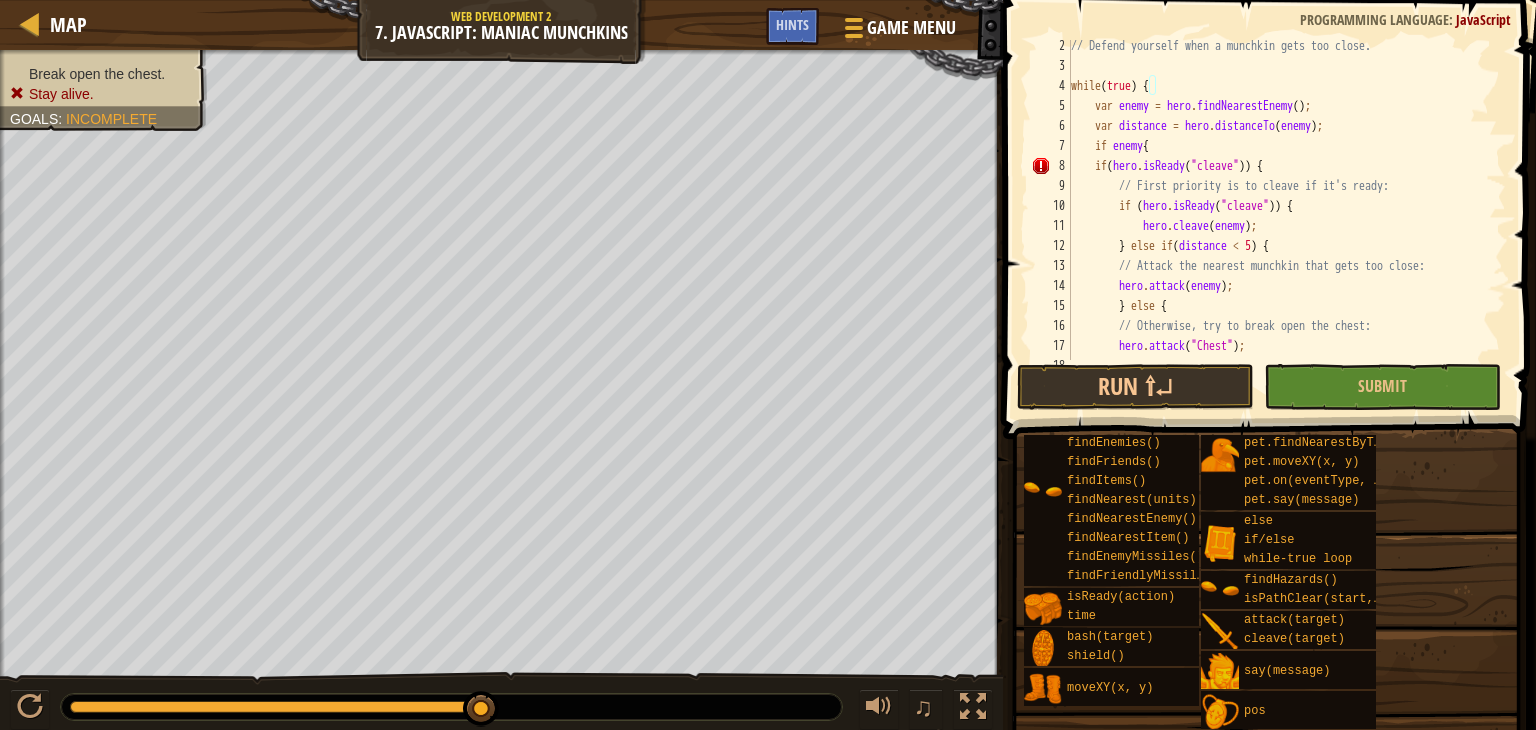 scroll, scrollTop: 24, scrollLeft: 0, axis: vertical 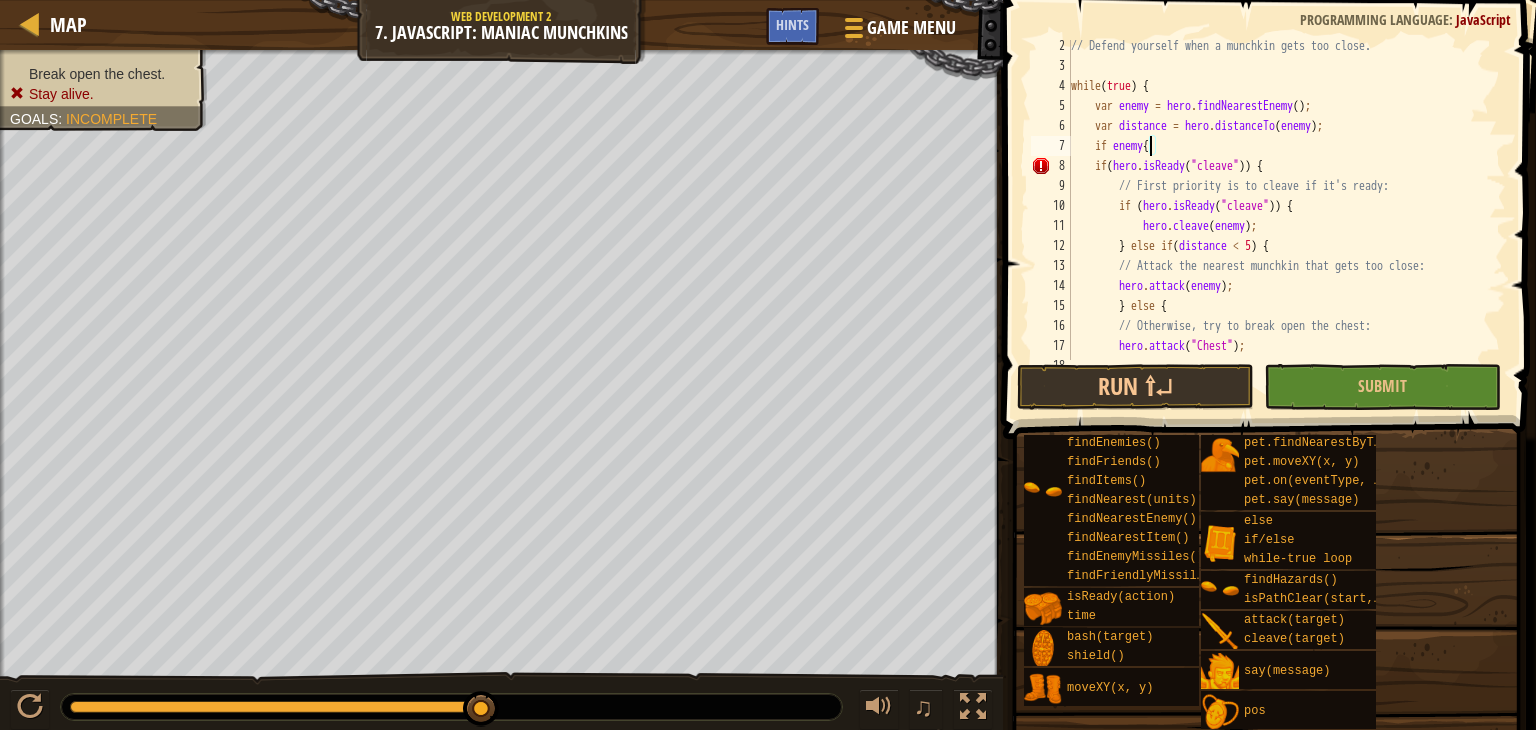 click on "// Defend yourself when a munchkin gets too close. while ( true )   {      var   enemy   =   hero . findNearestEnemy ( ) ;      var   distance   =   hero . distanceTo ( enemy ) ;      if   enemy {      if ( hero . isReady ( "cleave" ))   {          // First priority is to cleave if it's ready:          if   ( hero . isReady ( "cleave" ))   {              hero . cleave ( enemy ) ;          }   else   if ( distance   <   5 )   {          // Attack the nearest munchkin that gets too close:          hero . attack ( enemy ) ;          }   else   {          // Otherwise, try to break open the chest:          hero . attack ( "Chest" ) ;          }" at bounding box center [1279, 216] 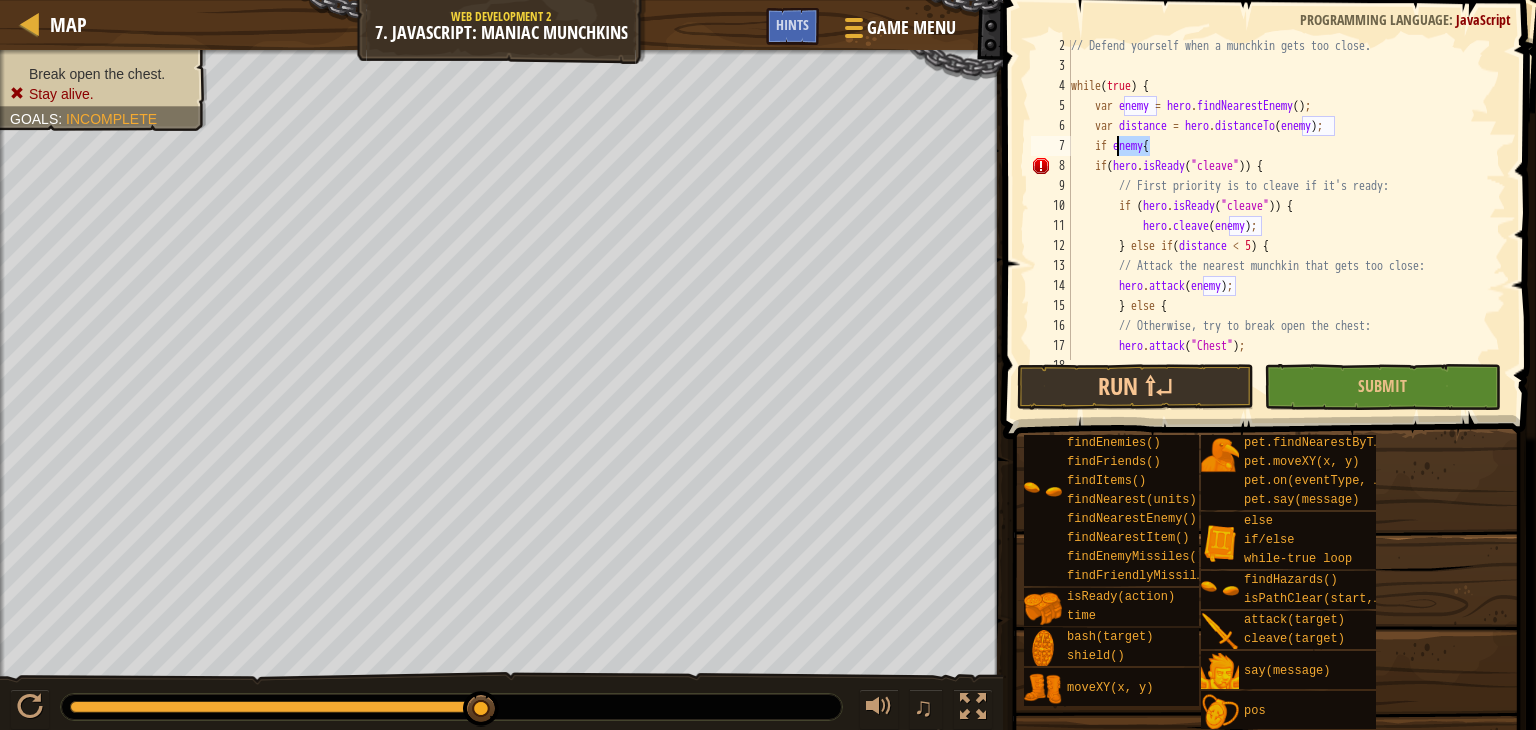 click on "// Defend yourself when a munchkin gets too close. while ( true )   {      var   enemy   =   hero . findNearestEnemy ( ) ;      var   distance   =   hero . distanceTo ( enemy ) ;      if   enemy {      if ( hero . isReady ( "cleave" ))   {          // First priority is to cleave if it's ready:          if   ( hero . isReady ( "cleave" ))   {              hero . cleave ( enemy ) ;          }   else   if ( distance   <   5 )   {          // Attack the nearest munchkin that gets too close:          hero . attack ( enemy ) ;          }   else   {          // Otherwise, try to break open the chest:          hero . attack ( "Chest" ) ;          }" at bounding box center [1279, 216] 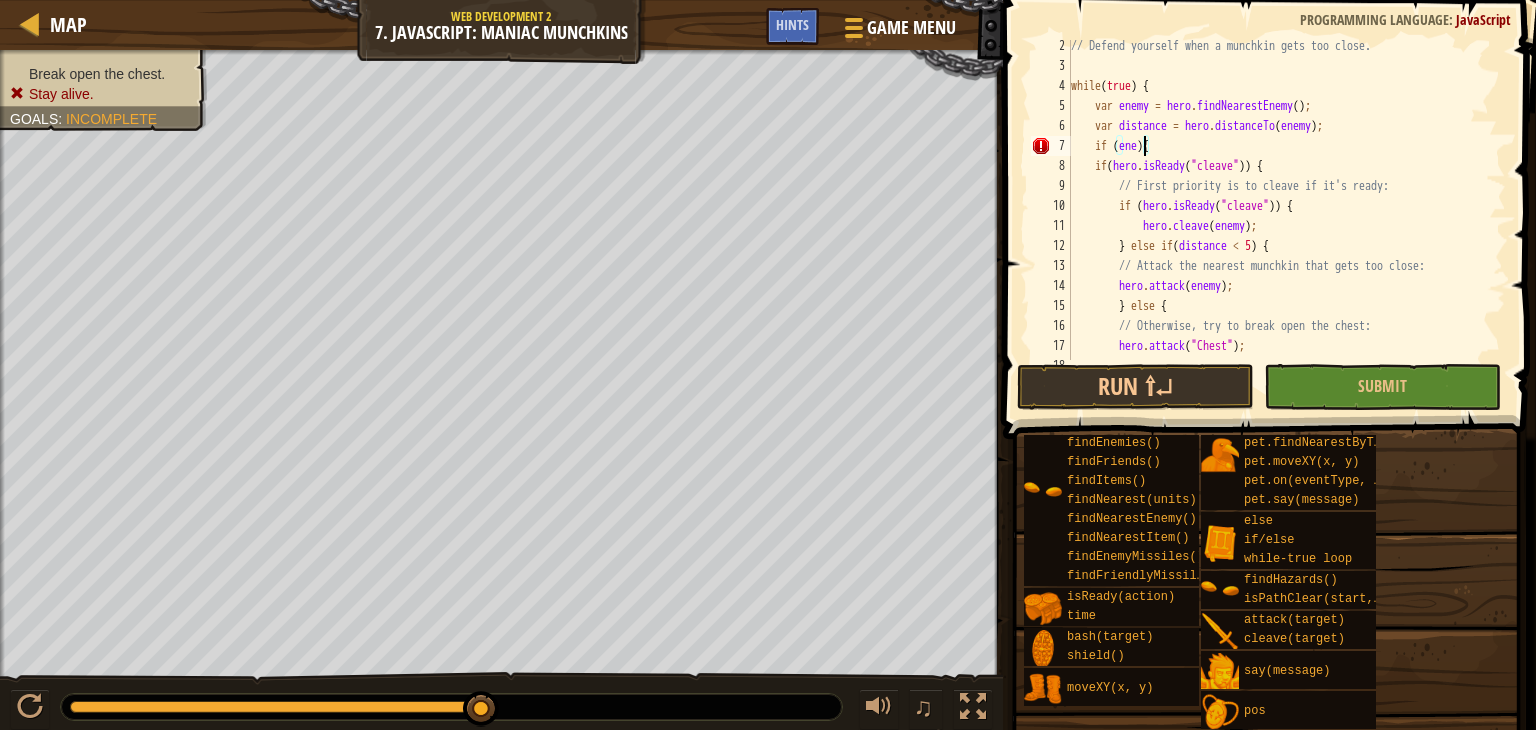 scroll, scrollTop: 9, scrollLeft: 6, axis: both 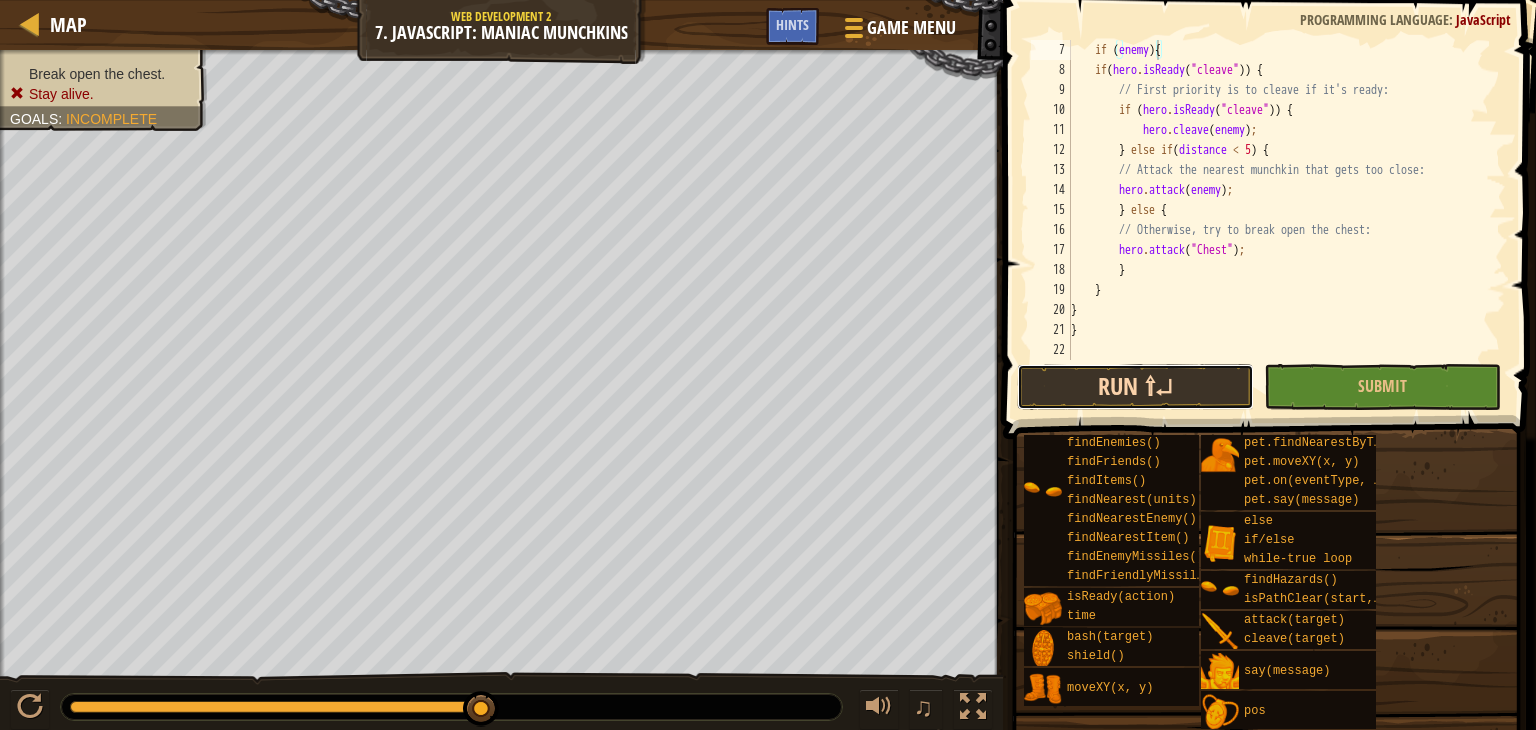 click on "Run ⇧↵" at bounding box center (1135, 387) 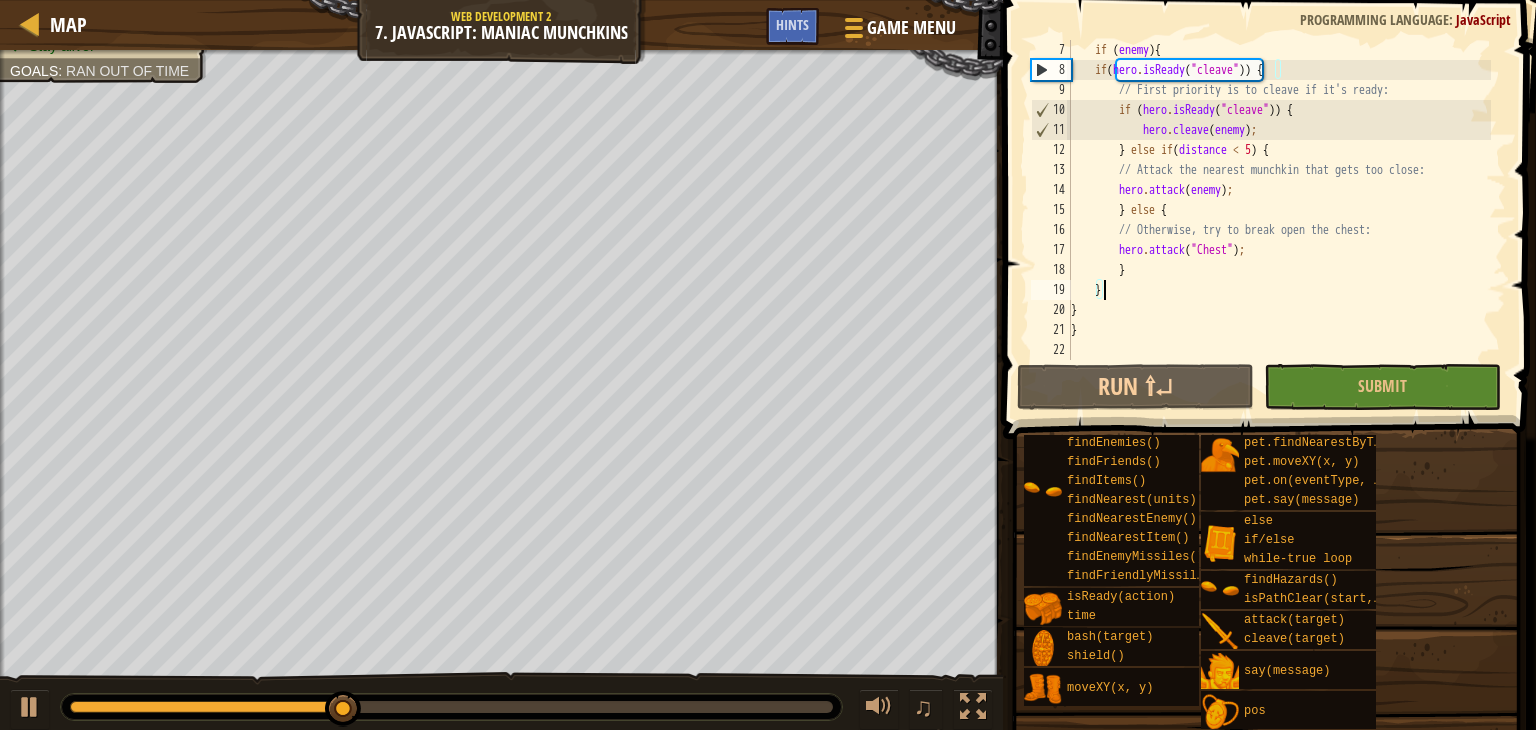 click on "if   ( enemy ) {      if ( hero . isReady ( "cleave" ))   {          // First priority is to cleave if it's ready:          if   ( hero . isReady ( "cleave" ))   {              hero . cleave ( enemy ) ;          }   else   if ( distance   <   5 )   {          // Attack the nearest munchkin that gets too close:          hero . attack ( enemy ) ;          }   else   {          // Otherwise, try to break open the chest:          hero . attack ( "Chest" ) ;          }      } } }" at bounding box center [1279, 220] 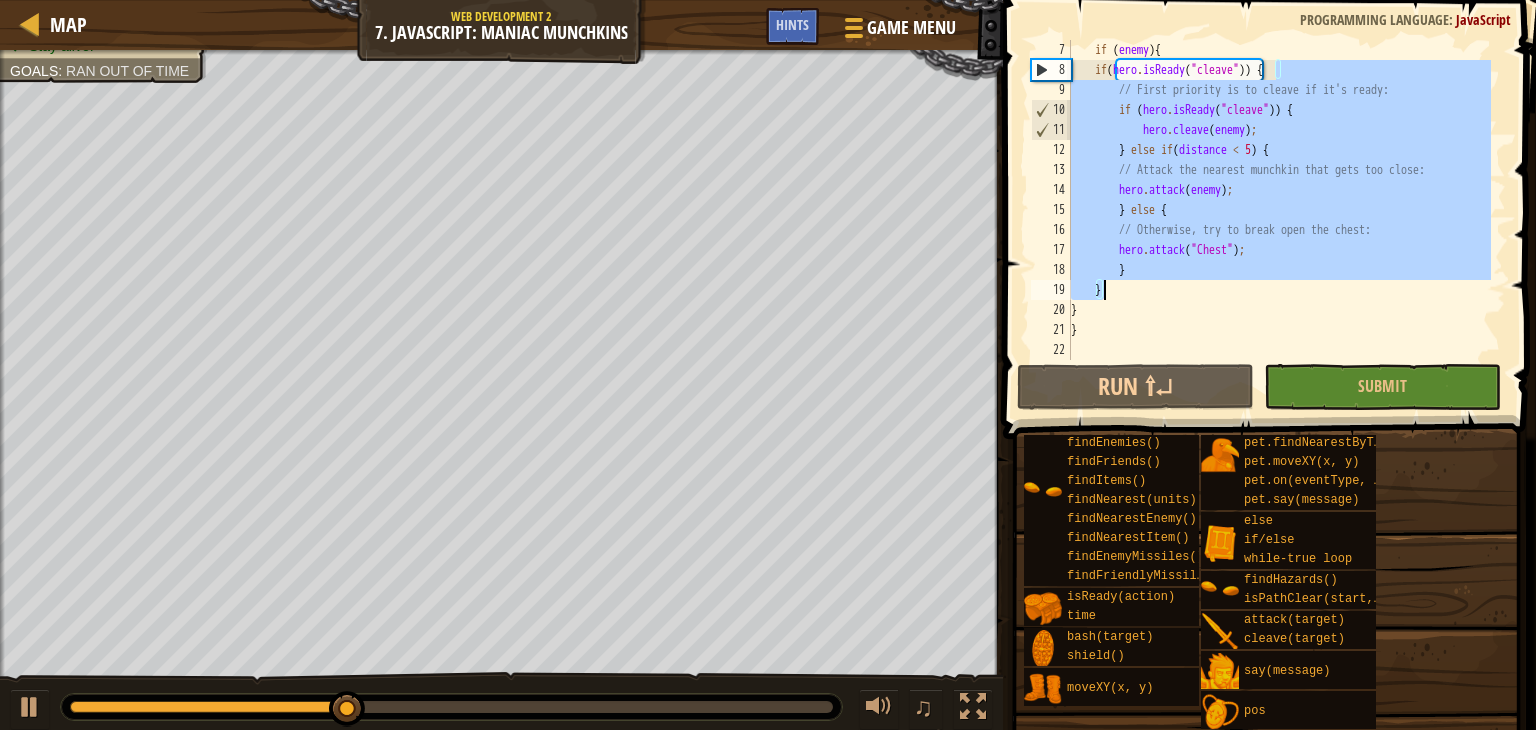 click on "if   ( enemy ) {      if ( hero . isReady ( "cleave" ))   {          // First priority is to cleave if it's ready:          if   ( hero . isReady ( "cleave" ))   {              hero . cleave ( enemy ) ;          }   else   if ( distance   <   5 )   {          // Attack the nearest munchkin that gets too close:          hero . attack ( enemy ) ;          }   else   {          // Otherwise, try to break open the chest:          hero . attack ( "Chest" ) ;          }      } } }" at bounding box center [1279, 220] 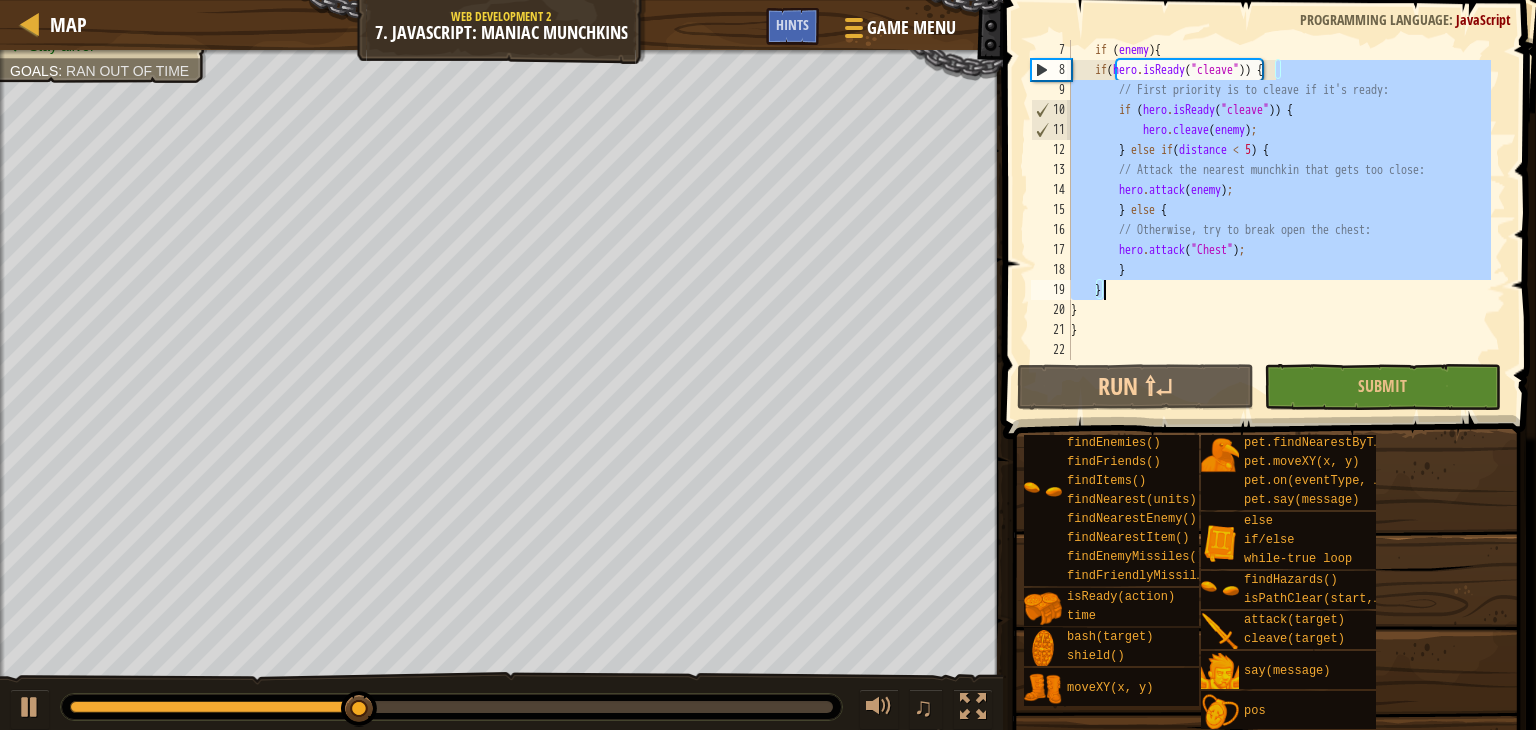 click on "if   ( enemy ) {      if ( hero . isReady ( "cleave" ))   {          // First priority is to cleave if it's ready:          if   ( hero . isReady ( "cleave" ))   {              hero . cleave ( enemy ) ;          }   else   if ( distance   <   5 )   {          // Attack the nearest munchkin that gets too close:          hero . attack ( enemy ) ;          }   else   {          // Otherwise, try to break open the chest:          hero . attack ( "Chest" ) ;          }      } } }" at bounding box center (1279, 200) 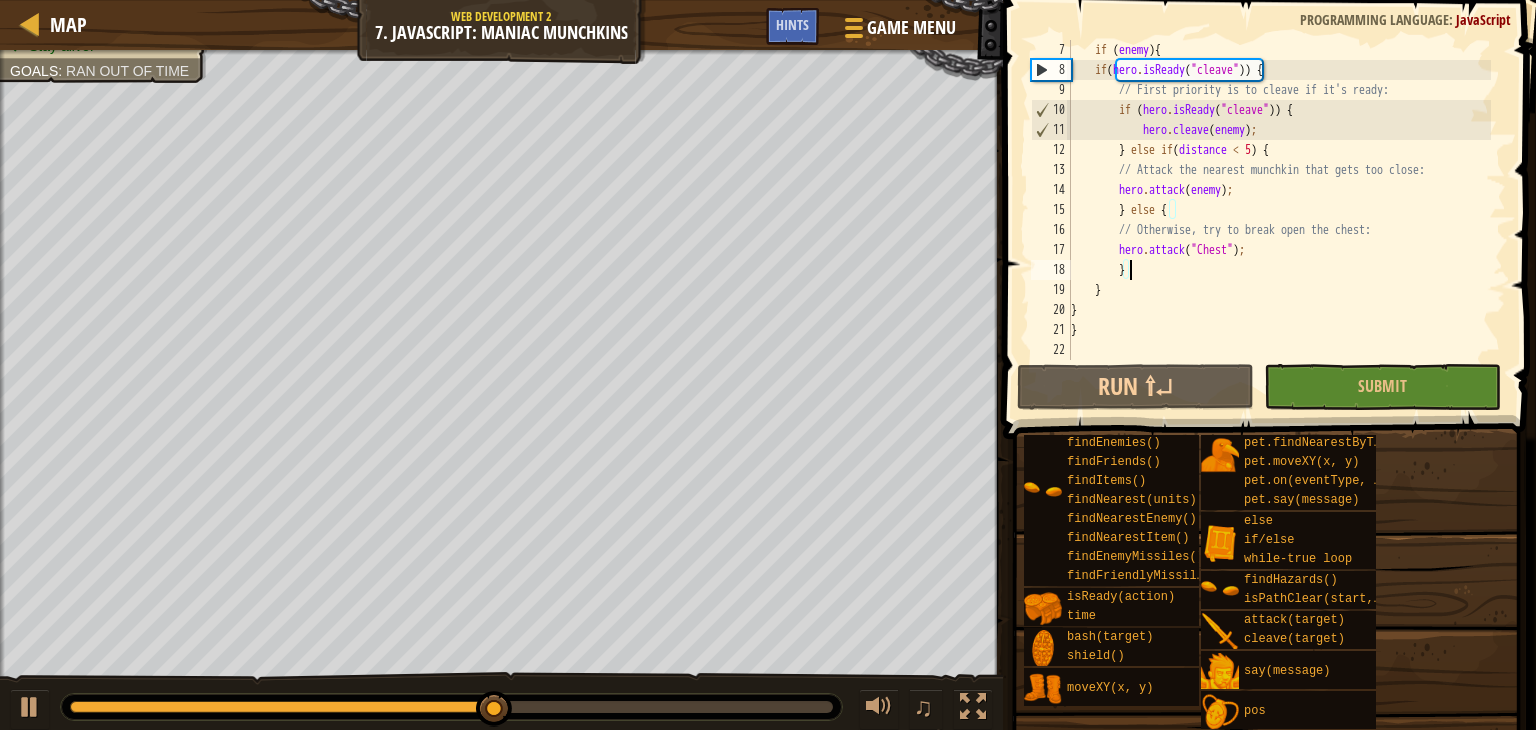 click on "if   ( enemy ) {      if ( hero . isReady ( "cleave" ))   {          // First priority is to cleave if it's ready:          if   ( hero . isReady ( "cleave" ))   {              hero . cleave ( enemy ) ;          }   else   if ( distance   <   5 )   {          // Attack the nearest munchkin that gets too close:          hero . attack ( enemy ) ;          }   else   {          // Otherwise, try to break open the chest:          hero . attack ( "Chest" ) ;          }      } } }" at bounding box center (1279, 220) 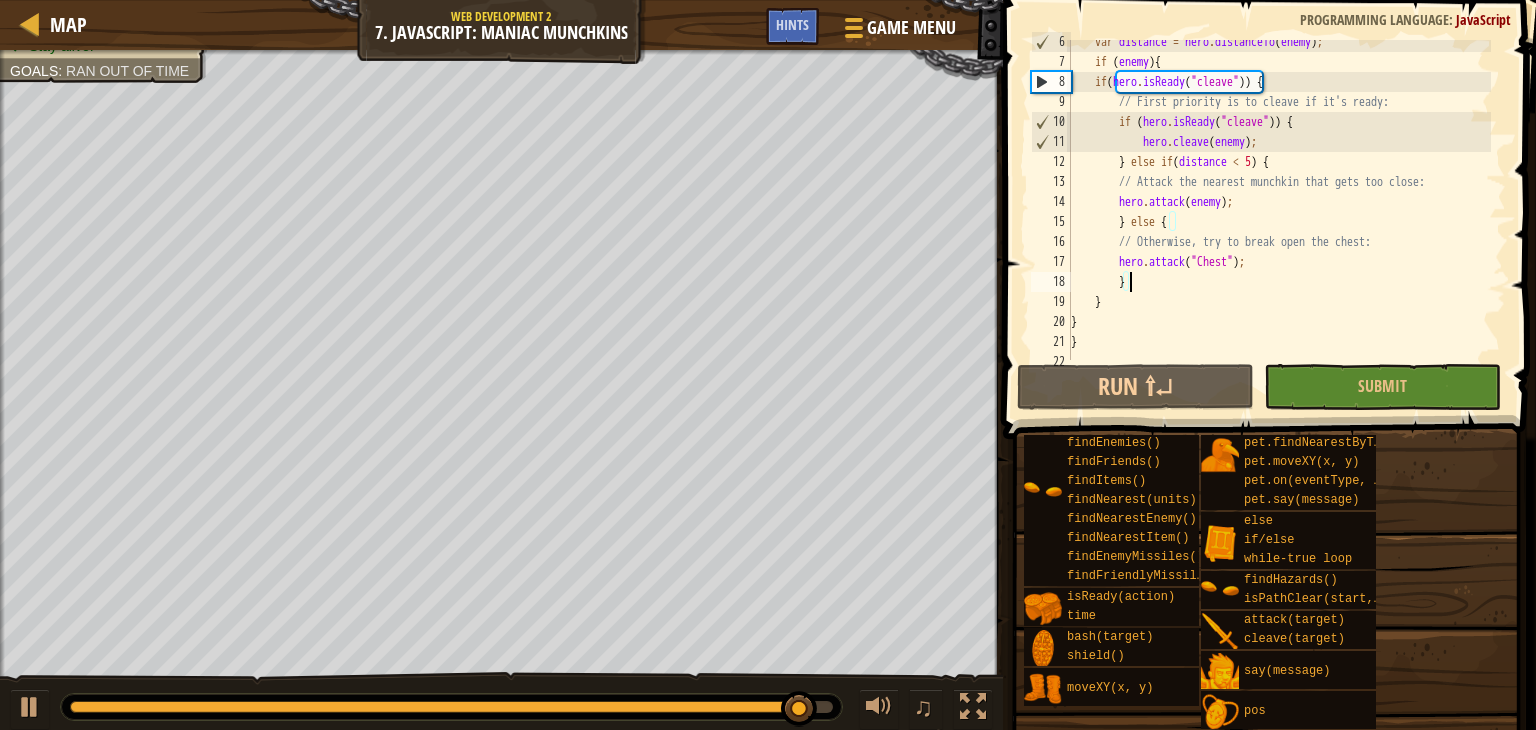 scroll, scrollTop: 108, scrollLeft: 0, axis: vertical 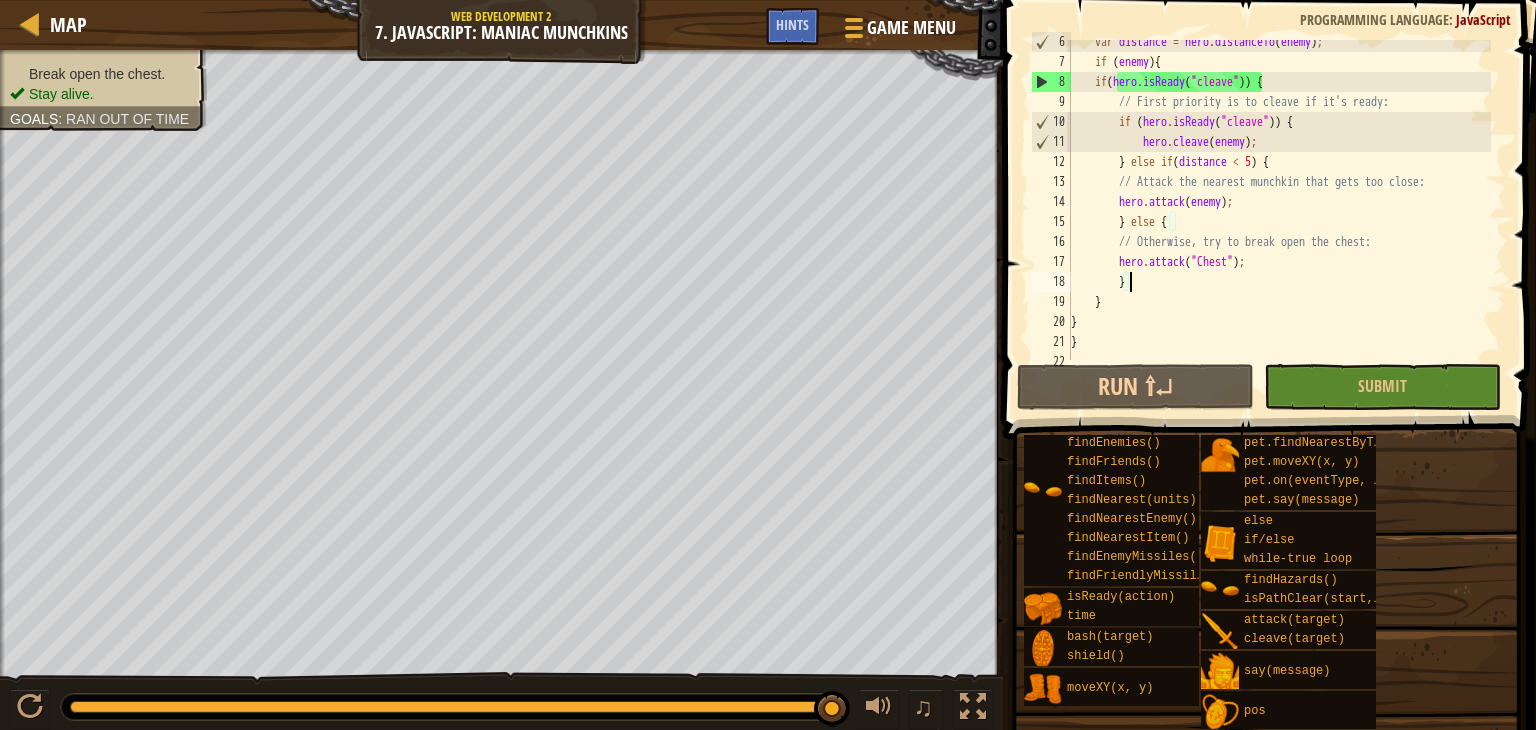 type on "}" 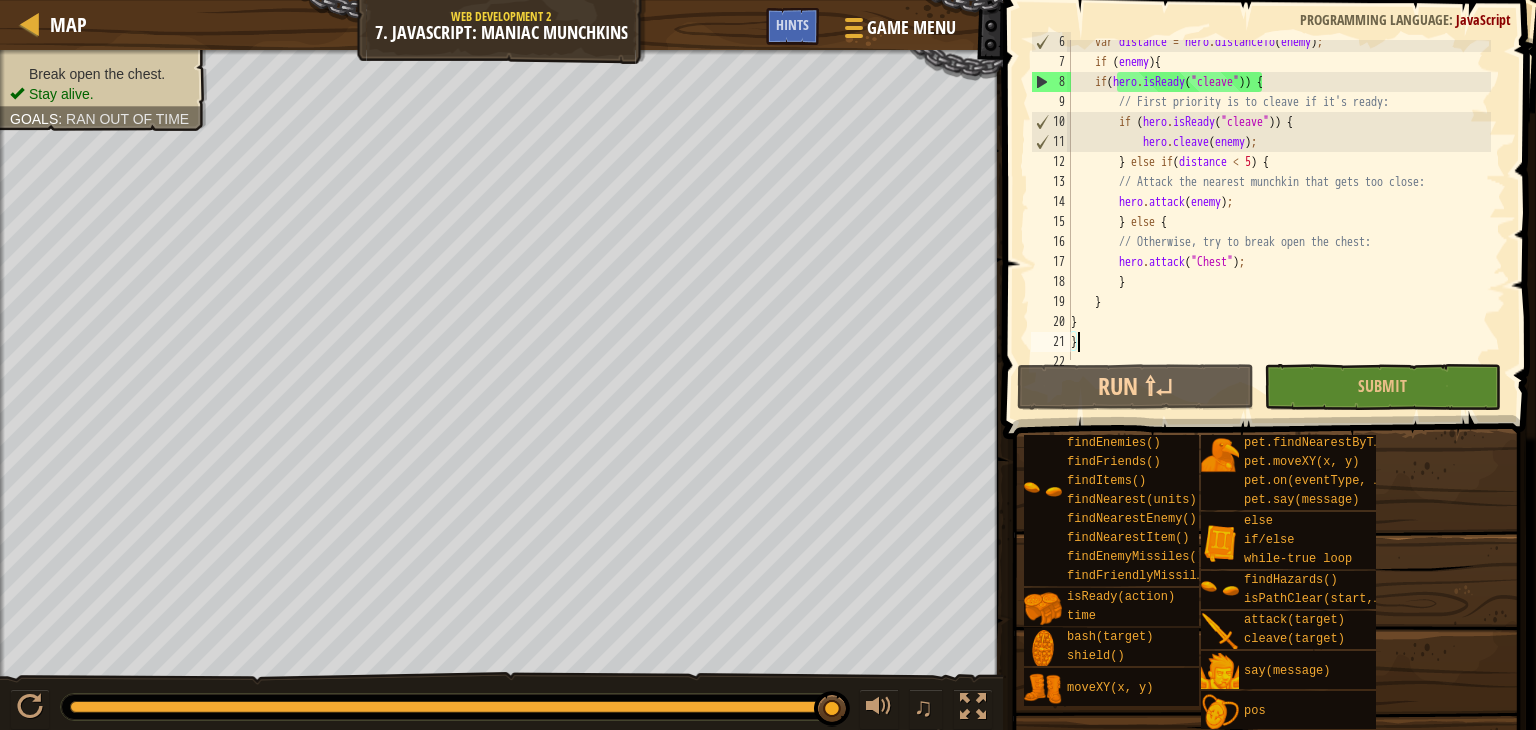 scroll, scrollTop: 9, scrollLeft: 0, axis: vertical 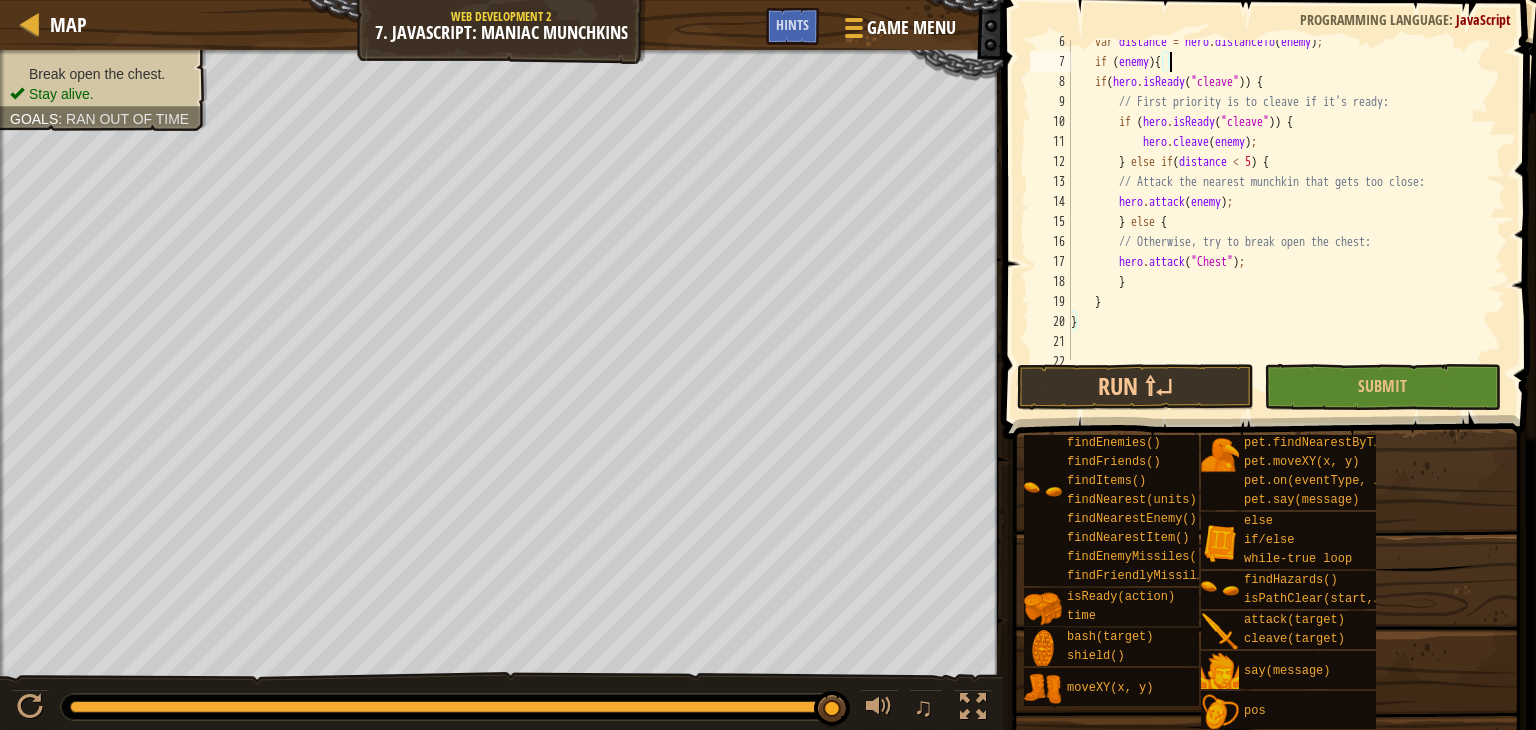click on "var   distance   =   hero . distanceTo ( enemy ) ;      if   ( enemy ) {      if ( hero . isReady ( "cleave" ))   {          // First priority is to cleave if it's ready:          if   ( hero . isReady ( "cleave" ))   {              hero . cleave ( enemy ) ;          }   else   if ( distance   <   5 )   {          // Attack the nearest munchkin that gets too close:          hero . attack ( enemy ) ;          }   else   {          // Otherwise, try to break open the chest:          hero . attack ( "Chest" ) ;          }      } }" at bounding box center (1279, 212) 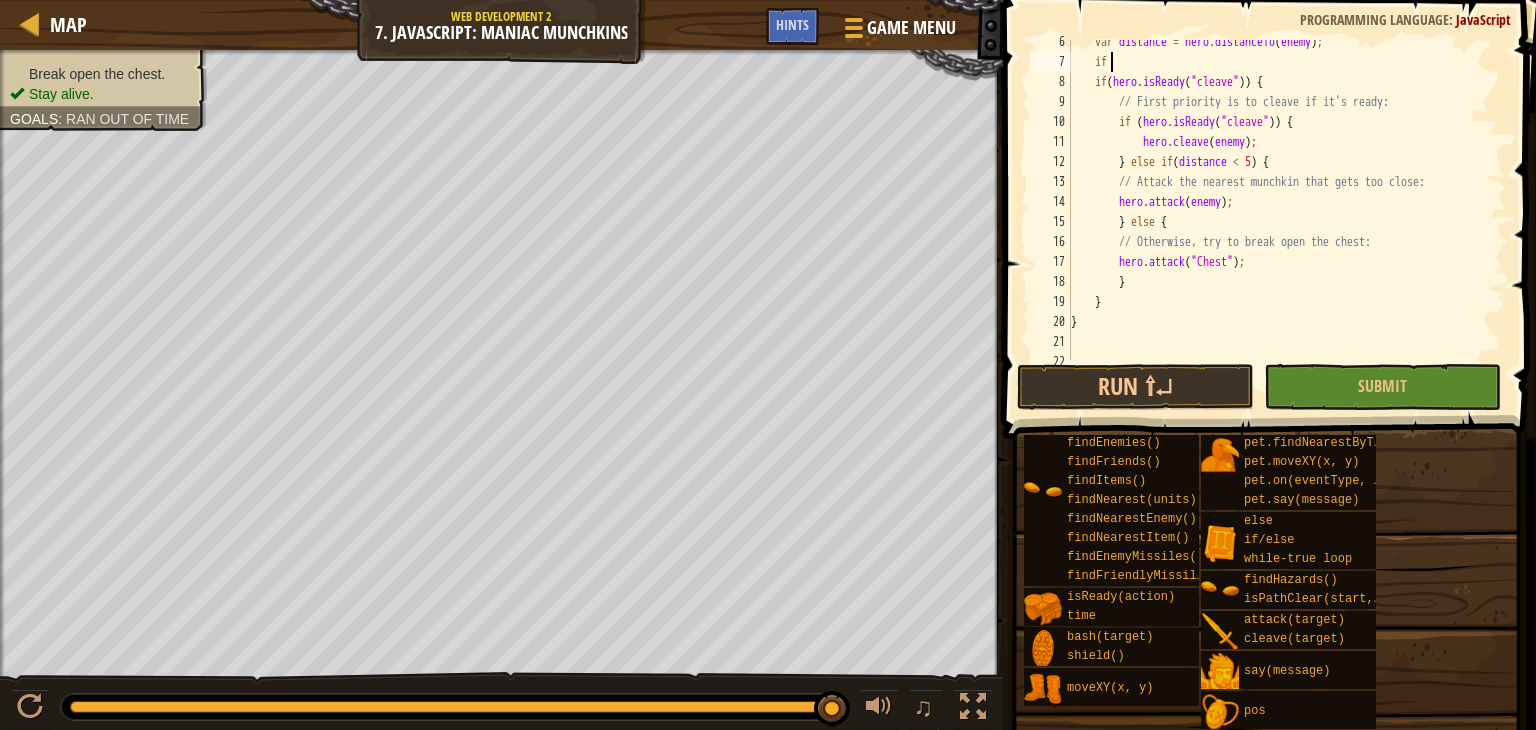type on "i" 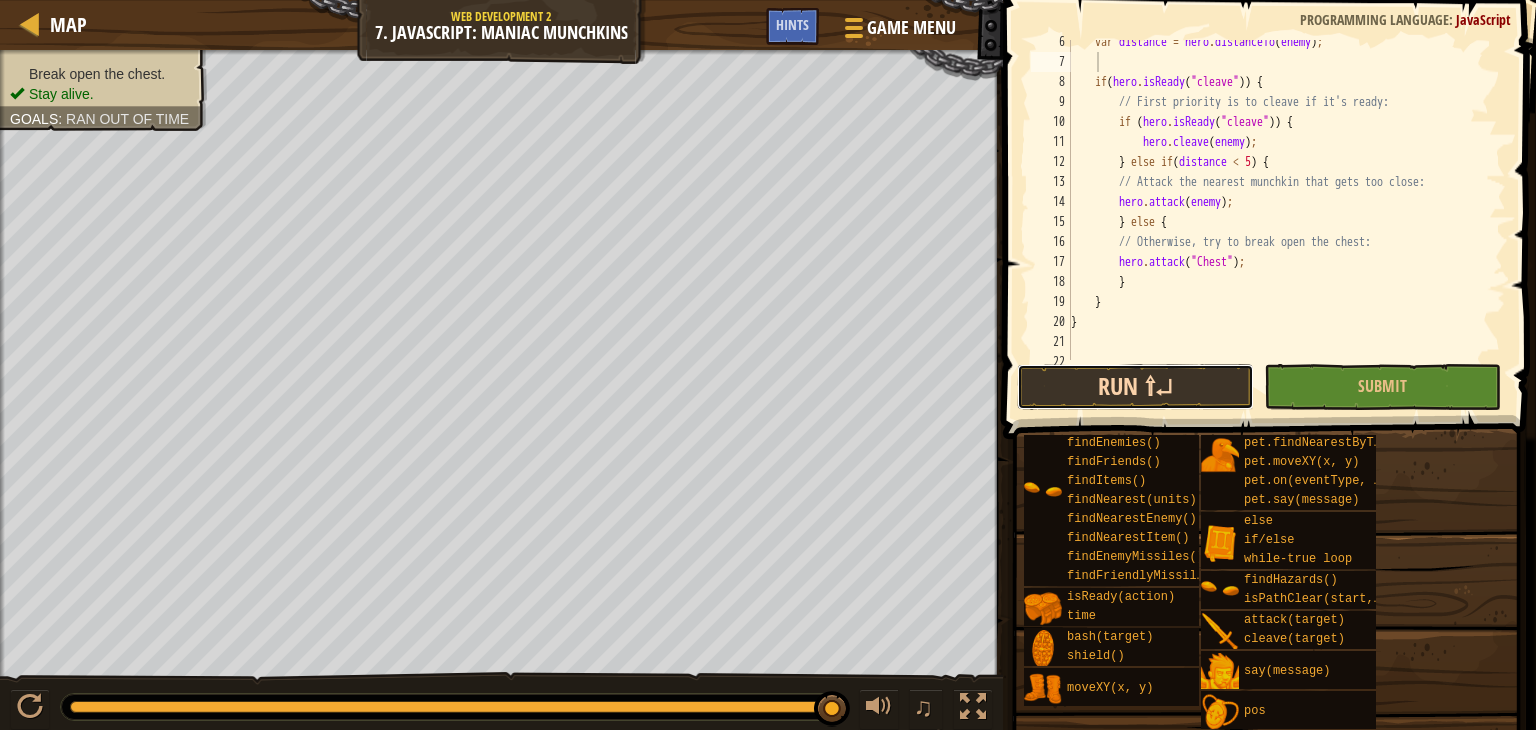 click on "Run ⇧↵" at bounding box center [1135, 387] 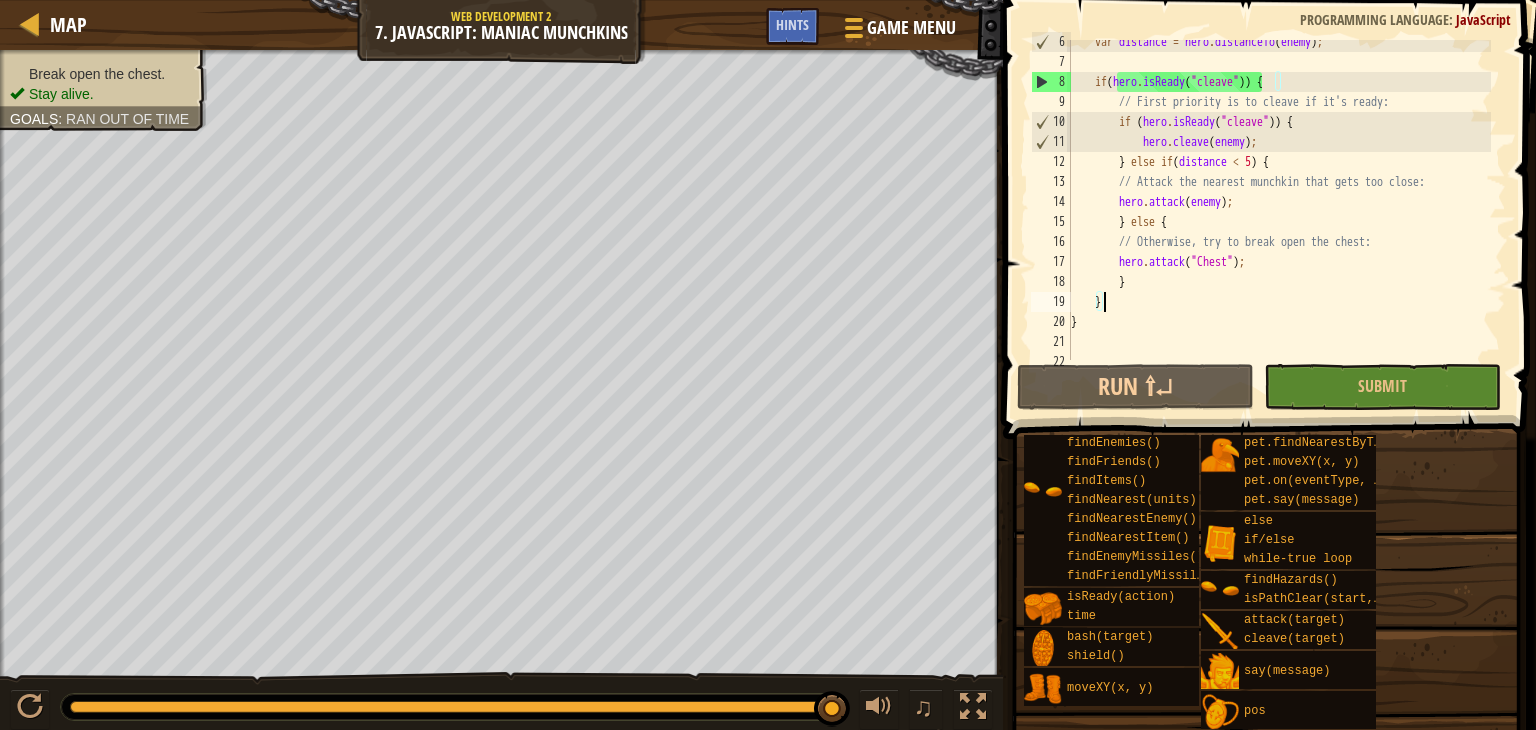 click on "var   distance   =   hero . distanceTo ( enemy ) ;           if ( hero . isReady ( "cleave" ))   {          // First priority is to cleave if it's ready:          if   ( hero . isReady ( "cleave" ))   {              hero . cleave ( enemy ) ;          }   else   if ( distance   <   5 )   {          // Attack the nearest munchkin that gets too close:          hero . attack ( enemy ) ;          }   else   {          // Otherwise, try to break open the chest:          hero . attack ( "Chest" ) ;          }      } }" at bounding box center [1279, 212] 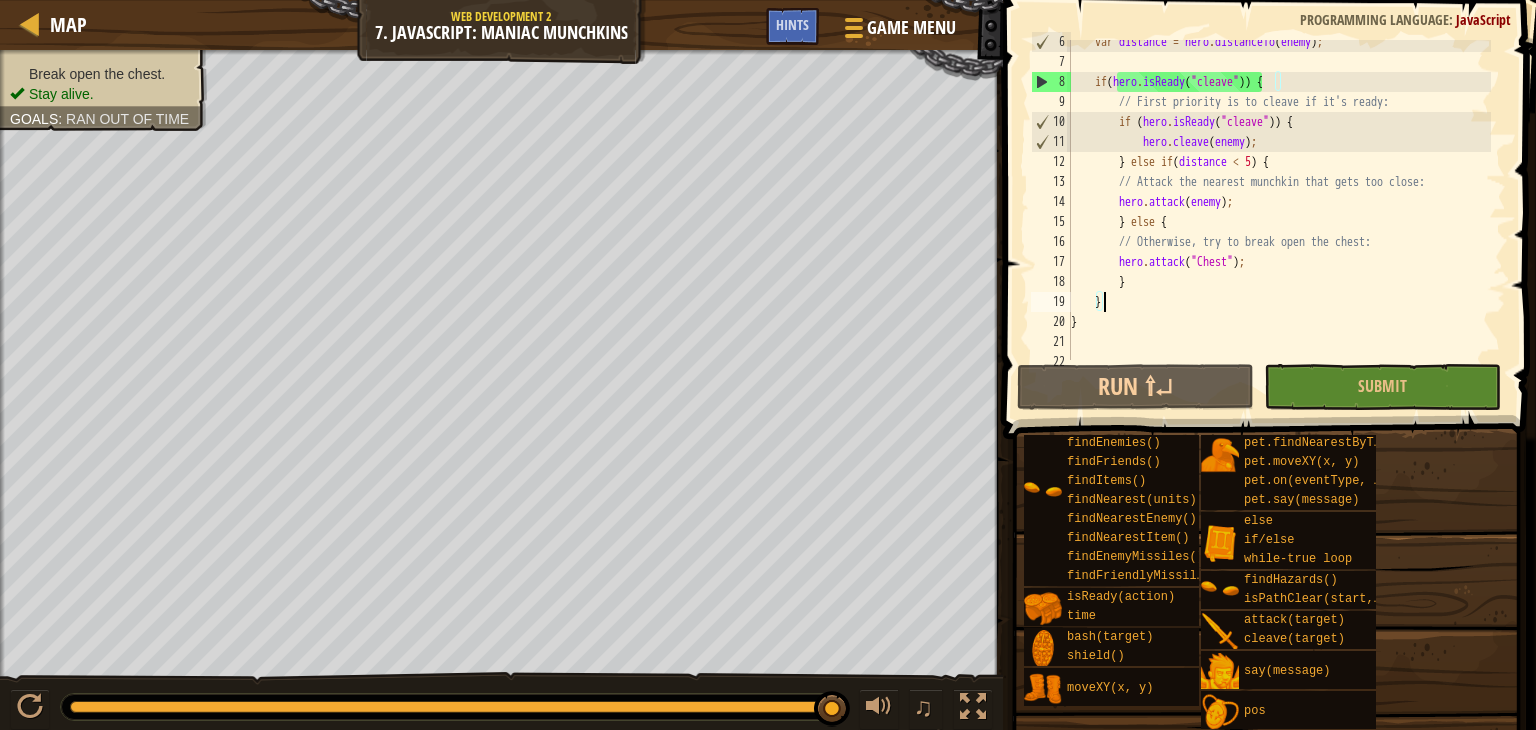 click on "var   distance   =   hero . distanceTo ( enemy ) ;           if ( hero . isReady ( "cleave" ))   {          // First priority is to cleave if it's ready:          if   ( hero . isReady ( "cleave" ))   {              hero . cleave ( enemy ) ;          }   else   if ( distance   <   5 )   {          // Attack the nearest munchkin that gets too close:          hero . attack ( enemy ) ;          }   else   {          // Otherwise, try to break open the chest:          hero . attack ( "Chest" ) ;          }      } }" at bounding box center [1279, 212] 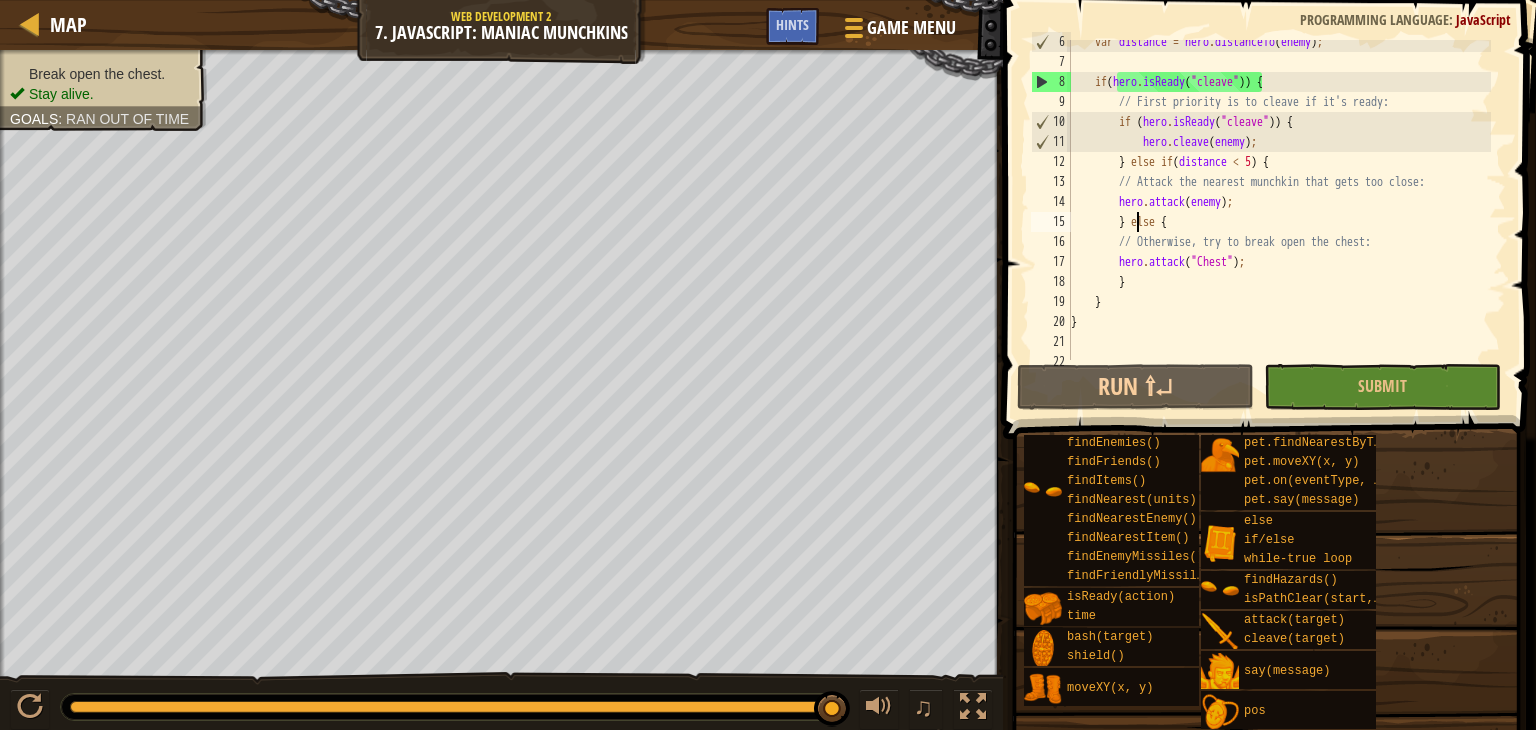 type on "} else {" 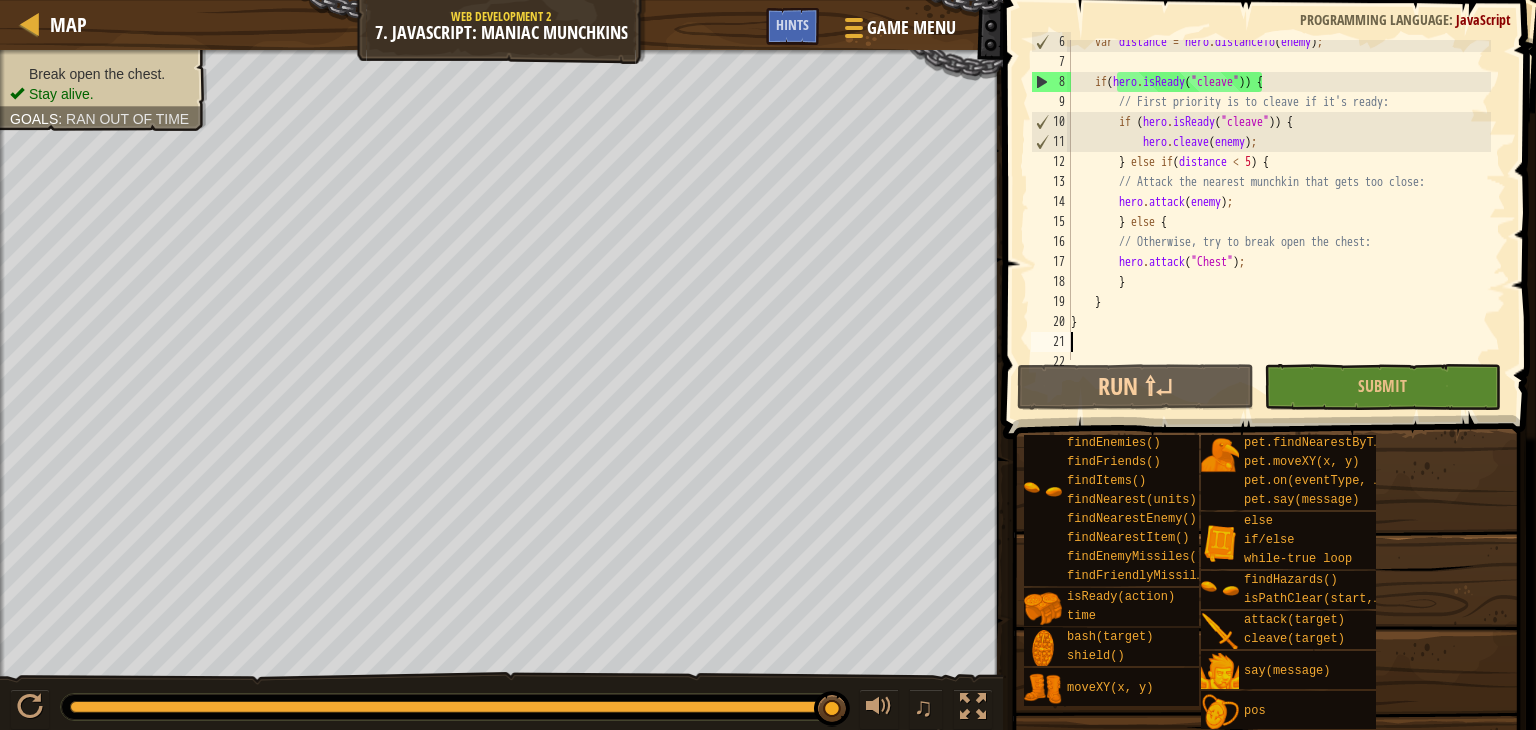 click on "var   distance   =   hero . distanceTo ( enemy ) ;           if ( hero . isReady ( "cleave" ))   {          // First priority is to cleave if it's ready:          if   ( hero . isReady ( "cleave" ))   {              hero . cleave ( enemy ) ;          }   else   if ( distance   <   5 )   {          // Attack the nearest munchkin that gets too close:          hero . attack ( enemy ) ;          }   else   {          // Otherwise, try to break open the chest:          hero . attack ( "Chest" ) ;          }      } }" at bounding box center (1279, 212) 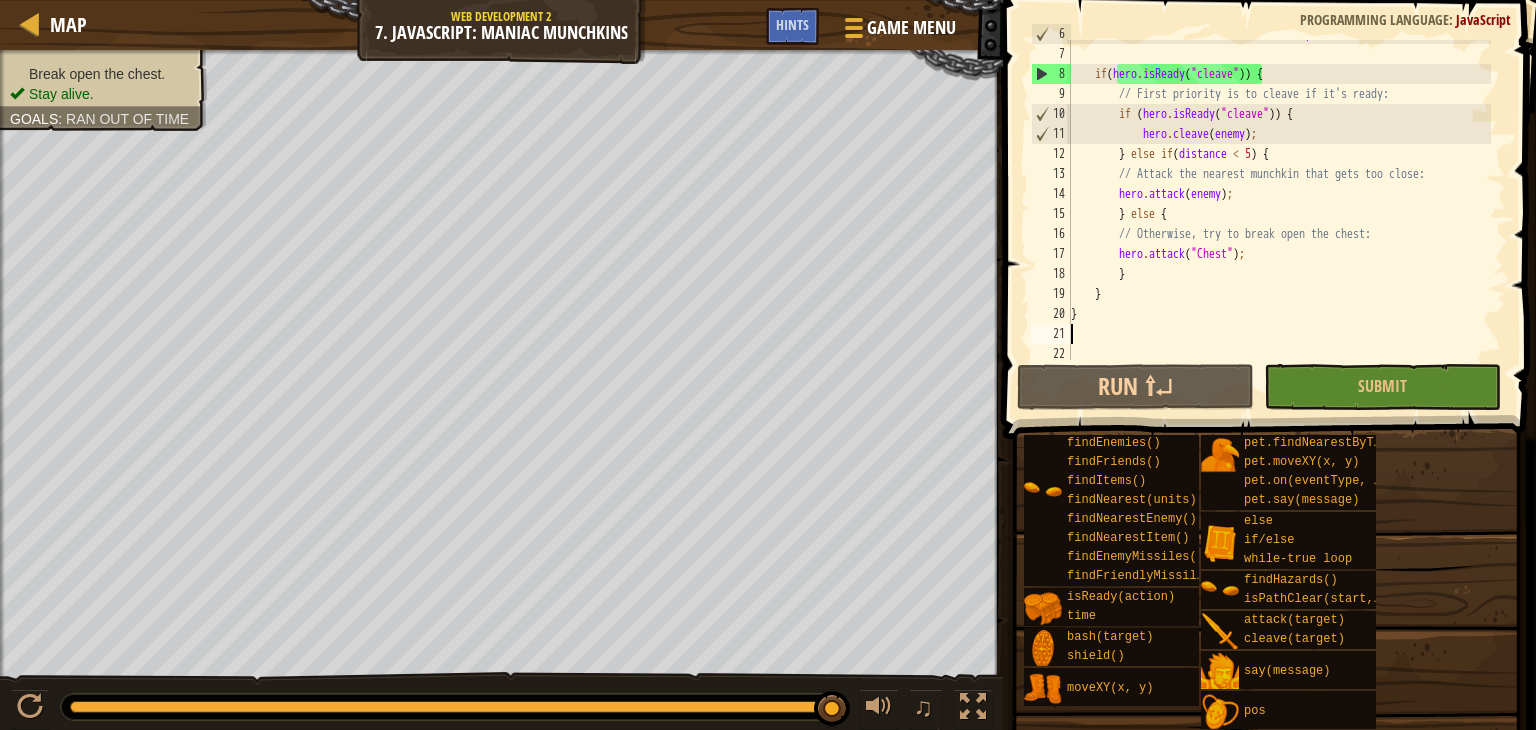 scroll, scrollTop: 120, scrollLeft: 0, axis: vertical 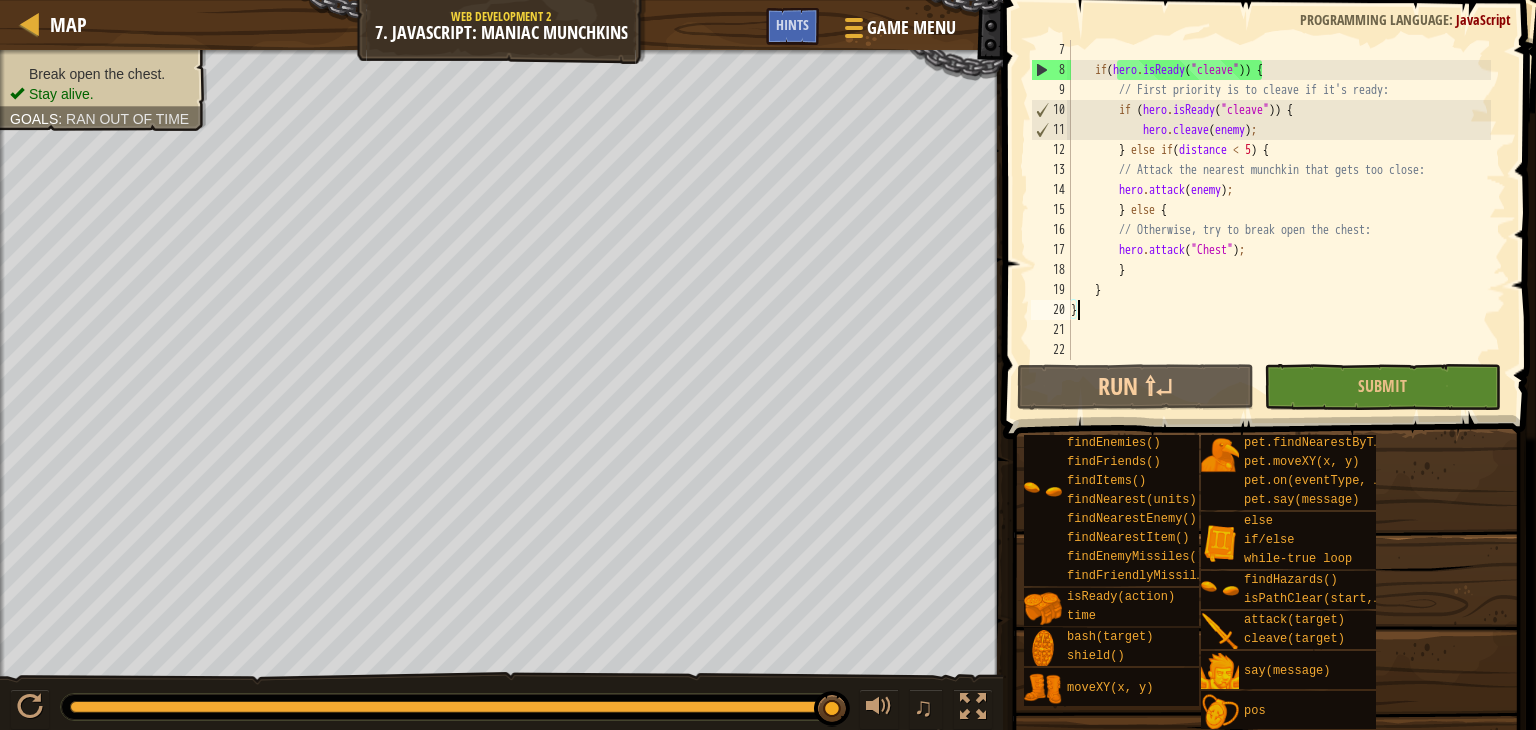 click on "if ( hero . isReady ( "cleave" ))   {          // First priority is to cleave if it's ready:          if   ( hero . isReady ( "cleave" ))   {              hero . cleave ( enemy ) ;          }   else   if ( distance   <   5 )   {          // Attack the nearest munchkin that gets too close:          hero . attack ( enemy ) ;          }   else   {          // Otherwise, try to break open the chest:          hero . attack ( "Chest" ) ;          }      } }" at bounding box center [1279, 220] 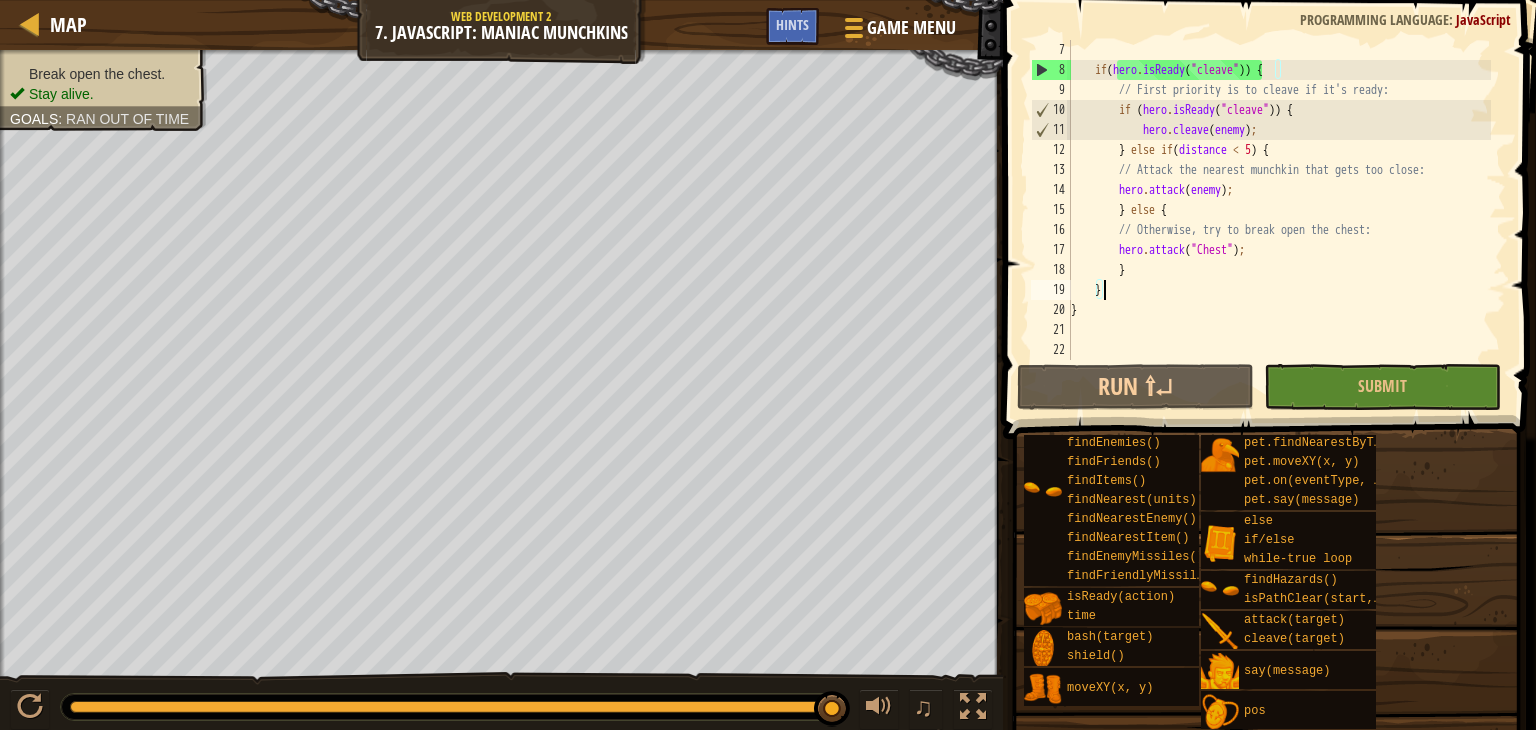 click on "if ( hero . isReady ( "cleave" ))   {          // First priority is to cleave if it's ready:          if   ( hero . isReady ( "cleave" ))   {              hero . cleave ( enemy ) ;          }   else   if ( distance   <   5 )   {          // Attack the nearest munchkin that gets too close:          hero . attack ( enemy ) ;          }   else   {          // Otherwise, try to break open the chest:          hero . attack ( "Chest" ) ;          }      } }" at bounding box center [1279, 220] 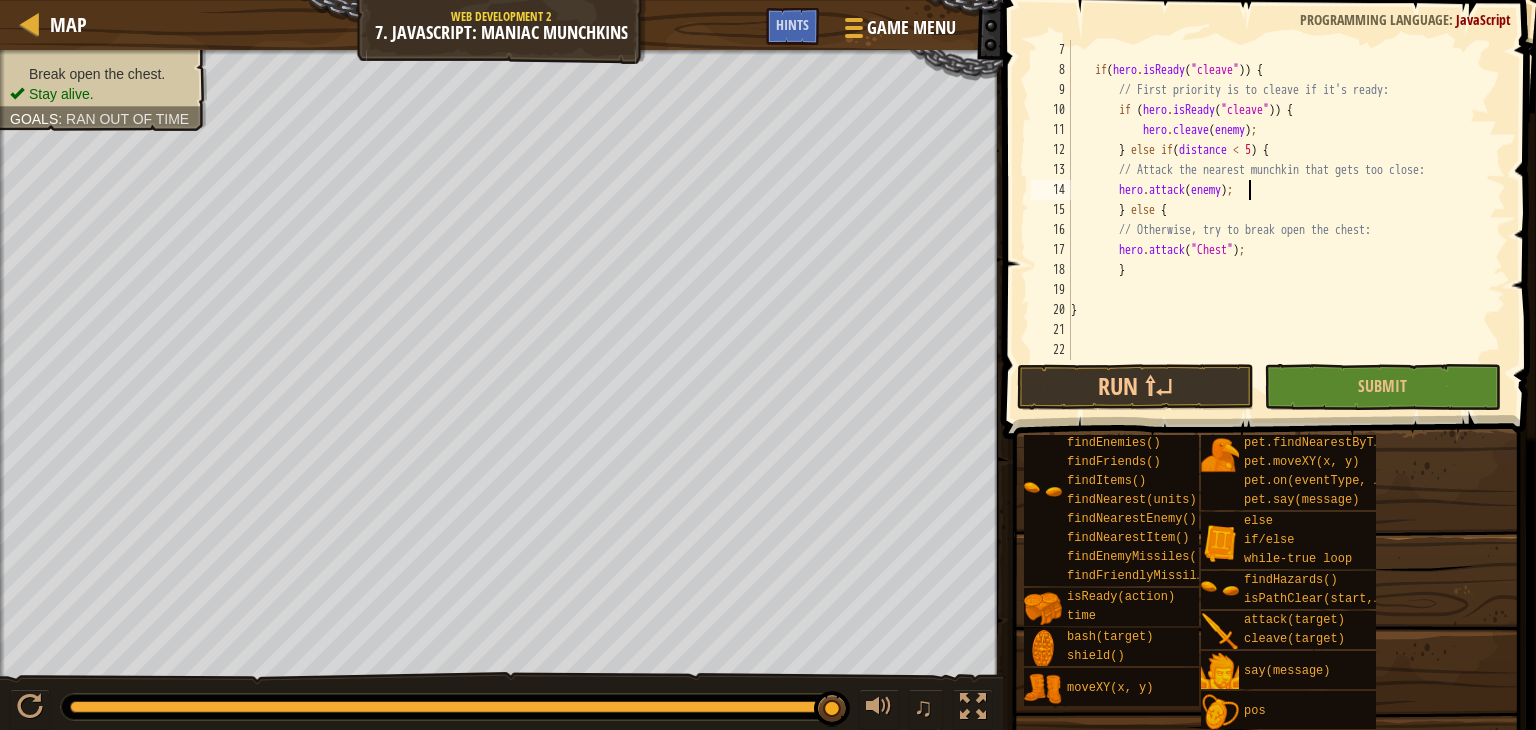 click on "if ( hero . isReady ( "cleave" ))   {          // First priority is to cleave if it's ready:          if   ( hero . isReady ( "cleave" ))   {              hero . cleave ( enemy ) ;          }   else   if ( distance   <   5 )   {          // Attack the nearest munchkin that gets too close:          hero . attack ( enemy ) ;          }   else   {          // Otherwise, try to break open the chest:          hero . attack ( "Chest" ) ;          }      }" at bounding box center [1279, 220] 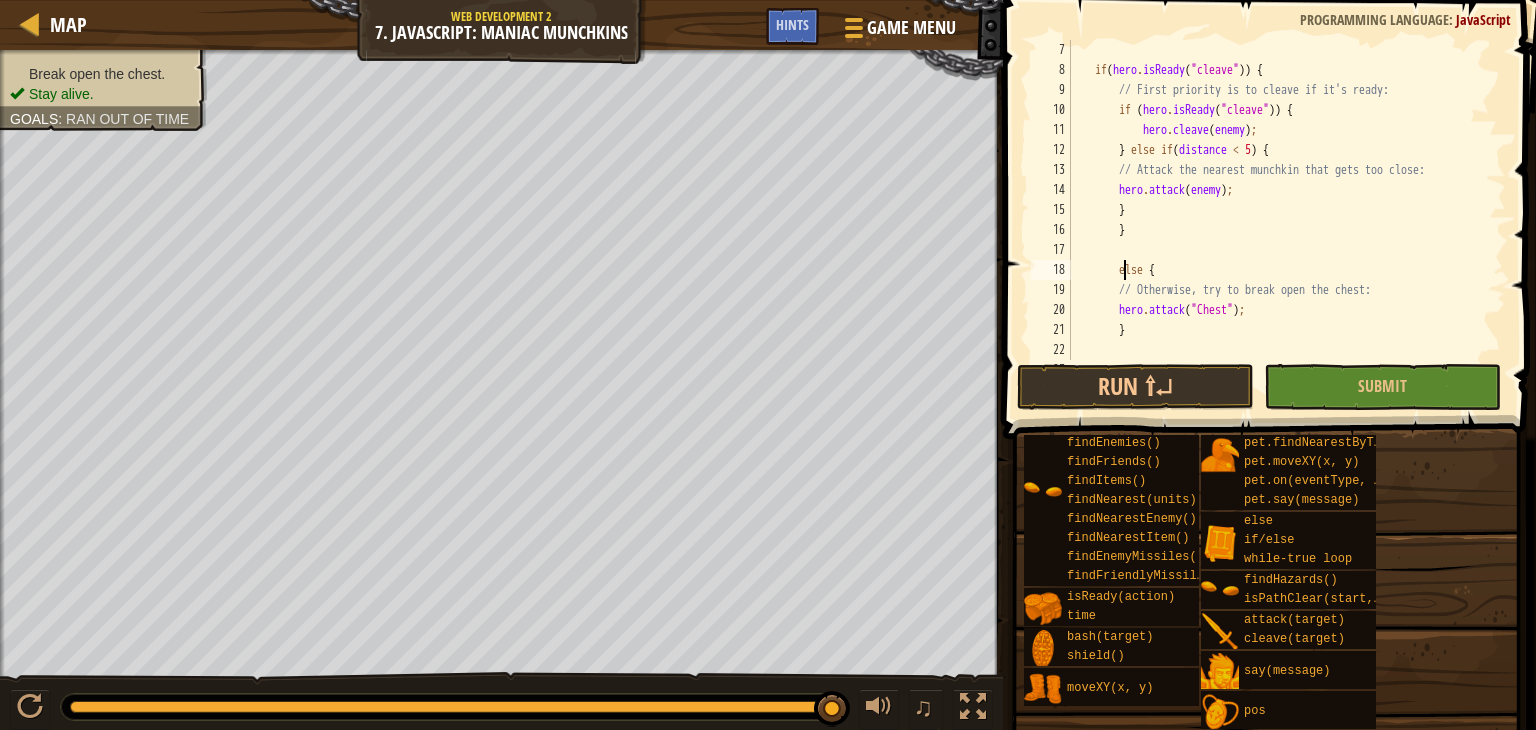 scroll, scrollTop: 9, scrollLeft: 4, axis: both 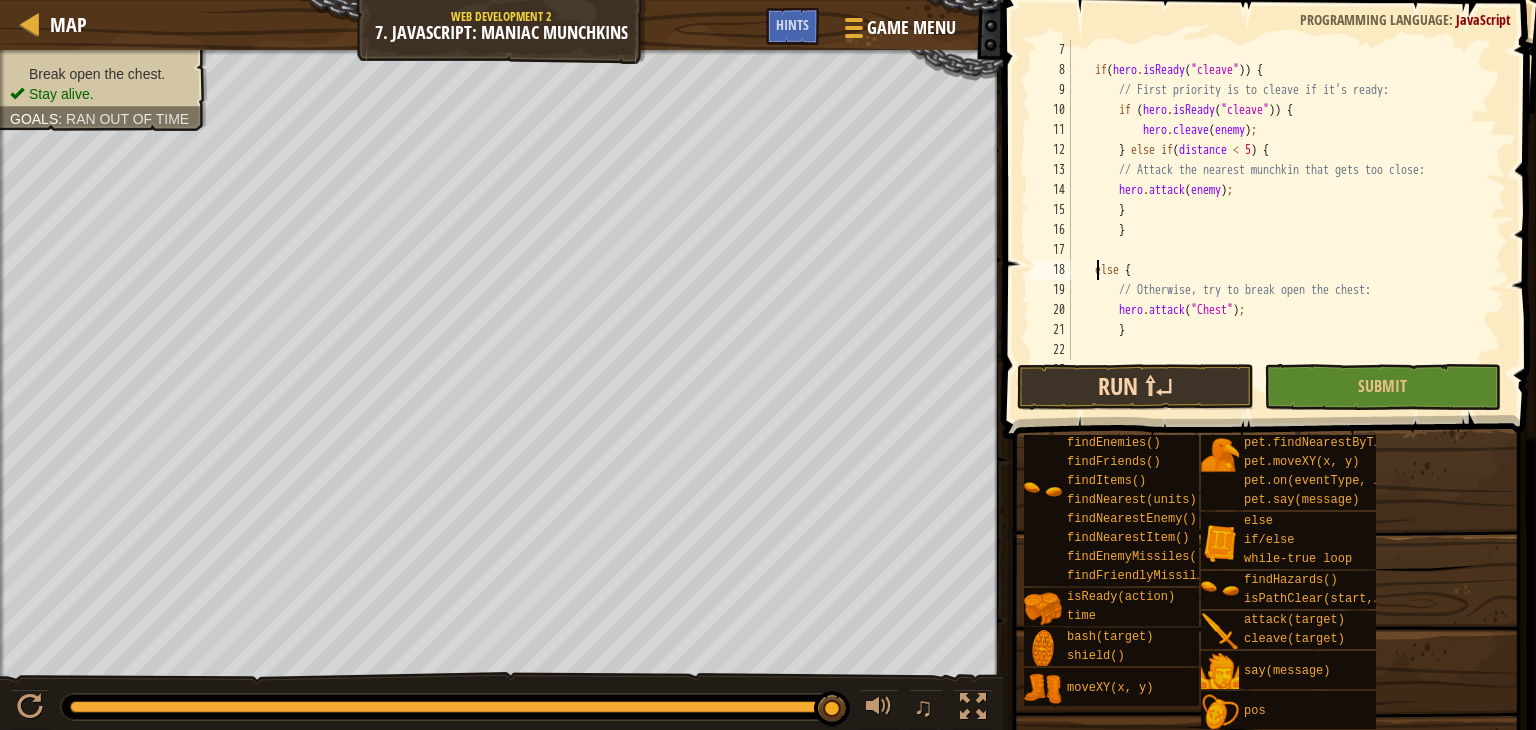 type on "else {" 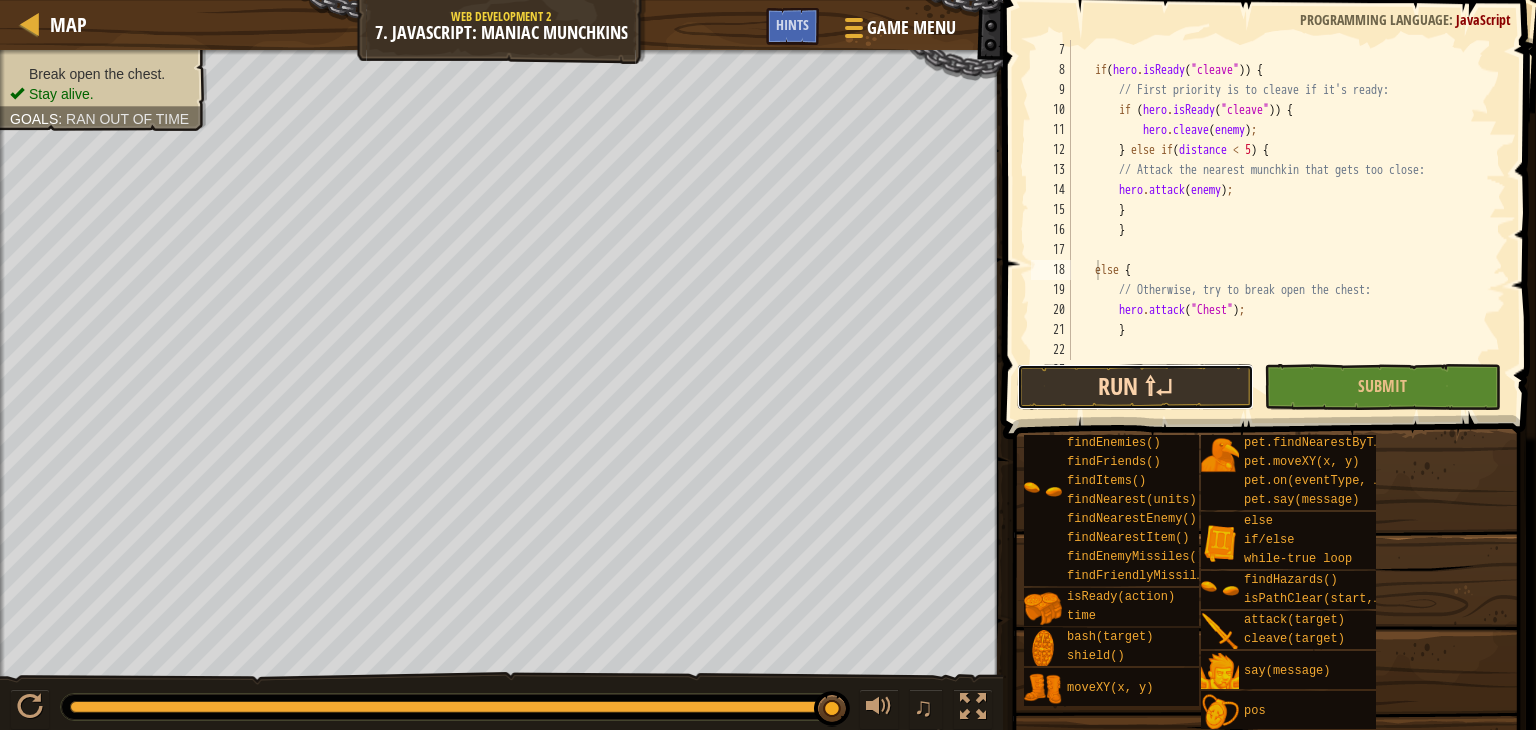click on "Run ⇧↵" at bounding box center (1135, 387) 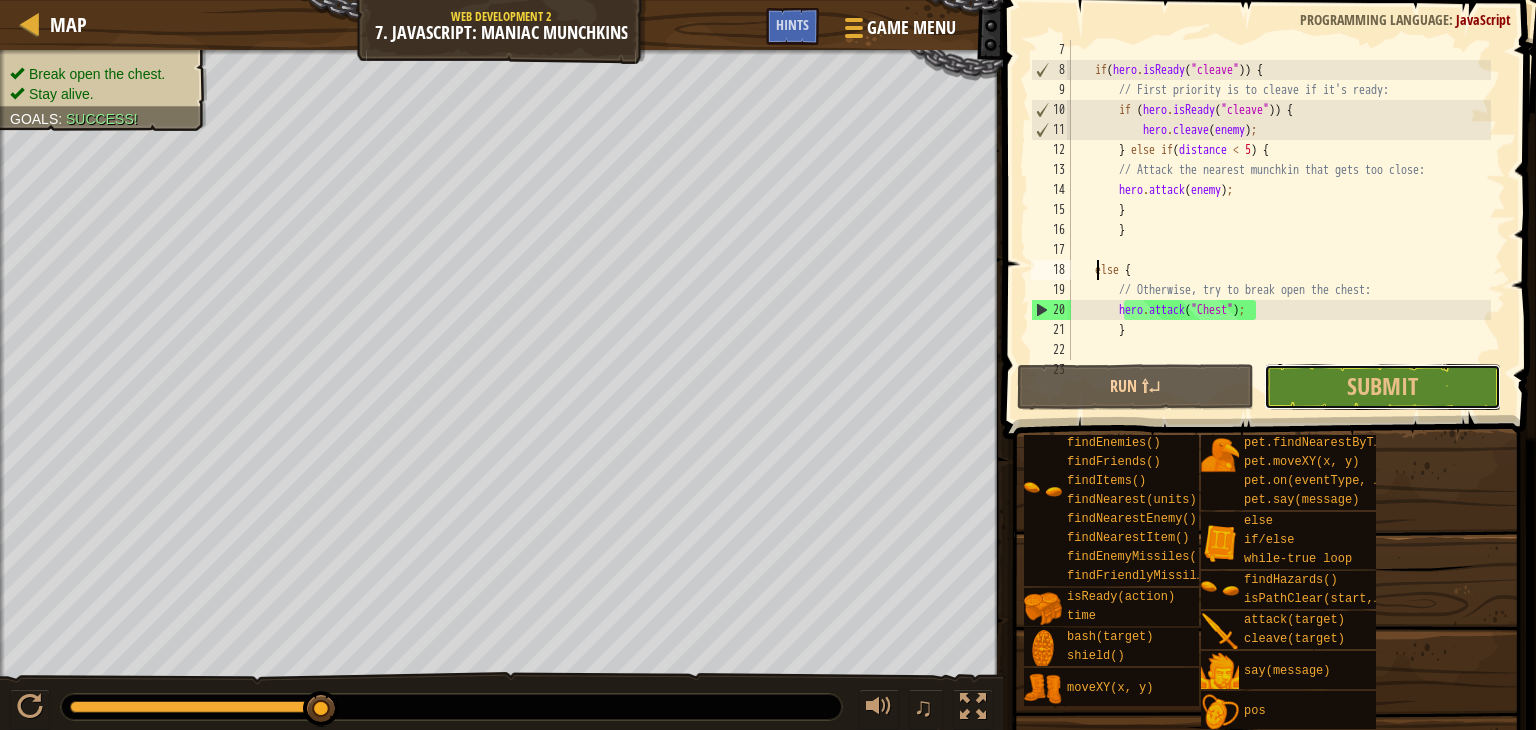 click on "Submit" at bounding box center (1382, 387) 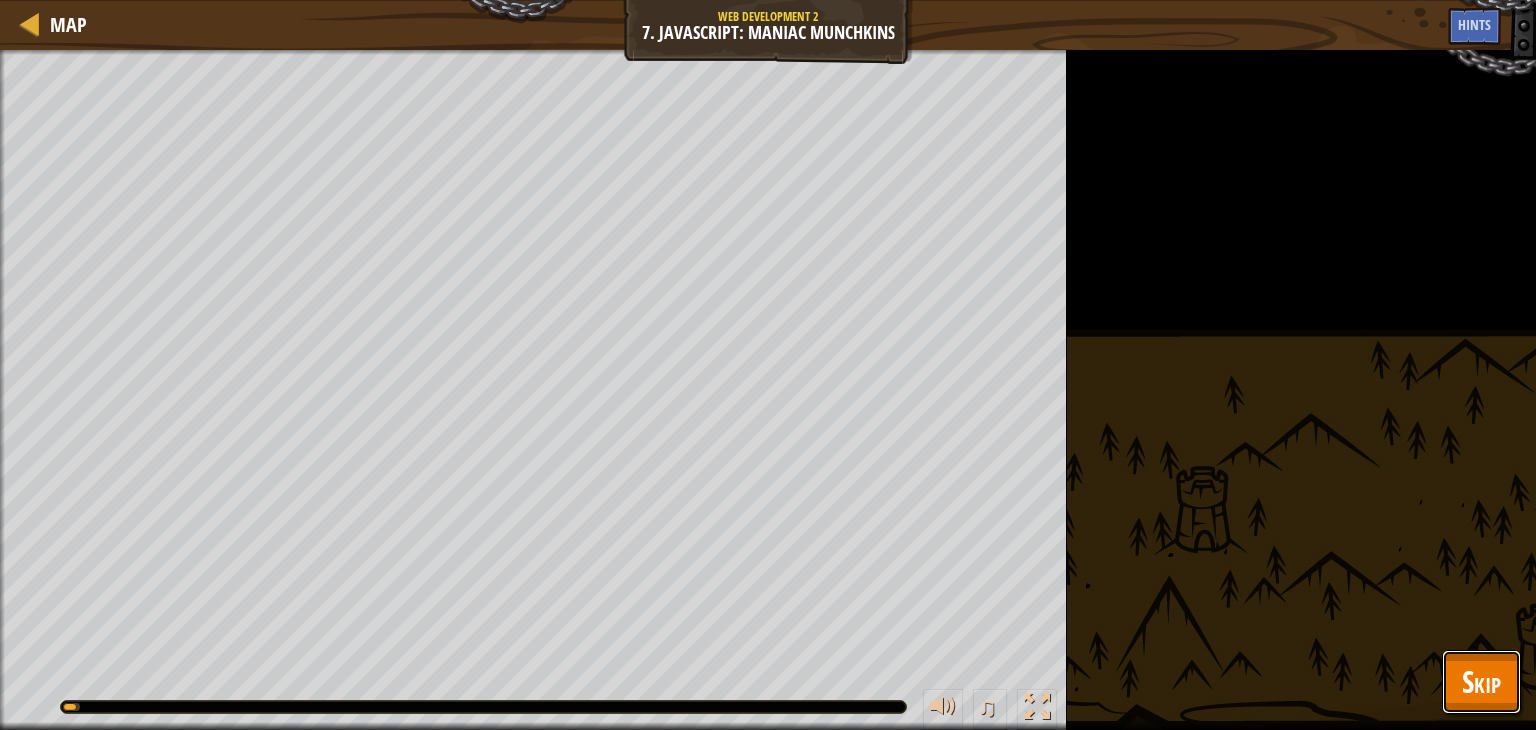 click on "Skip" at bounding box center (1481, 682) 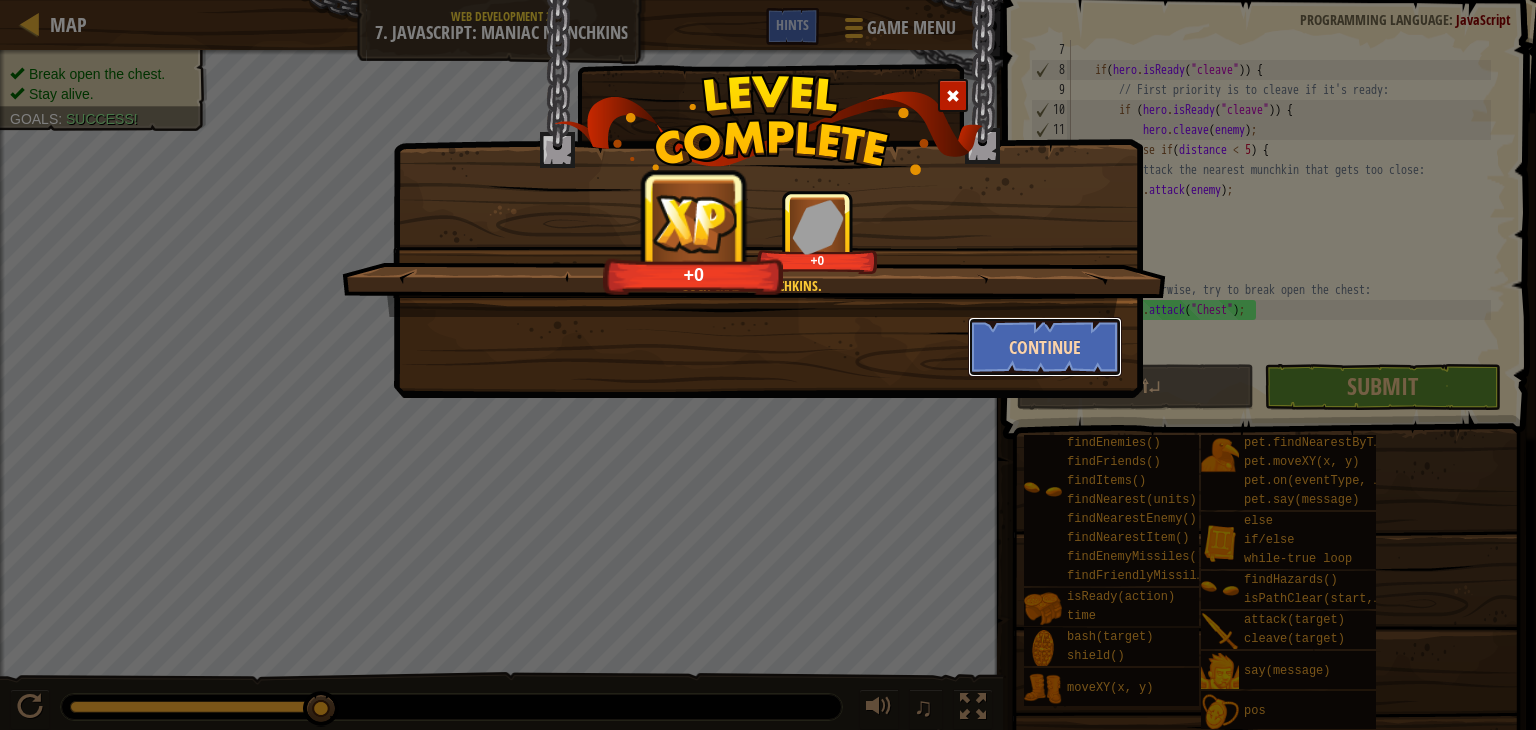click on "Continue" at bounding box center (1045, 347) 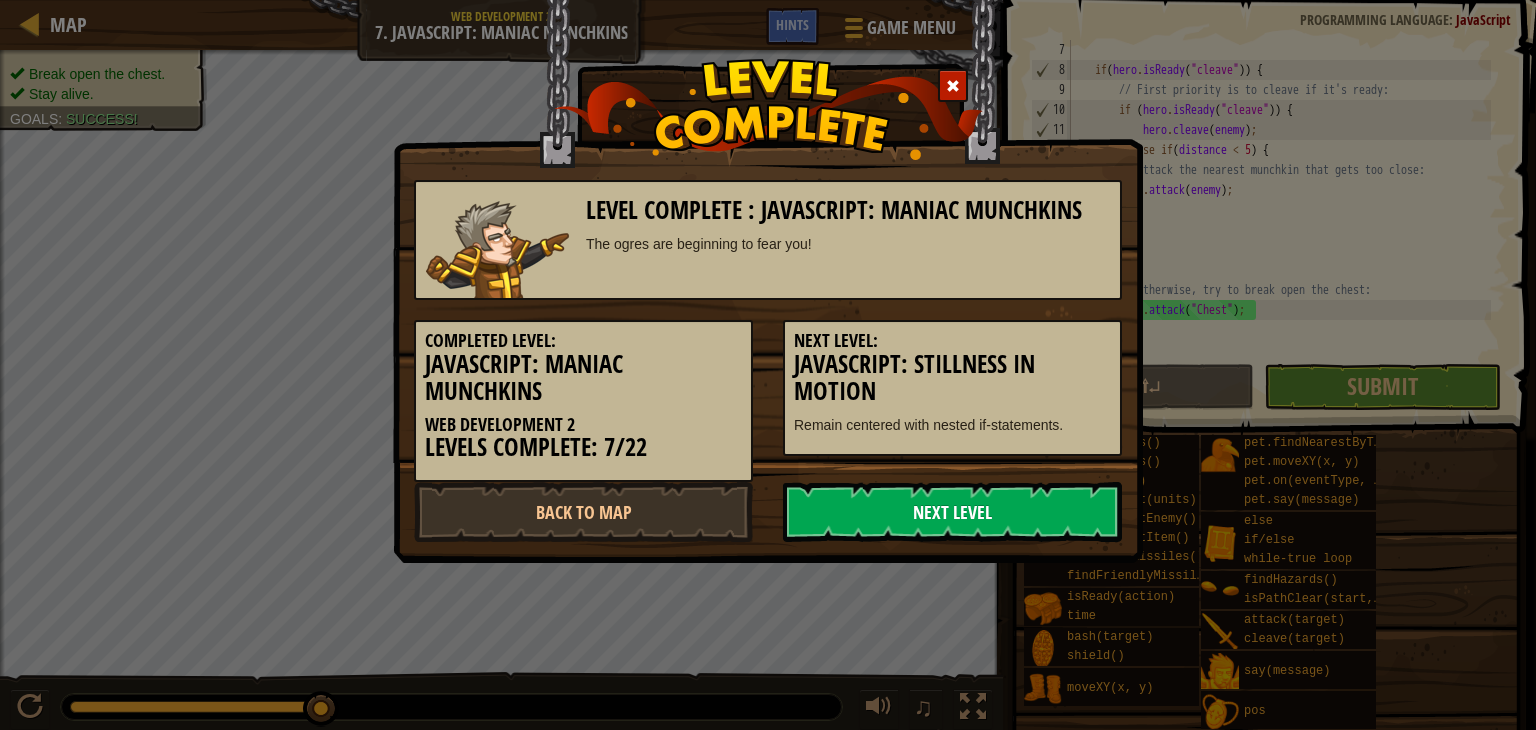 click on "Next Level" at bounding box center (952, 512) 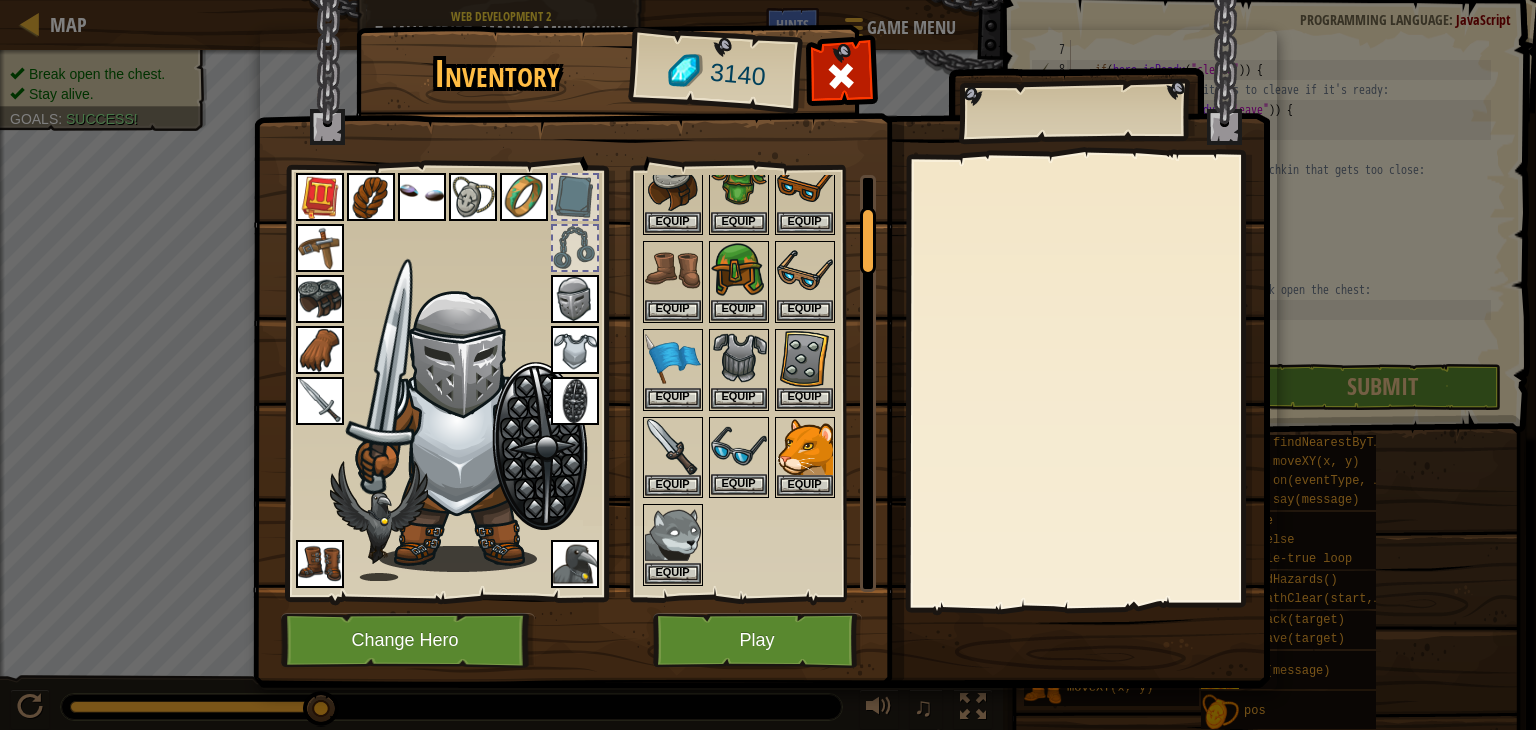 scroll, scrollTop: 200, scrollLeft: 0, axis: vertical 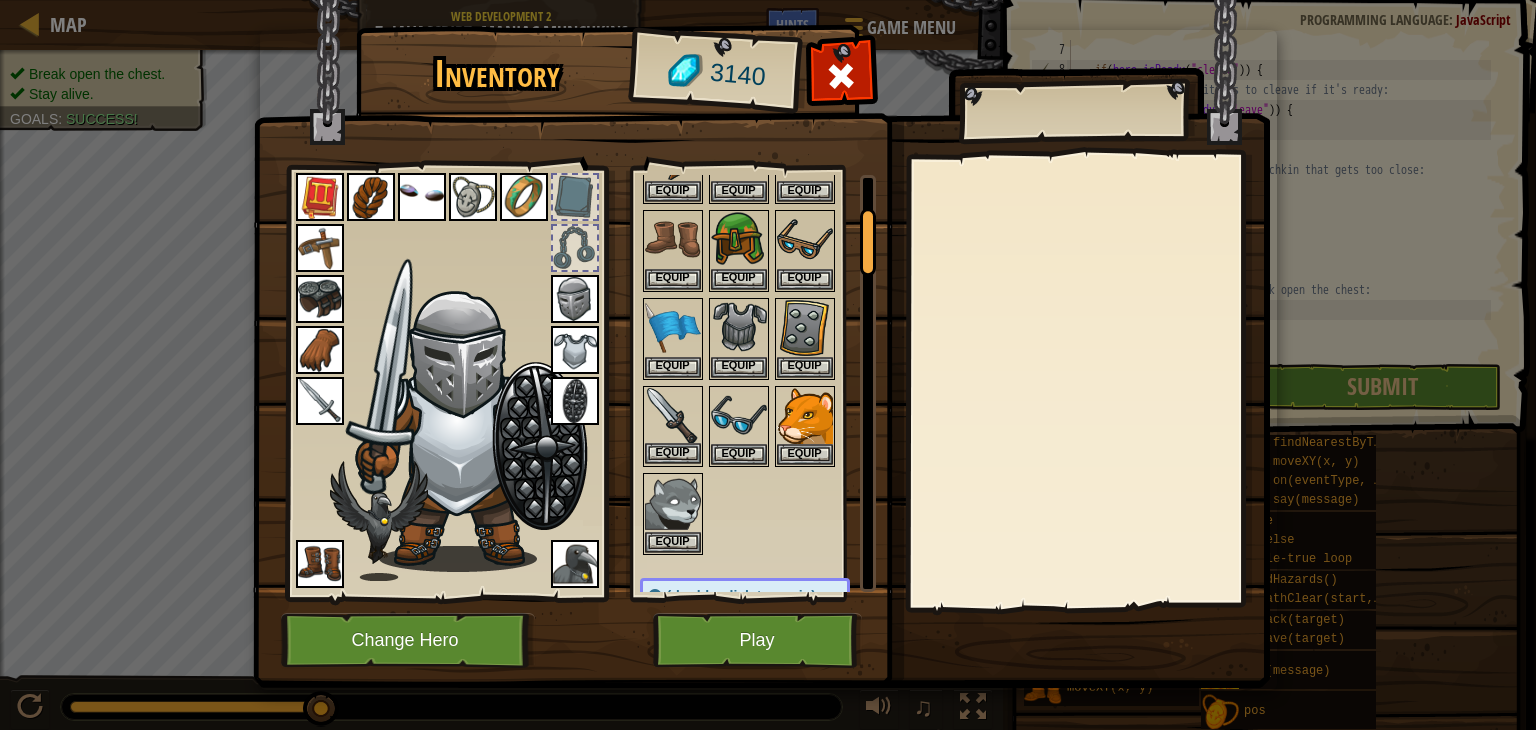 click at bounding box center [673, 416] 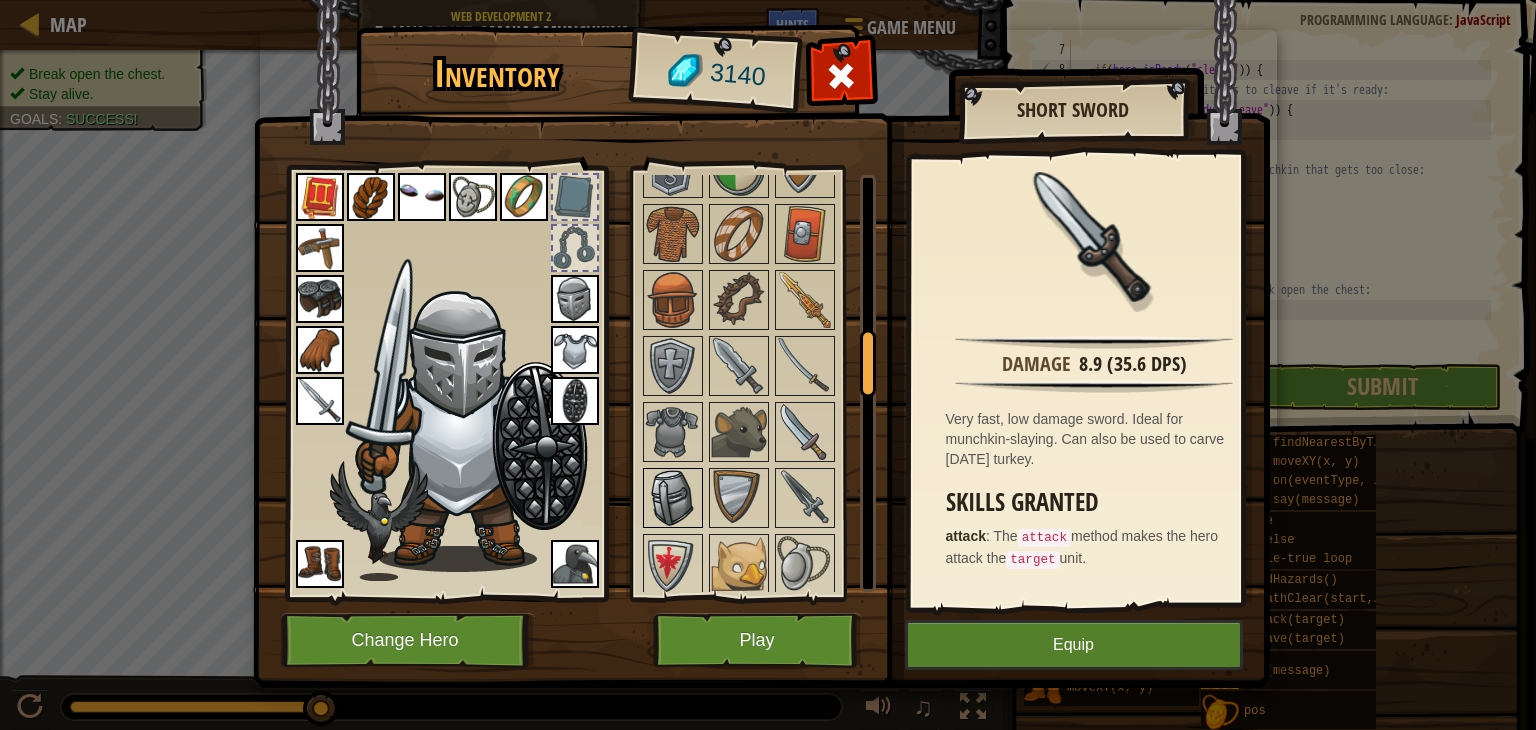 scroll, scrollTop: 1000, scrollLeft: 0, axis: vertical 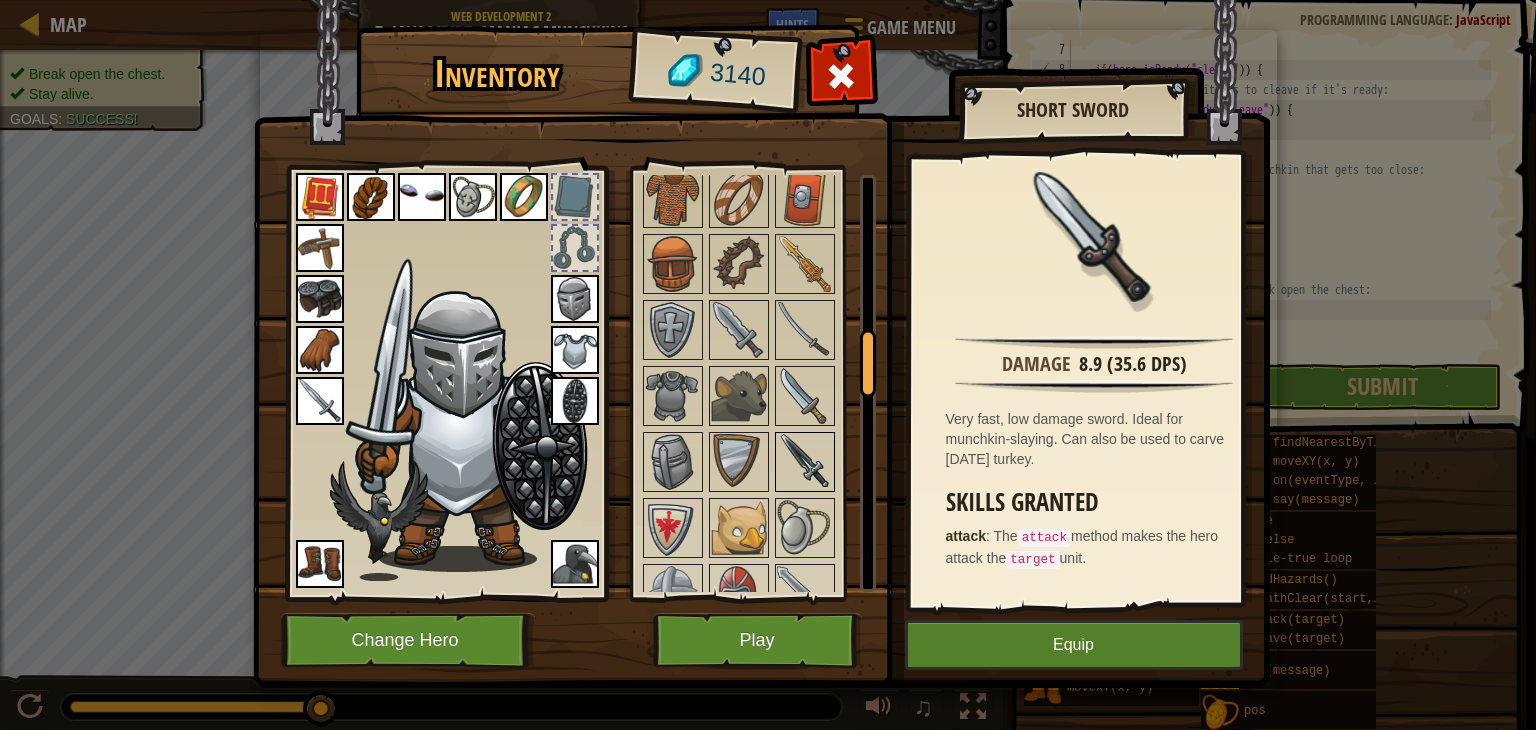 click at bounding box center [805, 462] 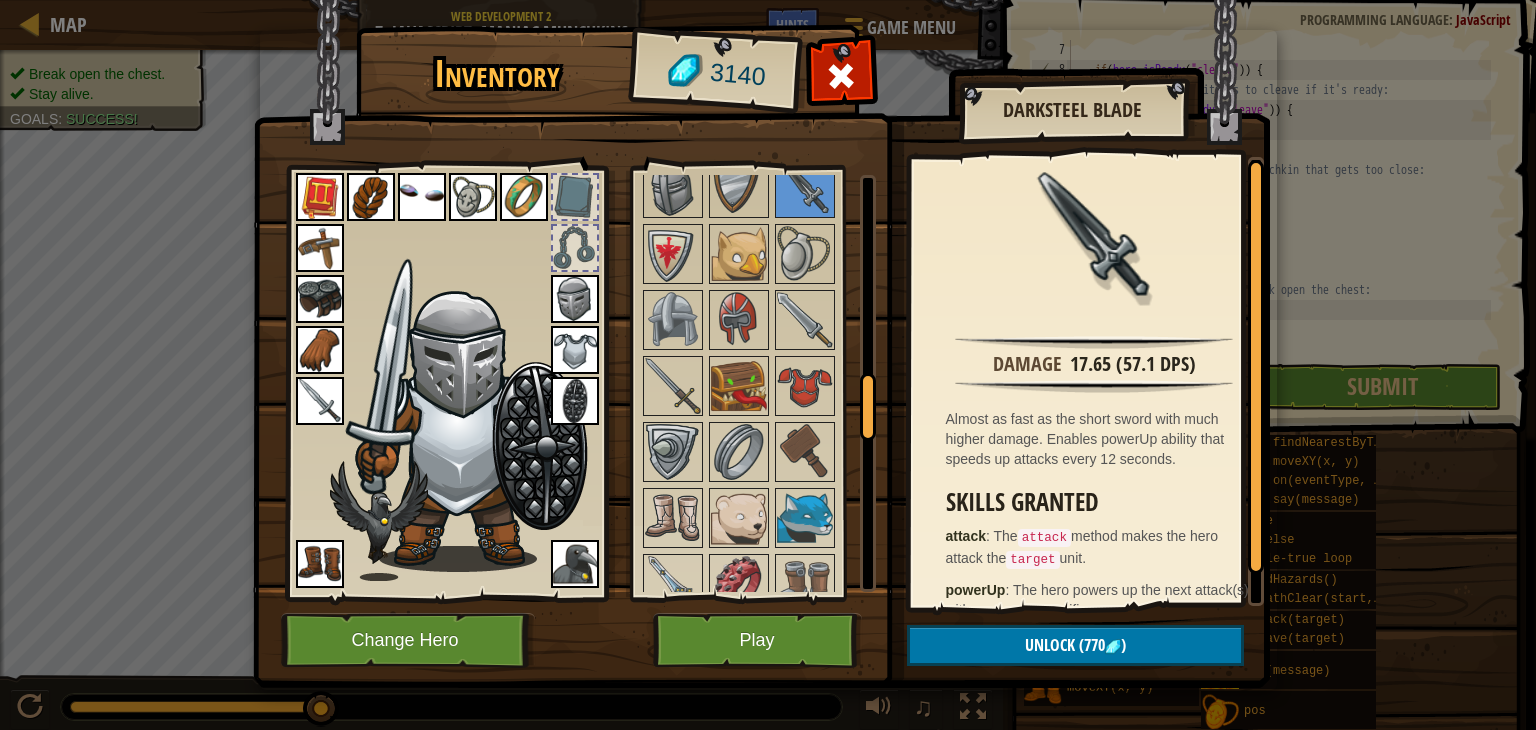 scroll, scrollTop: 1300, scrollLeft: 0, axis: vertical 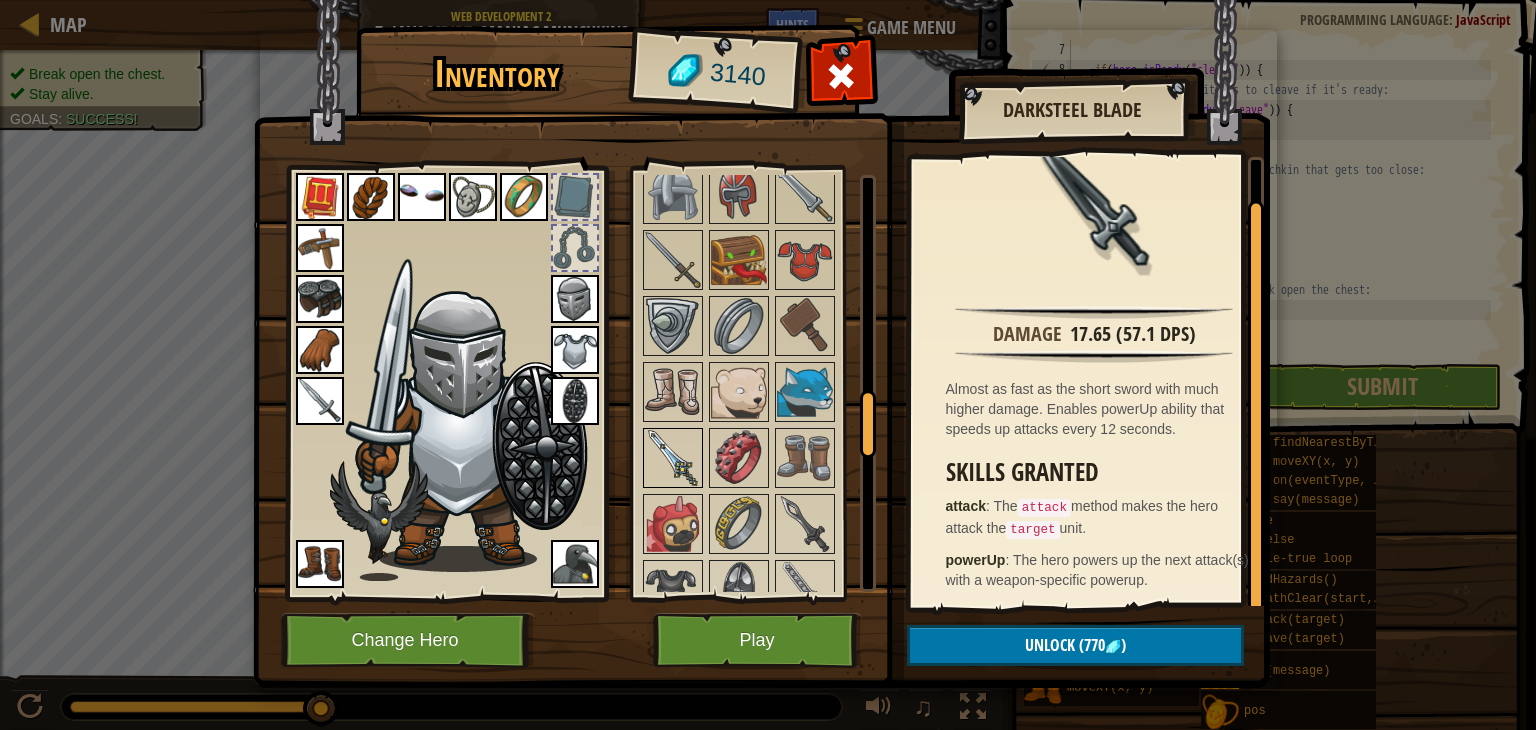click at bounding box center (673, 458) 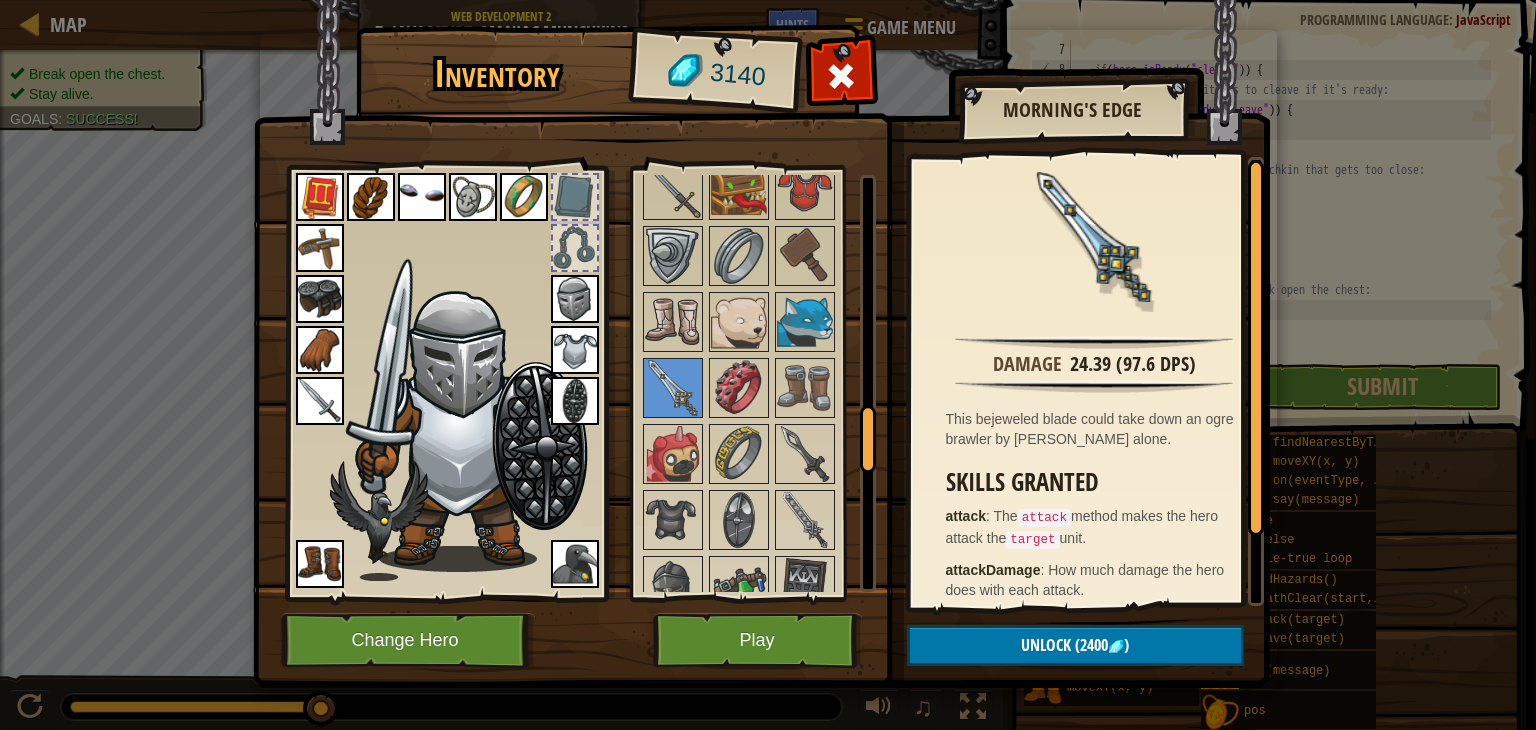 scroll, scrollTop: 1500, scrollLeft: 0, axis: vertical 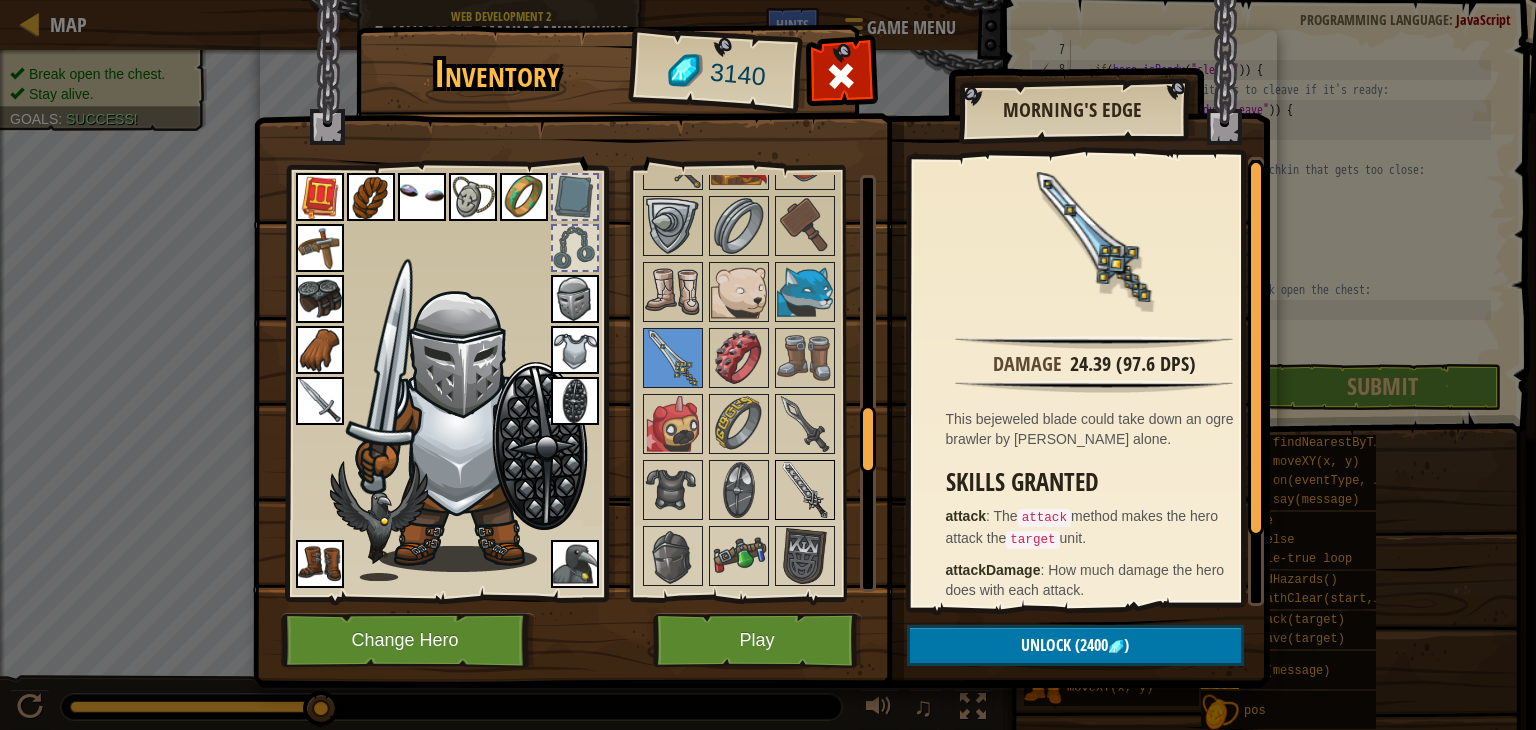 click at bounding box center (805, 490) 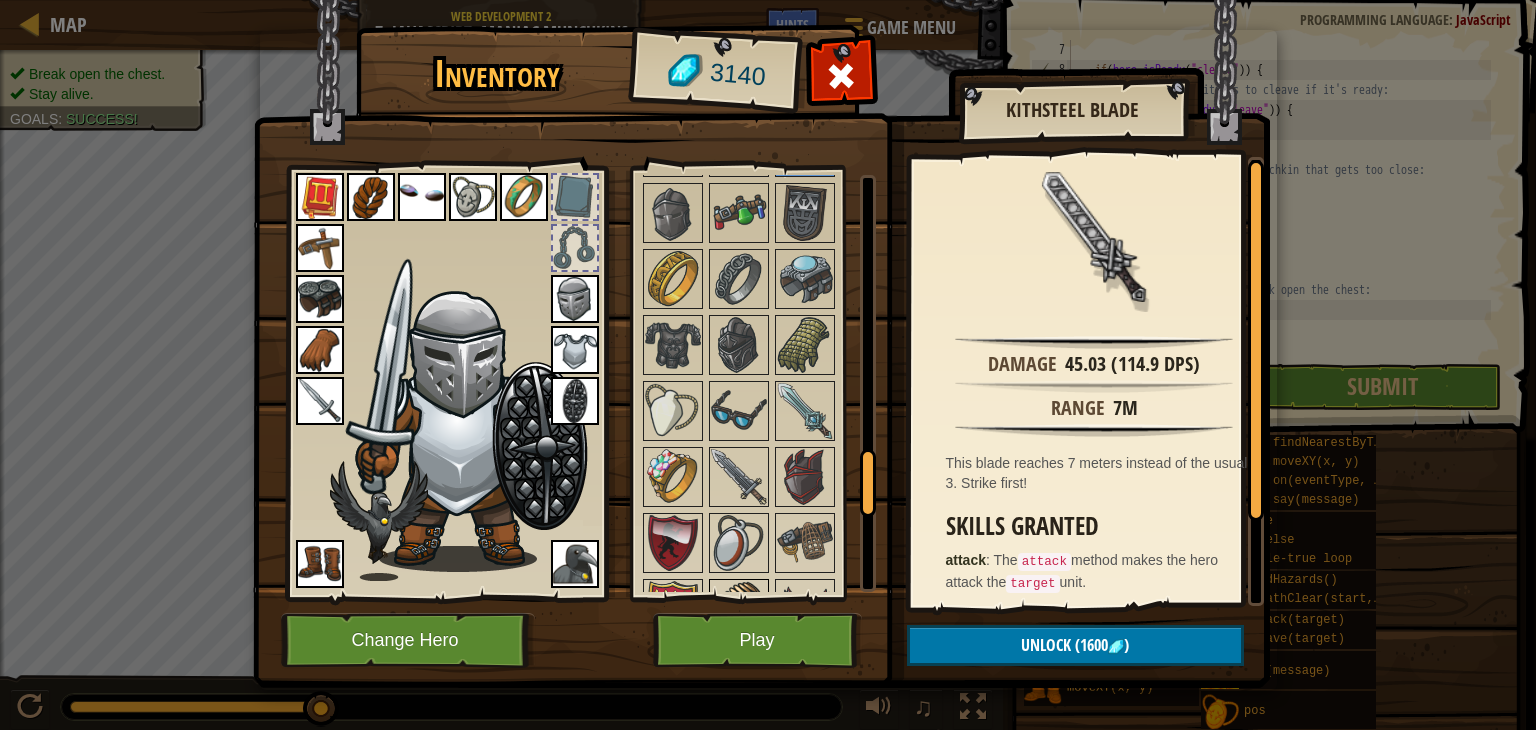 scroll, scrollTop: 1900, scrollLeft: 0, axis: vertical 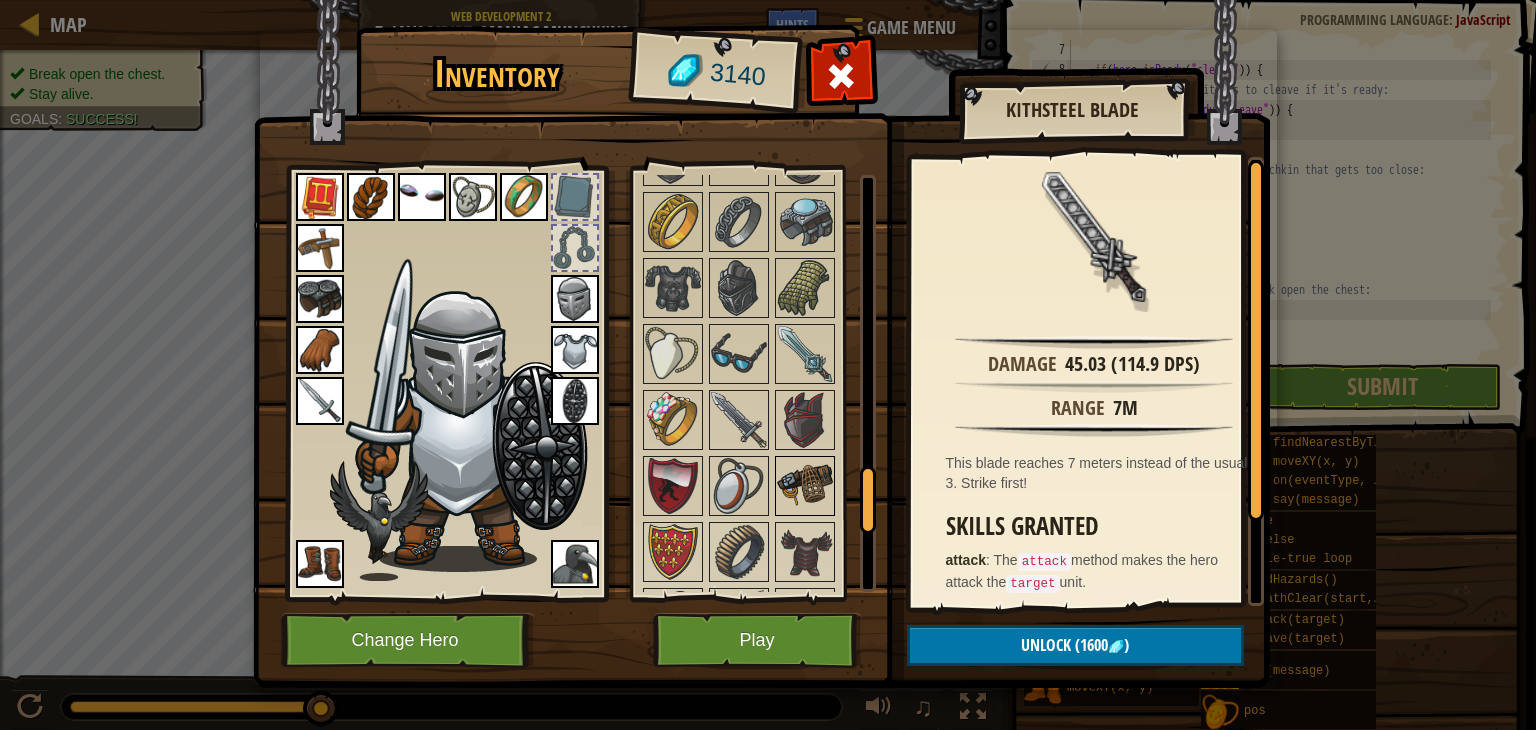 drag, startPoint x: 815, startPoint y: 483, endPoint x: 804, endPoint y: 491, distance: 13.601471 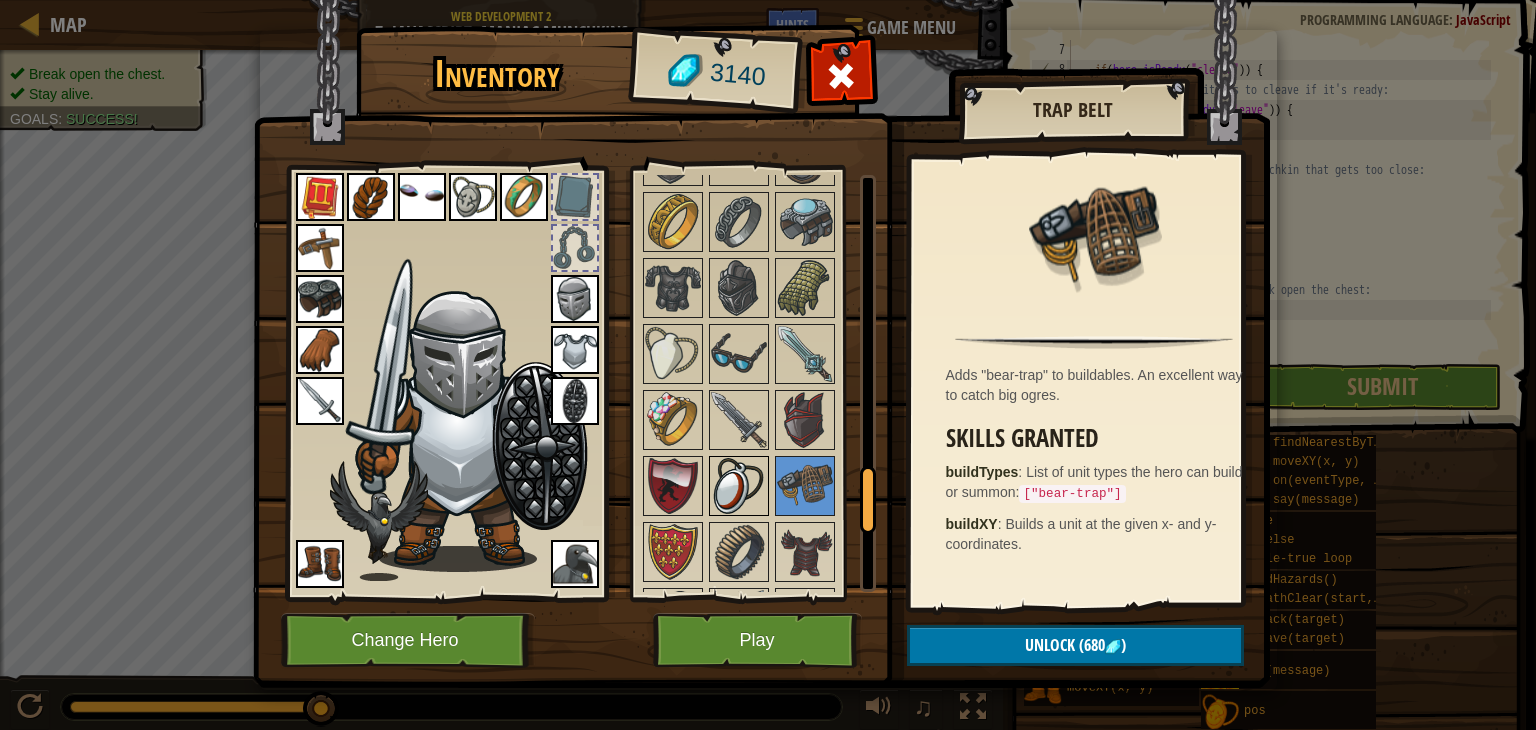 click at bounding box center [739, 486] 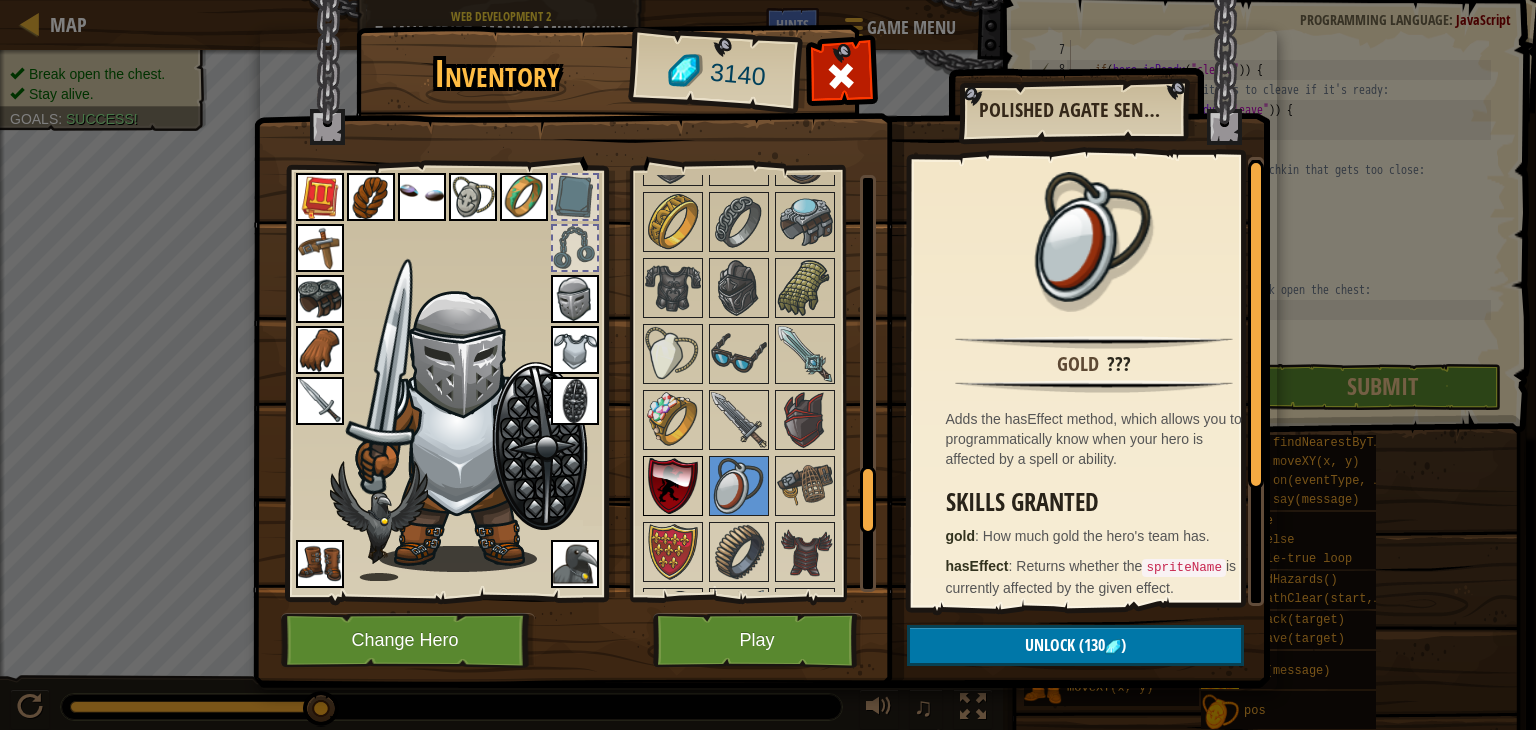 click at bounding box center (673, 486) 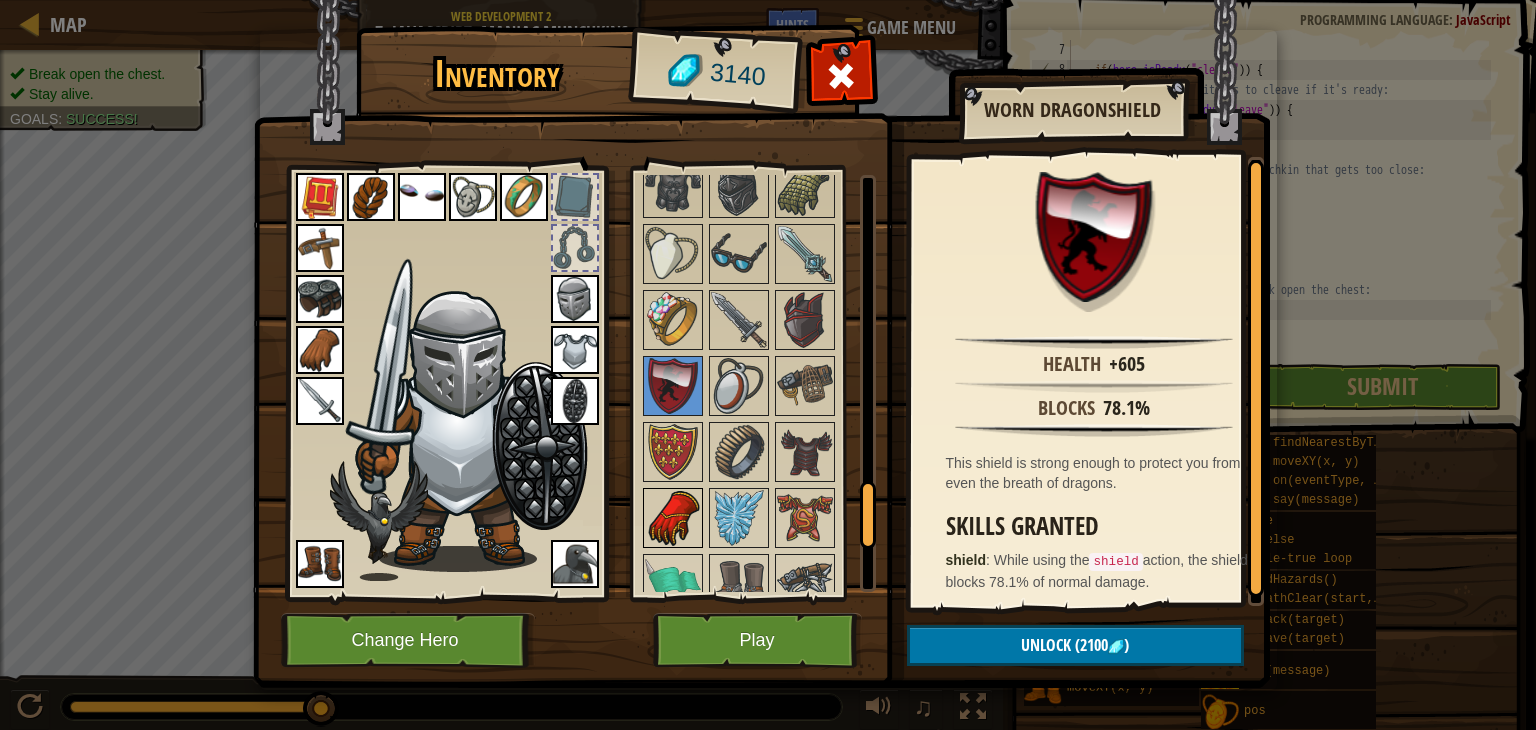scroll, scrollTop: 2100, scrollLeft: 0, axis: vertical 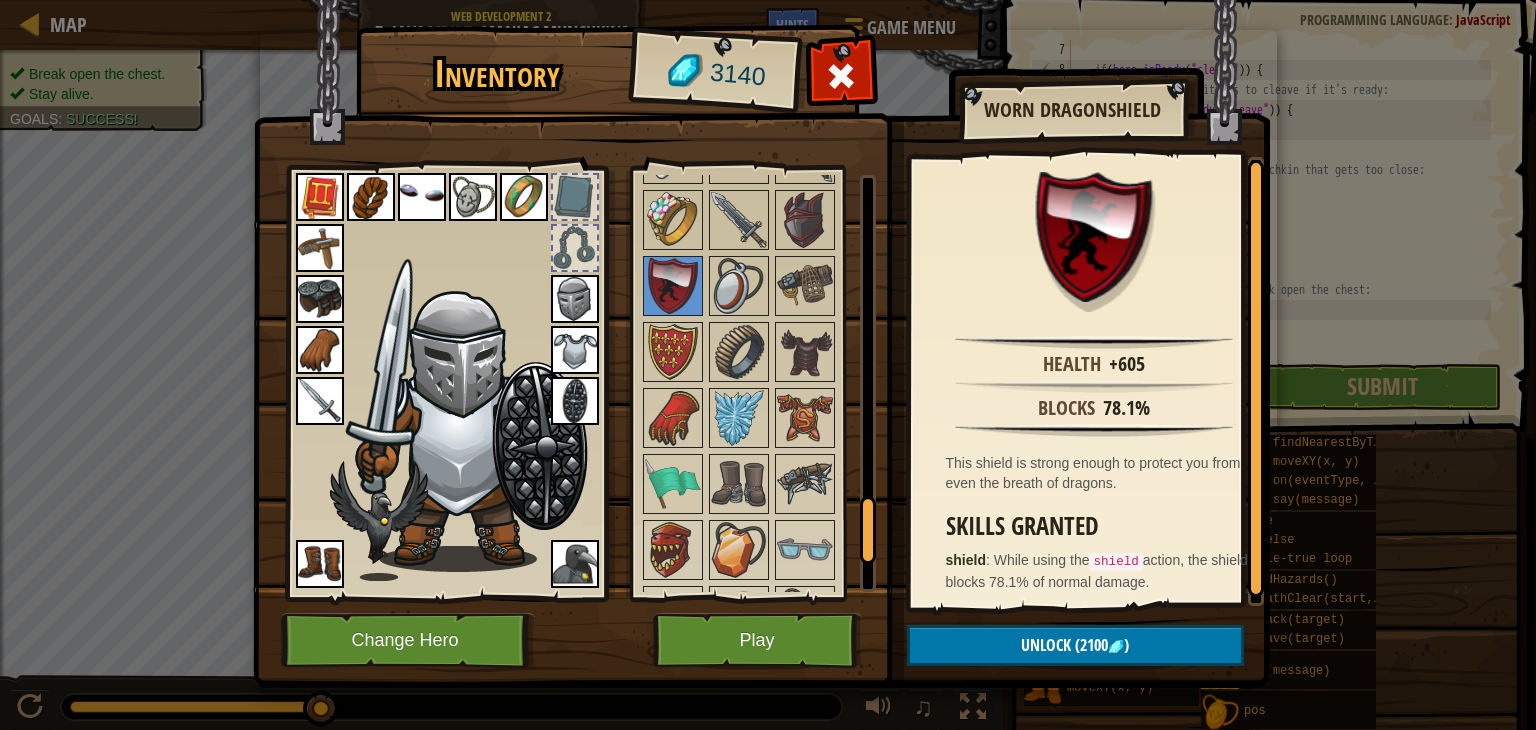 click on "Available Equip Equip Equip Equip Equip Equip Equip Equip Equip Equip Equip Equip Equip Equip Equip Equip Equip Equip Equip Equip Equip Equip Equip Equip Equip Equip Equip Equip Equip (double-click to equip) Restricted Locked" at bounding box center (753, 383) 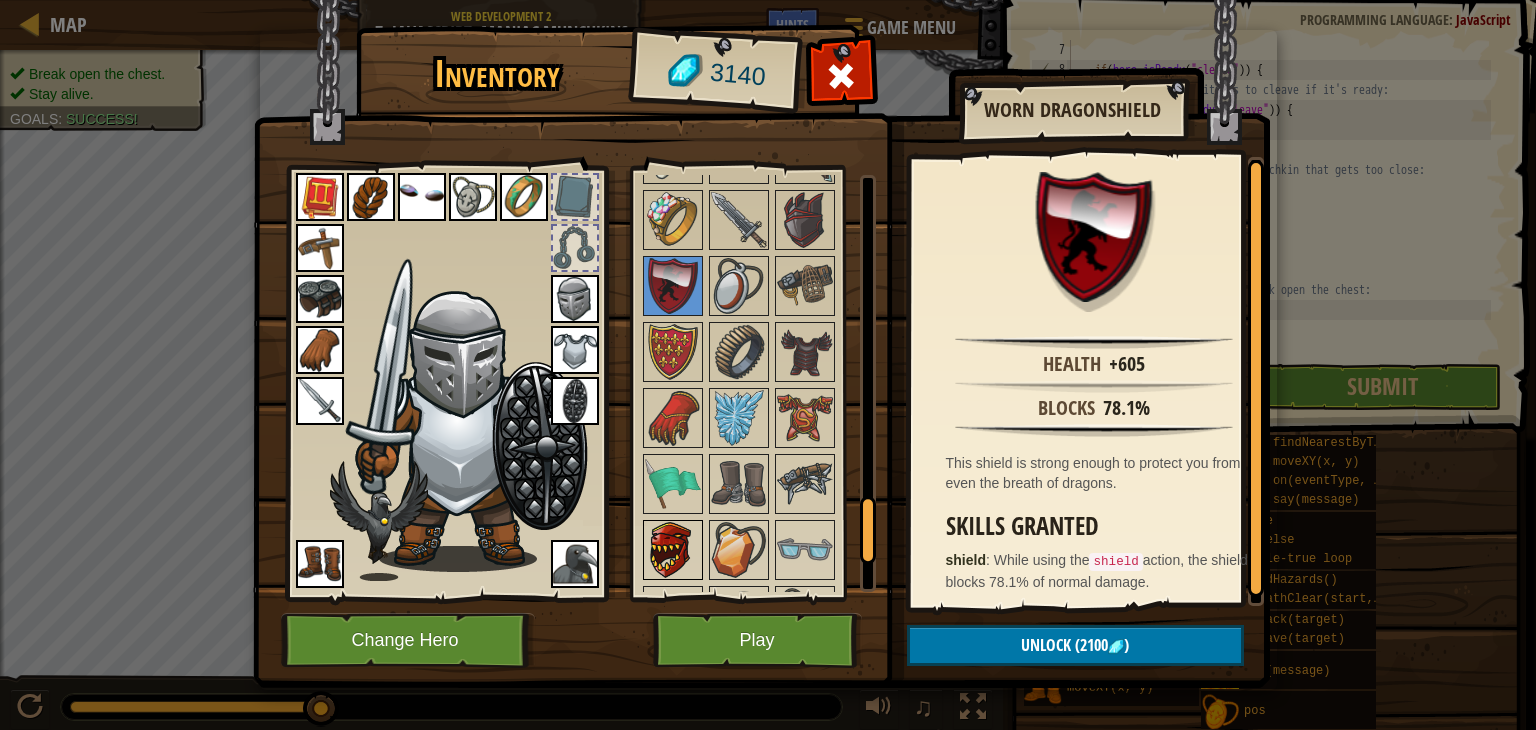 click at bounding box center (673, 550) 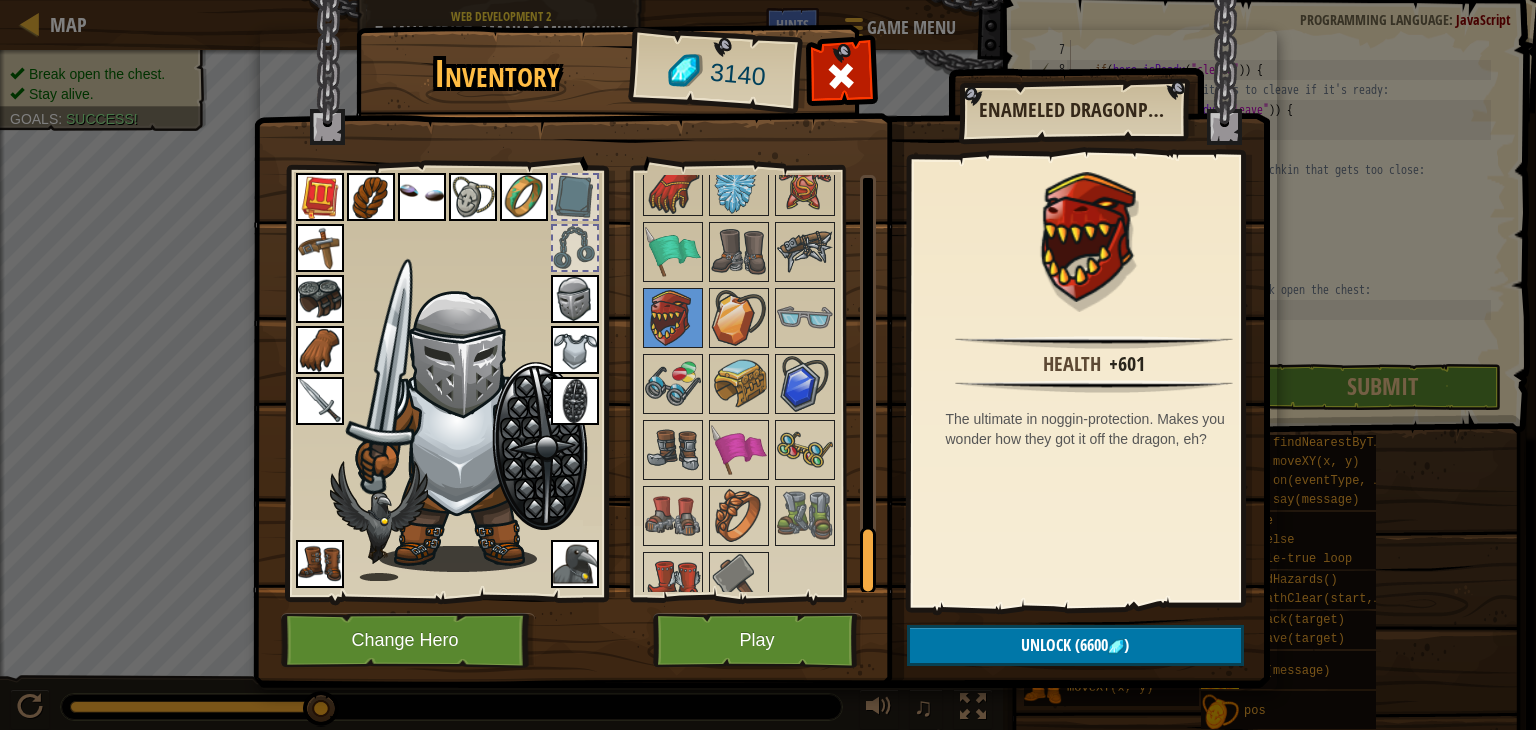 scroll, scrollTop: 2336, scrollLeft: 0, axis: vertical 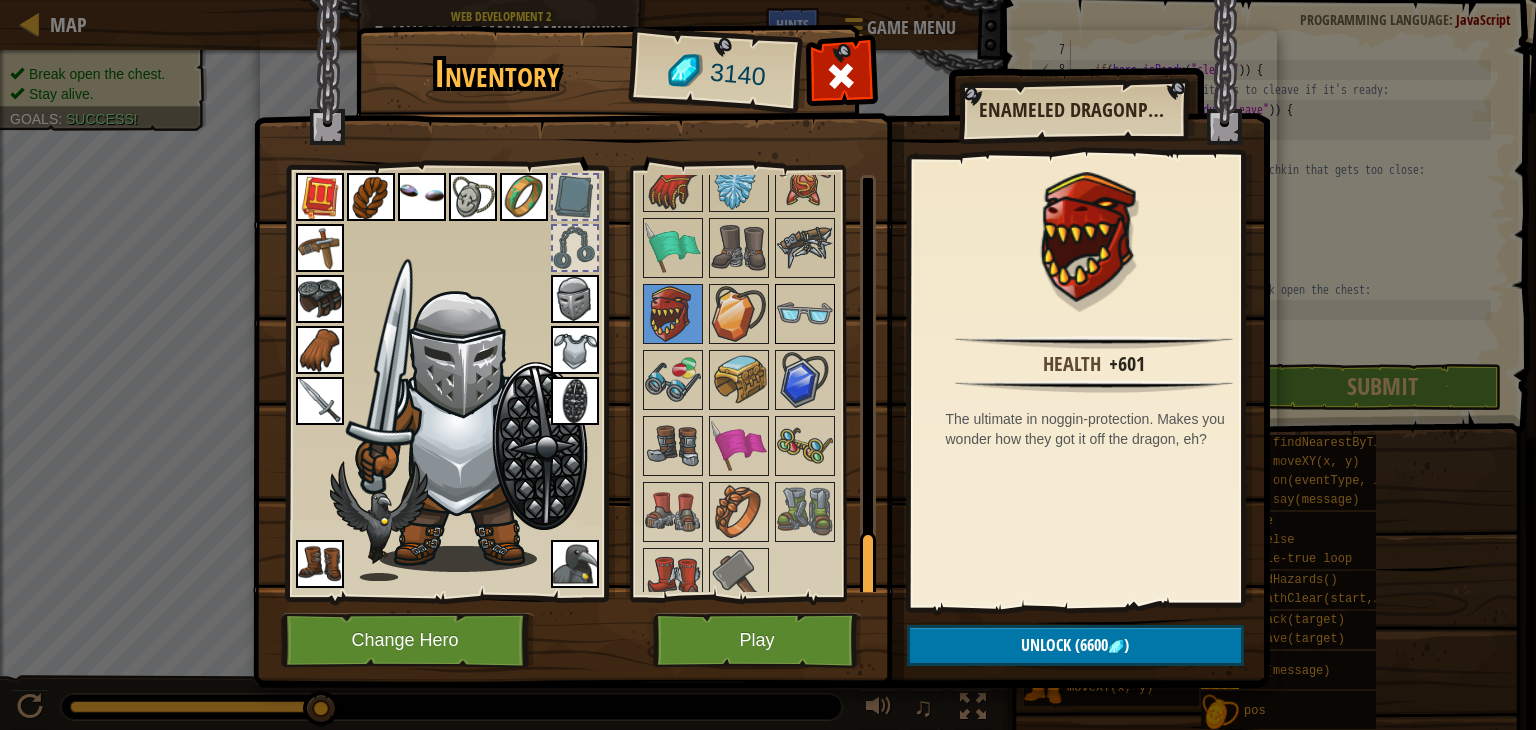 drag, startPoint x: 735, startPoint y: 347, endPoint x: 789, endPoint y: 317, distance: 61.77378 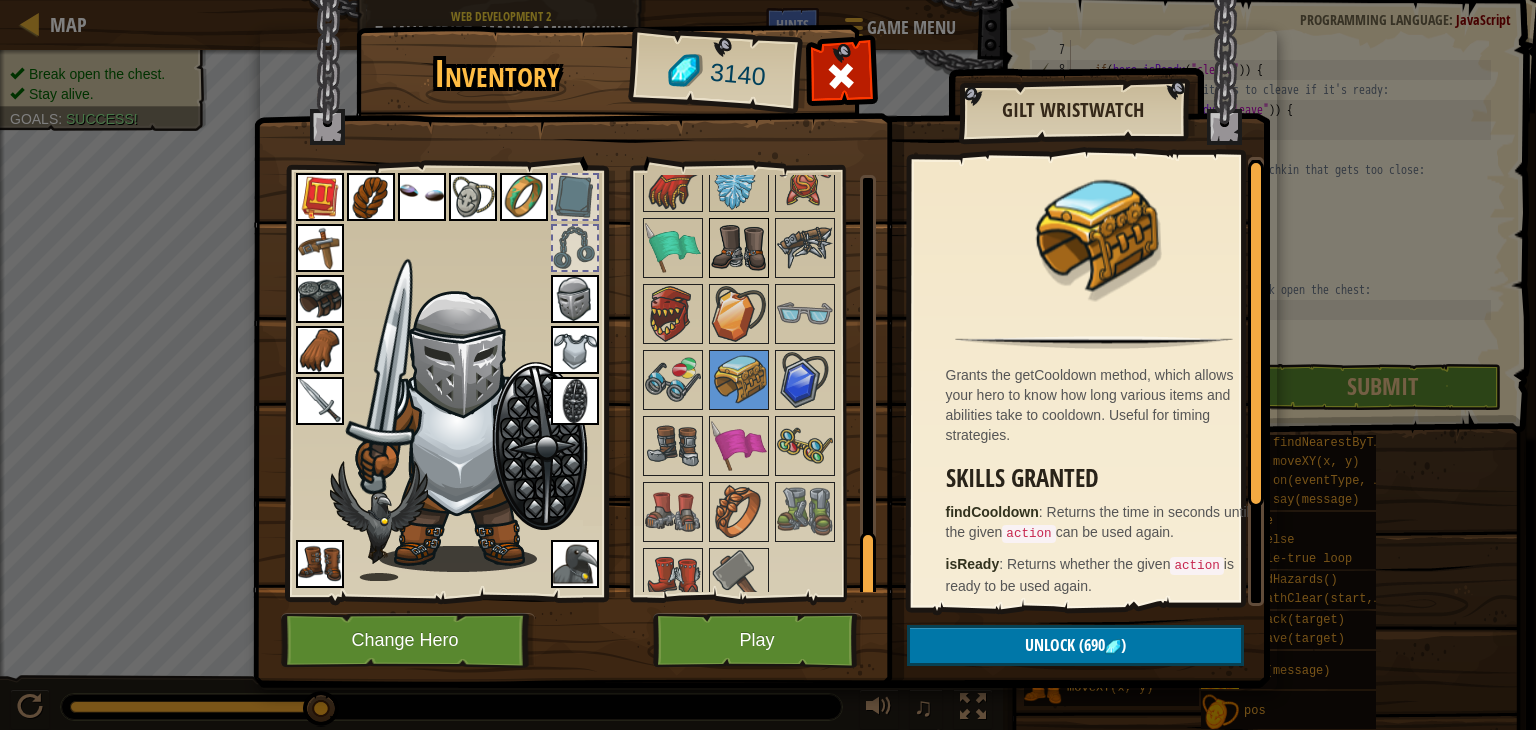 click at bounding box center (739, 248) 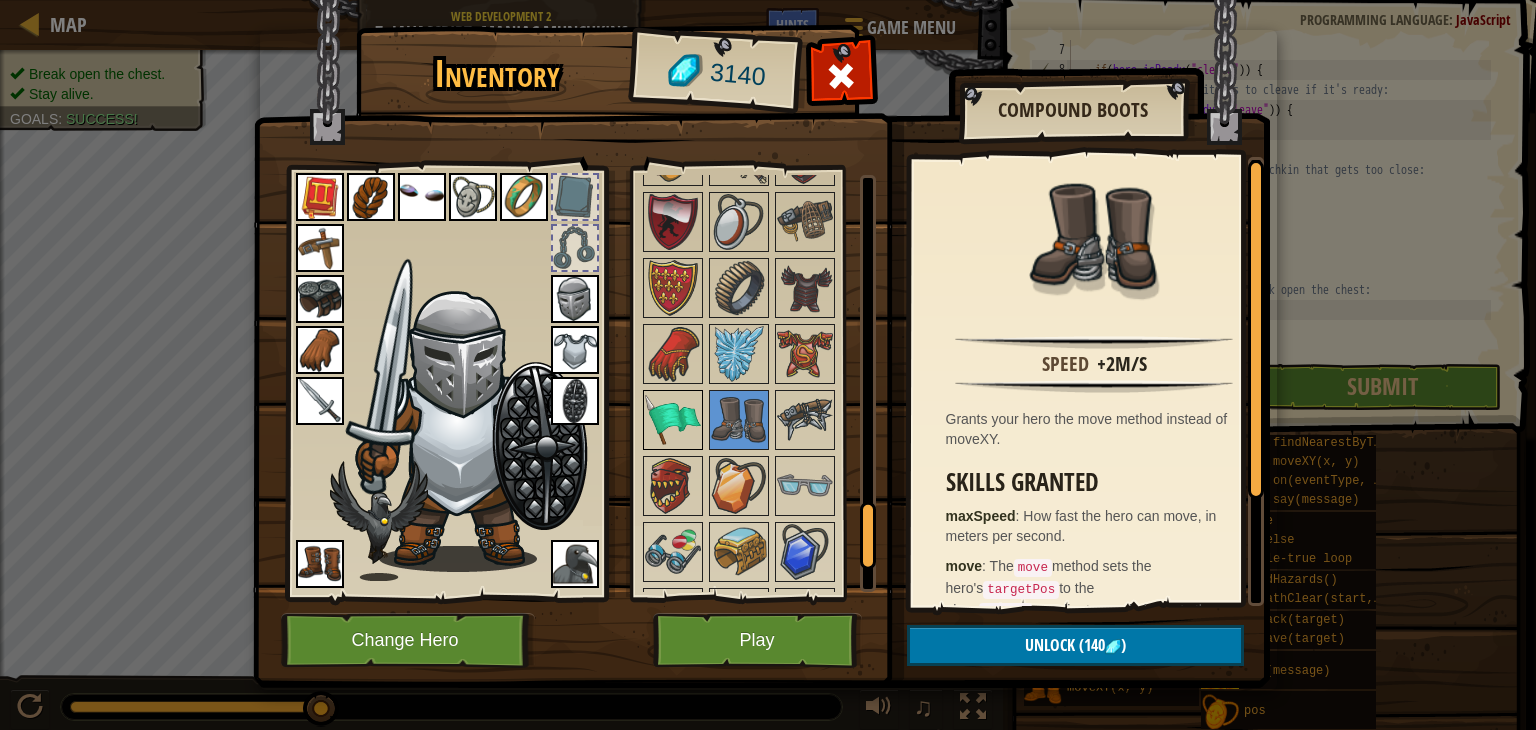 scroll, scrollTop: 2136, scrollLeft: 0, axis: vertical 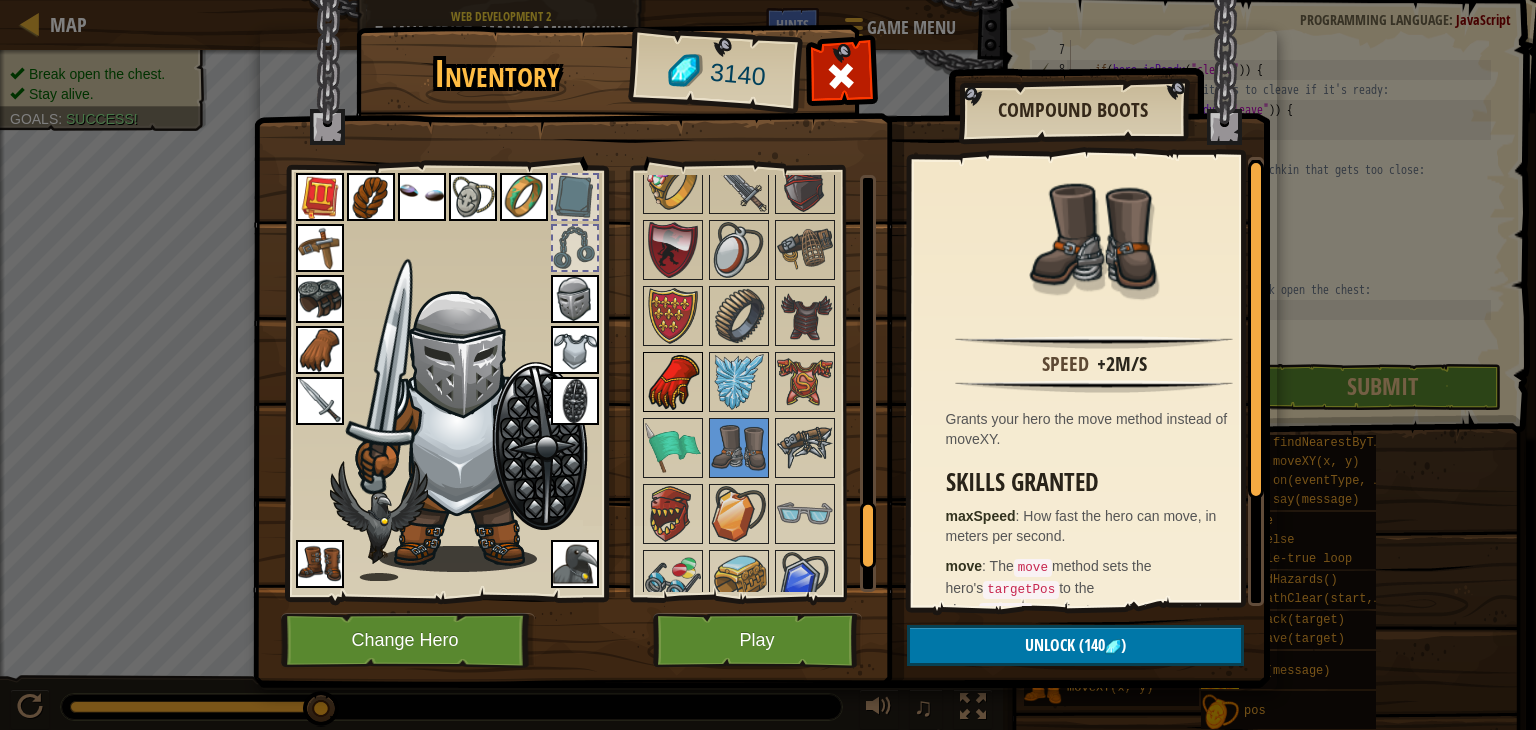 click at bounding box center (673, 382) 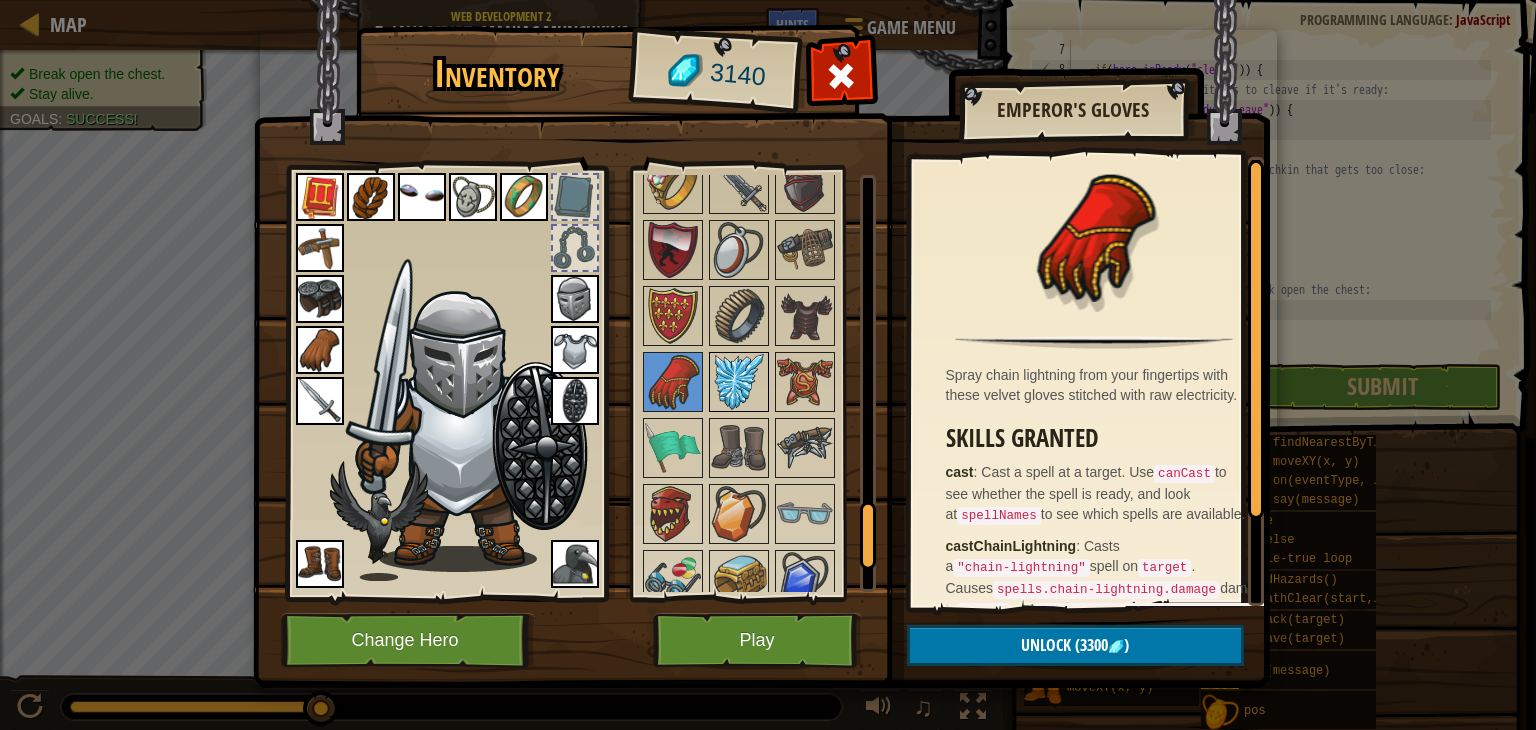 click at bounding box center [739, 382] 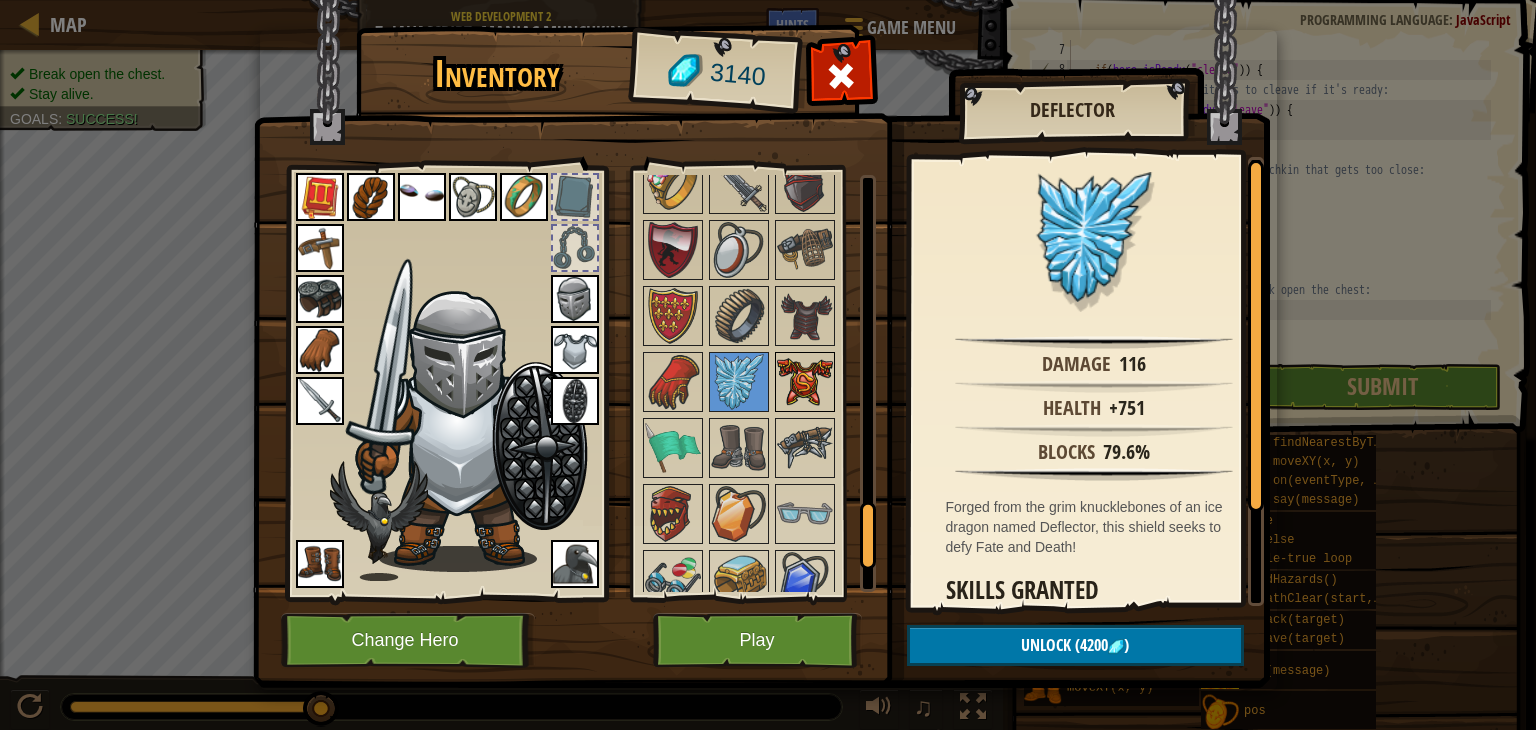 click at bounding box center (805, 382) 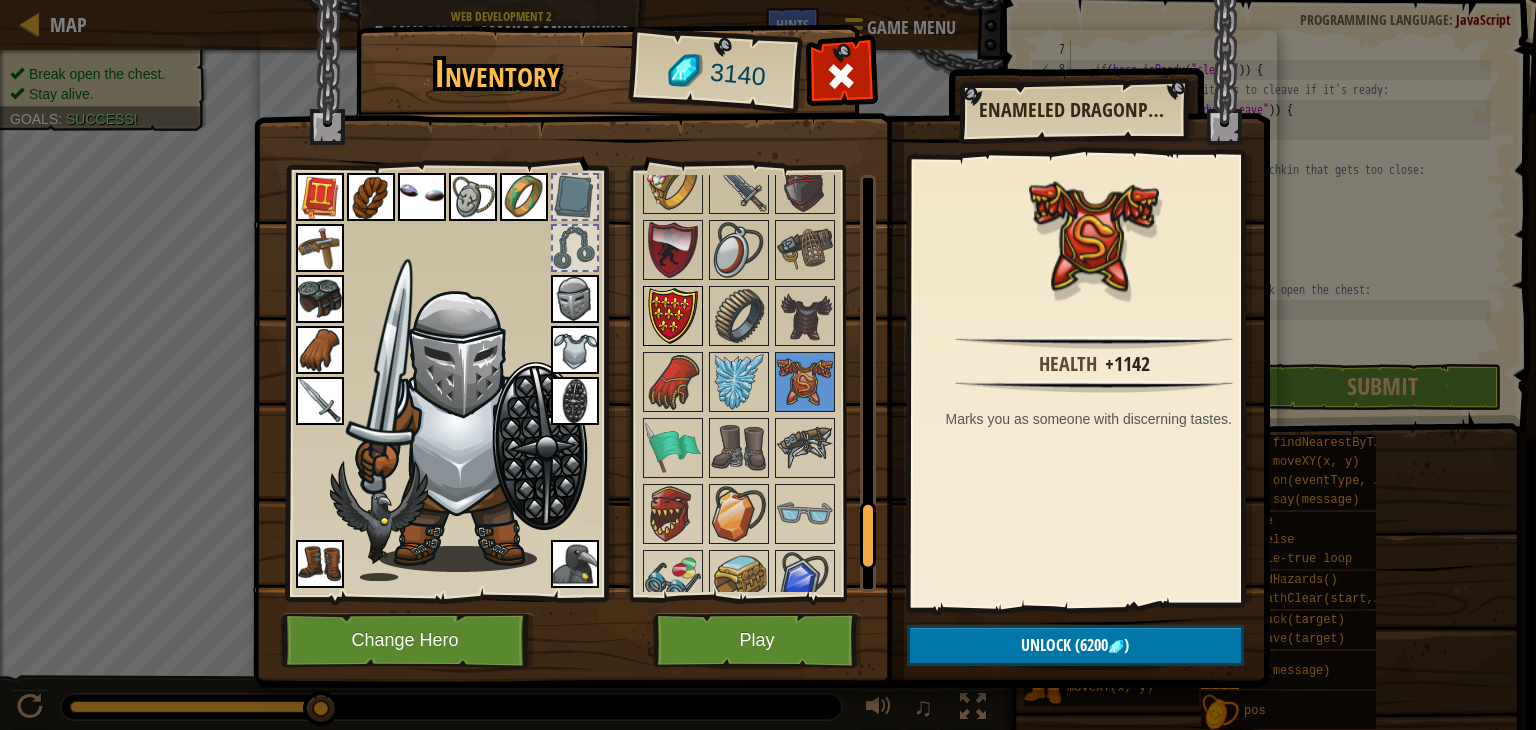 click at bounding box center [673, 316] 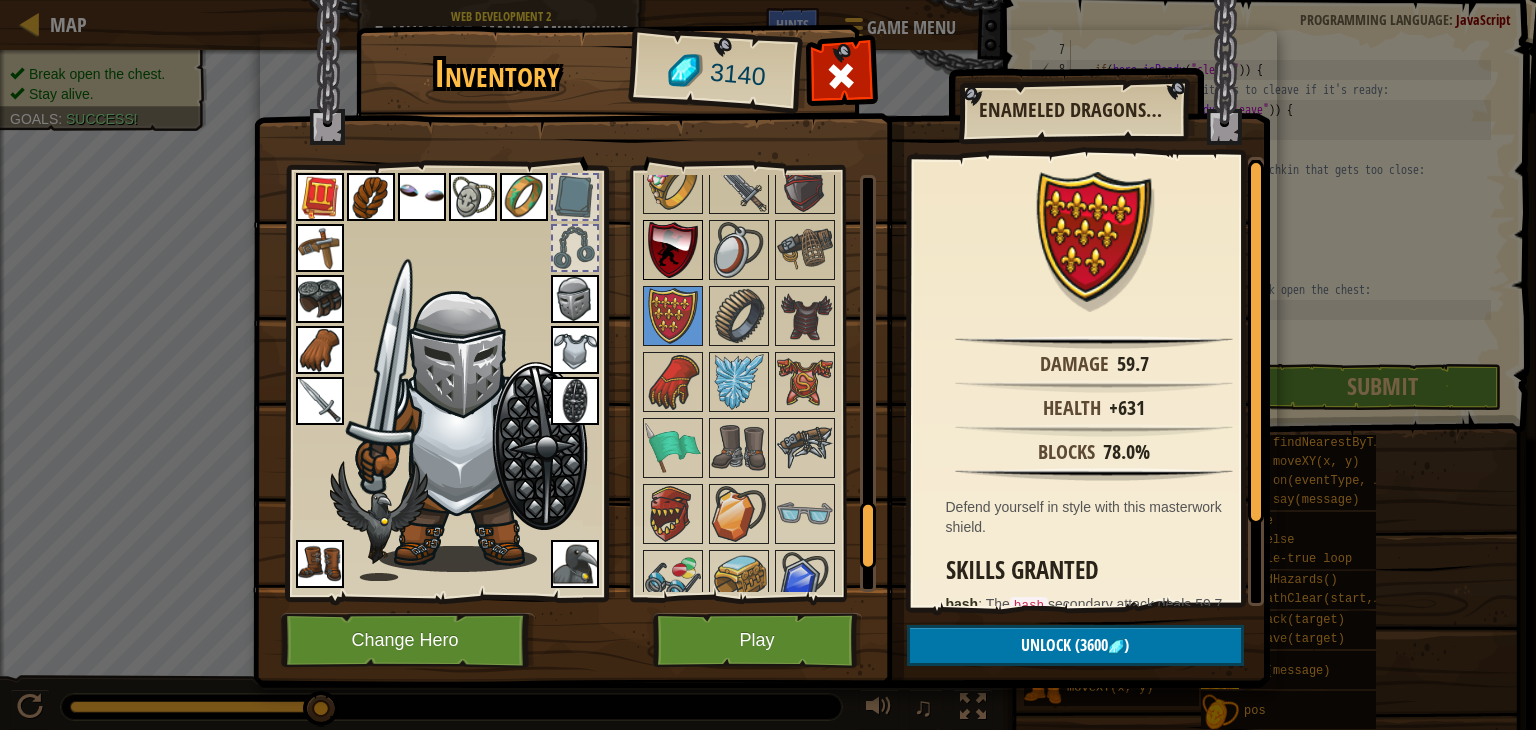 click at bounding box center (673, 250) 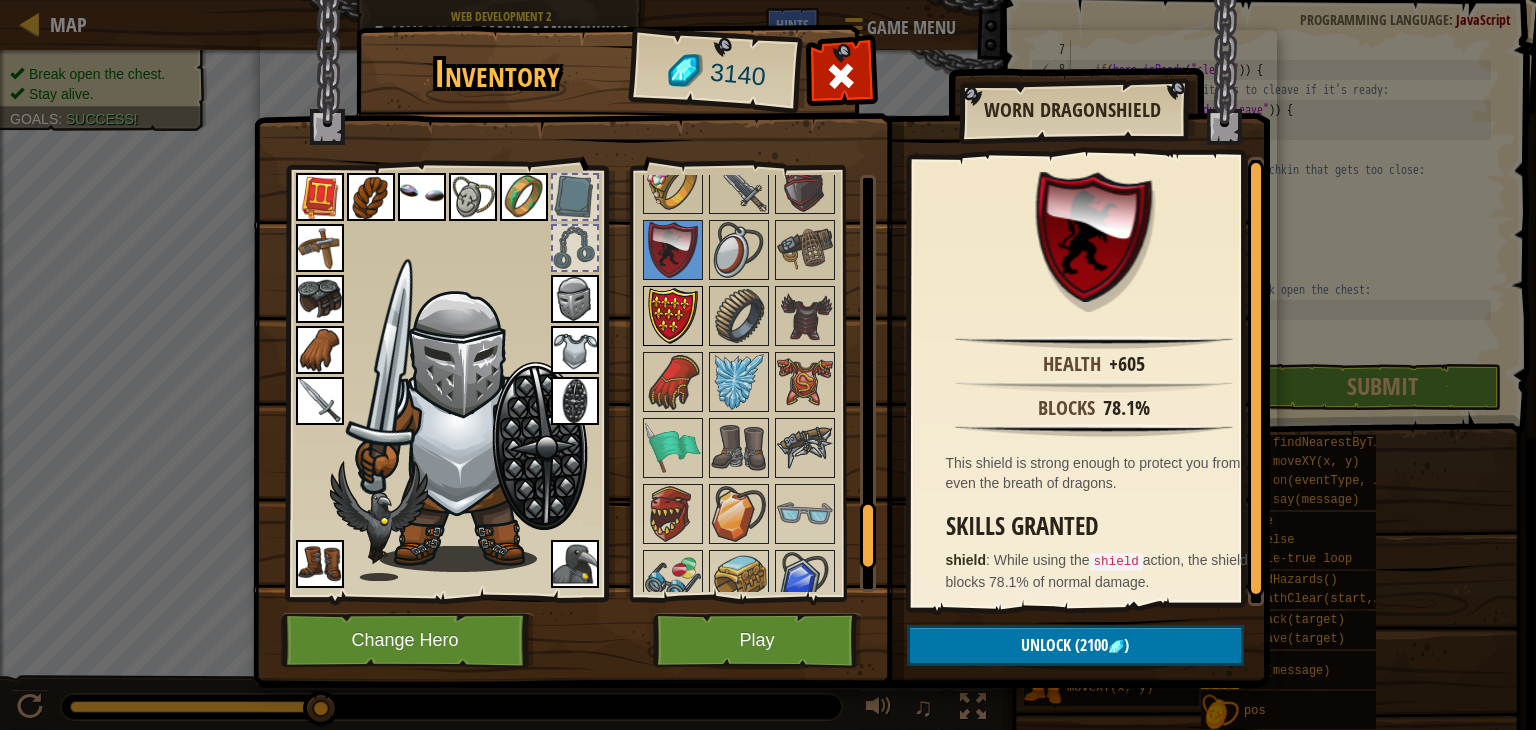 click at bounding box center (673, 316) 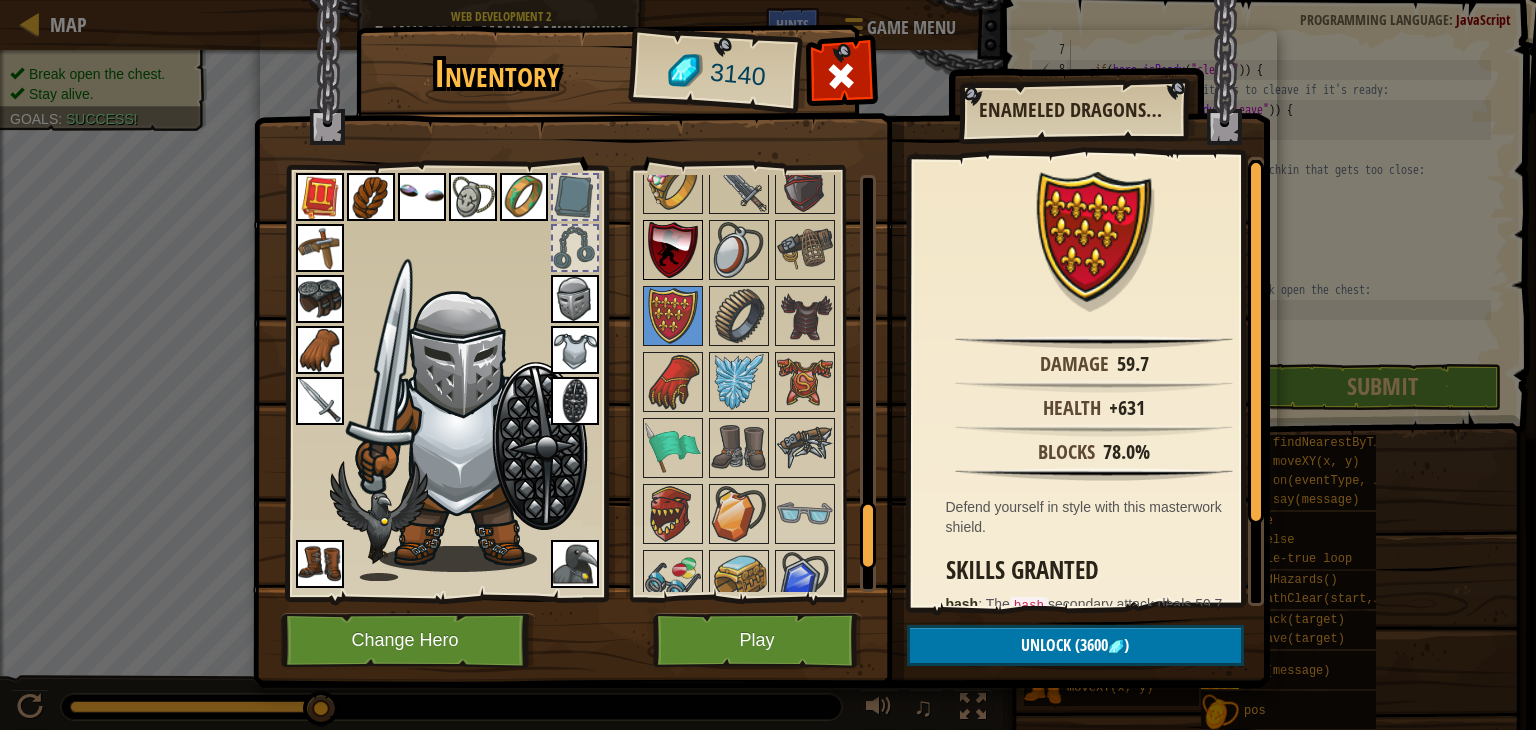 click at bounding box center (673, 250) 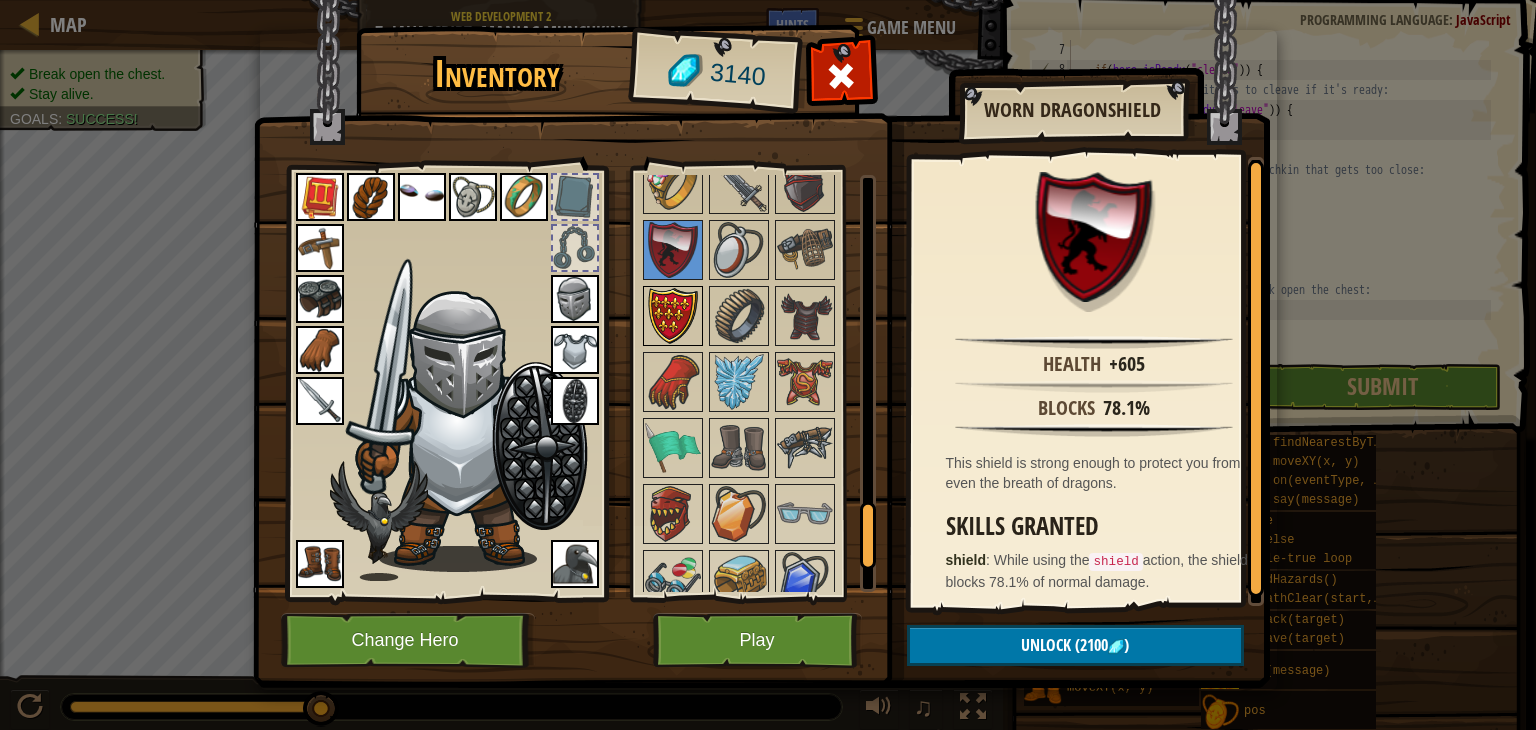 click at bounding box center [673, 316] 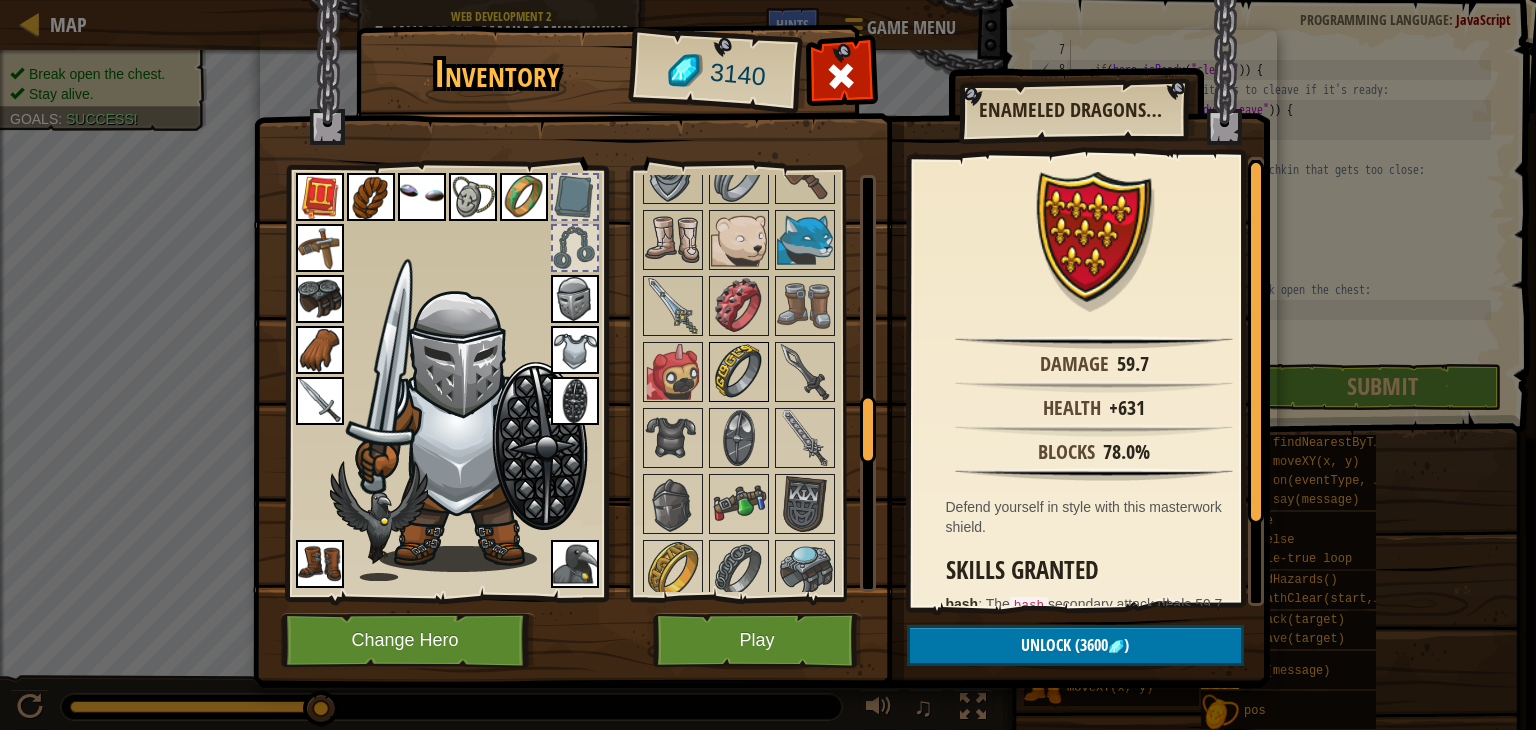 scroll, scrollTop: 1436, scrollLeft: 0, axis: vertical 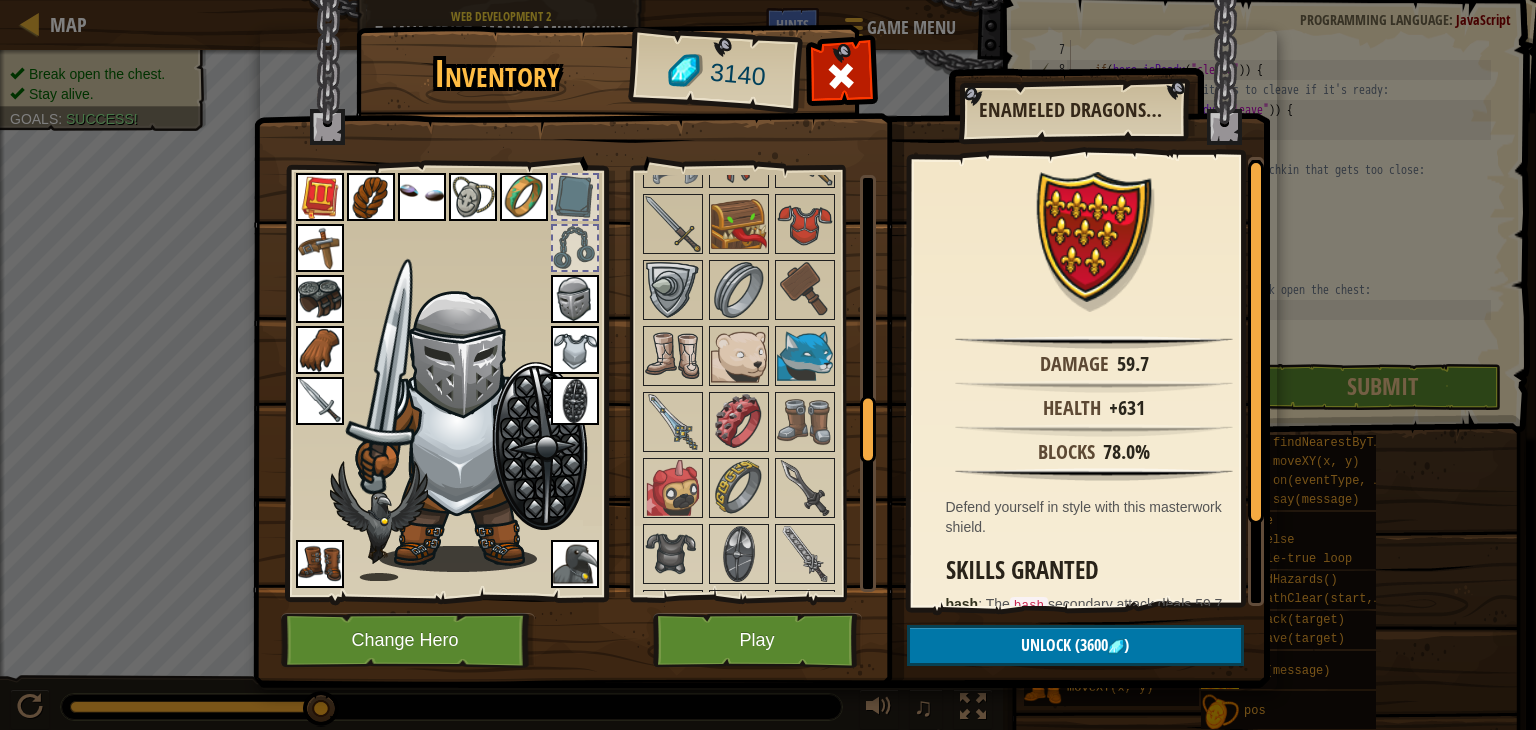 click at bounding box center [320, 350] 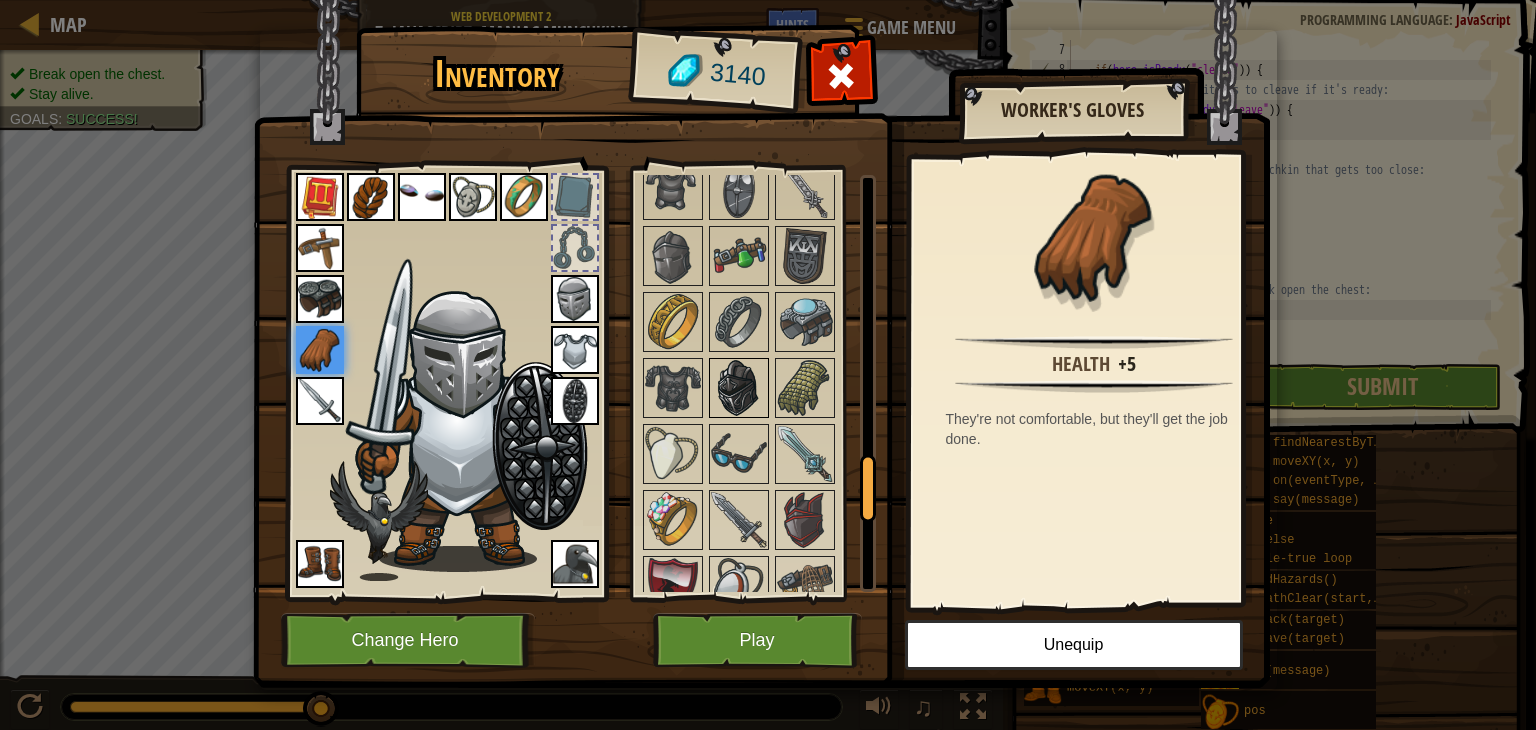 scroll, scrollTop: 1836, scrollLeft: 0, axis: vertical 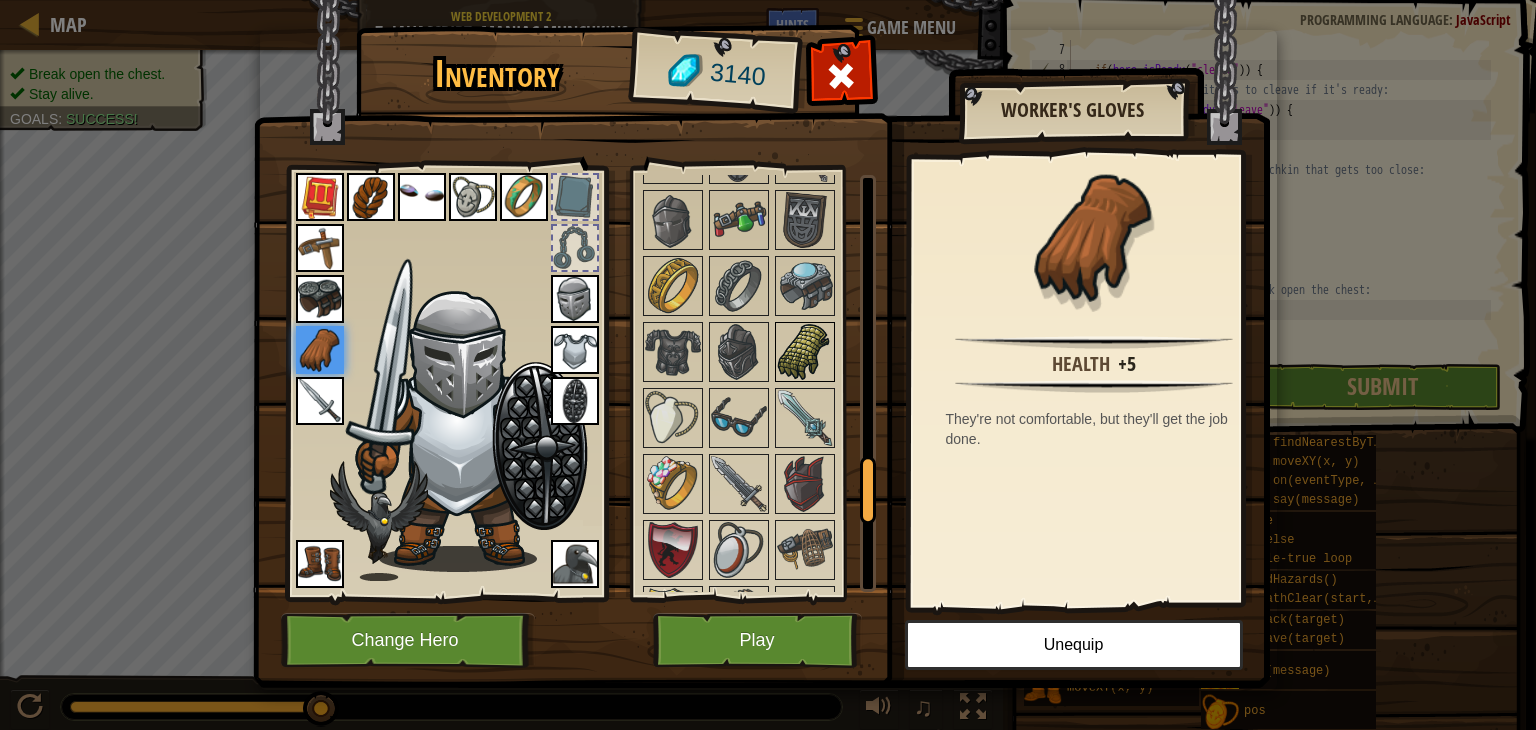 click at bounding box center (805, 352) 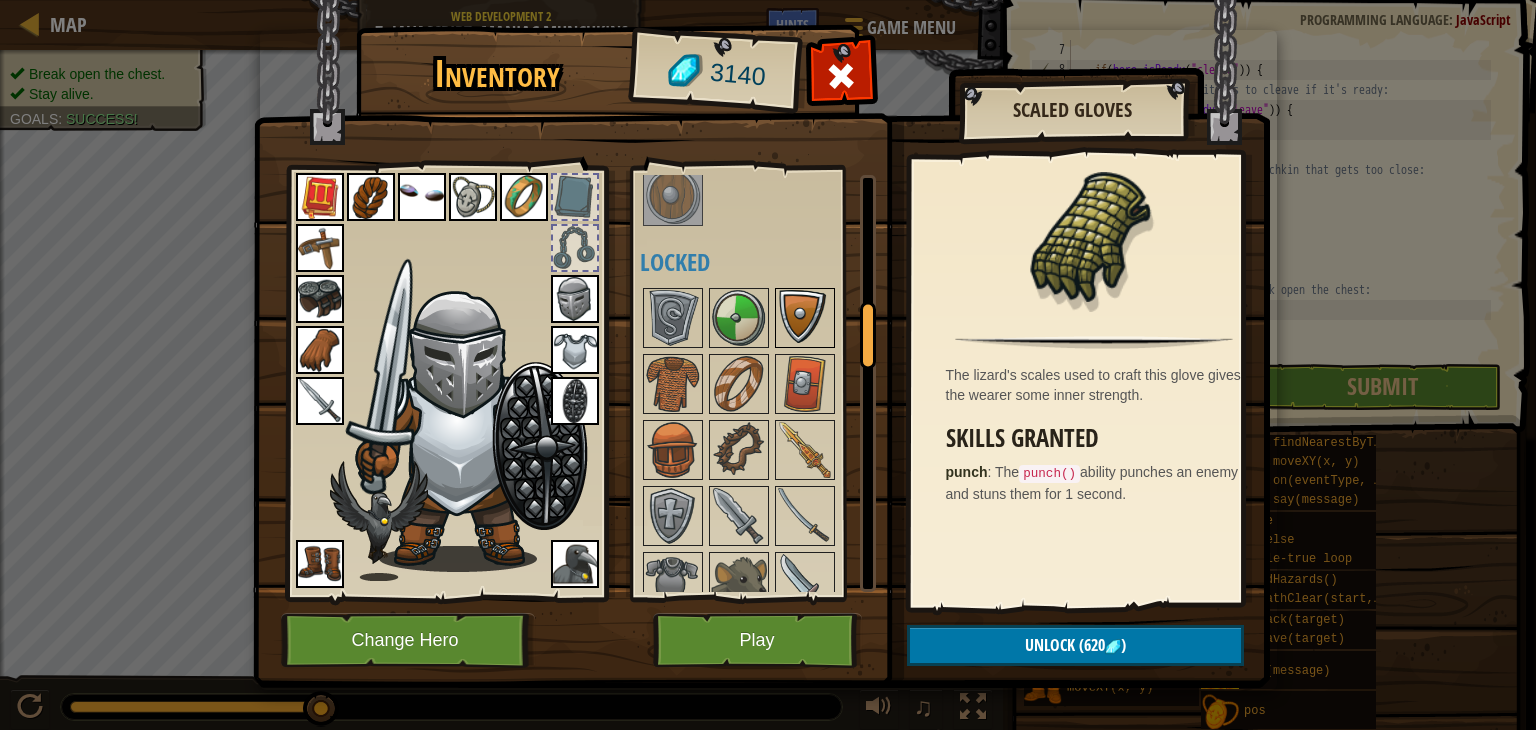 scroll, scrollTop: 736, scrollLeft: 0, axis: vertical 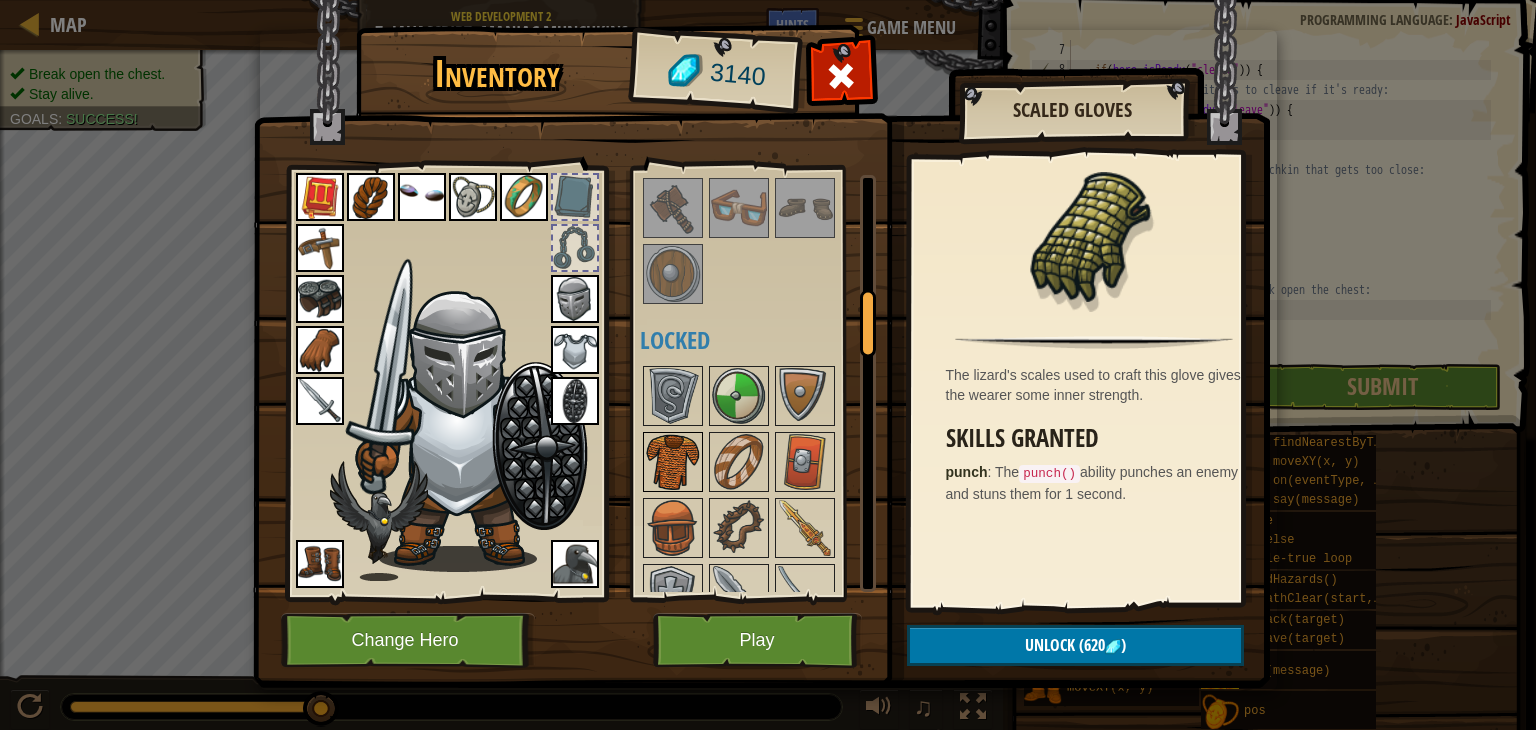 click at bounding box center [673, 462] 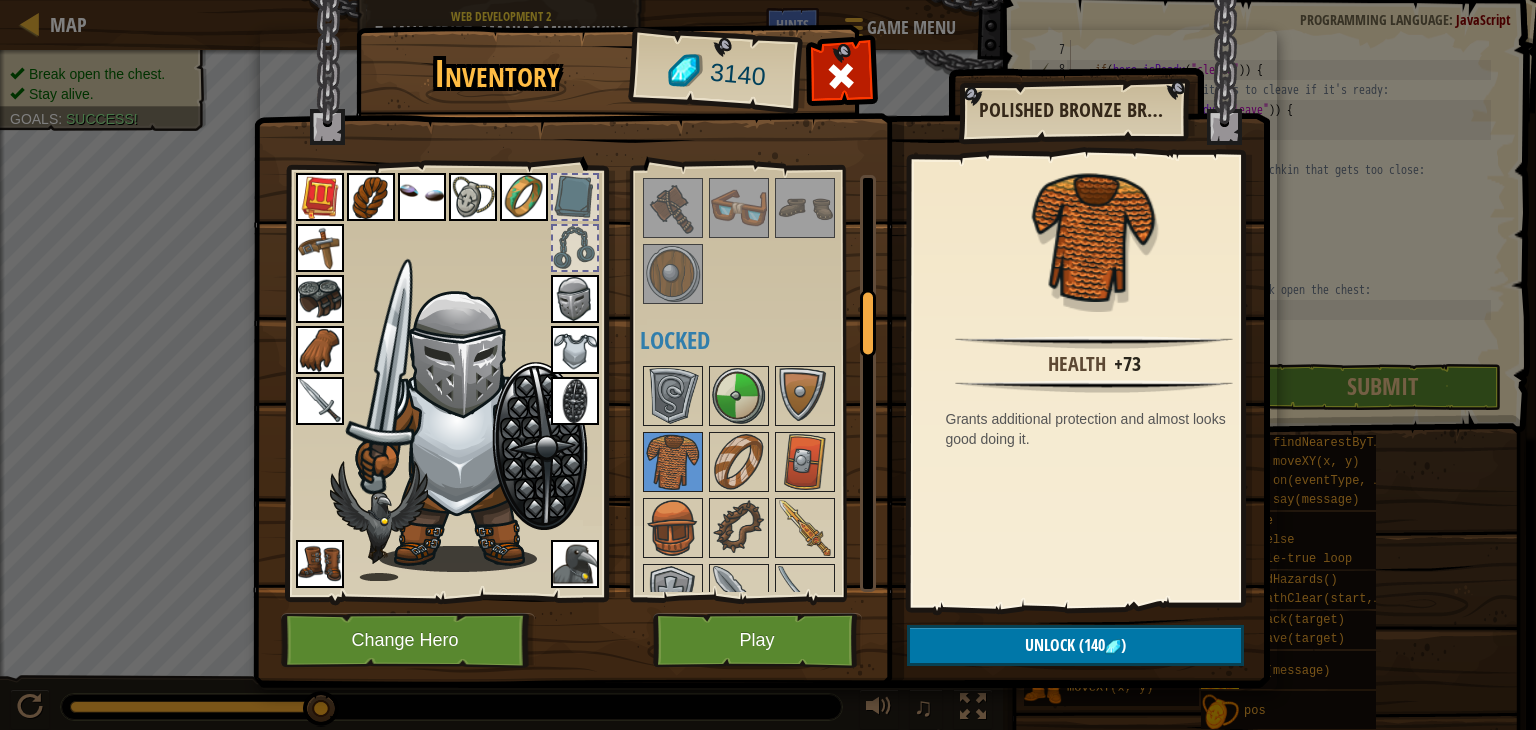 click at bounding box center (765, 1287) 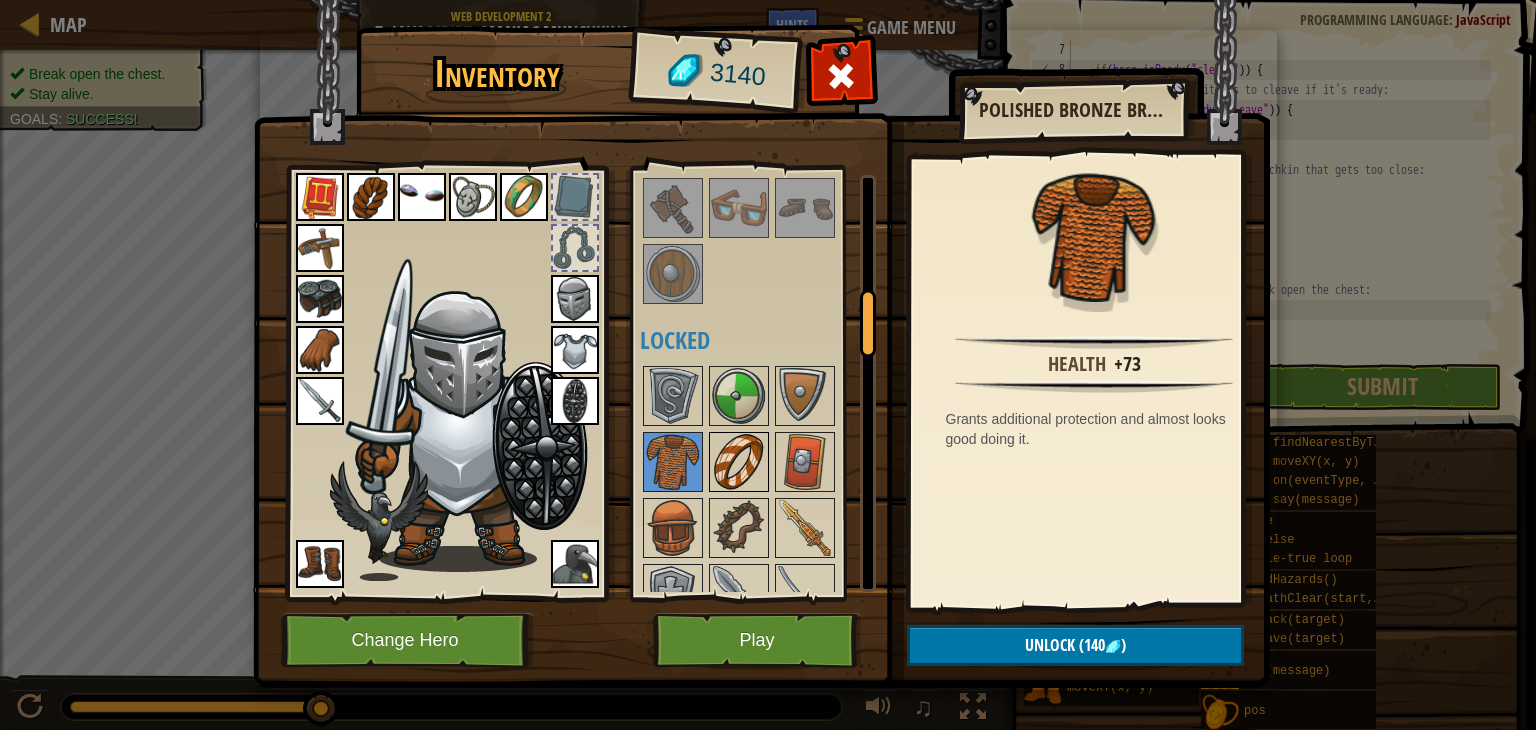 click at bounding box center (739, 462) 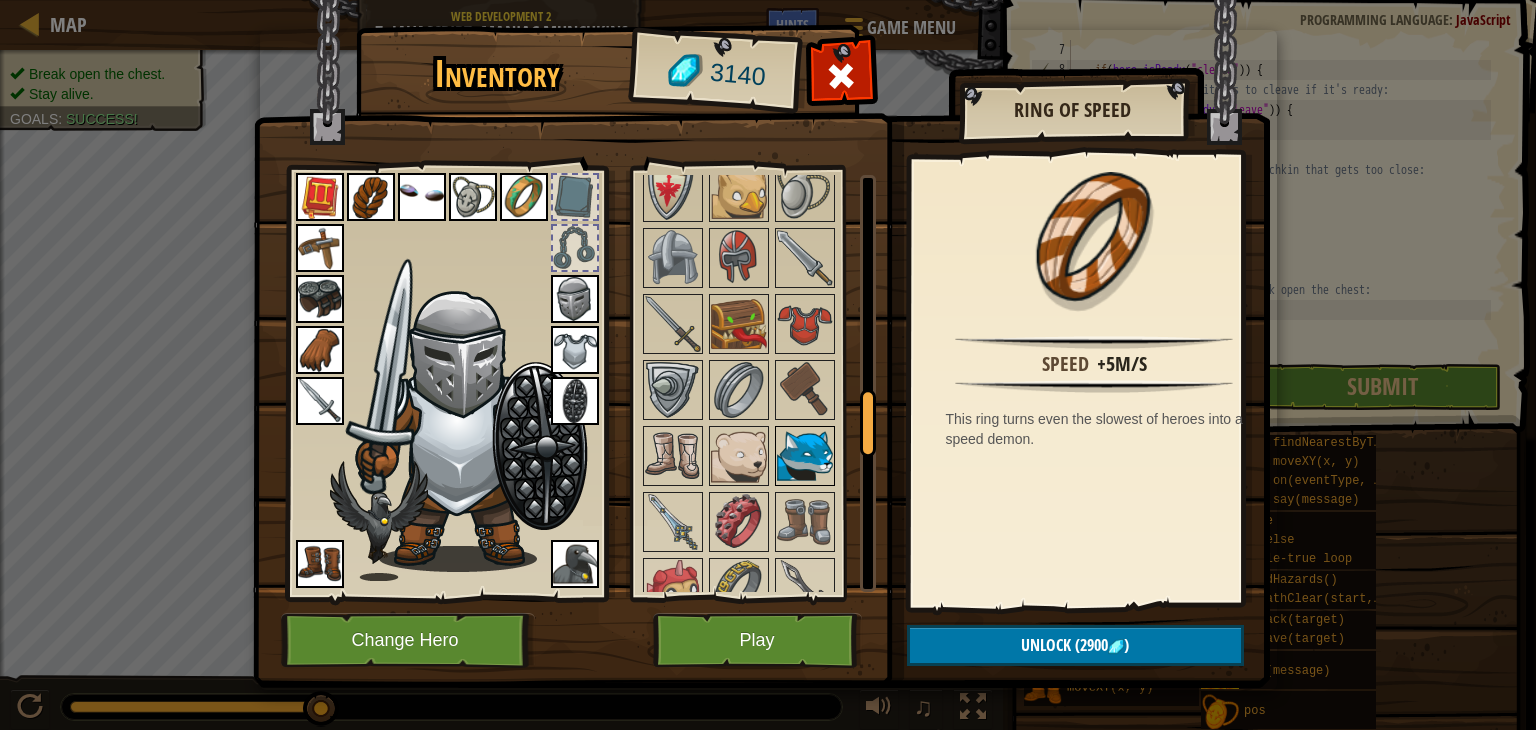scroll, scrollTop: 1536, scrollLeft: 0, axis: vertical 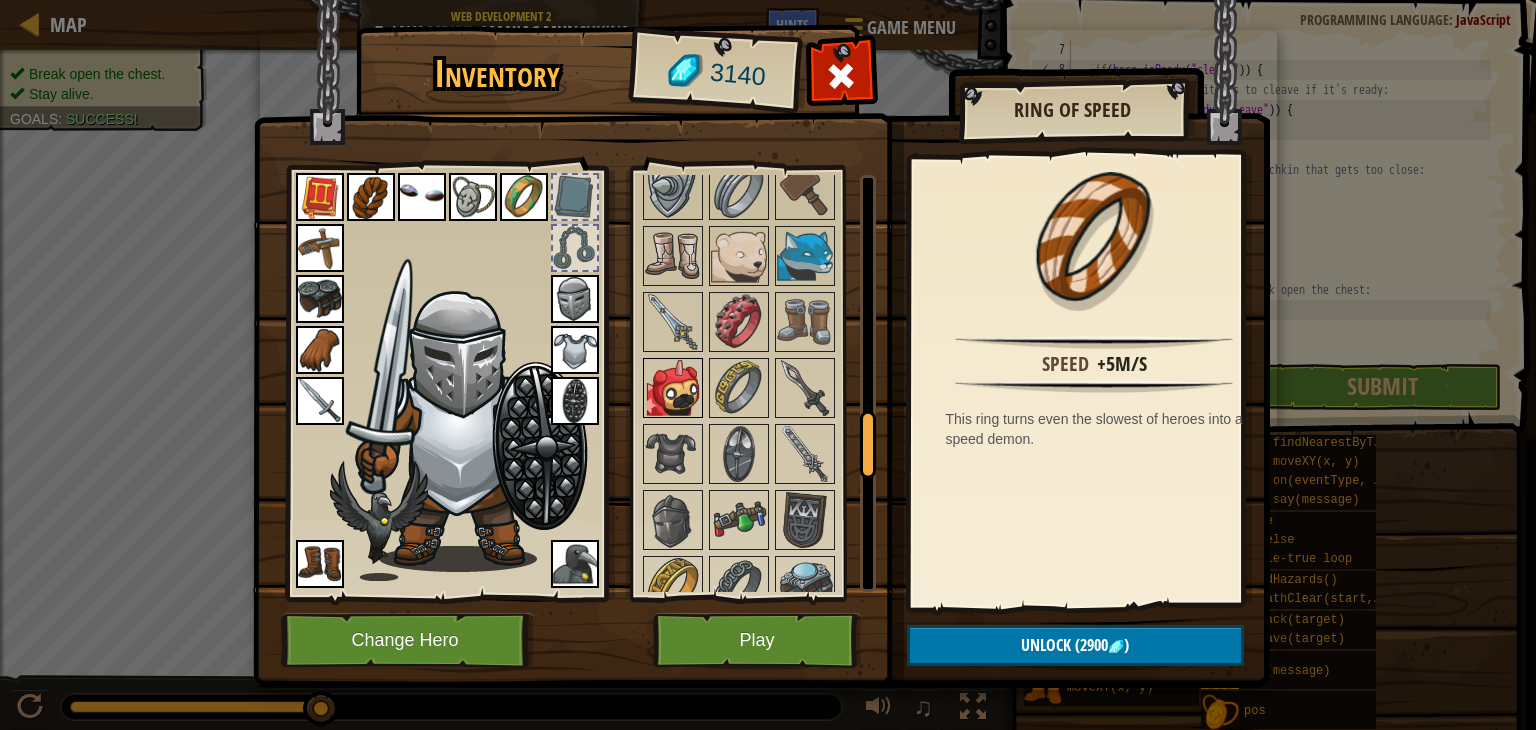 click at bounding box center (673, 388) 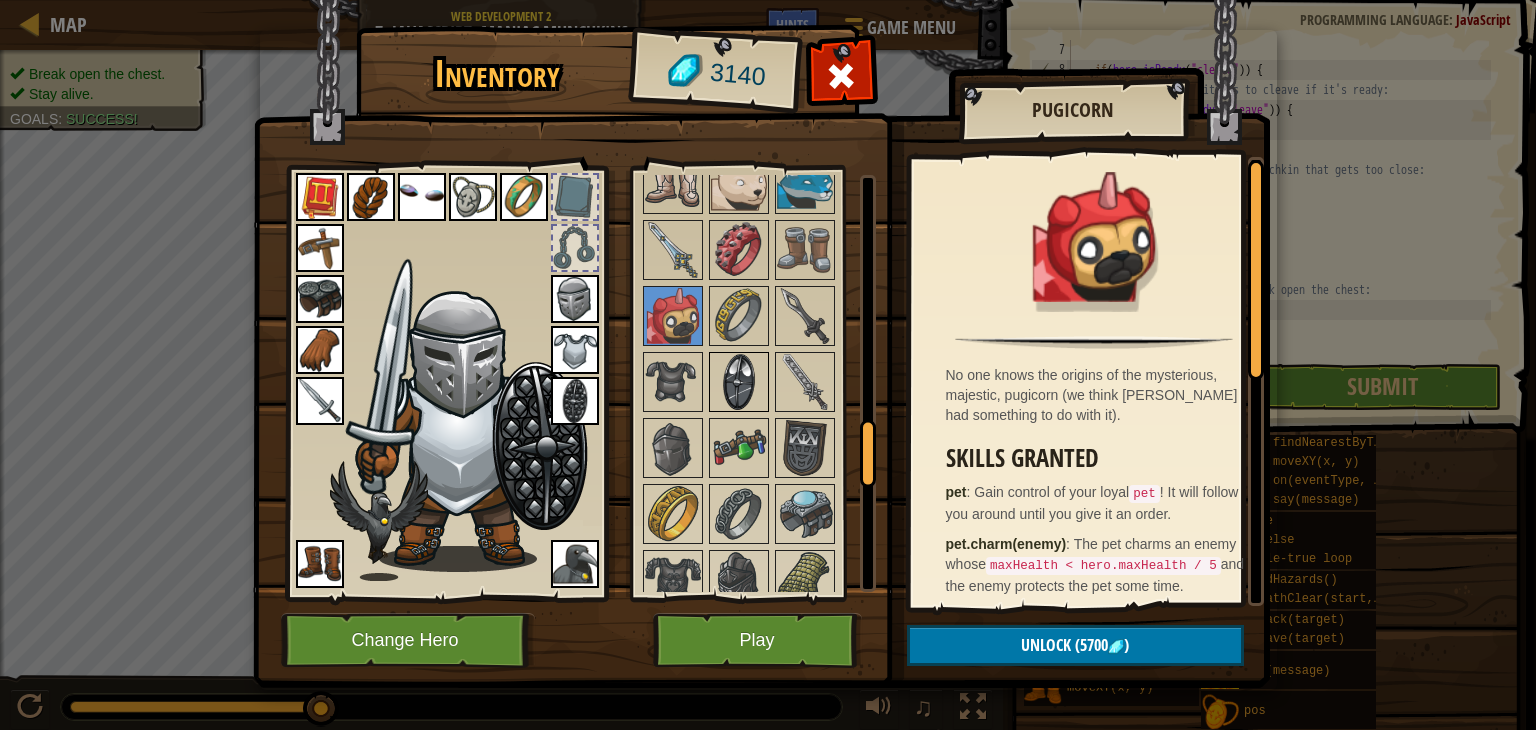 scroll, scrollTop: 1636, scrollLeft: 0, axis: vertical 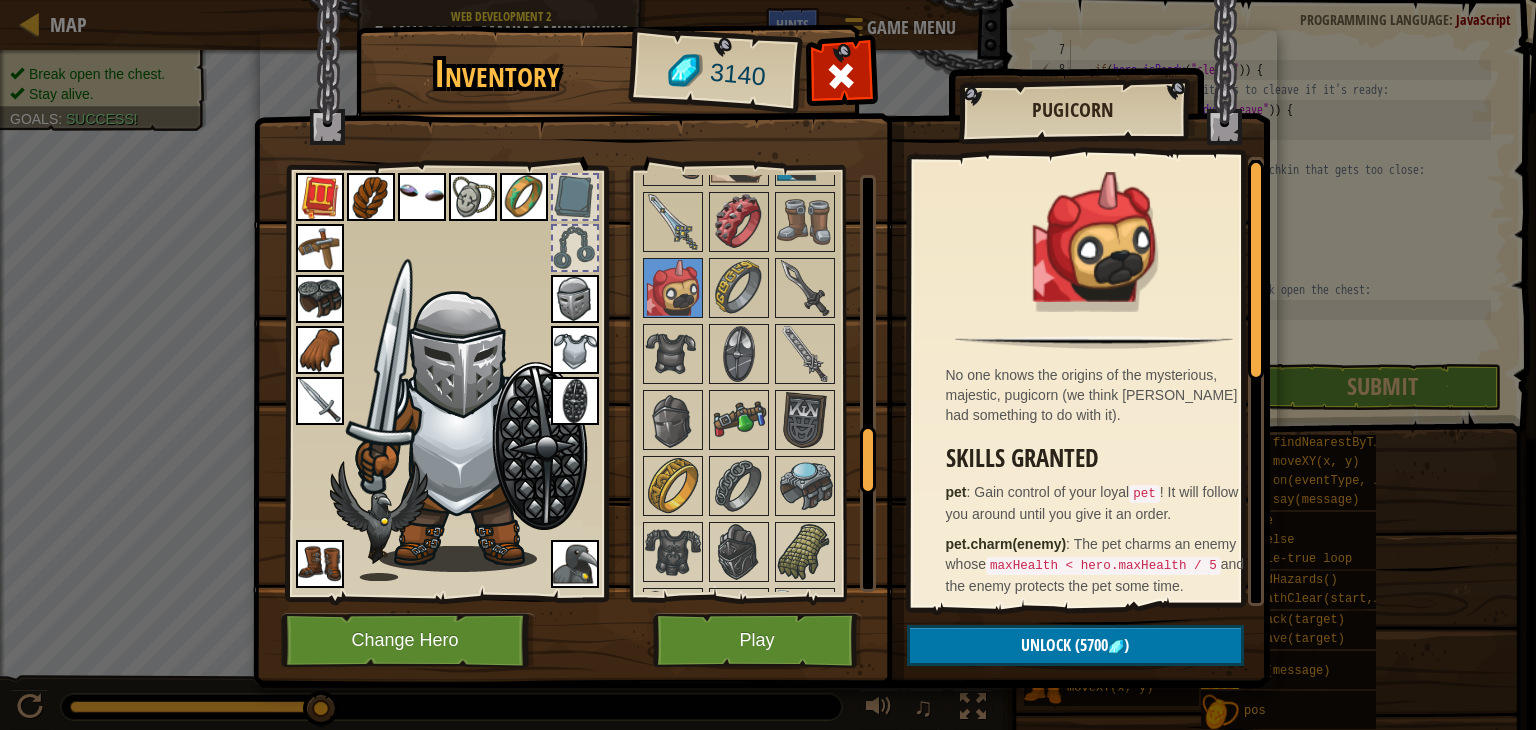 click at bounding box center (761, 325) 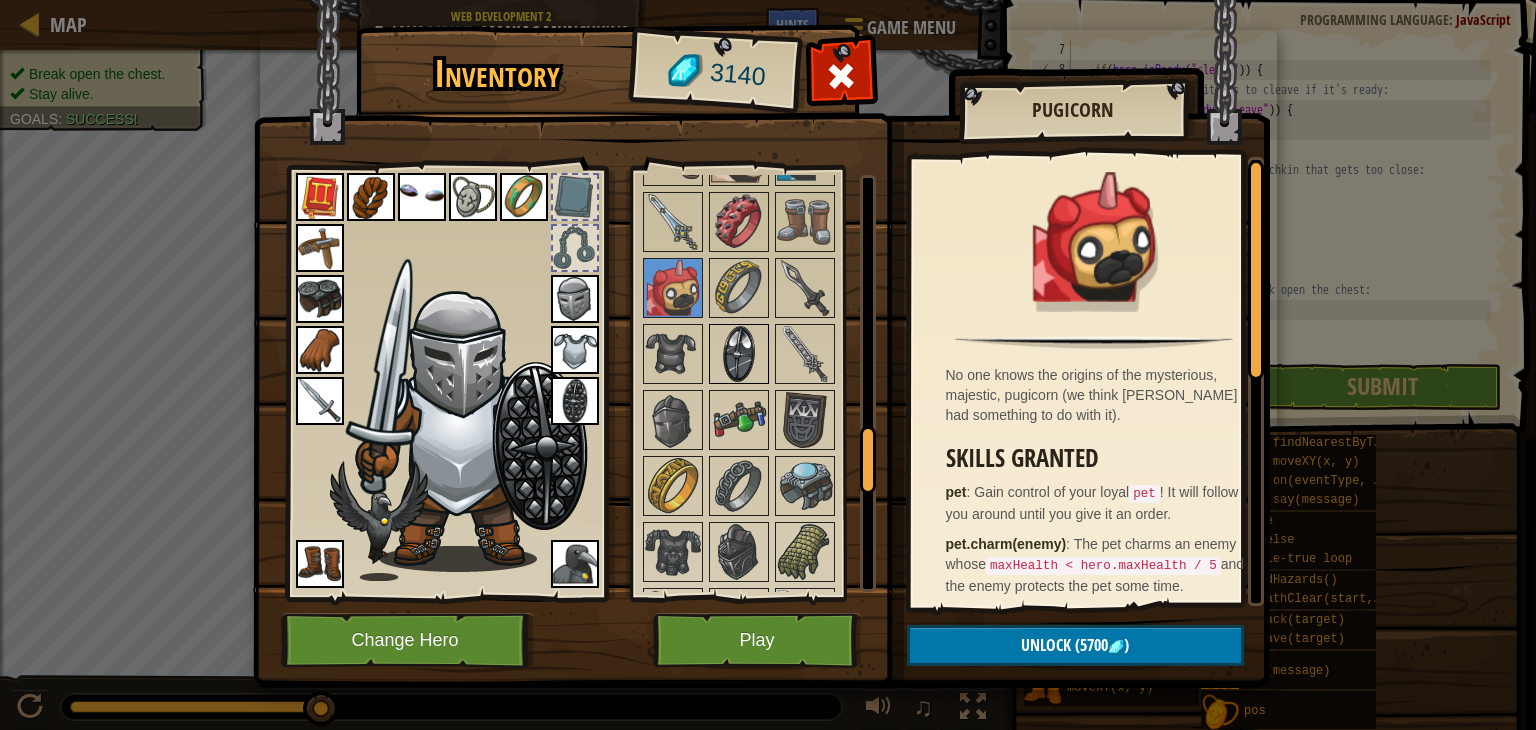 click at bounding box center [739, 354] 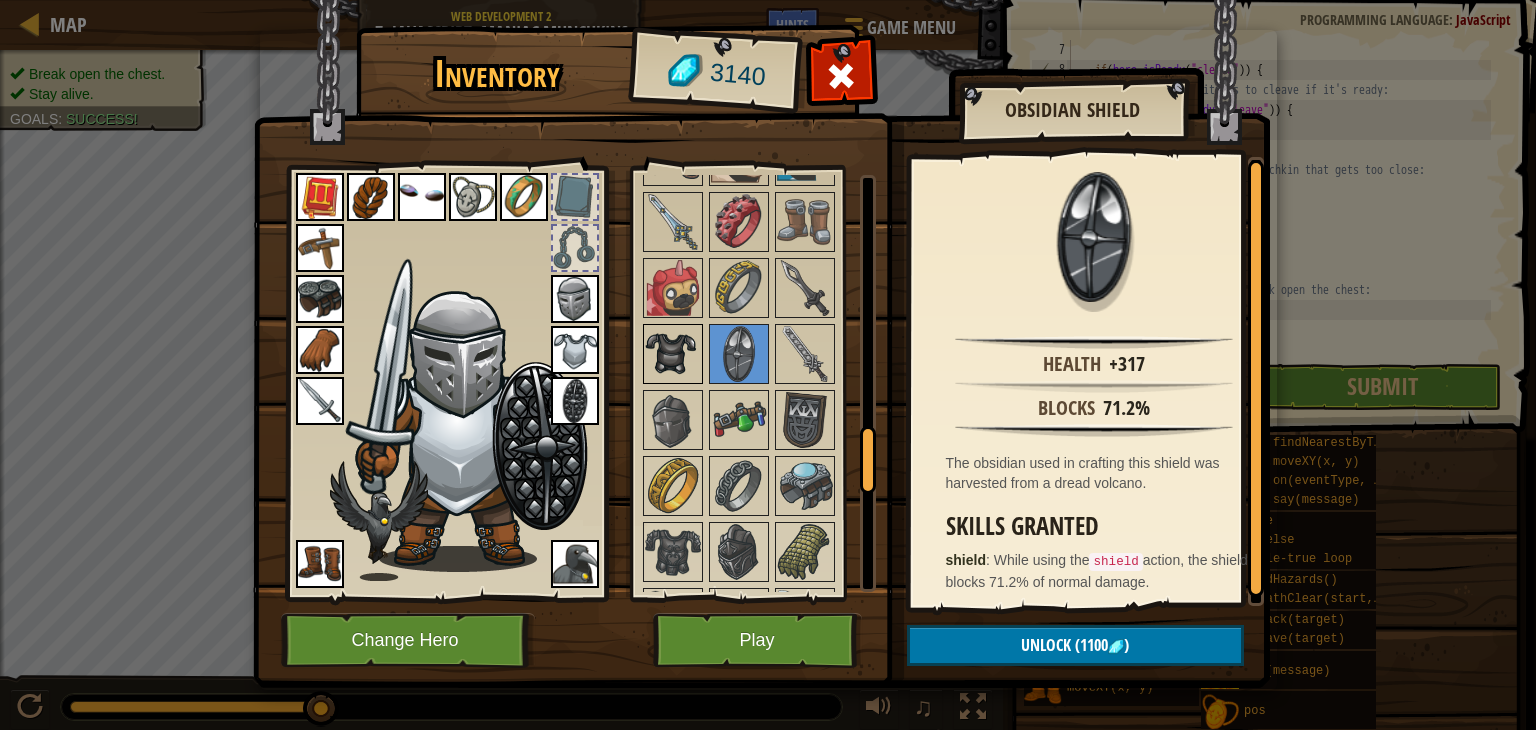 click at bounding box center (673, 354) 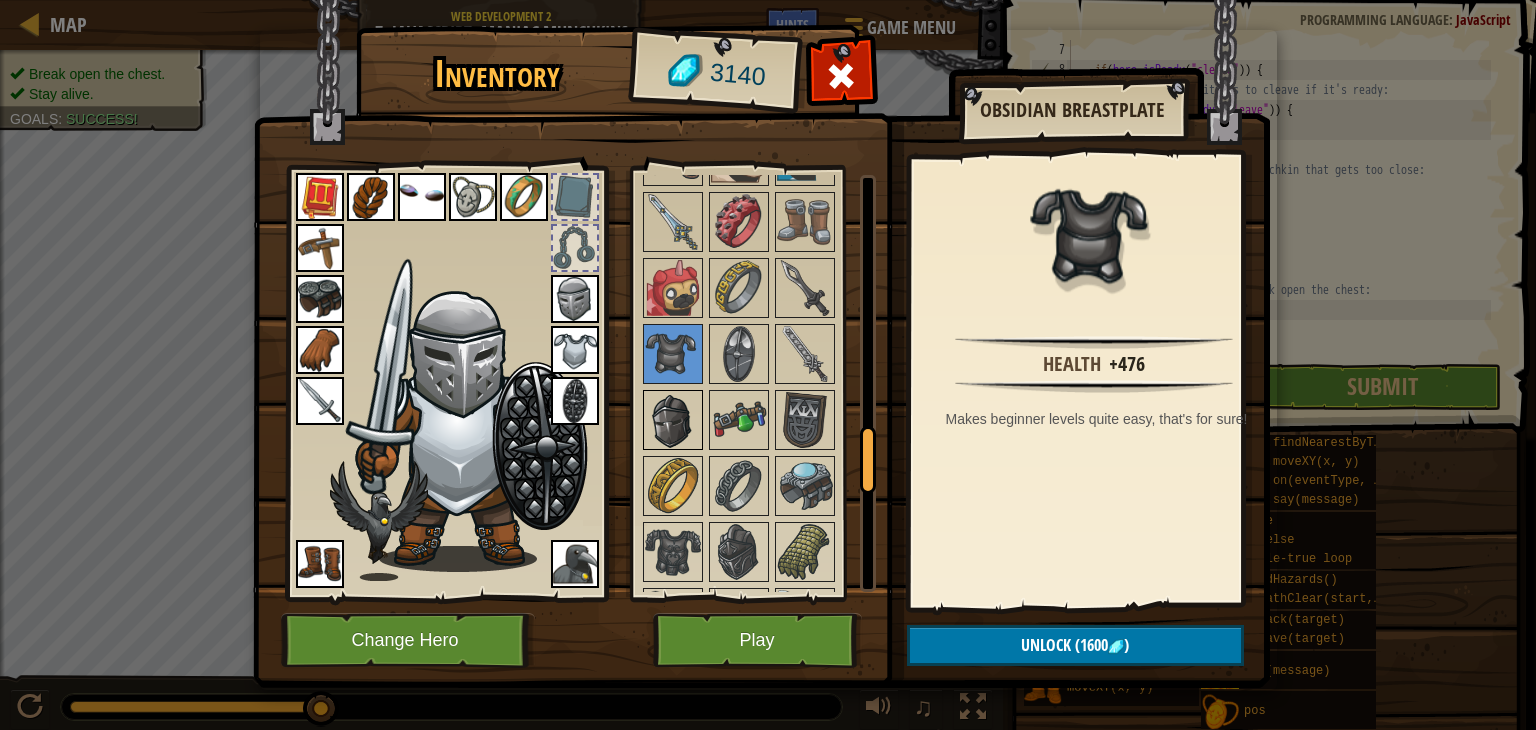 click at bounding box center [673, 420] 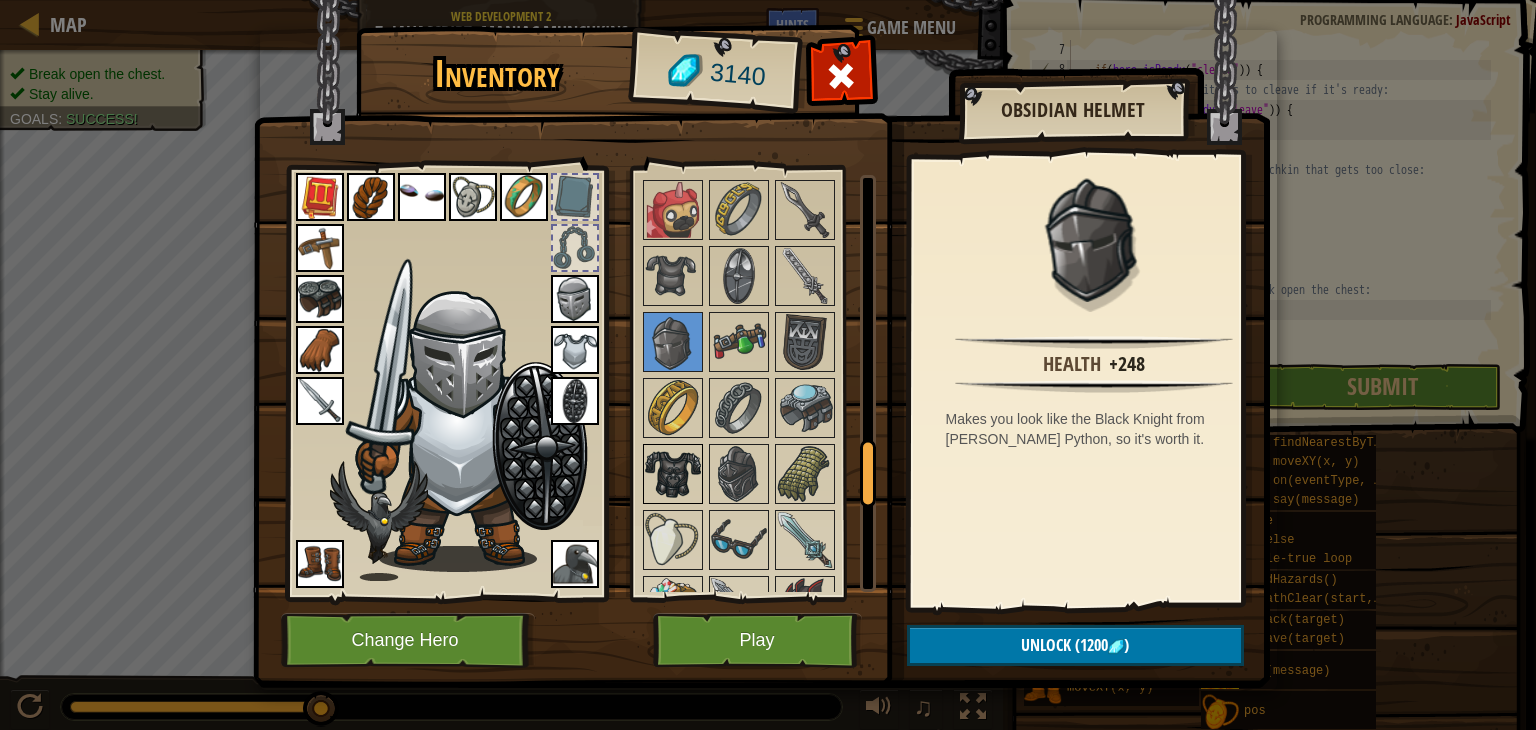 scroll, scrollTop: 1736, scrollLeft: 0, axis: vertical 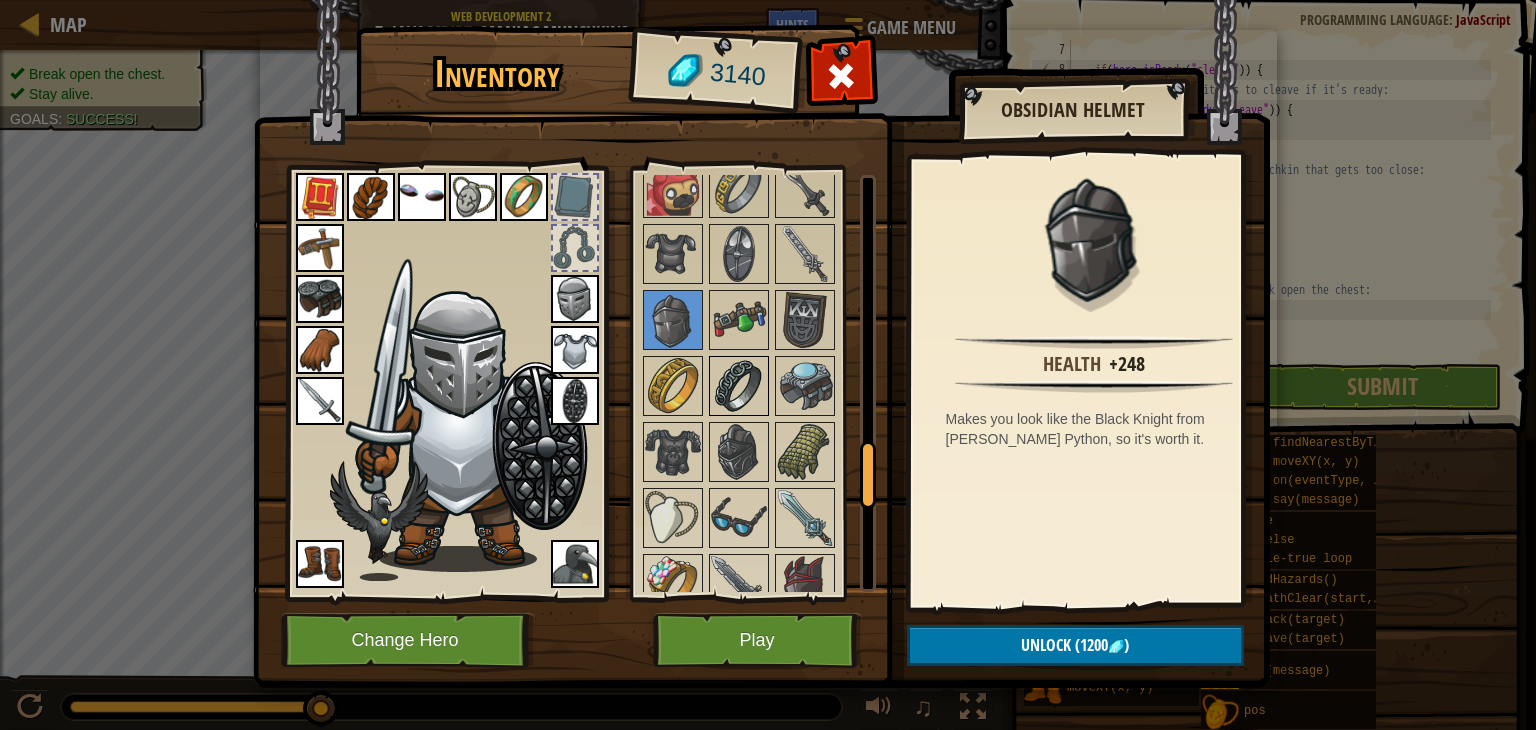 click at bounding box center (739, 386) 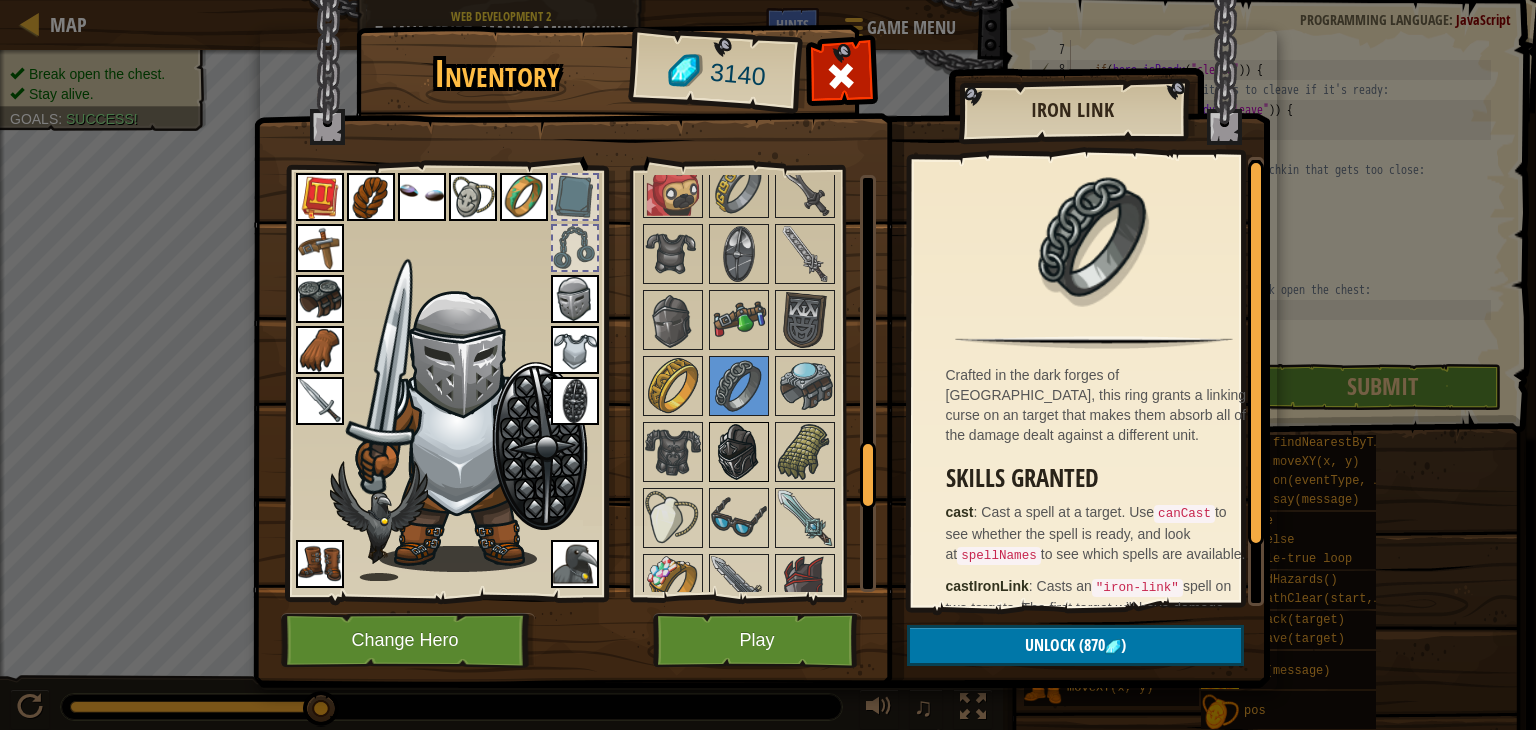 click at bounding box center (739, 452) 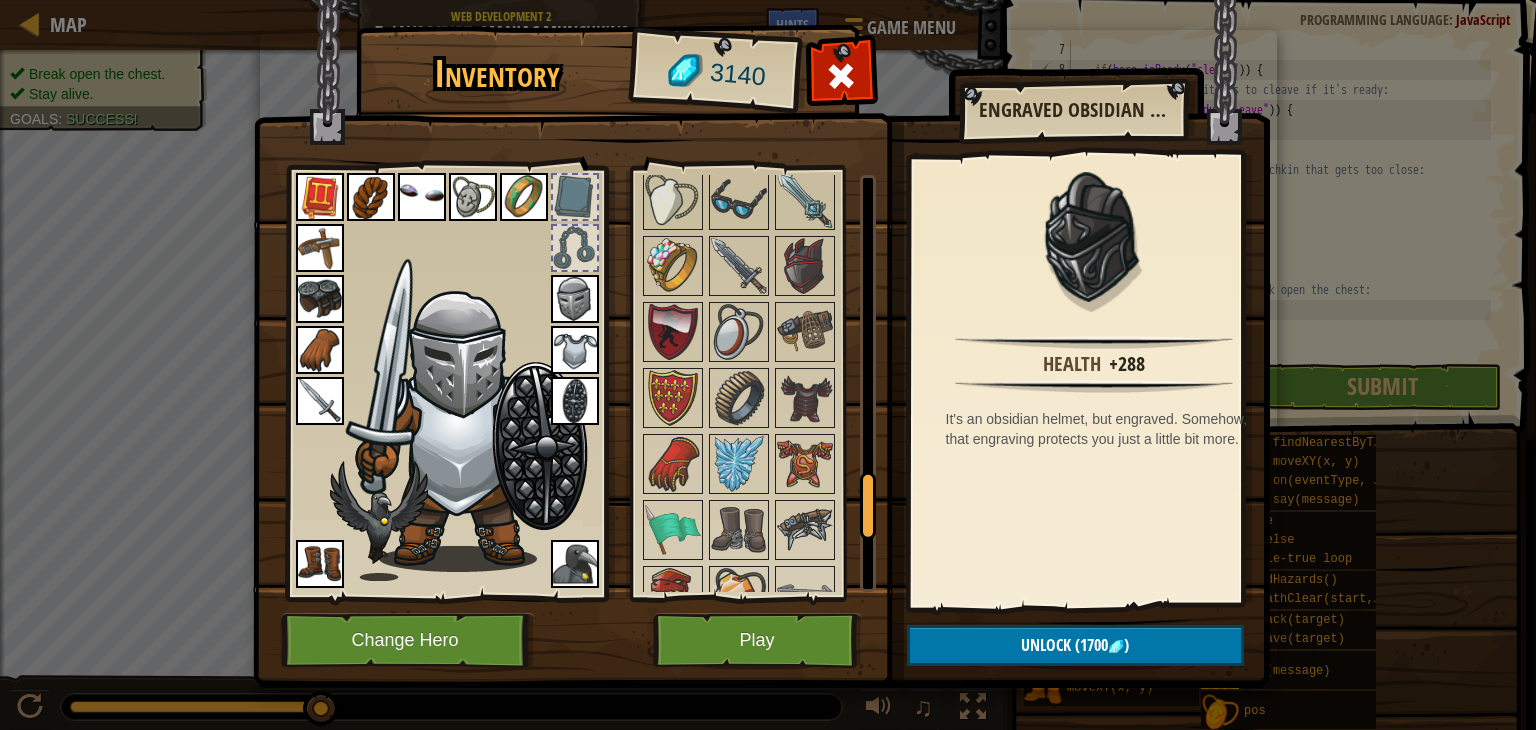 scroll, scrollTop: 1936, scrollLeft: 0, axis: vertical 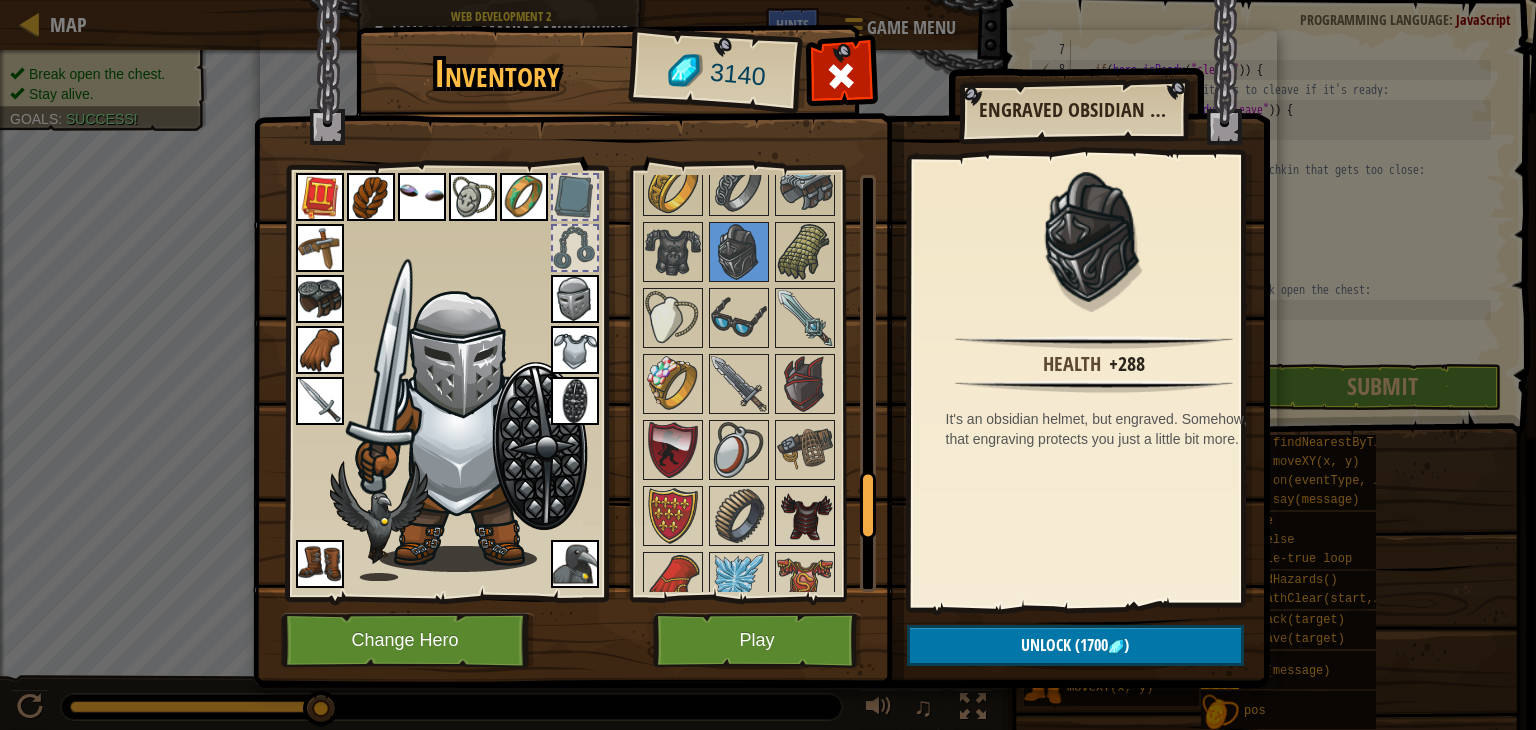 drag, startPoint x: 796, startPoint y: 516, endPoint x: 788, endPoint y: 558, distance: 42.755116 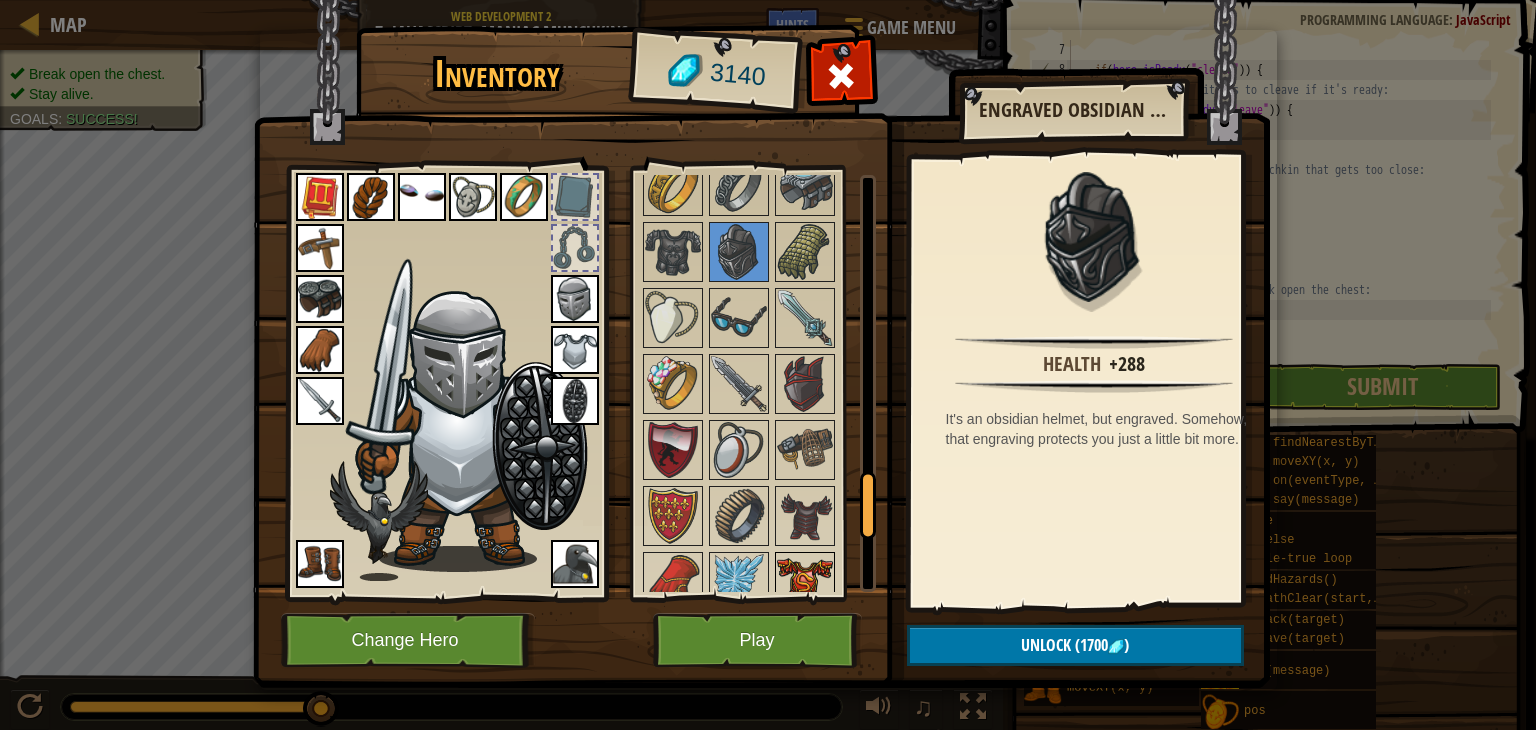 click on "Available Equip Equip Equip Equip Equip Equip Equip Equip Equip Equip Equip Equip Equip Equip Equip Equip Equip Equip Equip Equip Equip Equip Equip Equip Equip Equip Equip Equip Equip (double-click to equip) Restricted Locked" at bounding box center [765, 383] 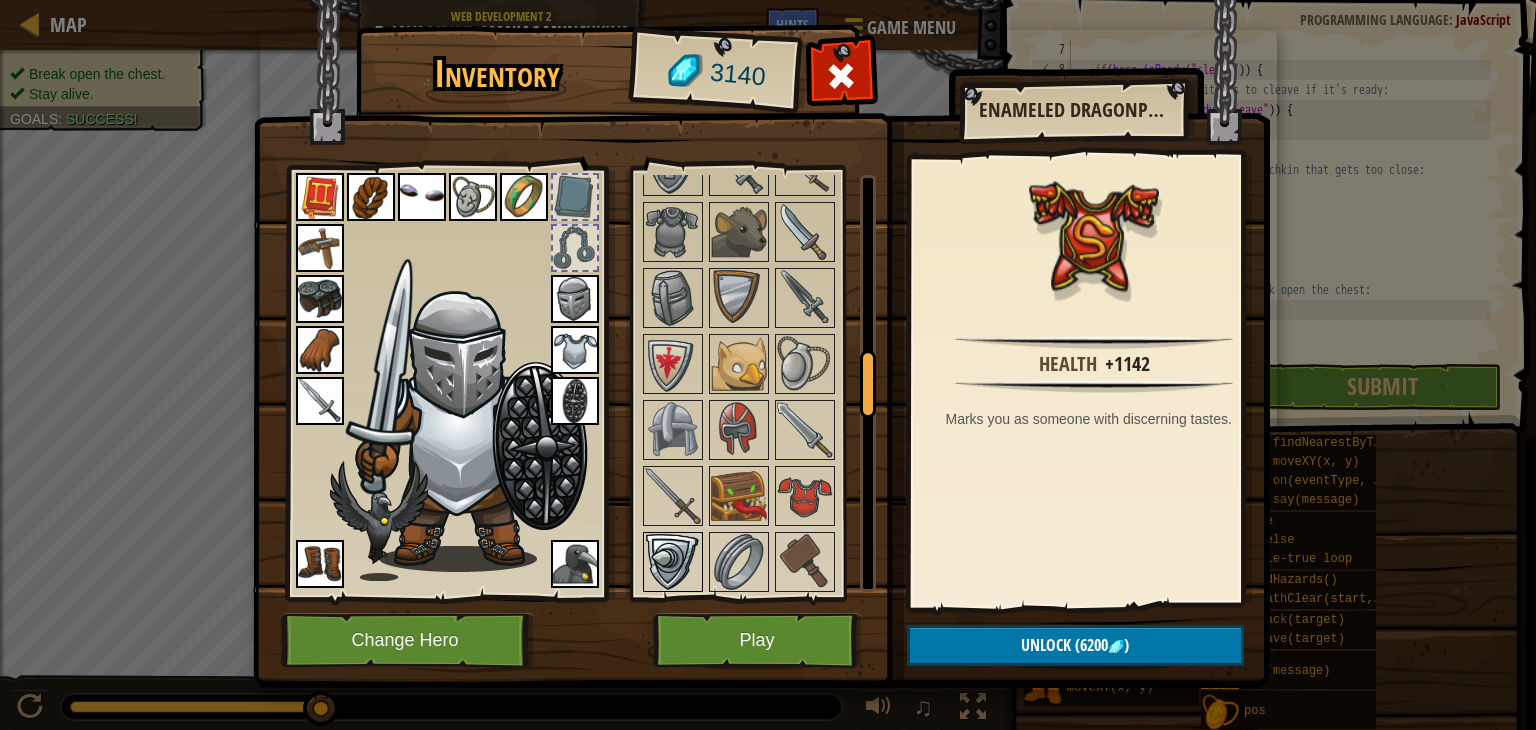 scroll, scrollTop: 1136, scrollLeft: 0, axis: vertical 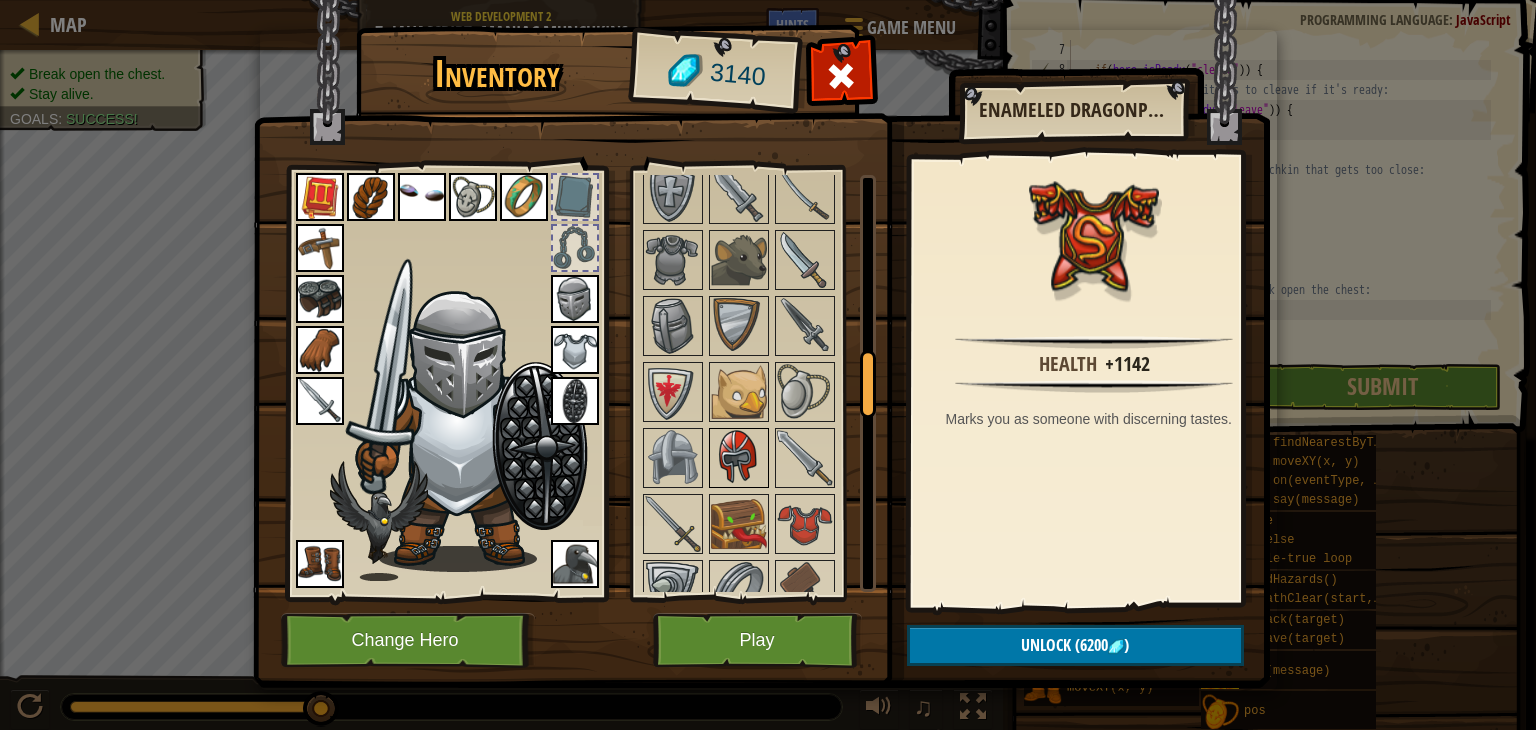 drag, startPoint x: 752, startPoint y: 463, endPoint x: 739, endPoint y: 448, distance: 19.849434 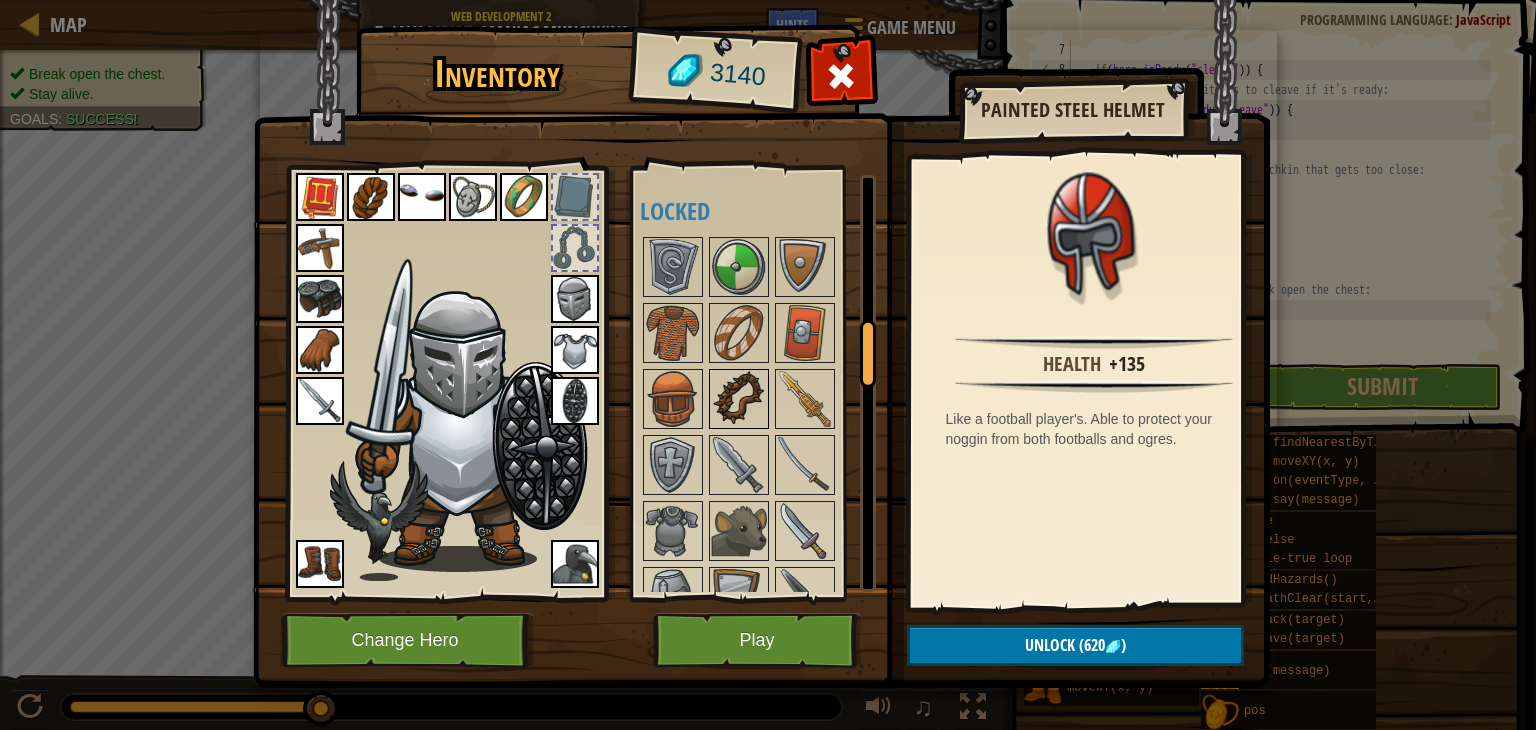 scroll, scrollTop: 836, scrollLeft: 0, axis: vertical 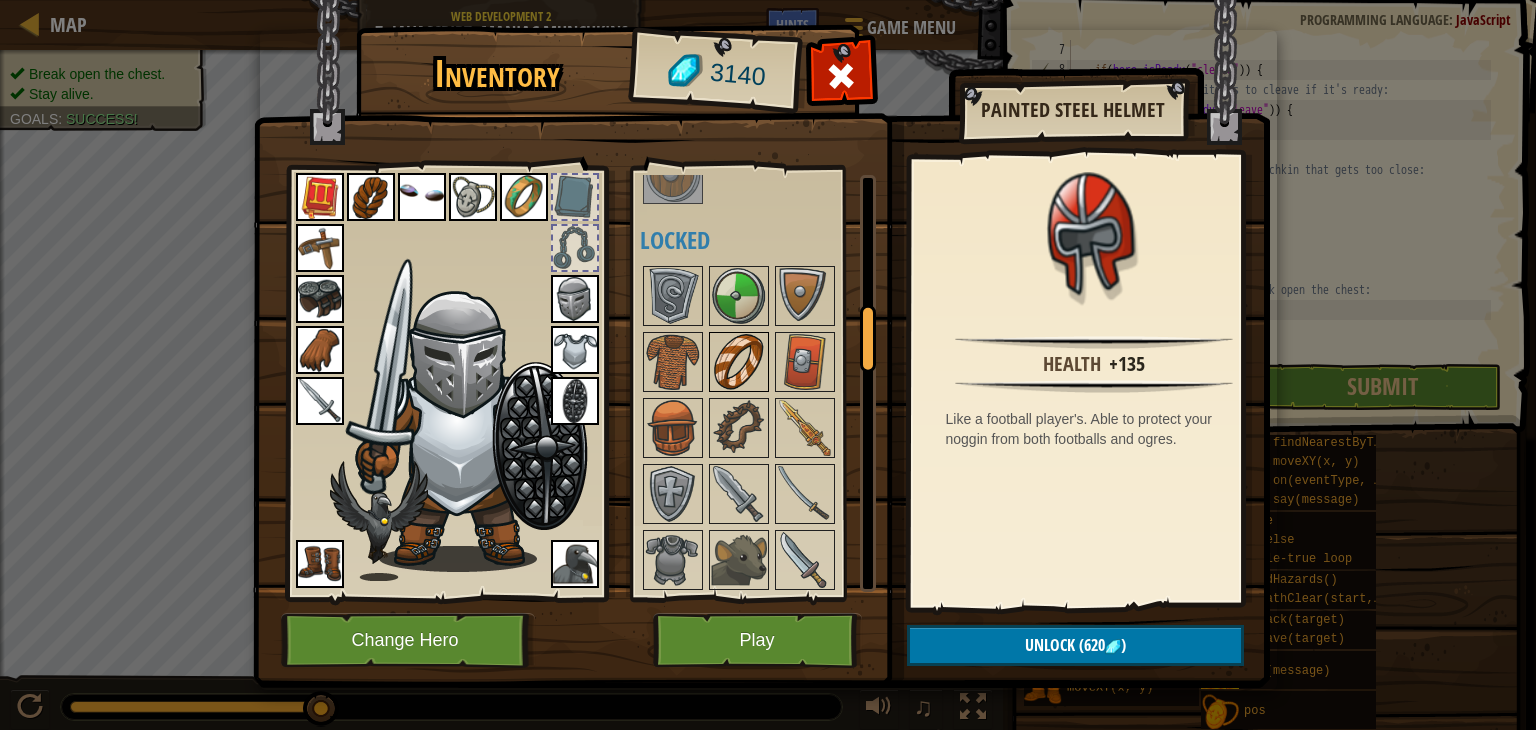 click at bounding box center (739, 362) 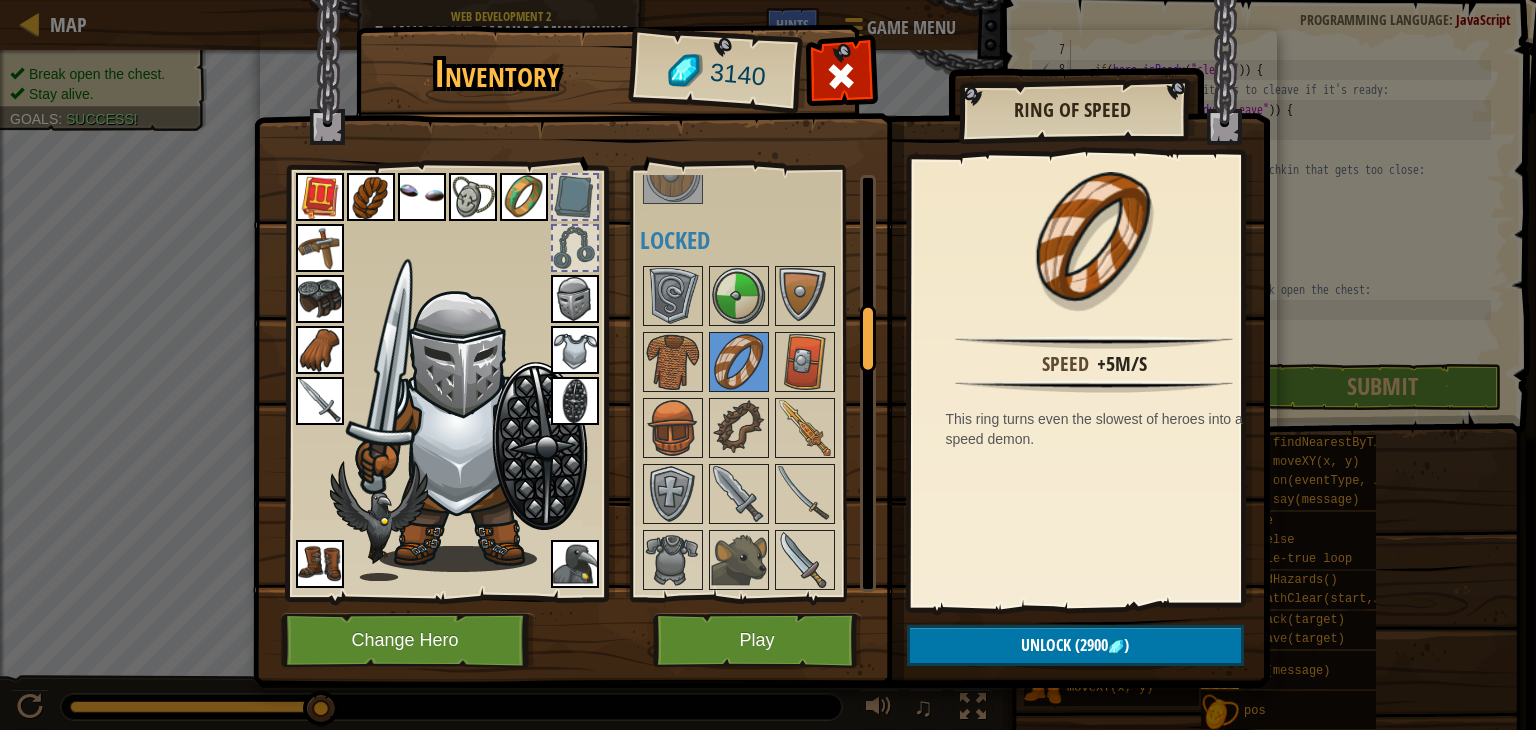 click at bounding box center [524, 197] 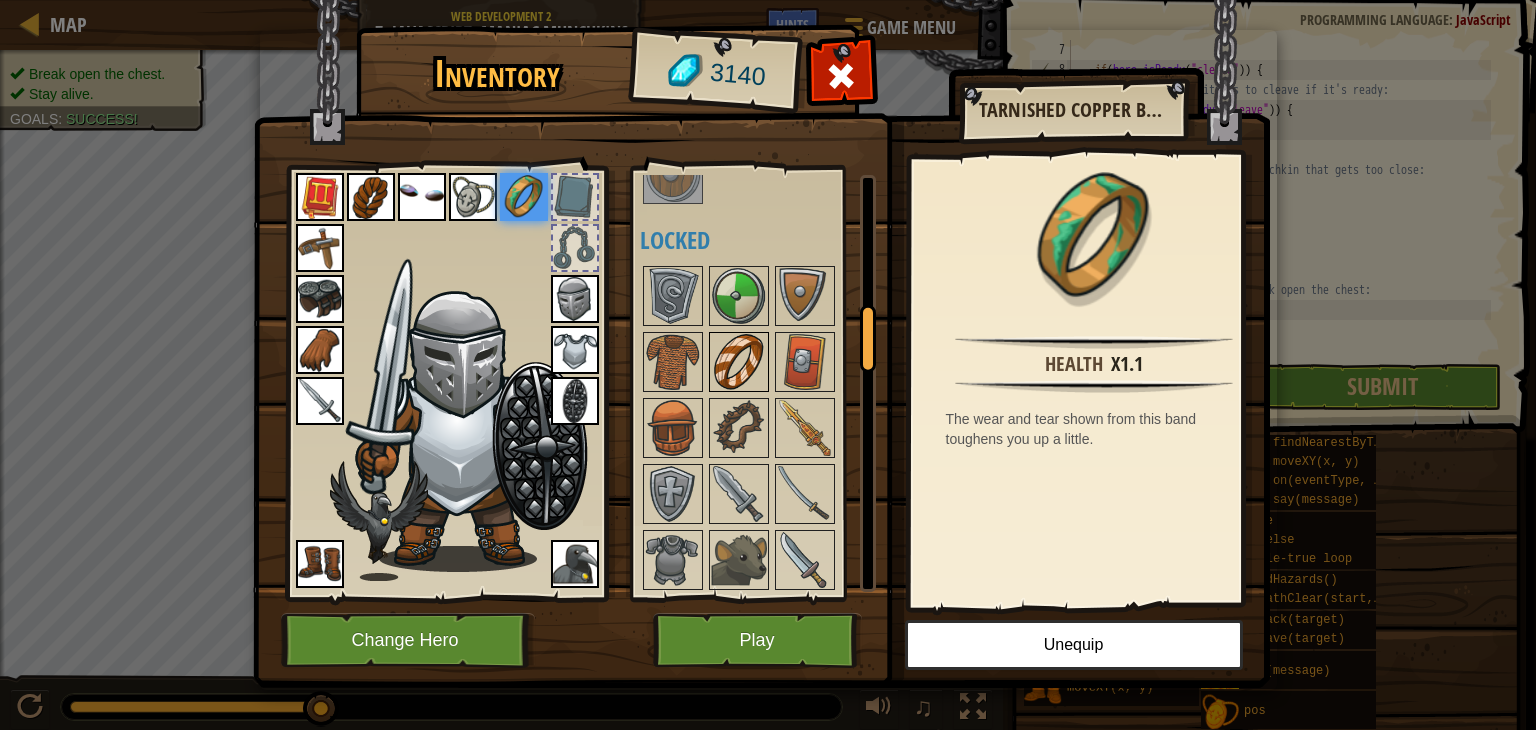 click at bounding box center (739, 362) 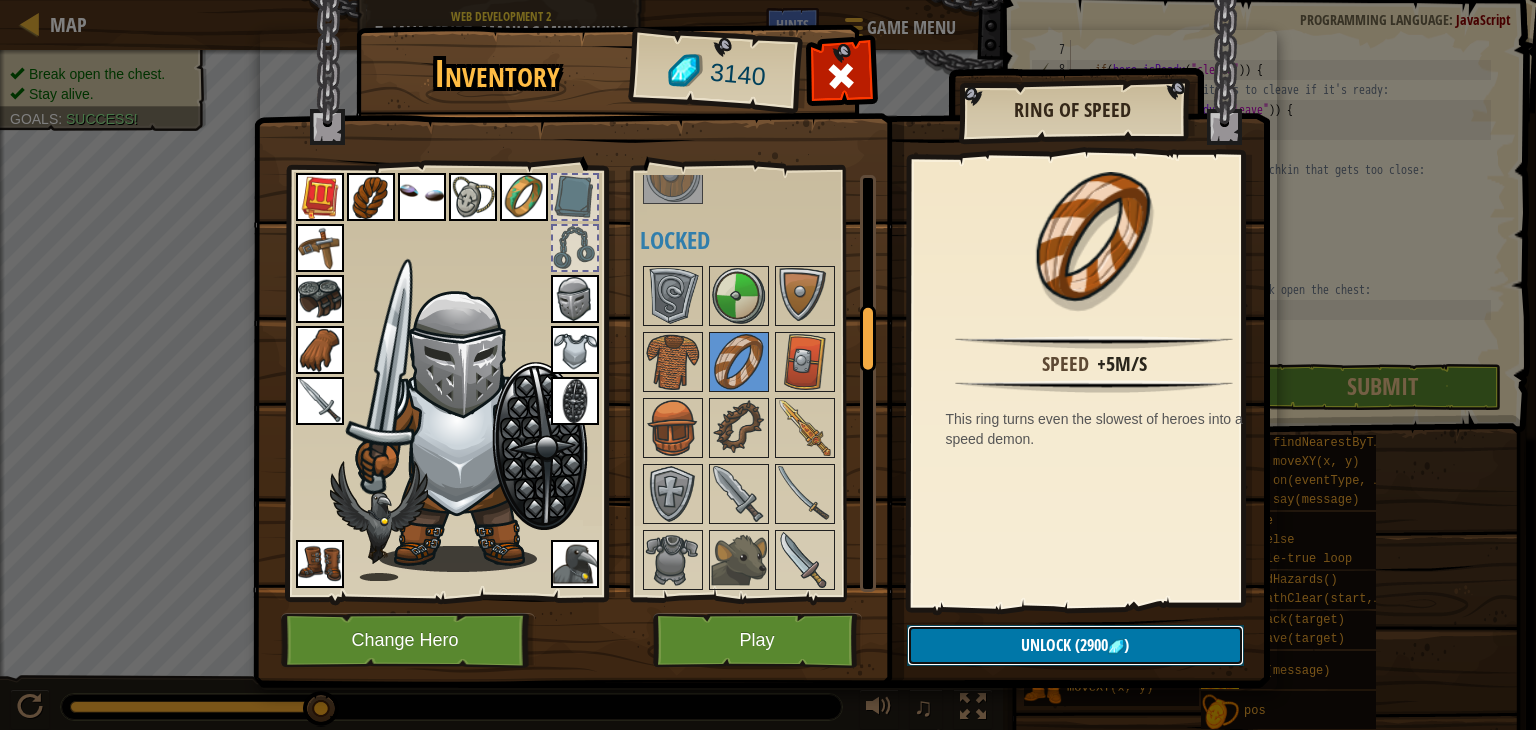 click on "Unlock (2900 )" at bounding box center [1075, 645] 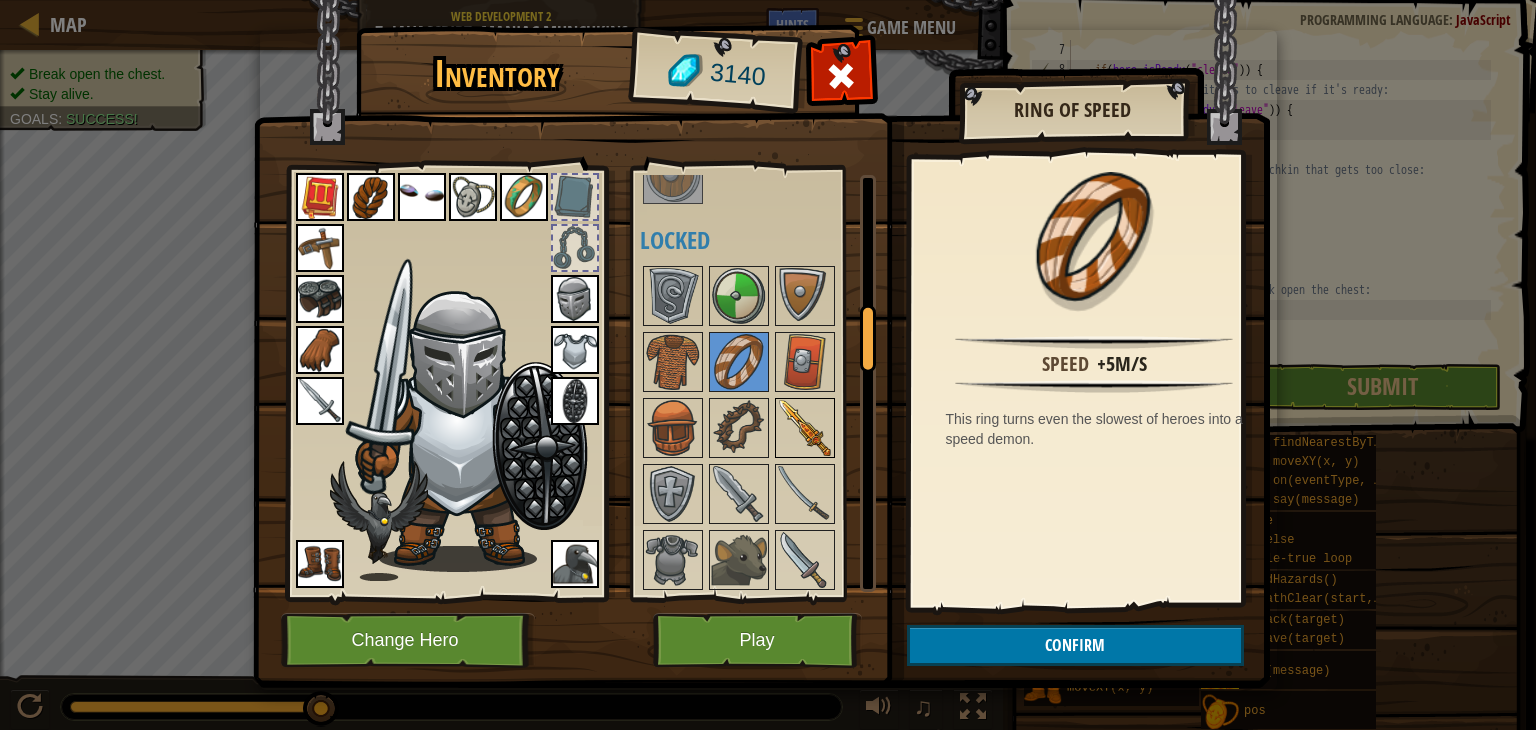 click at bounding box center [805, 428] 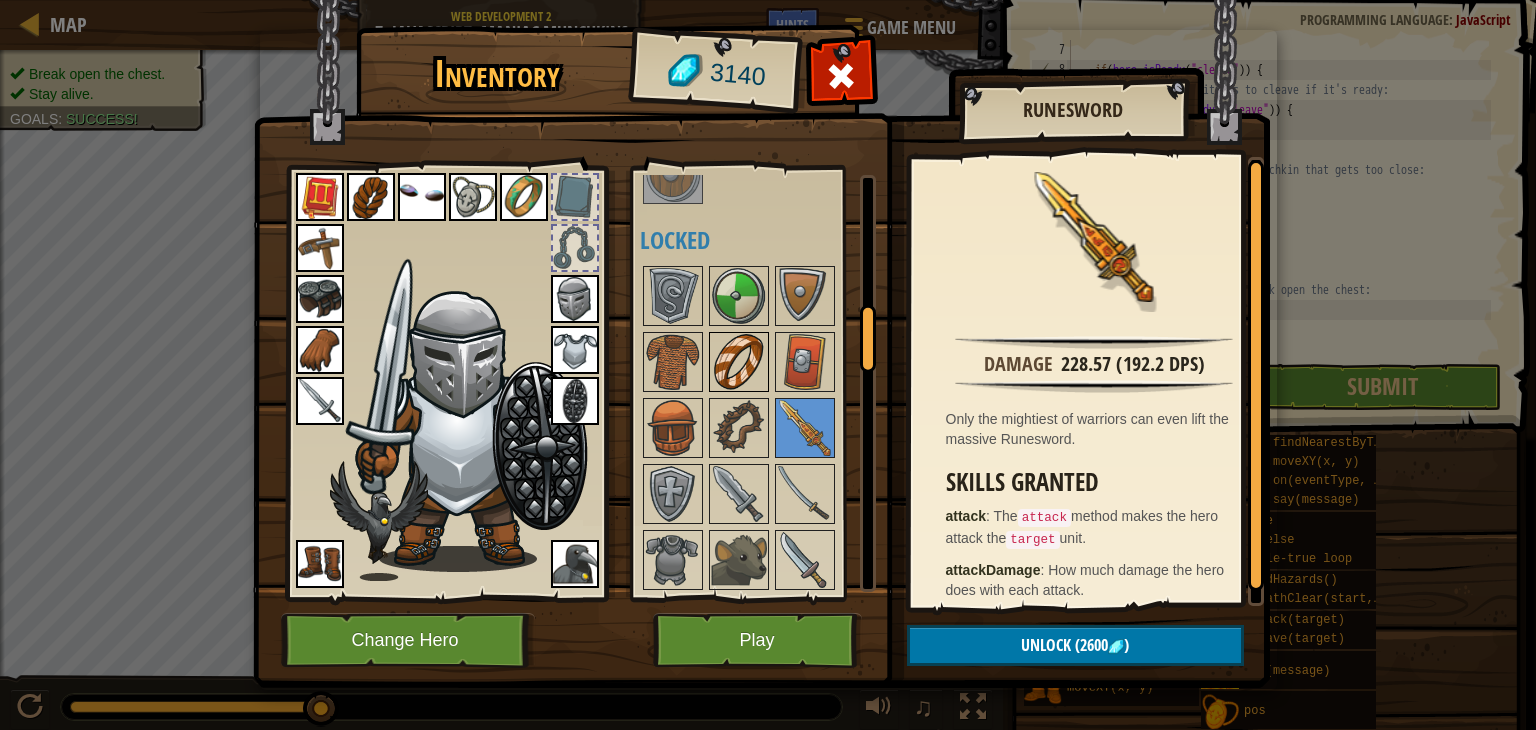 click at bounding box center [739, 362] 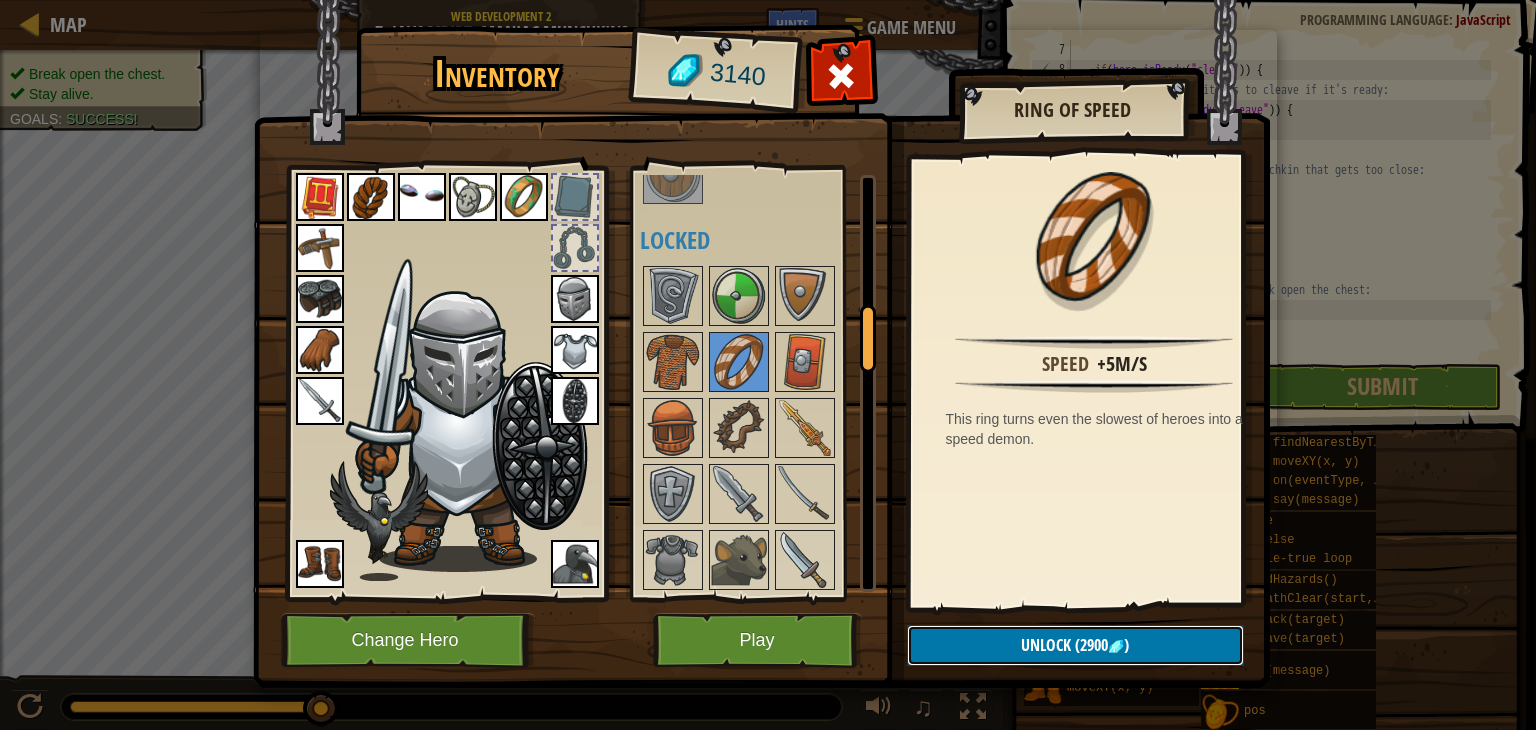 click on "(2900" at bounding box center [1089, 645] 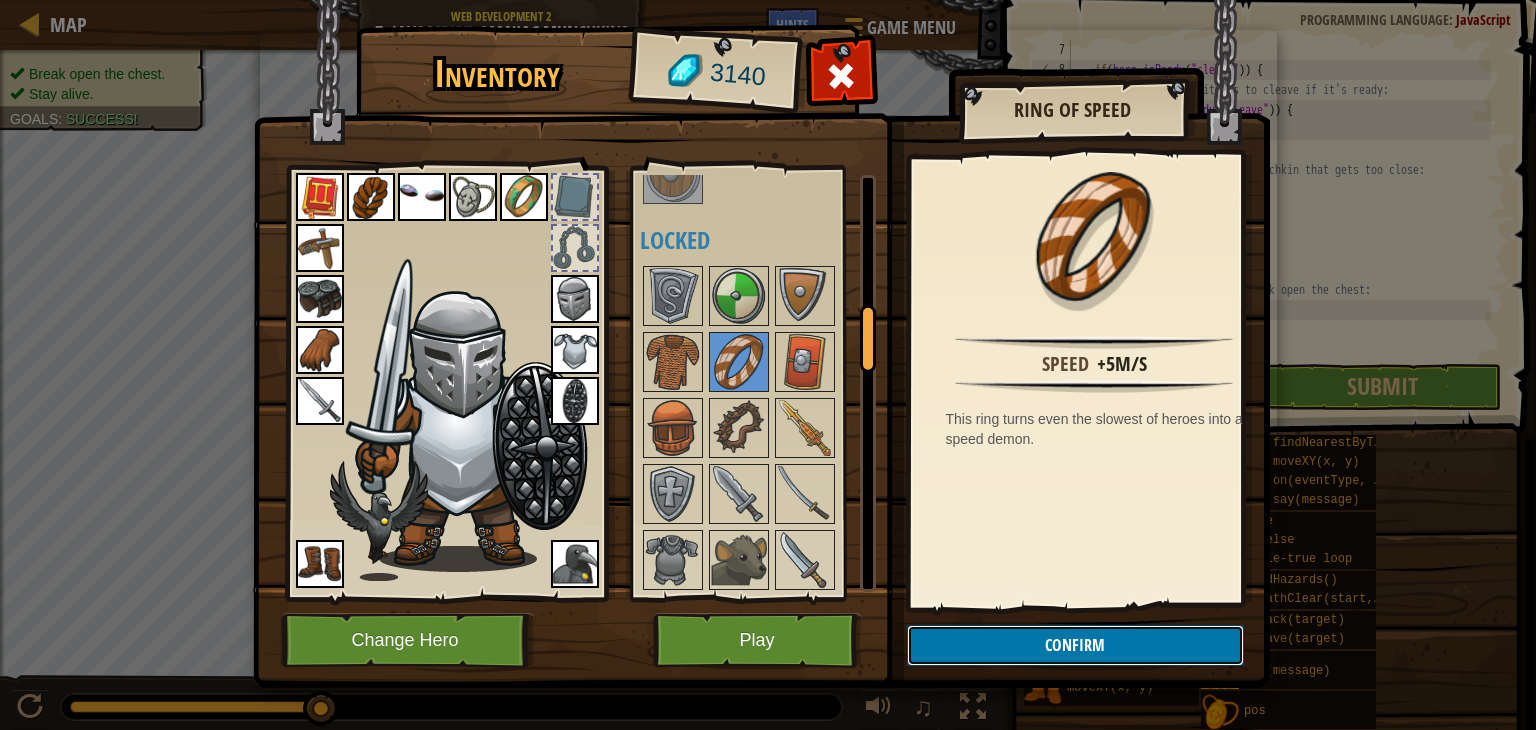 click on "Confirm" at bounding box center [1075, 645] 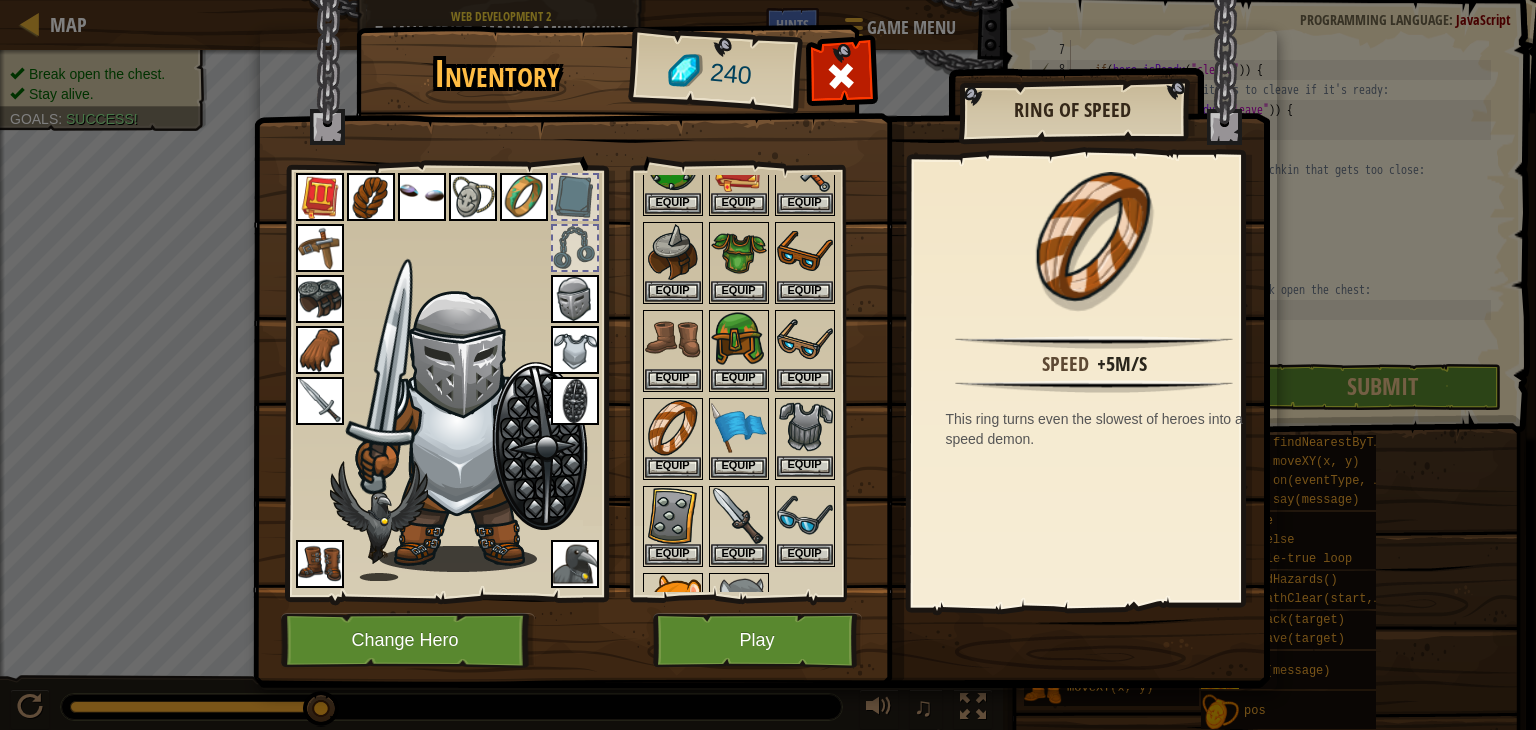 scroll, scrollTop: 0, scrollLeft: 0, axis: both 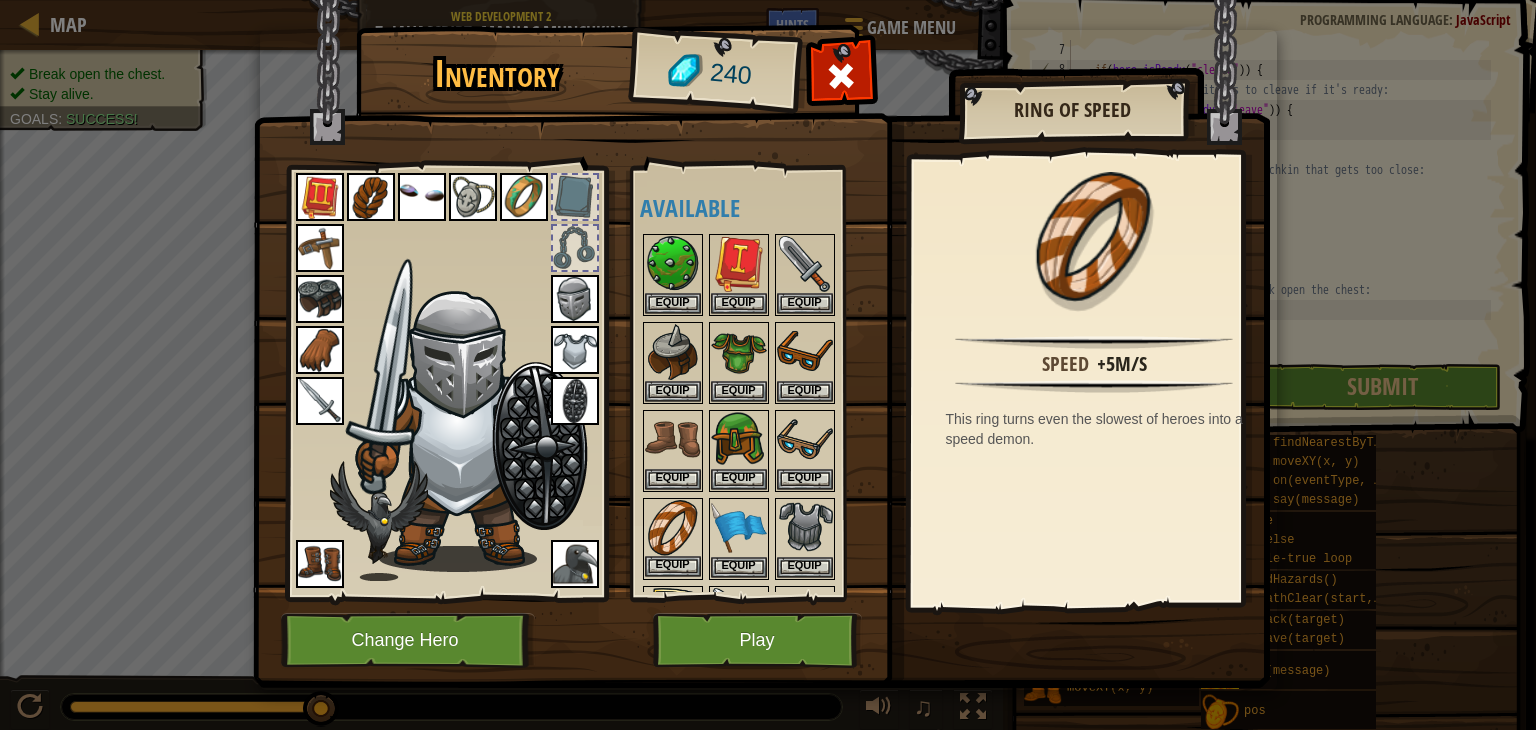click at bounding box center [673, 528] 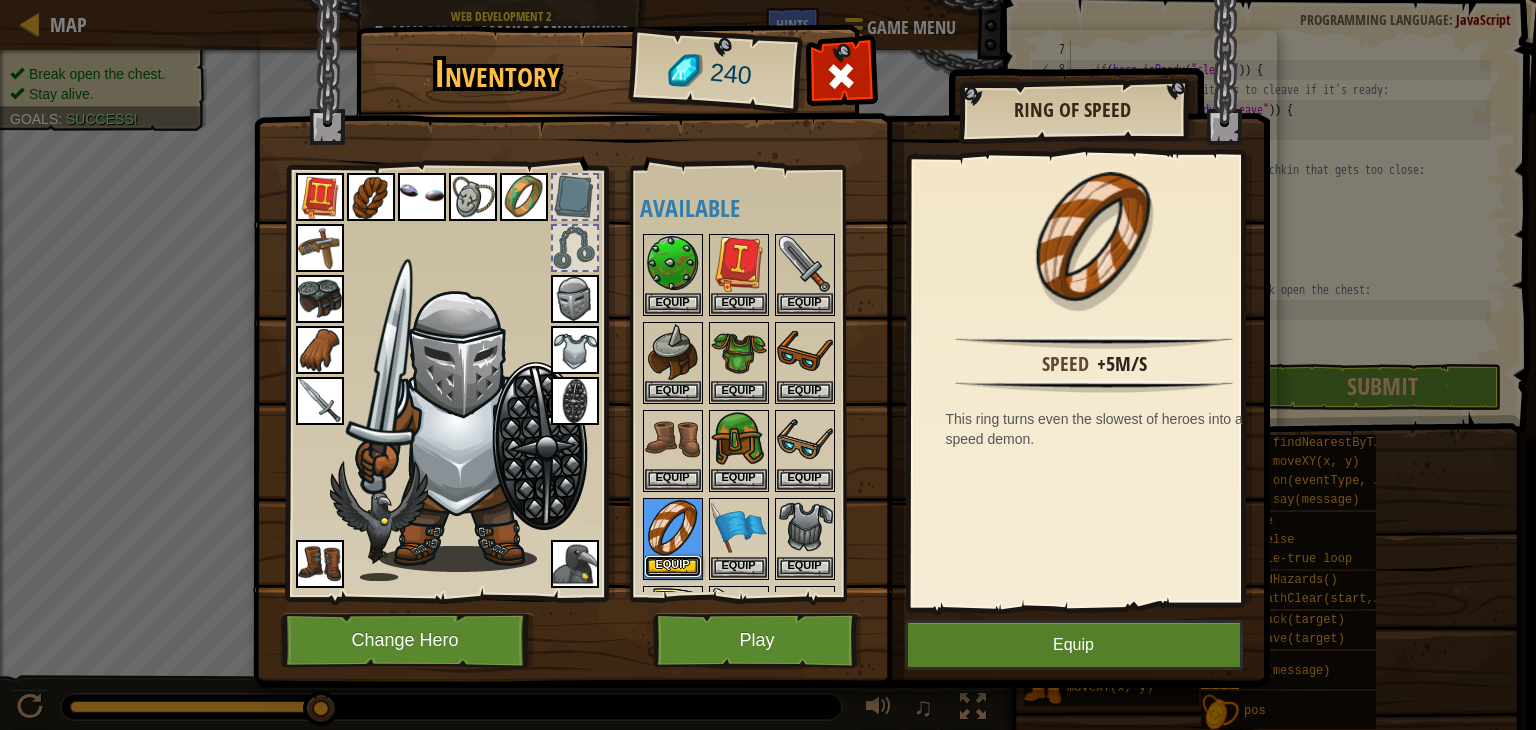 click on "Equip" at bounding box center [673, 566] 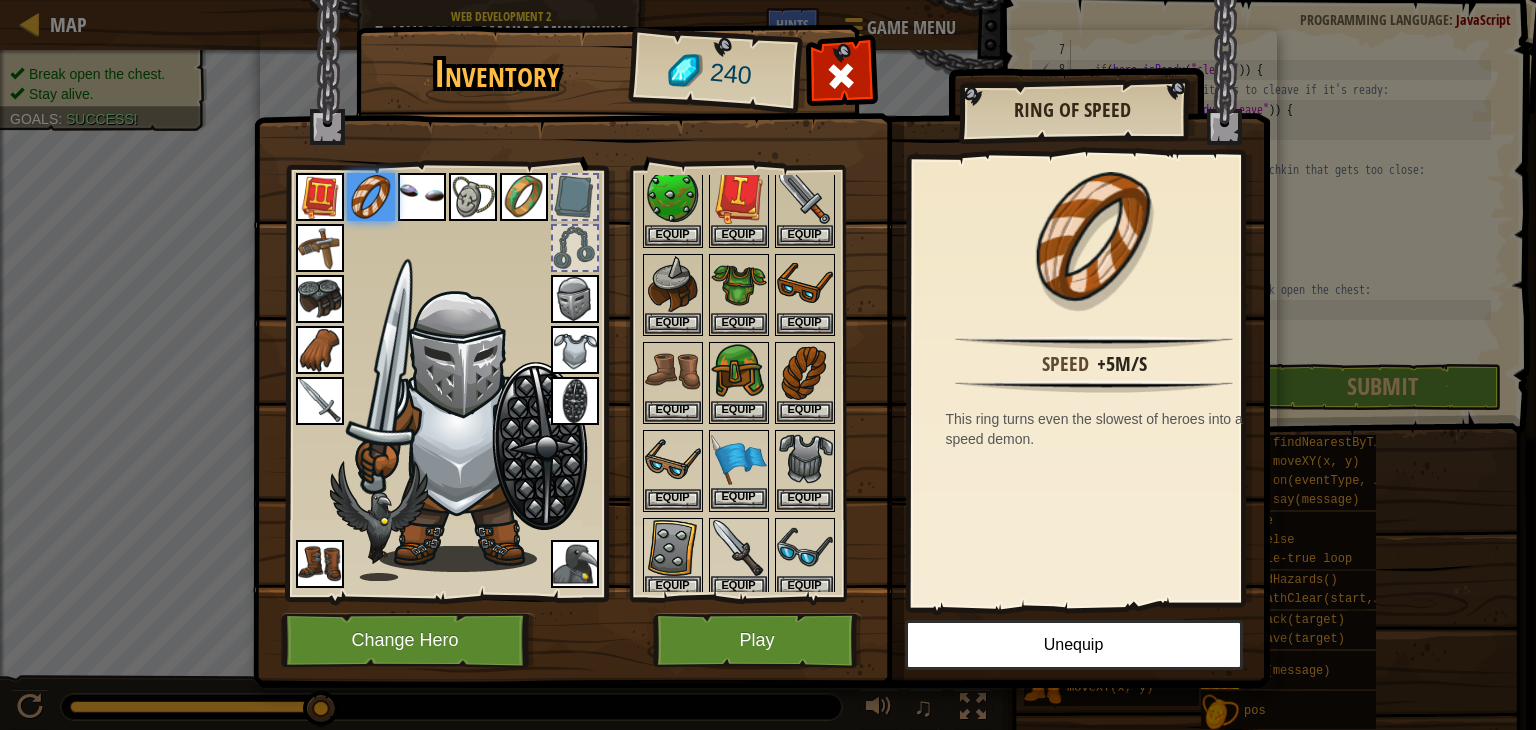 scroll, scrollTop: 100, scrollLeft: 0, axis: vertical 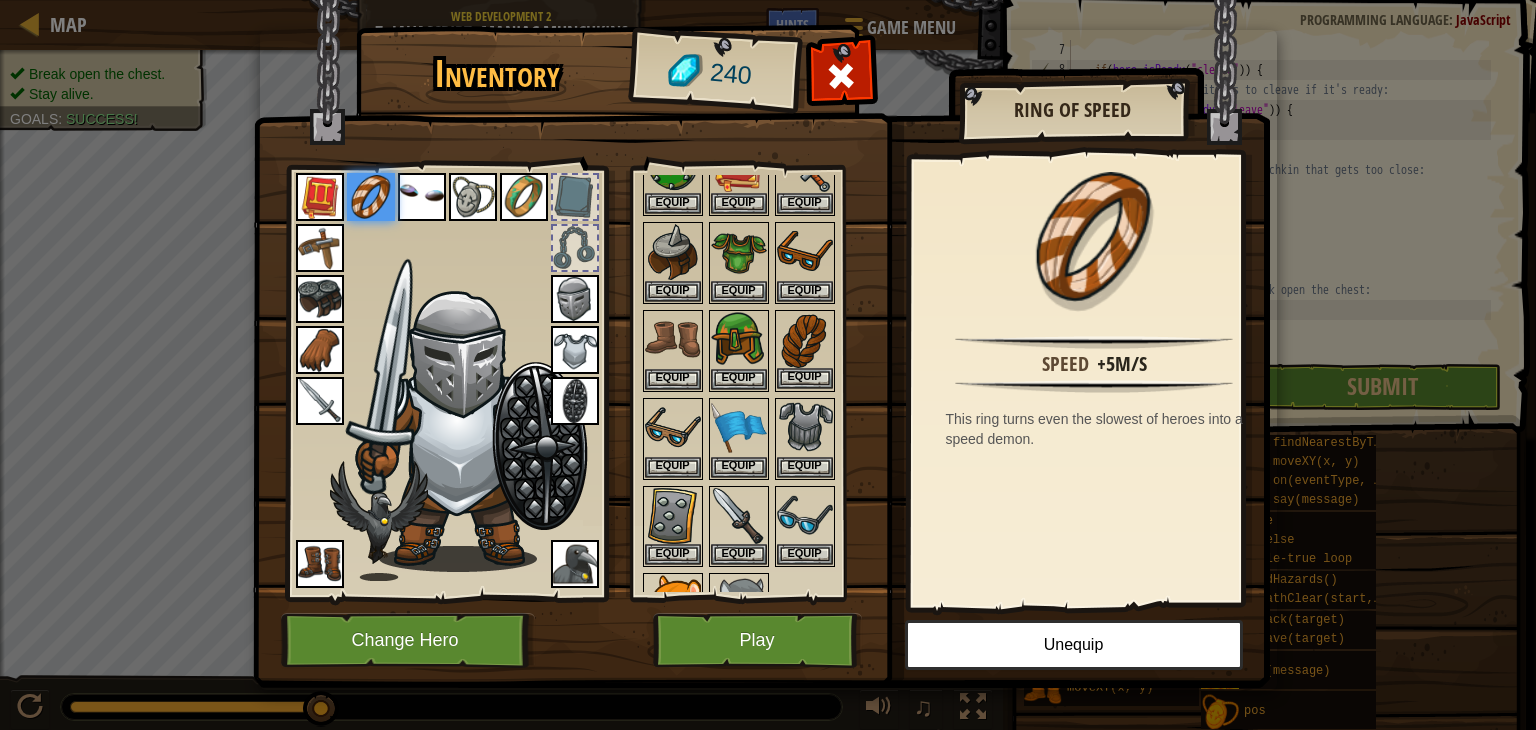 click at bounding box center (805, 340) 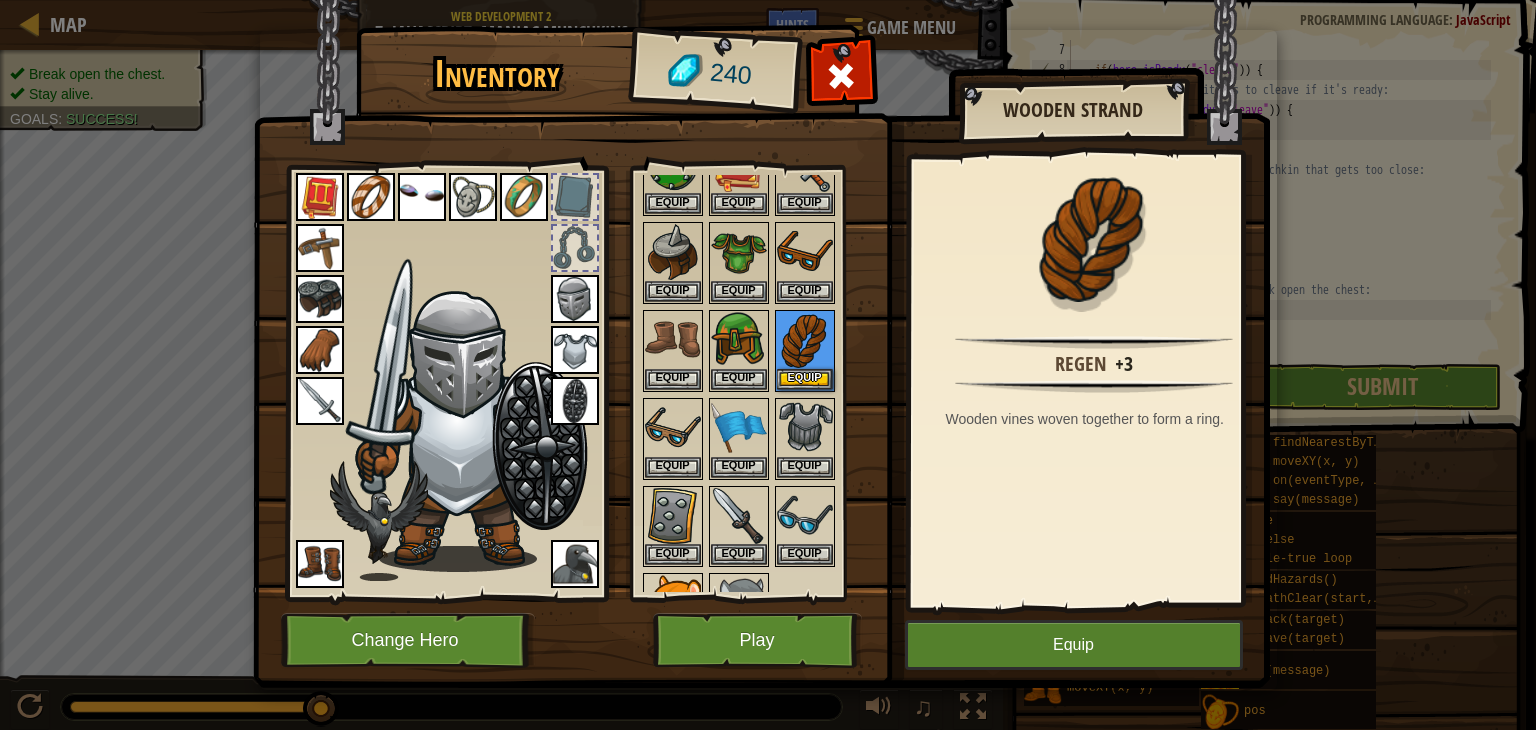 click at bounding box center [371, 197] 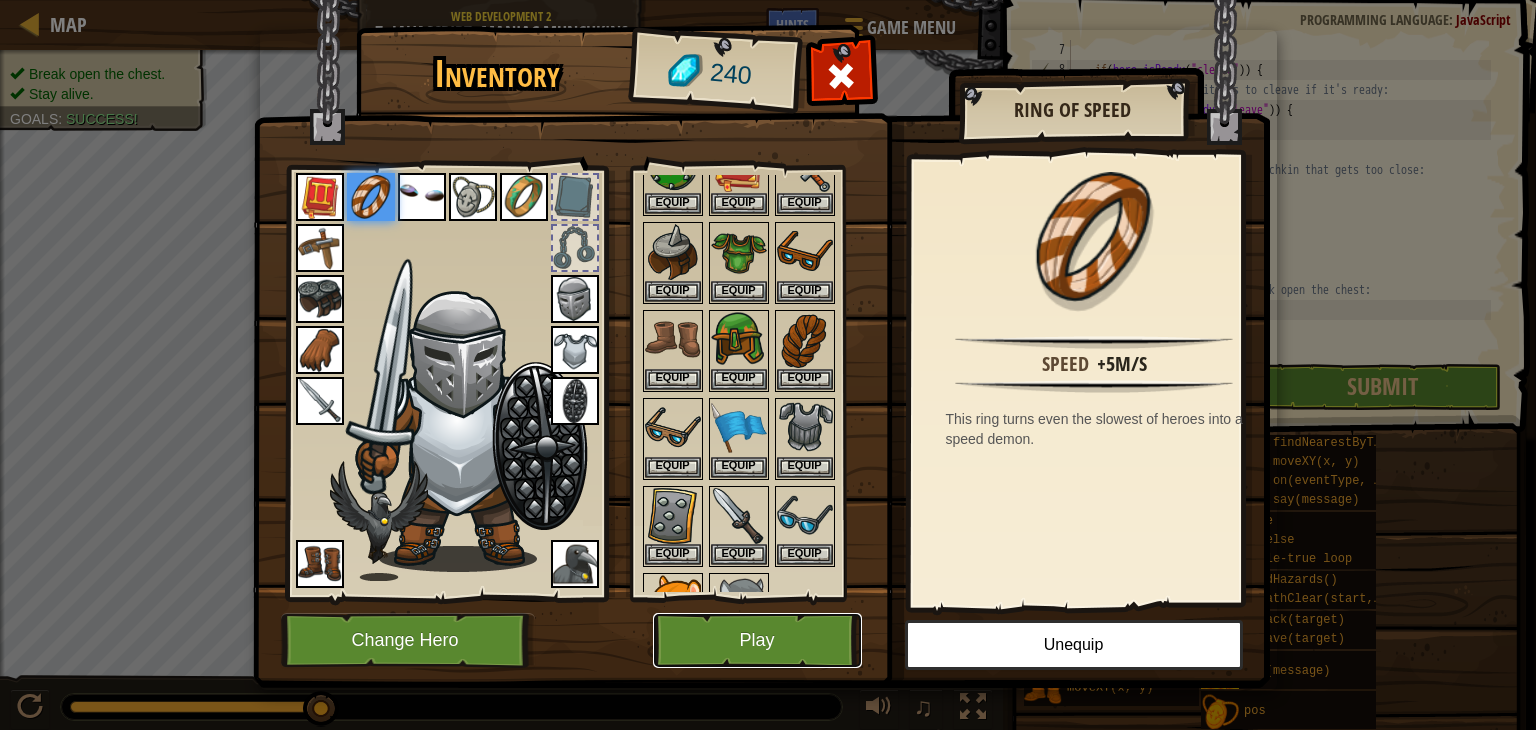 click on "Play" at bounding box center (757, 640) 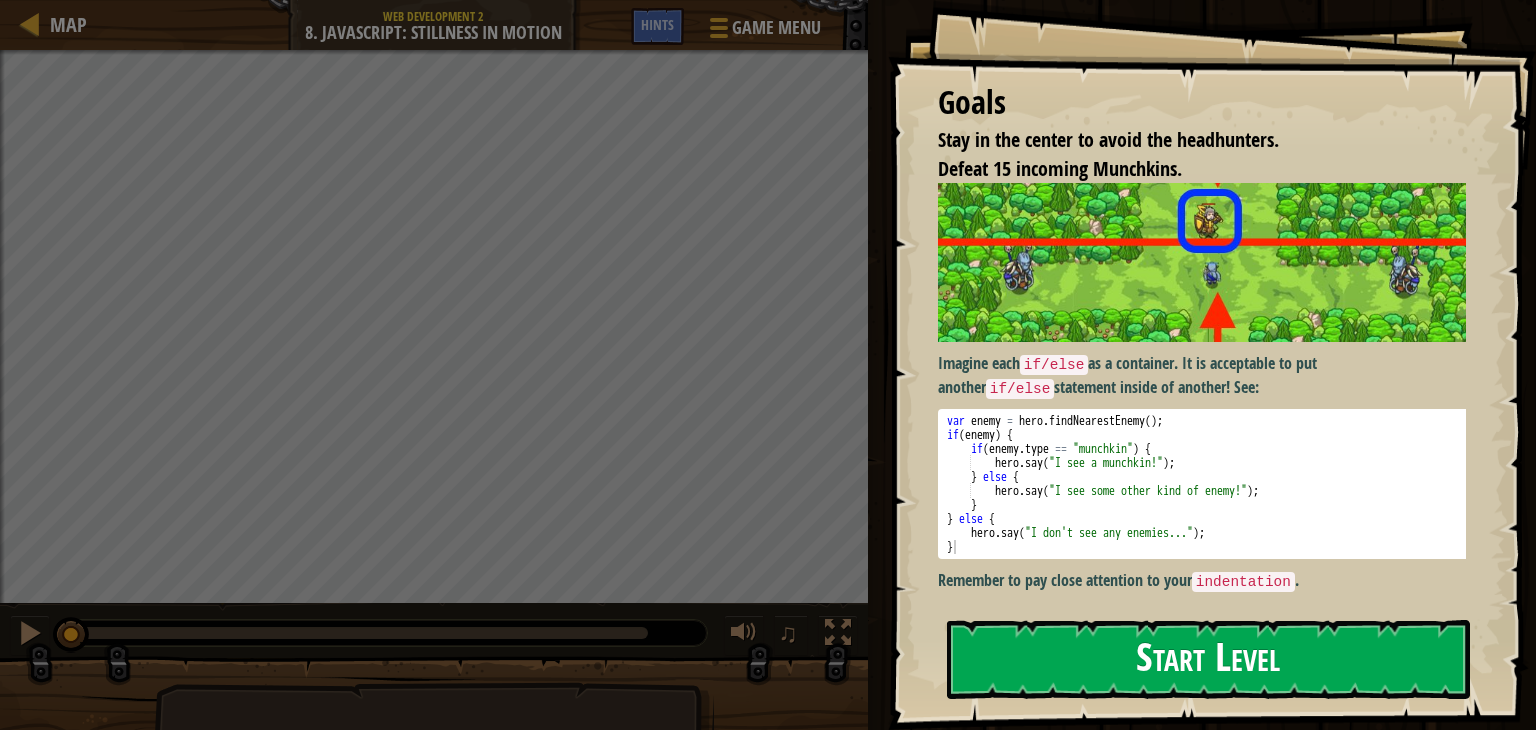 click on "Start Level" at bounding box center (1208, 659) 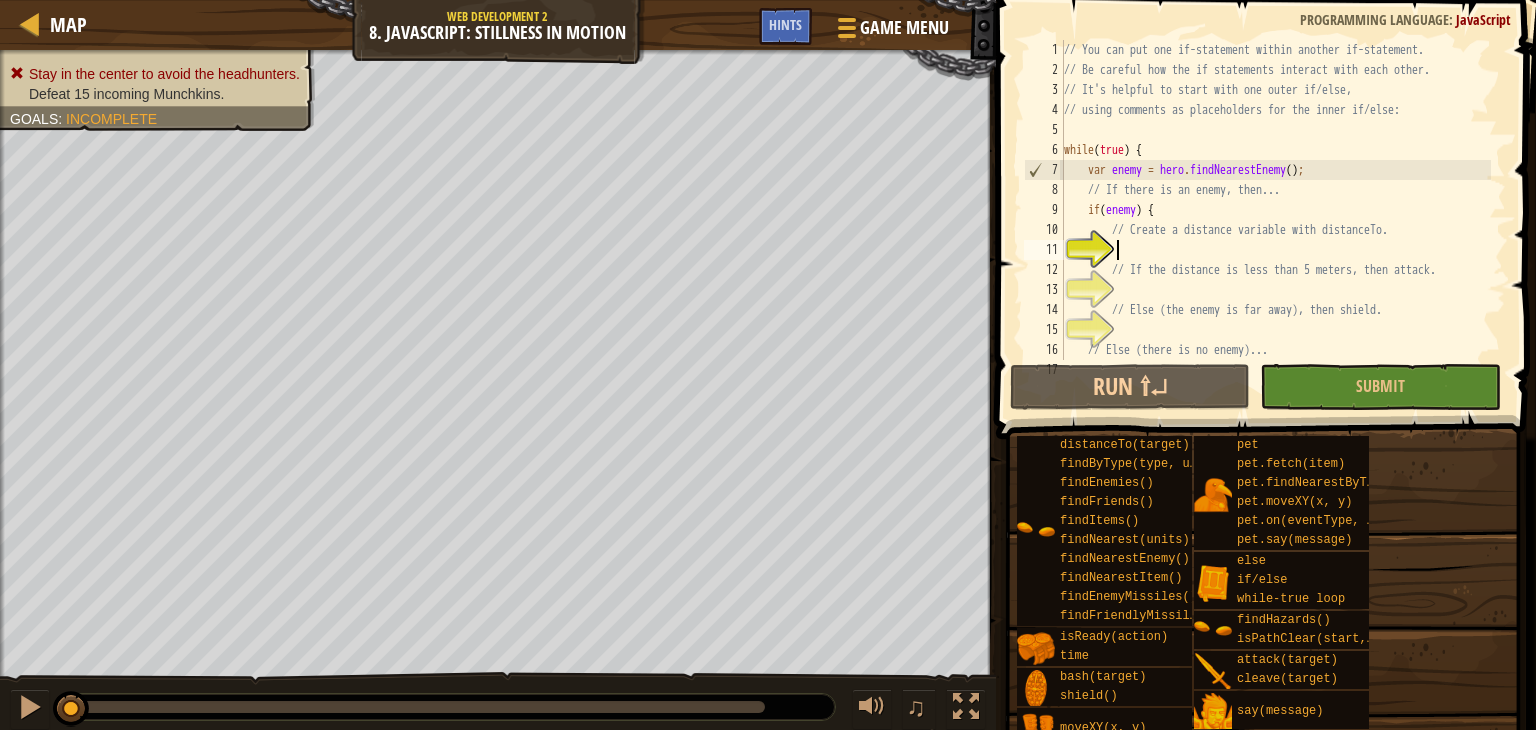 scroll, scrollTop: 40, scrollLeft: 0, axis: vertical 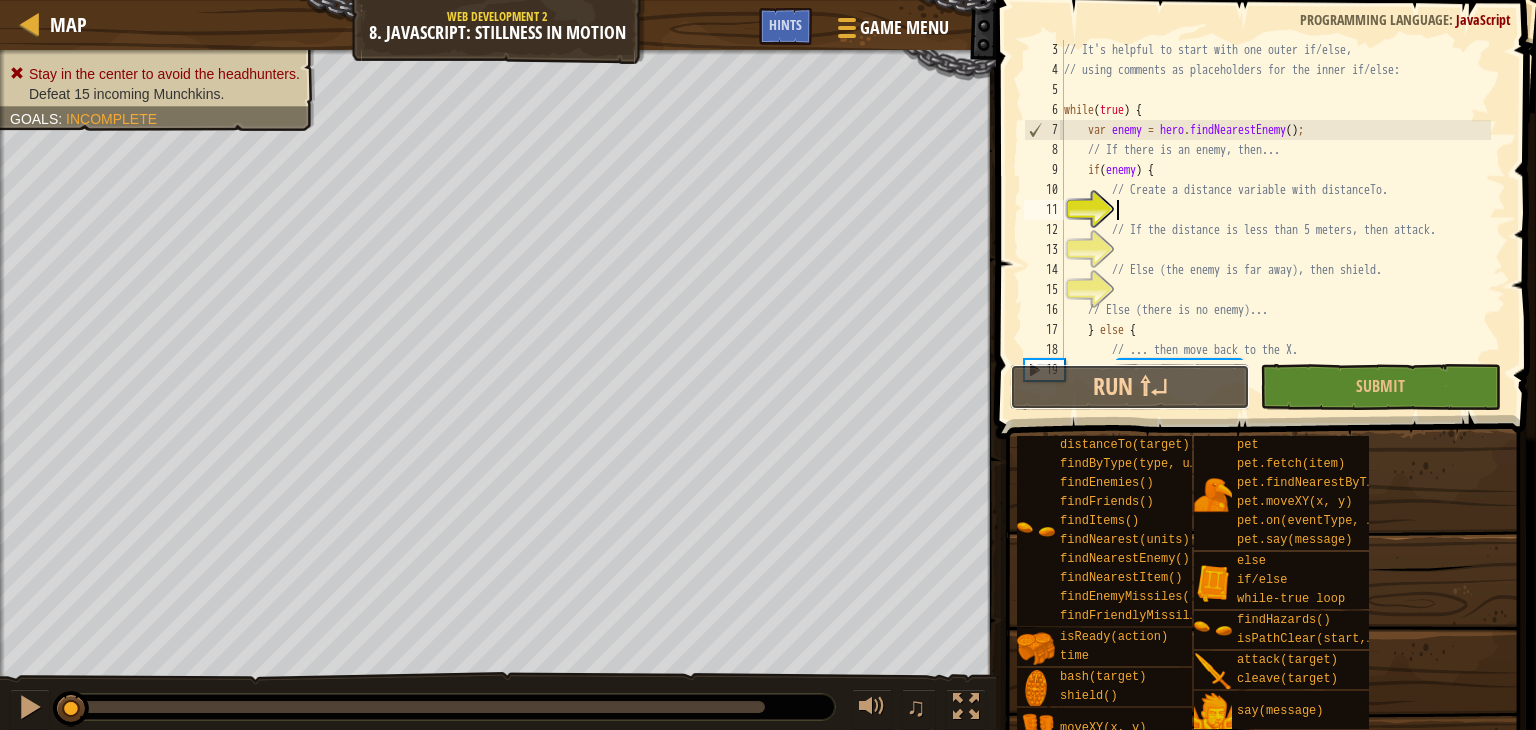 drag, startPoint x: 1157, startPoint y: 369, endPoint x: 1152, endPoint y: 360, distance: 10.29563 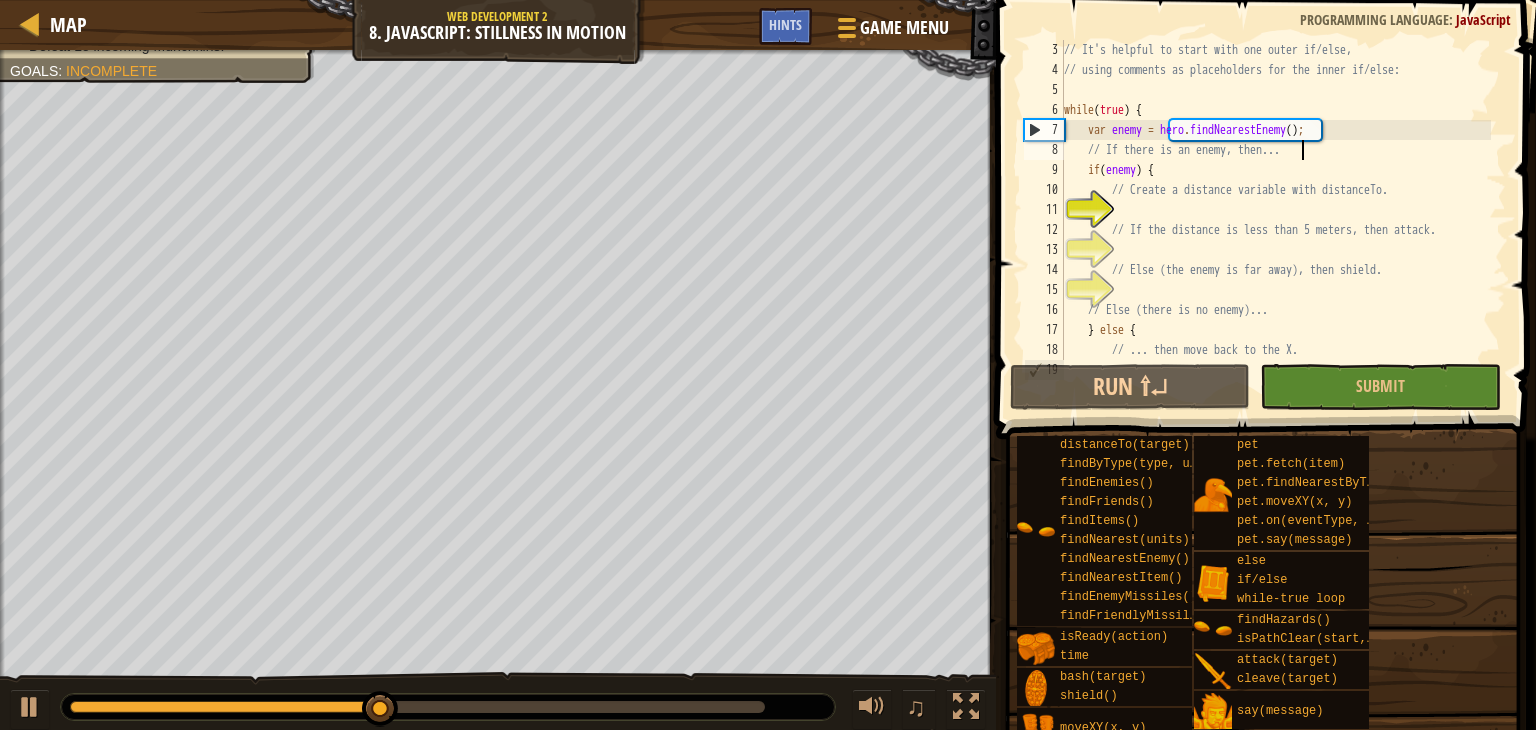 click on "// It's helpful to start with one outer if/else, // using comments as placeholders for the inner if/else: while ( true )   {      var   enemy   =   hero . findNearestEnemy ( ) ;      // If there is an enemy, then...      if ( enemy )   {          // Create a distance variable with distanceTo.                   // If the distance is less than 5 meters, then attack.                   // Else (the enemy is far away), then shield.               // Else (there is no enemy)...      }   else   {          // ... then move back to the X.          hero . moveXY ( 40 ,   34 ) ;" at bounding box center [1275, 220] 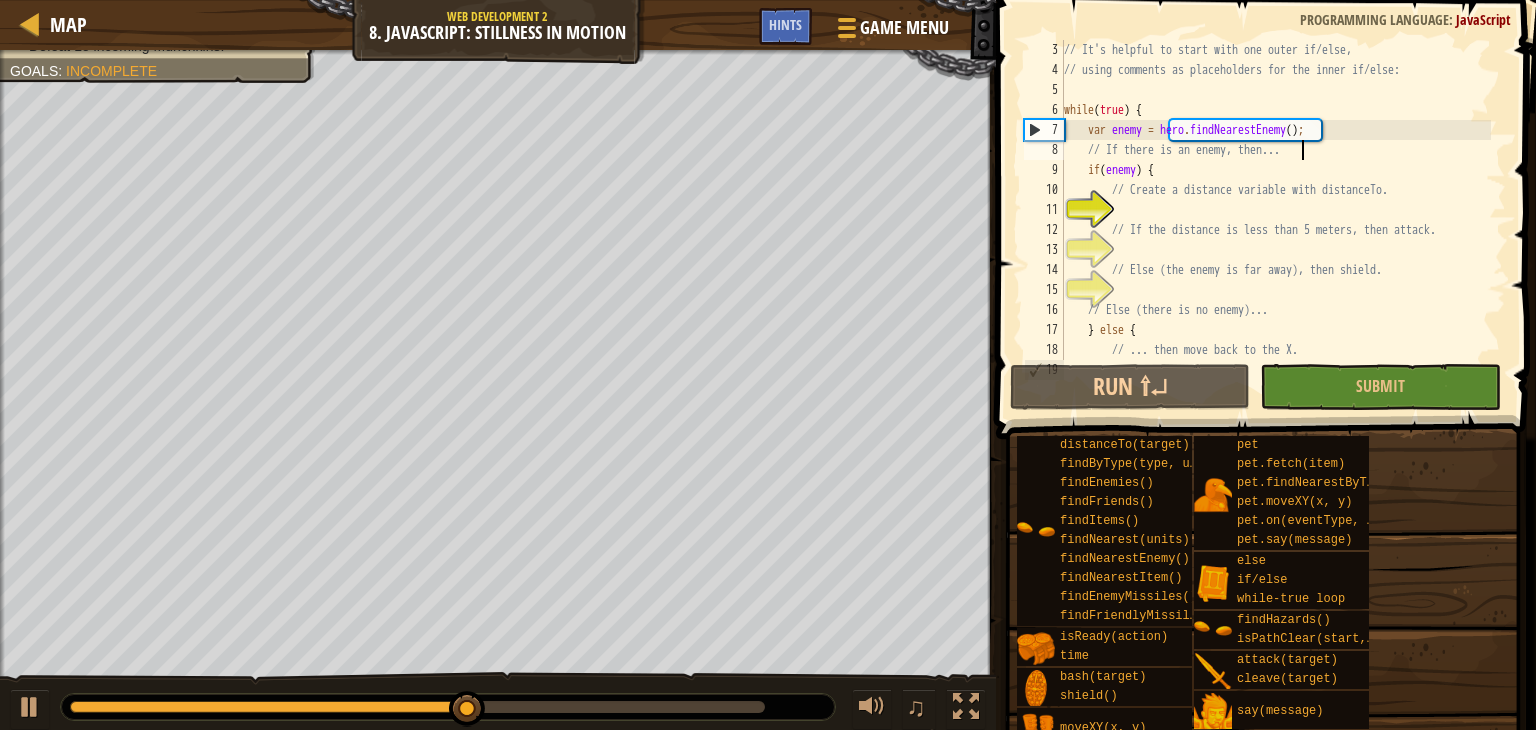 scroll, scrollTop: 9, scrollLeft: 7, axis: both 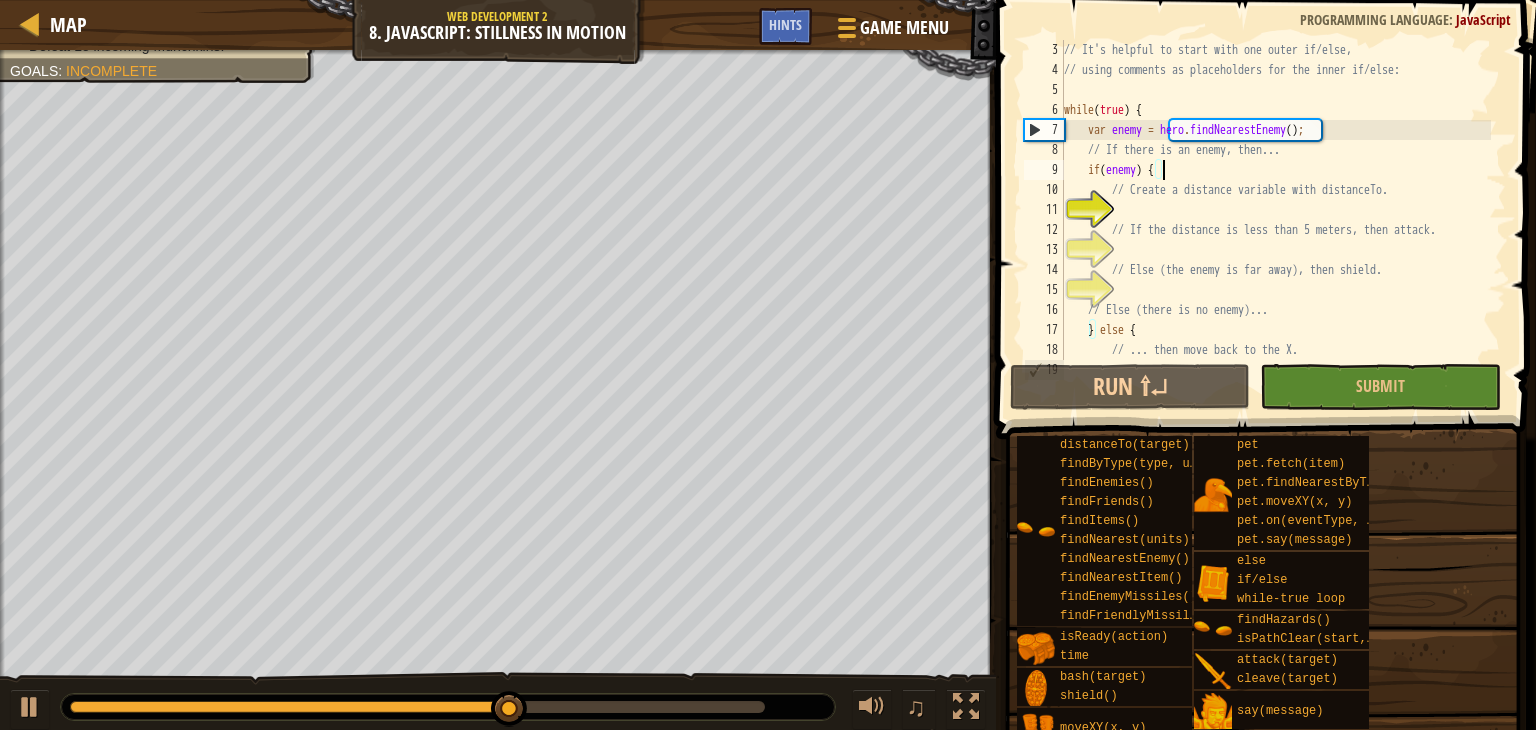 type on "// Create a distance variable with distanceTo." 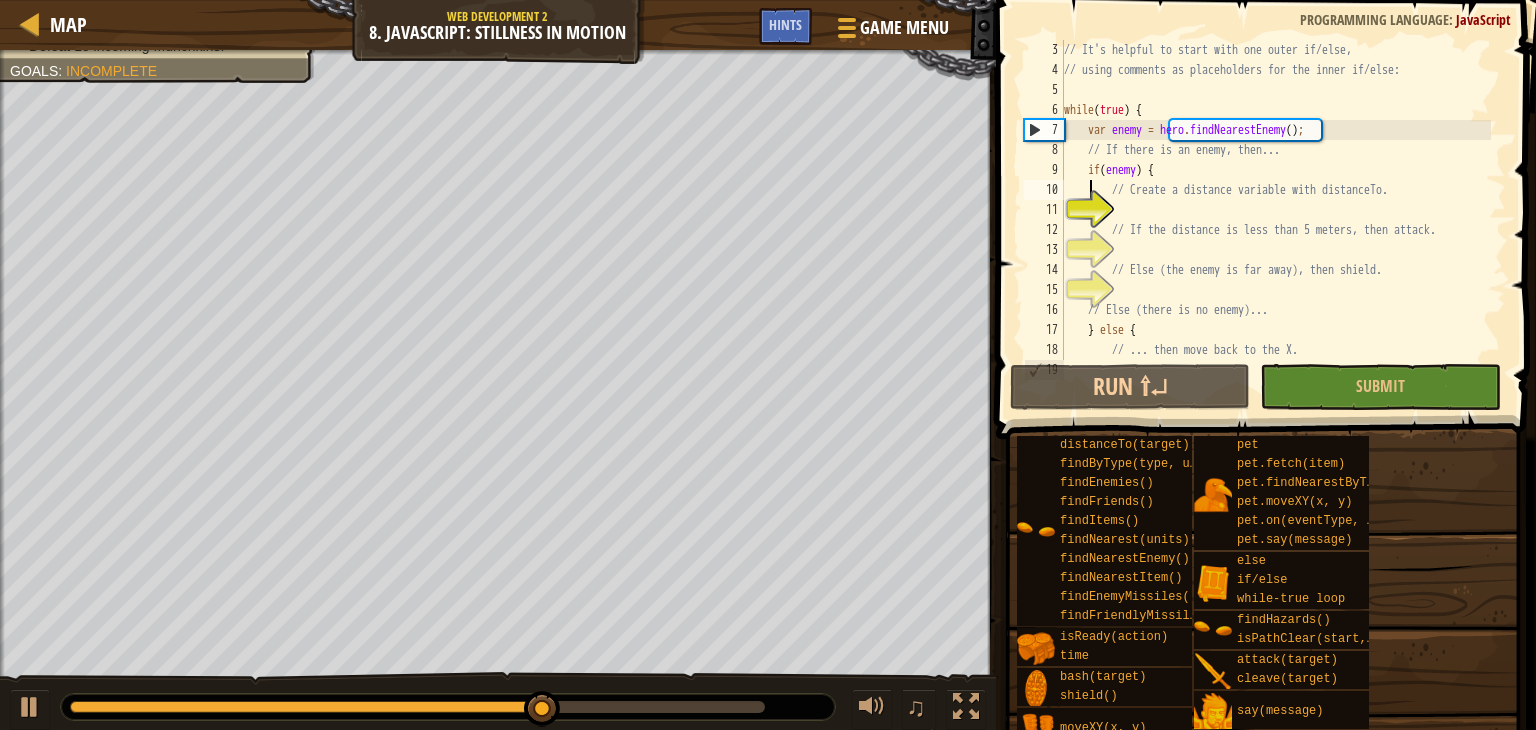 scroll, scrollTop: 9, scrollLeft: 3, axis: both 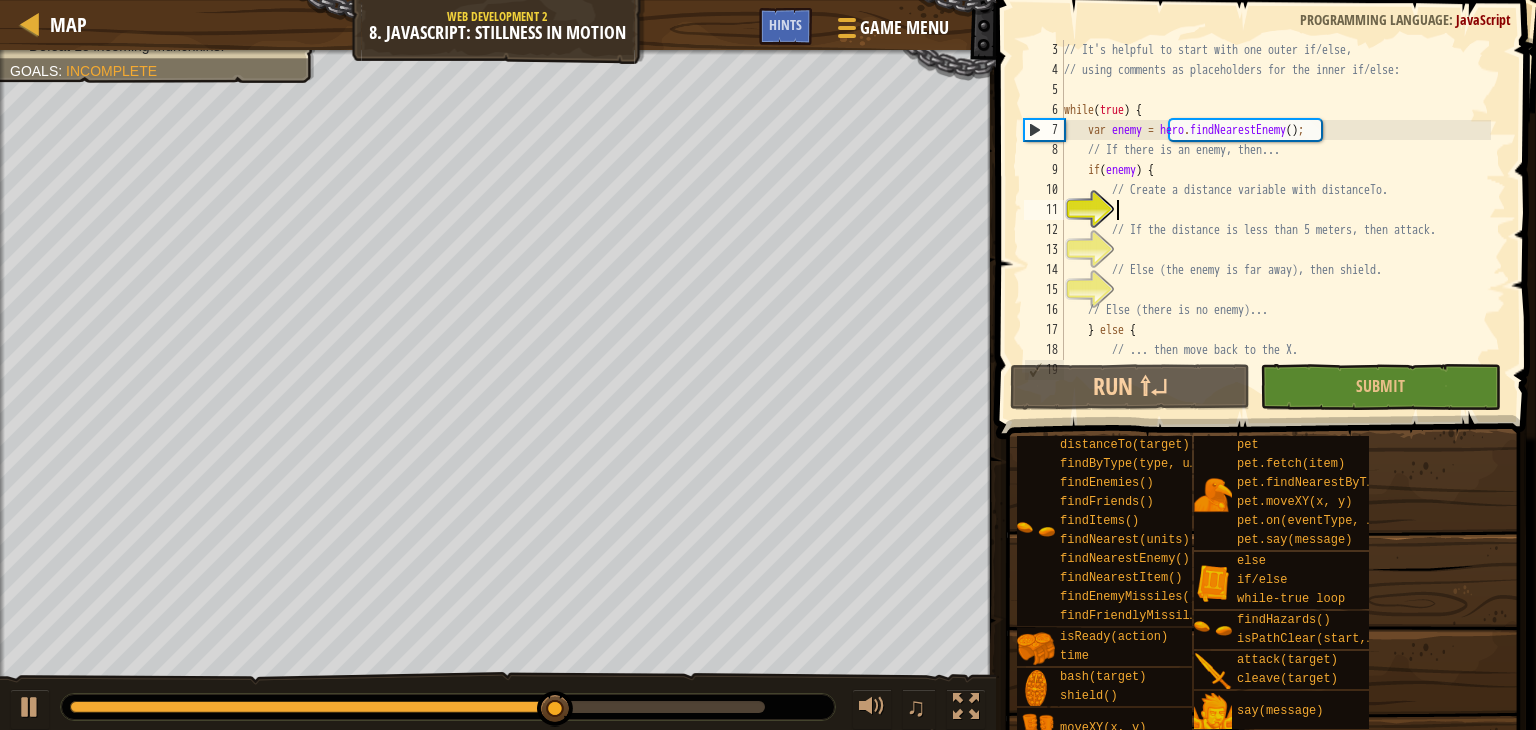 type on "// If the distance is less than 5 meters, then attack." 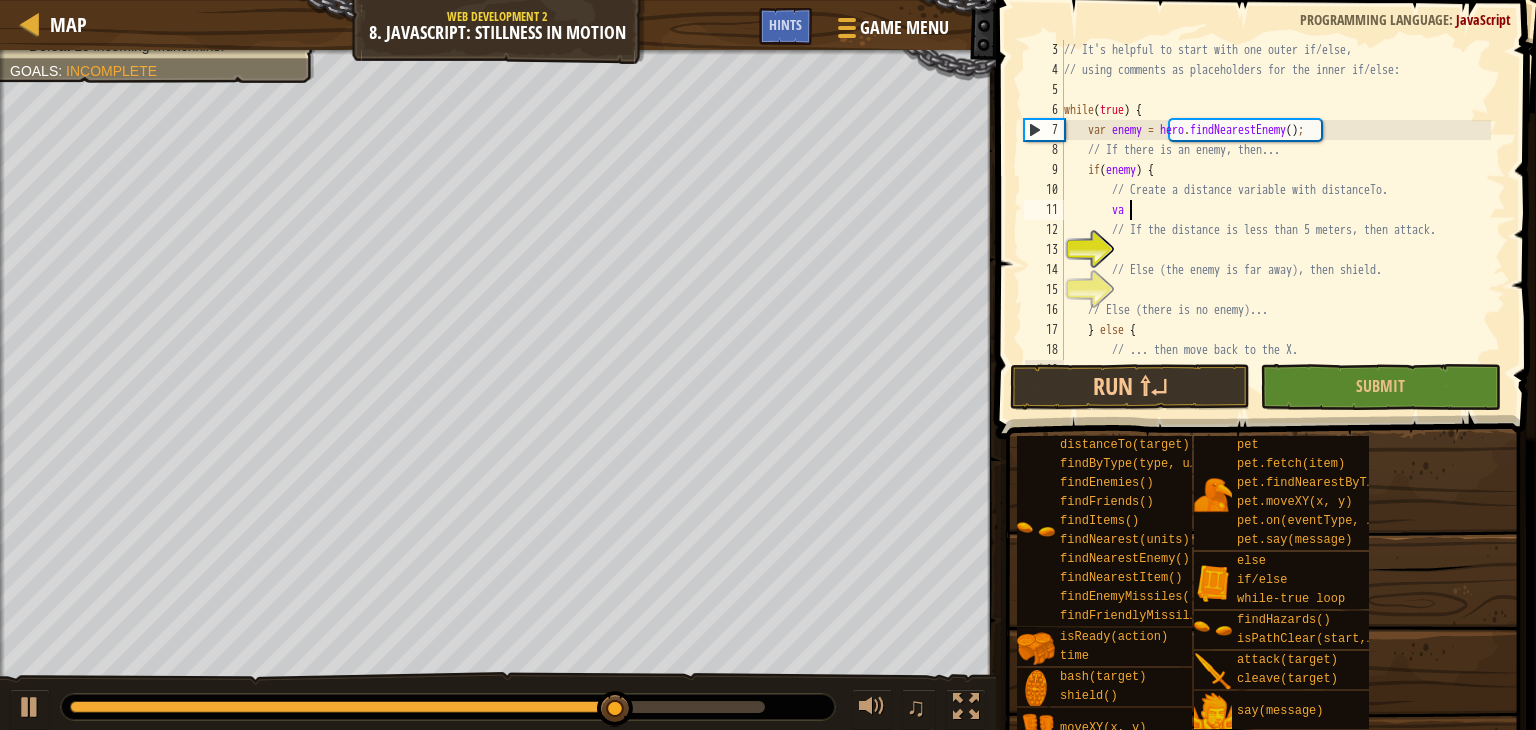 scroll, scrollTop: 9, scrollLeft: 4, axis: both 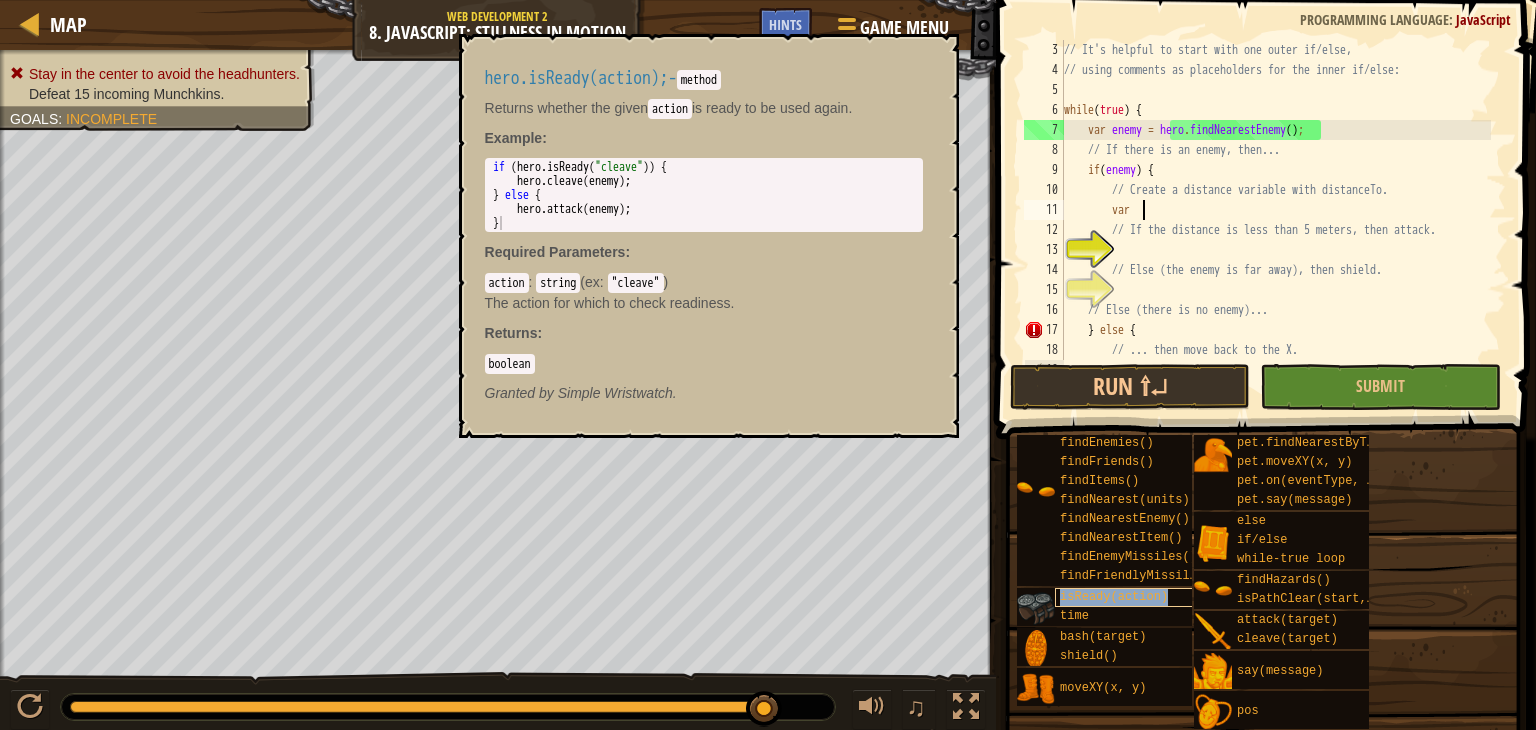 click on "isReady(action)" at bounding box center [1114, 597] 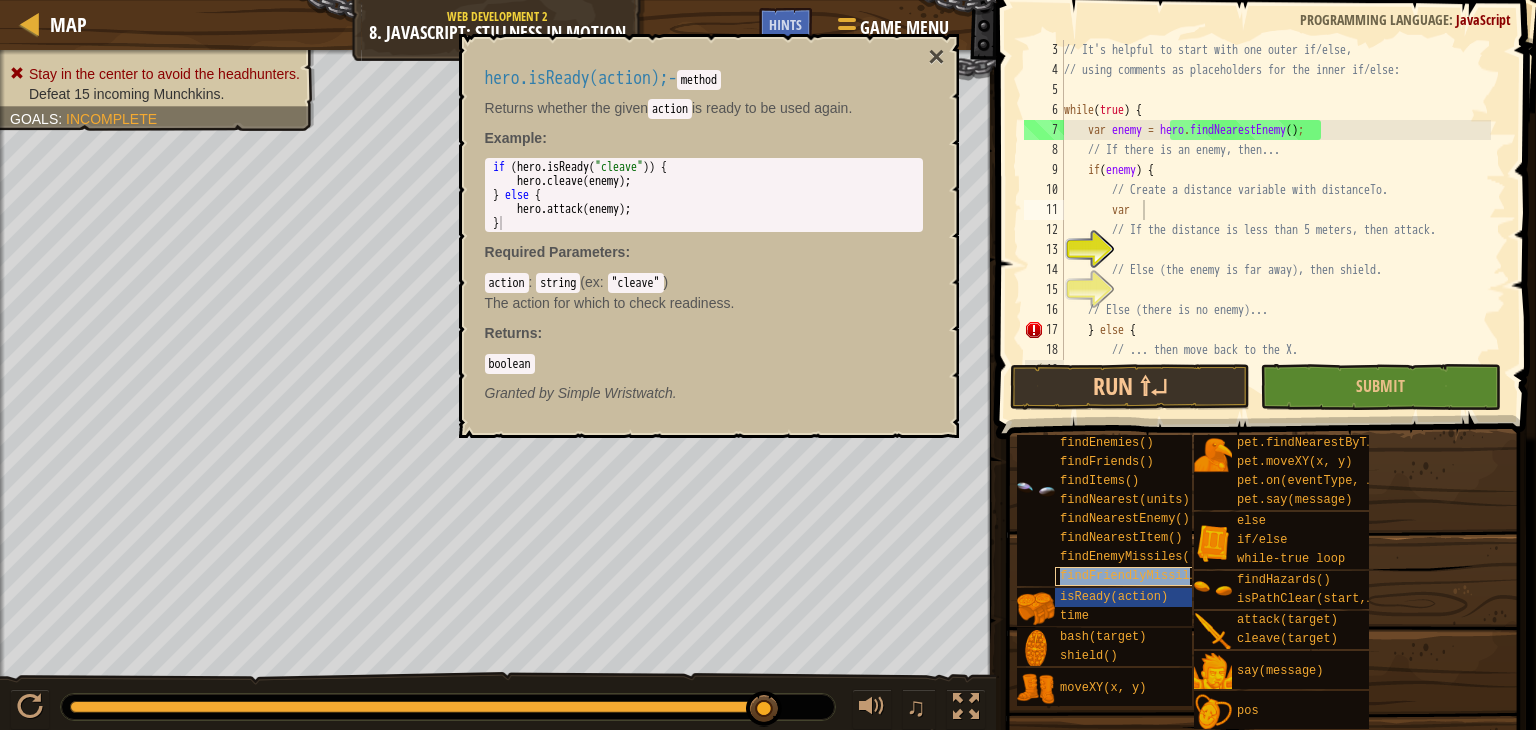 click on "findFriendlyMissiles()" at bounding box center [1132, 576] 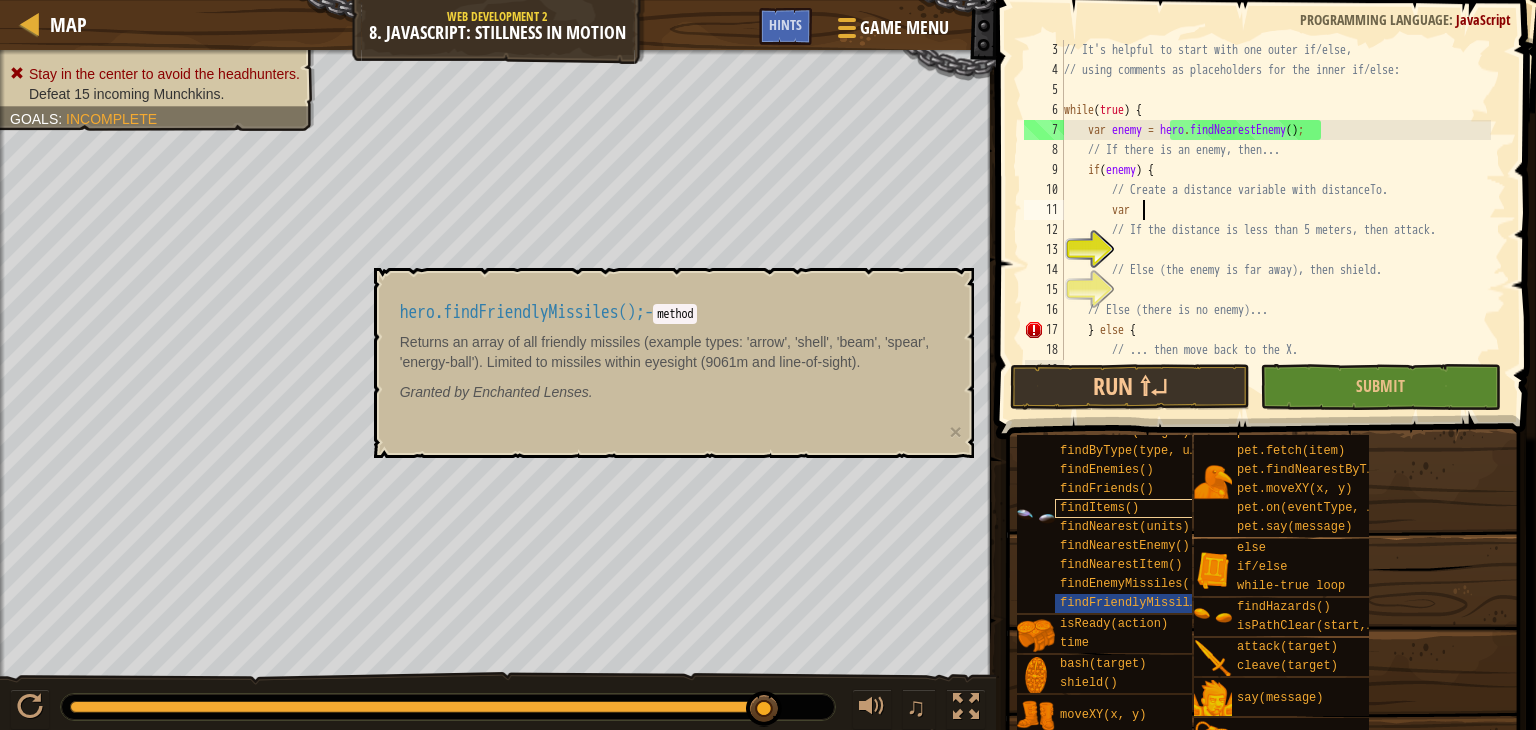 scroll, scrollTop: 0, scrollLeft: 0, axis: both 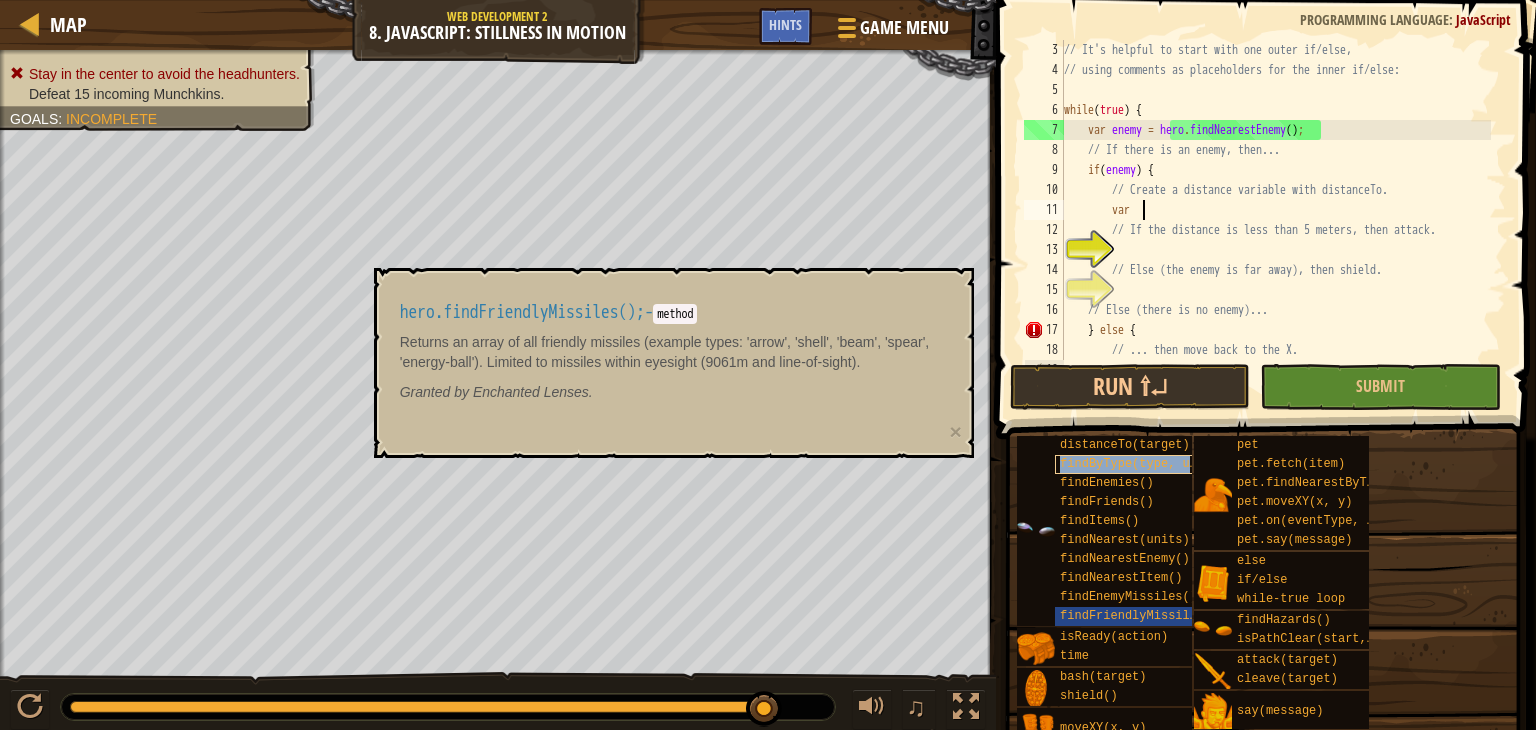 click on "findByType(type, units)" at bounding box center (1143, 464) 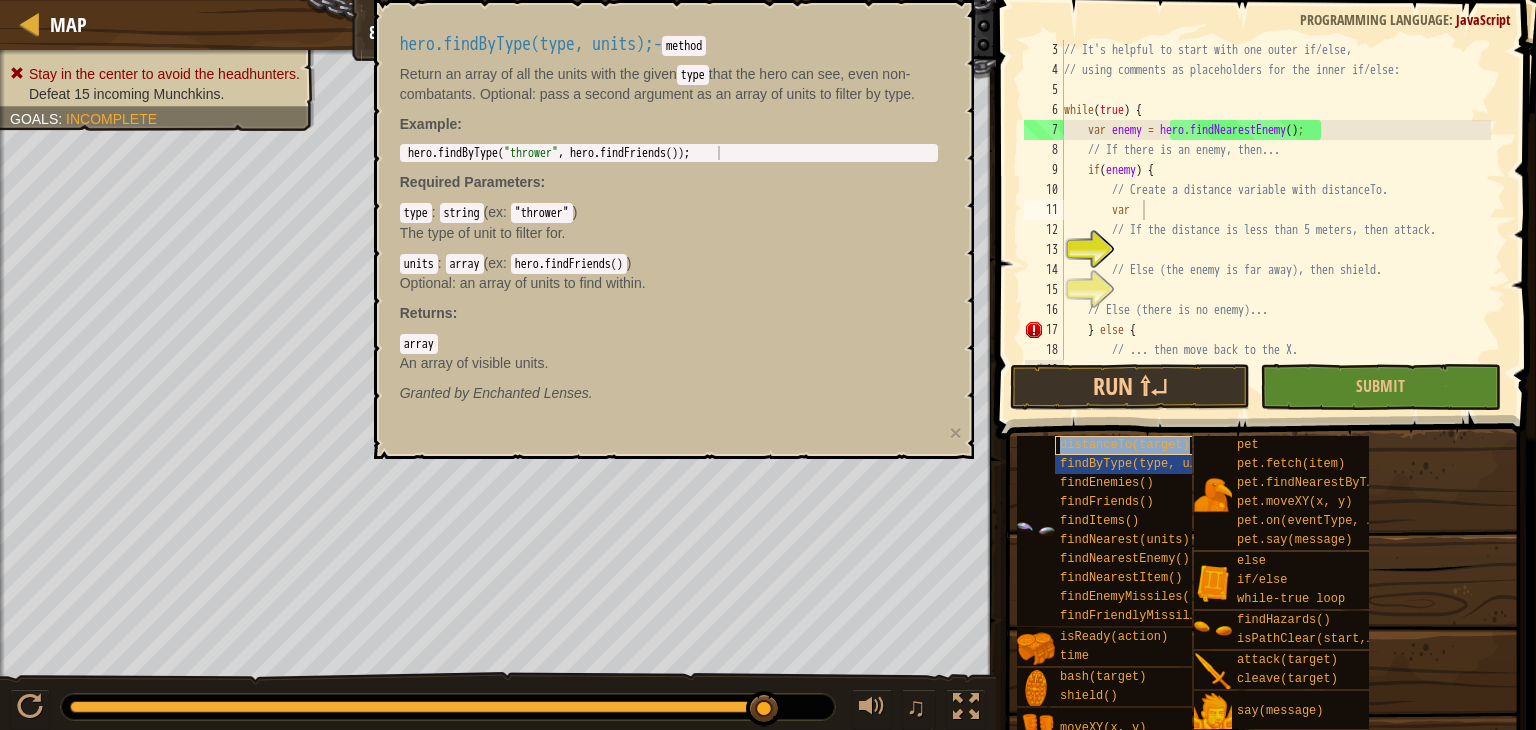 click on "distanceTo(target)" at bounding box center (1132, 445) 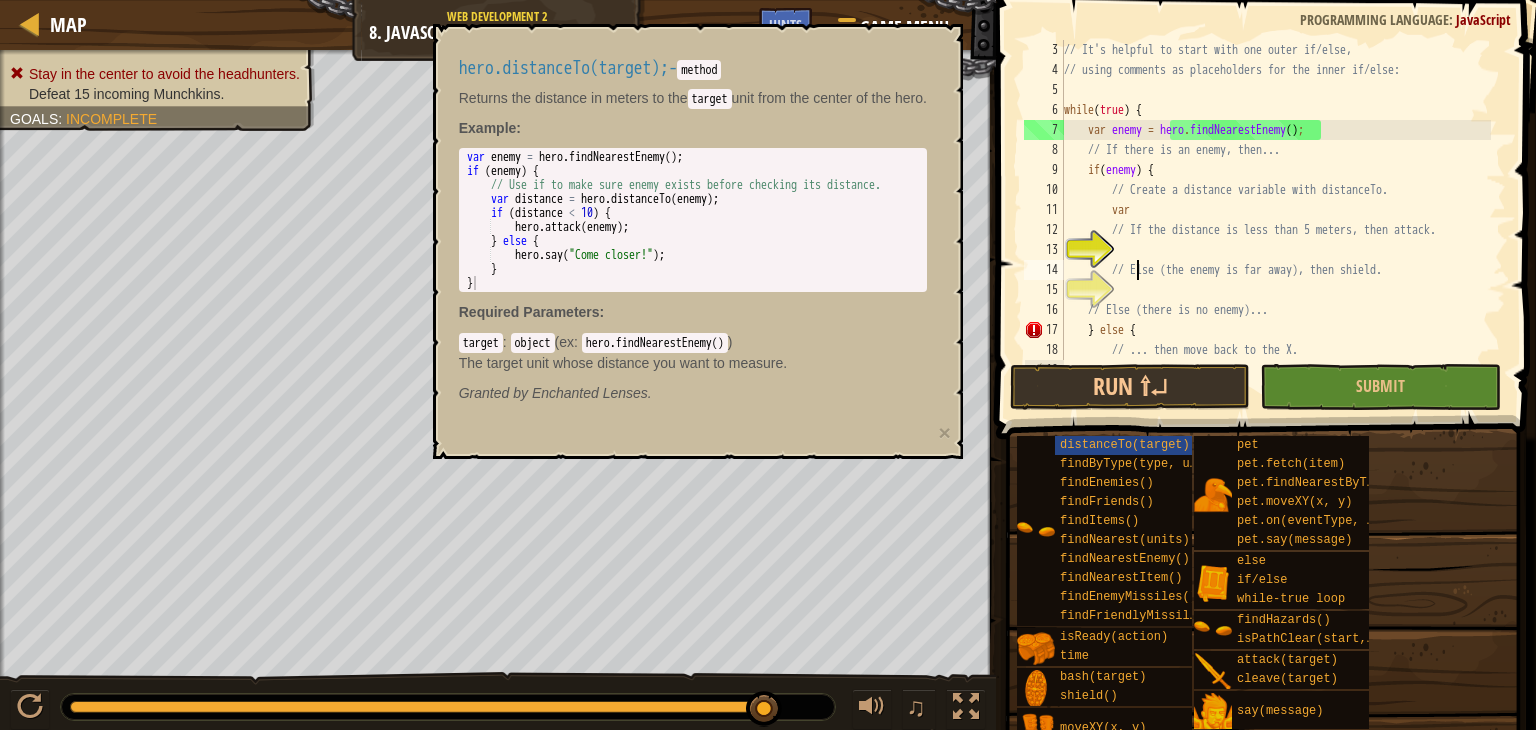 click on "// It's helpful to start with one outer if/else, // using comments as placeholders for the inner if/else: while ( true )   {      var   enemy   =   hero . findNearestEnemy ( ) ;      // If there is an enemy, then...      if ( enemy )   {          // Create a distance variable with distanceTo.          var            // If the distance is less than 5 meters, then attack.                   // Else (the enemy is far away), then shield.               // Else (there is no enemy)...      }   else   {          // ... then move back to the X.          hero . moveXY ( 40 ,   34 ) ;" at bounding box center (1275, 220) 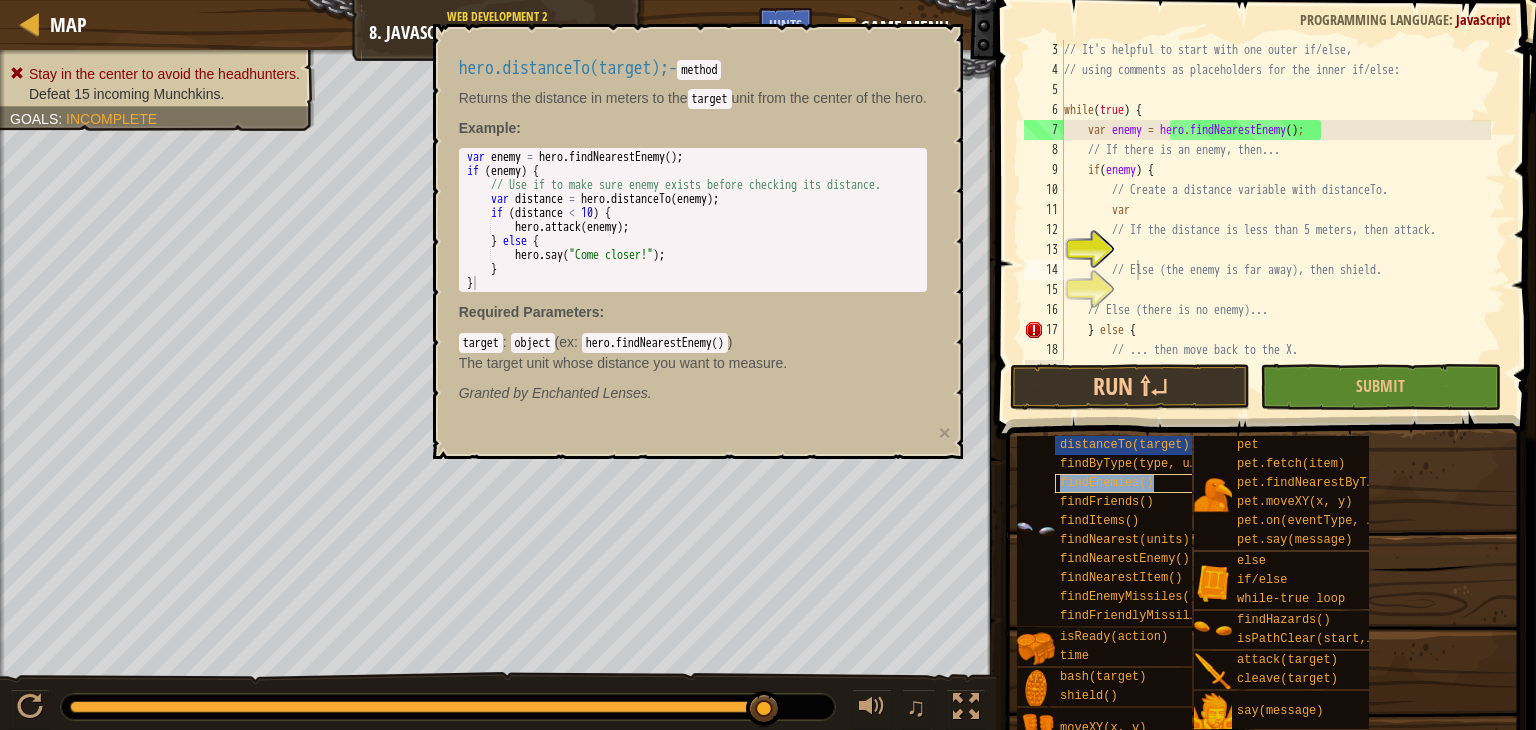 click on "findEnemies()" at bounding box center [1132, 483] 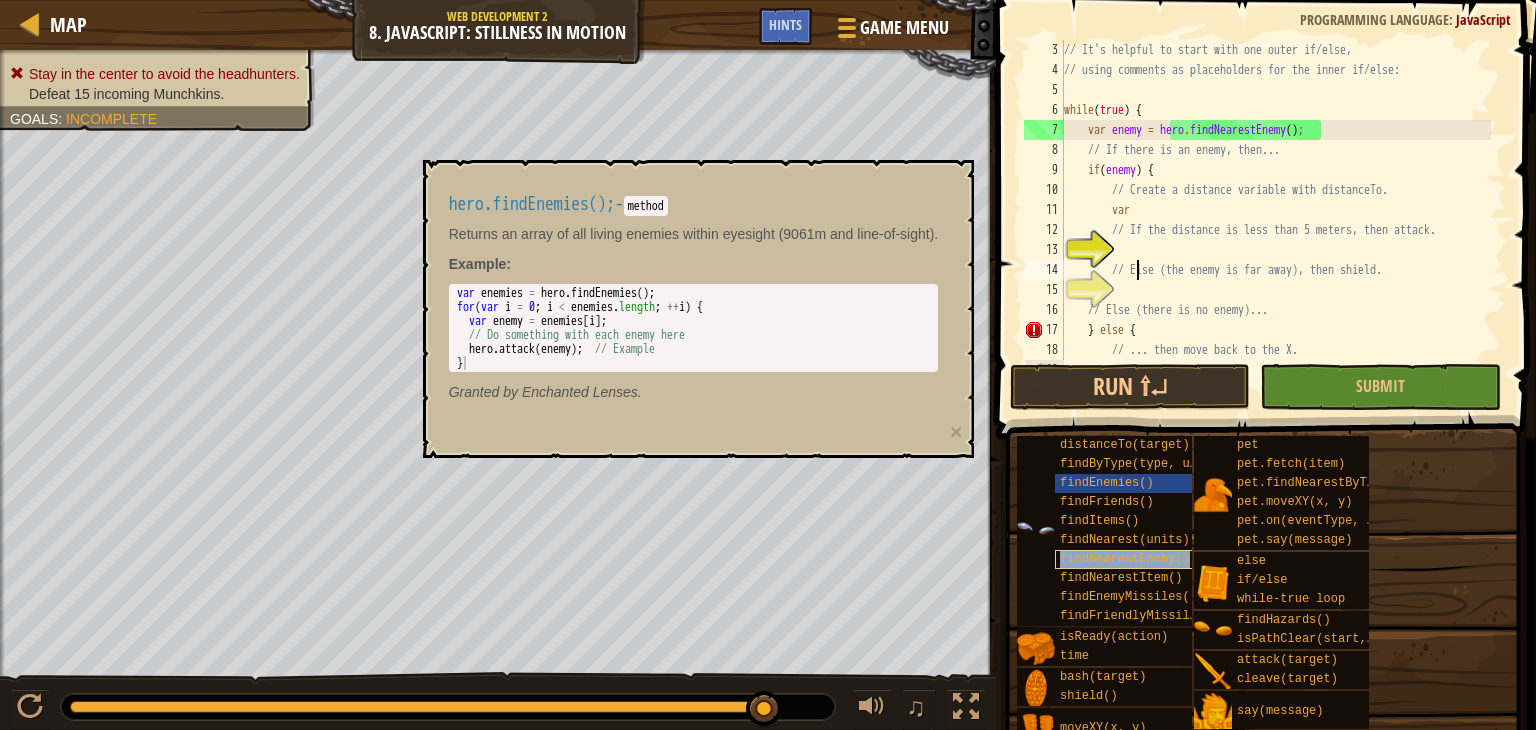 click on "findNearestEnemy()" at bounding box center [1125, 559] 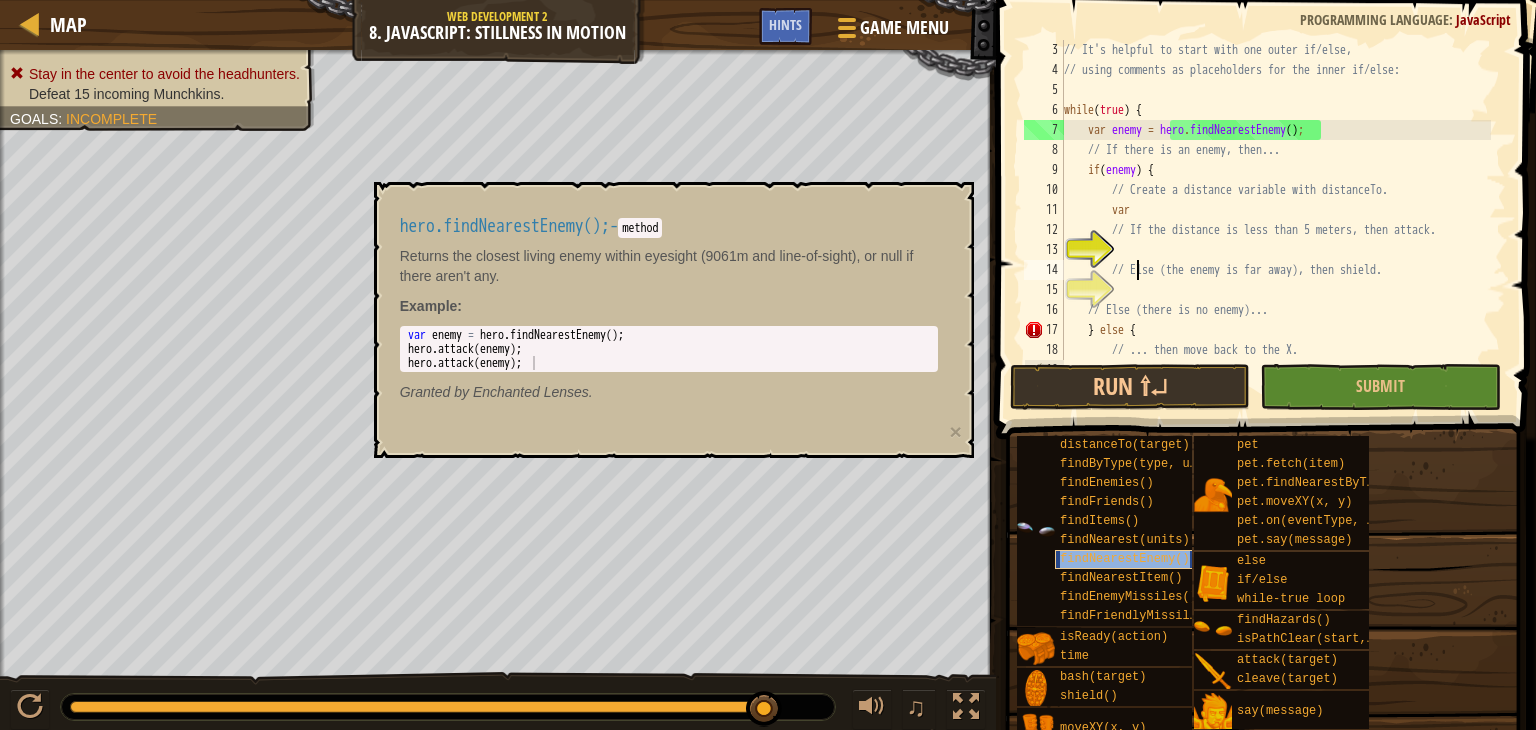 click on "findNearestEnemy()" at bounding box center [1125, 559] 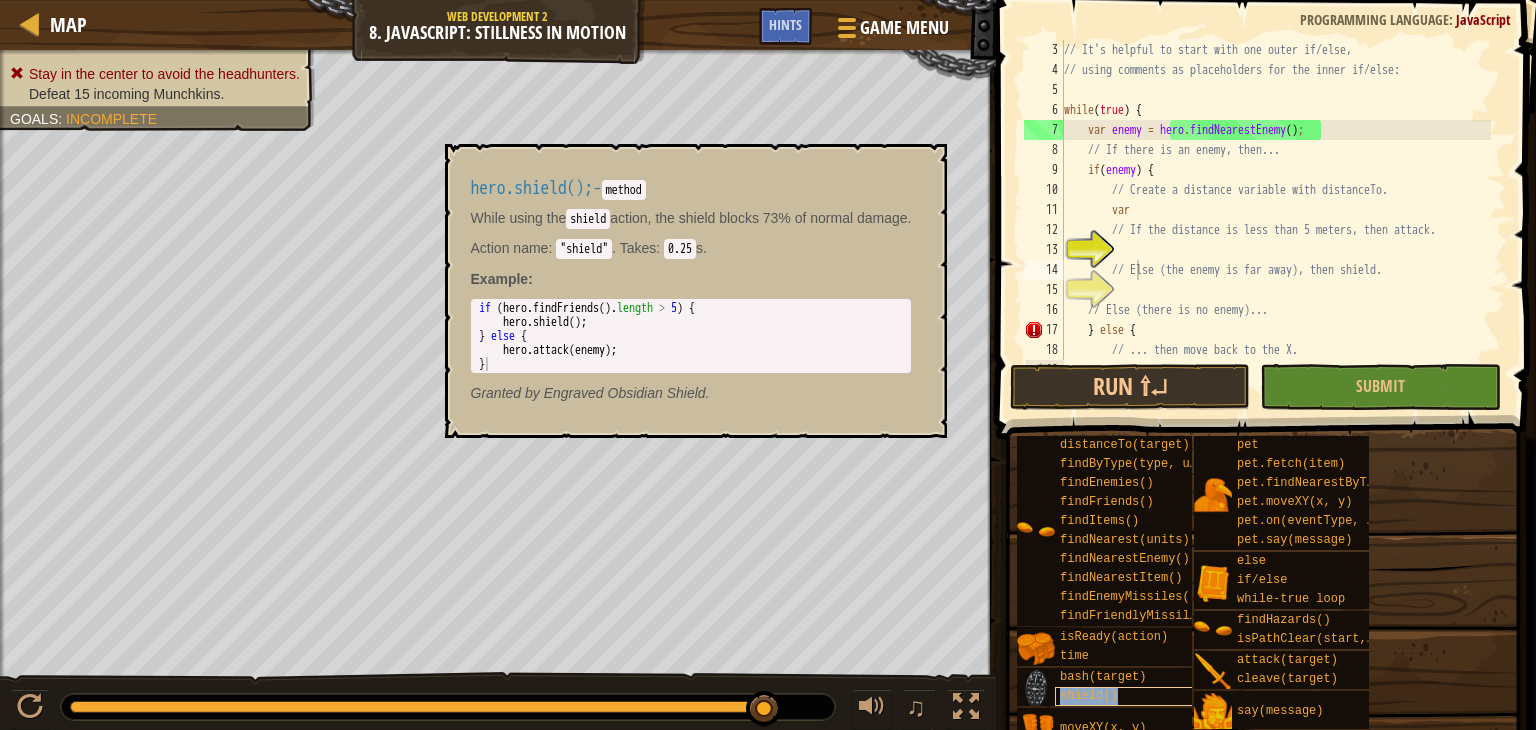 click on "shield()" at bounding box center [1132, 696] 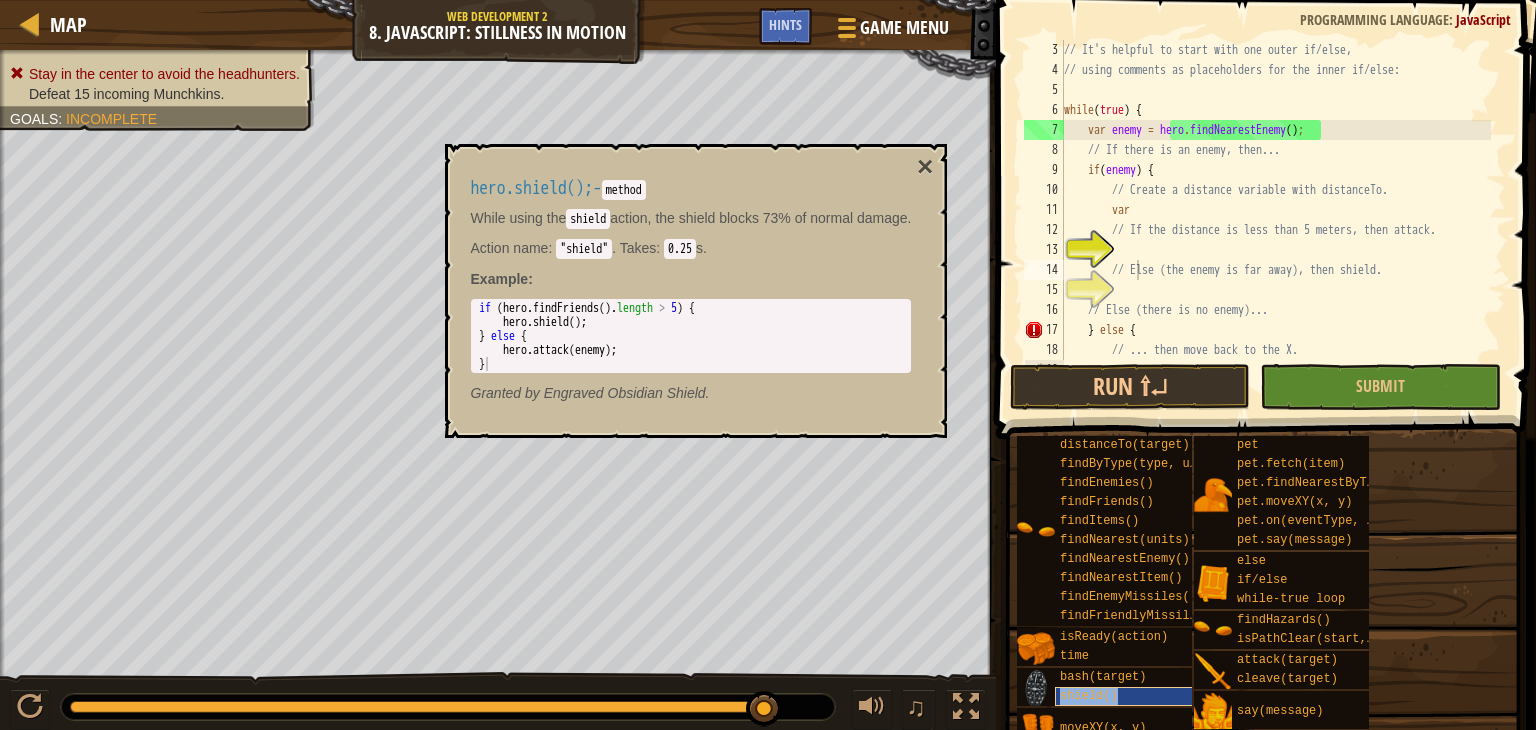 click on "shield()" at bounding box center [1132, 696] 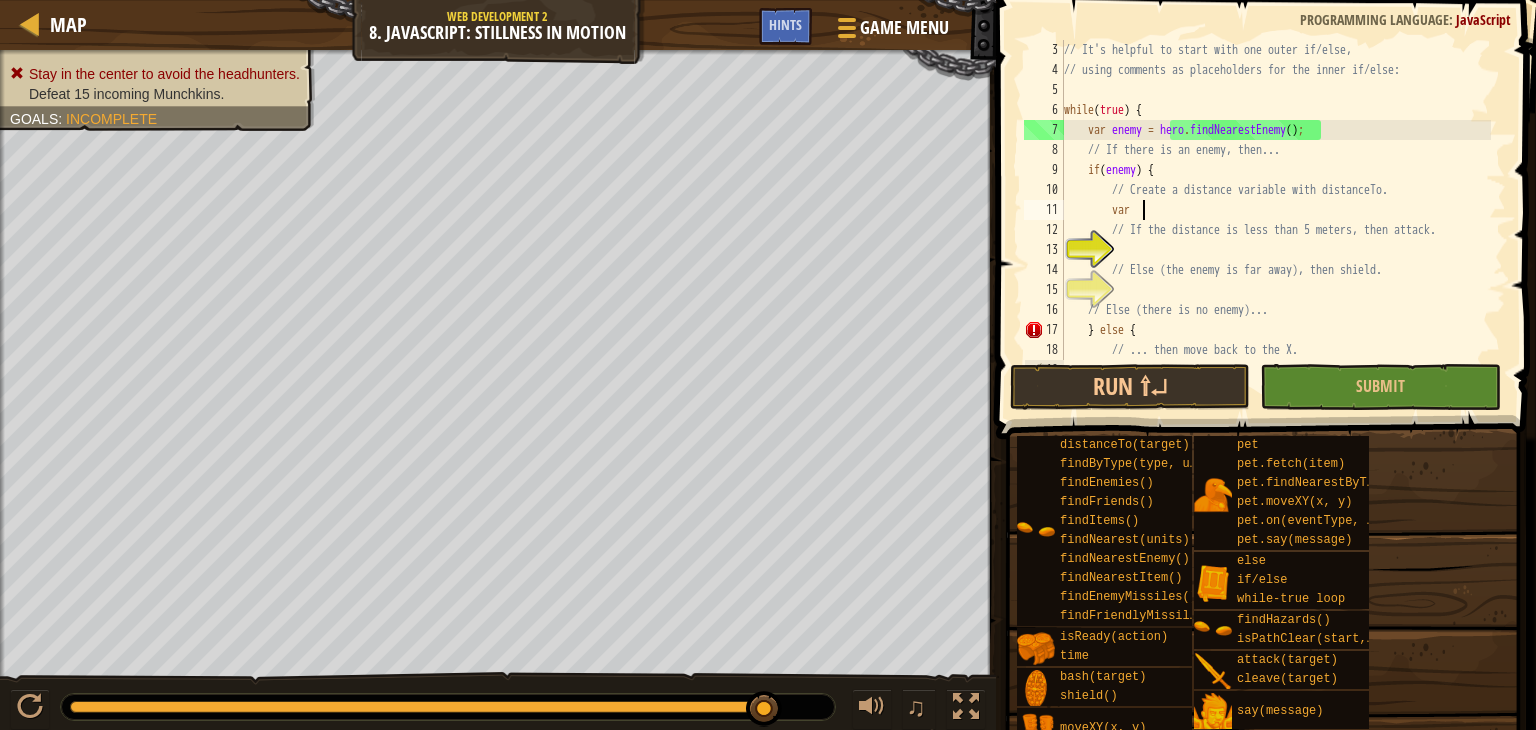 click on "// It's helpful to start with one outer if/else, // using comments as placeholders for the inner if/else: while ( true )   {      var   enemy   =   hero . findNearestEnemy ( ) ;      // If there is an enemy, then...      if ( enemy )   {          // Create a distance variable with distanceTo.          var            // If the distance is less than 5 meters, then attack.                   // Else (the enemy is far away), then shield.               // Else (there is no enemy)...      }   else   {          // ... then move back to the X.          hero . moveXY ( 40 ,   34 ) ;" at bounding box center [1275, 220] 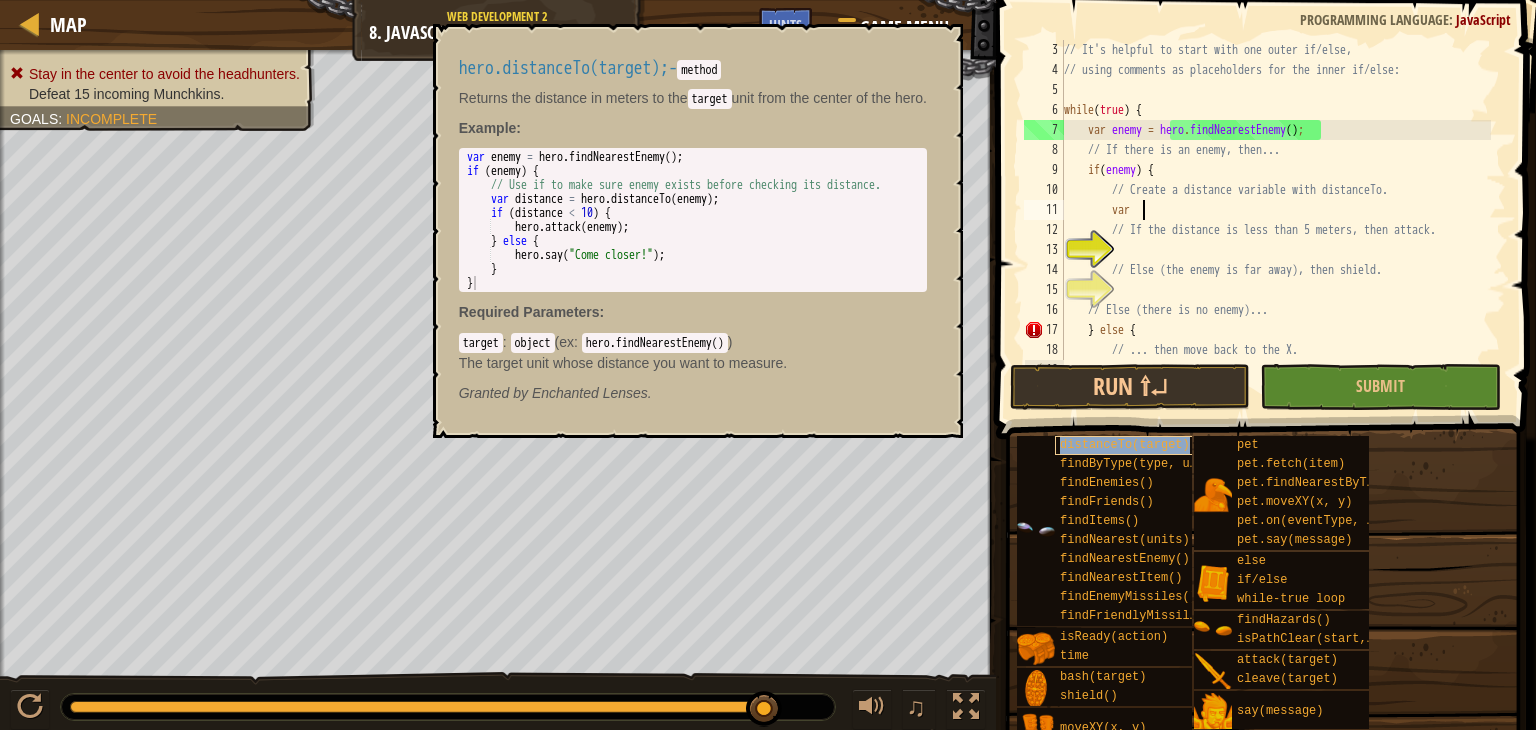 click on "distanceTo(target)" at bounding box center (1125, 445) 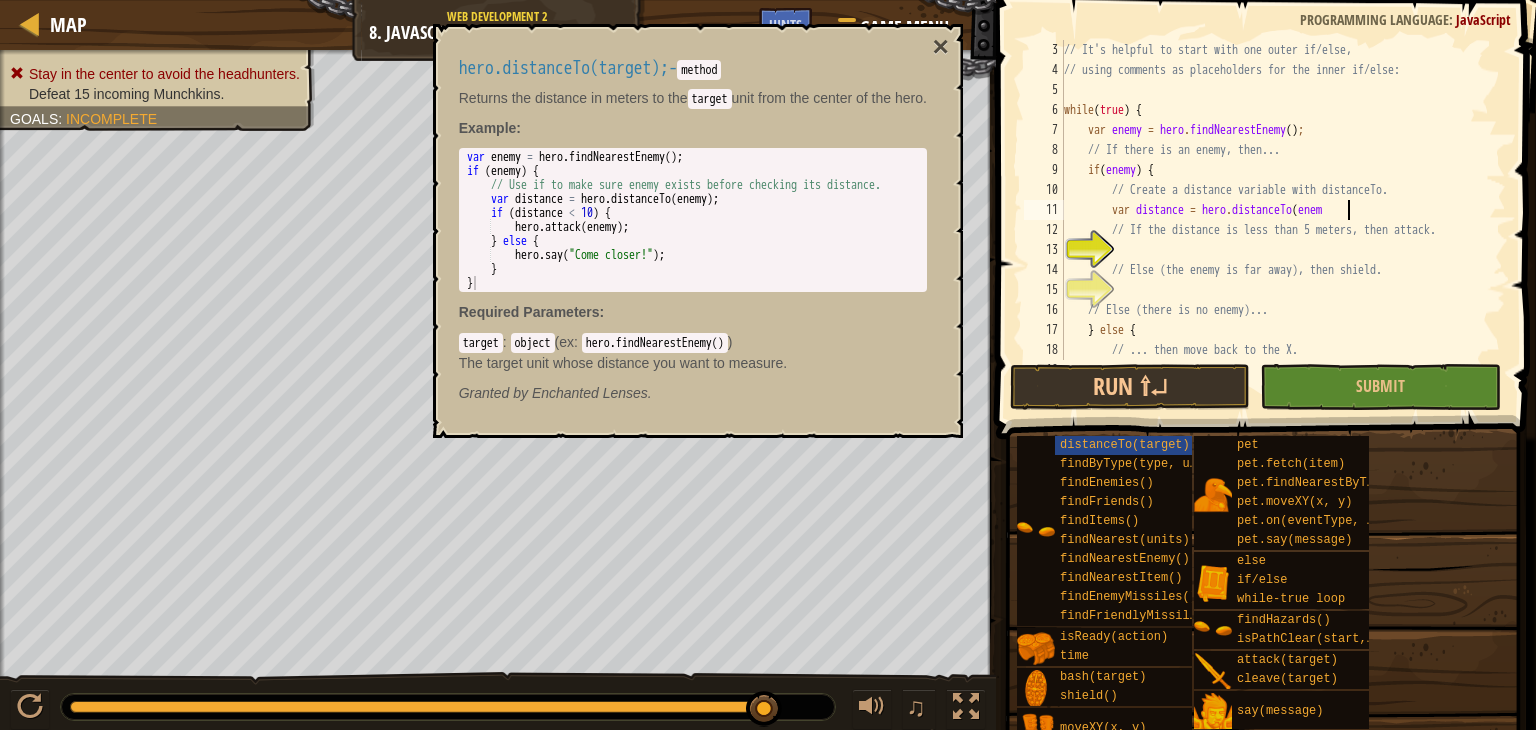 scroll, scrollTop: 9, scrollLeft: 23, axis: both 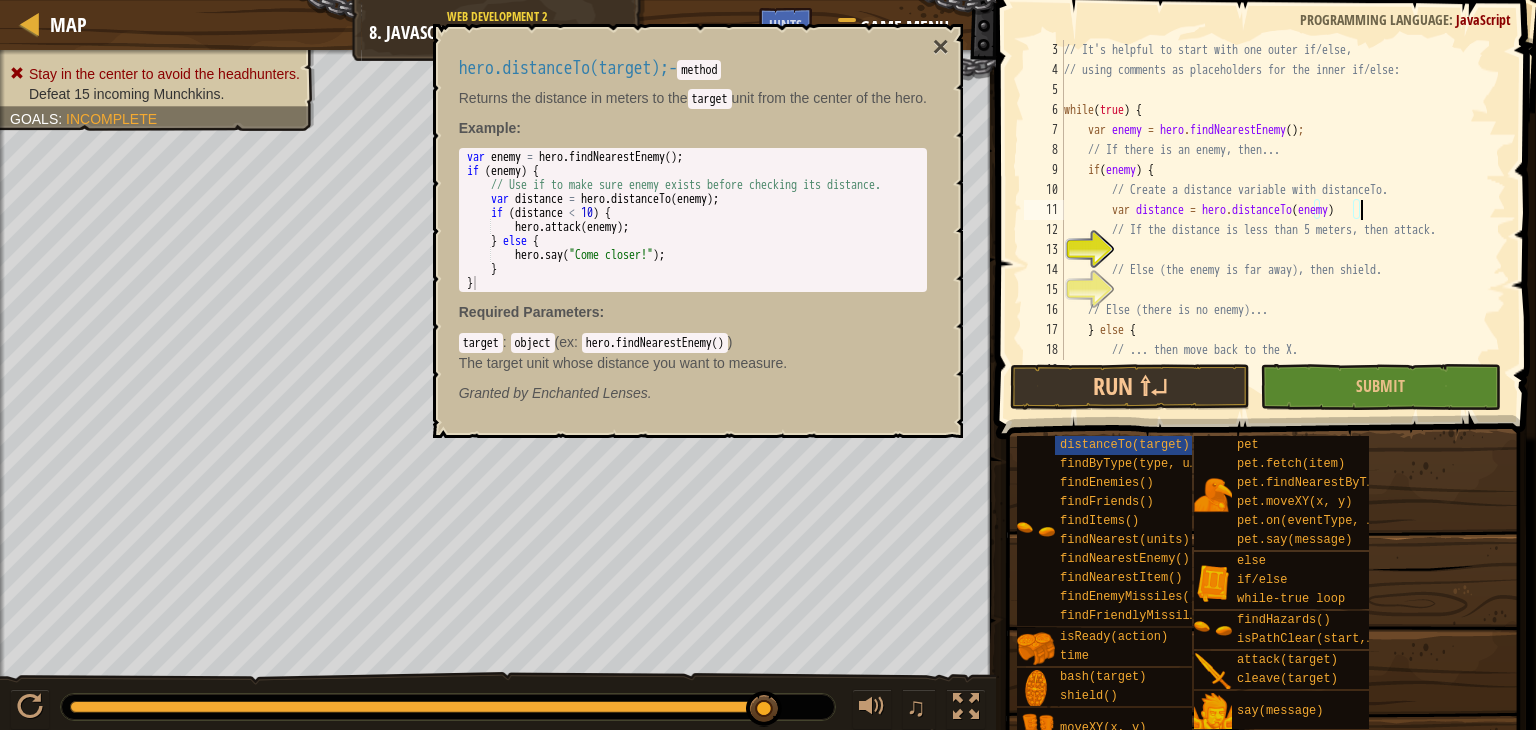 type on "var distance = hero.distanceTo(enemy);" 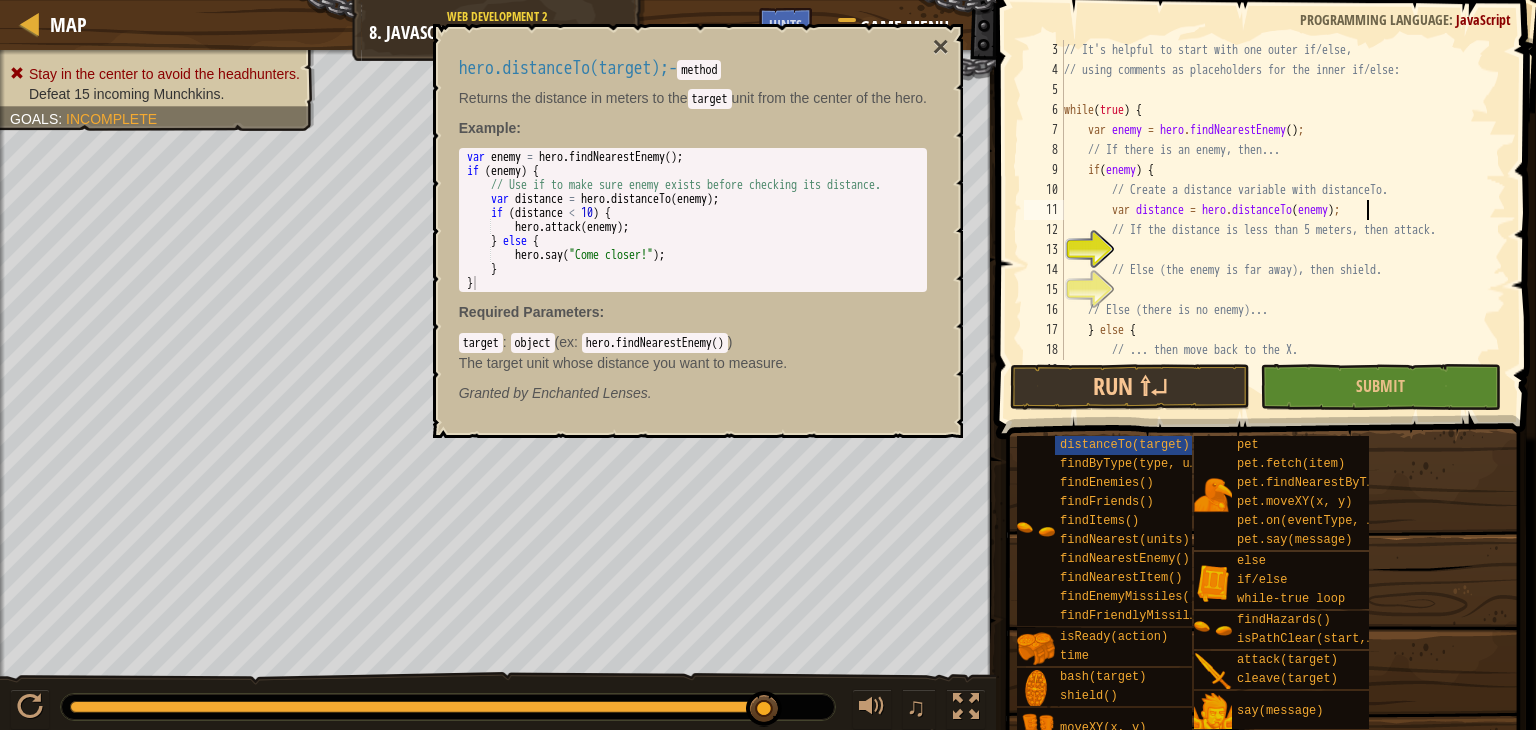 click on "// It's helpful to start with one outer if/else, // using comments as placeholders for the inner if/else: while ( true )   {      var   enemy   =   hero . findNearestEnemy ( ) ;      // If there is an enemy, then...      if ( enemy )   {          // Create a distance variable with distanceTo.          var   distance   =   hero . distanceTo ( enemy ) ;          // If the distance is less than 5 meters, then attack.                   // Else (the enemy is far away), then shield.               // Else (there is no enemy)...      }   else   {          // ... then move back to the X.          hero . moveXY ( 40 ,   34 ) ;" at bounding box center (1275, 220) 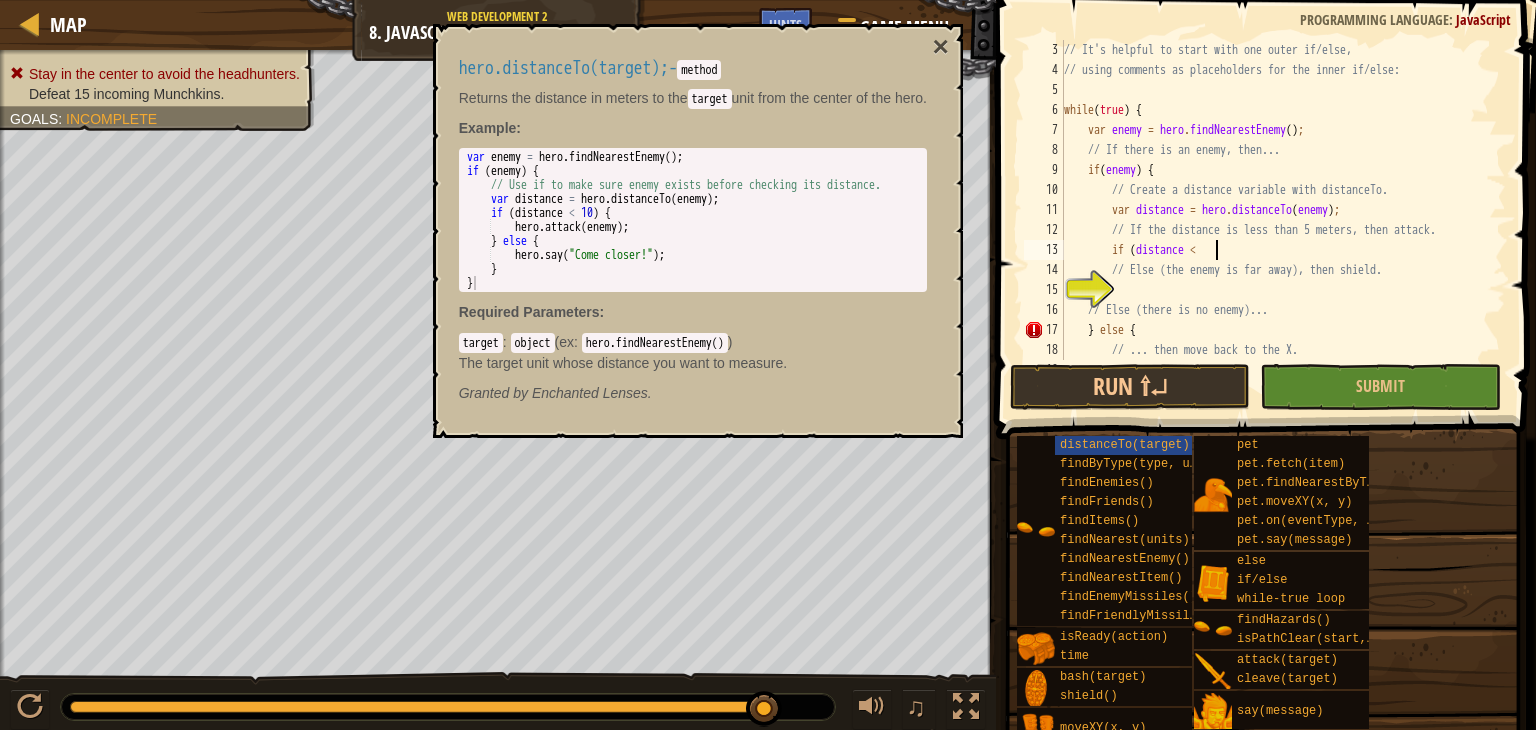 scroll, scrollTop: 9, scrollLeft: 12, axis: both 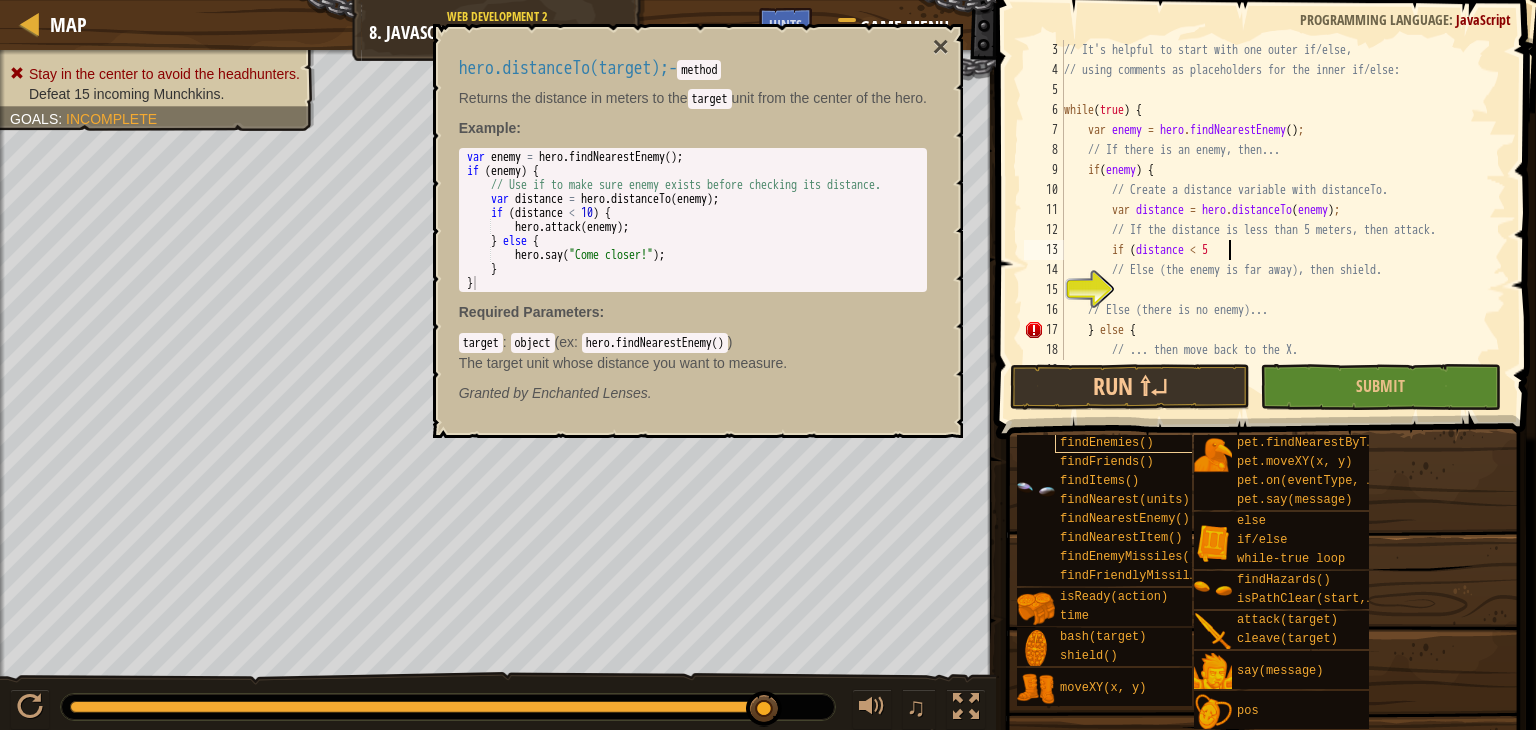 type on "if (distance < 5 {" 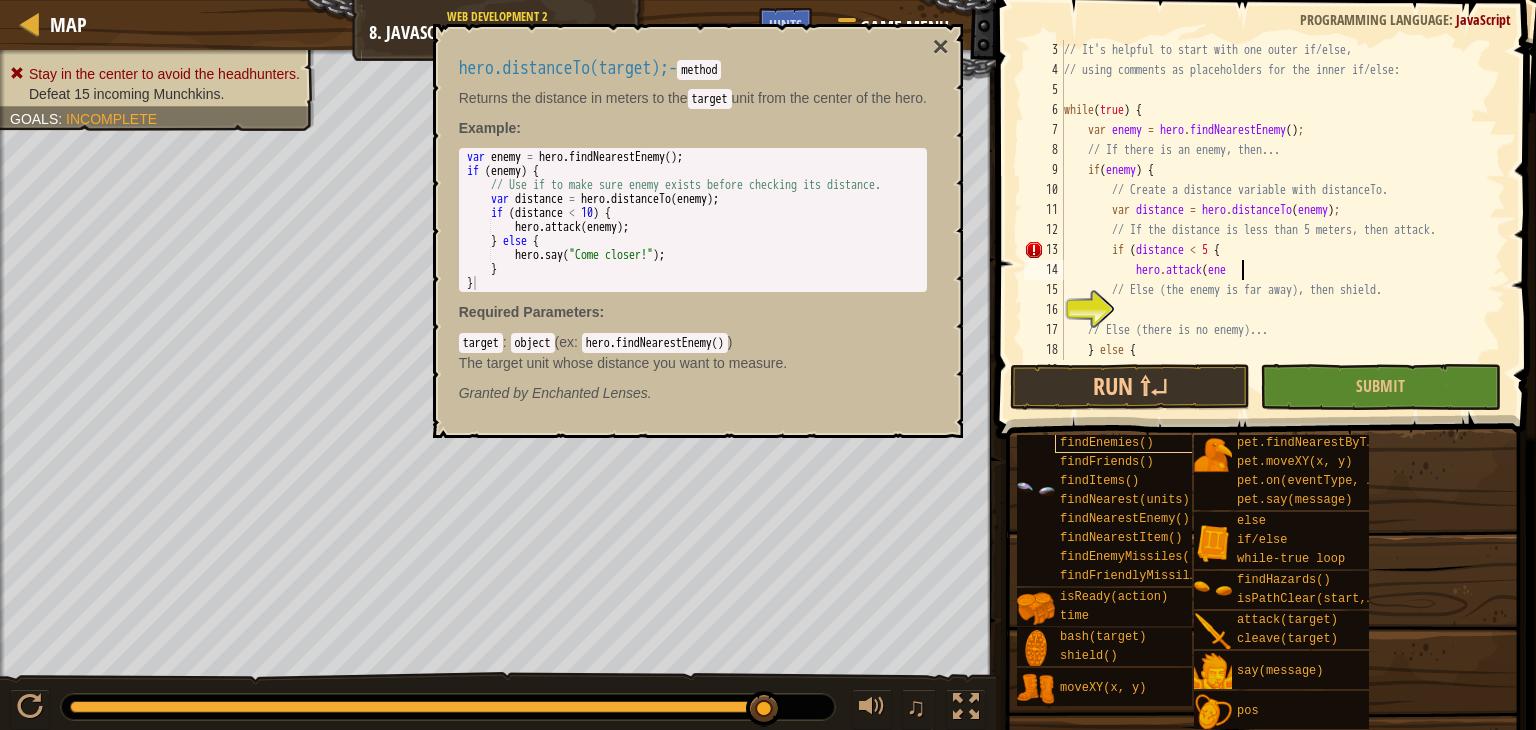 scroll, scrollTop: 9, scrollLeft: 14, axis: both 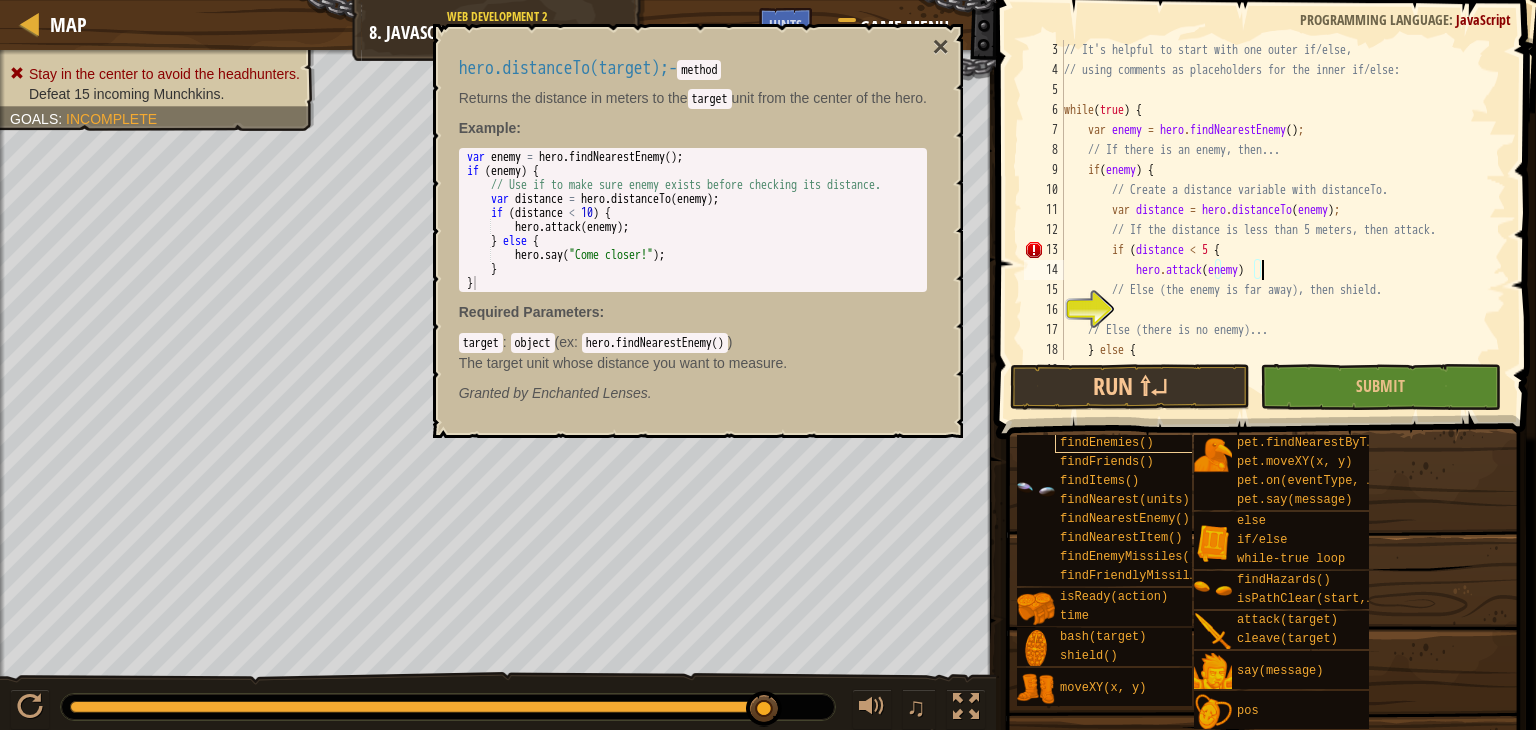 type on "hero.attack(enemy);" 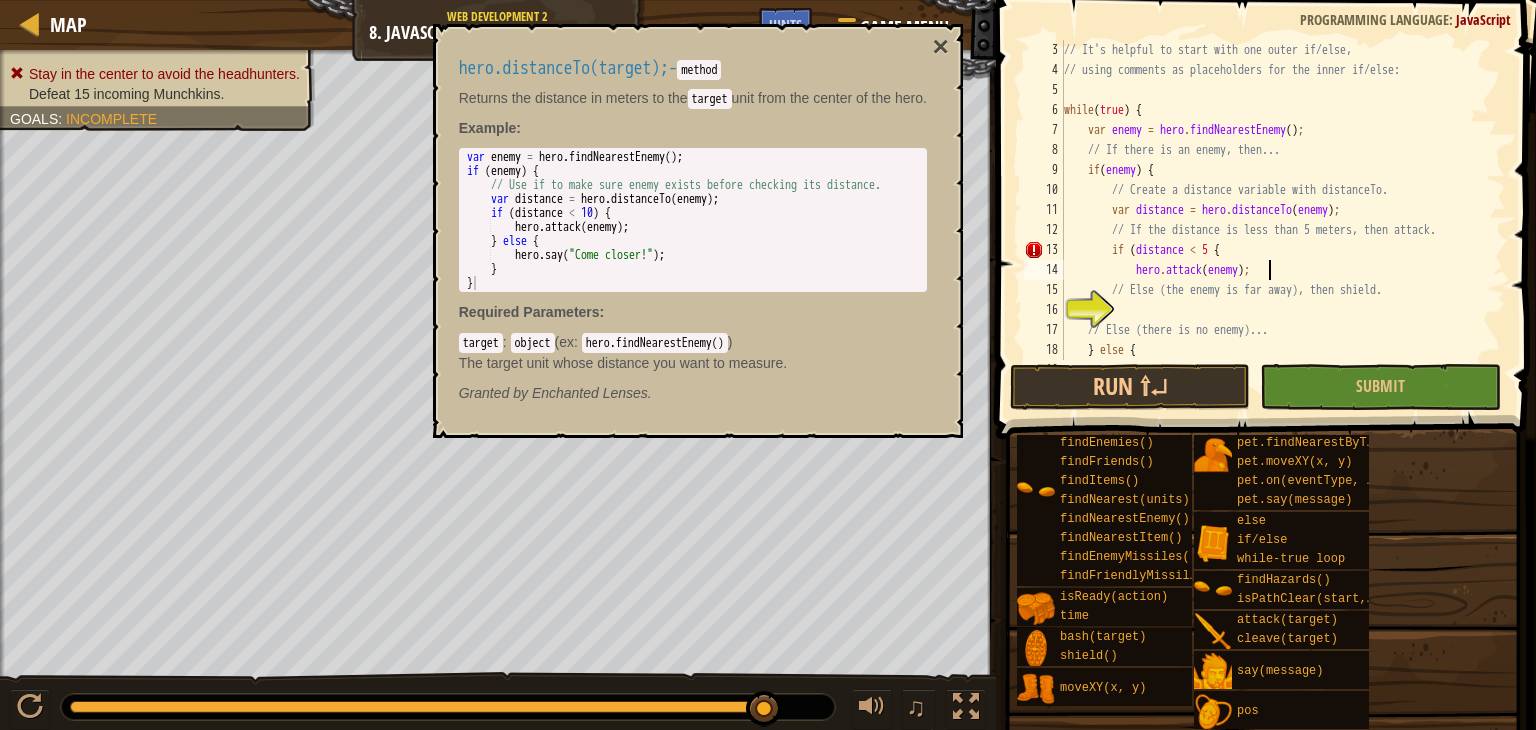 click on "// It's helpful to start with one outer if/else, // using comments as placeholders for the inner if/else: while ( true )   {      var   enemy   =   hero . findNearestEnemy ( ) ;      // If there is an enemy, then...      if ( enemy )   {          // Create a distance variable with distanceTo.          var   distance   =   hero . distanceTo ( enemy ) ;          // If the distance is less than 5 meters, then attack.          if   ( distance   <   5   {              hero . attack ( enemy ) ;          // Else (the enemy is far away), then shield.               // Else (there is no enemy)...      }   else   {          // ... then move back to the X." at bounding box center (1275, 220) 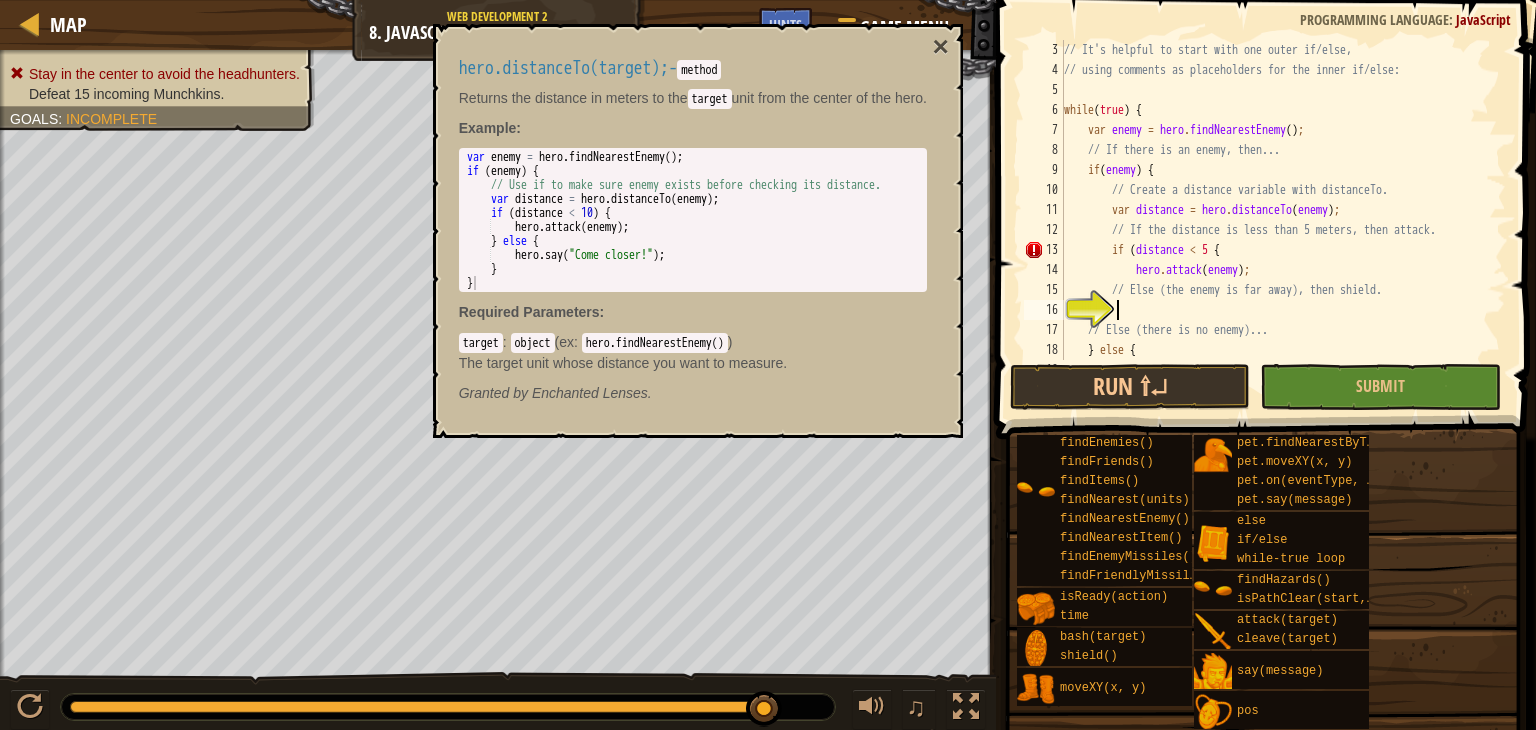 scroll, scrollTop: 9, scrollLeft: 3, axis: both 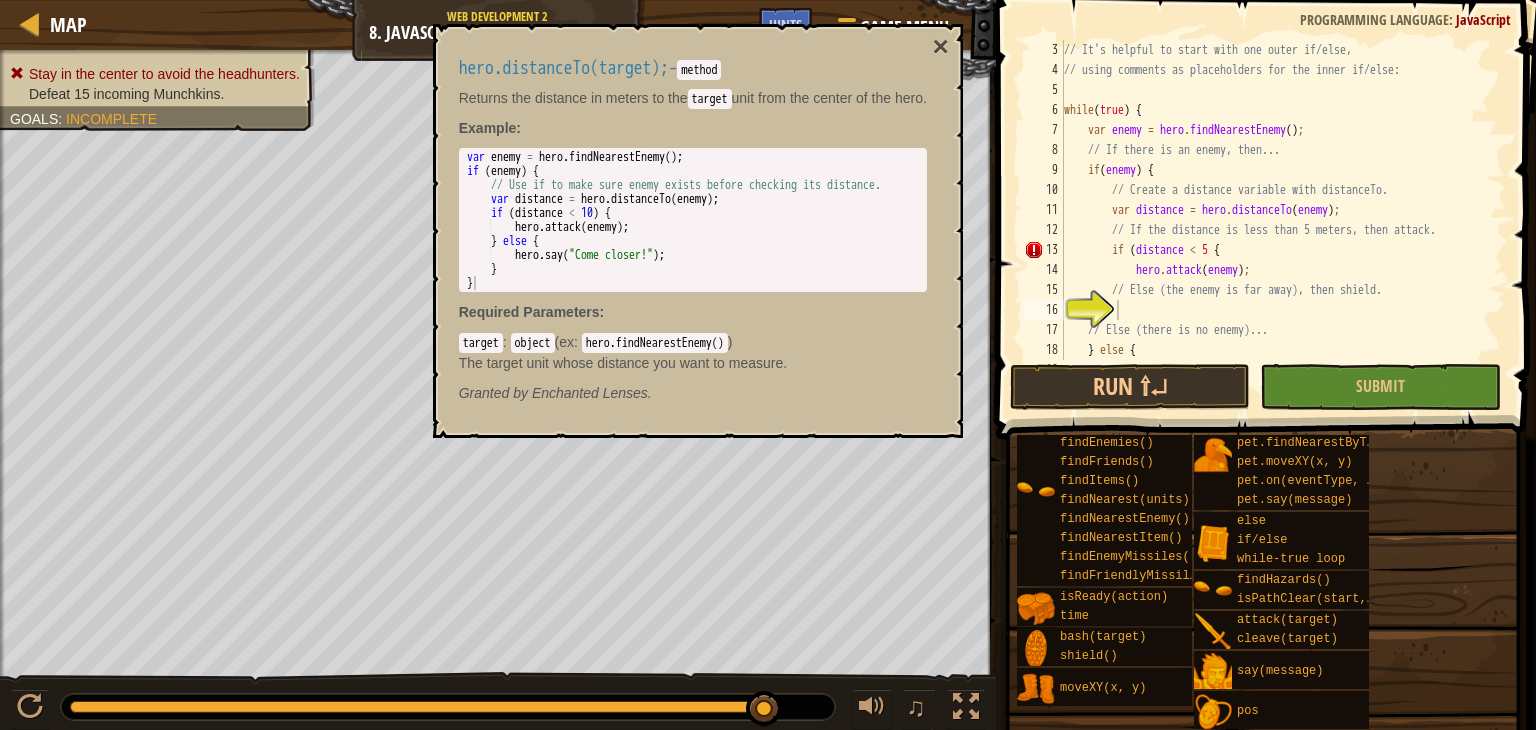 click on "×" at bounding box center [941, 47] 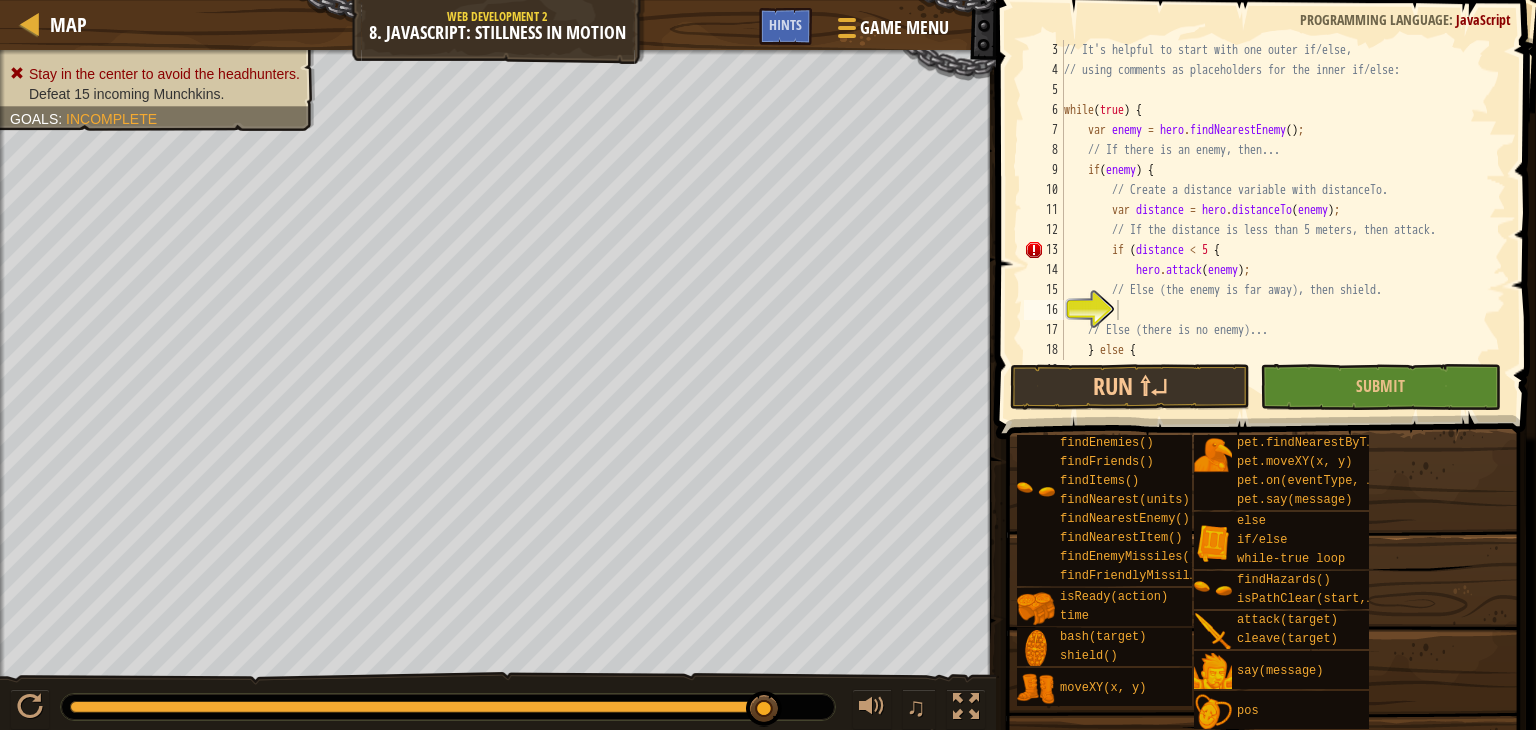 click on "// It's helpful to start with one outer if/else, // using comments as placeholders for the inner if/else: while ( true )   {      var   enemy   =   hero . findNearestEnemy ( ) ;      // If there is an enemy, then...      if ( enemy )   {          // Create a distance variable with distanceTo.          var   distance   =   hero . distanceTo ( enemy ) ;          // If the distance is less than 5 meters, then attack.          if   ( distance   <   5   {              hero . attack ( enemy ) ;          // Else (the enemy is far away), then shield.               // Else (there is no enemy)...      }   else   {          // ... then move back to the X." at bounding box center (1275, 220) 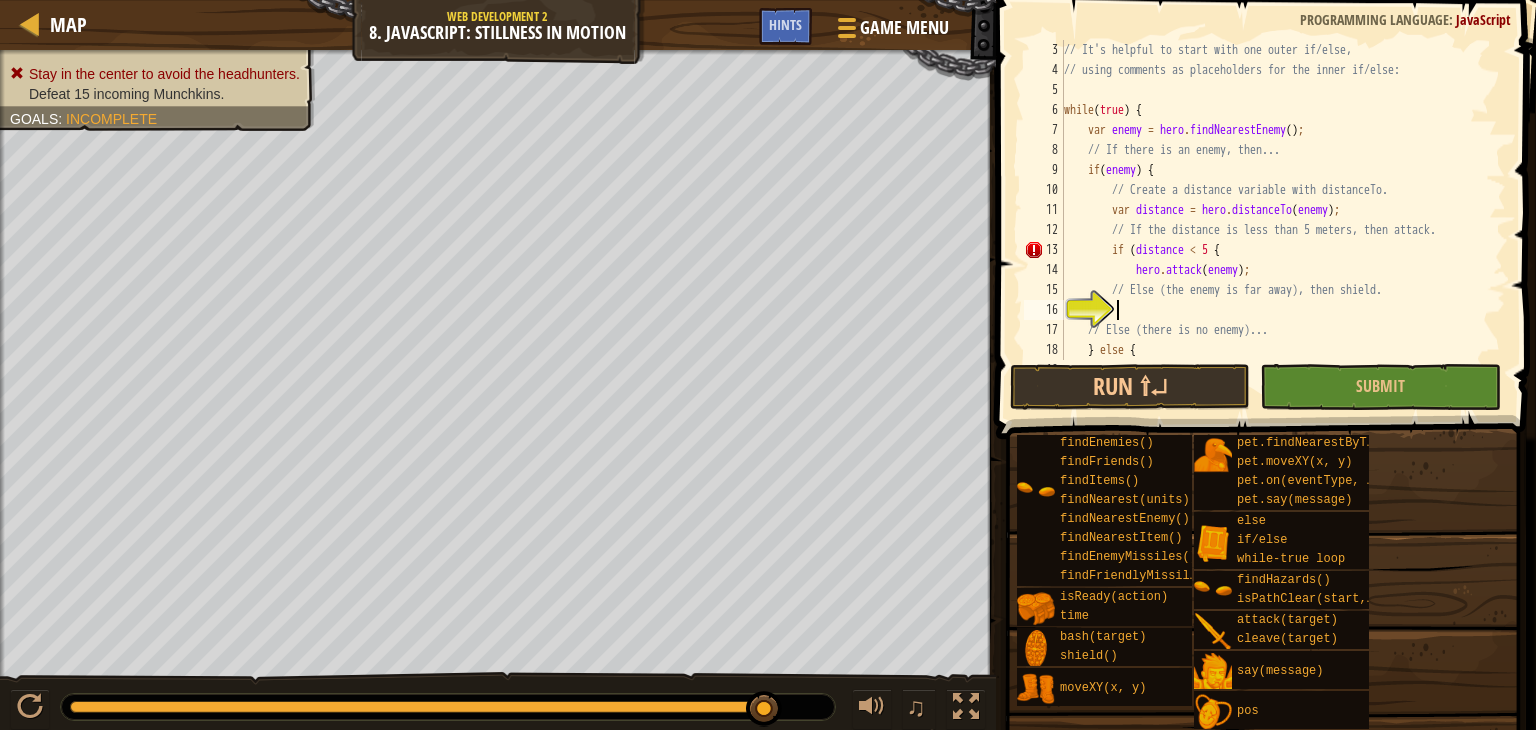 type on "e" 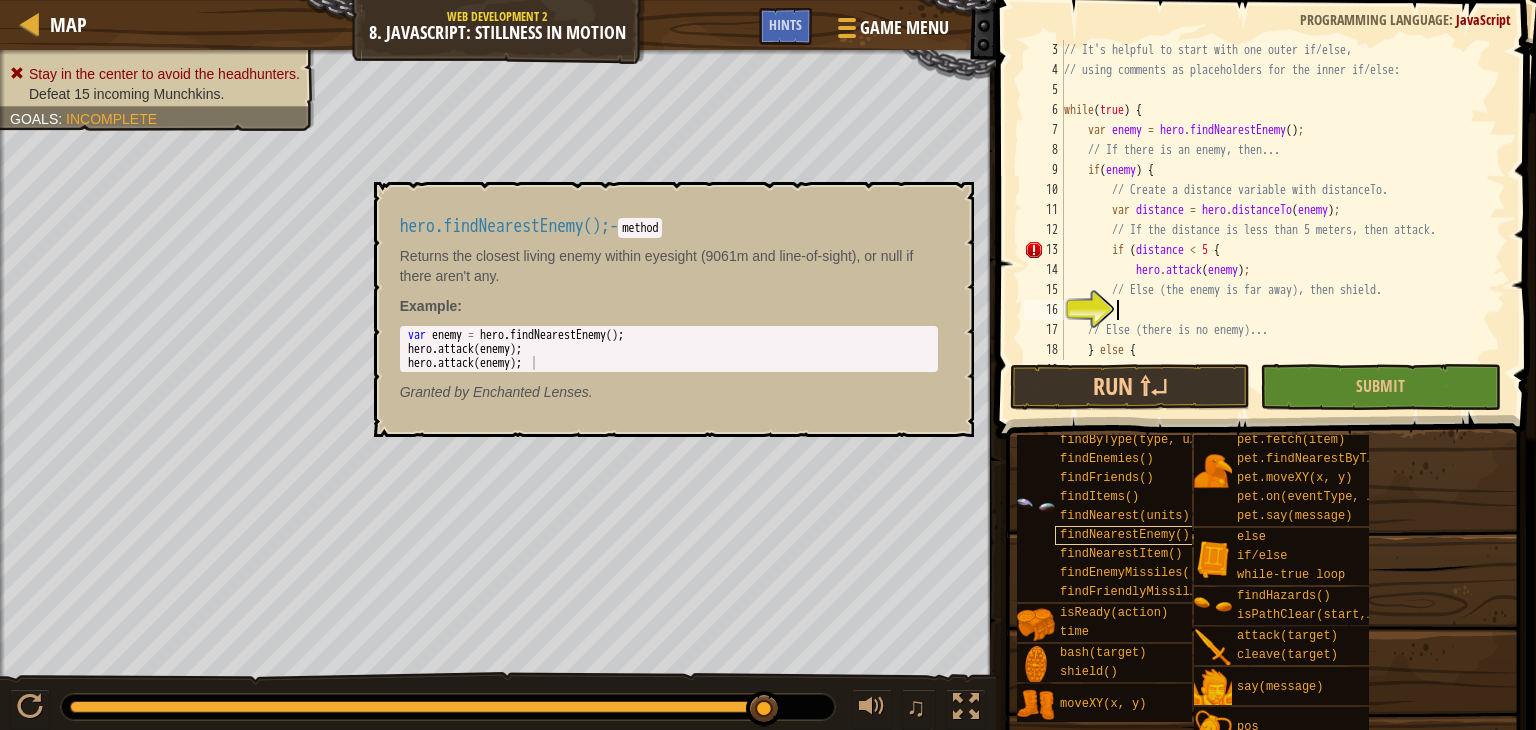 scroll, scrollTop: 0, scrollLeft: 0, axis: both 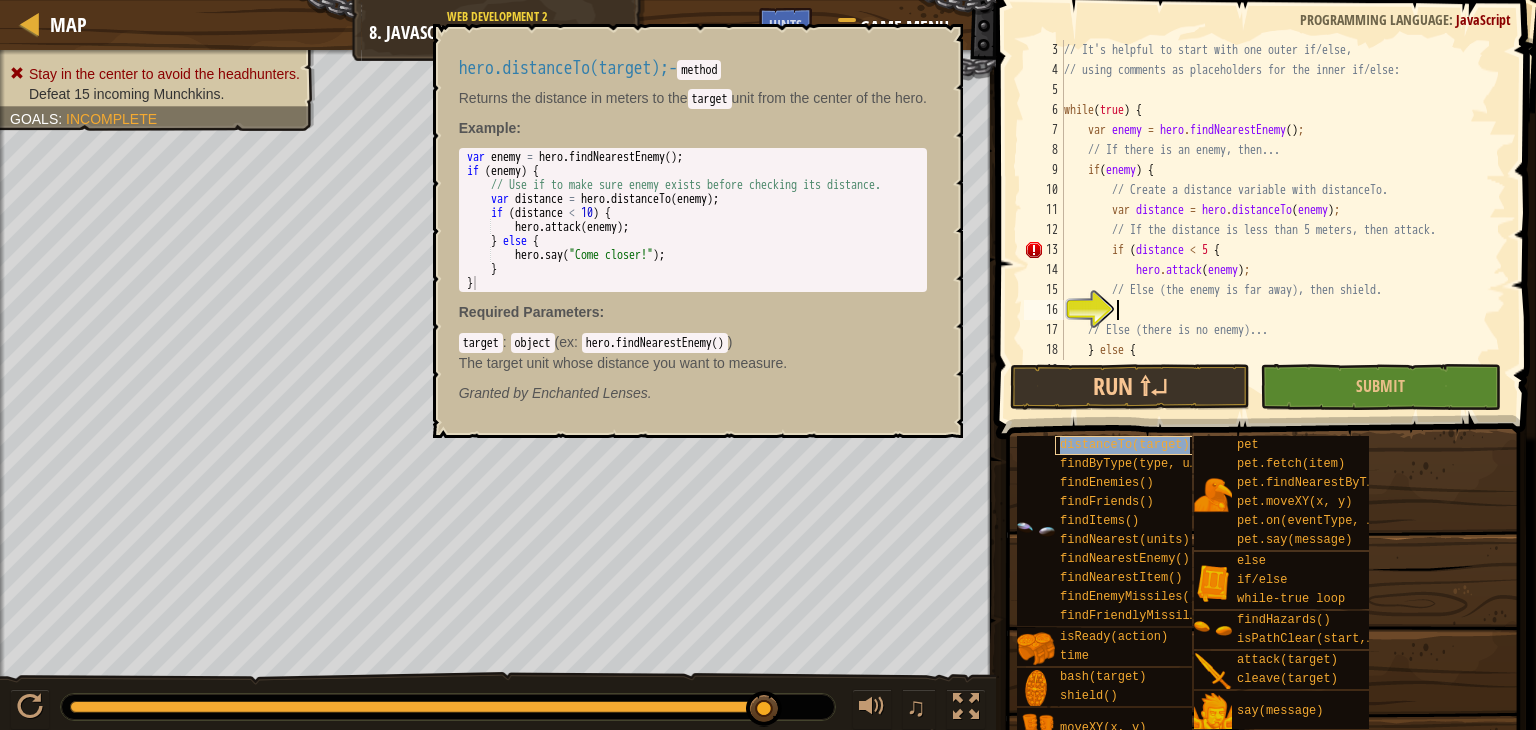 click on "distanceTo(target)" at bounding box center (1132, 445) 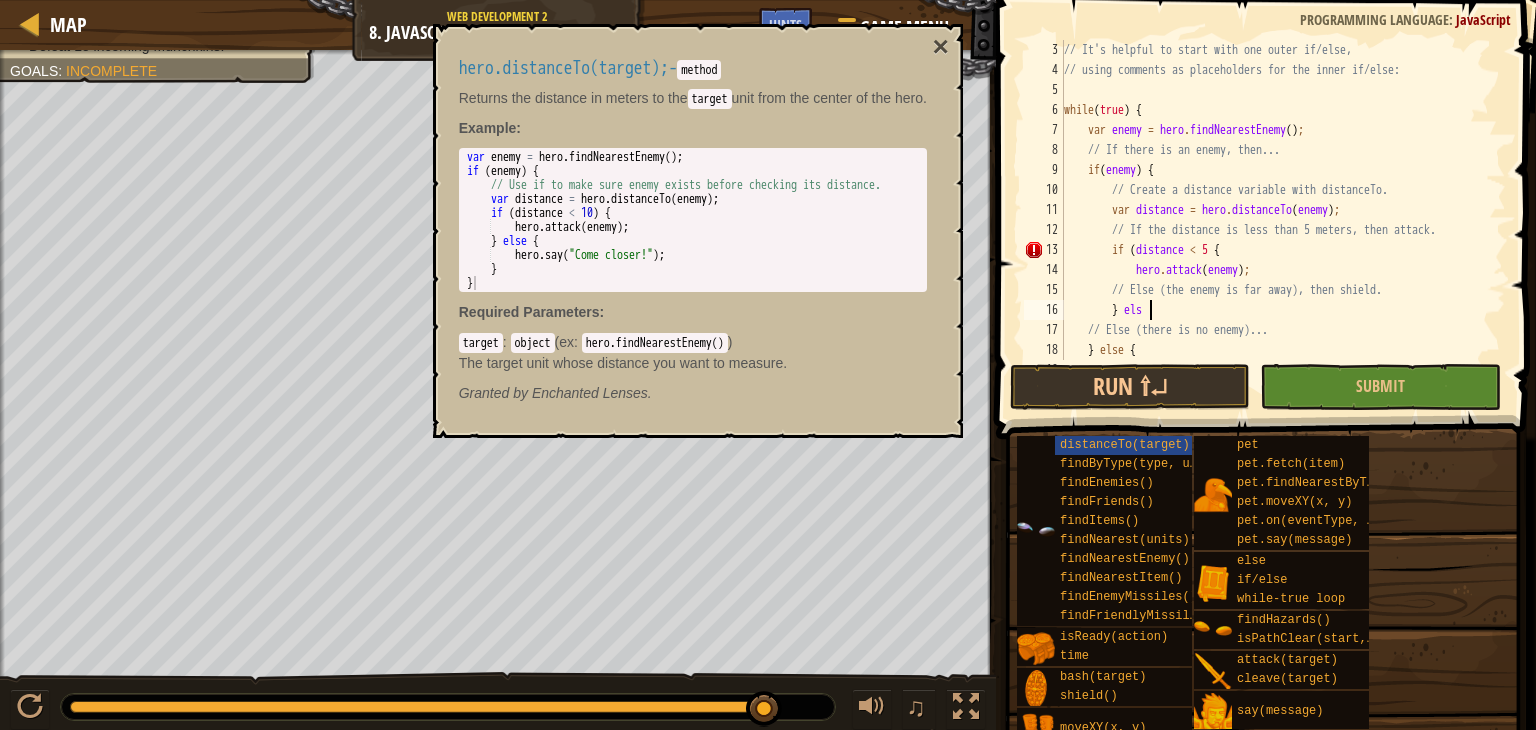 scroll, scrollTop: 9, scrollLeft: 6, axis: both 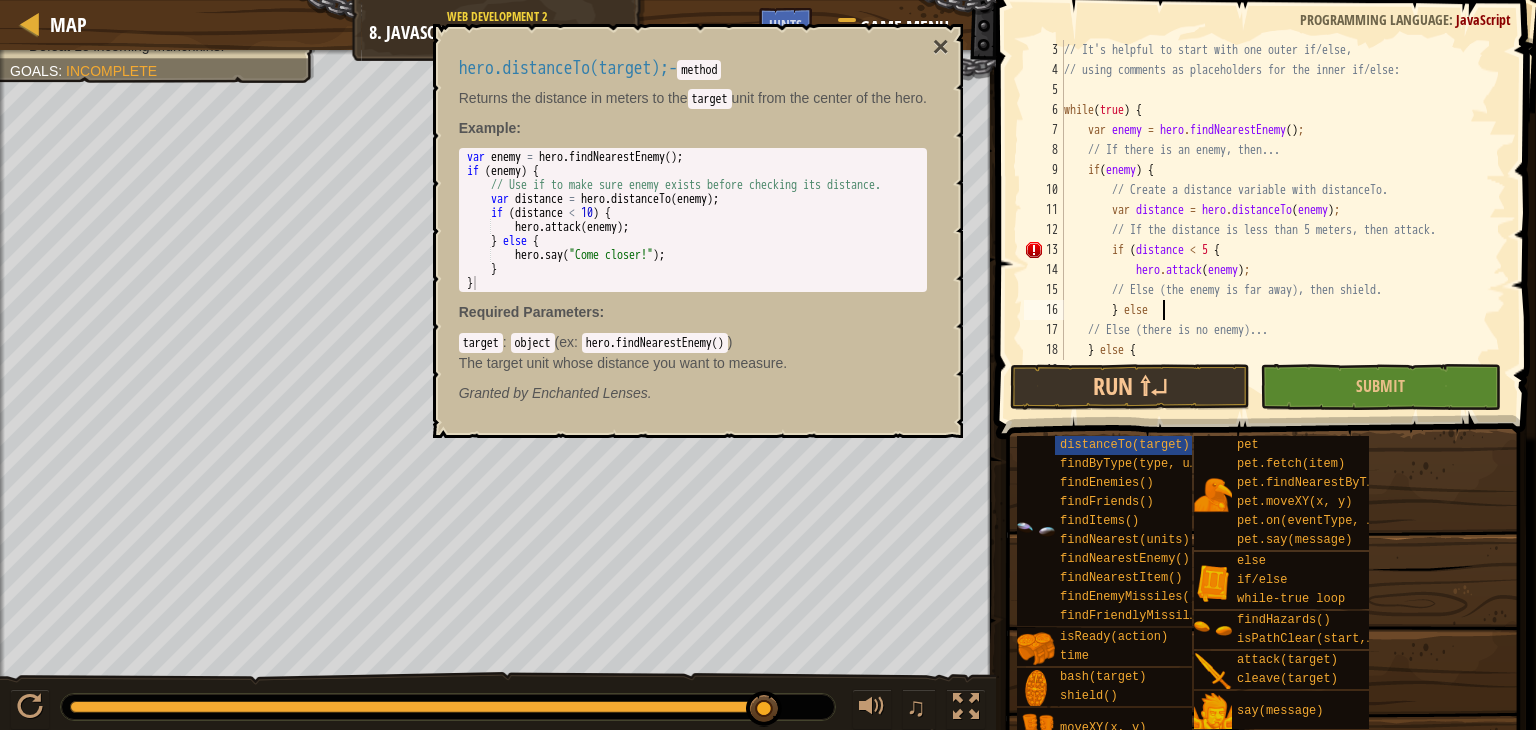 type on "} else {" 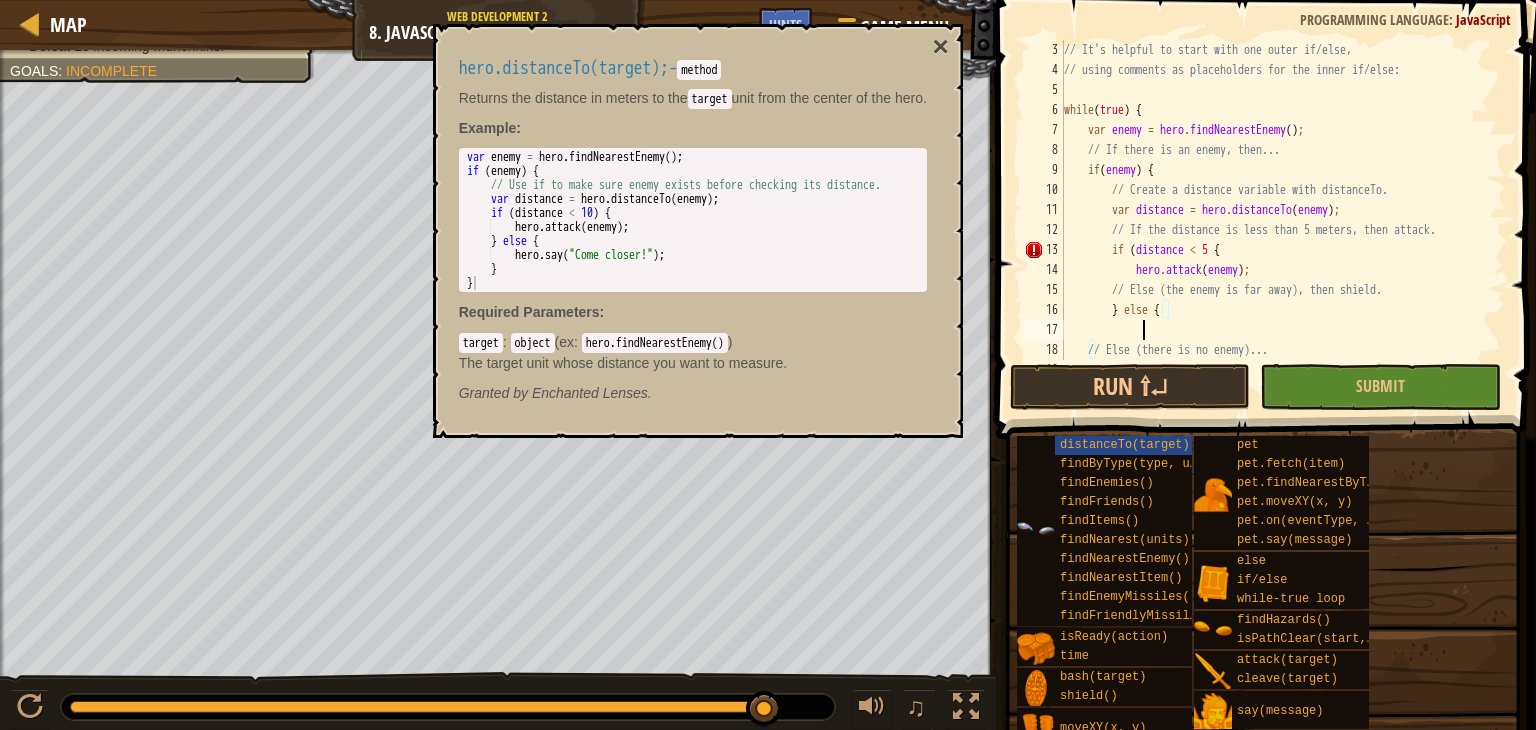 scroll, scrollTop: 9, scrollLeft: 5, axis: both 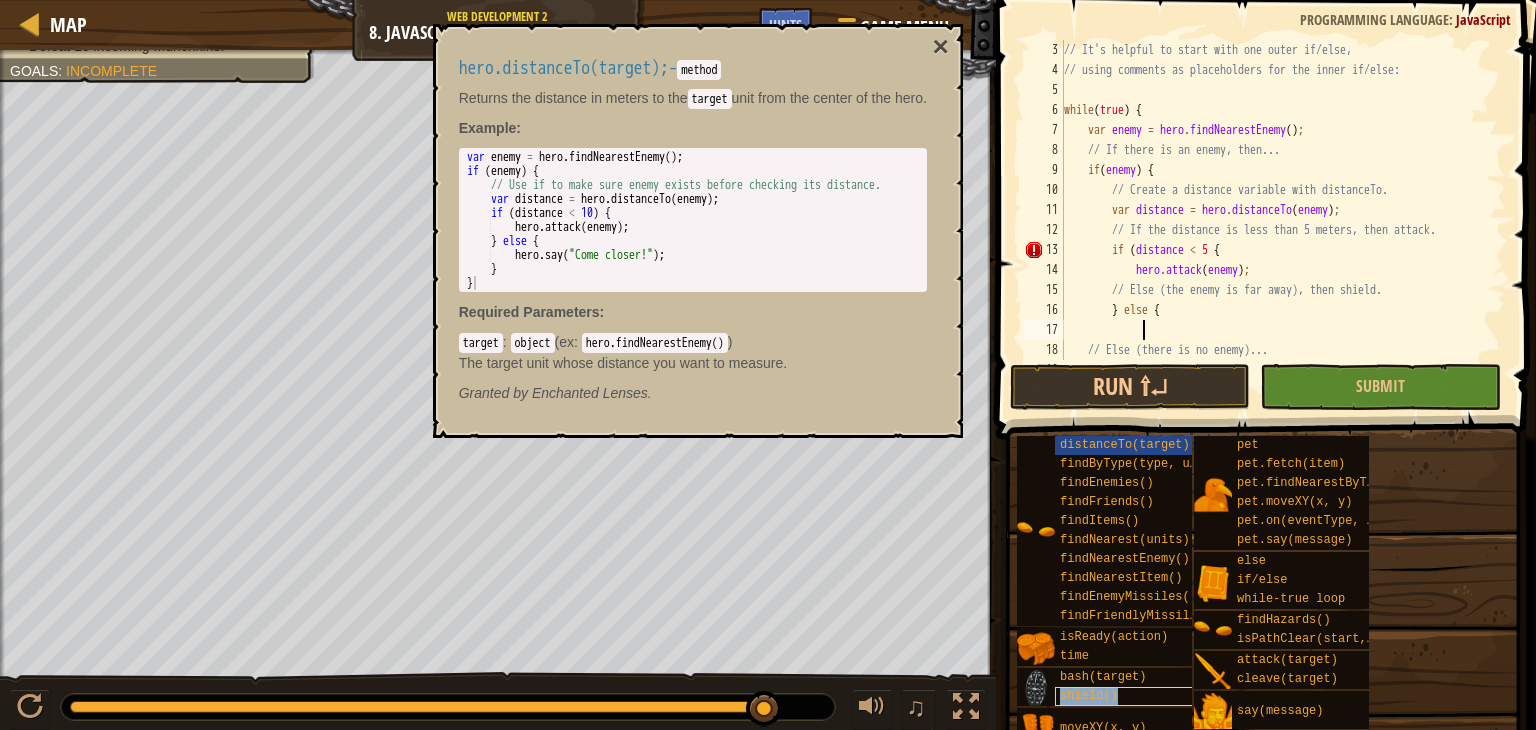 click on "shield()" at bounding box center [1132, 696] 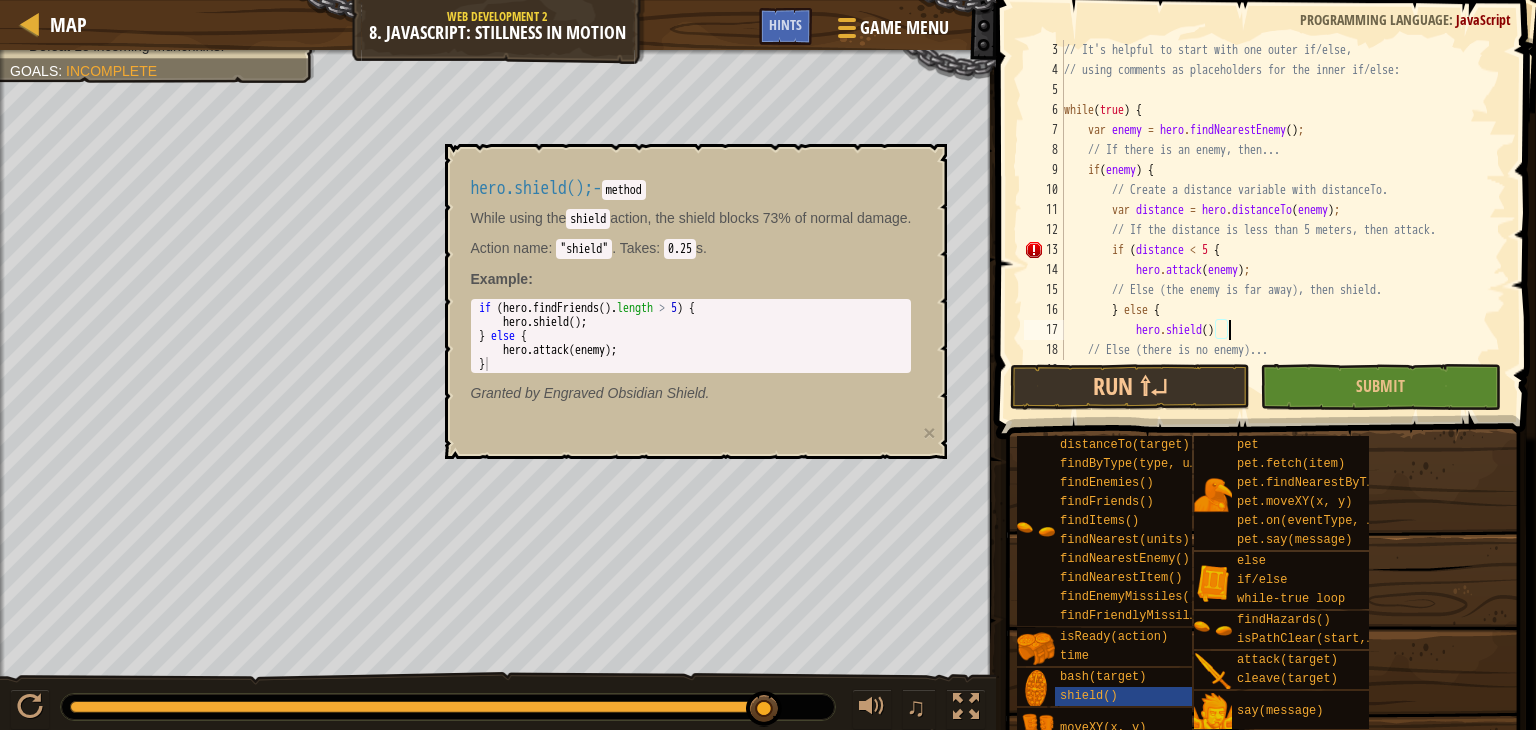 scroll, scrollTop: 9, scrollLeft: 12, axis: both 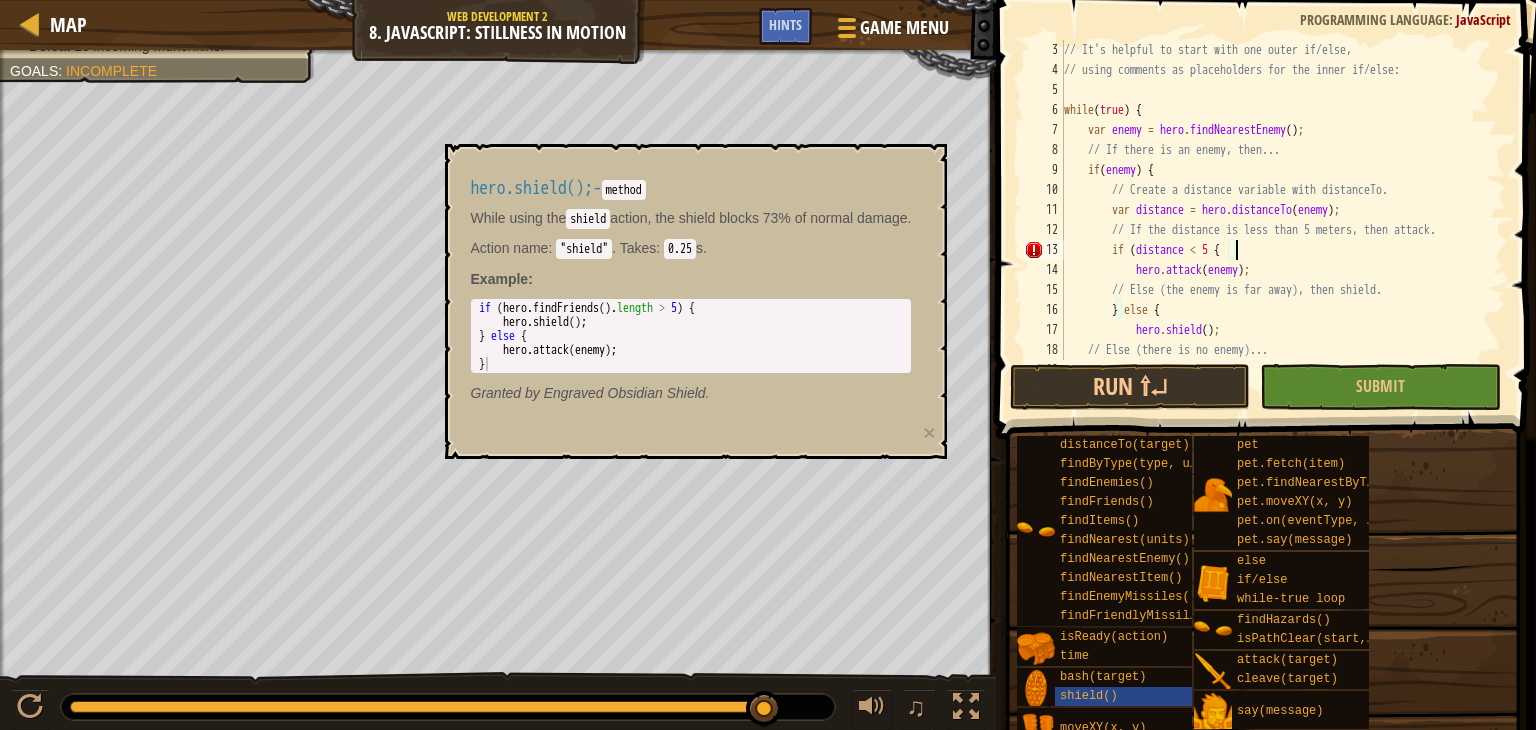 click on "// It's helpful to start with one outer if/else, // using comments as placeholders for the inner if/else: while ( true )   {      var   enemy   =   hero . findNearestEnemy ( ) ;      // If there is an enemy, then...      if ( enemy )   {          // Create a distance variable with distanceTo.          var   distance   =   hero . distanceTo ( enemy ) ;          // If the distance is less than 5 meters, then attack.          if   ( distance   <   5   {              hero . attack ( enemy ) ;          // Else (the enemy is far away), then shield.          }   else   {              hero . shield ( ) ;      // Else (there is no enemy)...      }   else   {" at bounding box center [1275, 220] 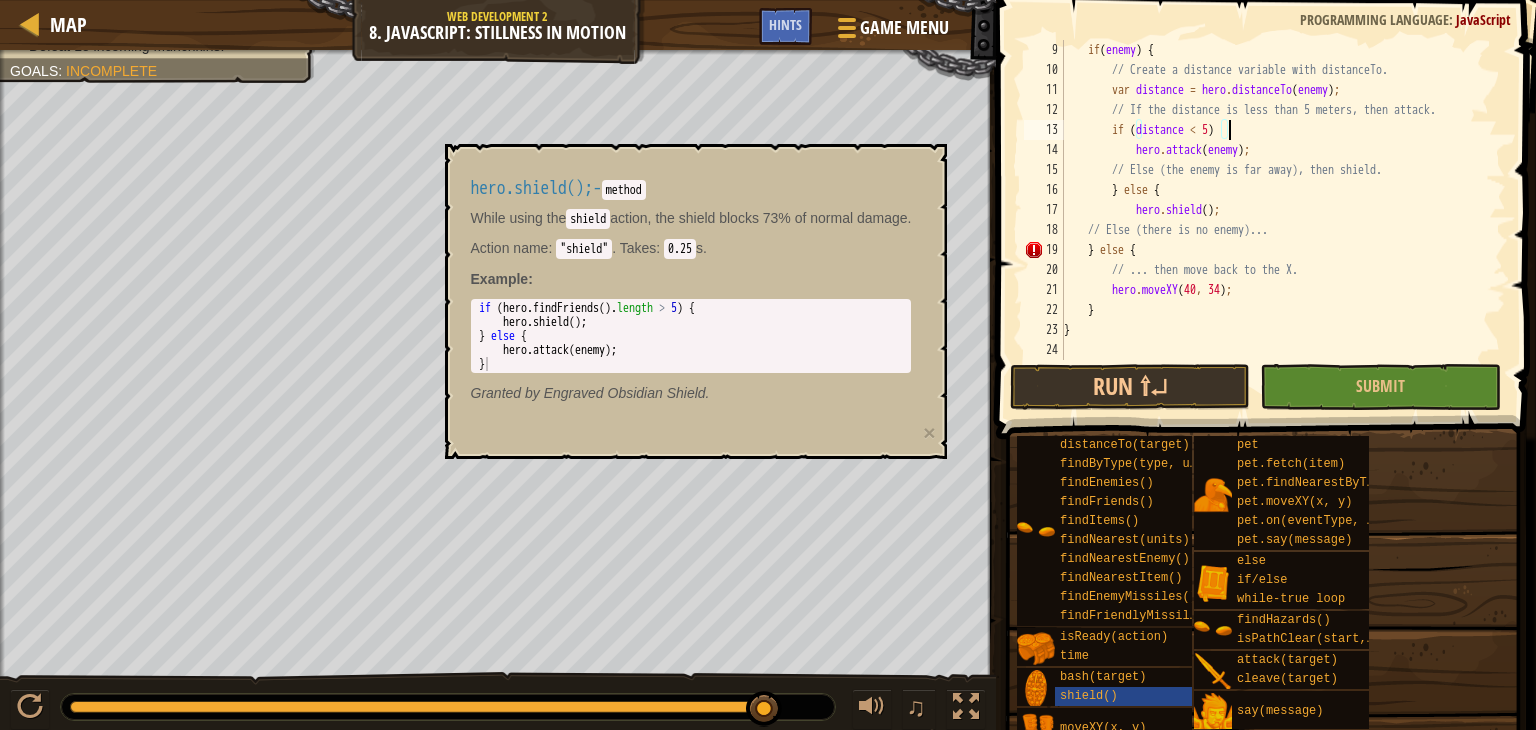 scroll, scrollTop: 160, scrollLeft: 0, axis: vertical 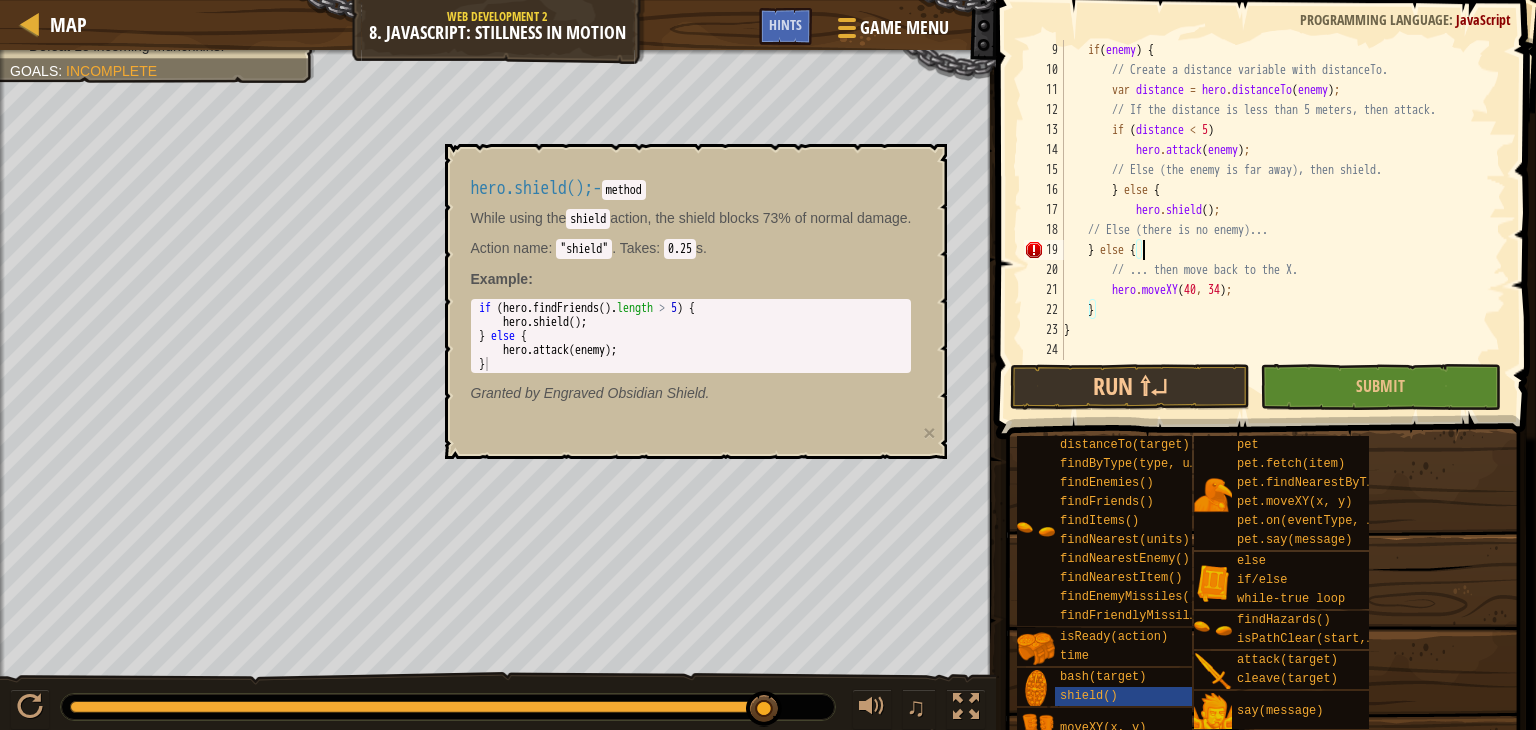 click on "if ( enemy )   {          // Create a distance variable with distanceTo.          var   distance   =   hero . distanceTo ( enemy ) ;          // If the distance is less than 5 meters, then attack.          if   ( distance   <   5 )              hero . attack ( enemy ) ;          // Else (the enemy is far away), then shield.          }   else   {              hero . shield ( ) ;      // Else (there is no enemy)...      }   else   {          // ... then move back to the X.          hero . moveXY ( 40 ,   34 ) ;      } }" at bounding box center (1275, 220) 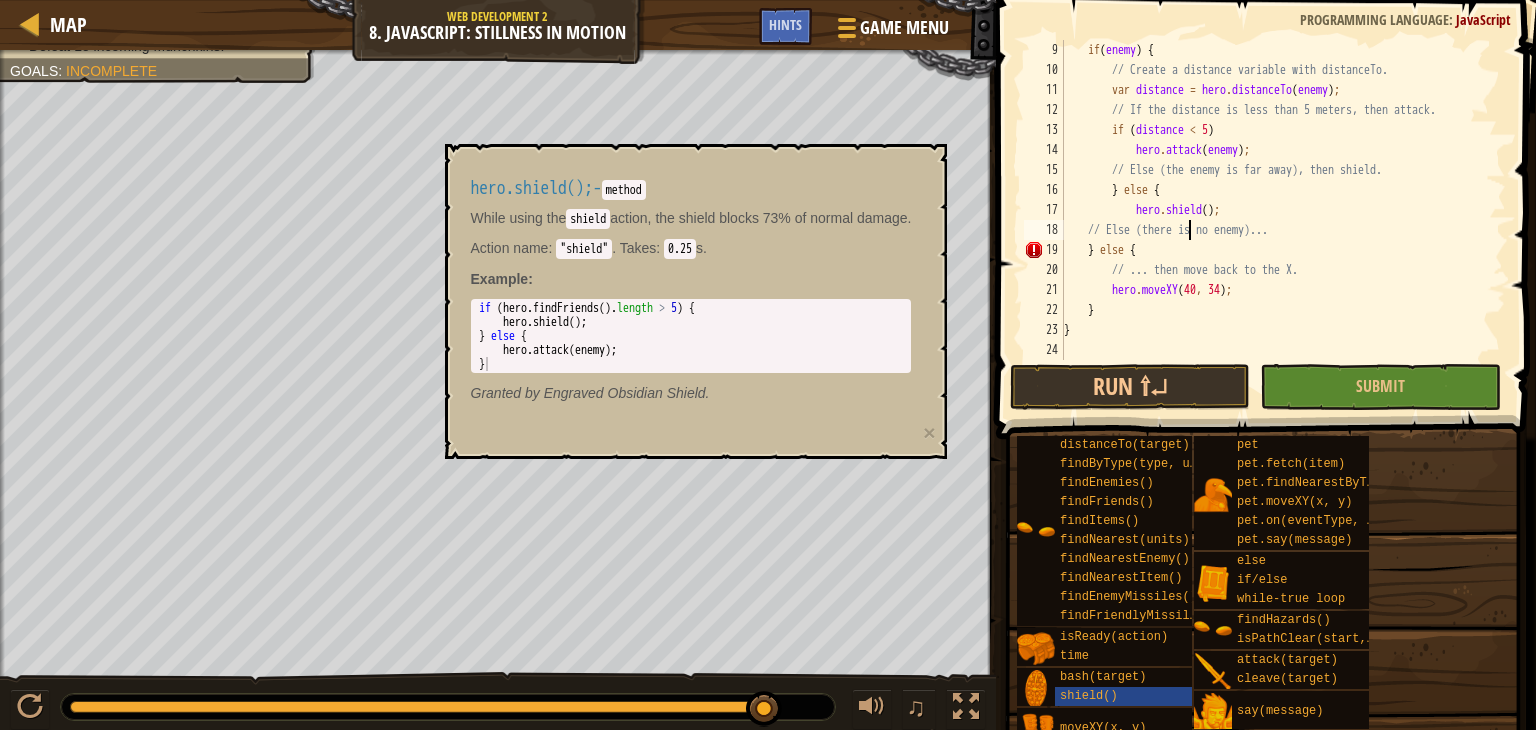 click on "if ( enemy )   {          // Create a distance variable with distanceTo.          var   distance   =   hero . distanceTo ( enemy ) ;          // If the distance is less than 5 meters, then attack.          if   ( distance   <   5 )              hero . attack ( enemy ) ;          // Else (the enemy is far away), then shield.          }   else   {              hero . shield ( ) ;      // Else (there is no enemy)...      }   else   {          // ... then move back to the X.          hero . moveXY ( 40 ,   34 ) ;      } }" at bounding box center [1275, 220] 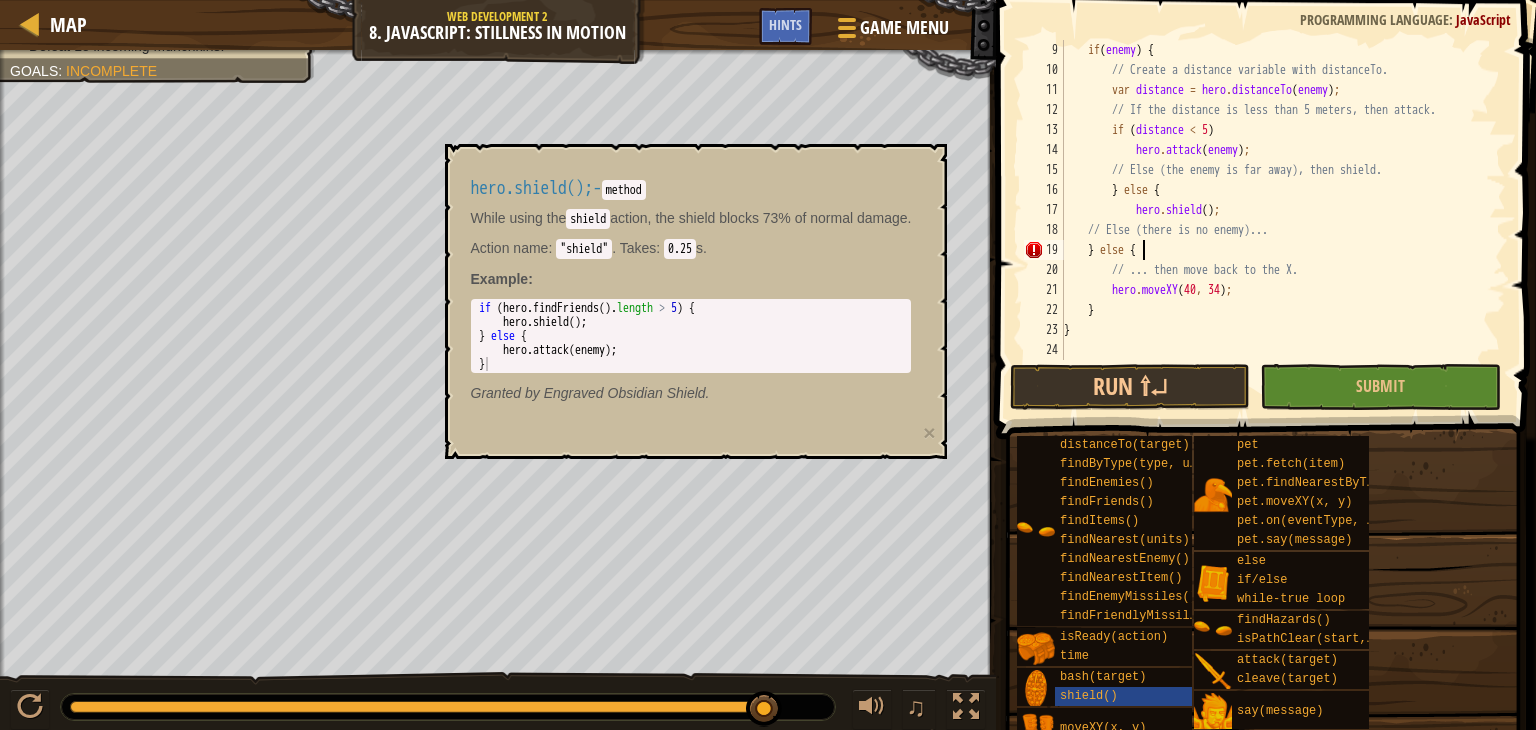 click on "if ( enemy )   {          // Create a distance variable with distanceTo.          var   distance   =   hero . distanceTo ( enemy ) ;          // If the distance is less than 5 meters, then attack.          if   ( distance   <   5 )              hero . attack ( enemy ) ;          // Else (the enemy is far away), then shield.          }   else   {              hero . shield ( ) ;      // Else (there is no enemy)...      }   else   {          // ... then move back to the X.          hero . moveXY ( 40 ,   34 ) ;      } }" at bounding box center [1275, 220] 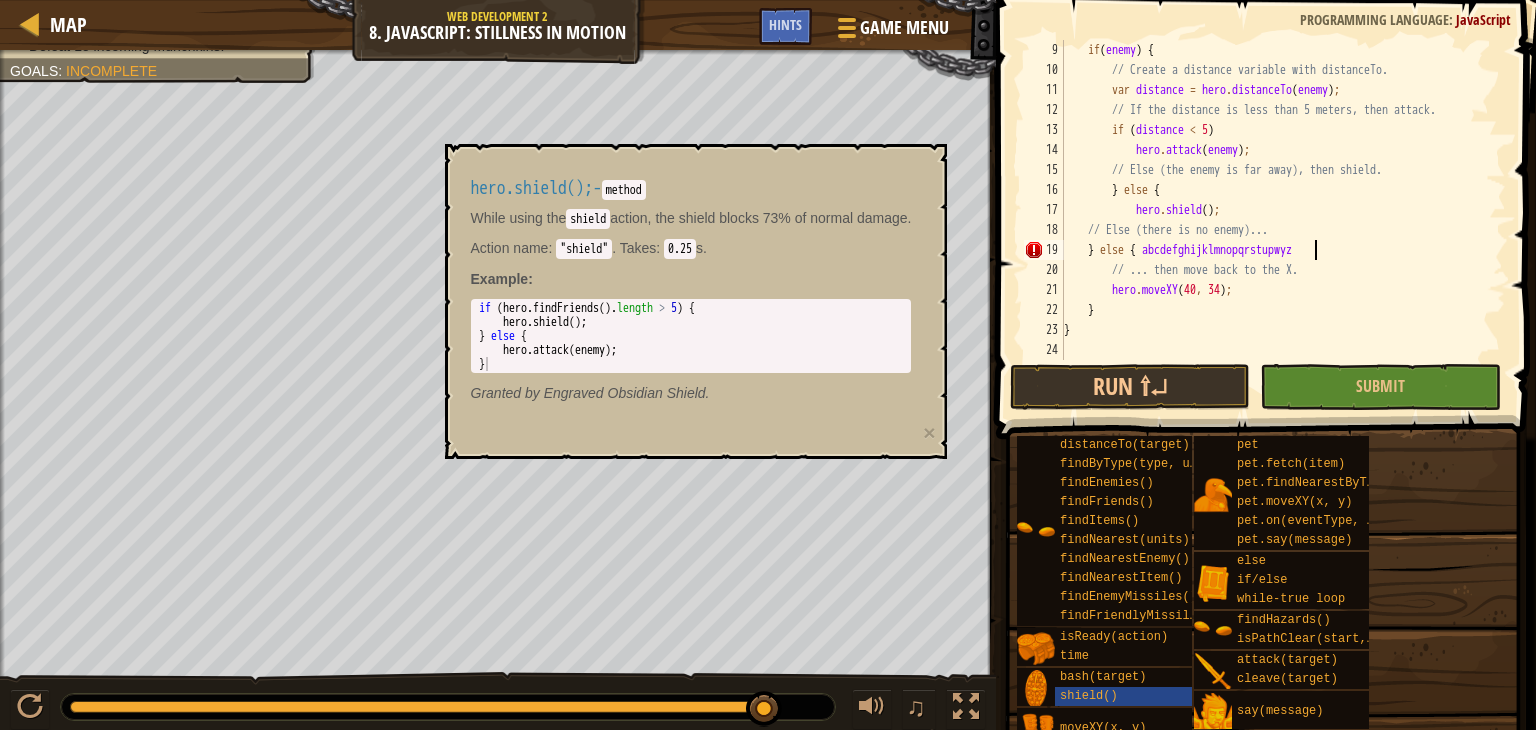scroll, scrollTop: 9, scrollLeft: 5, axis: both 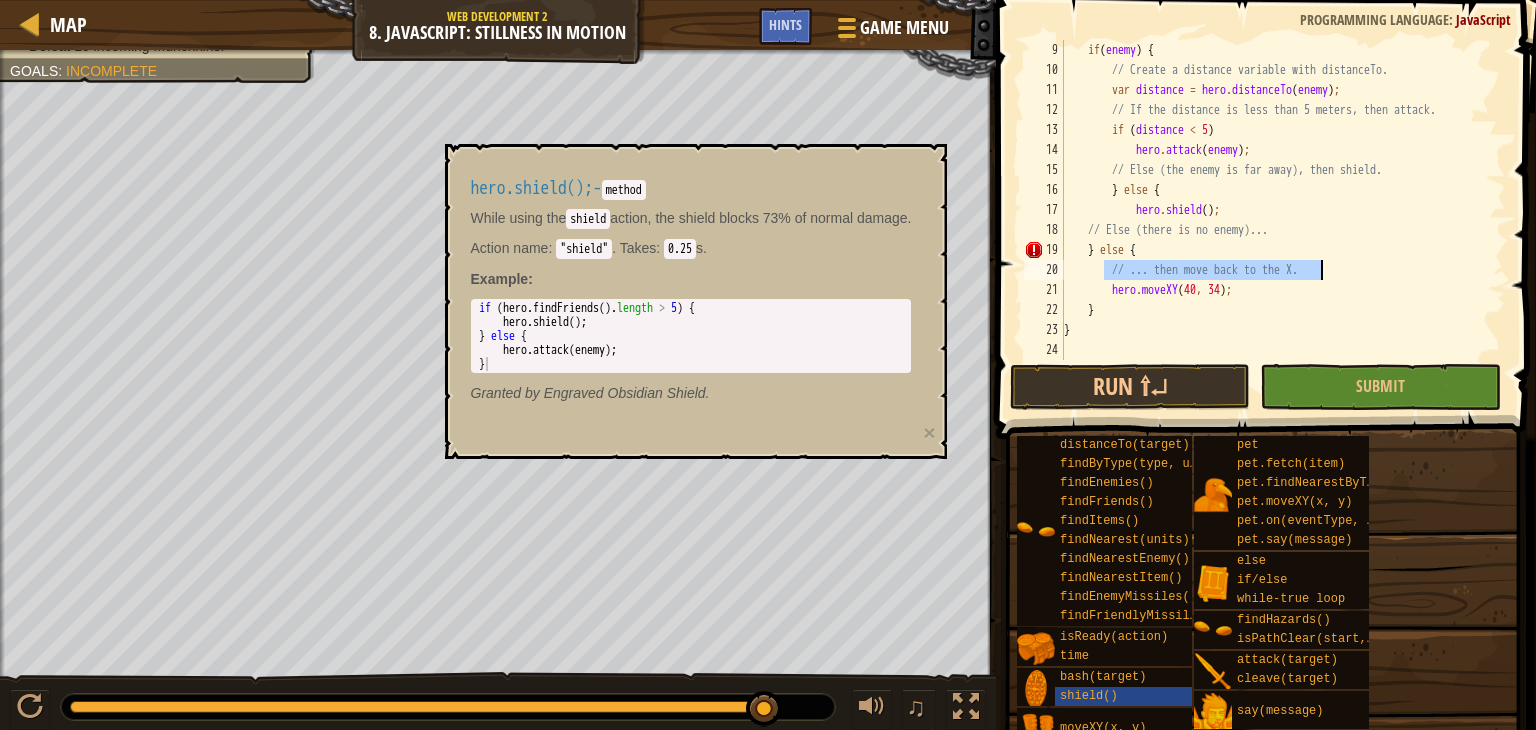 drag, startPoint x: 1120, startPoint y: 267, endPoint x: 1370, endPoint y: 265, distance: 250.008 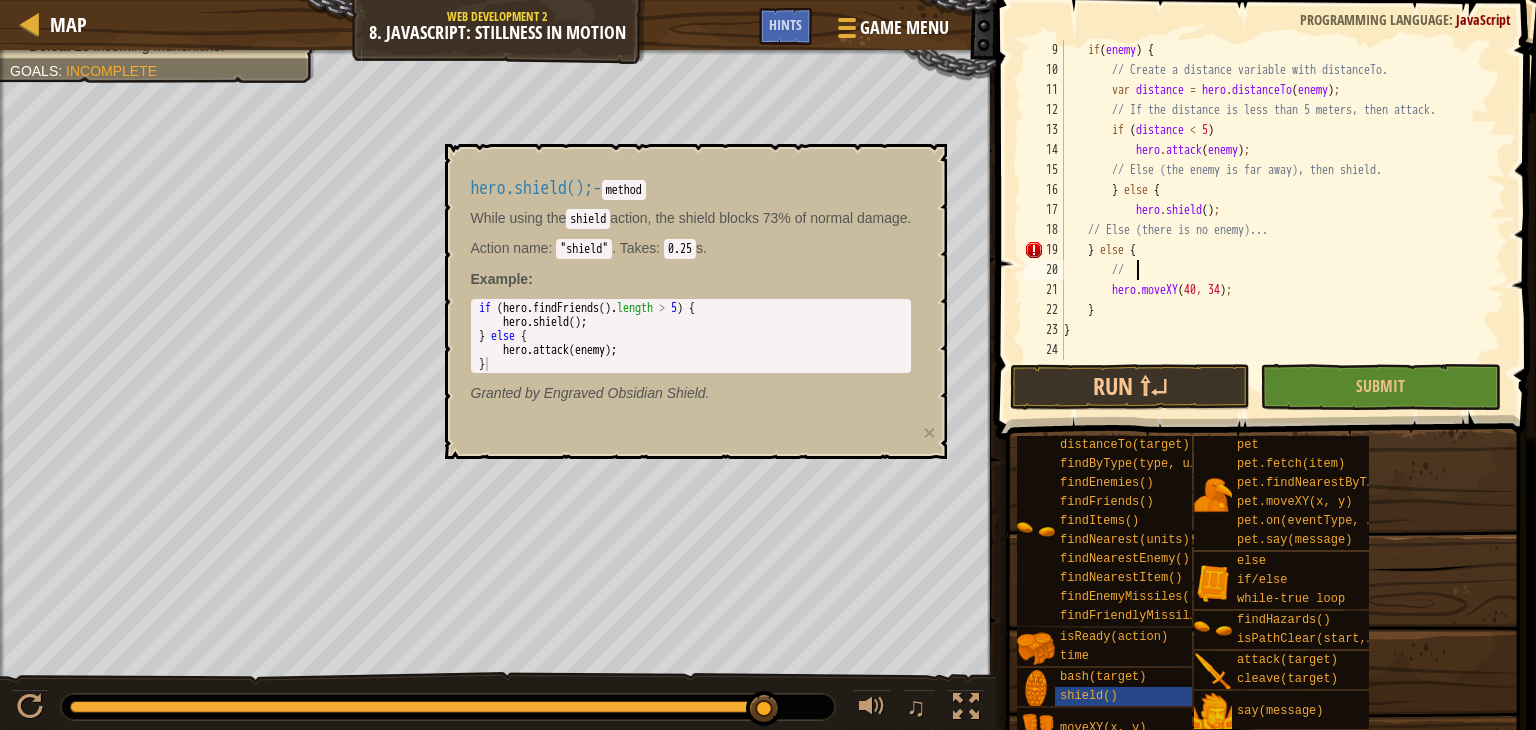 type on "//" 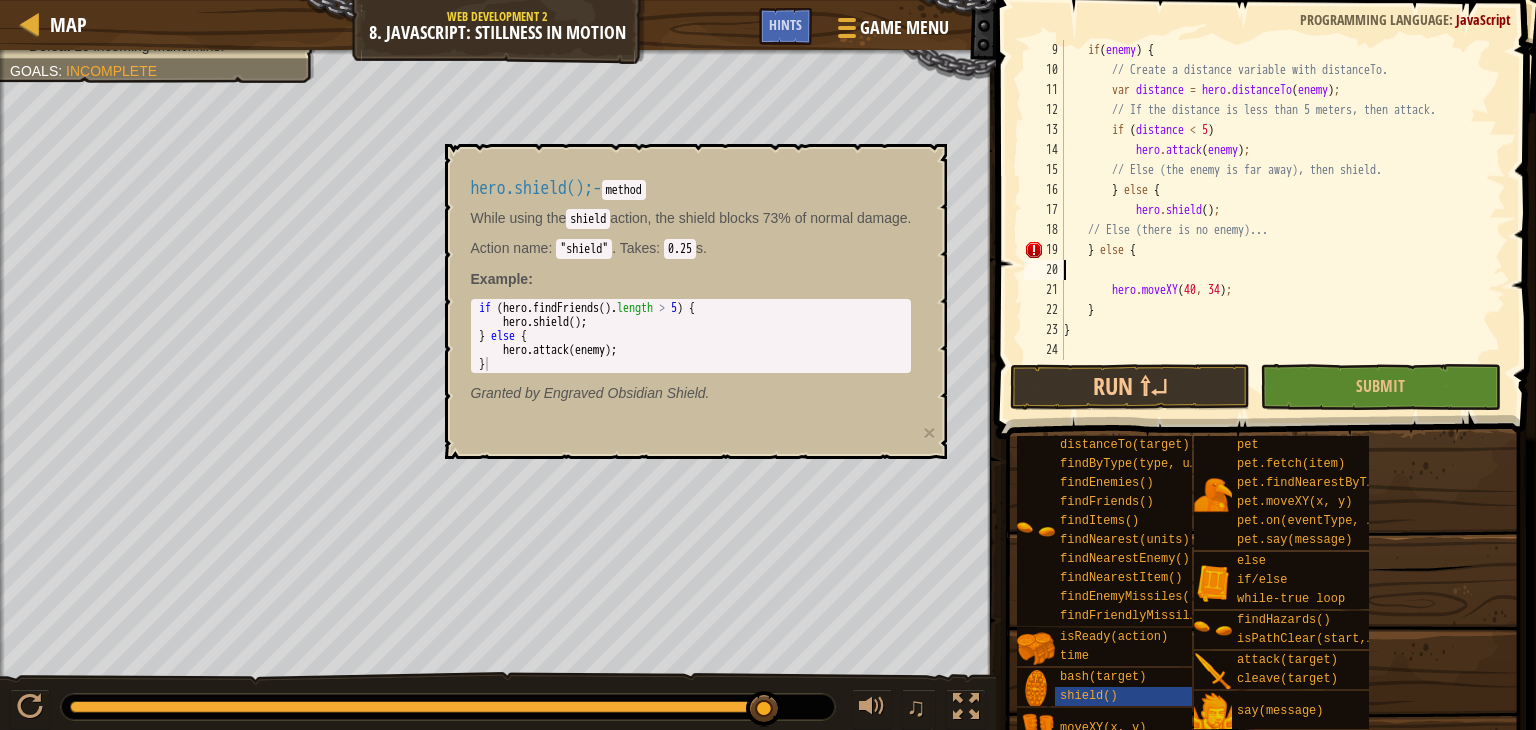 scroll, scrollTop: 9, scrollLeft: 0, axis: vertical 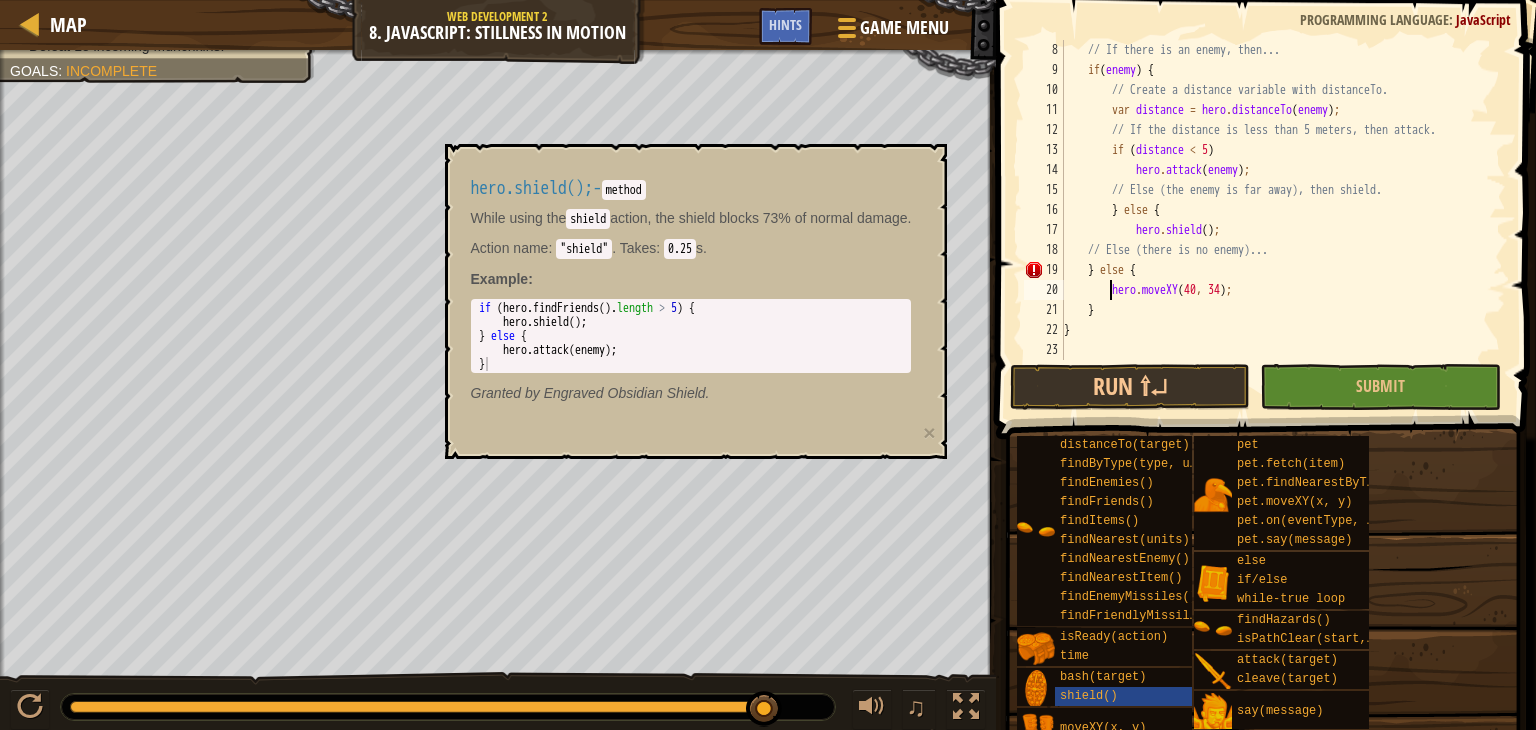 click on "// If there is an enemy, then...      if ( enemy )   {          // Create a distance variable with distanceTo.          var   distance   =   hero . distanceTo ( enemy ) ;          // If the distance is less than 5 meters, then attack.          if   ( distance   <   5 )              hero . attack ( enemy ) ;          // Else (the enemy is far away), then shield.          }   else   {              hero . shield ( ) ;      // Else (there is no enemy)...      }   else   {            hero . moveXY ( 40 ,   34 ) ;      } }" at bounding box center [1275, 220] 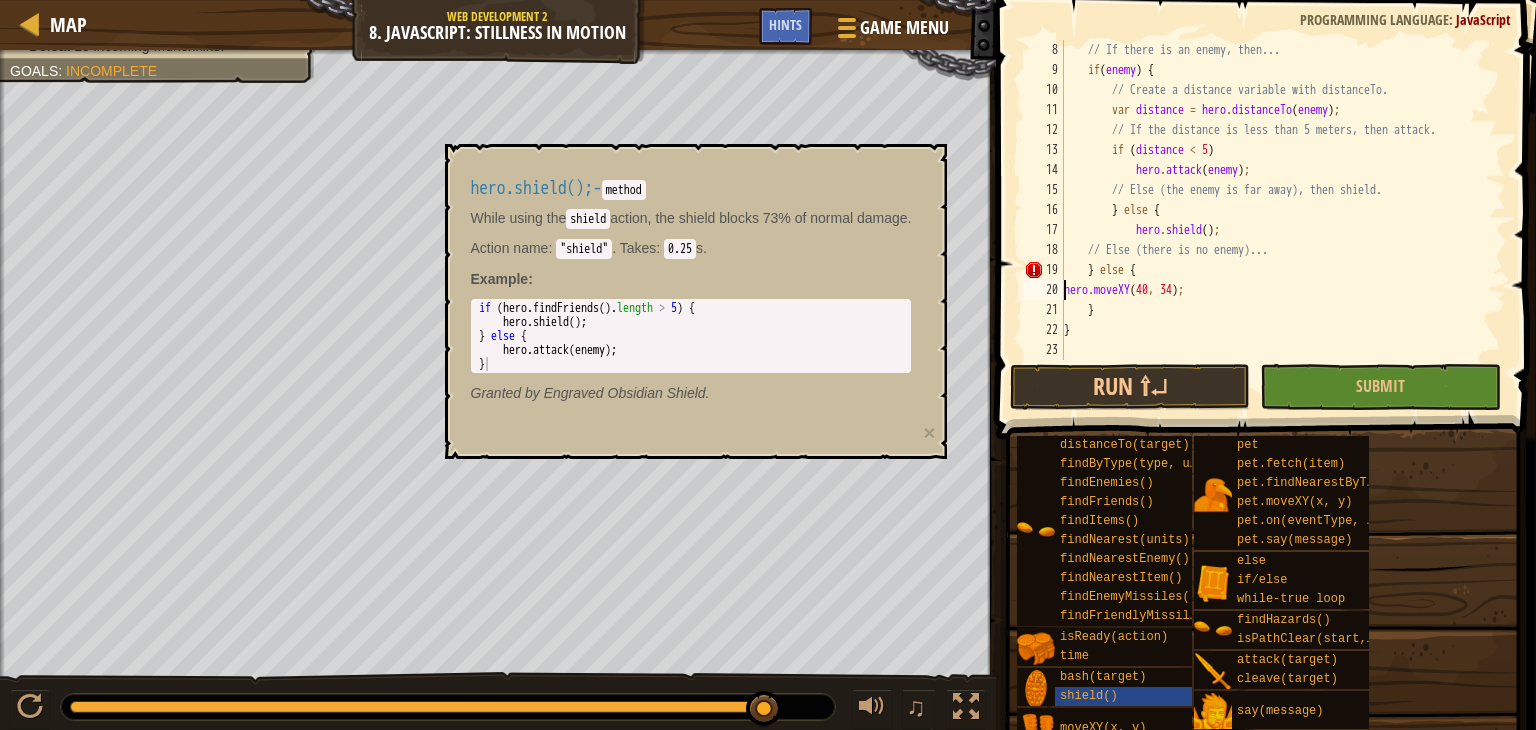 scroll, scrollTop: 120, scrollLeft: 0, axis: vertical 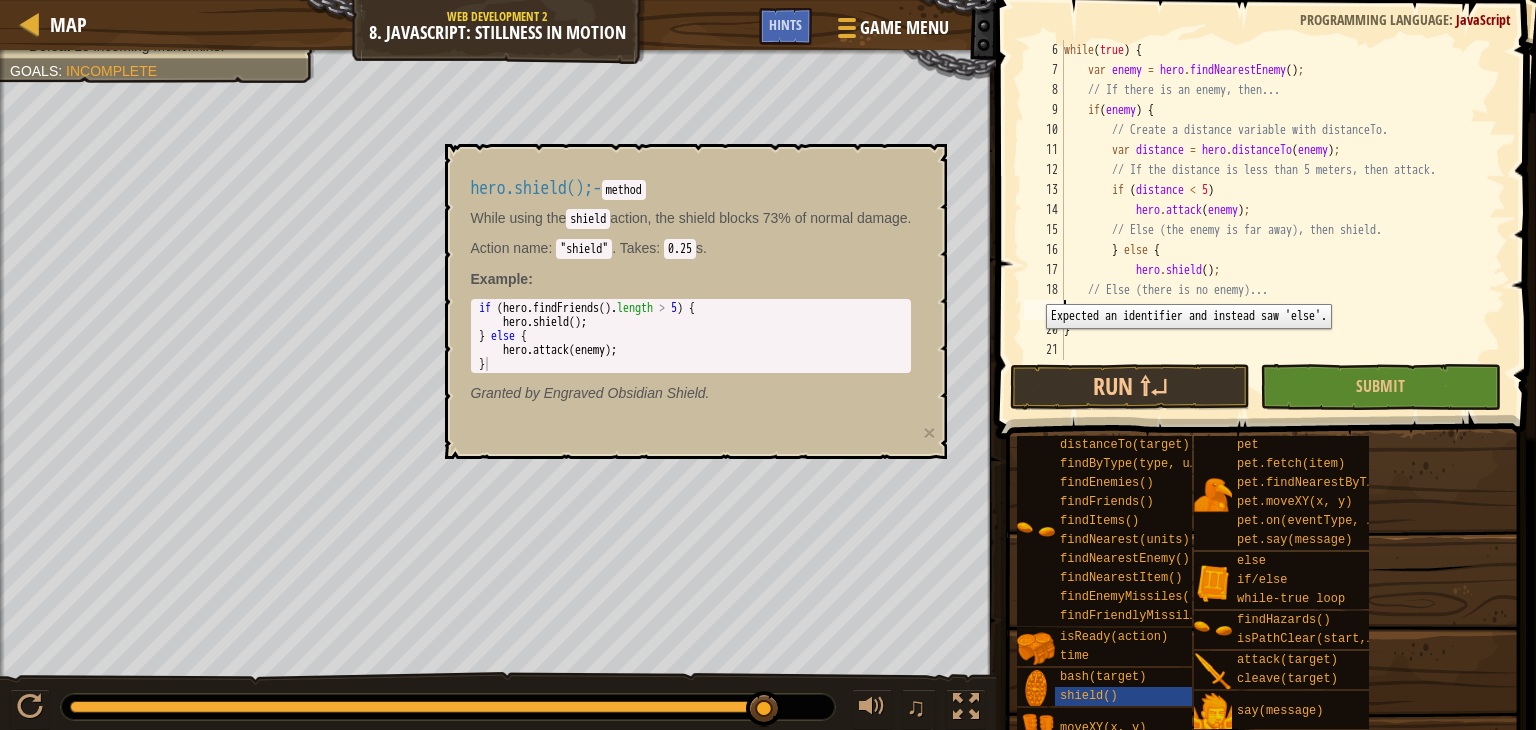 click on "18" at bounding box center [1044, 290] 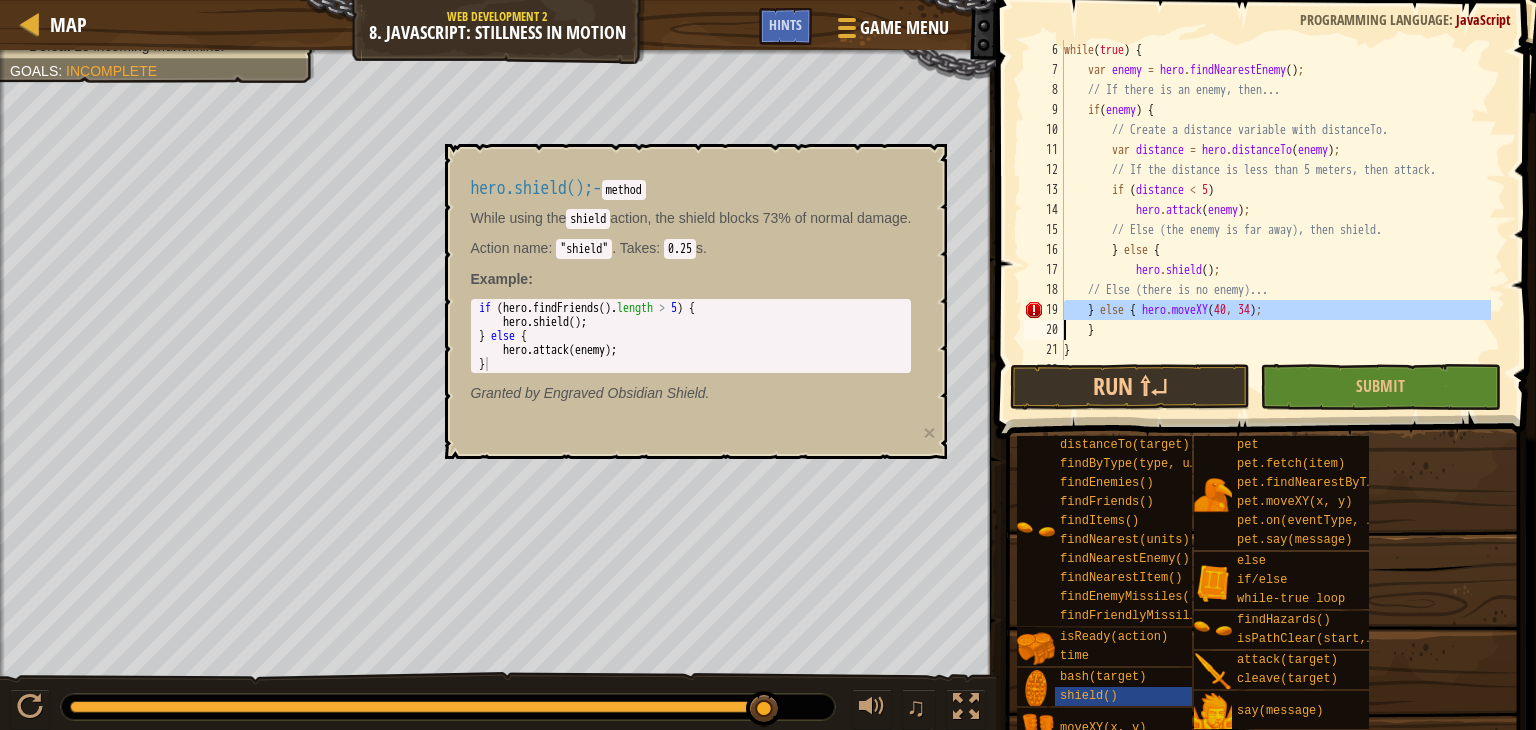 click on "while ( true )   {      var   enemy   =   hero . findNearestEnemy ( ) ;      // If there is an enemy, then...      if ( enemy )   {          // Create a distance variable with distanceTo.          var   distance   =   hero . distanceTo ( enemy ) ;          // If the distance is less than 5 meters, then attack.          if   ( distance   <   5 )              hero . attack ( enemy ) ;          // Else (the enemy is far away), then shield.          }   else   {              hero . shield ( ) ;      // Else (there is no enemy)...      }   else   {   hero . moveXY ( 40 ,   34 ) ;      } }" at bounding box center (1275, 200) 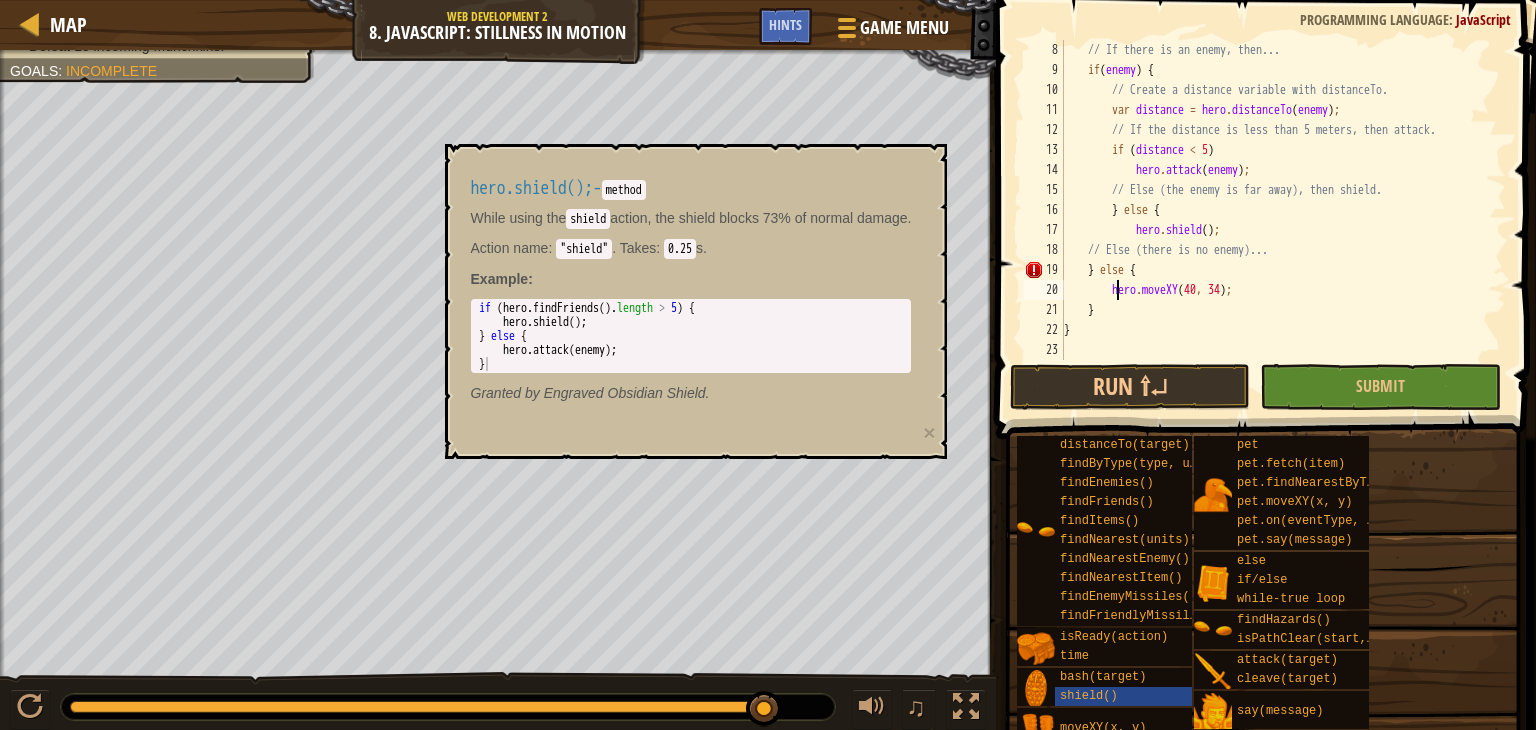 scroll, scrollTop: 140, scrollLeft: 0, axis: vertical 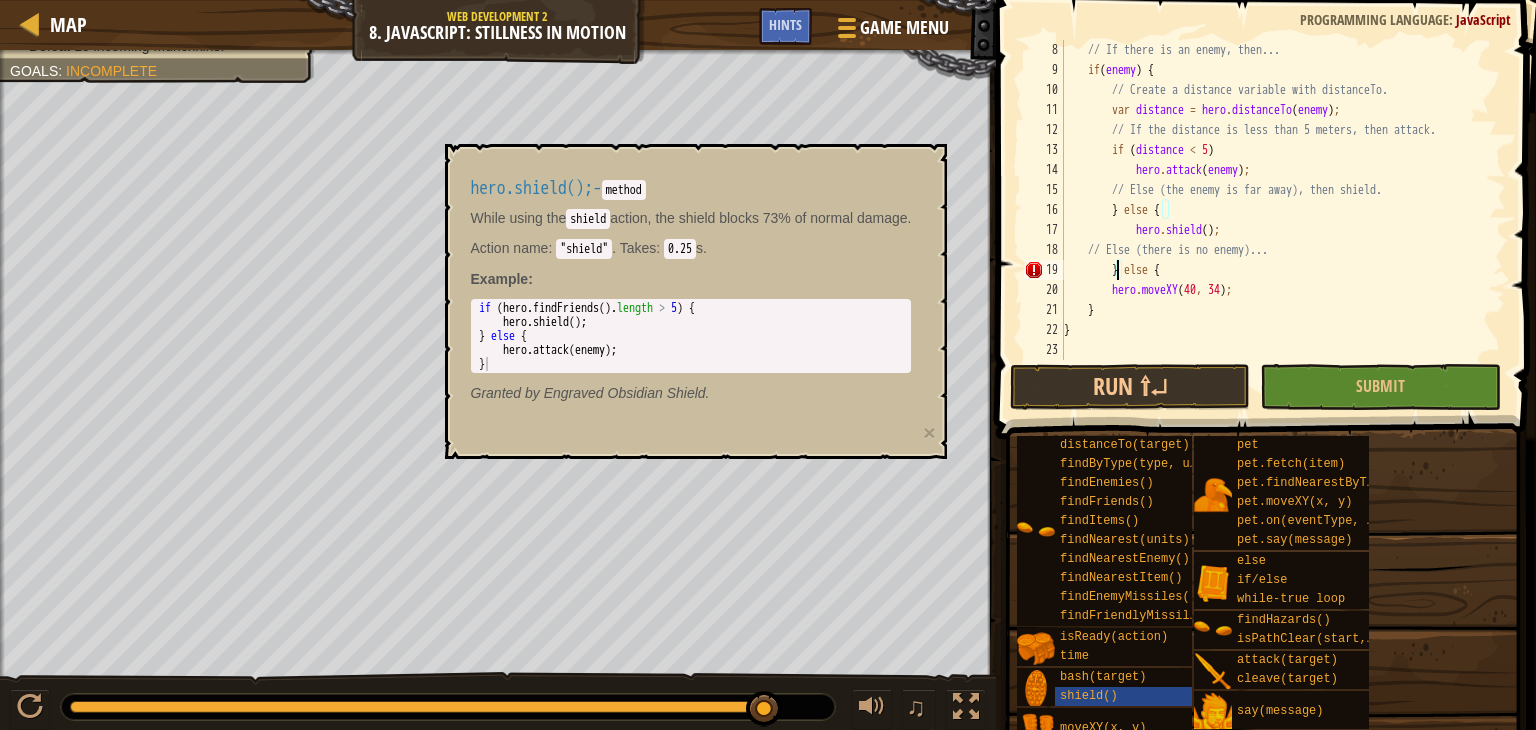 click on "Map Web Development 2 8. JavaScript: Stillness in Motion Game Menu Done Hints 1     הההההההההההההההההההההההההההההההההההההההההההההההההההההההההההההההההההההההההההההההההההההההההההההההההההההההההההההההההההההההההההההההההההההההההההההההההההההההההההההההההההההההההההההההההההההההההההההההההההההההההההההההההההההההההההההההההההההההההההההההההההההההההההההההה XXXXXXXXXXXXXXXXXXXXXXXXXXXXXXXXXXXXXXXXXXXXXXXXXXXXXXXXXXXXXXXXXXXXXXXXXXXXXXXXXXXXXXXXXXXXXXXXXXXXXXXXXXXXXXXXXXXXXXXXXXXXXXXXXXXXXXXXXXXXXXXXXXXXXXXXXXXXXXXXXXXXXXXXXXXXXXXXXXXXXXXXXXXXXXXXXXXXXXXXXXXXXXXXXXXXXXXXXXXXXXXXXXXXXXXXXXXXXXXXXXXXXXXXXXXXXXXX Solution × Hints } else { 8 9 10 11 12 13 14 15 16 17 18 19 20 21 22 23      // If there is an enemy, then...      if ( enemy )   {                   var   distance" at bounding box center [768, 0] 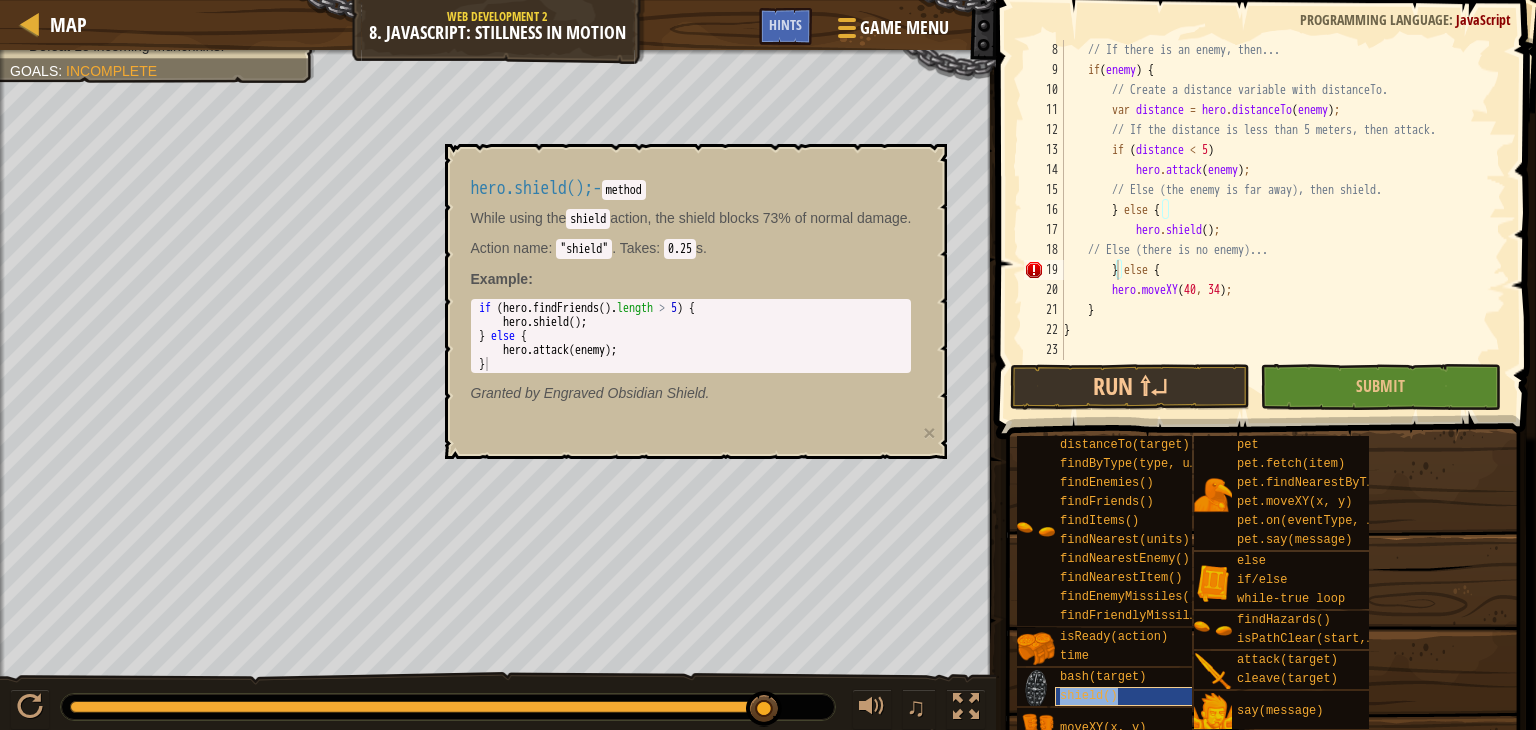 click on "shield()" at bounding box center [1132, 696] 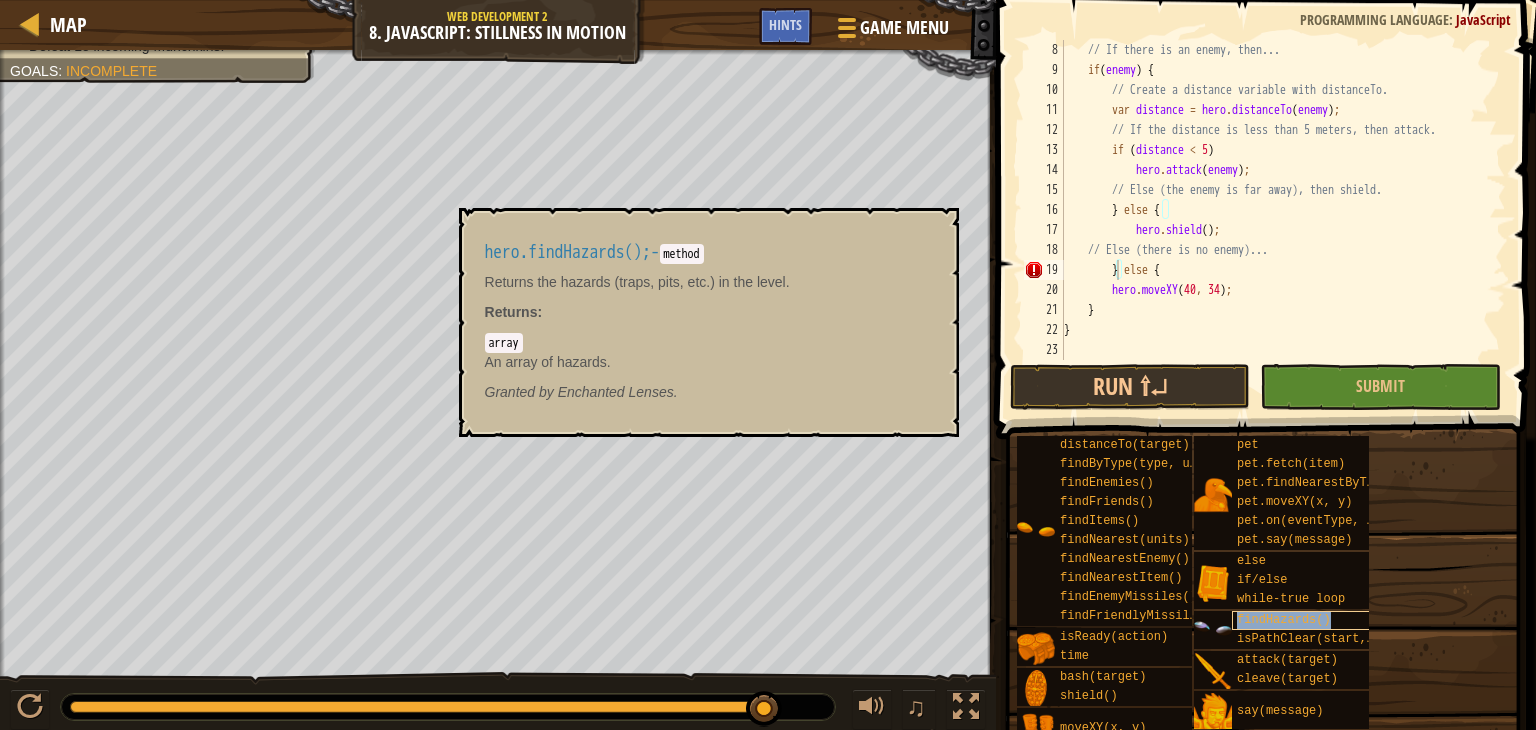 click on "findHazards()" at bounding box center [1284, 620] 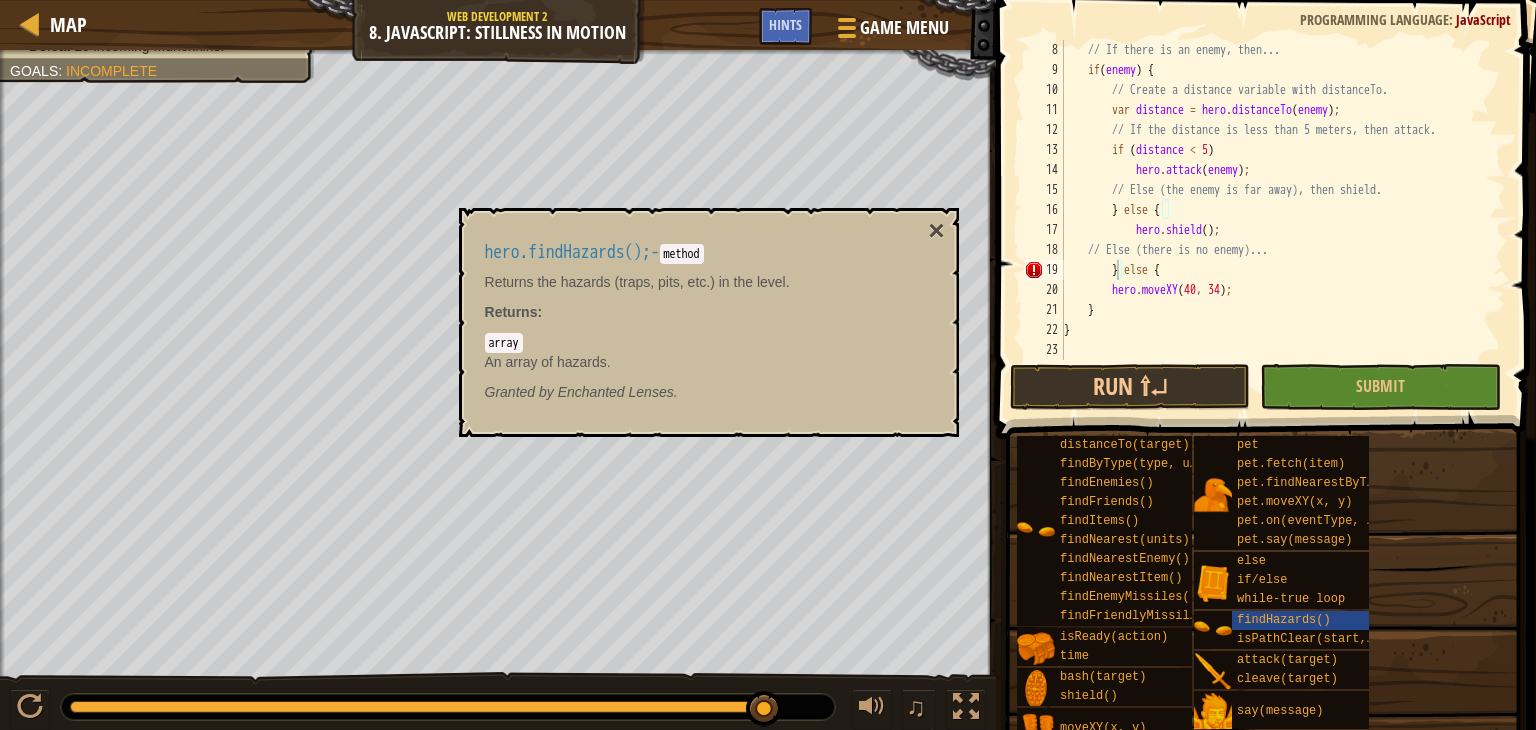 click on "distanceTo(target) findByType(type, units) findEnemies() findFriends() findItems() findNearest(units) findNearestEnemy() findNearestItem() findEnemyMissiles() findFriendlyMissiles() isReady(action) time bash(target) shield() moveXY(x, y) pet pet.fetch(item) pet.findNearestByType(type) pet.moveXY(x, y) pet.on(eventType, handler) pet.say(message) else if/else while-true loop findHazards() isPathClear(start, end) attack(target) cleave(target) say(message) pos" at bounding box center (1269, 602) 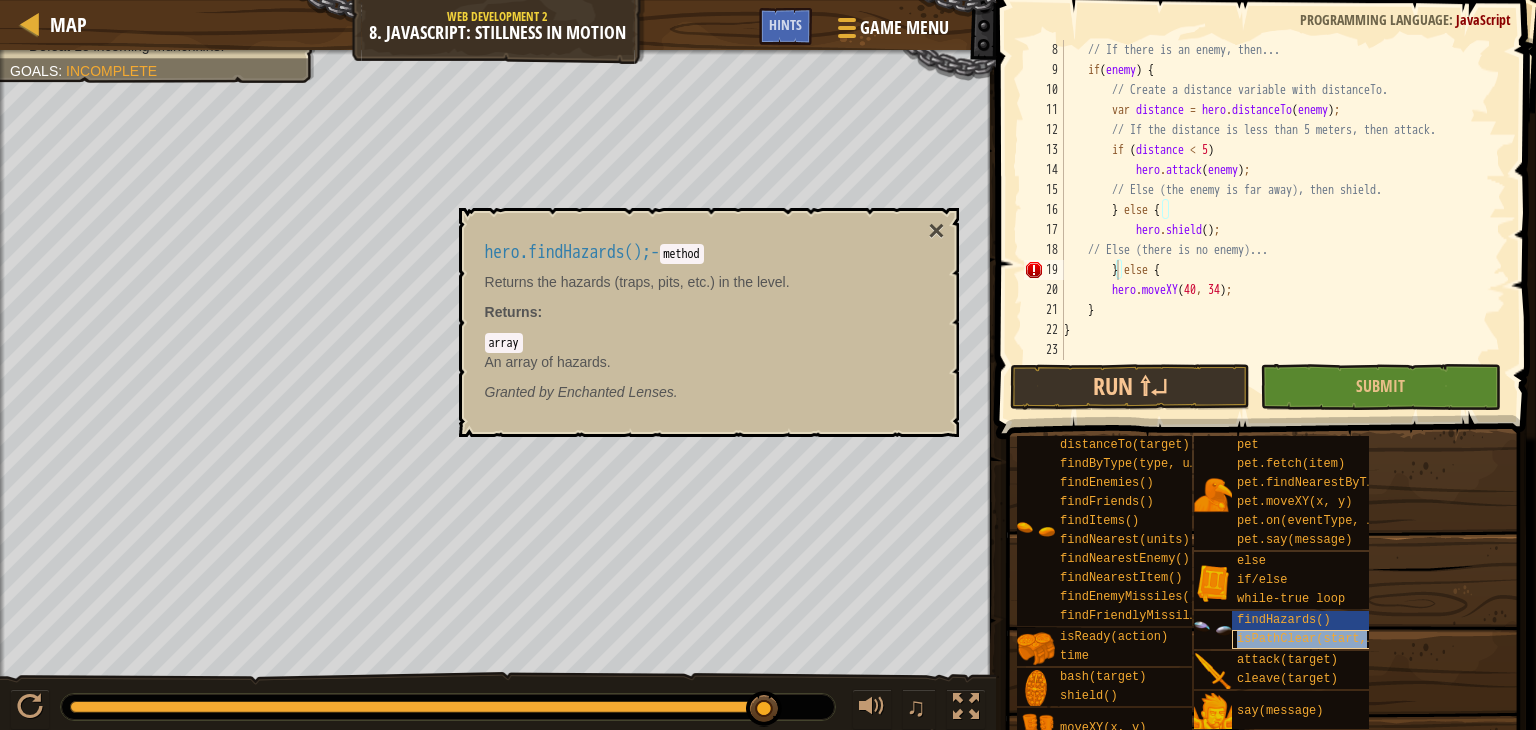 click on "isPathClear(start, end)" at bounding box center (1320, 639) 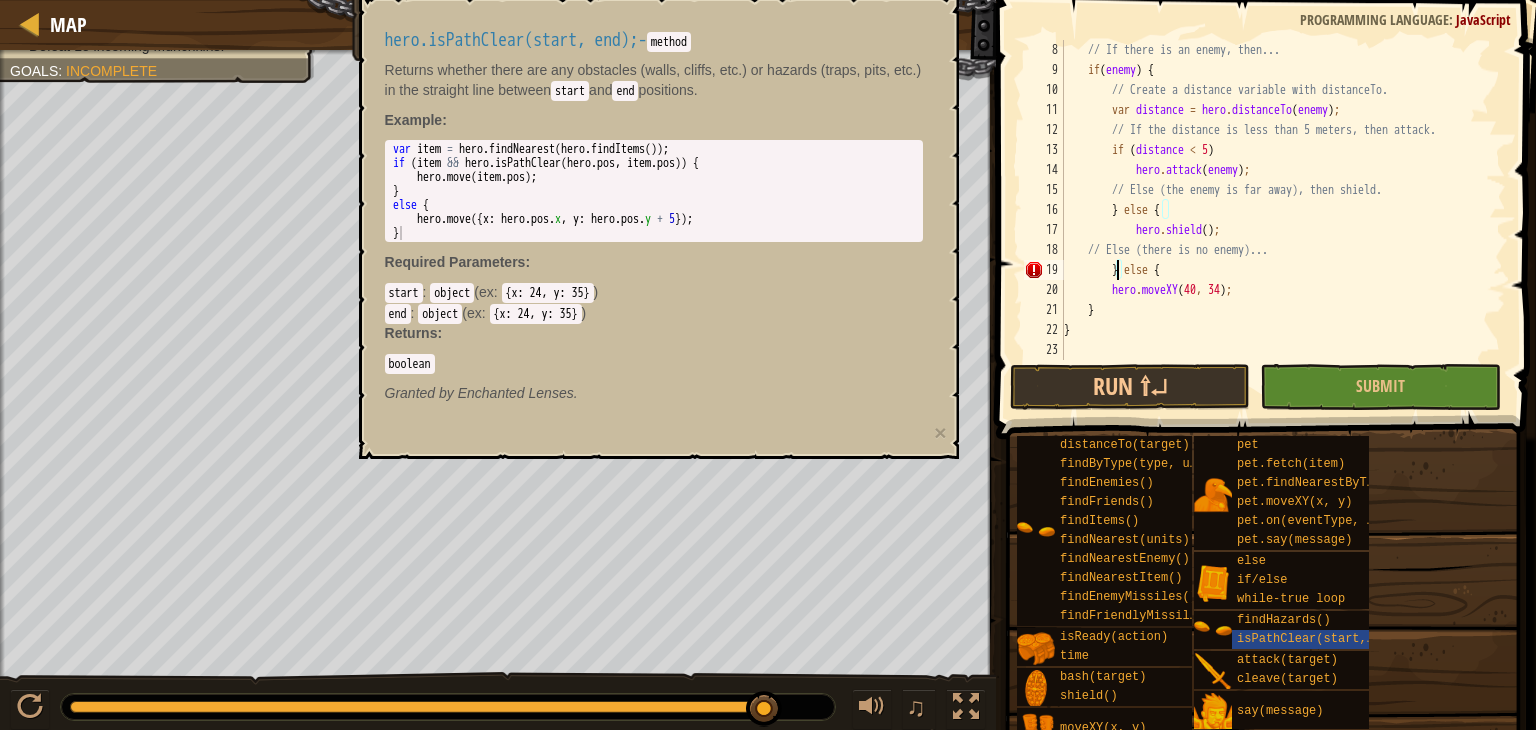 scroll, scrollTop: 140, scrollLeft: 0, axis: vertical 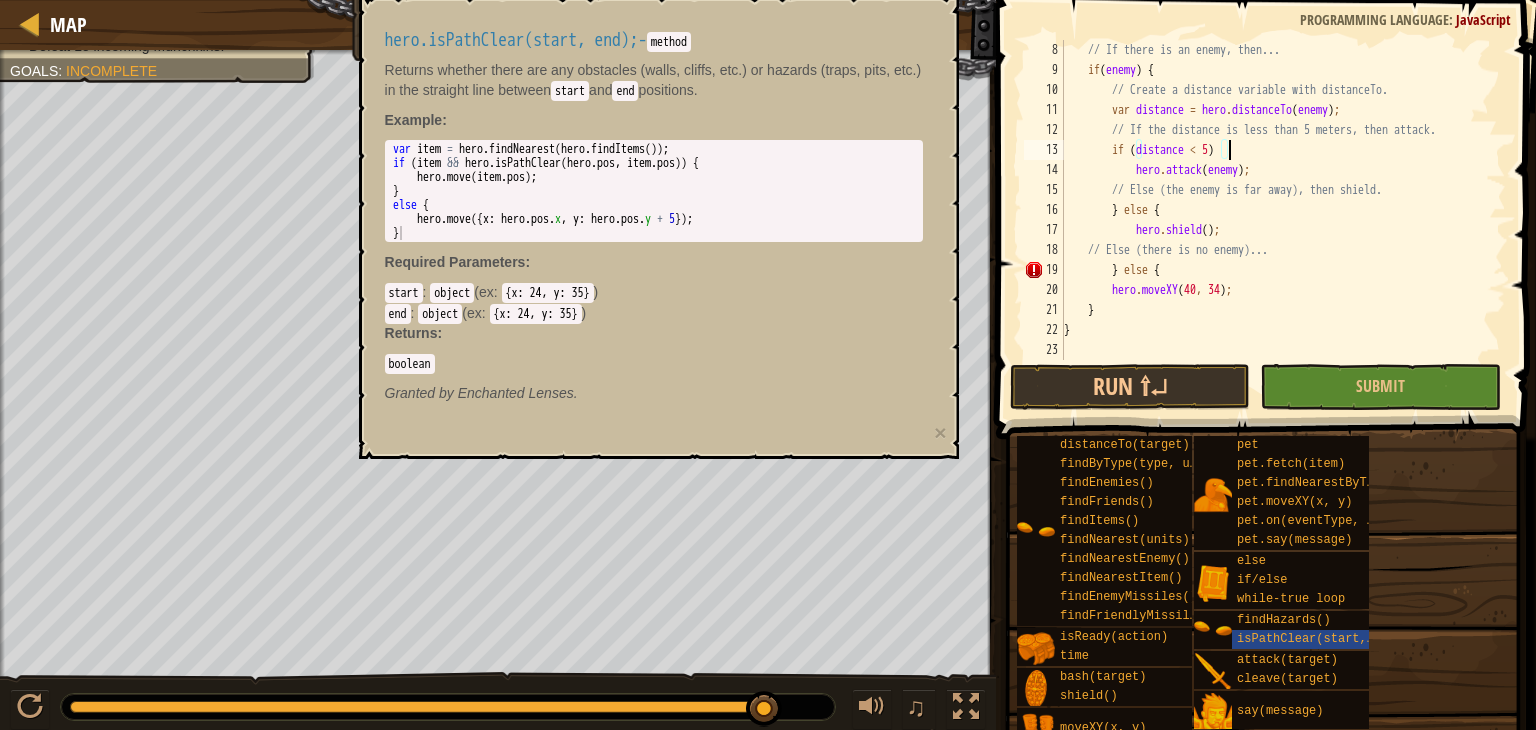 click on "// If there is an enemy, then...      if ( enemy )   {          // Create a distance variable with distanceTo.          var   distance   =   hero . distanceTo ( enemy ) ;          // If the distance is less than 5 meters, then attack.          if   ( distance   <   5 )              hero . attack ( enemy ) ;          // Else (the enemy is far away), then shield.          }   else   {              hero . shield ( ) ;      // Else (there is no enemy)...          }   else   {          hero . moveXY ( 40 ,   34 ) ;      } }" at bounding box center (1275, 220) 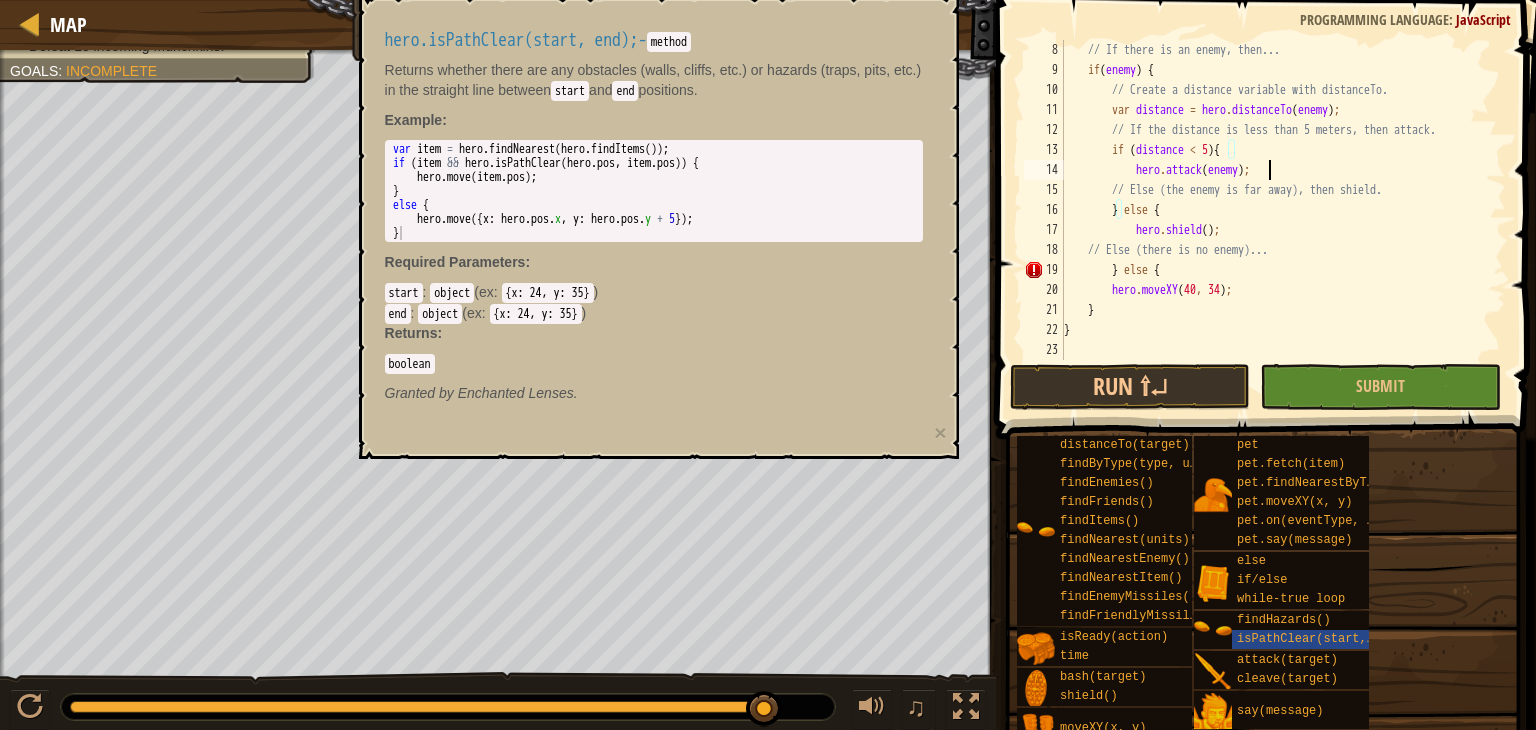 click on "// If there is an enemy, then...      if ( enemy )   {          // Create a distance variable with distanceTo.          var   distance   =   hero . distanceTo ( enemy ) ;          // If the distance is less than 5 meters, then attack.          if   ( distance   <   5 ) {              hero . attack ( enemy ) ;          // Else (the enemy is far away), then shield.          }   else   {              hero . shield ( ) ;      // Else (there is no enemy)...          }   else   {          hero . moveXY ( 40 ,   34 ) ;      } }" at bounding box center [1275, 220] 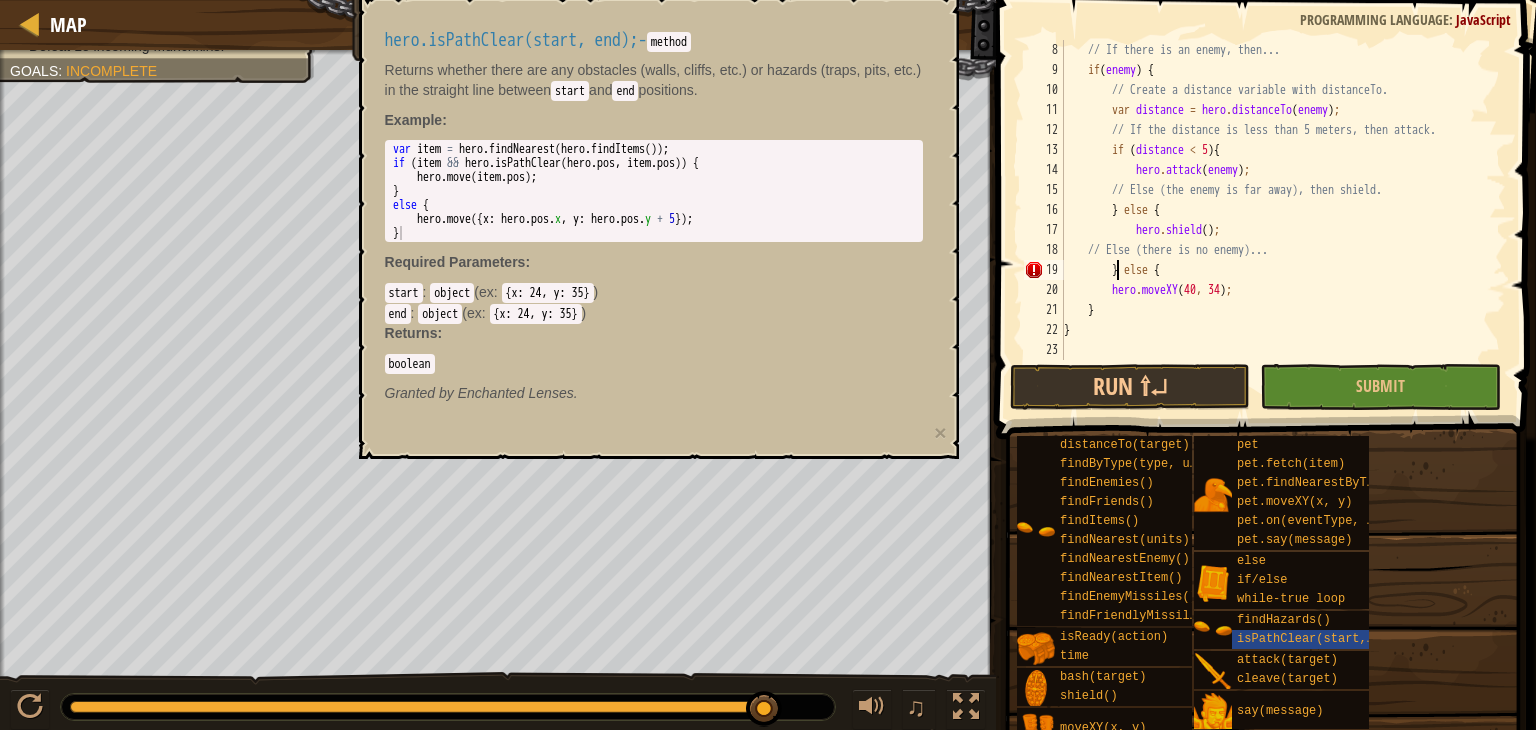 click on "// If there is an enemy, then...      if ( enemy )   {          // Create a distance variable with distanceTo.          var   distance   =   hero . distanceTo ( enemy ) ;          // If the distance is less than 5 meters, then attack.          if   ( distance   <   5 ) {              hero . attack ( enemy ) ;          // Else (the enemy is far away), then shield.          }   else   {              hero . shield ( ) ;      // Else (there is no enemy)...          }   else   {          hero . moveXY ( 40 ,   34 ) ;      } }" at bounding box center (1275, 220) 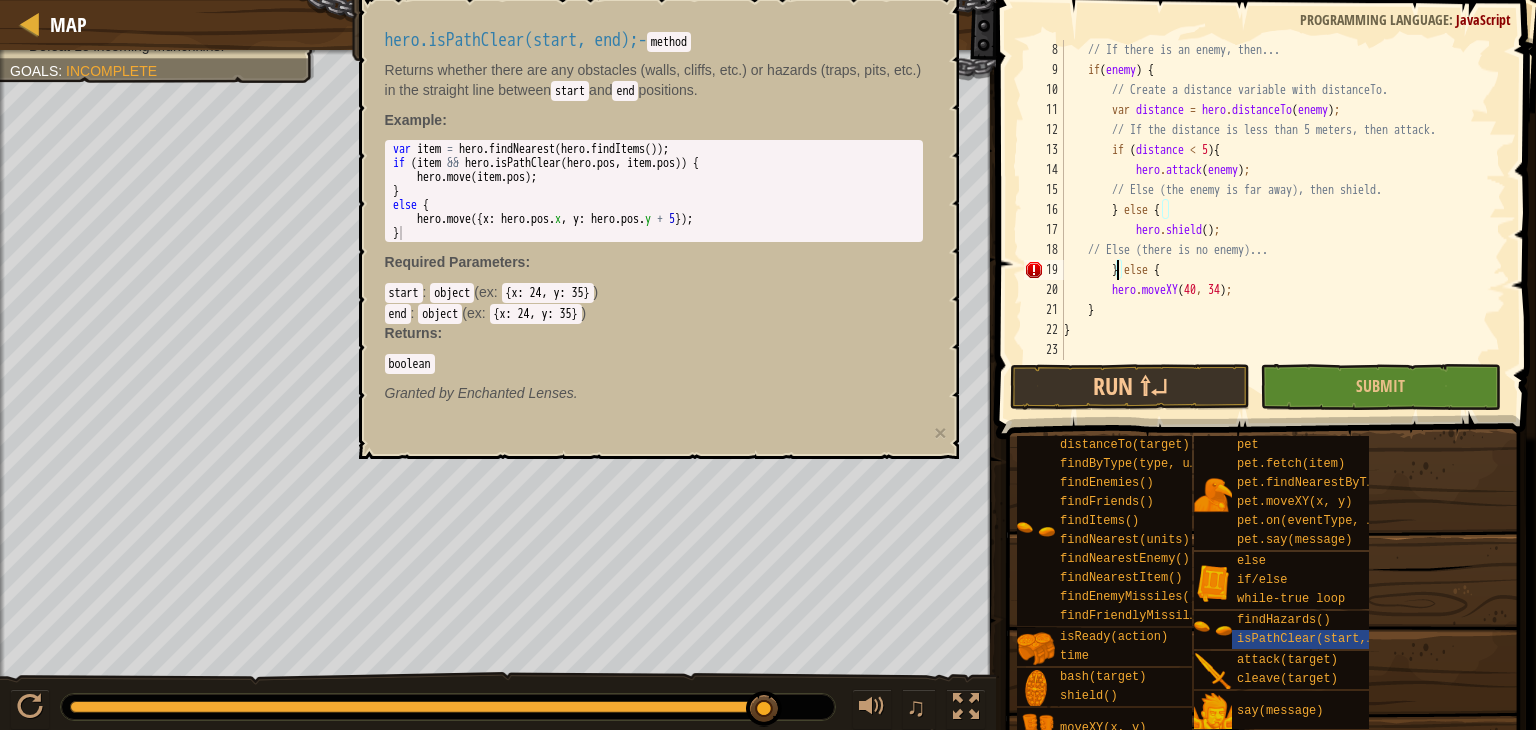 scroll, scrollTop: 9, scrollLeft: 5, axis: both 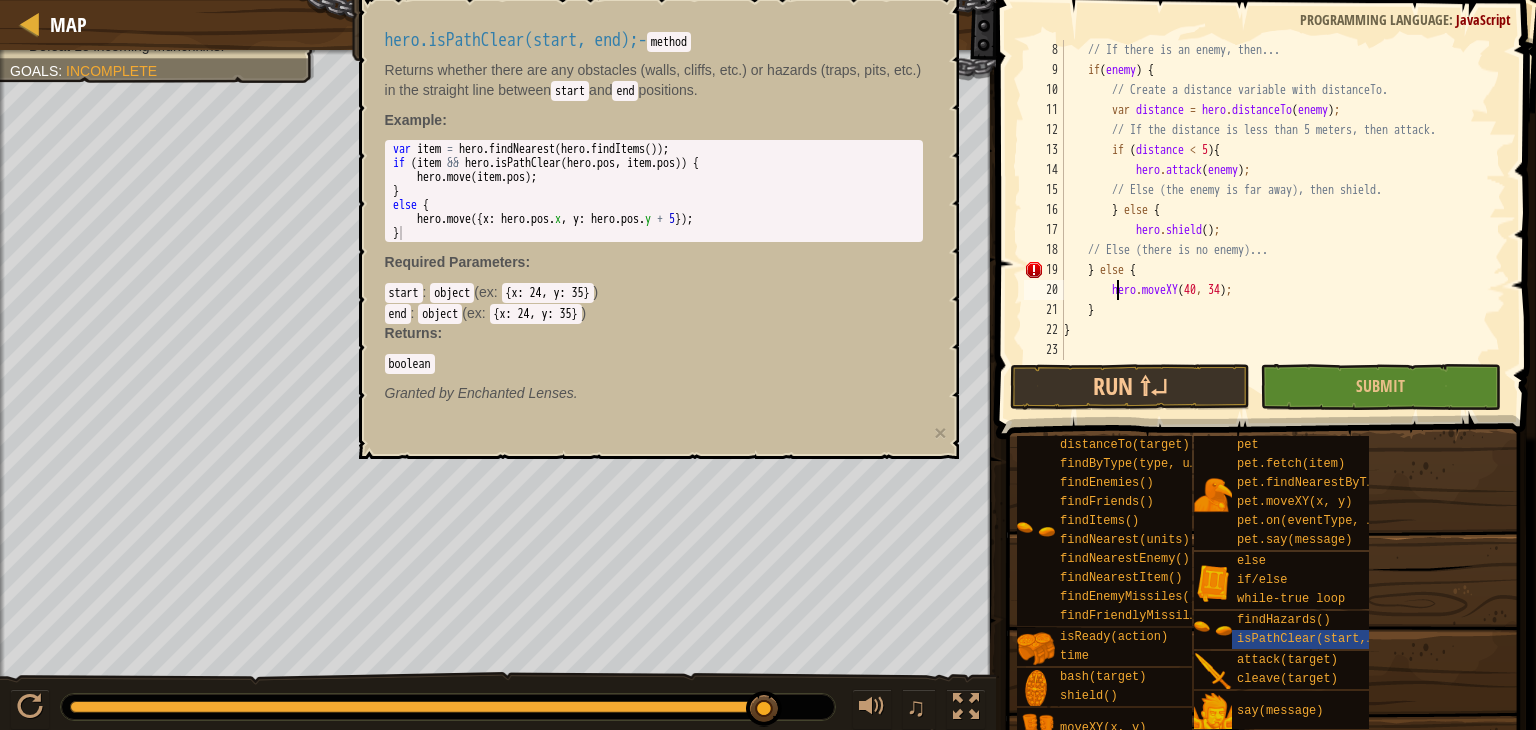 click on "// If there is an enemy, then...      if ( enemy )   {          // Create a distance variable with distanceTo.          var   distance   =   hero . distanceTo ( enemy ) ;          // If the distance is less than 5 meters, then attack.          if   ( distance   <   5 ) {              hero . attack ( enemy ) ;          // Else (the enemy is far away), then shield.          }   else   {              hero . shield ( ) ;      // Else (there is no enemy)...      }   else   {          hero . moveXY ( 40 ,   34 ) ;      } }" at bounding box center (1275, 220) 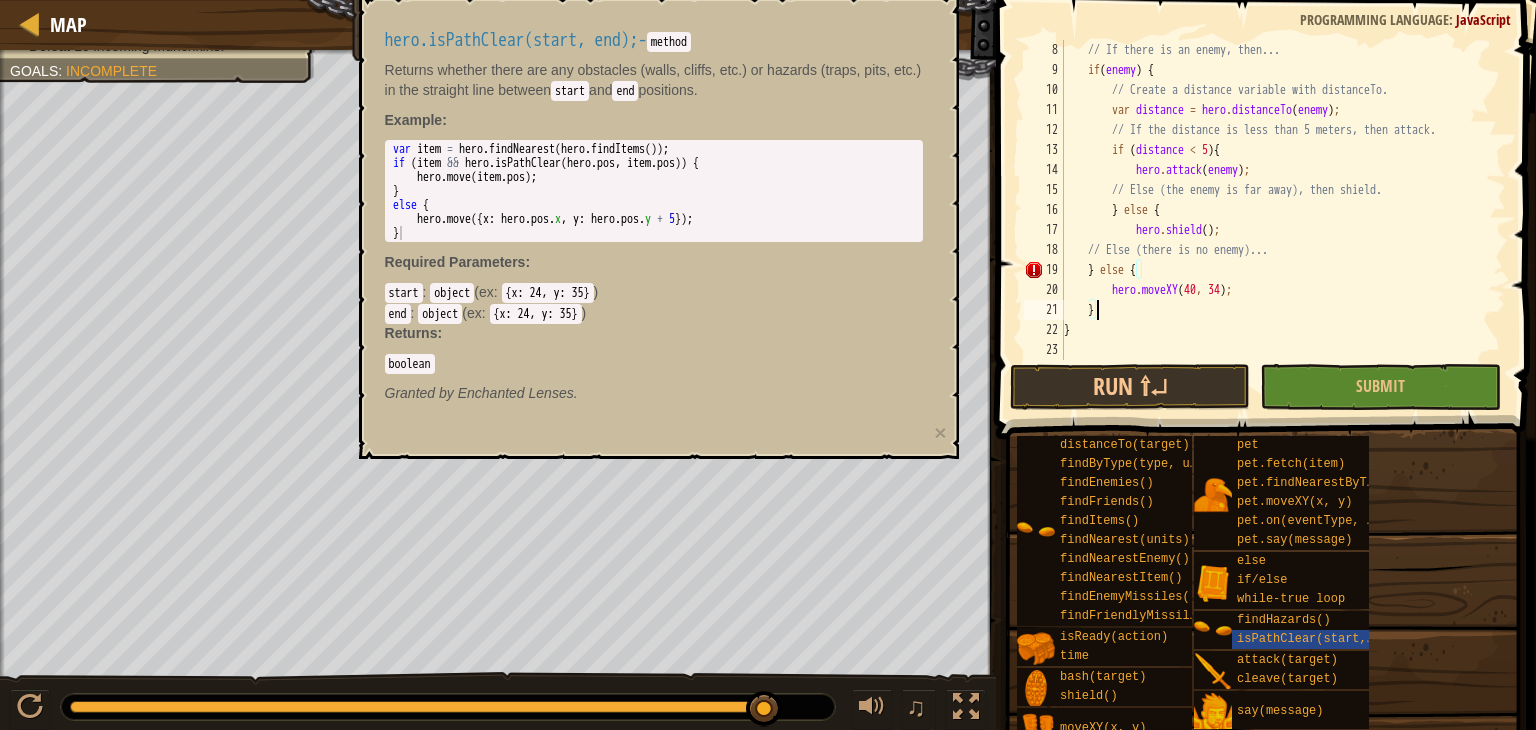 scroll, scrollTop: 9, scrollLeft: 1, axis: both 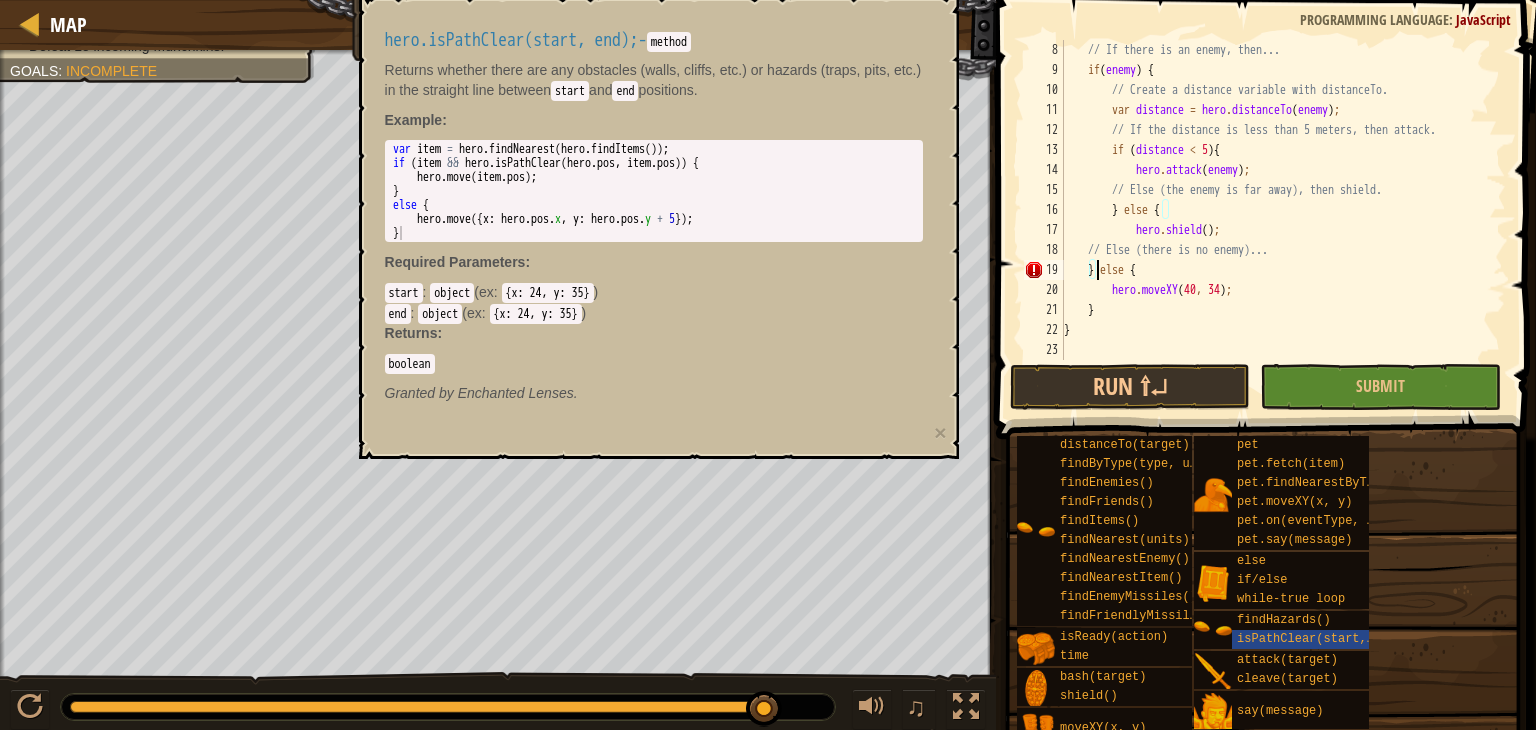 click on "// If there is an enemy, then...      if ( enemy )   {          // Create a distance variable with distanceTo.          var   distance   =   hero . distanceTo ( enemy ) ;          // If the distance is less than 5 meters, then attack.          if   ( distance   <   5 ) {              hero . attack ( enemy ) ;          // Else (the enemy is far away), then shield.          }   else   {              hero . shield ( ) ;      // Else (there is no enemy)...      }   else   {          hero . moveXY ( 40 ,   34 ) ;      } }" at bounding box center [1275, 220] 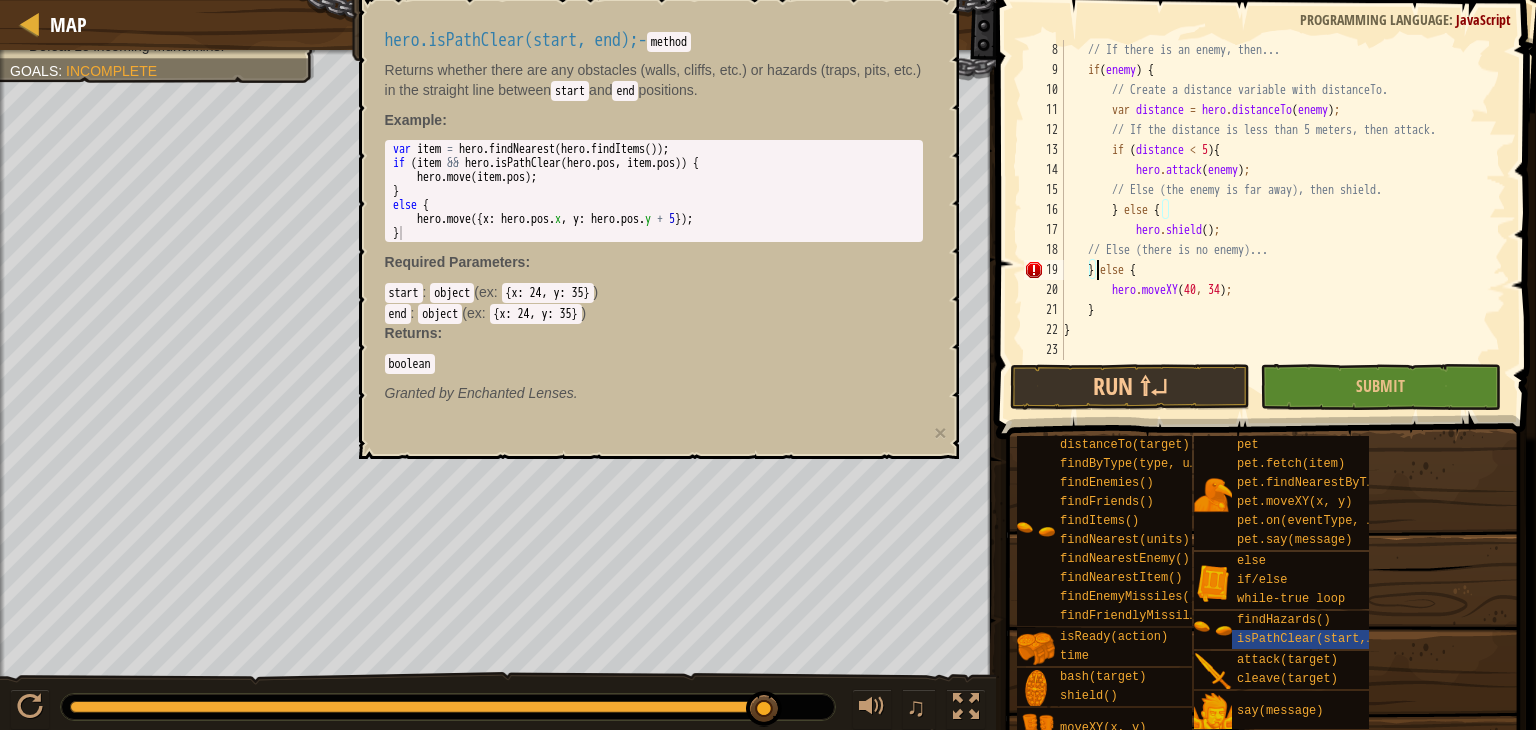 click on "// If there is an enemy, then...      if ( enemy )   {          // Create a distance variable with distanceTo.          var   distance   =   hero . distanceTo ( enemy ) ;          // If the distance is less than 5 meters, then attack.          if   ( distance   <   5 ) {              hero . attack ( enemy ) ;          // Else (the enemy is far away), then shield.          }   else   {              hero . shield ( ) ;      // Else (there is no enemy)...      }   else   {          hero . moveXY ( 40 ,   34 ) ;      } }" at bounding box center (1275, 220) 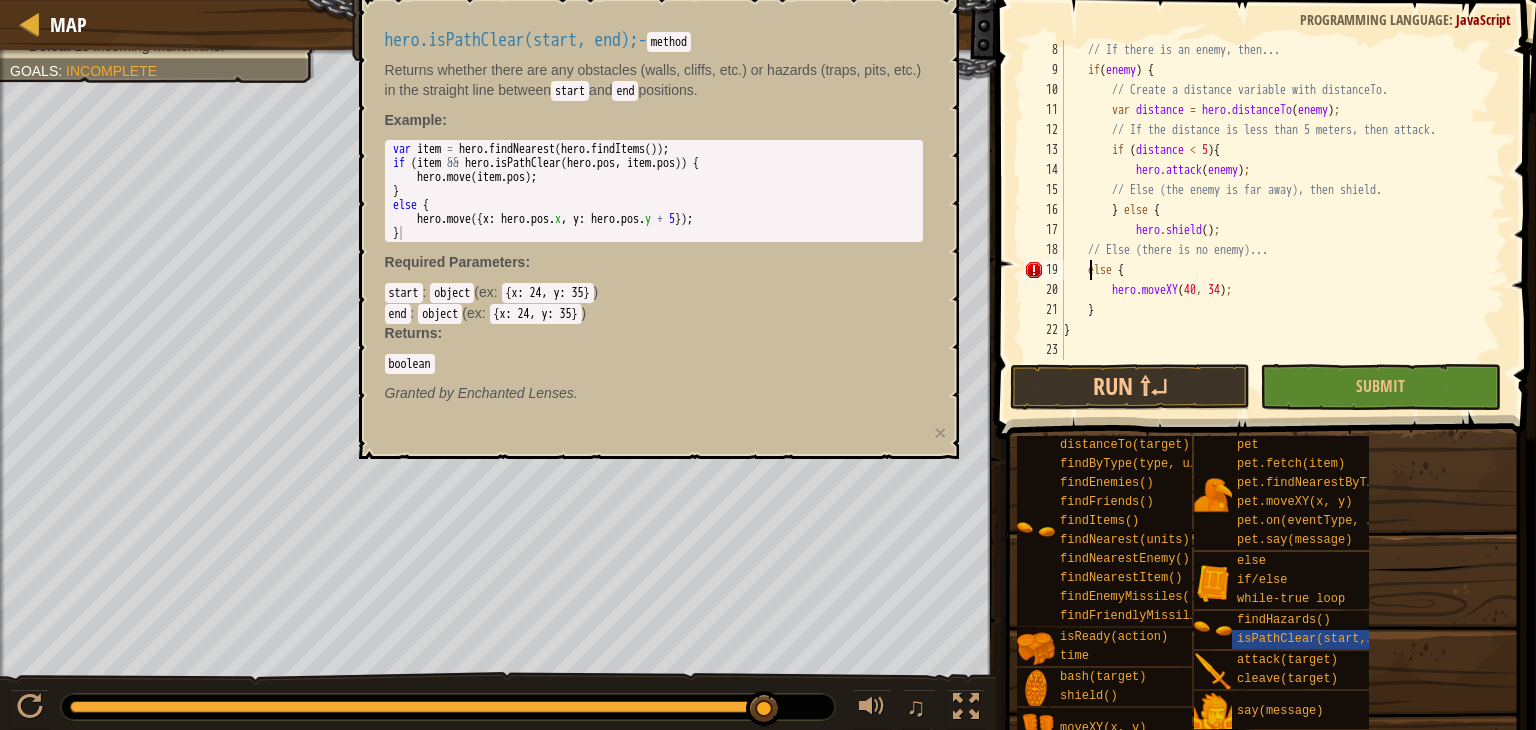 click on "// If there is an enemy, then...      if ( enemy )   {          // Create a distance variable with distanceTo.          var   distance   =   hero . distanceTo ( enemy ) ;          // If the distance is less than 5 meters, then attack.          if   ( distance   <   5 ) {              hero . attack ( enemy ) ;          // Else (the enemy is far away), then shield.          }   else   {              hero . shield ( ) ;      // Else (there is no enemy)...      else   {          hero . moveXY ( 40 ,   34 ) ;      } }" at bounding box center (1275, 220) 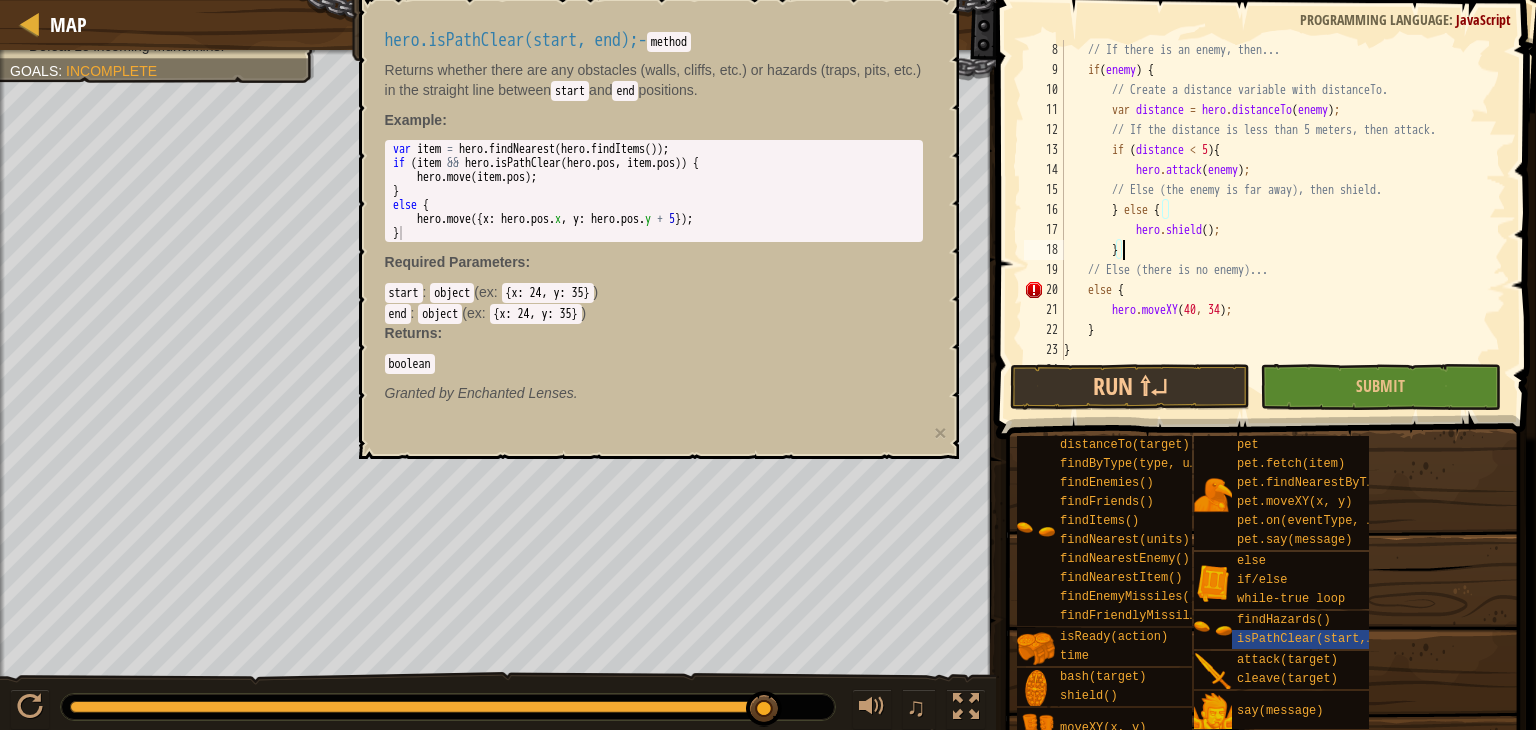 scroll, scrollTop: 9, scrollLeft: 5, axis: both 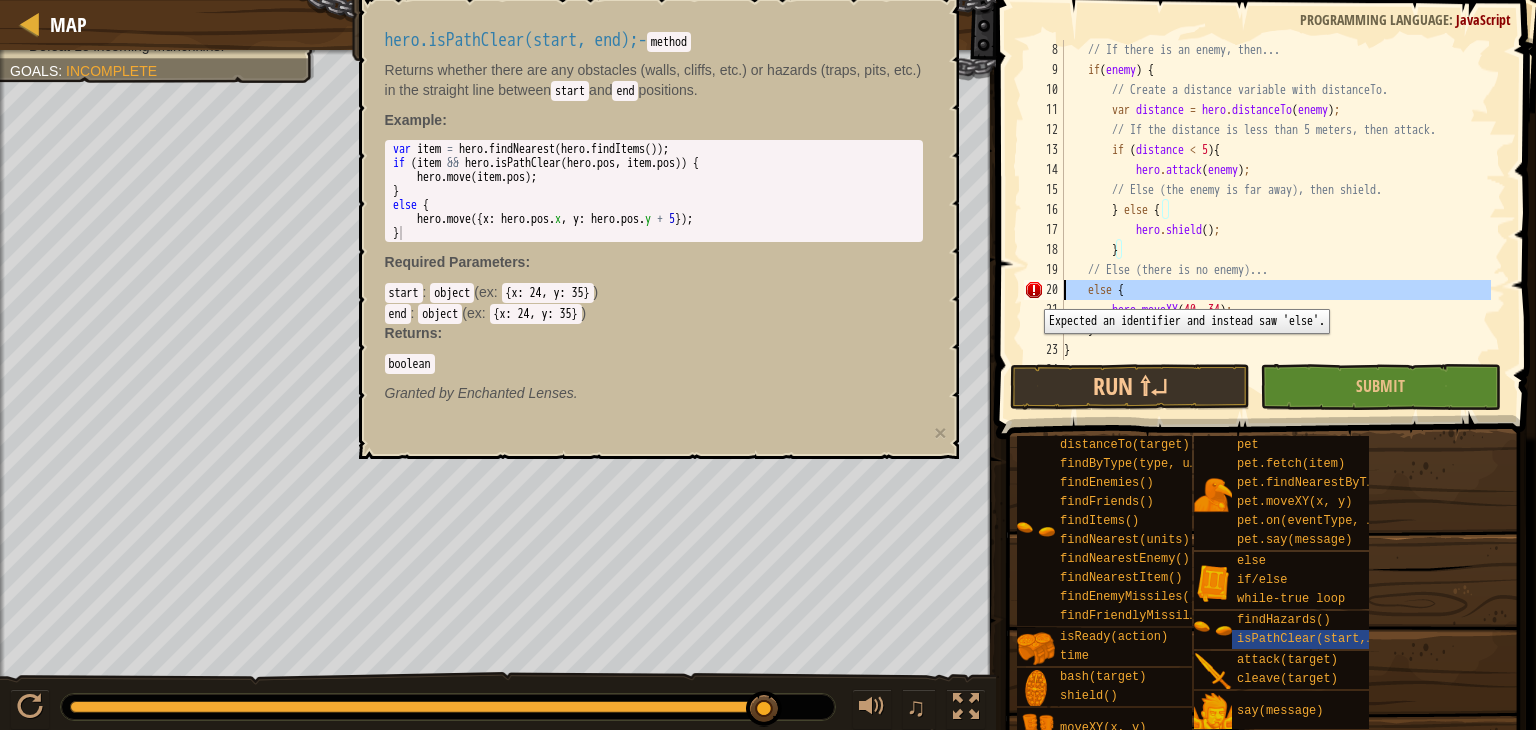 click on "20" at bounding box center [1044, 290] 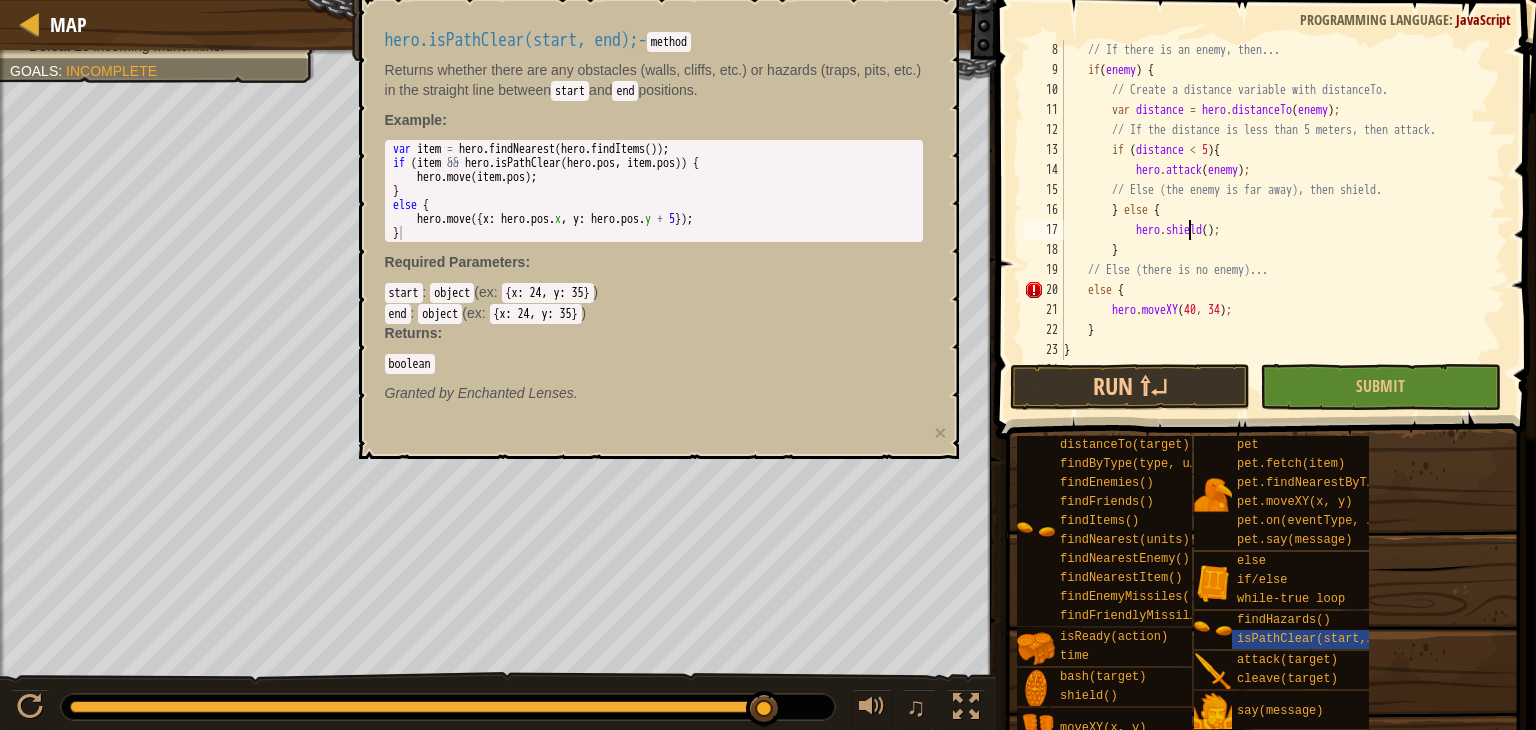 drag, startPoint x: 1190, startPoint y: 227, endPoint x: 1200, endPoint y: 211, distance: 18.867962 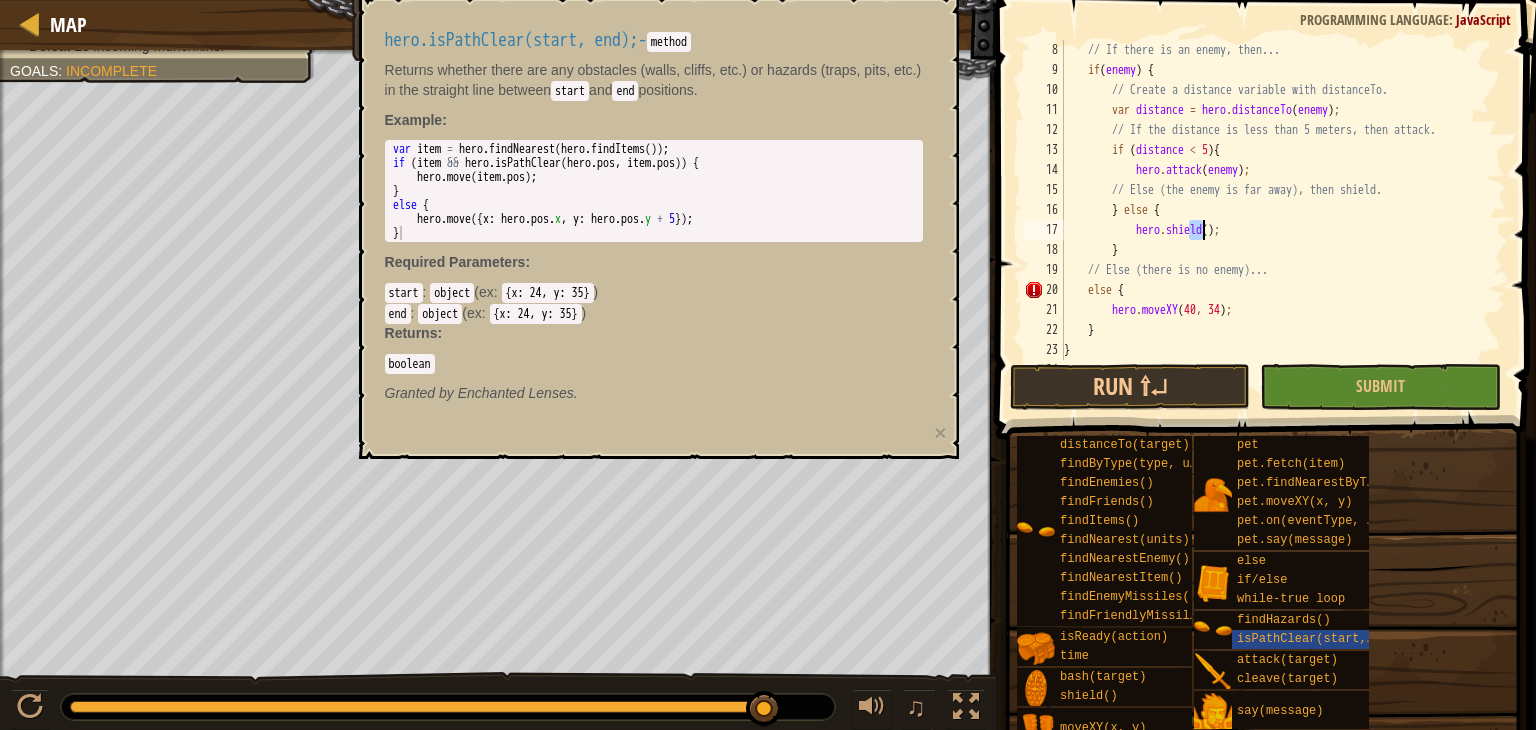 click on "// If there is an enemy, then...      if ( enemy )   {          // Create a distance variable with distanceTo.          var   distance   =   hero . distanceTo ( enemy ) ;          // If the distance is less than 5 meters, then attack.          if   ( distance   <   5 ) {              hero . attack ( enemy ) ;          // Else (the enemy is far away), then shield.          }   else   {              hero . shield ( ) ;          }      // Else (there is no enemy)...      else   {          hero . moveXY ( 40 ,   34 ) ;      } }" at bounding box center (1275, 220) 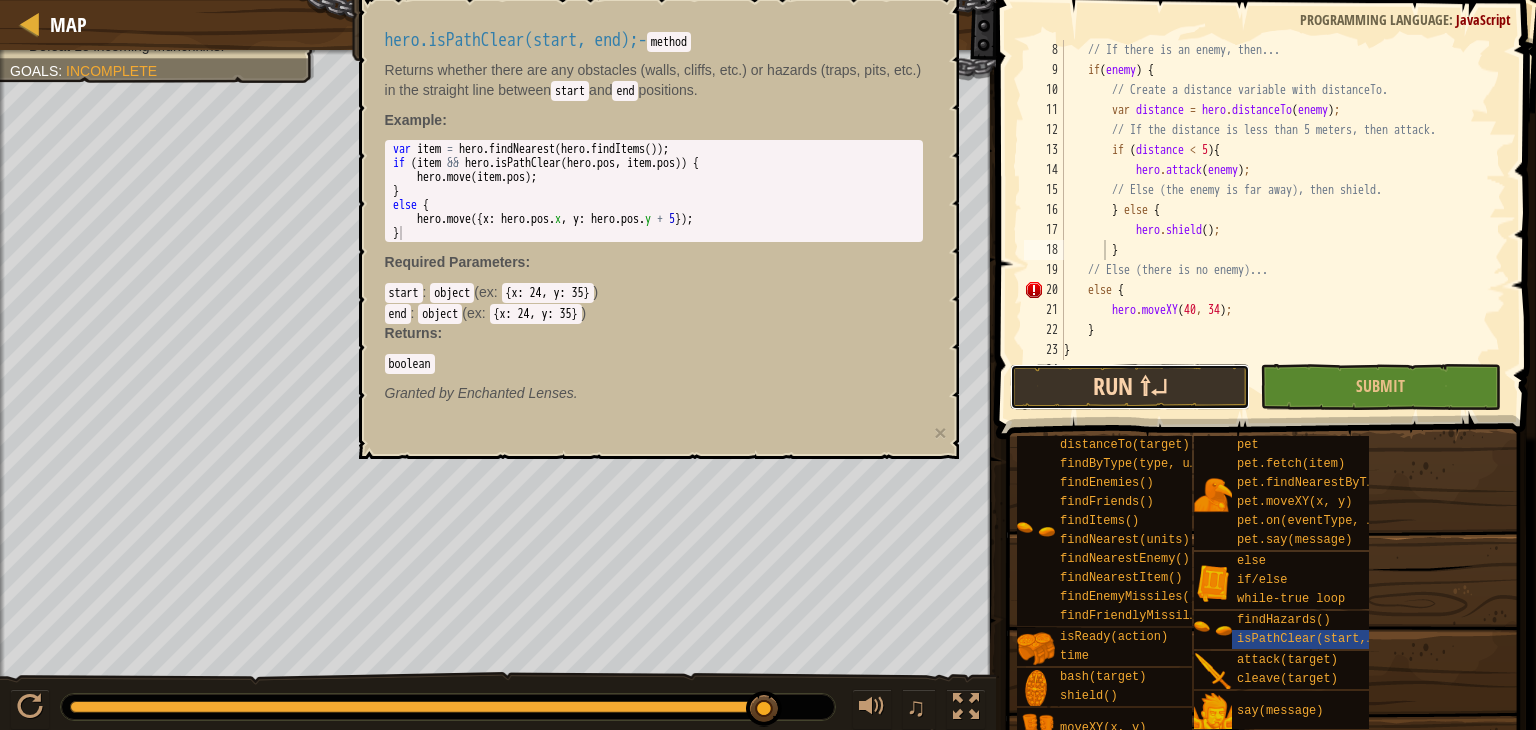 drag, startPoint x: 1148, startPoint y: 406, endPoint x: 1132, endPoint y: 403, distance: 16.27882 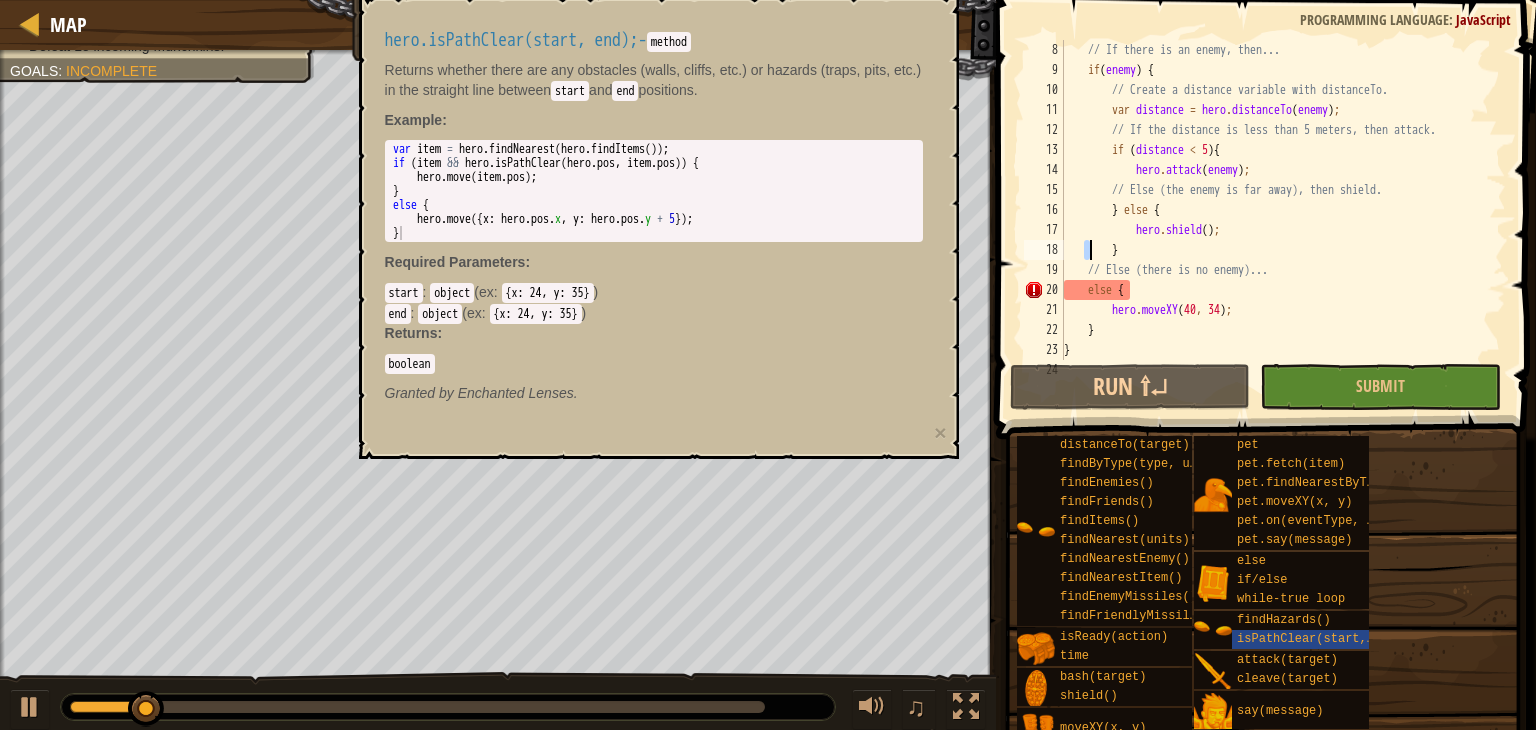 click on "// If there is an enemy, then...      if ( enemy )   {          // Create a distance variable with distanceTo.          var   distance   =   hero . distanceTo ( enemy ) ;          // If the distance is less than 5 meters, then attack.          if   ( distance   <   5 ) {              hero . attack ( enemy ) ;          // Else (the enemy is far away), then shield.          }   else   {              hero . shield ( ) ;          }      // Else (there is no enemy)...      else   {          hero . moveXY ( 40 ,   34 ) ;      } }" at bounding box center (1275, 220) 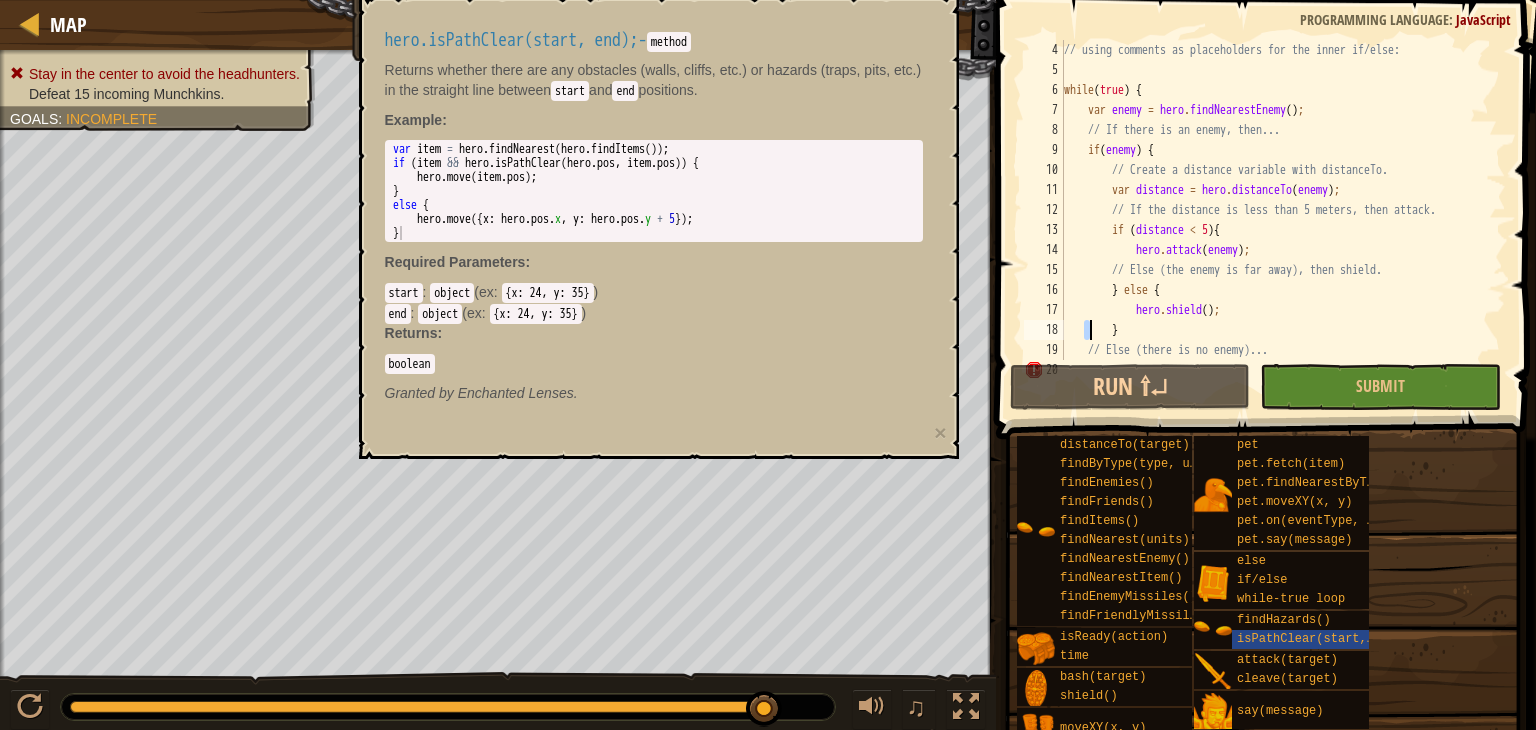 scroll, scrollTop: 120, scrollLeft: 0, axis: vertical 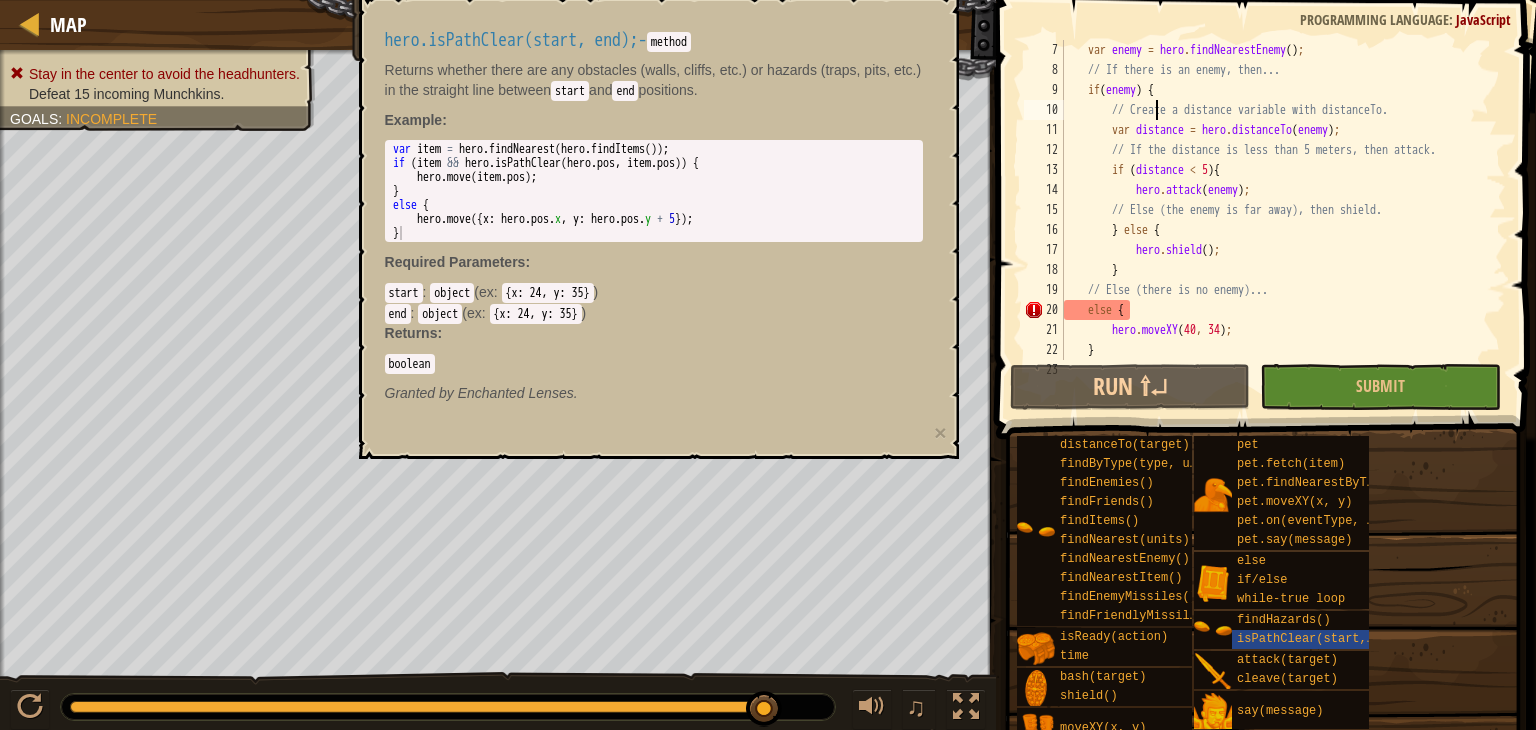 click on "var   enemy   =   hero . findNearestEnemy ( ) ;      // If there is an enemy, then...      if ( enemy )   {          // Create a distance variable with distanceTo.          var   distance   =   hero . distanceTo ( enemy ) ;          // If the distance is less than 5 meters, then attack.          if   ( distance   <   5 ) {              hero . attack ( enemy ) ;          // Else (the enemy is far away), then shield.          }   else   {              hero . shield ( ) ;          }      // Else (there is no enemy)...      else   {          hero . moveXY ( 40 ,   34 ) ;      } }" at bounding box center (1275, 220) 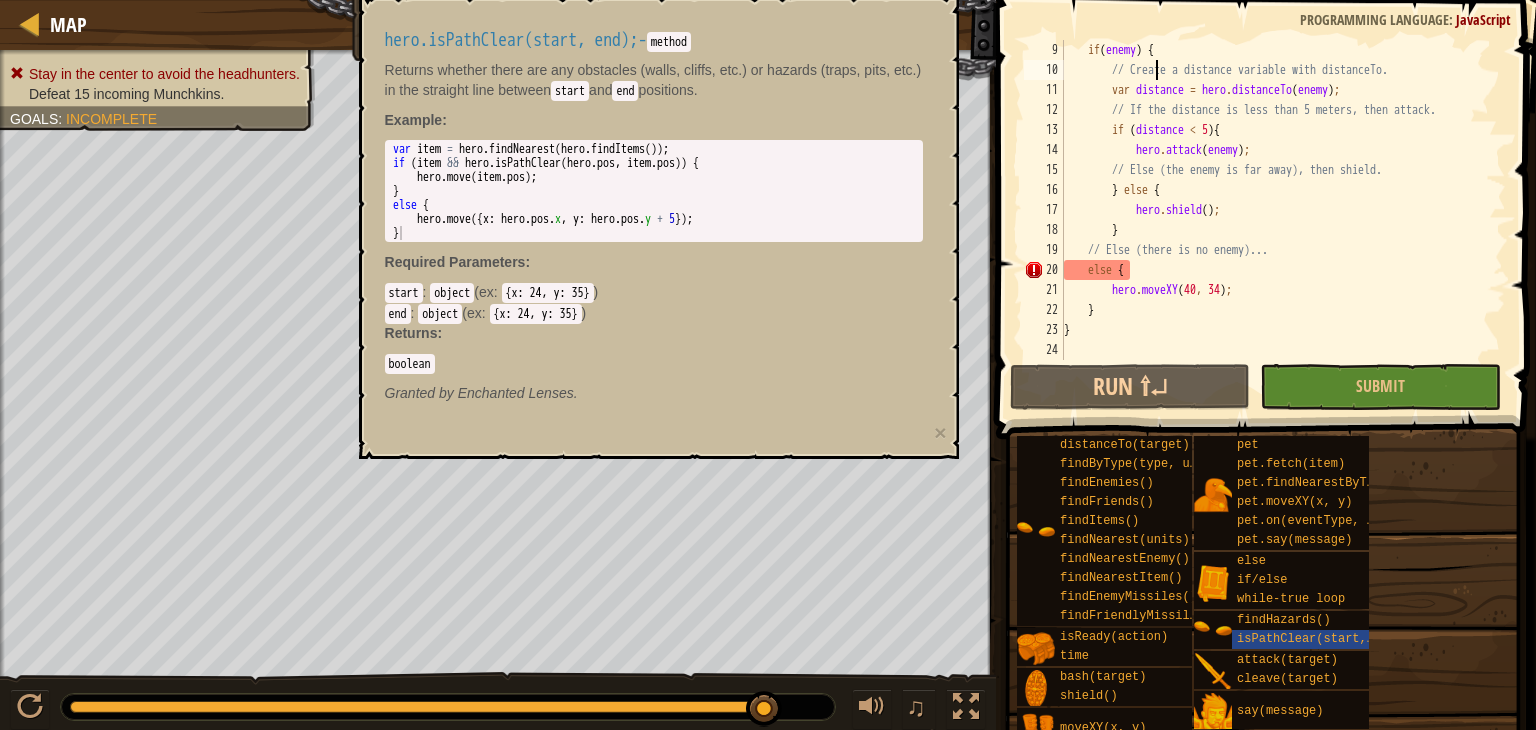 scroll, scrollTop: 160, scrollLeft: 0, axis: vertical 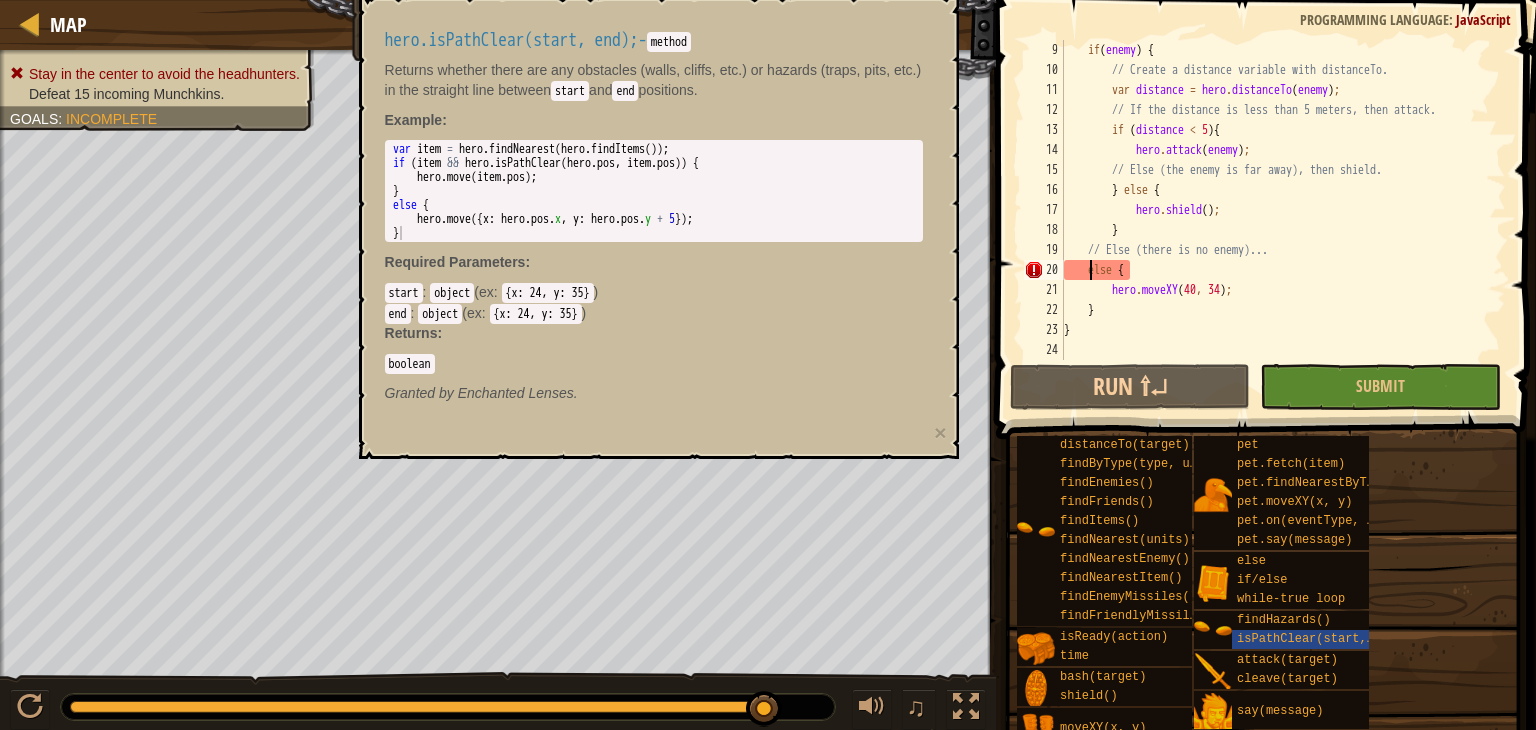 click on "if ( enemy )   {          // Create a distance variable with distanceTo.          var   distance   =   hero . distanceTo ( enemy ) ;          // If the distance is less than 5 meters, then attack.          if   ( distance   <   5 ) {              hero . attack ( enemy ) ;          // Else (the enemy is far away), then shield.          }   else   {              hero . shield ( ) ;          }      // Else (there is no enemy)...      else   {          hero . moveXY ( 40 ,   34 ) ;      } }" at bounding box center (1275, 220) 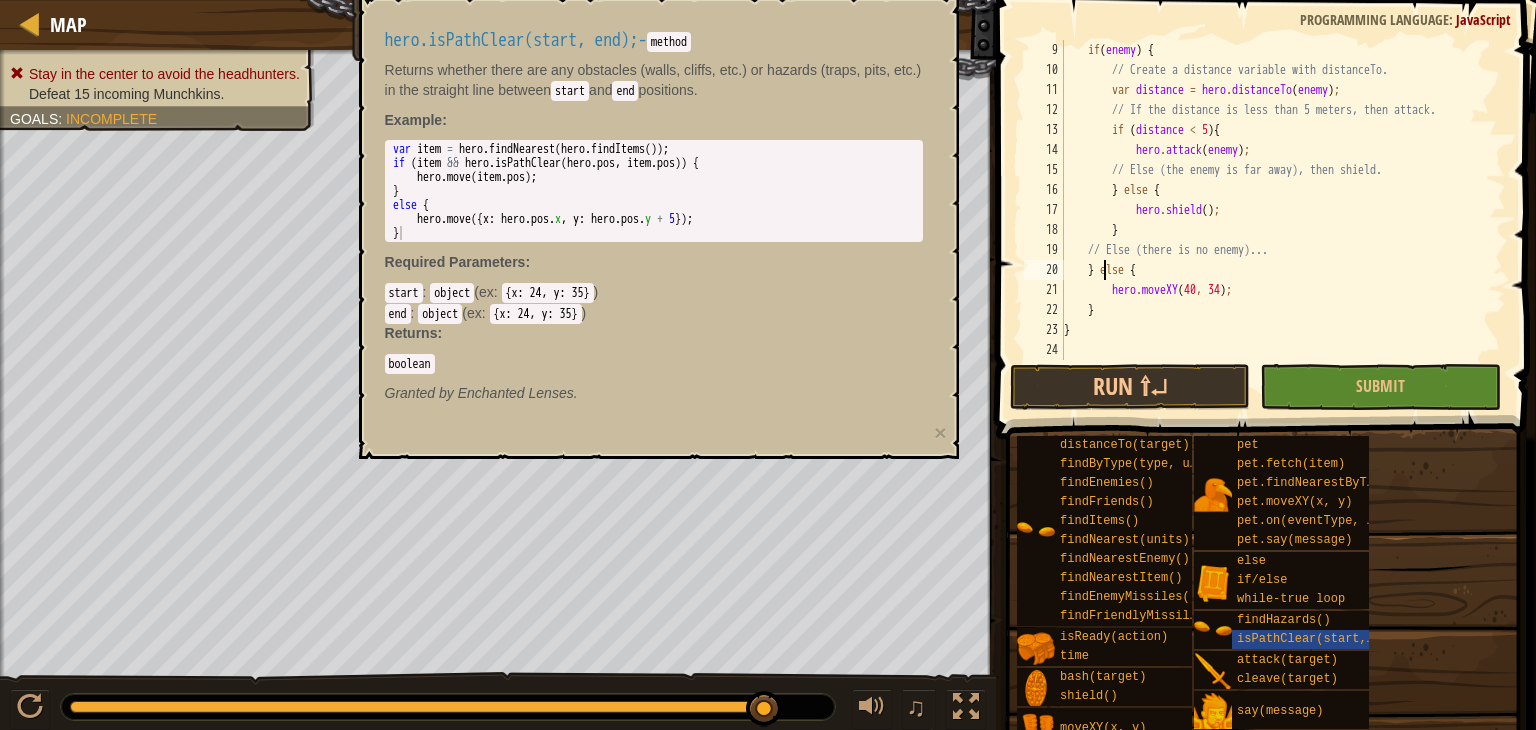 type on "} else {" 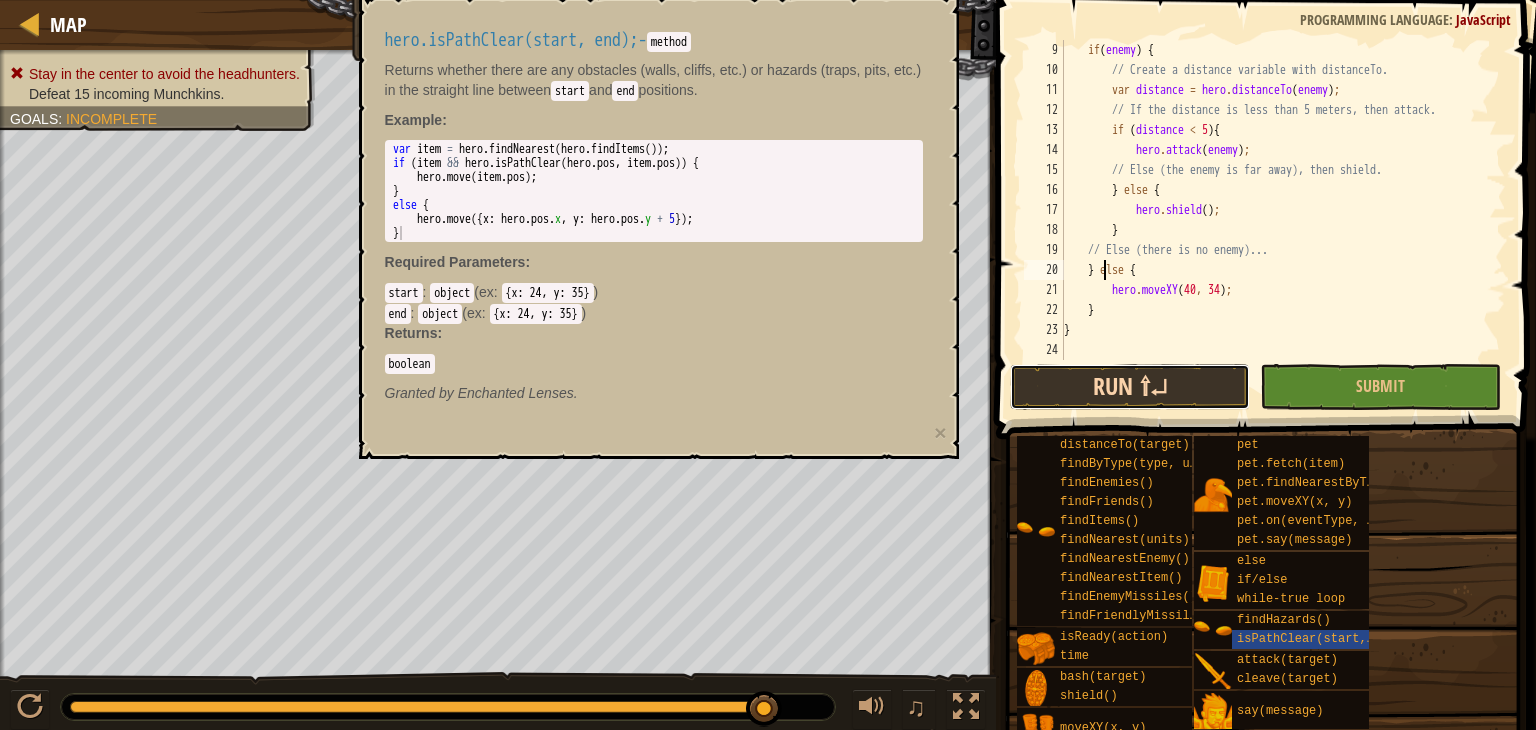 click on "Run ⇧↵" at bounding box center (1130, 387) 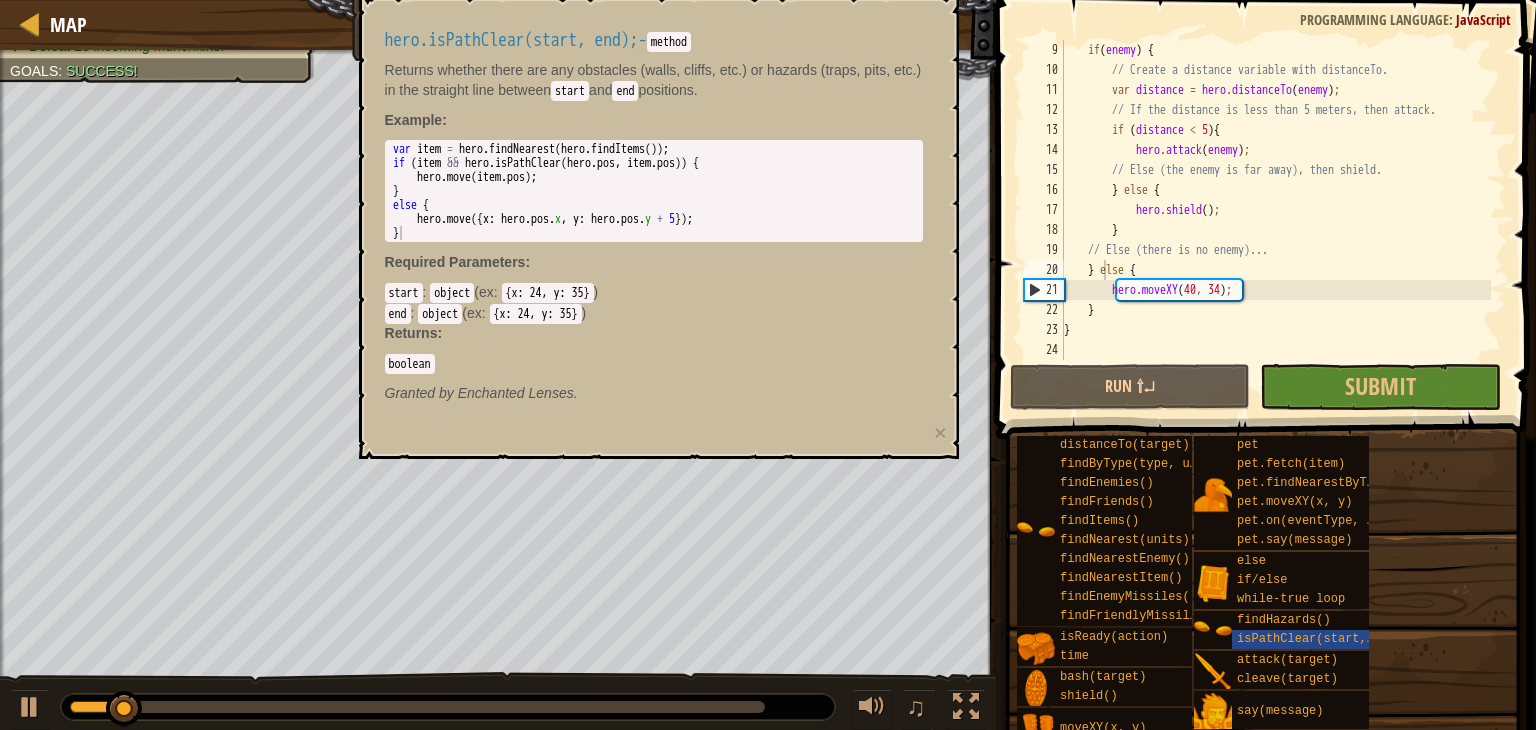 click on "distanceTo(target) findByType(type, units) findEnemies() findFriends() findItems() findNearest(units) findNearestEnemy() findNearestItem() findEnemyMissiles() findFriendlyMissiles() isReady(action) time bash(target) shield() moveXY(x, y) pet pet.fetch(item) pet.findNearestByType(type) pet.moveXY(x, y) pet.on(eventType, handler) pet.say(message) else if/else while-true loop findHazards() isPathClear(start, end) attack(target) cleave(target) say(message) pos" at bounding box center [1269, 602] 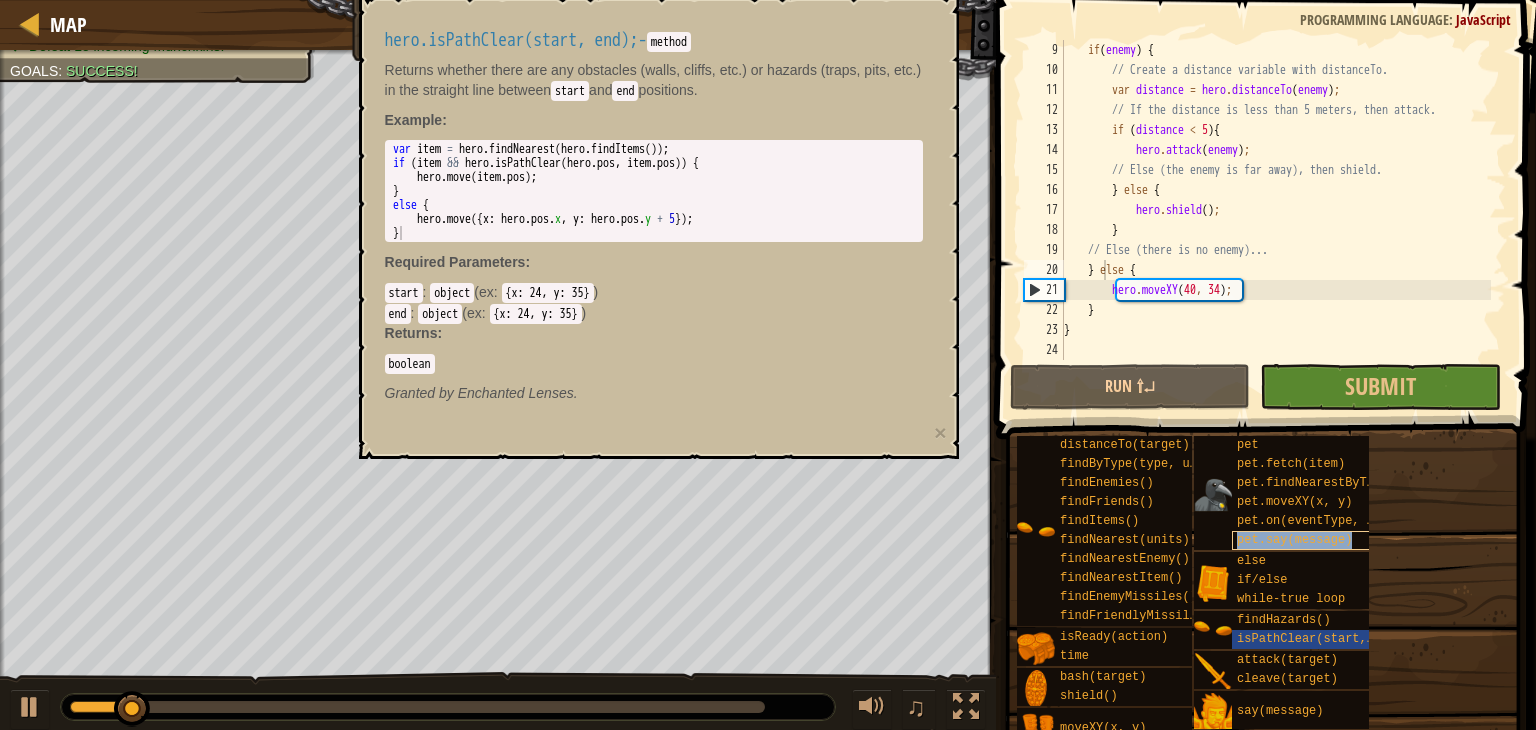 click on "pet.say(message)" at bounding box center (1294, 540) 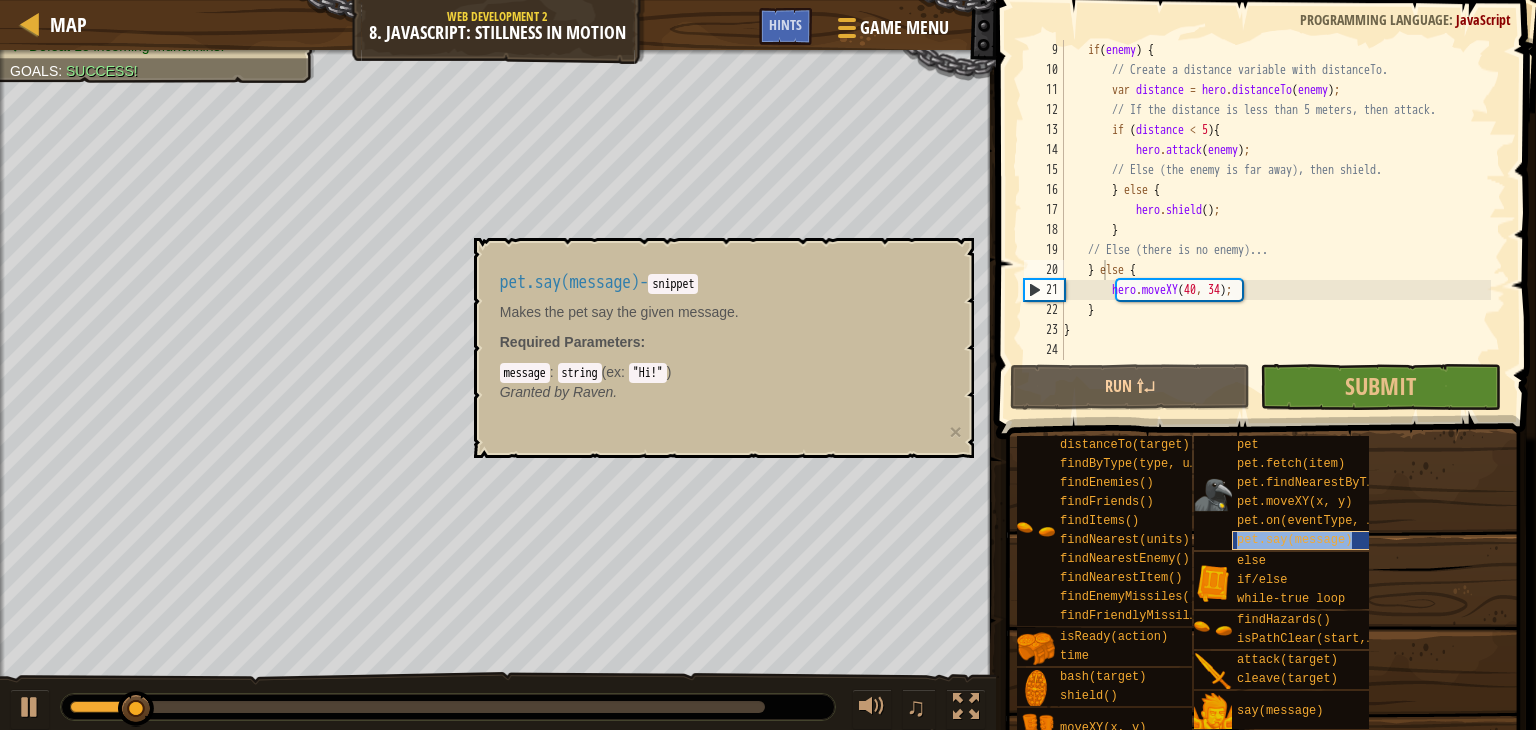 click on "pet.say(message)" at bounding box center (1294, 540) 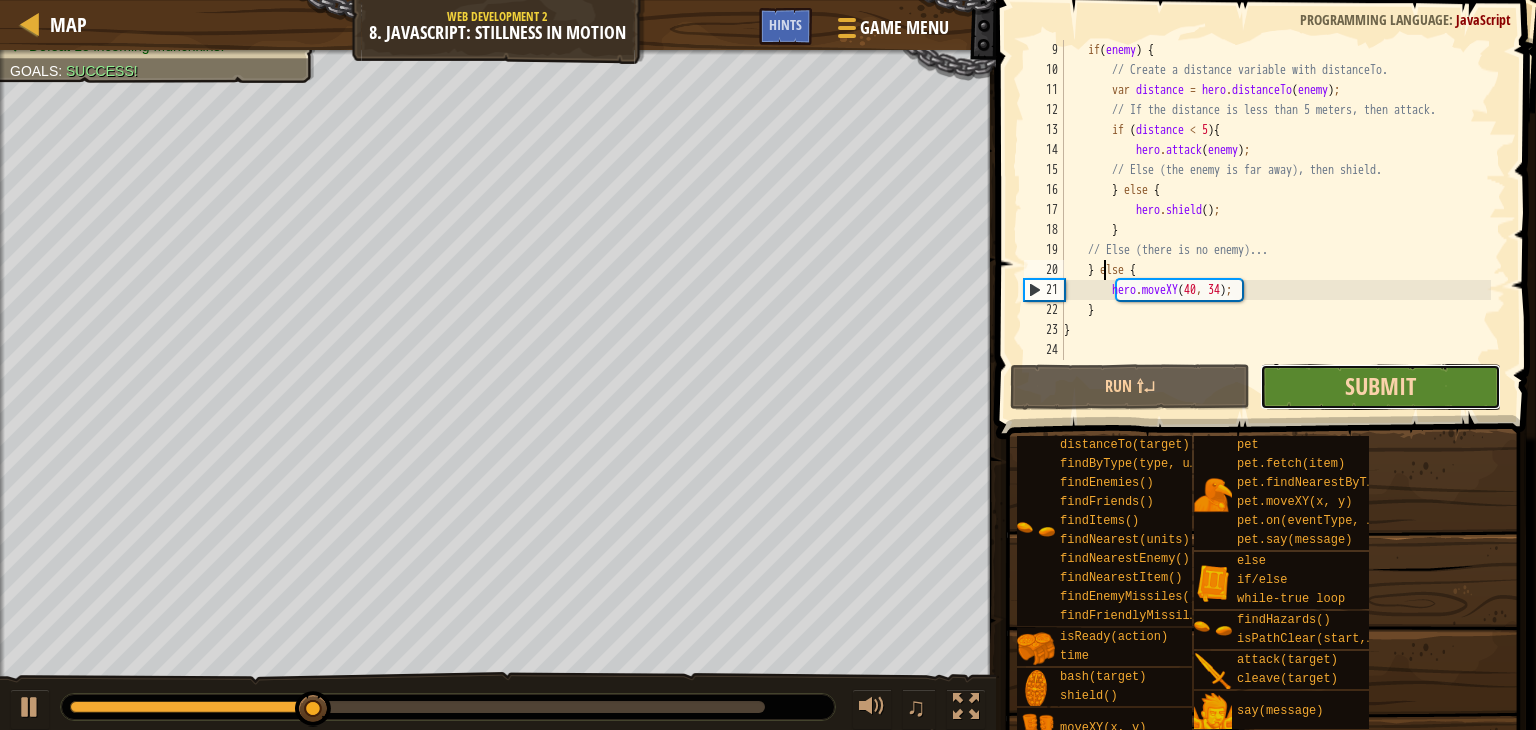 click on "Submit" at bounding box center (1380, 386) 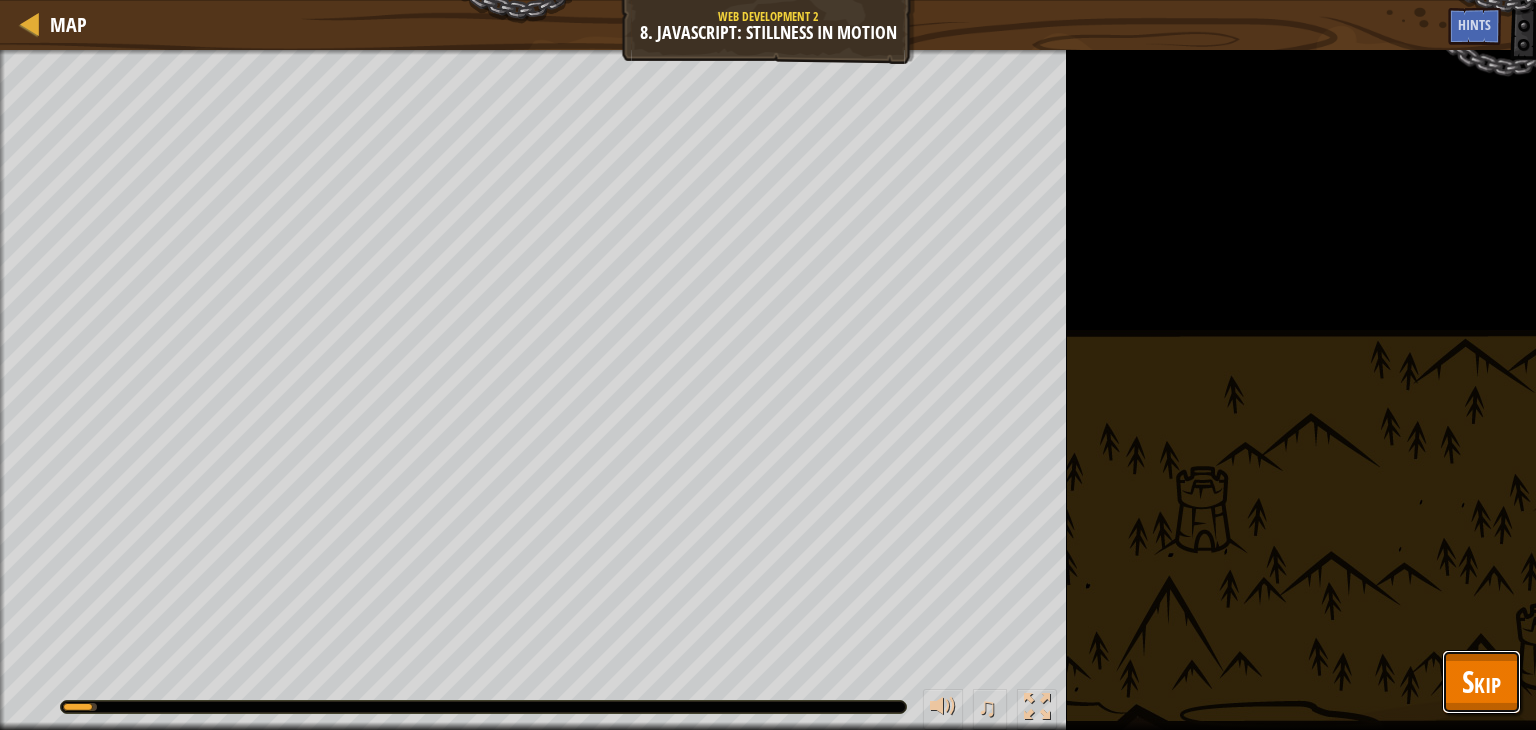 click on "Skip" at bounding box center (1481, 681) 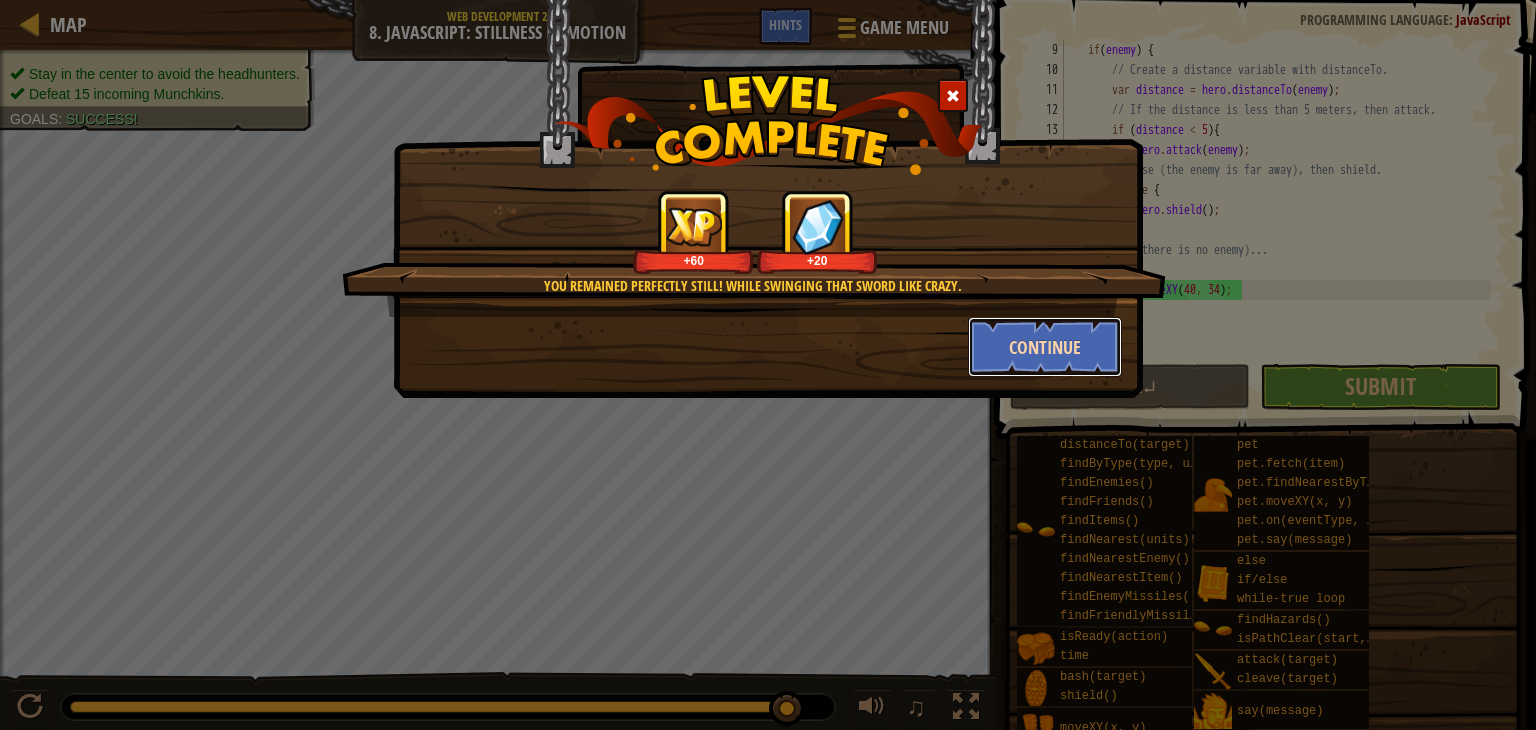click on "Continue" at bounding box center (1045, 347) 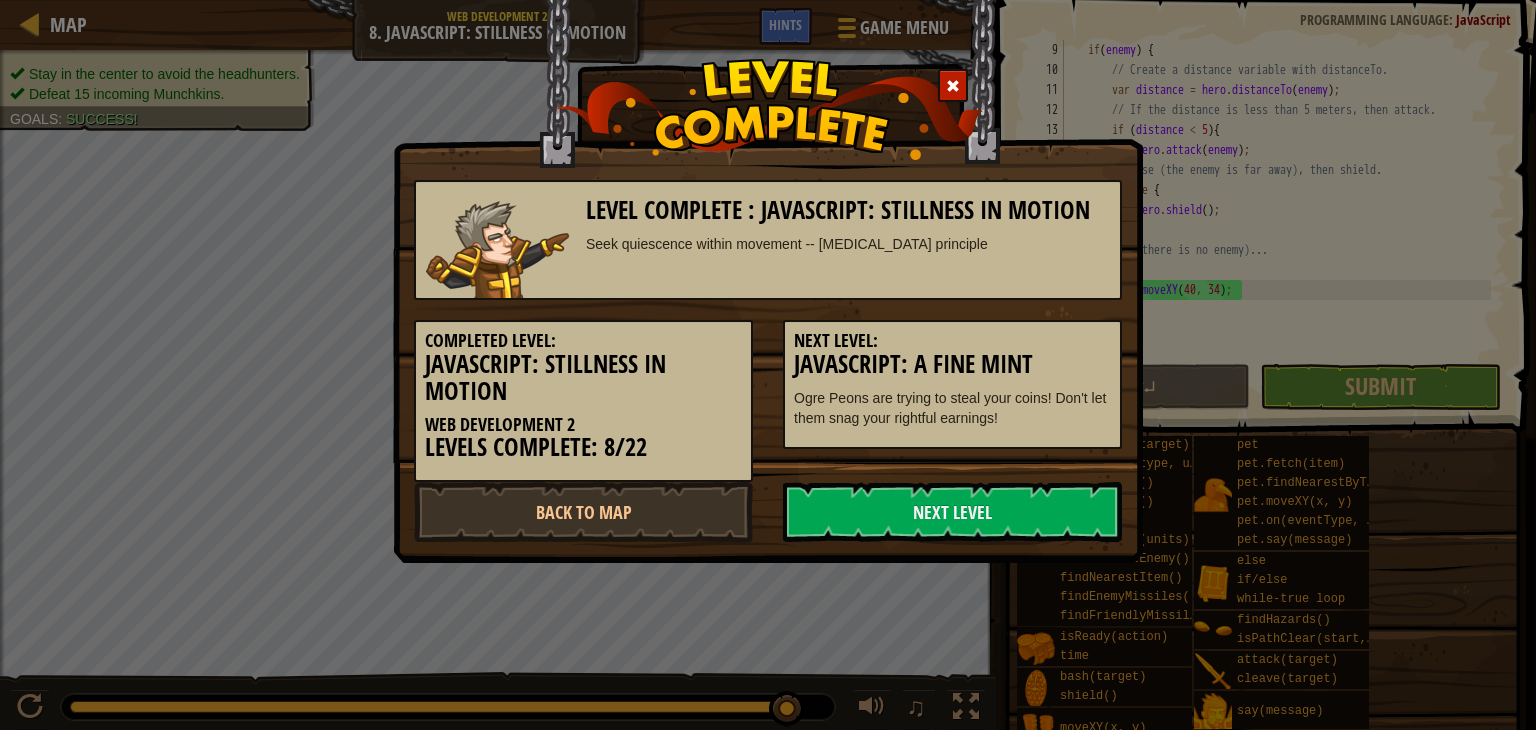 click on "JavaScript: A Fine Mint" at bounding box center (952, 364) 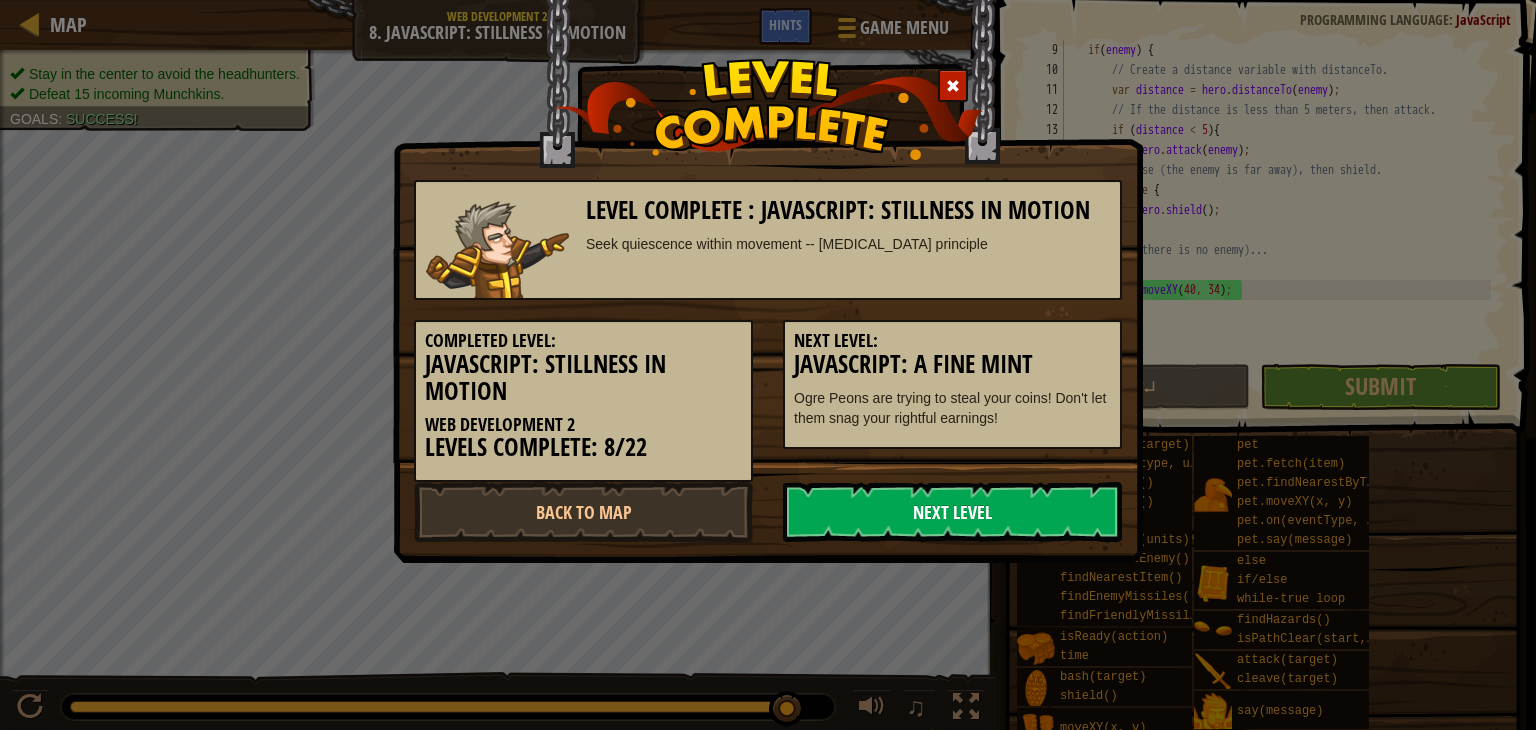 click on "Next Level" at bounding box center [952, 512] 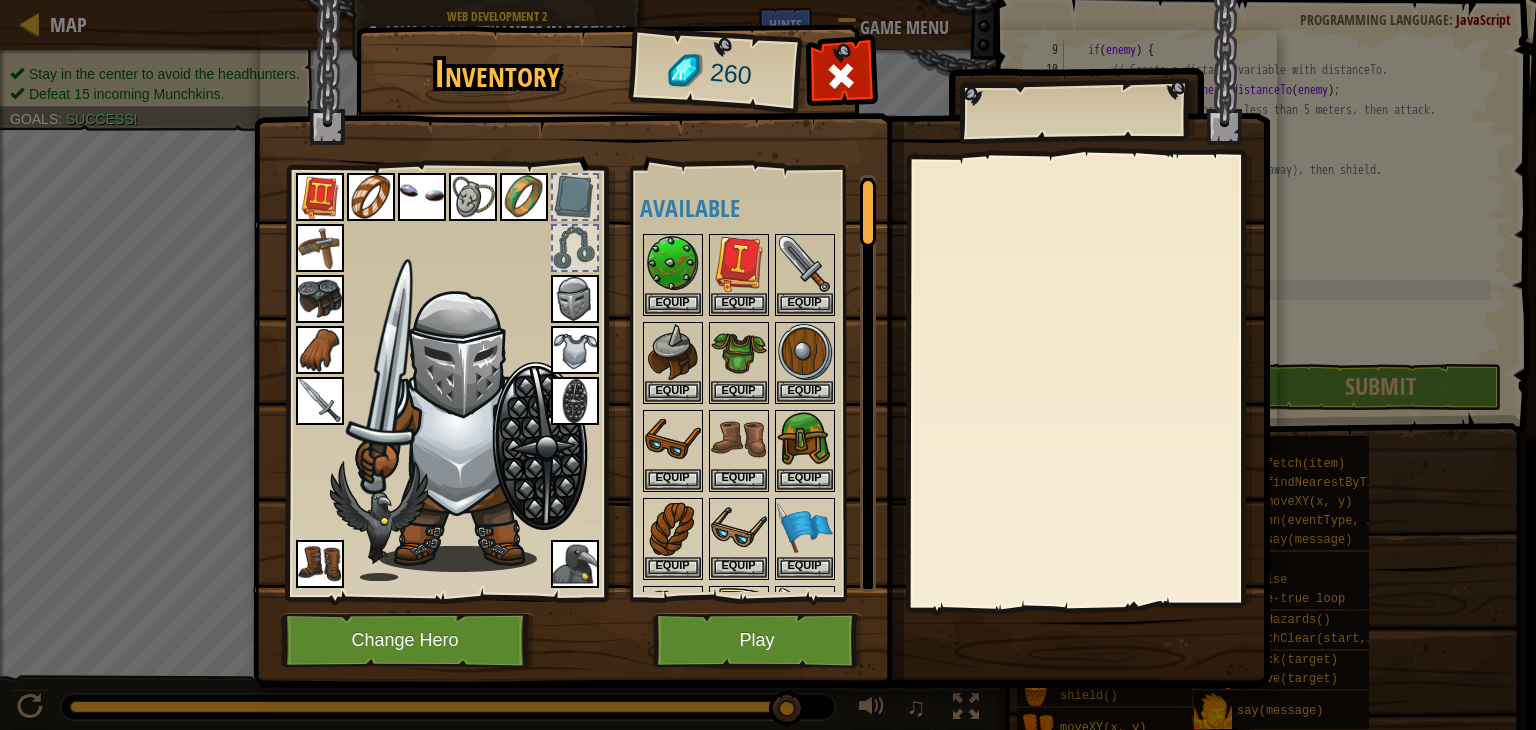 click at bounding box center [765, 494] 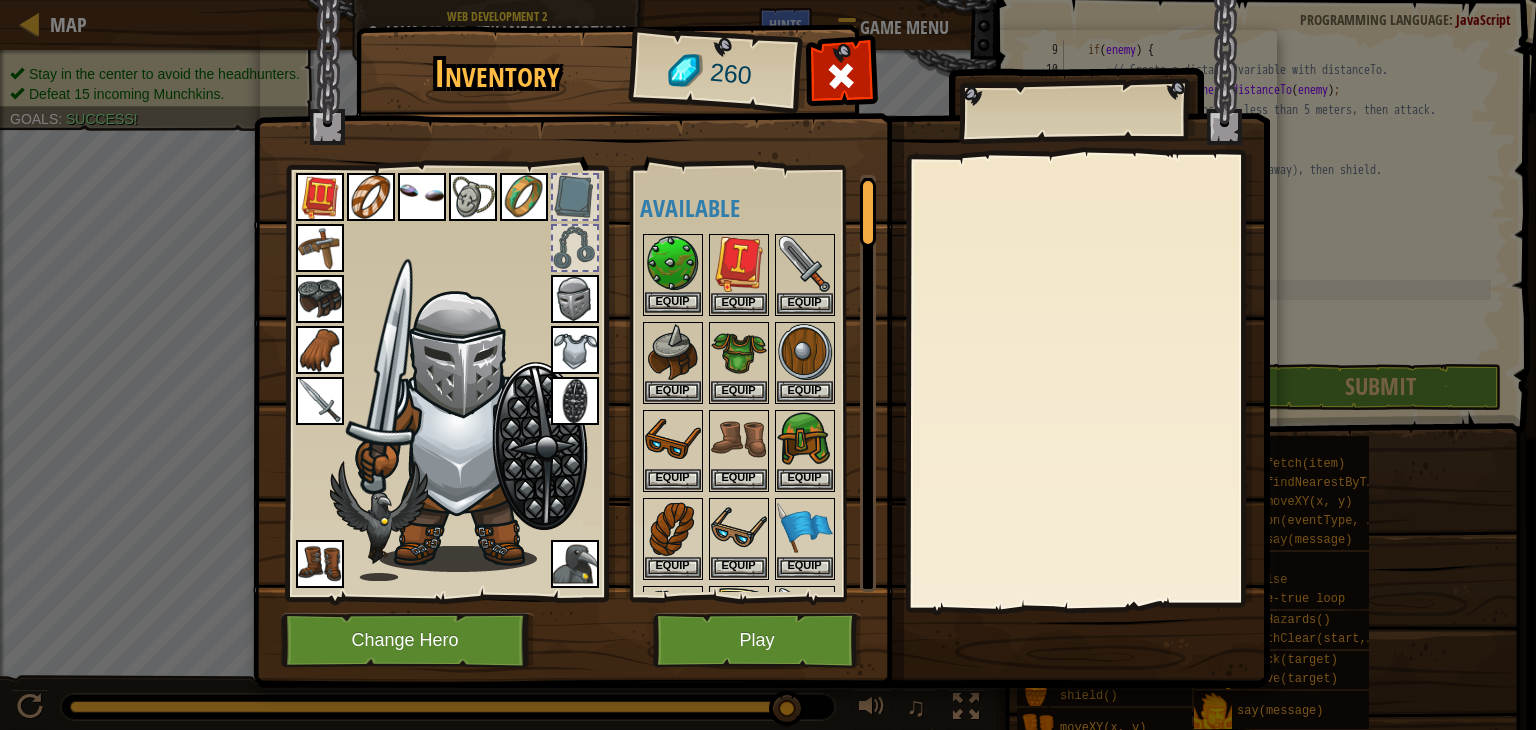 click at bounding box center [673, 264] 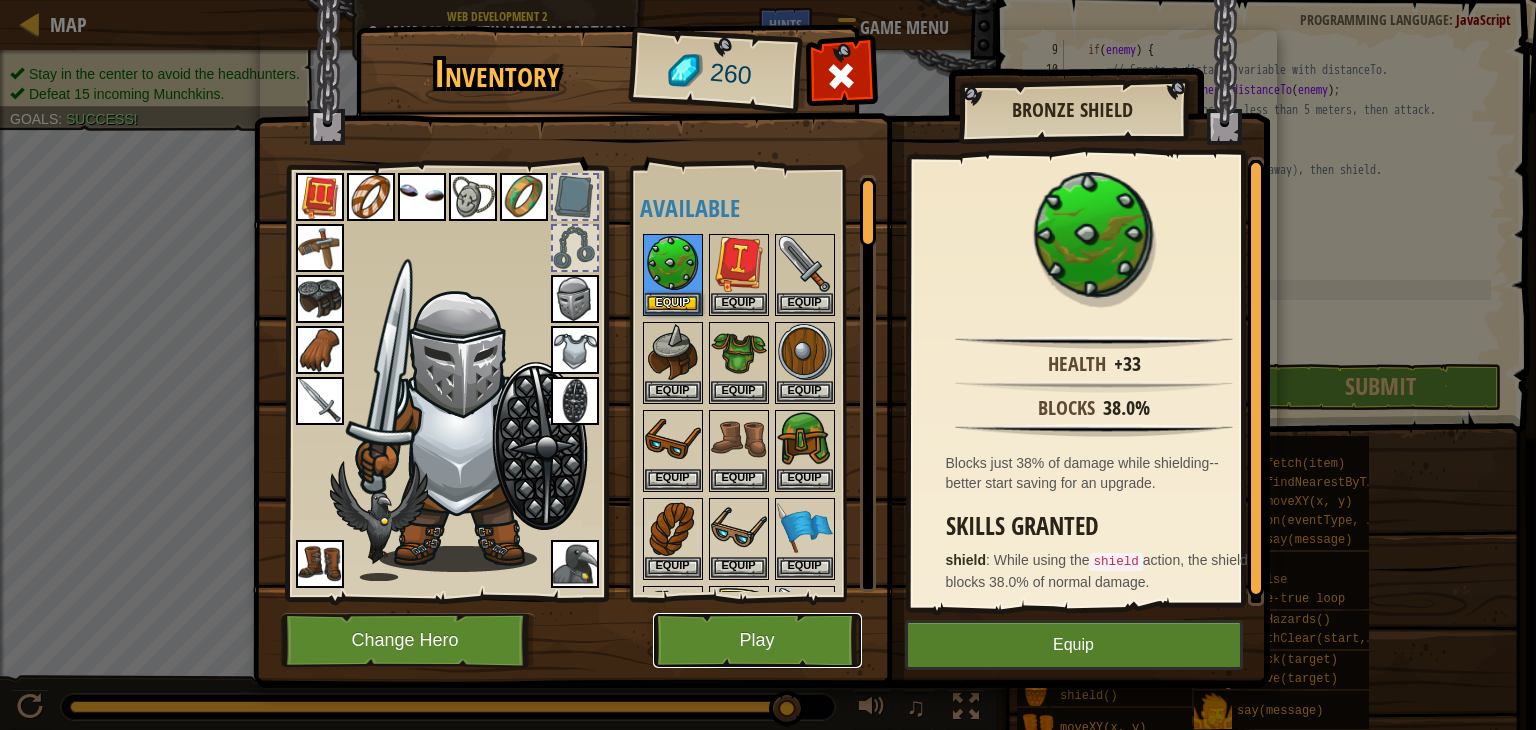 click on "Play" at bounding box center (757, 640) 